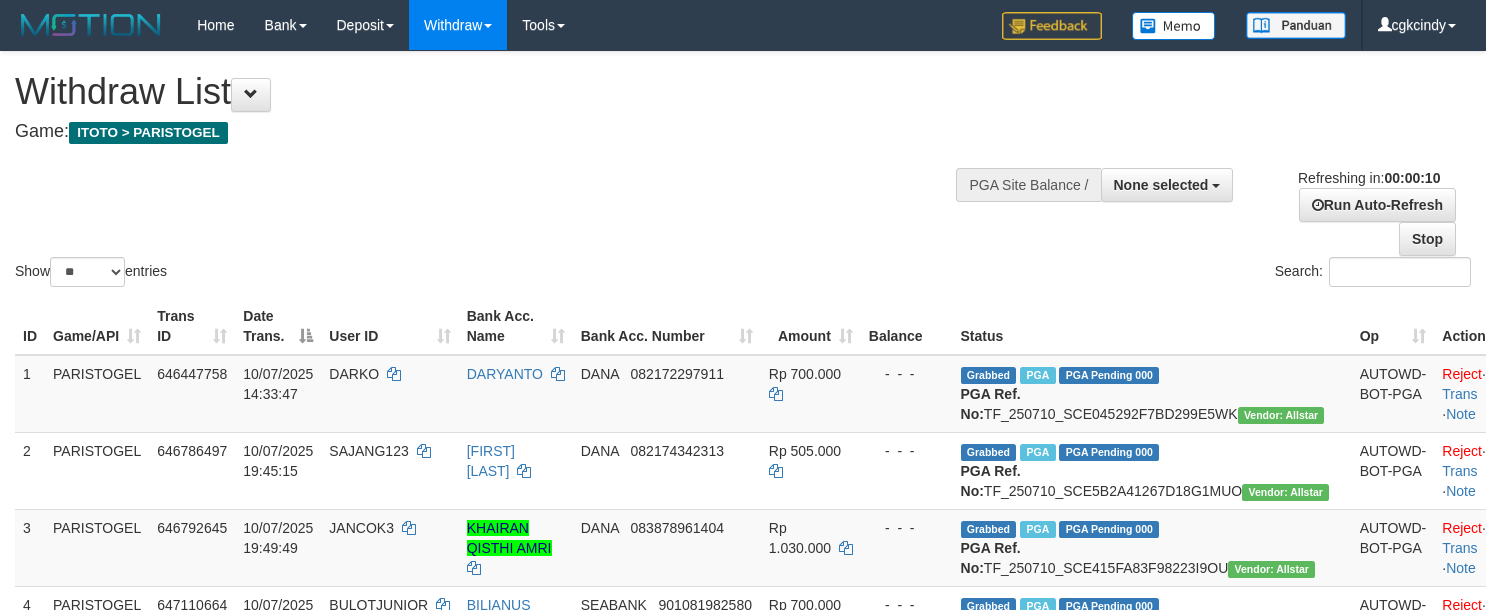 select 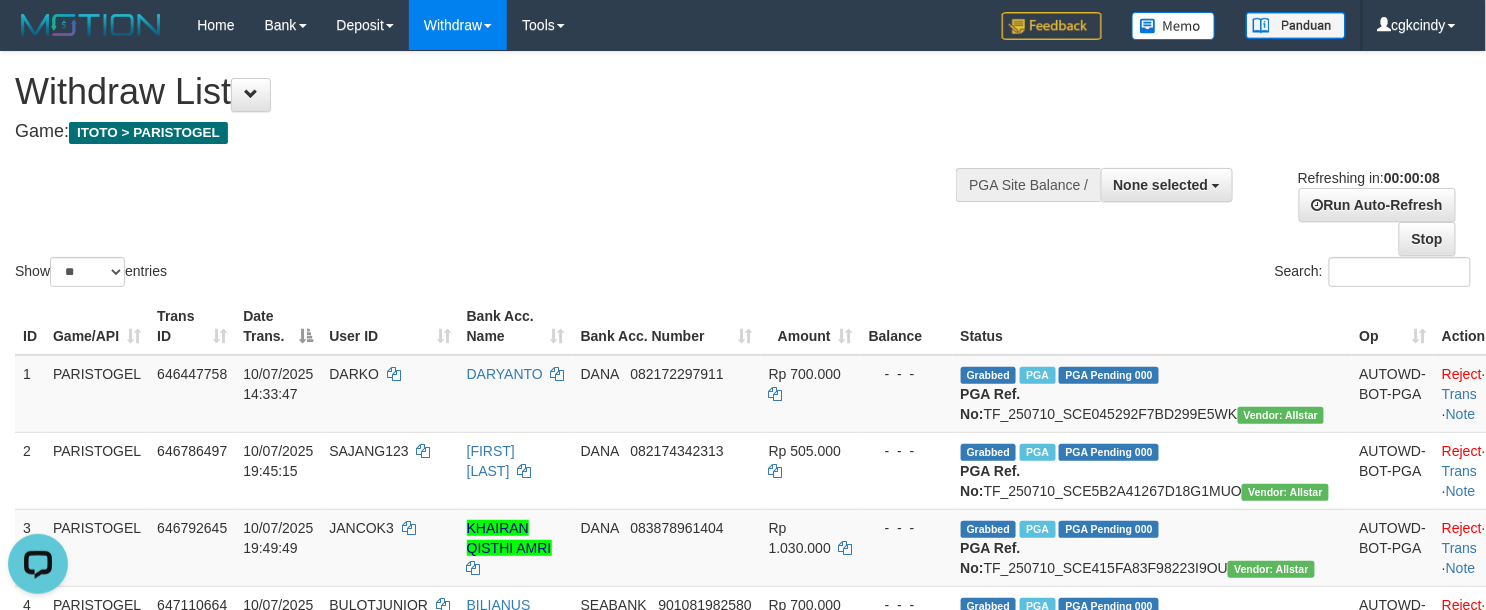 scroll, scrollTop: 0, scrollLeft: 0, axis: both 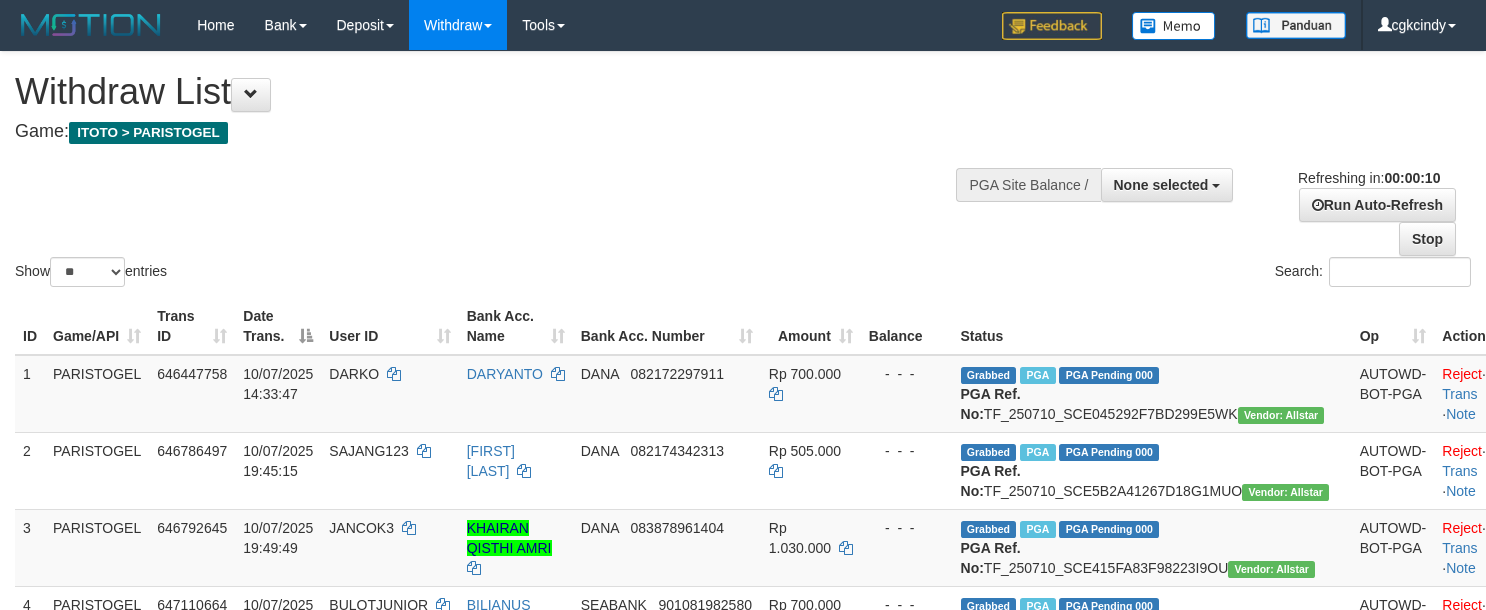 select 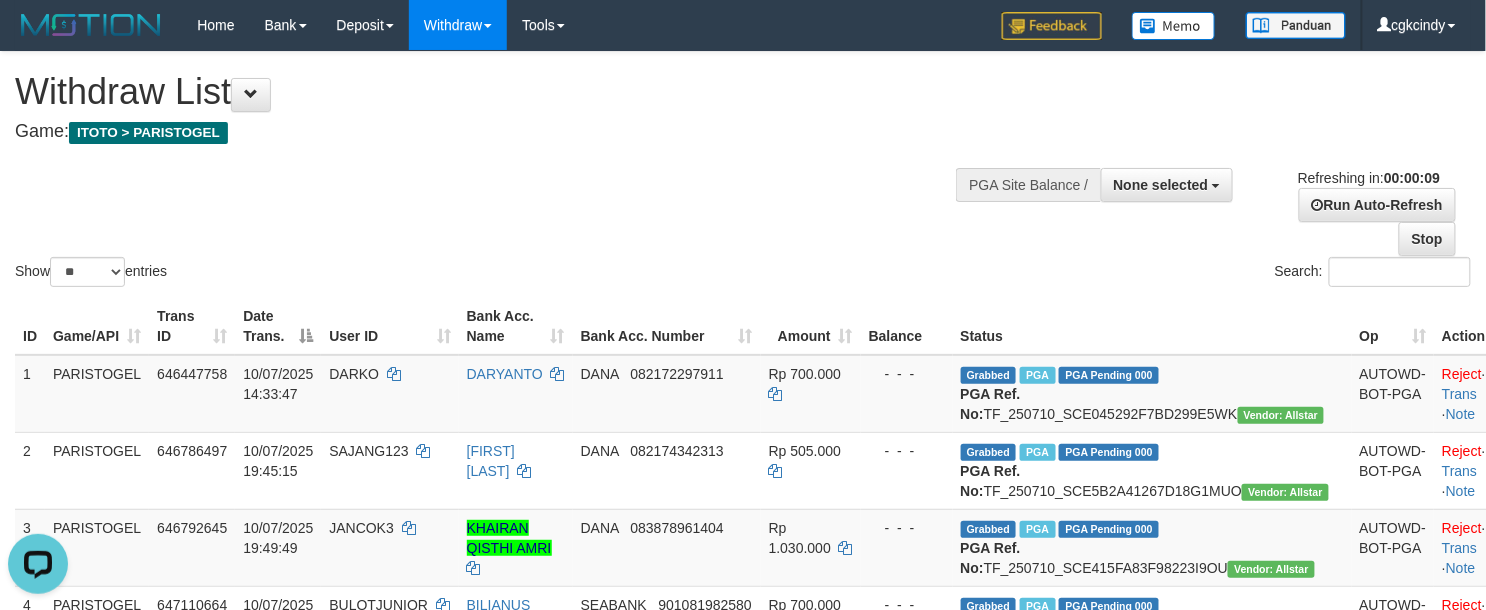 scroll, scrollTop: 0, scrollLeft: 0, axis: both 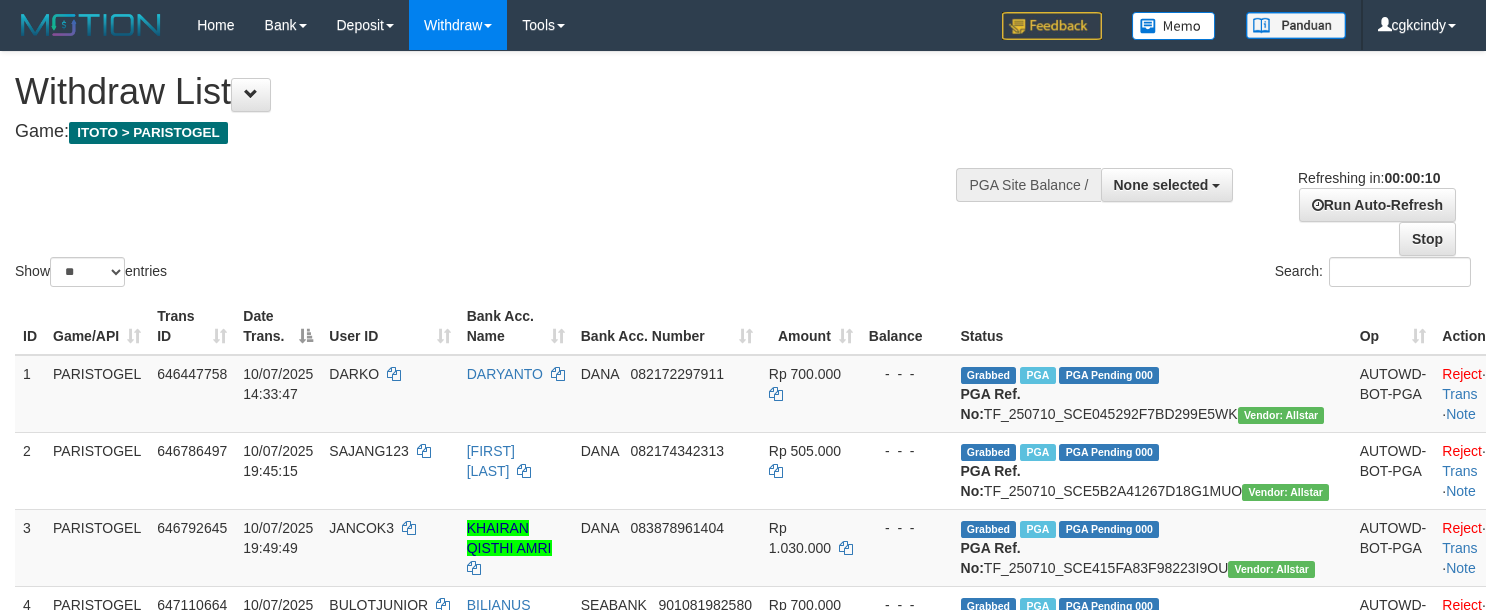 select 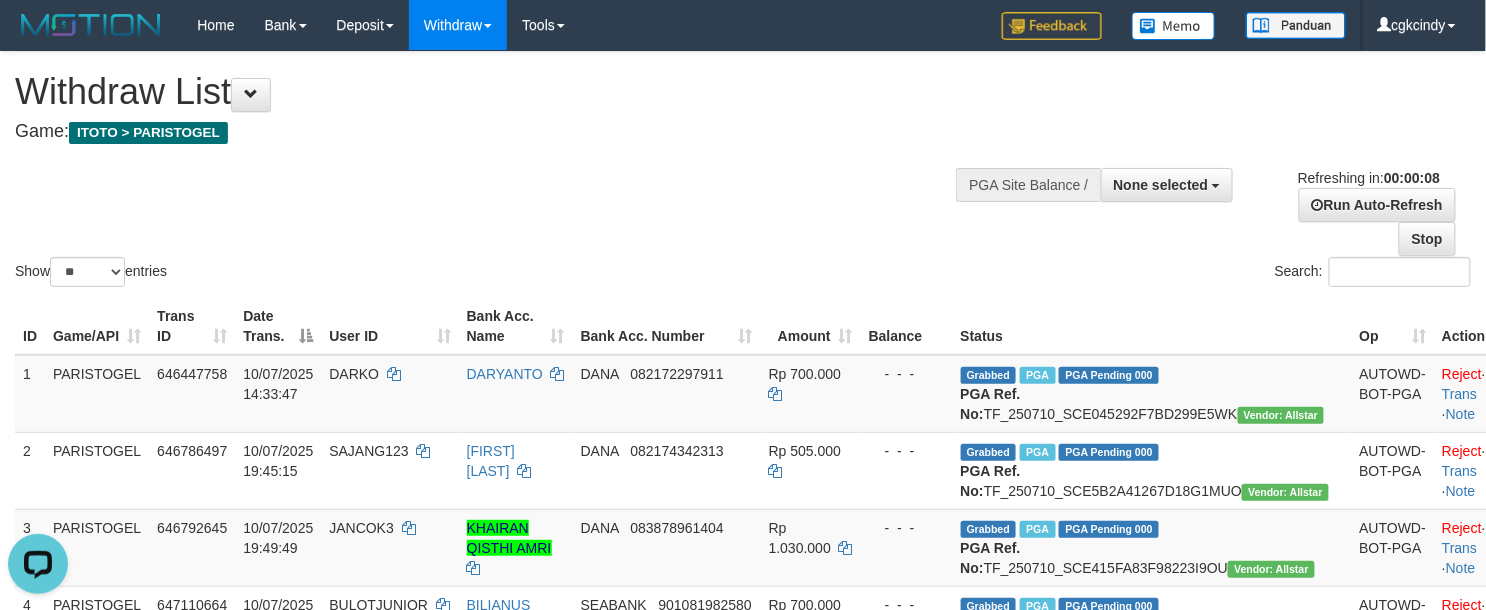scroll, scrollTop: 0, scrollLeft: 0, axis: both 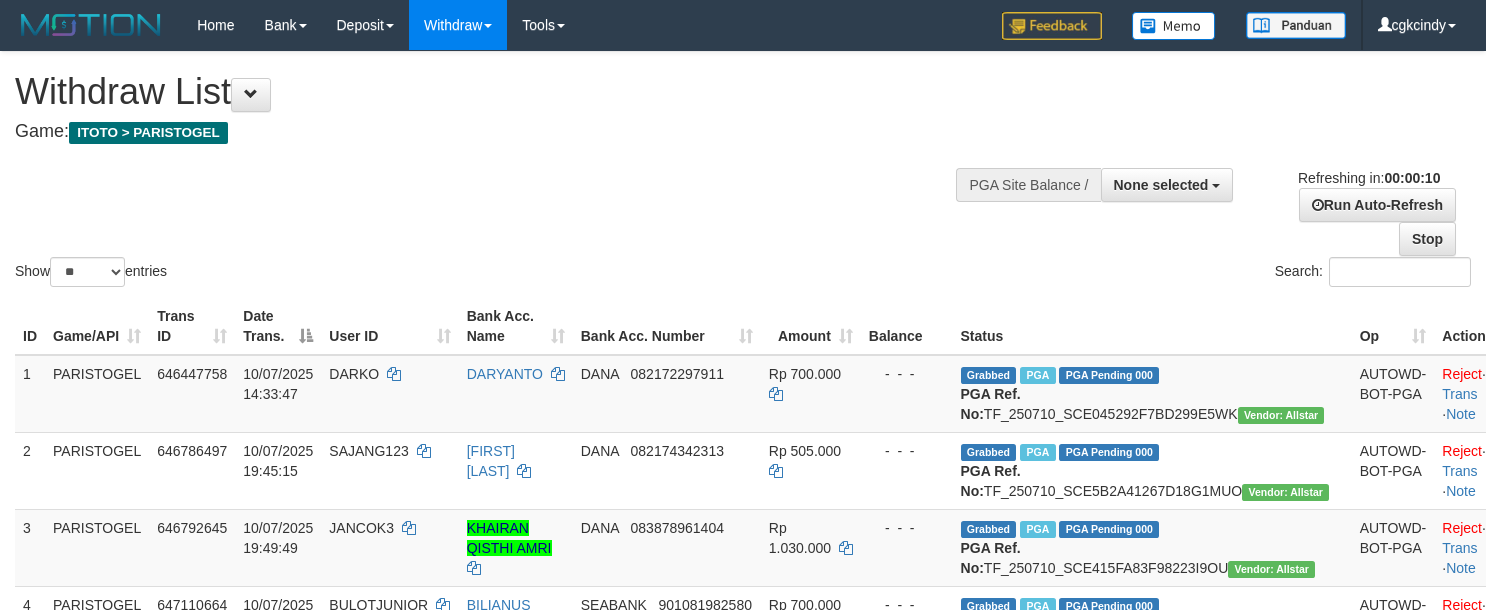 select 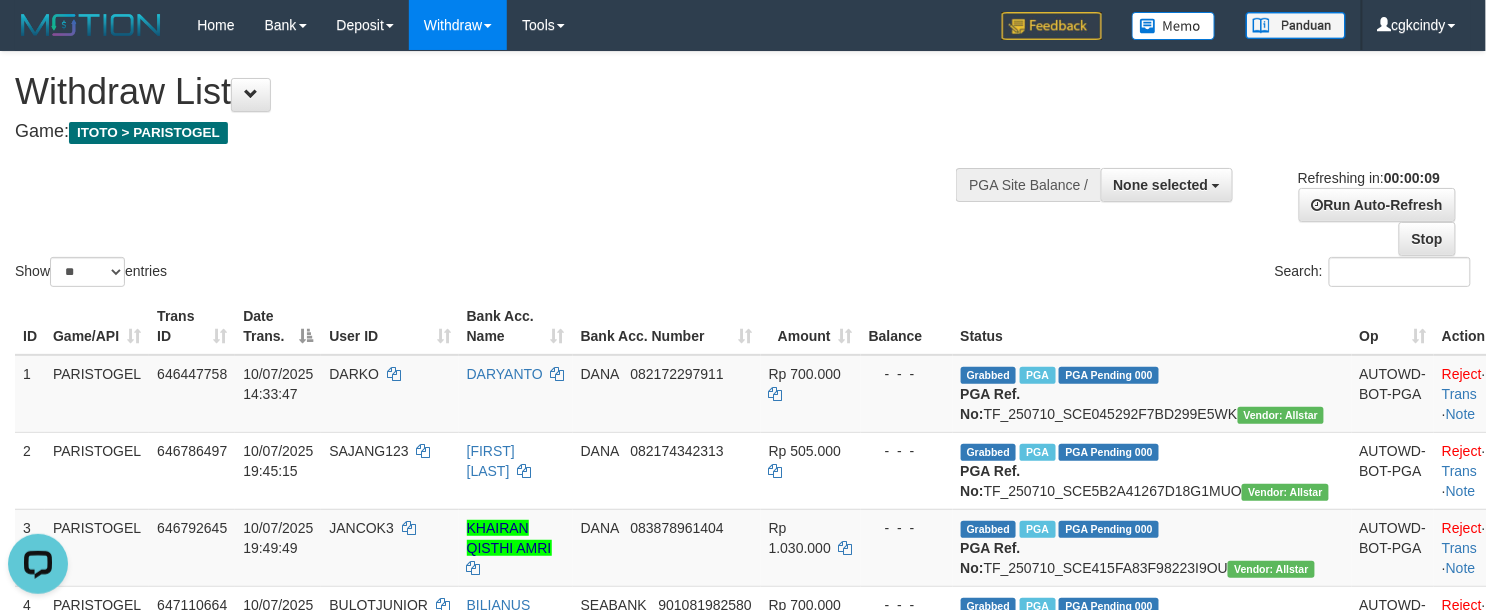 scroll, scrollTop: 0, scrollLeft: 0, axis: both 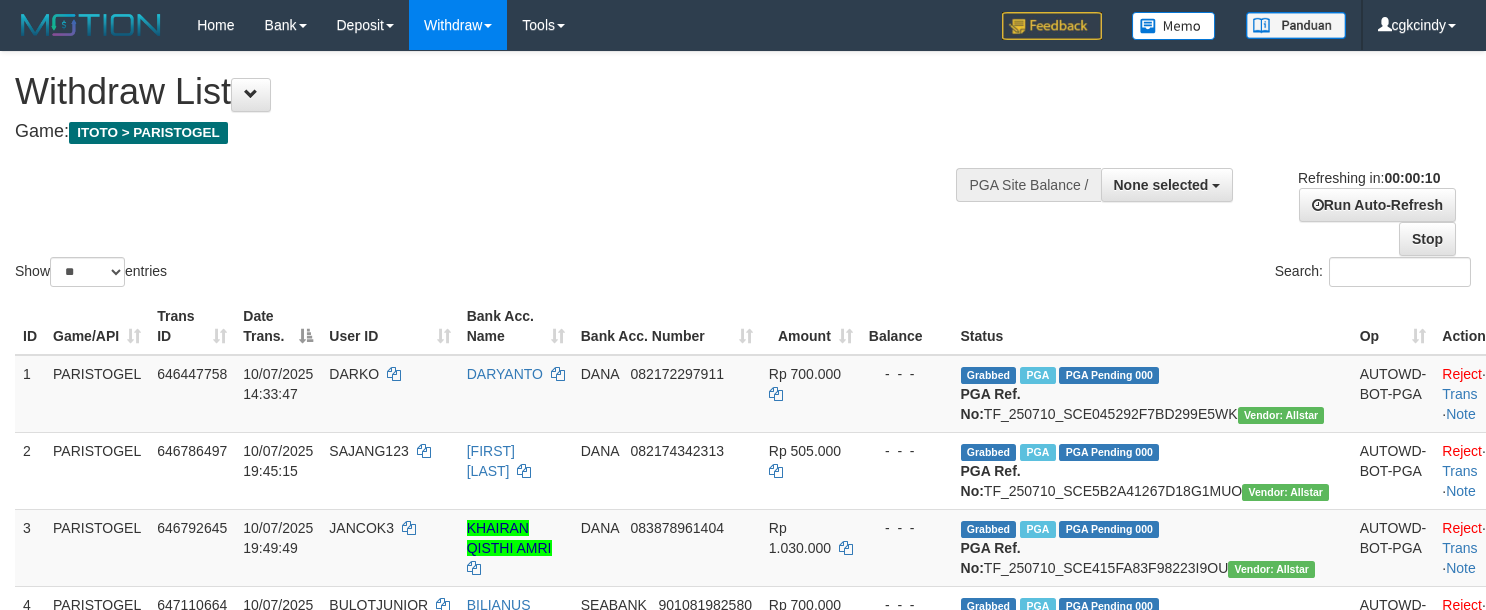 select 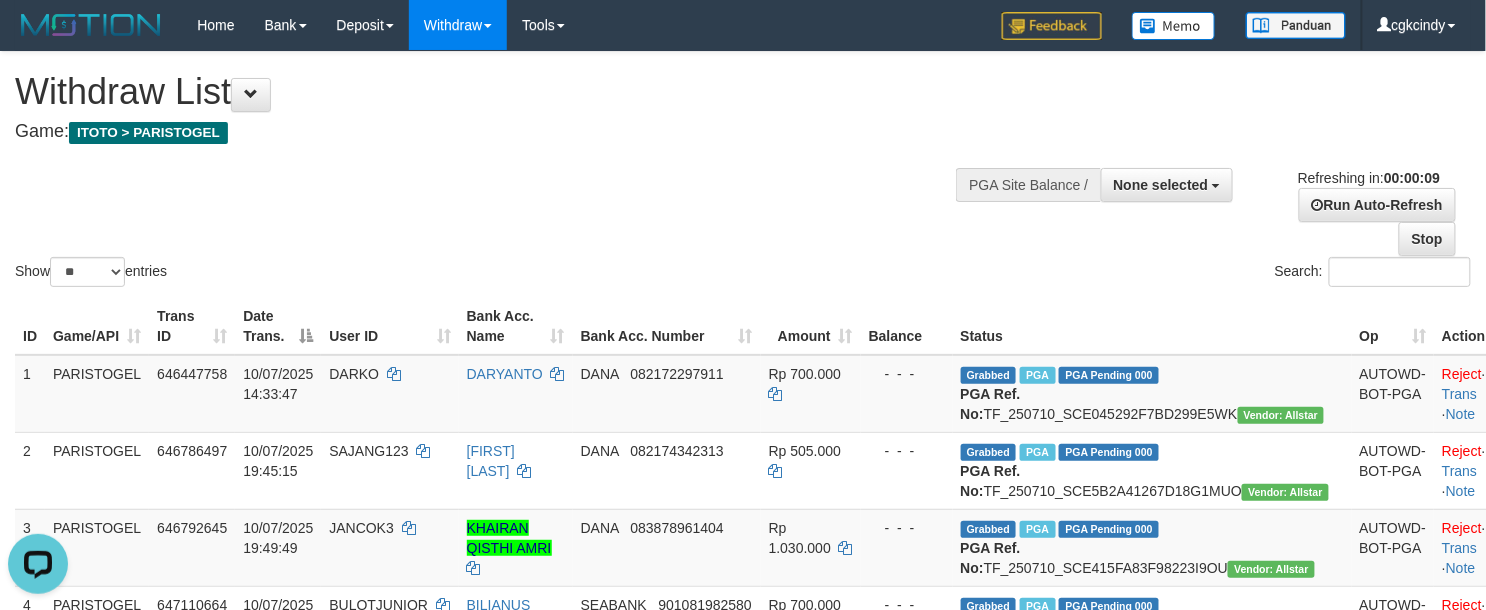 scroll, scrollTop: 0, scrollLeft: 0, axis: both 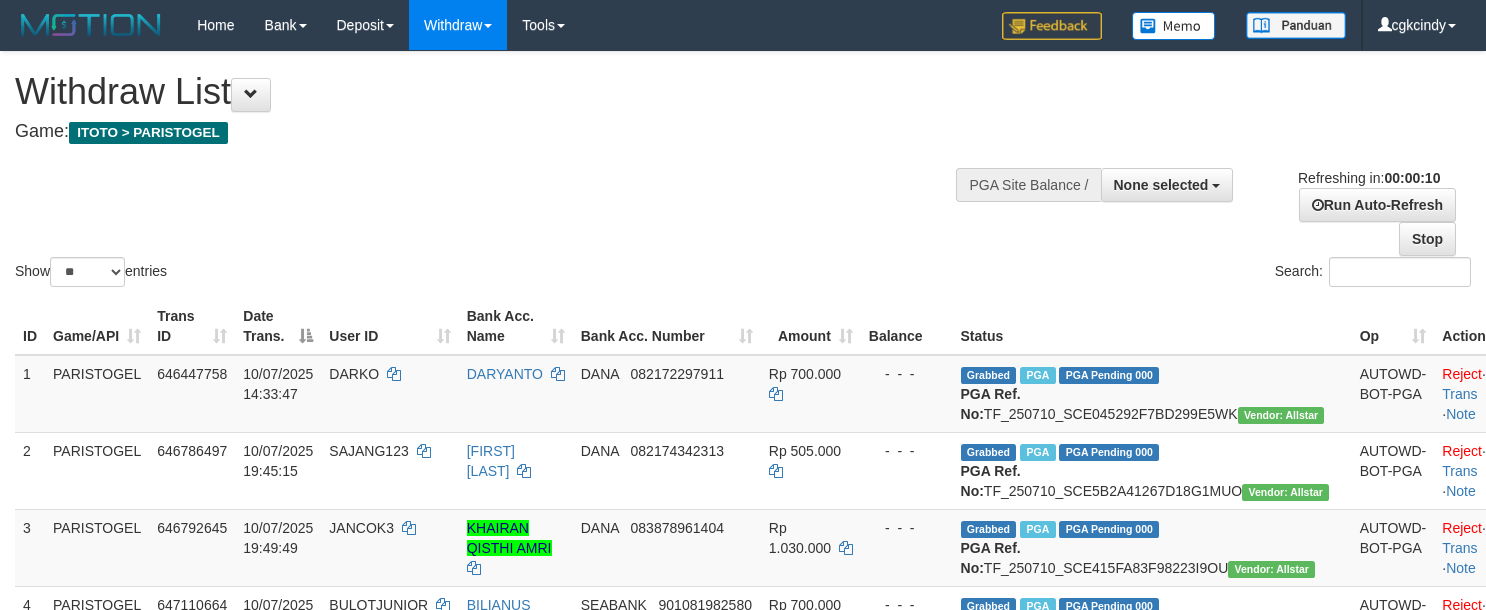 select 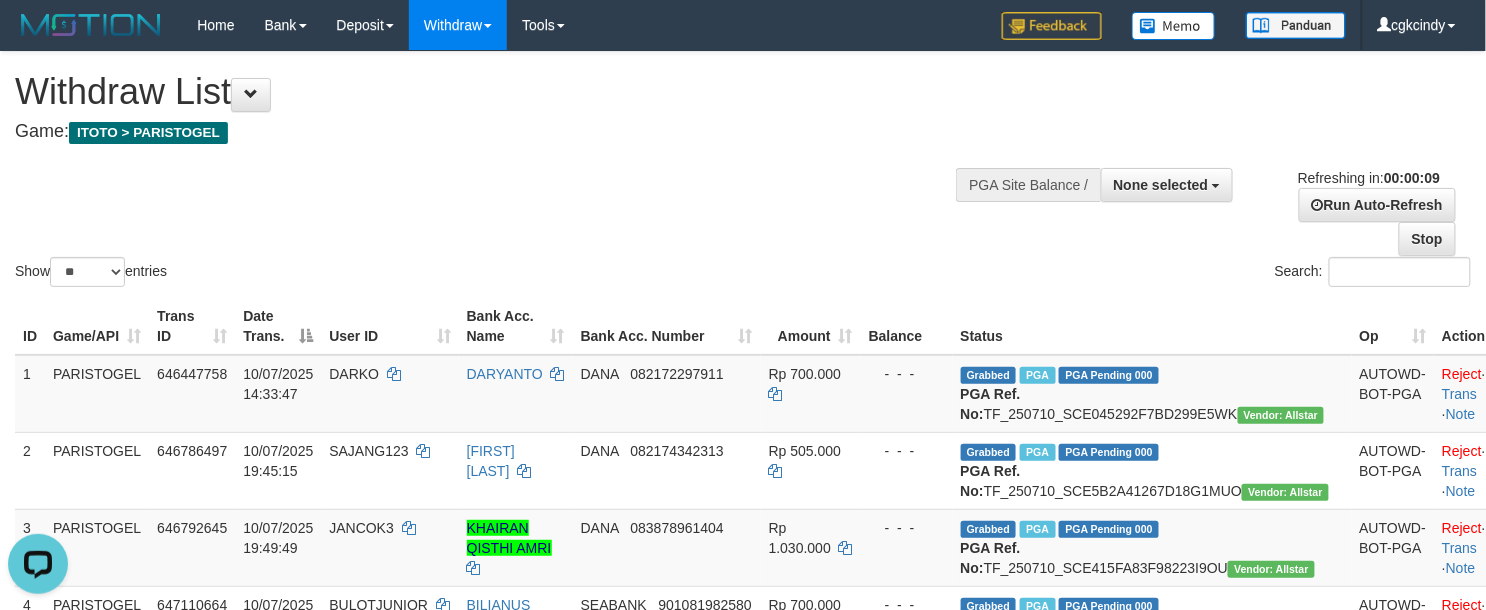 scroll, scrollTop: 0, scrollLeft: 0, axis: both 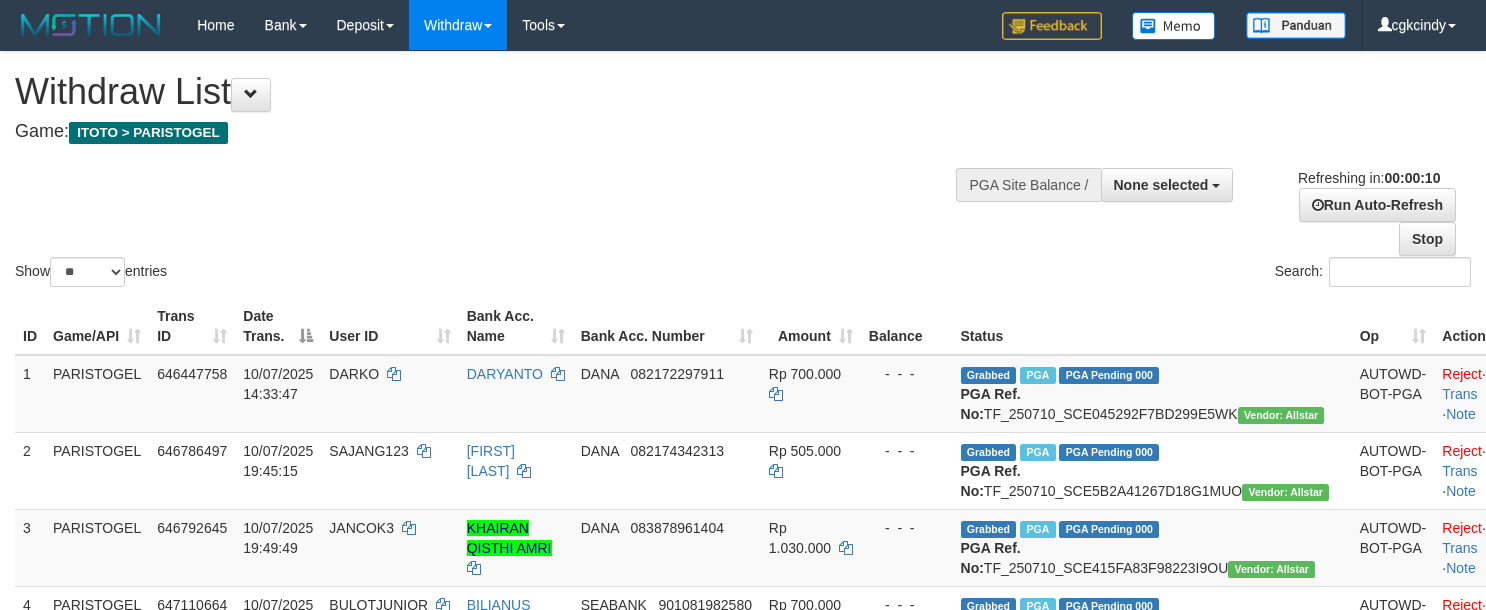 select 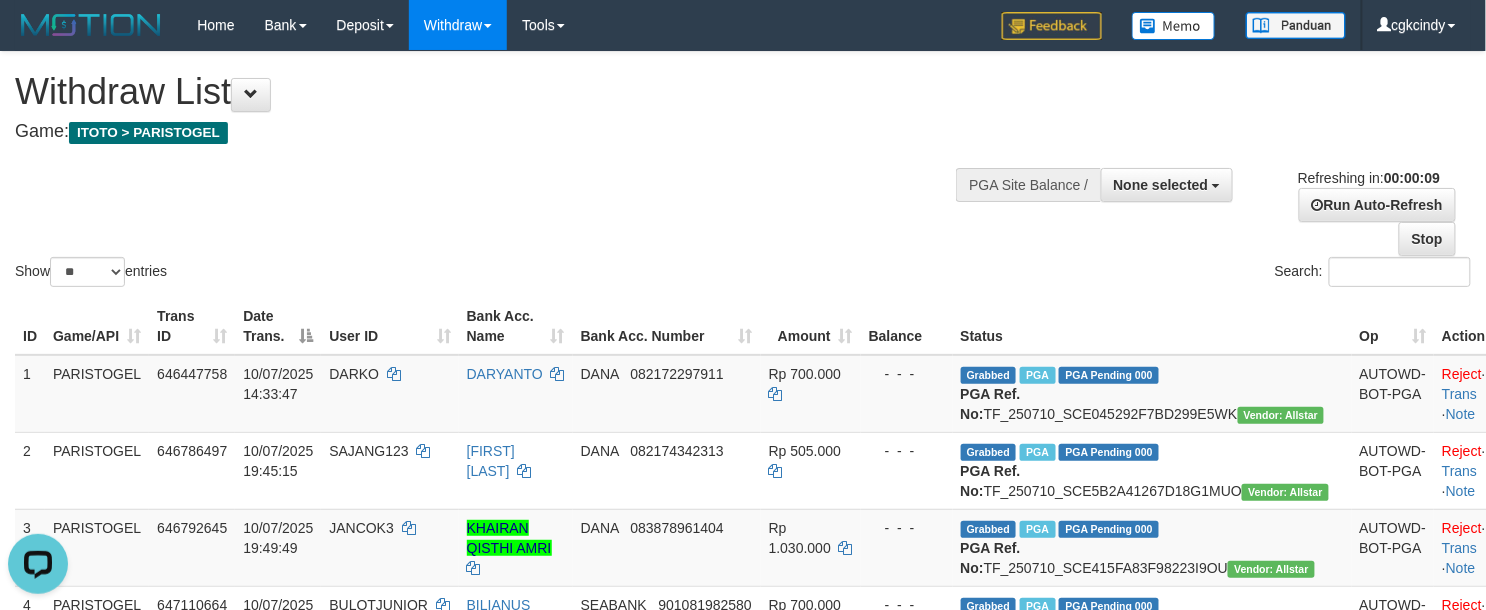 scroll, scrollTop: 0, scrollLeft: 0, axis: both 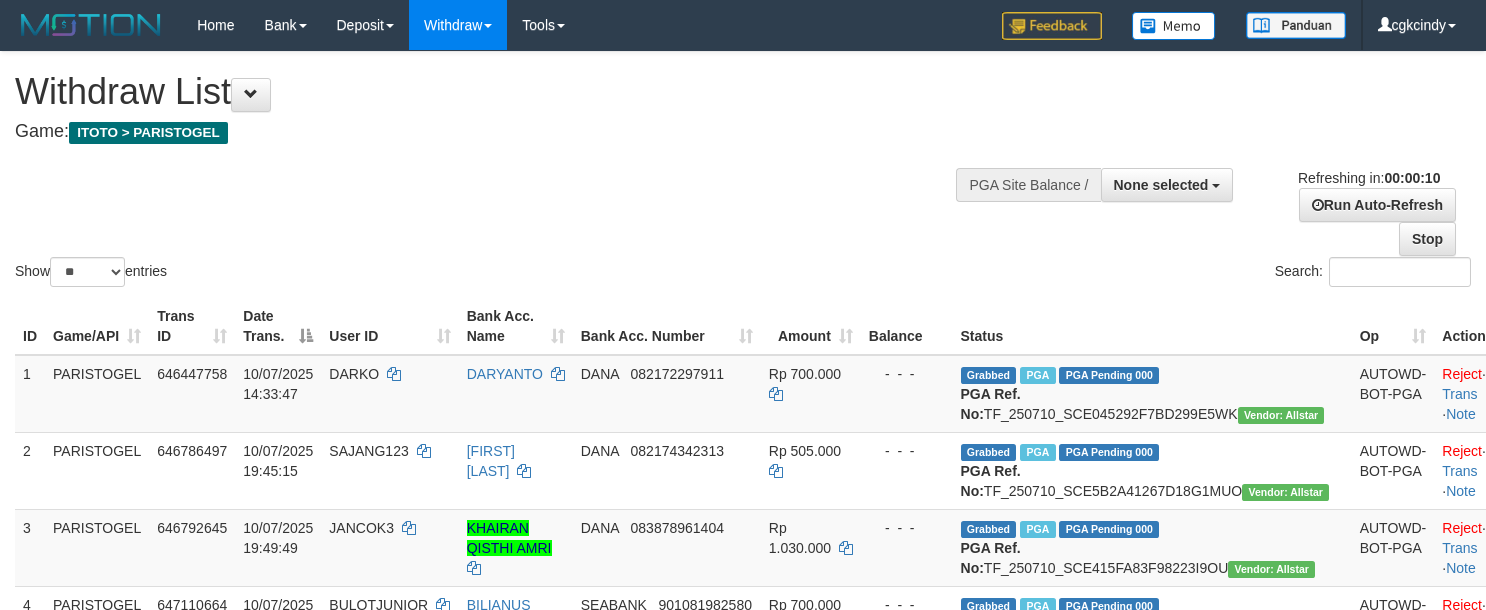 select 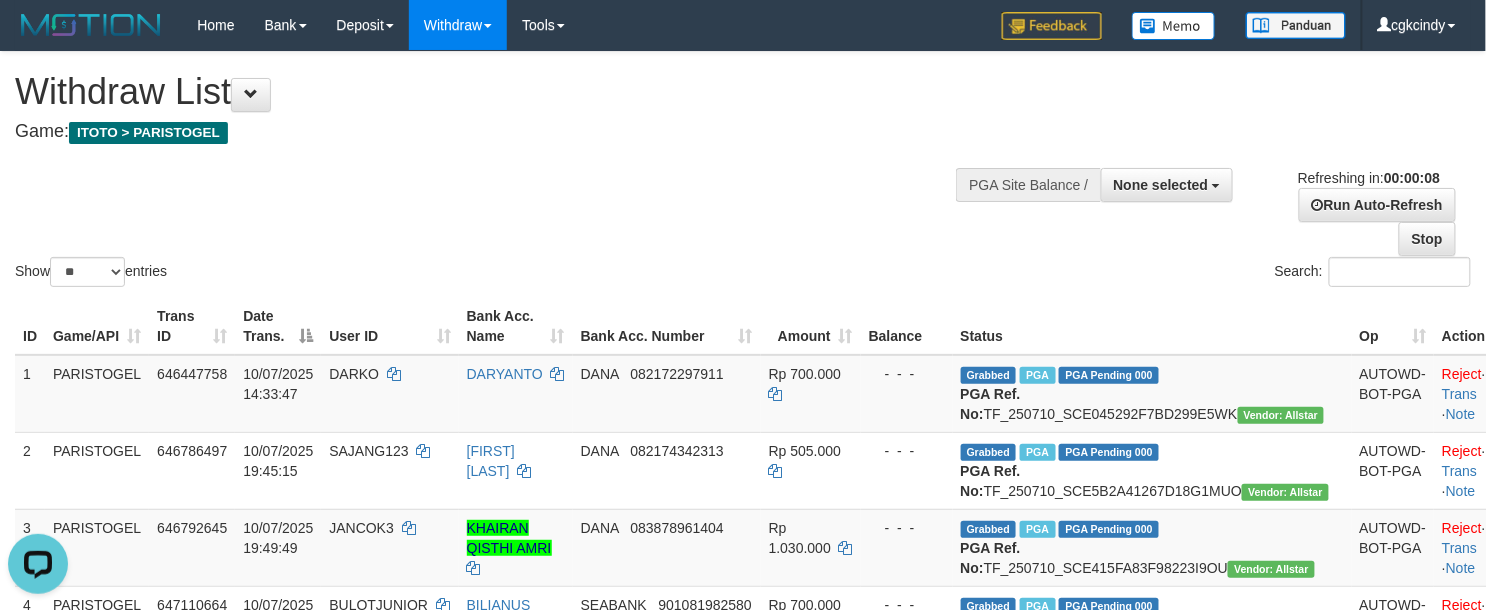 scroll, scrollTop: 0, scrollLeft: 0, axis: both 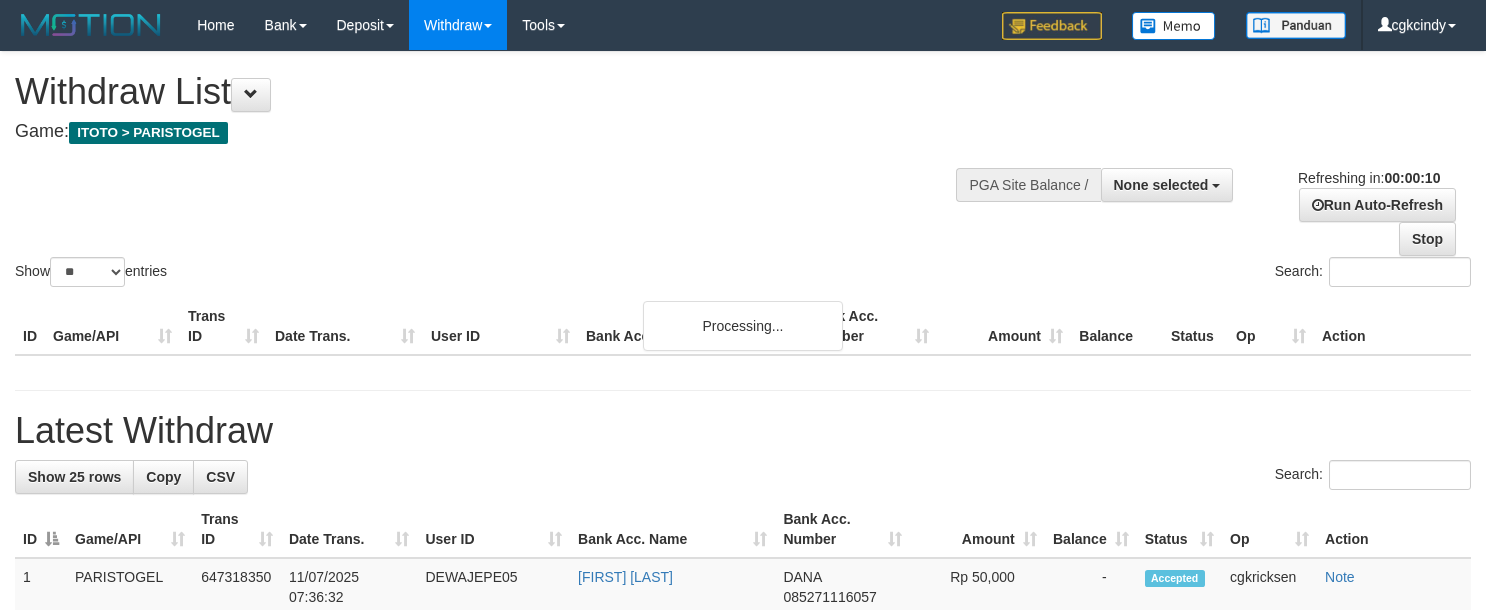 select 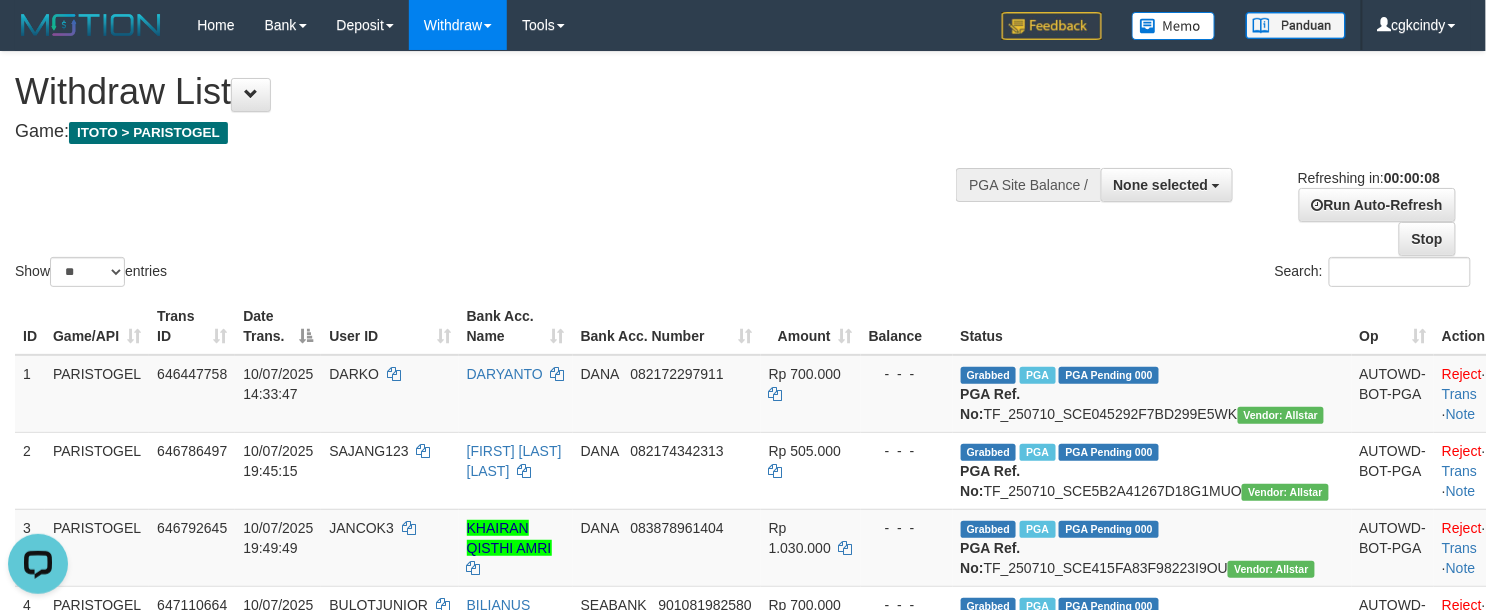 scroll, scrollTop: 0, scrollLeft: 0, axis: both 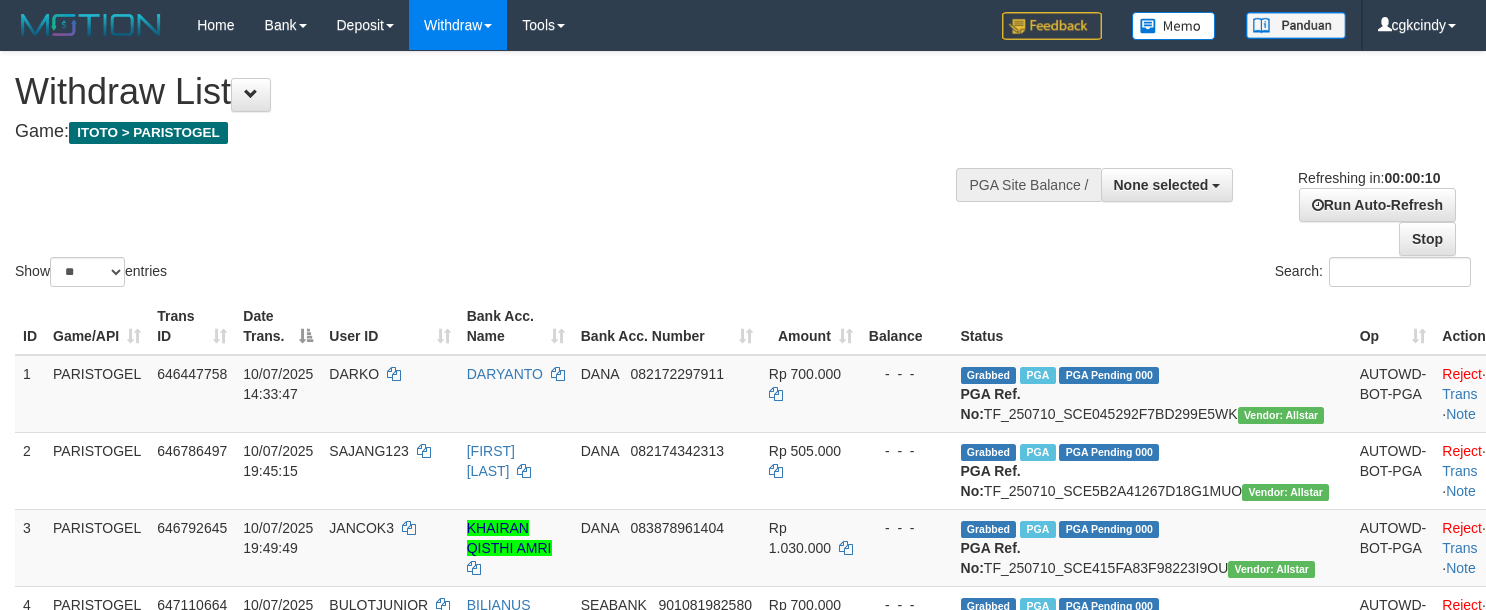 select 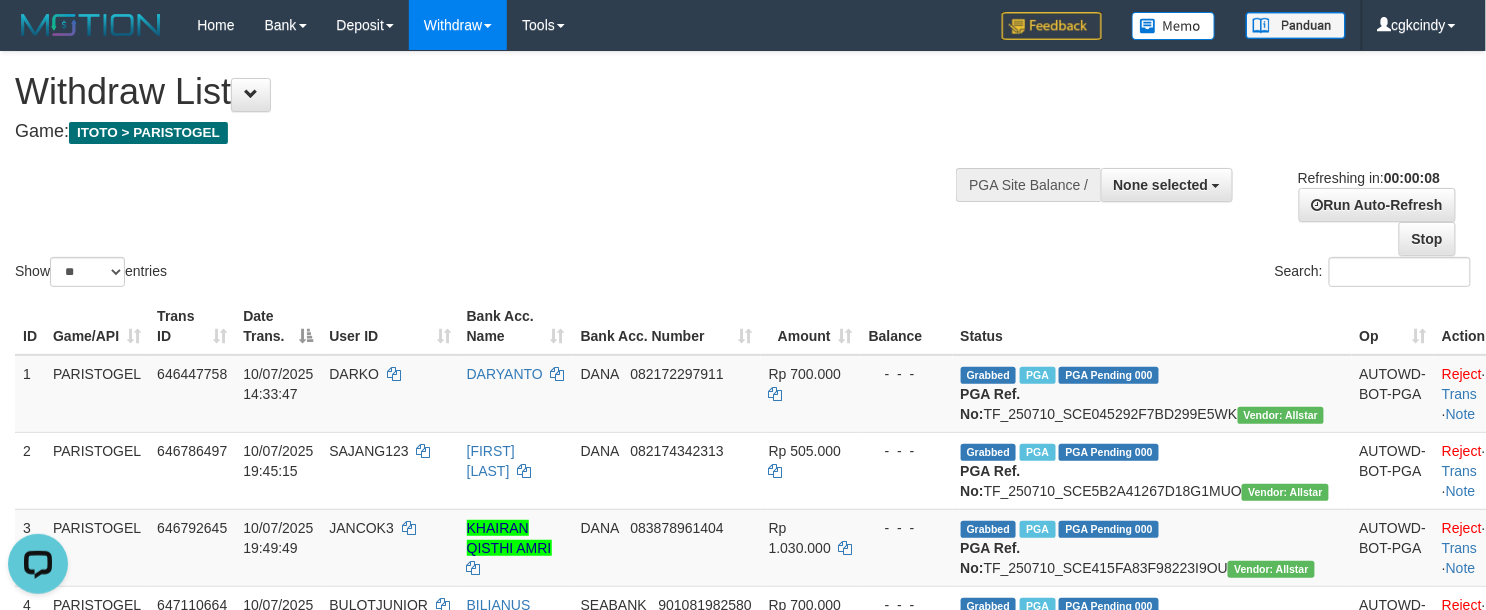 scroll, scrollTop: 0, scrollLeft: 0, axis: both 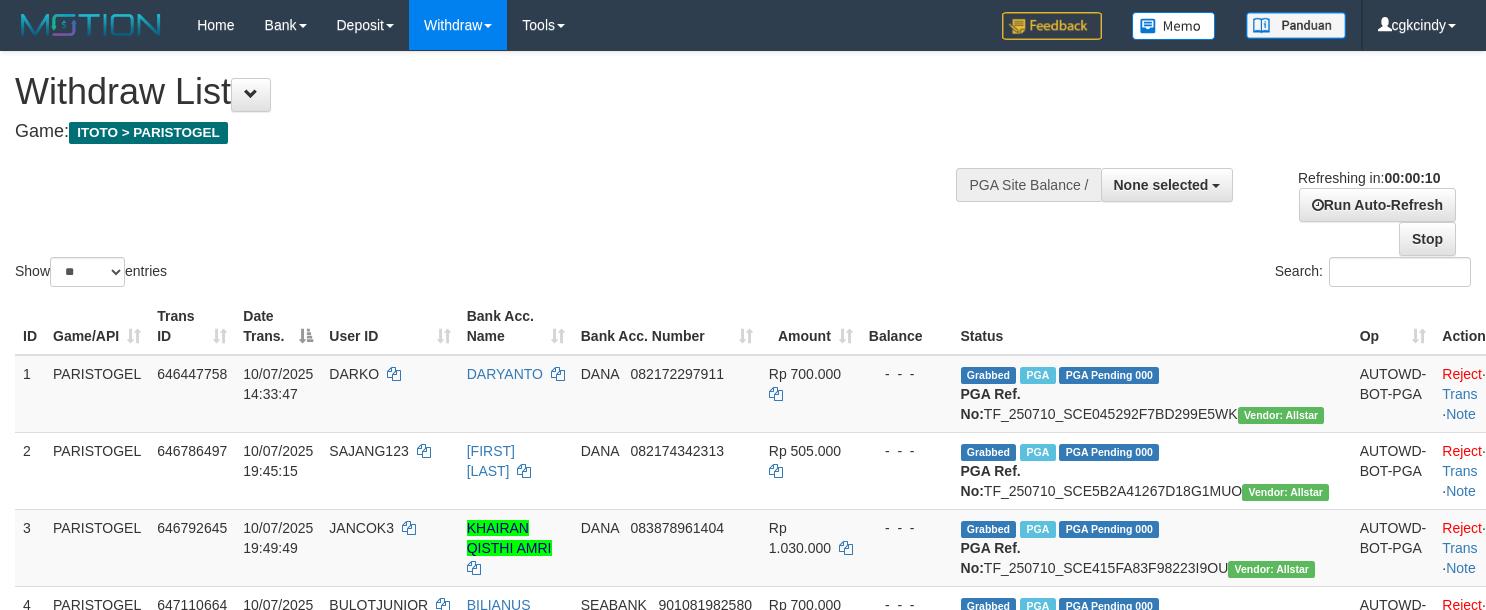 select 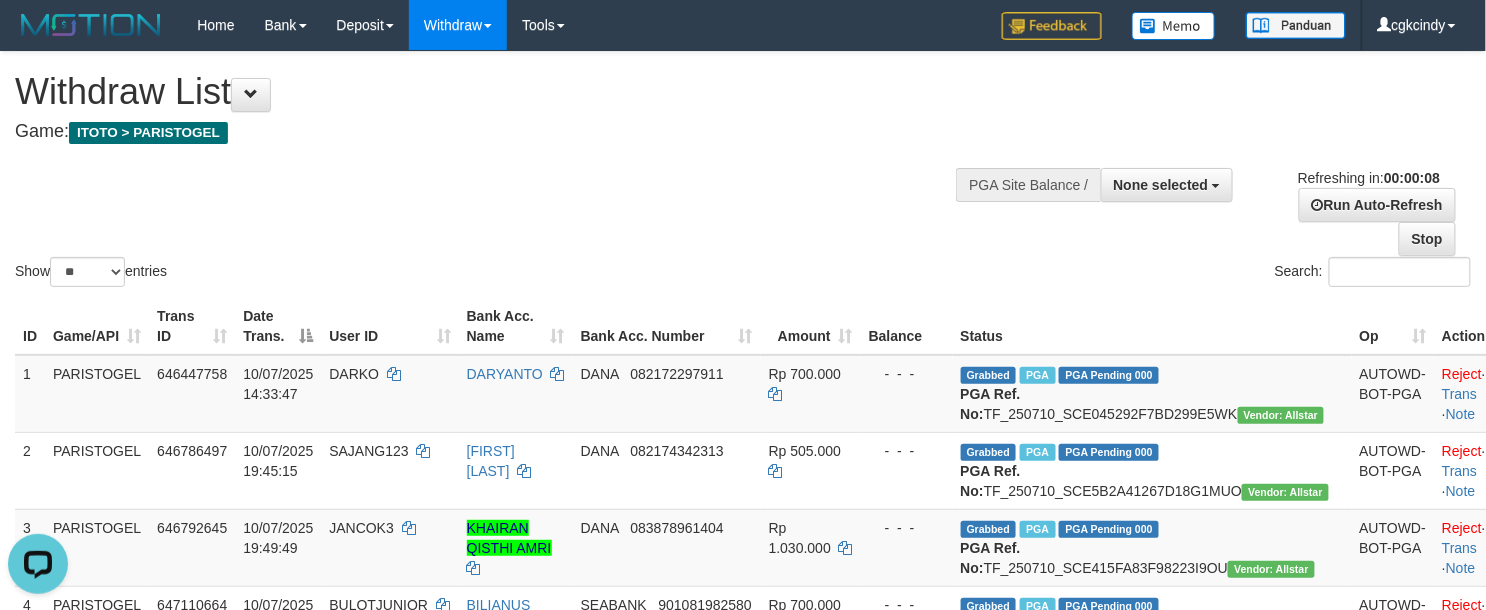 scroll, scrollTop: 0, scrollLeft: 0, axis: both 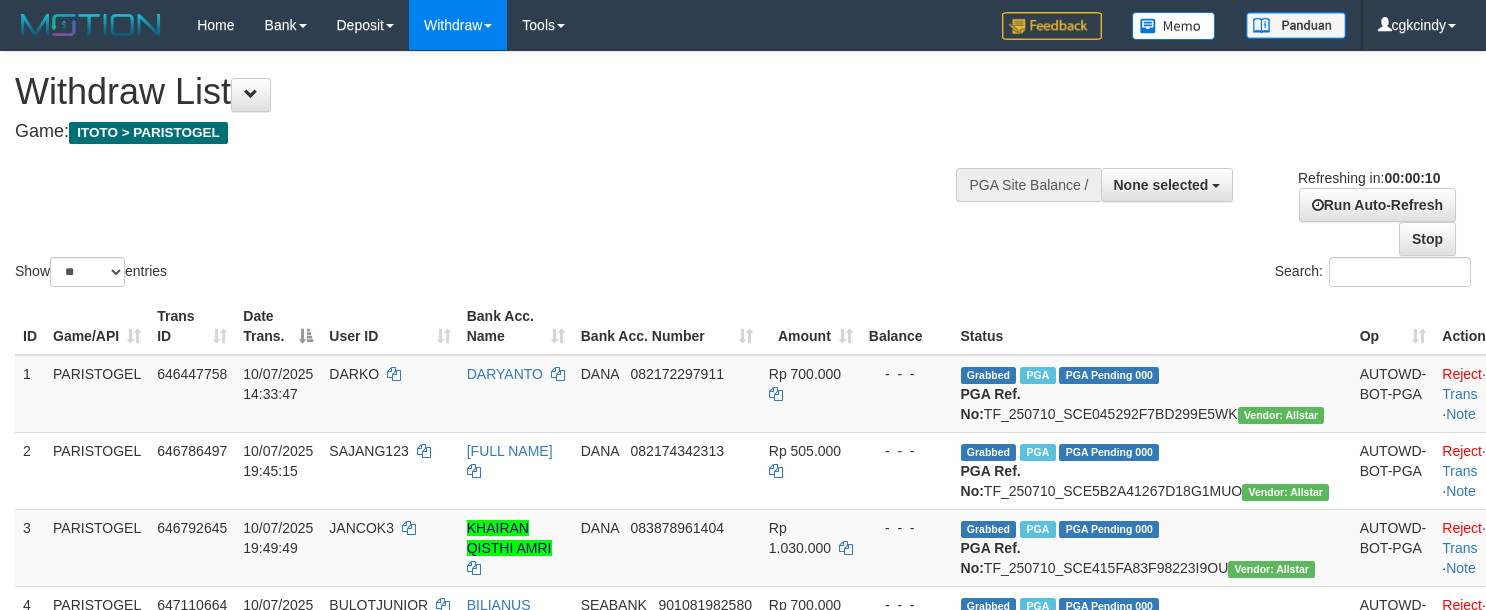select 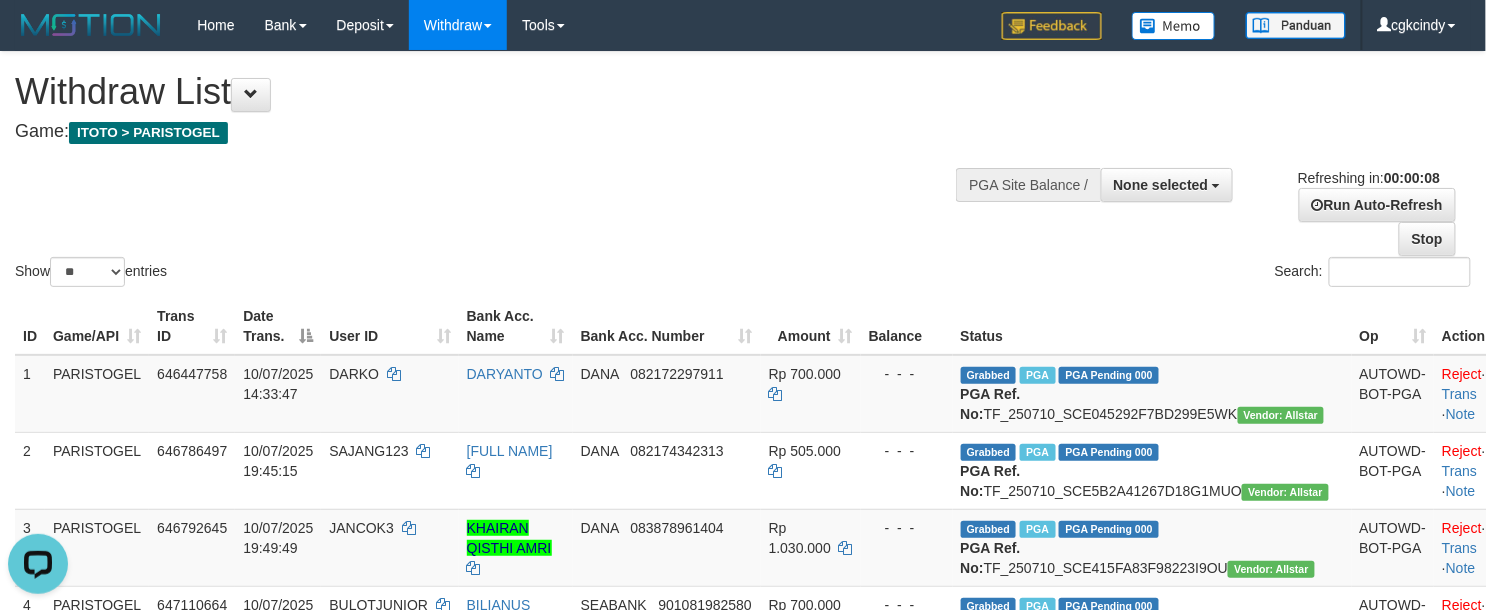 scroll, scrollTop: 0, scrollLeft: 0, axis: both 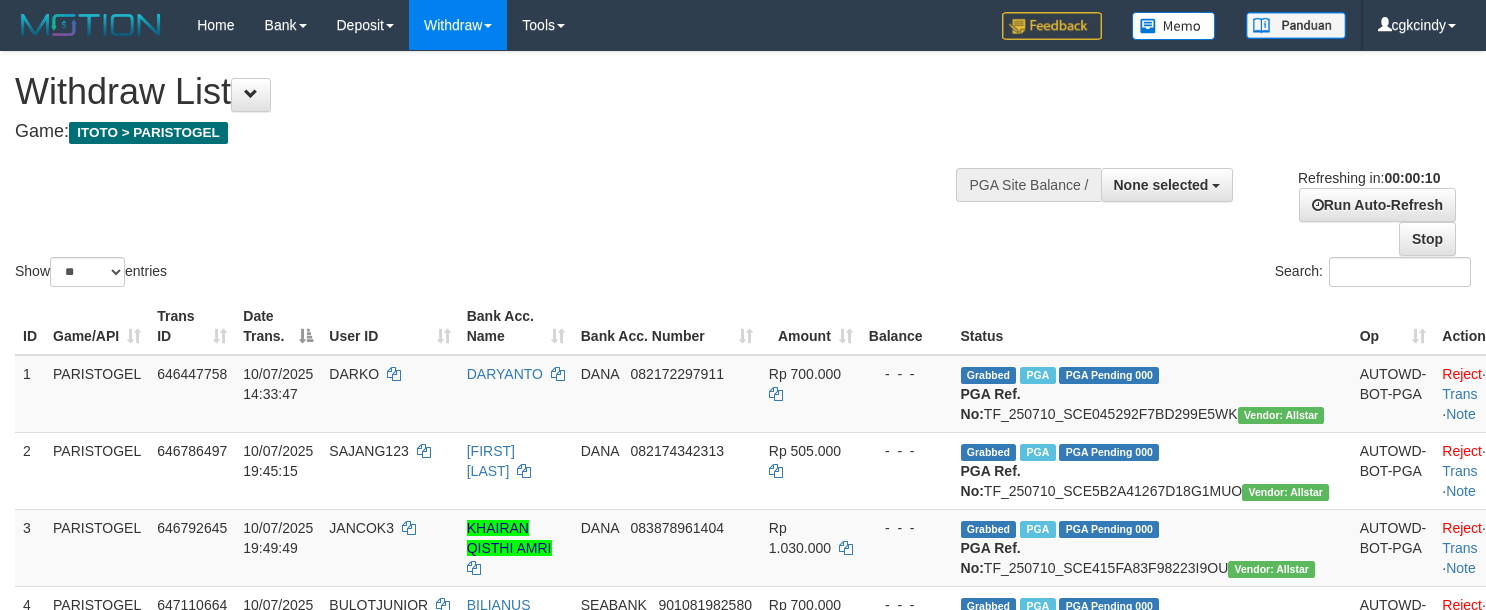 select 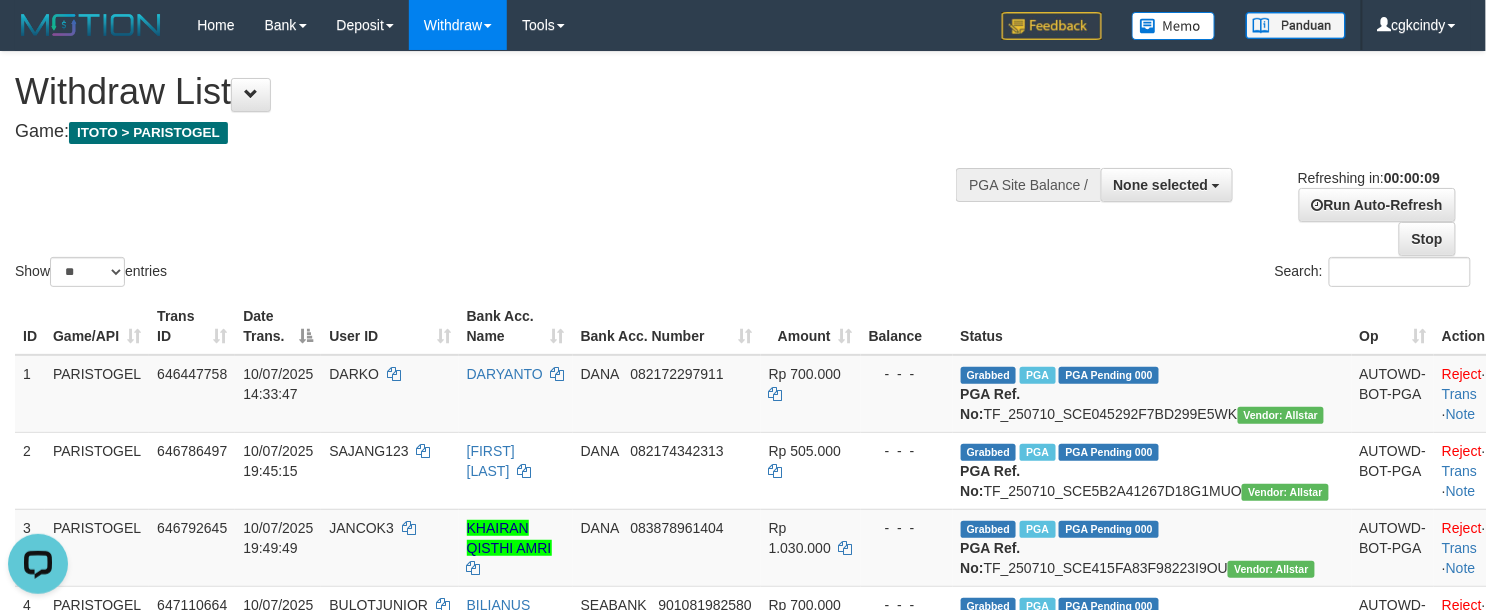 scroll, scrollTop: 0, scrollLeft: 0, axis: both 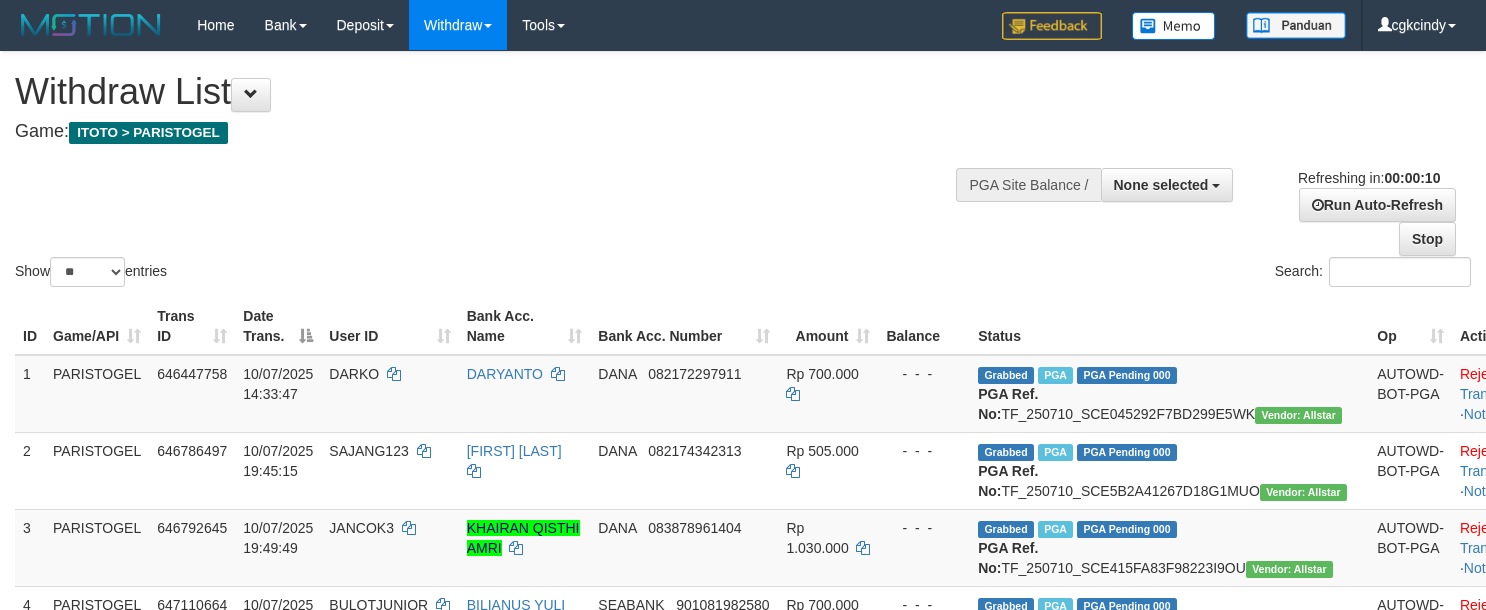 select 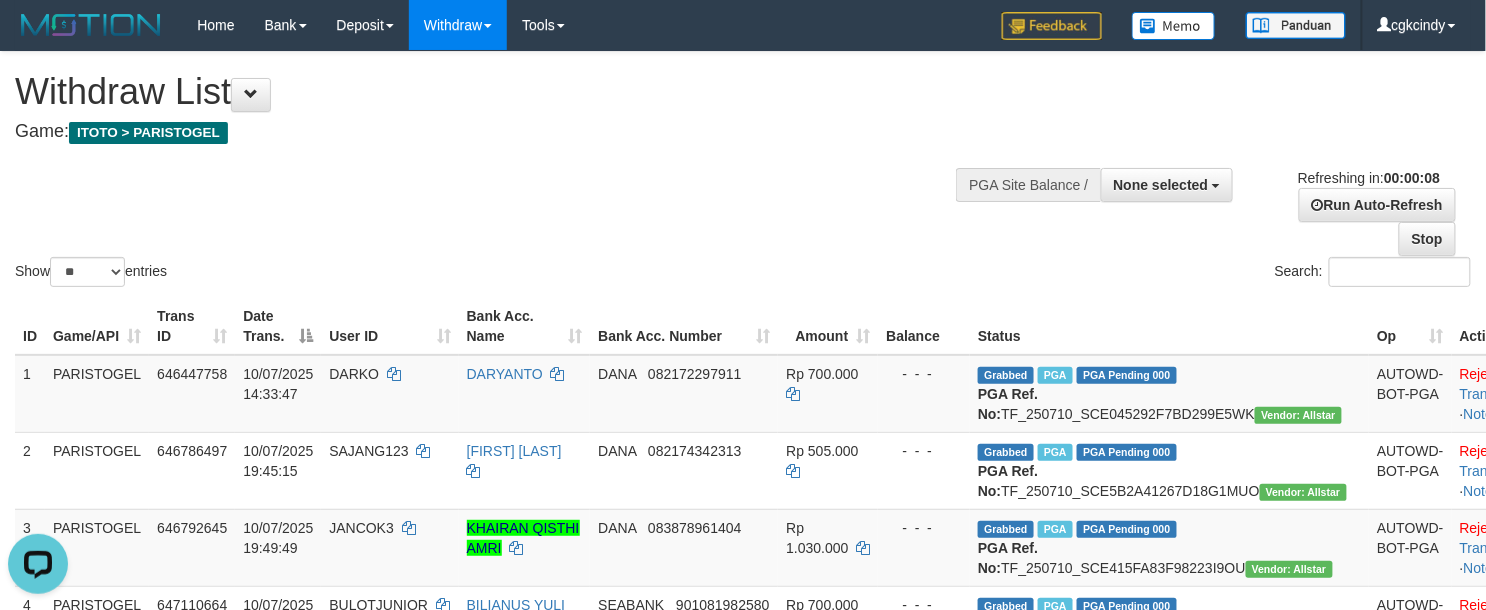 scroll, scrollTop: 0, scrollLeft: 0, axis: both 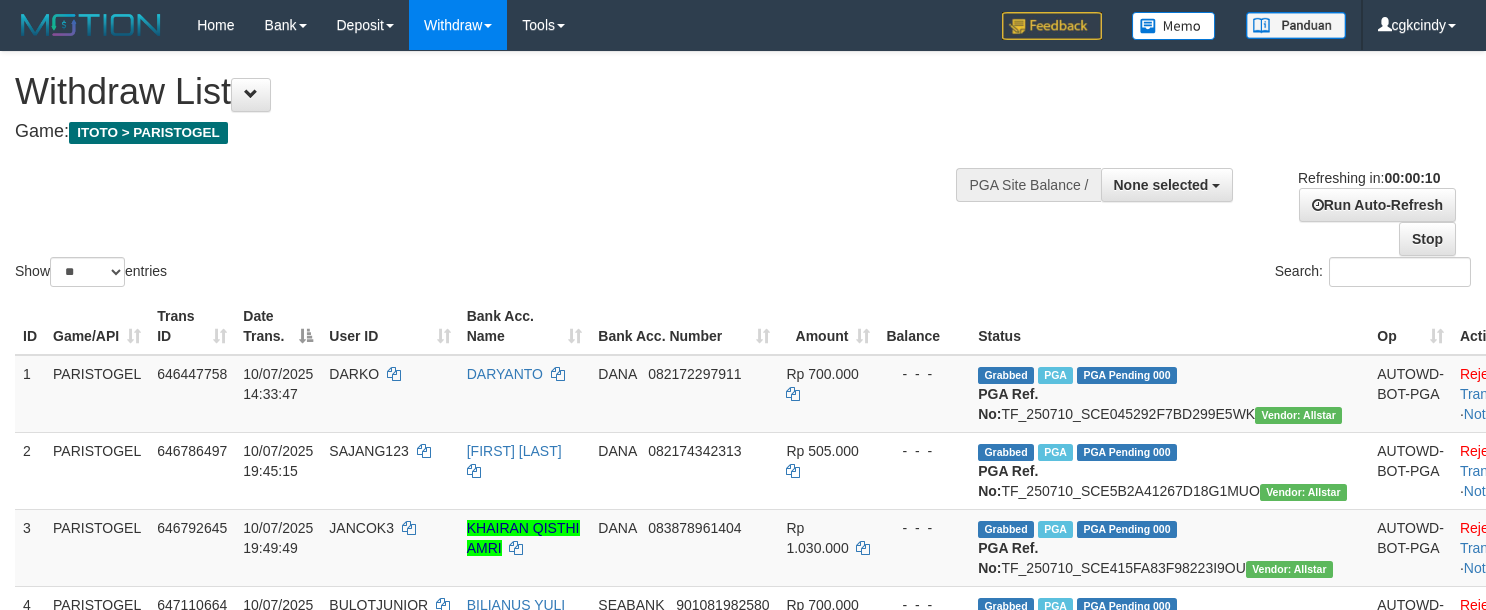 select 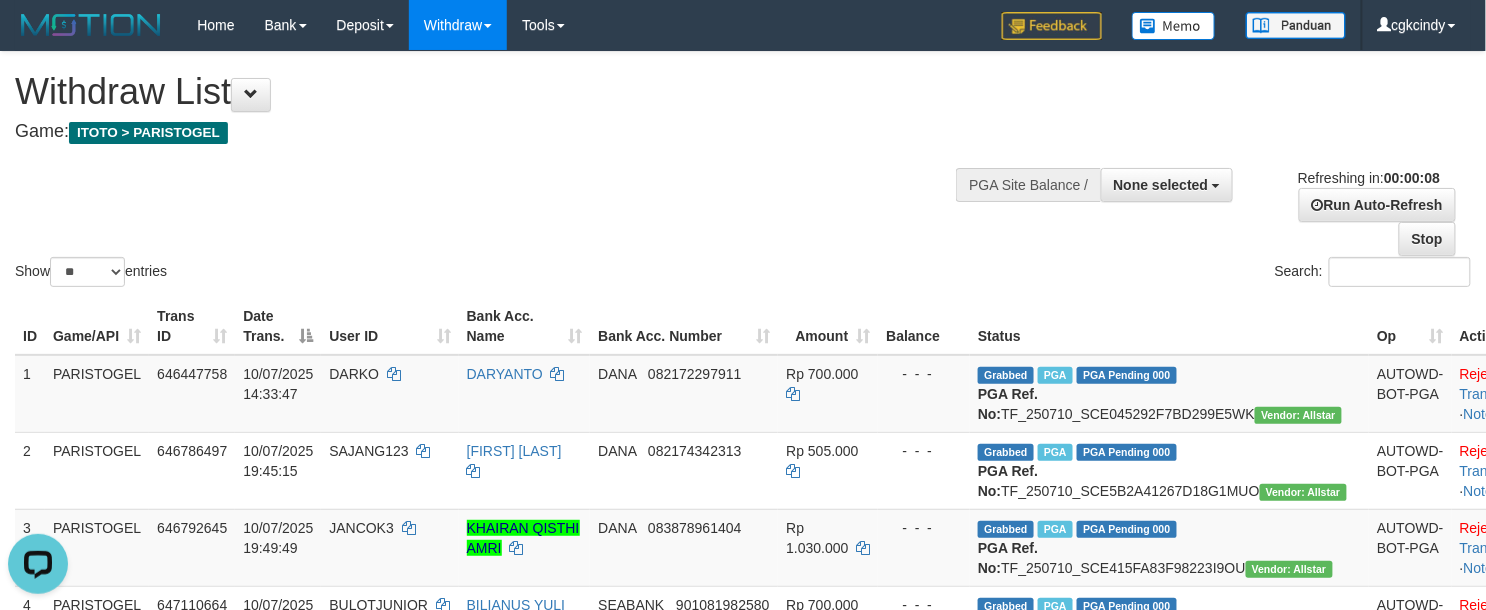 scroll, scrollTop: 0, scrollLeft: 0, axis: both 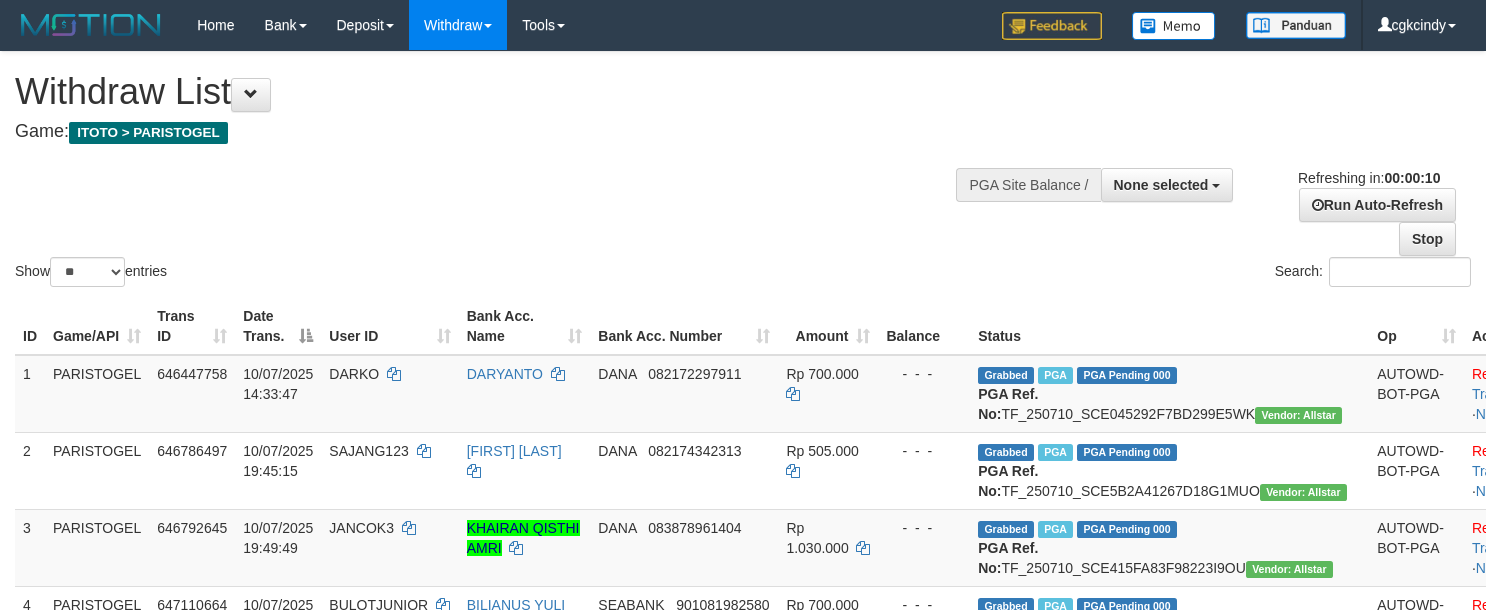 select 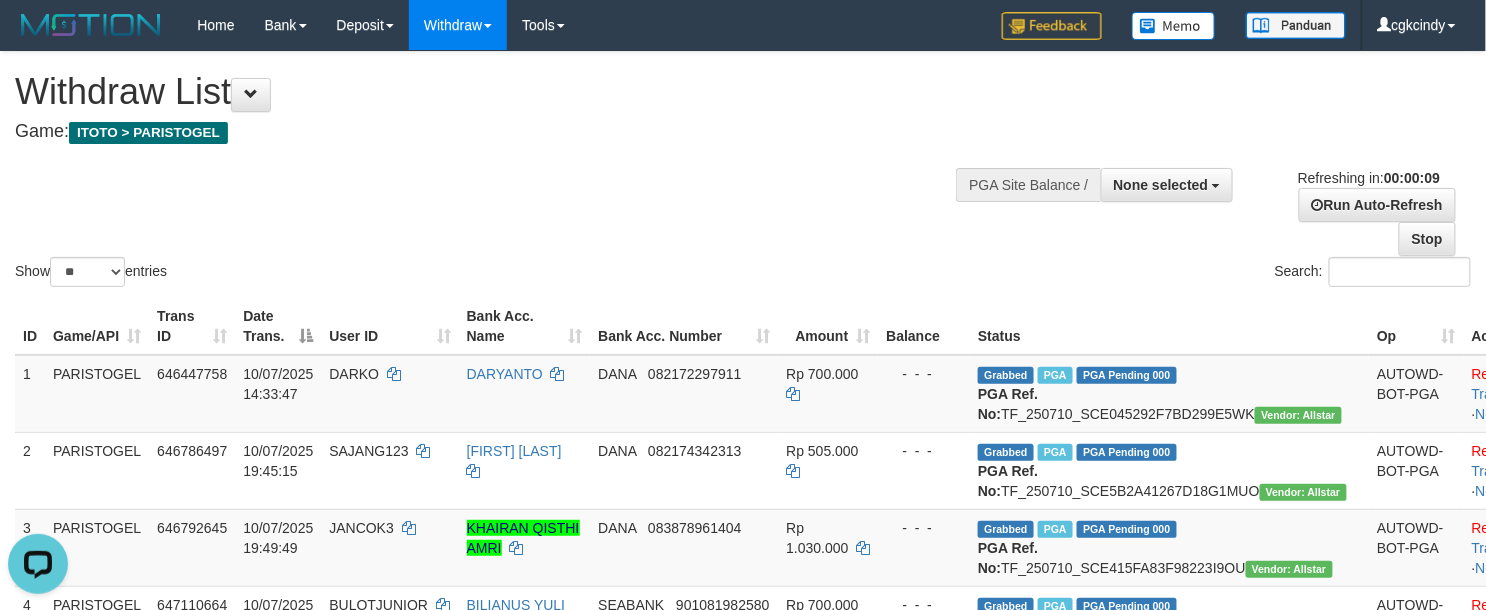 scroll, scrollTop: 0, scrollLeft: 0, axis: both 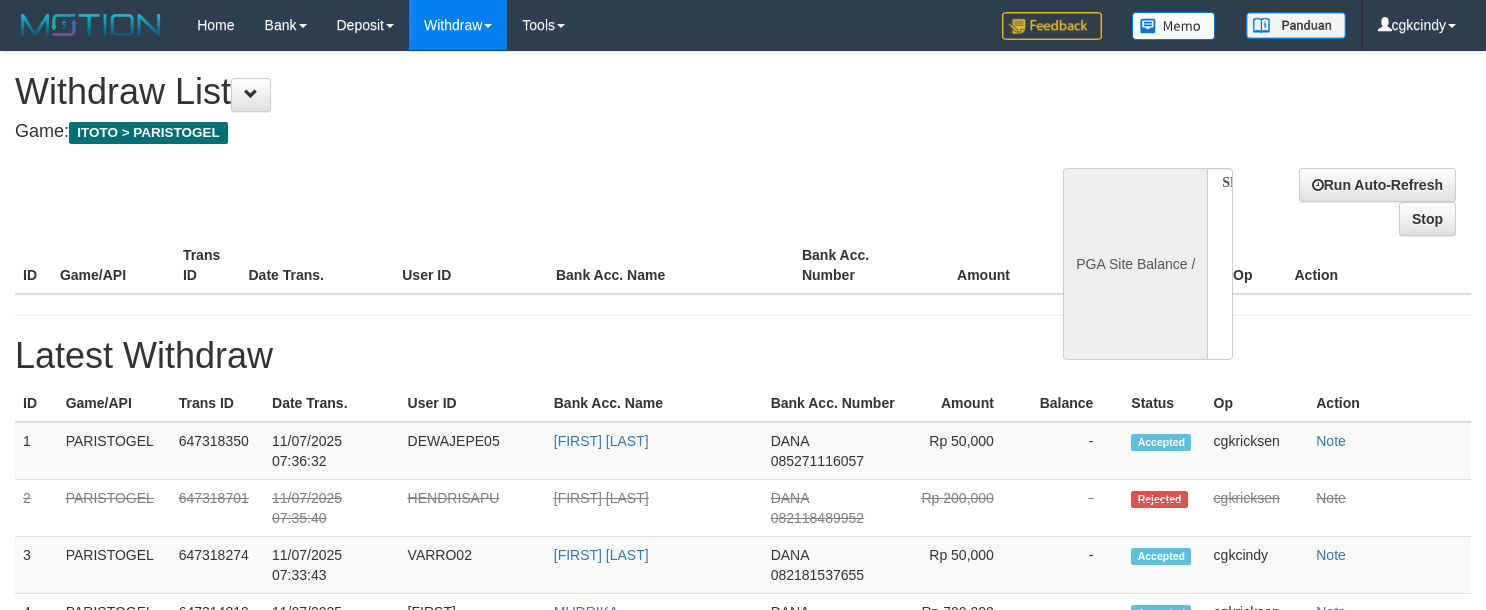 select 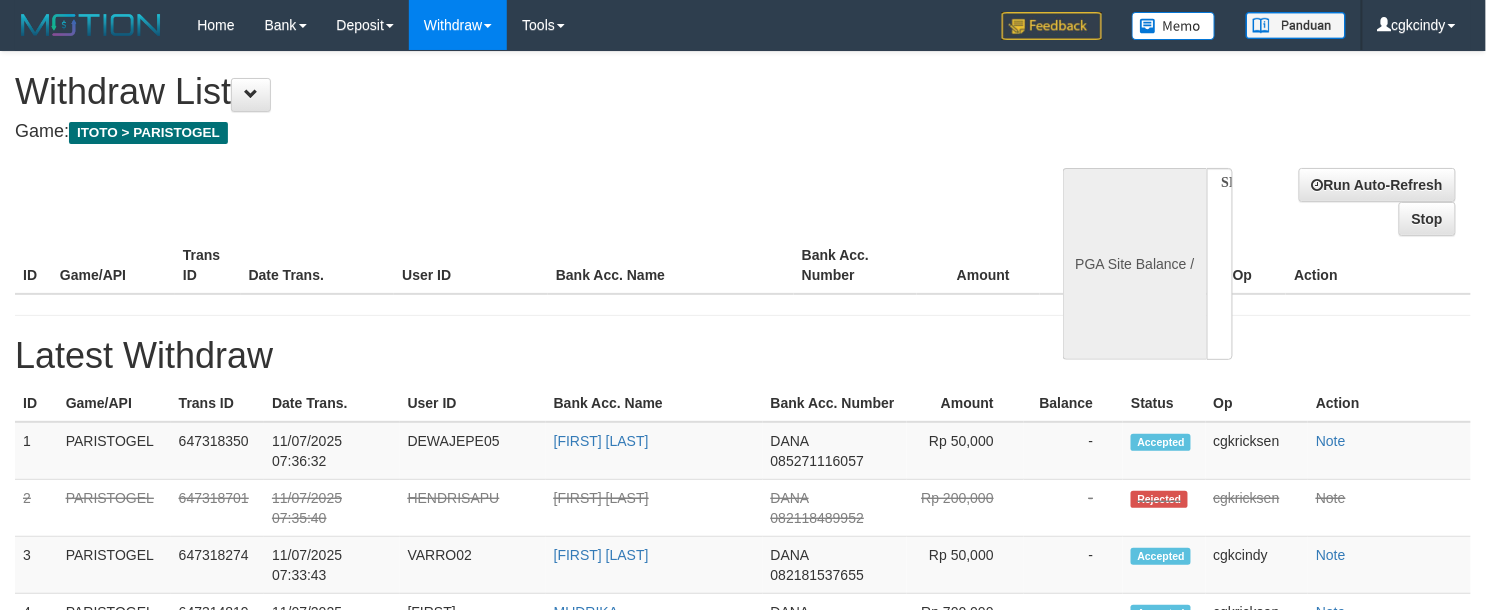 select on "**" 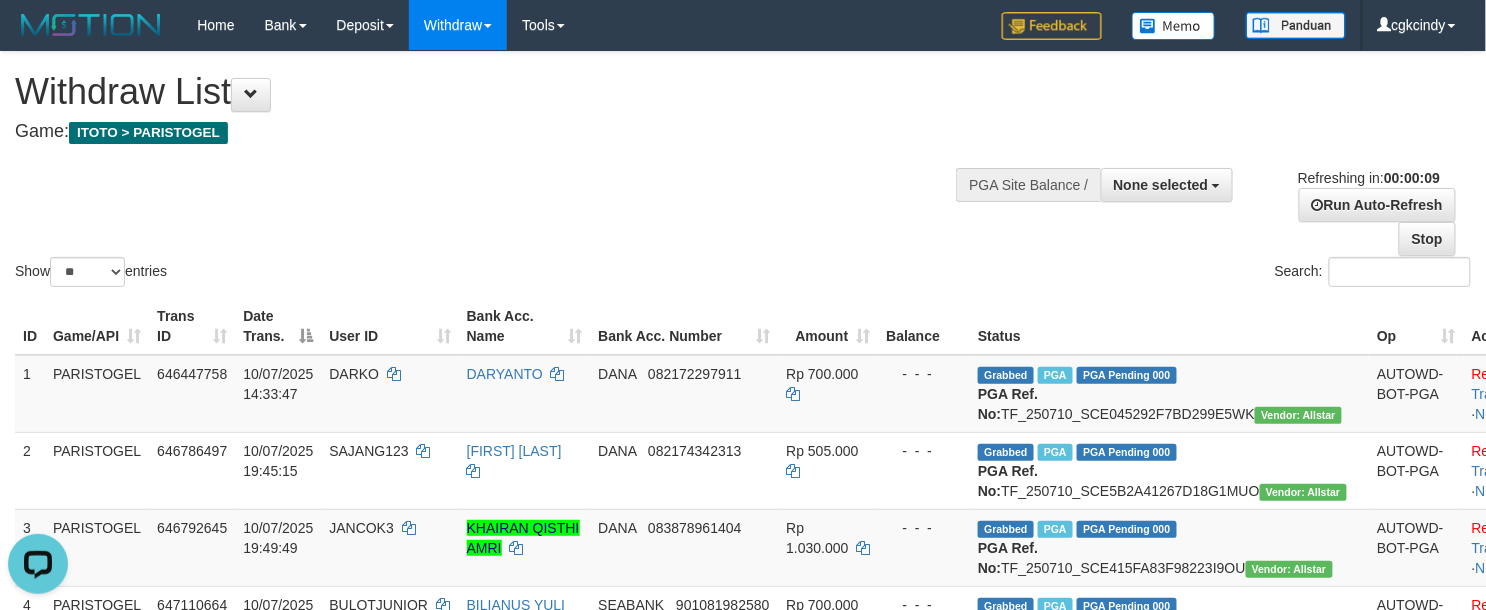 scroll, scrollTop: 0, scrollLeft: 0, axis: both 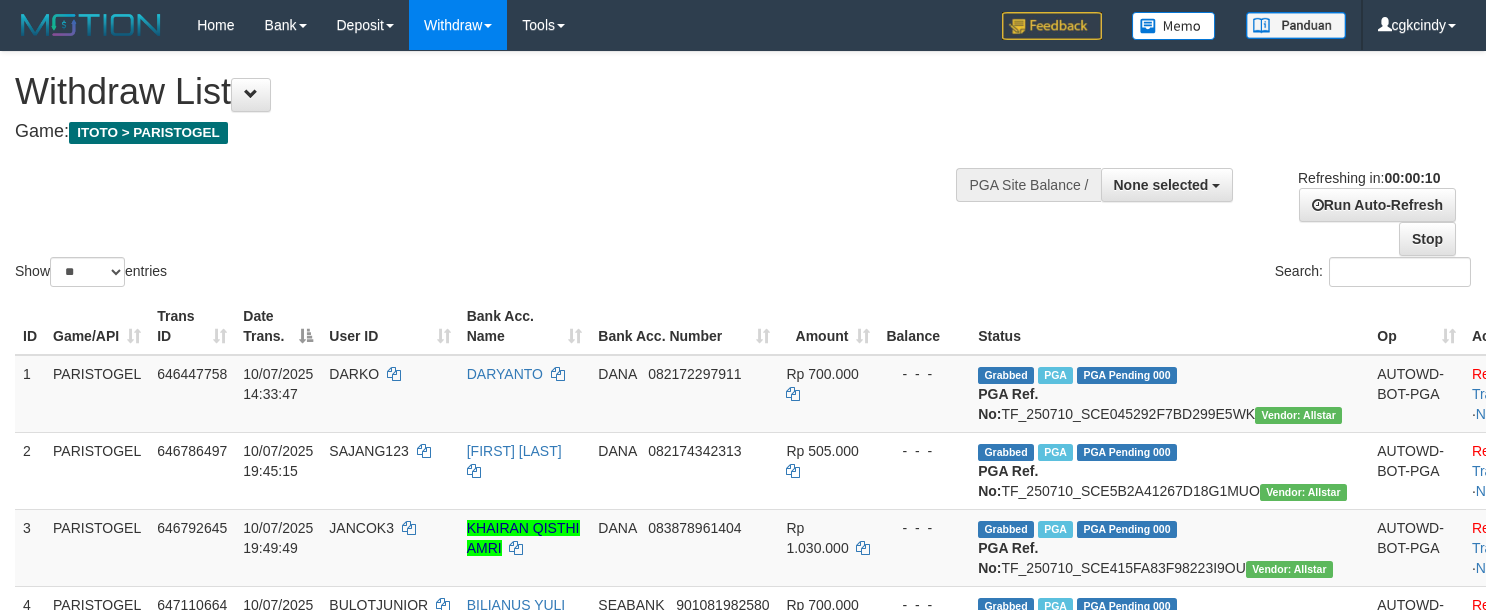 select 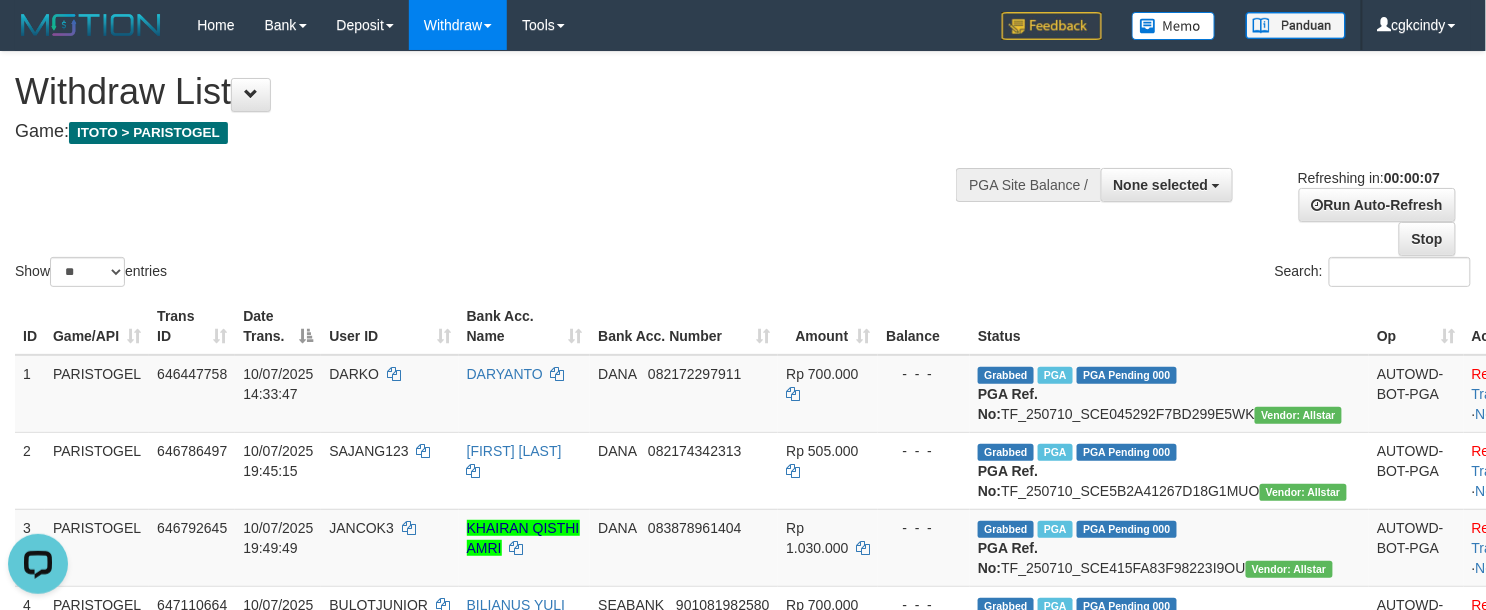 scroll, scrollTop: 0, scrollLeft: 0, axis: both 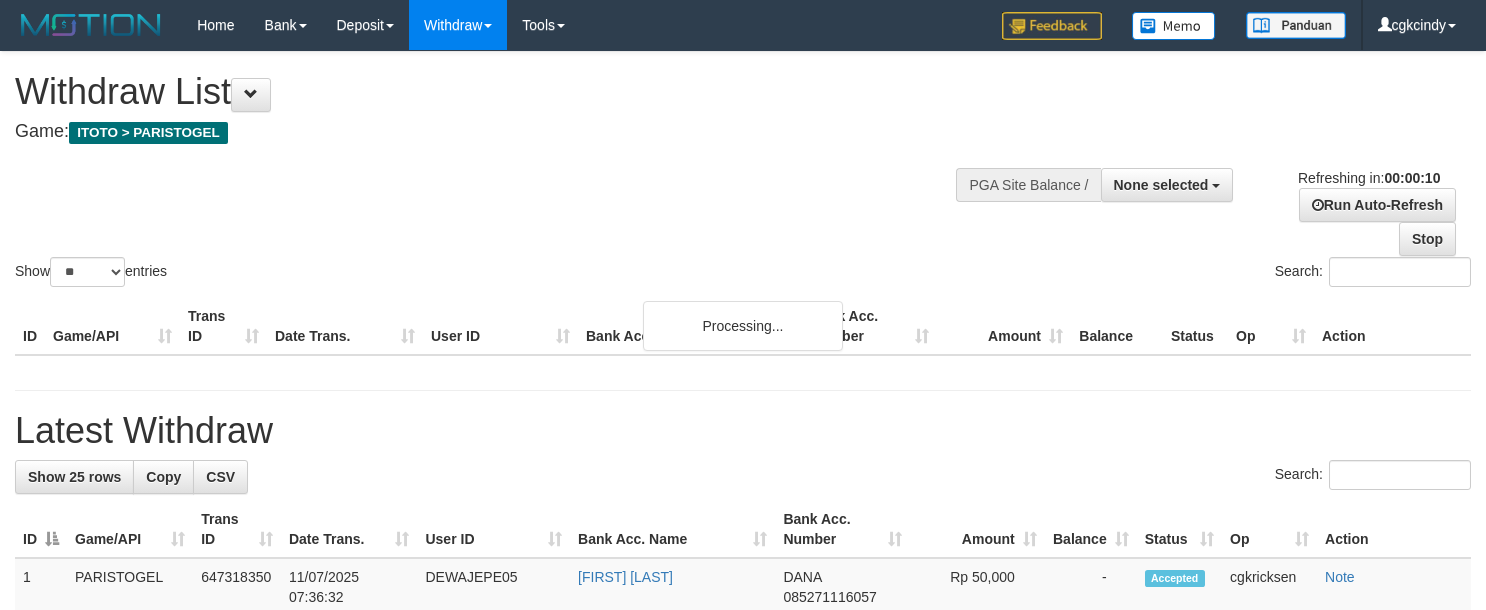 select 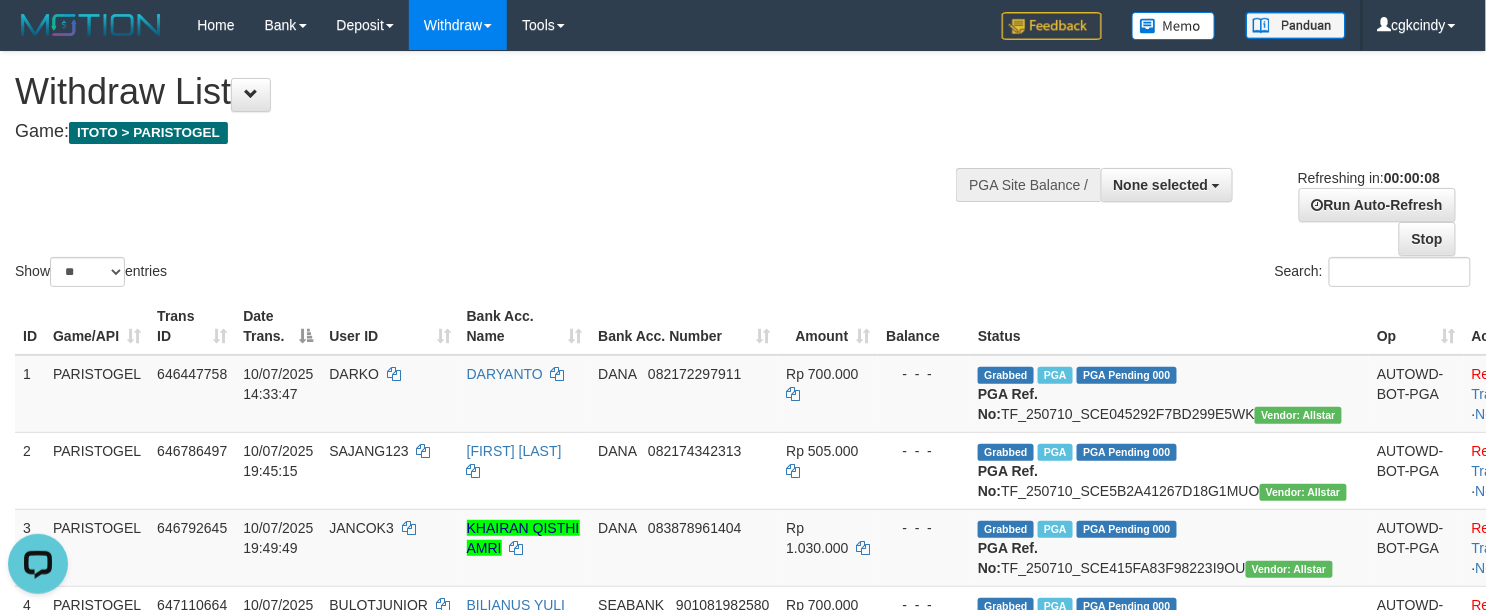 scroll, scrollTop: 0, scrollLeft: 0, axis: both 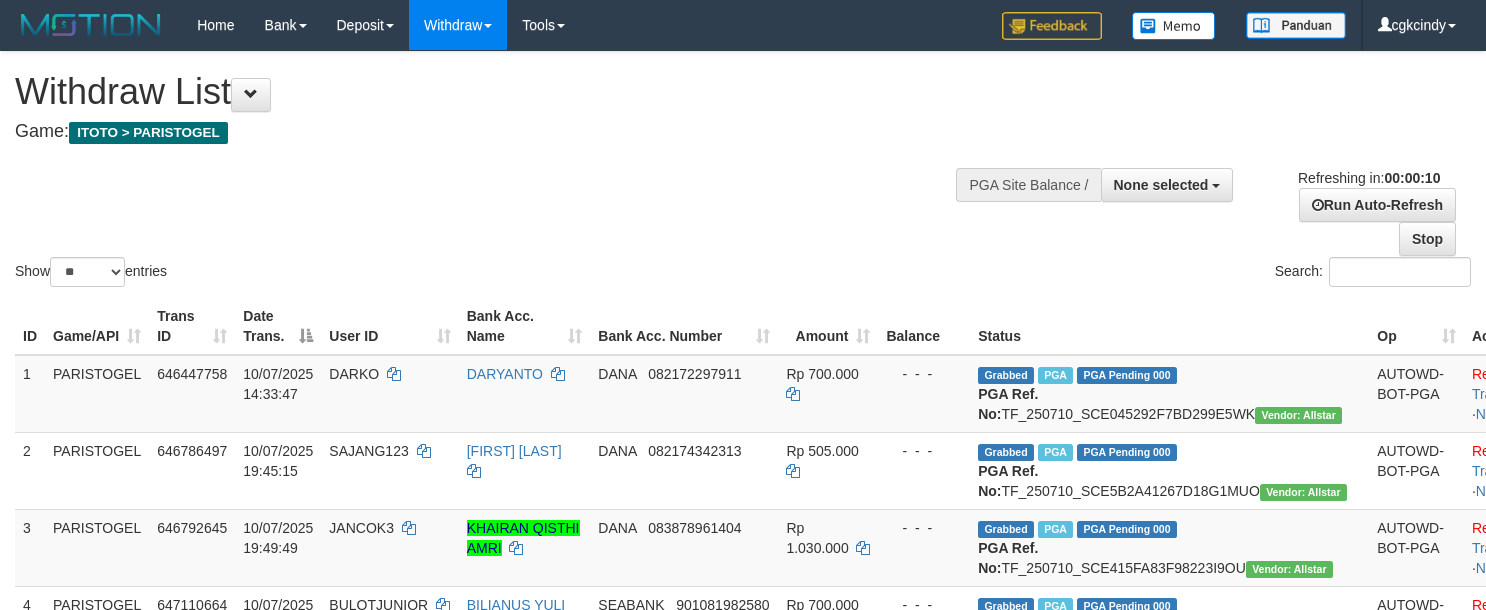 select 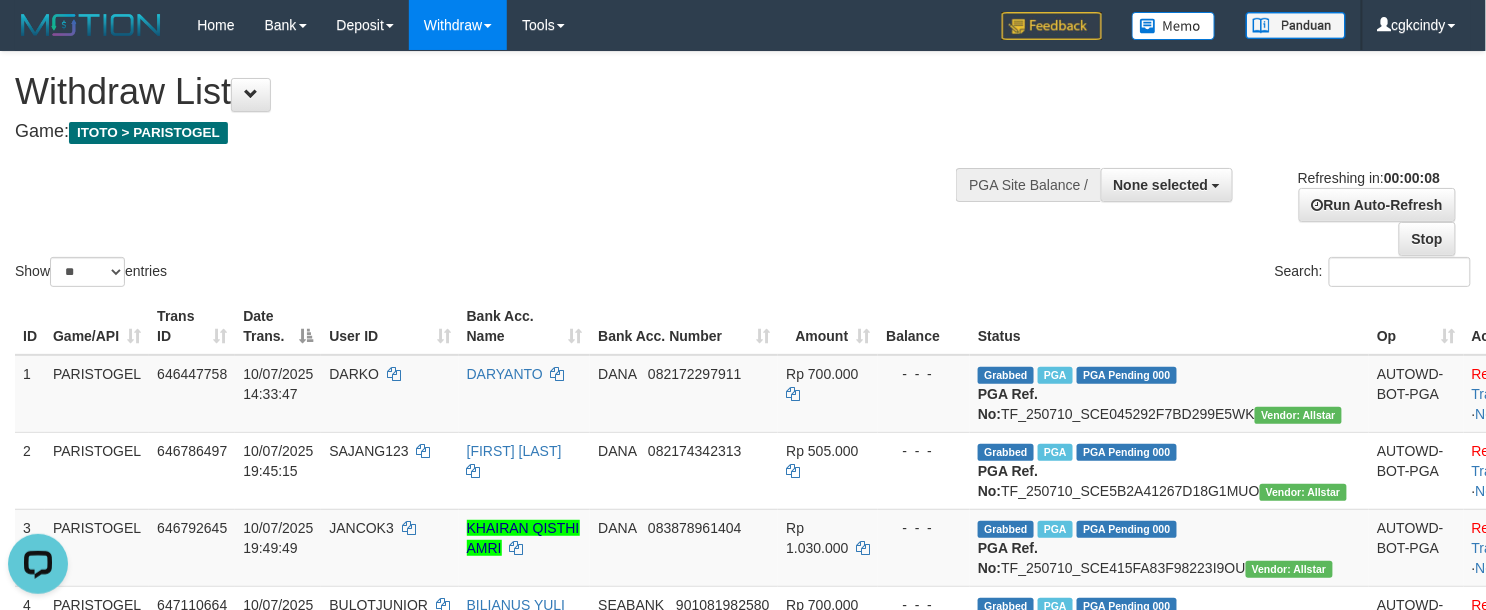 scroll, scrollTop: 0, scrollLeft: 0, axis: both 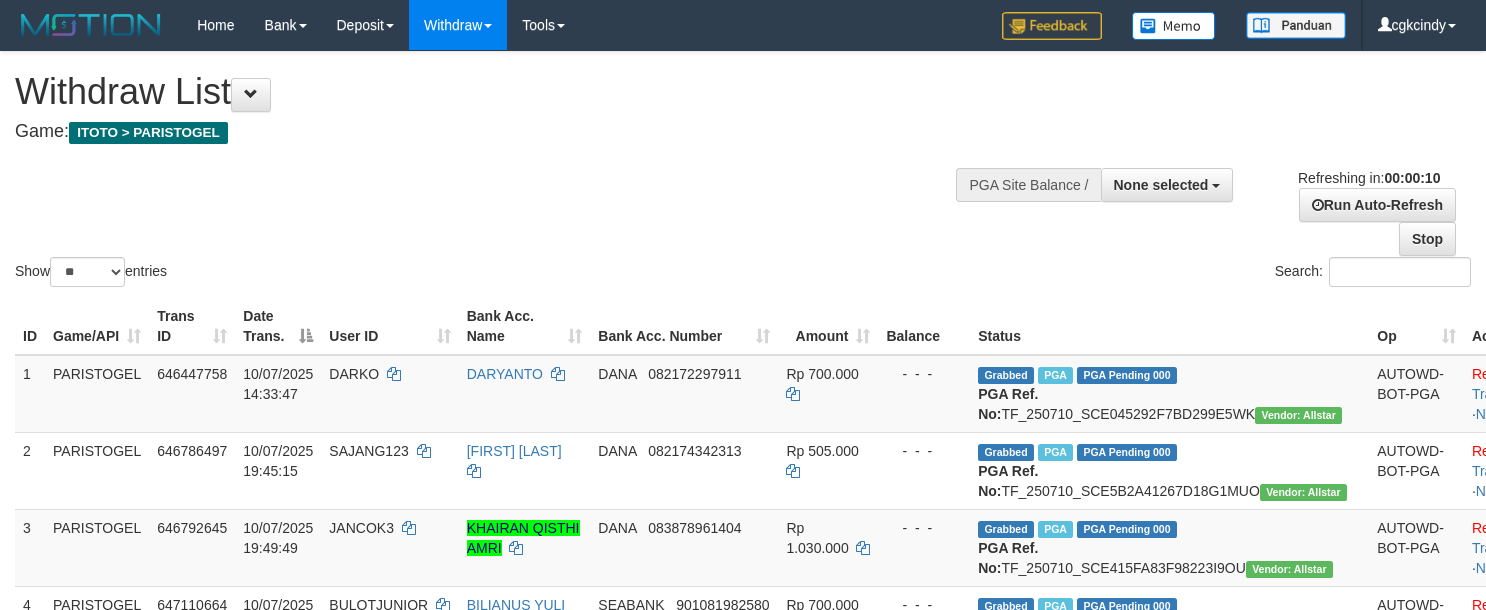 select 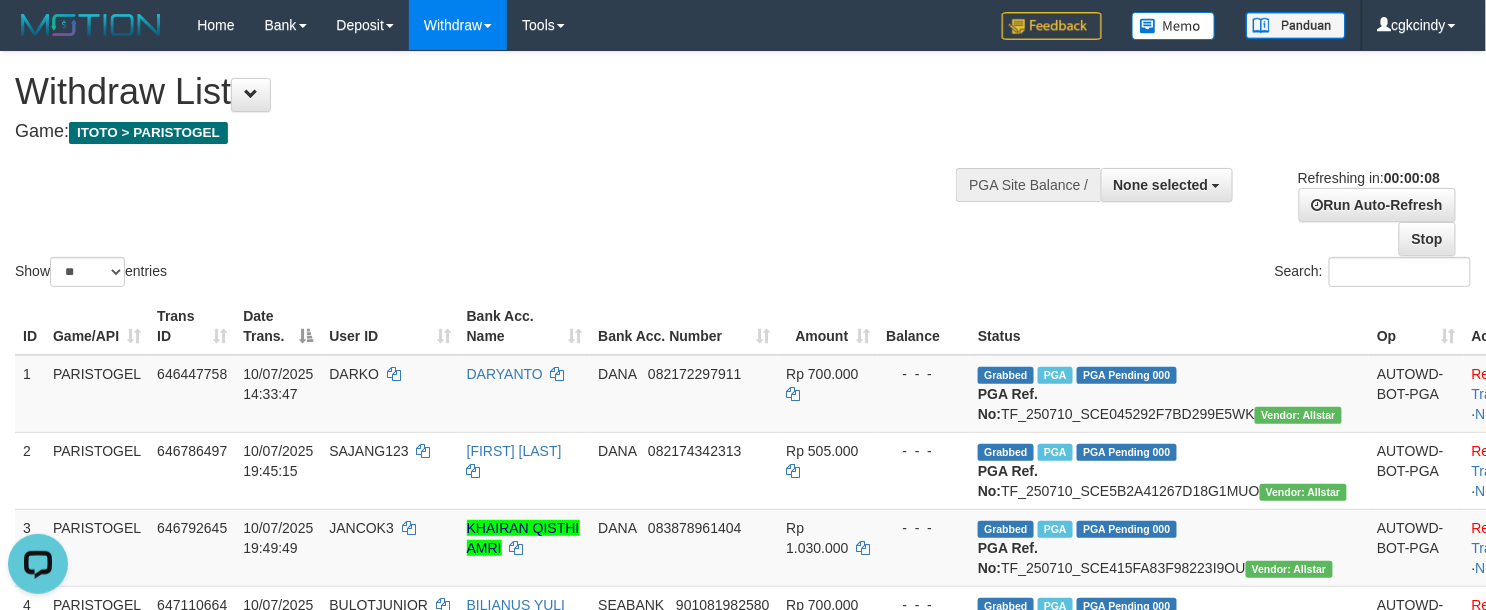 scroll, scrollTop: 0, scrollLeft: 0, axis: both 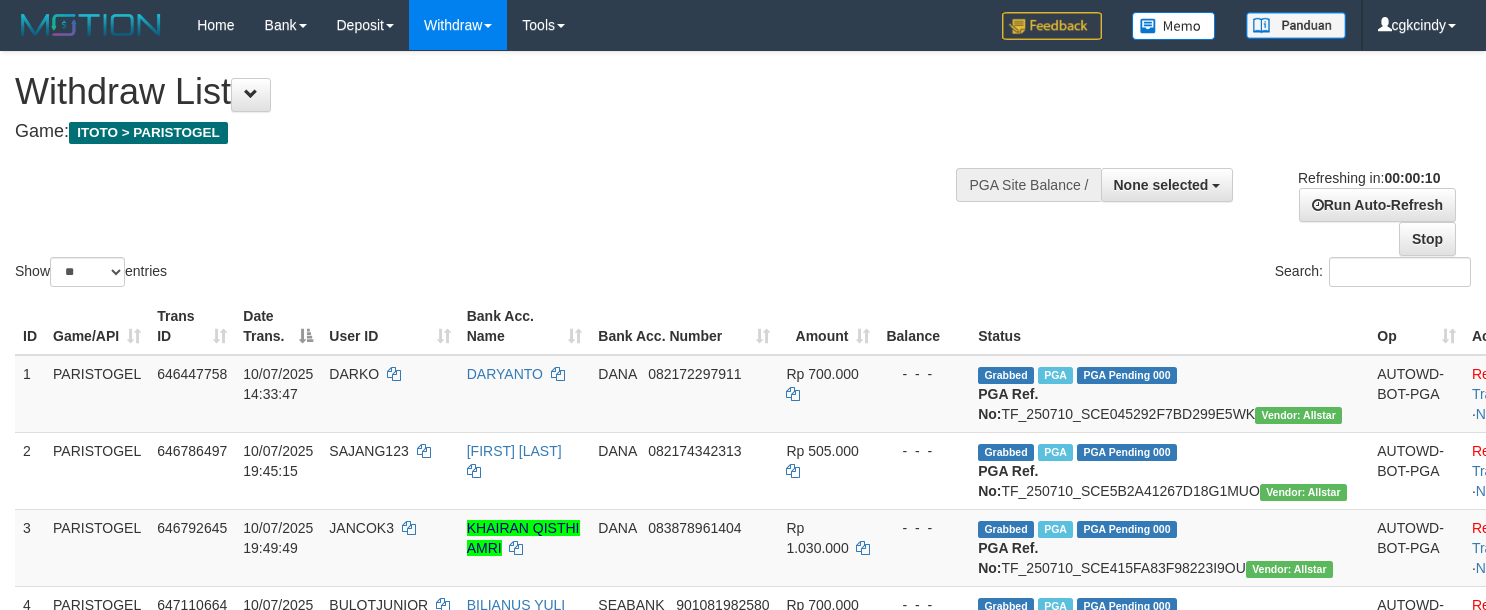 select 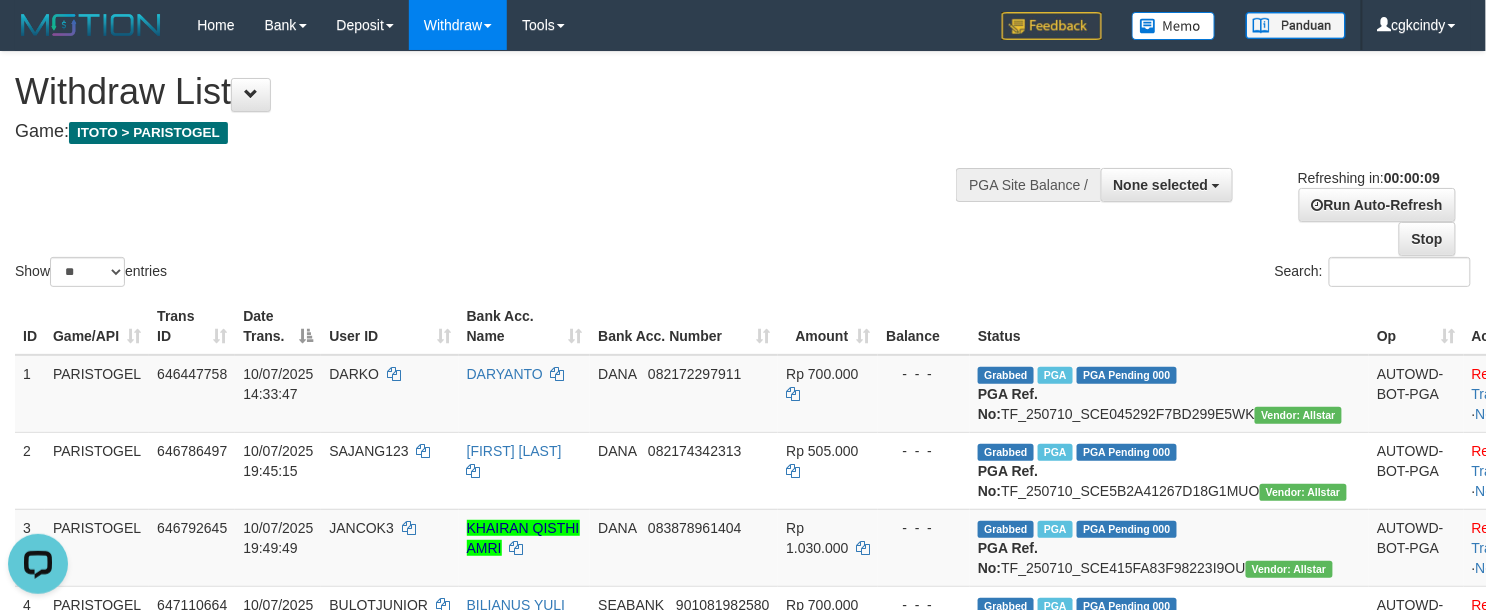 scroll, scrollTop: 0, scrollLeft: 0, axis: both 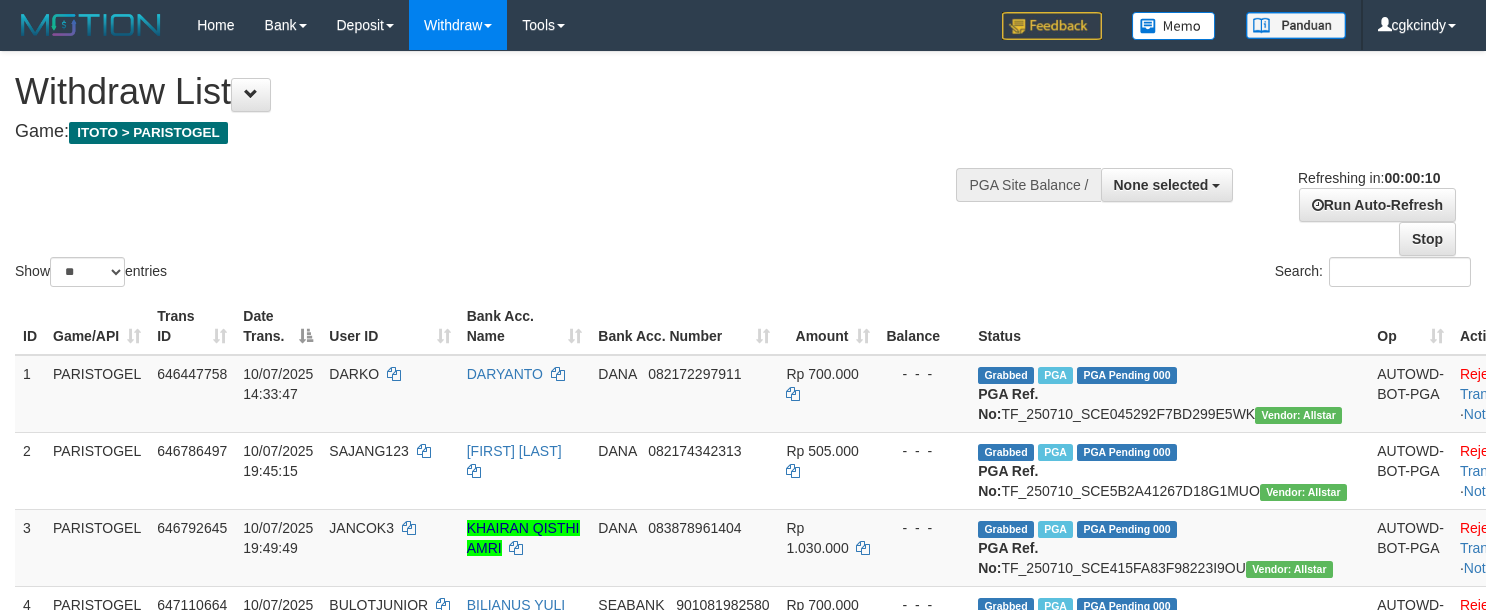 select 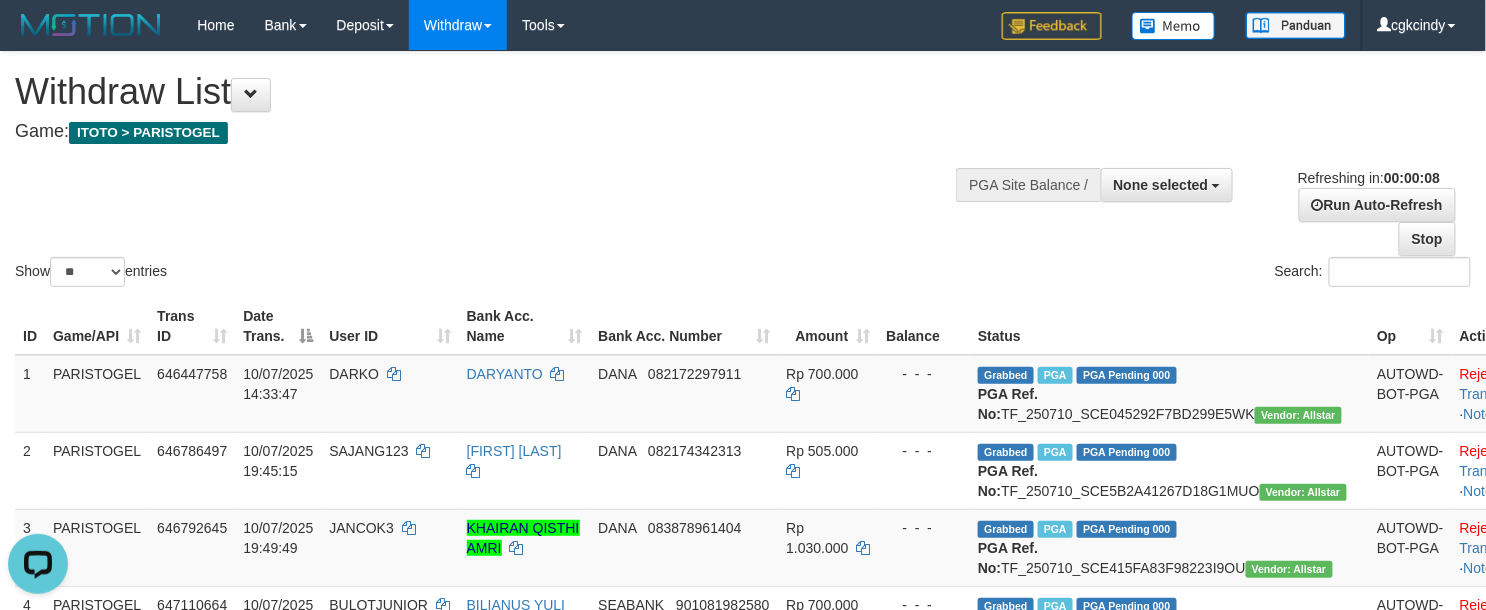 scroll, scrollTop: 0, scrollLeft: 0, axis: both 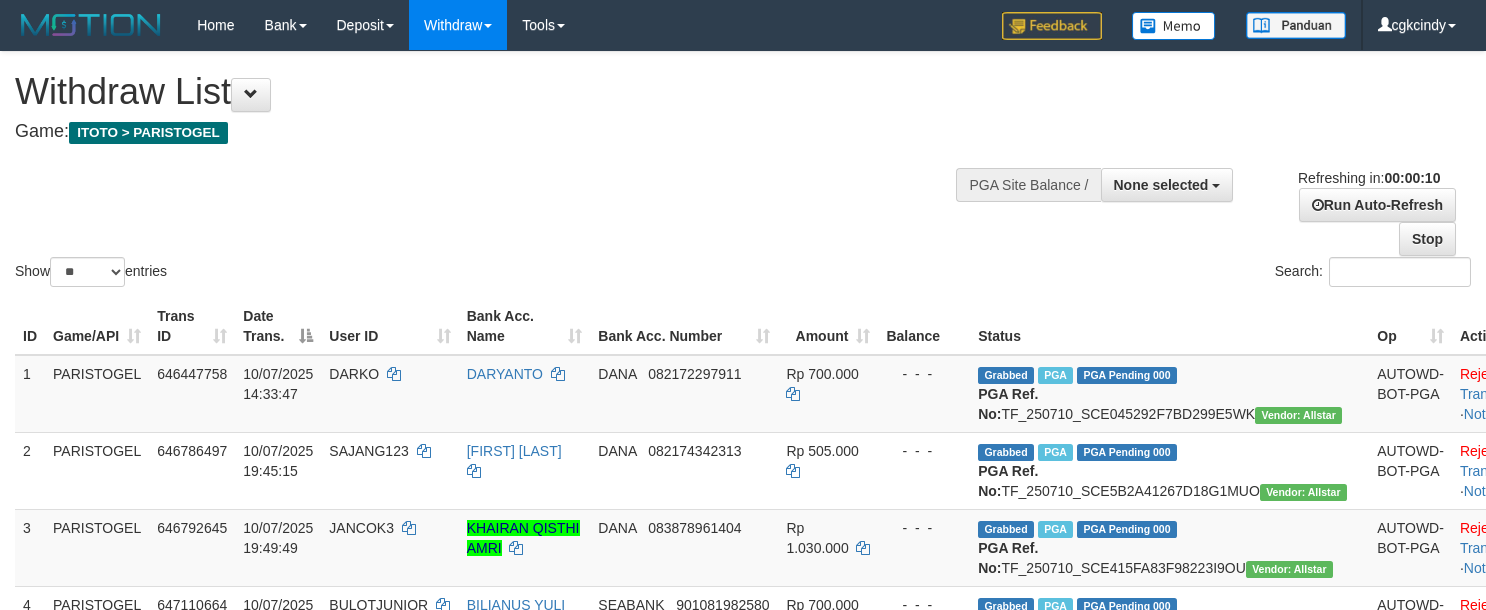 select 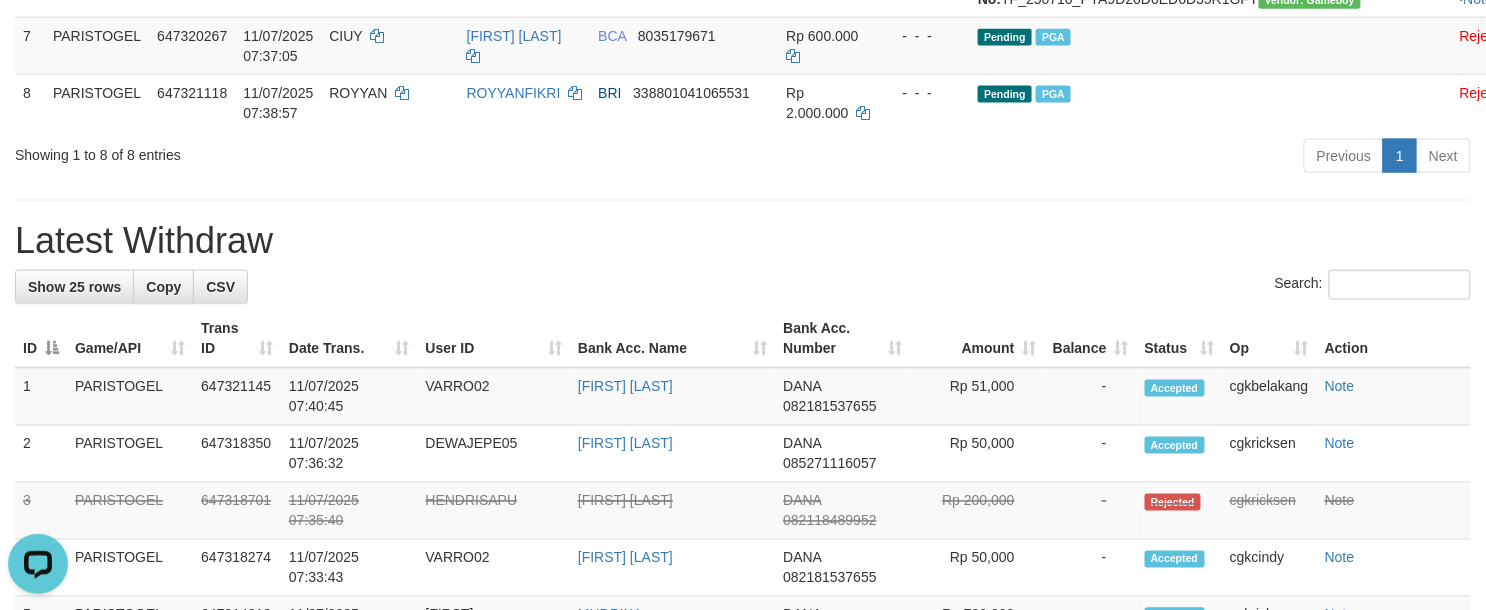 scroll, scrollTop: 0, scrollLeft: 0, axis: both 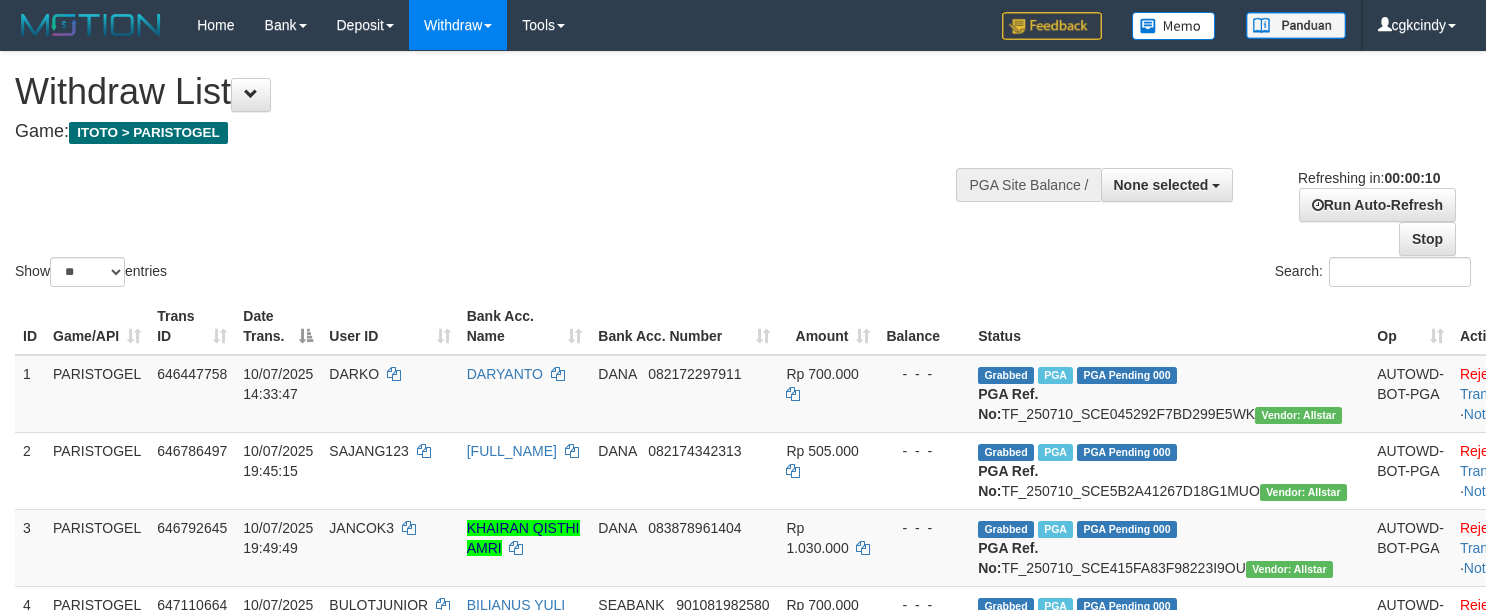 select 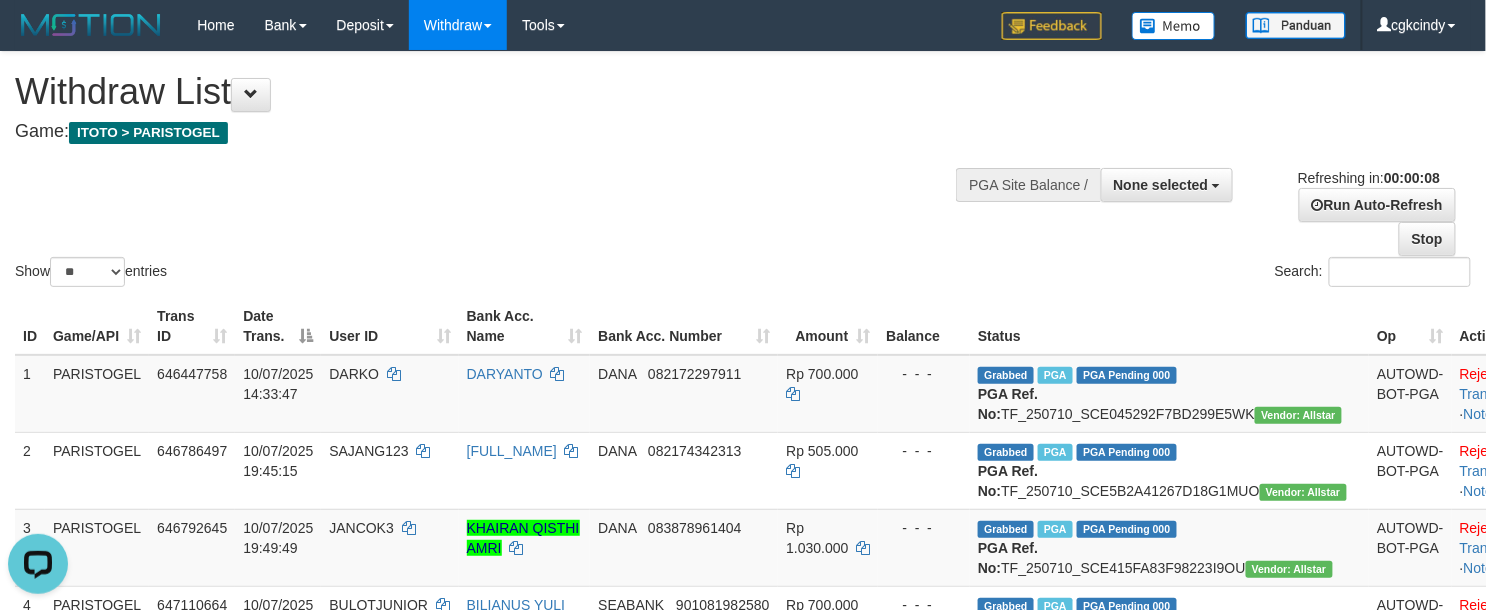 scroll, scrollTop: 0, scrollLeft: 0, axis: both 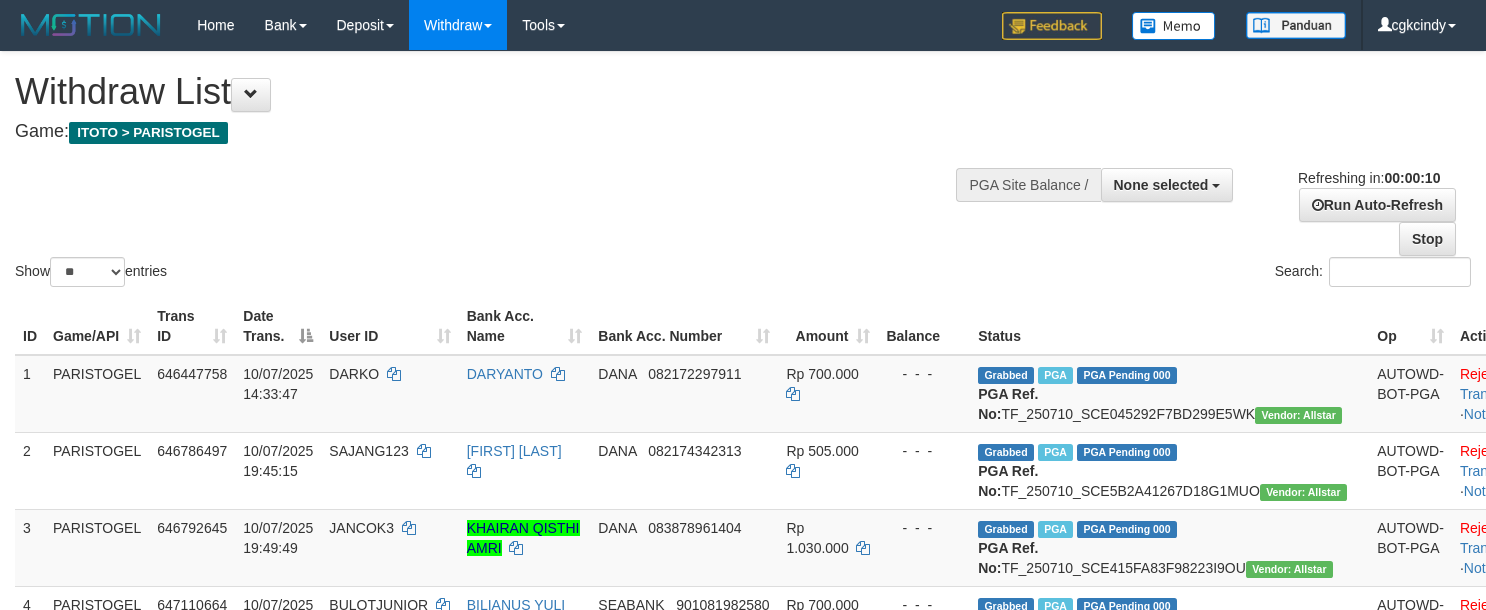 select 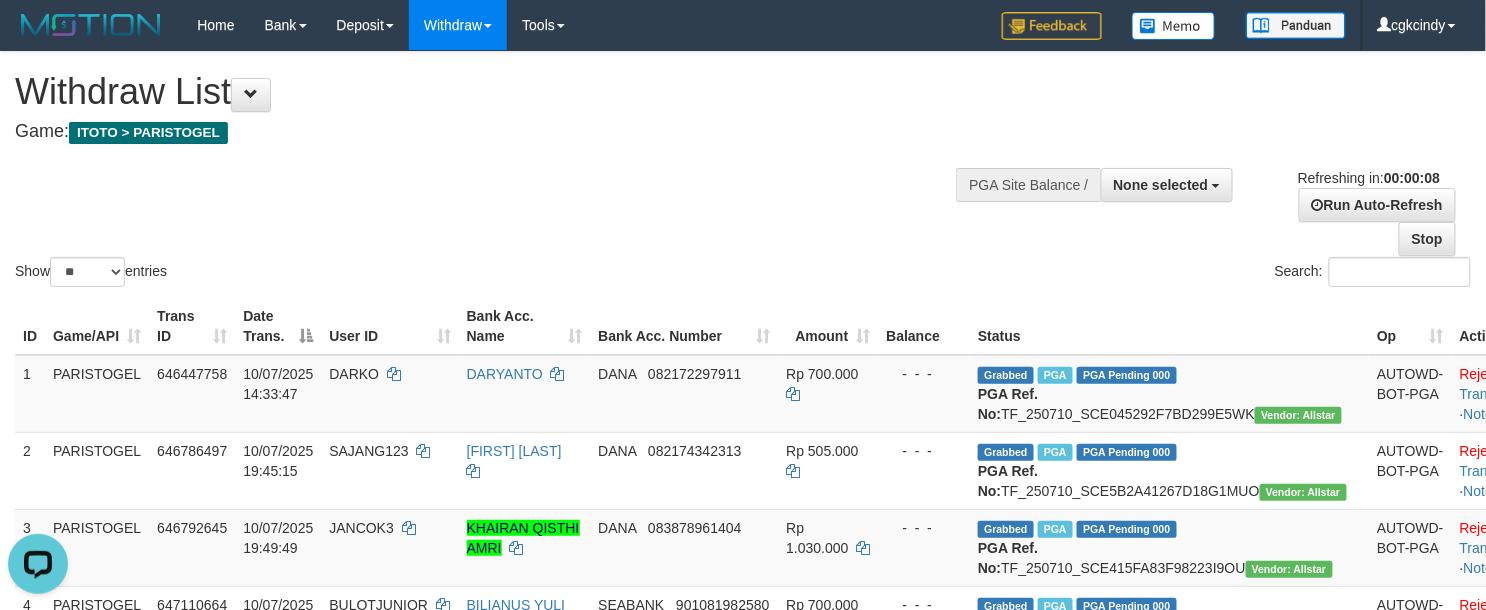scroll, scrollTop: 0, scrollLeft: 0, axis: both 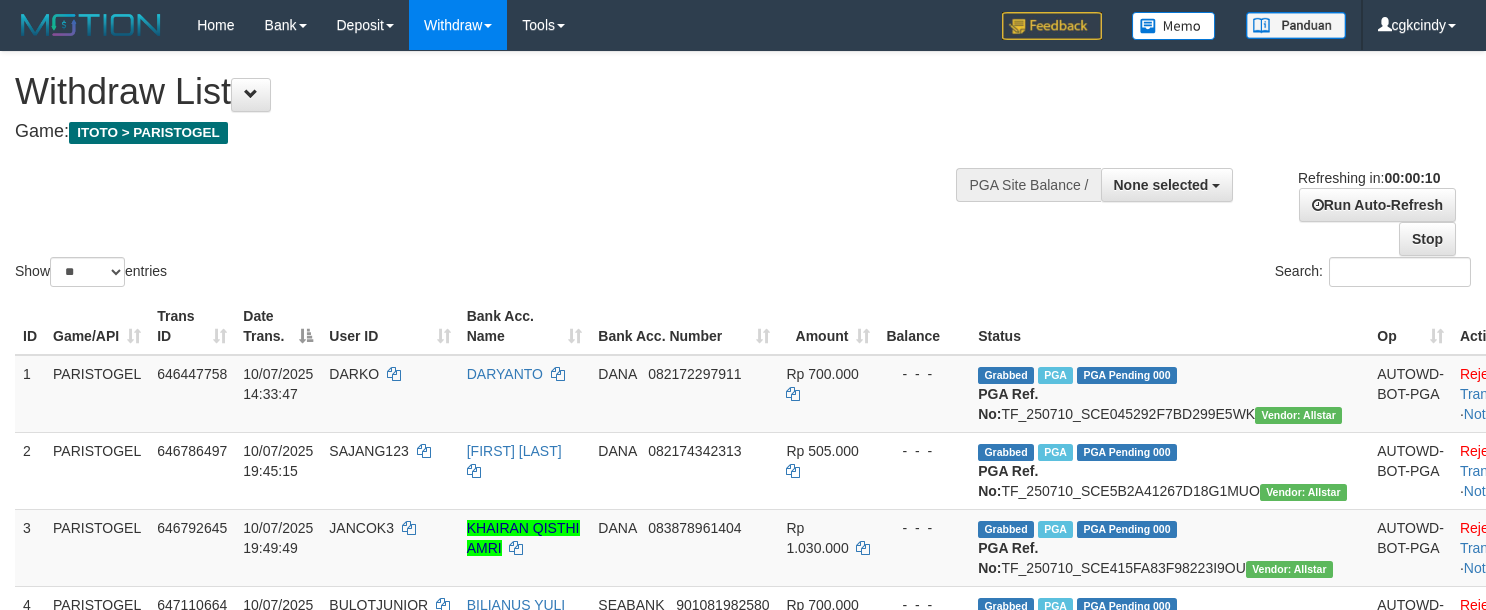 select 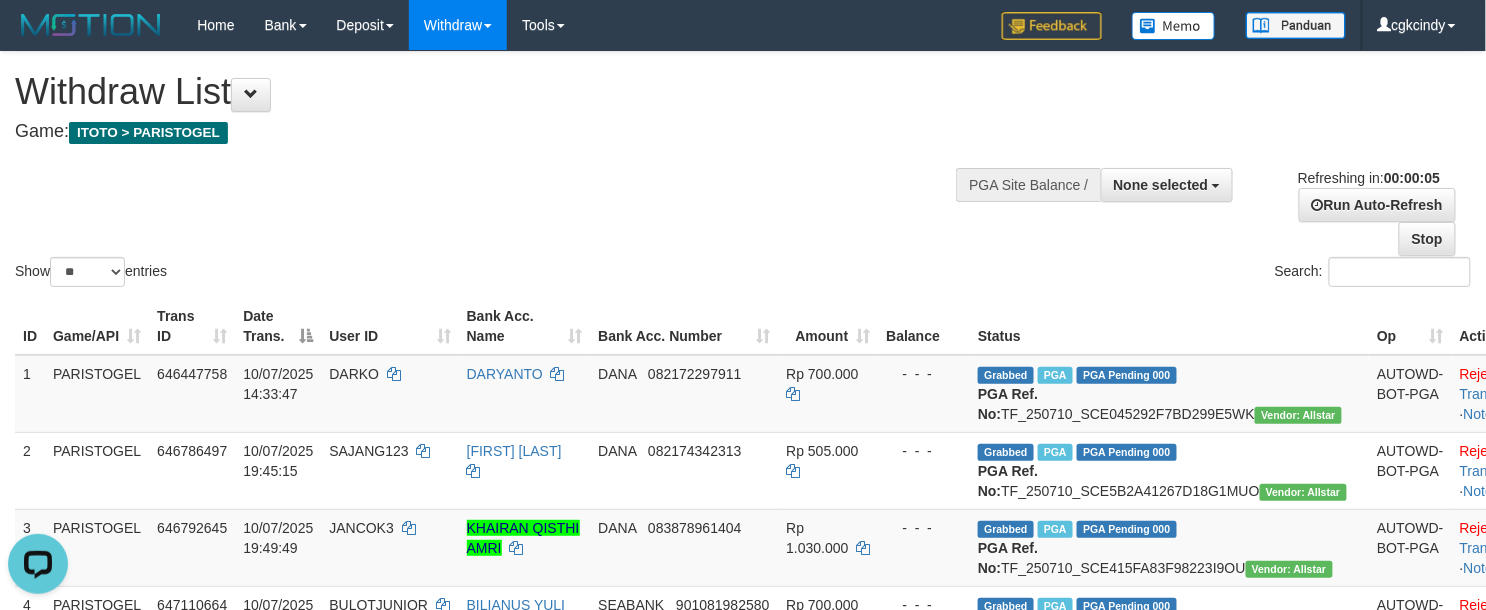 scroll, scrollTop: 0, scrollLeft: 0, axis: both 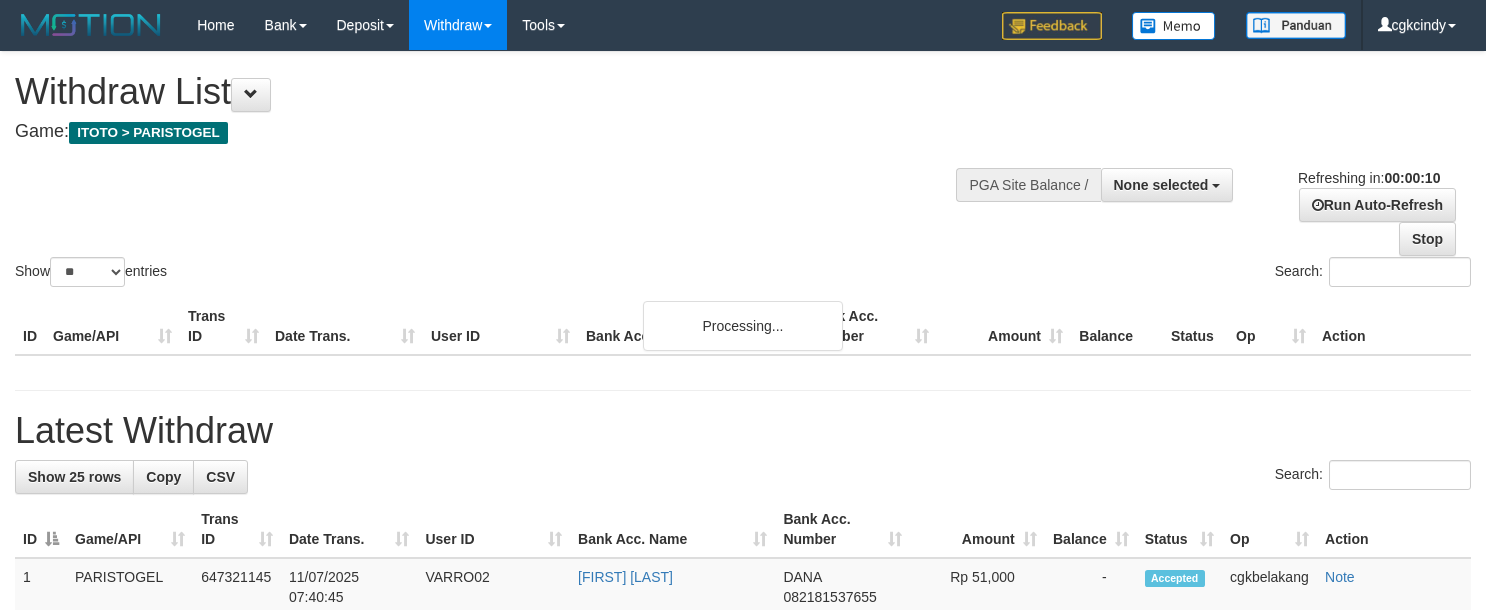 select 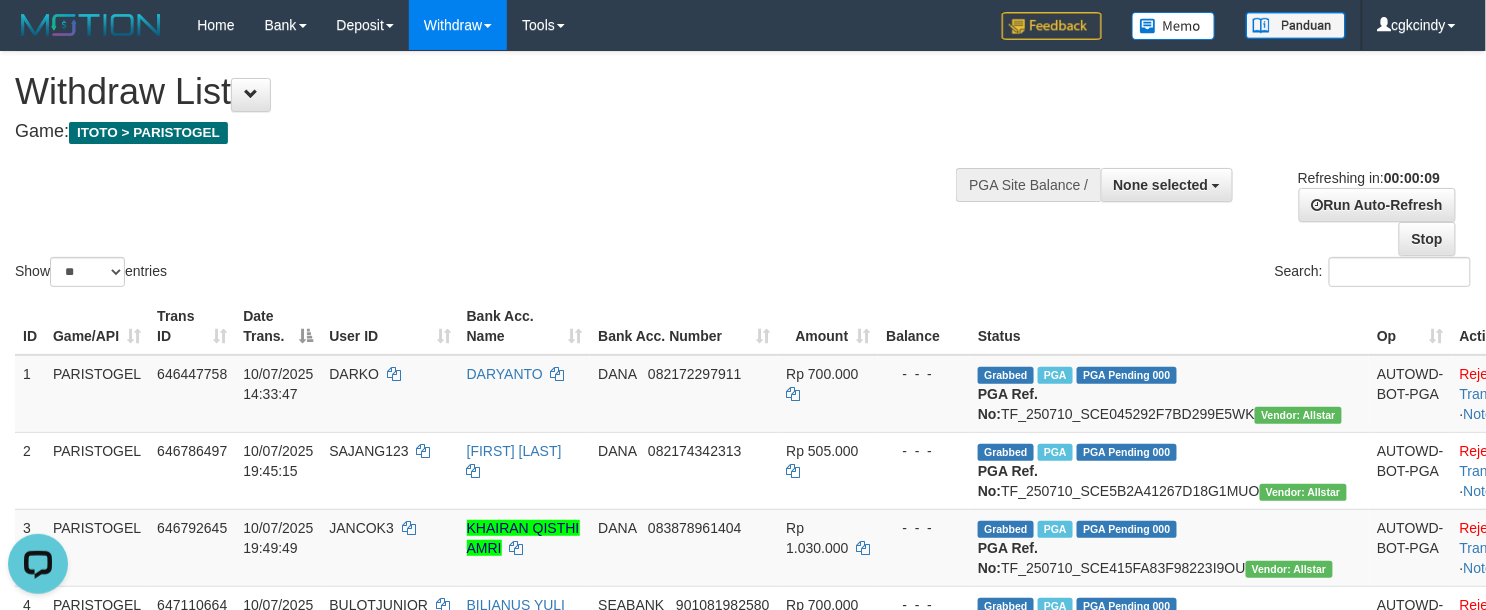 scroll, scrollTop: 0, scrollLeft: 0, axis: both 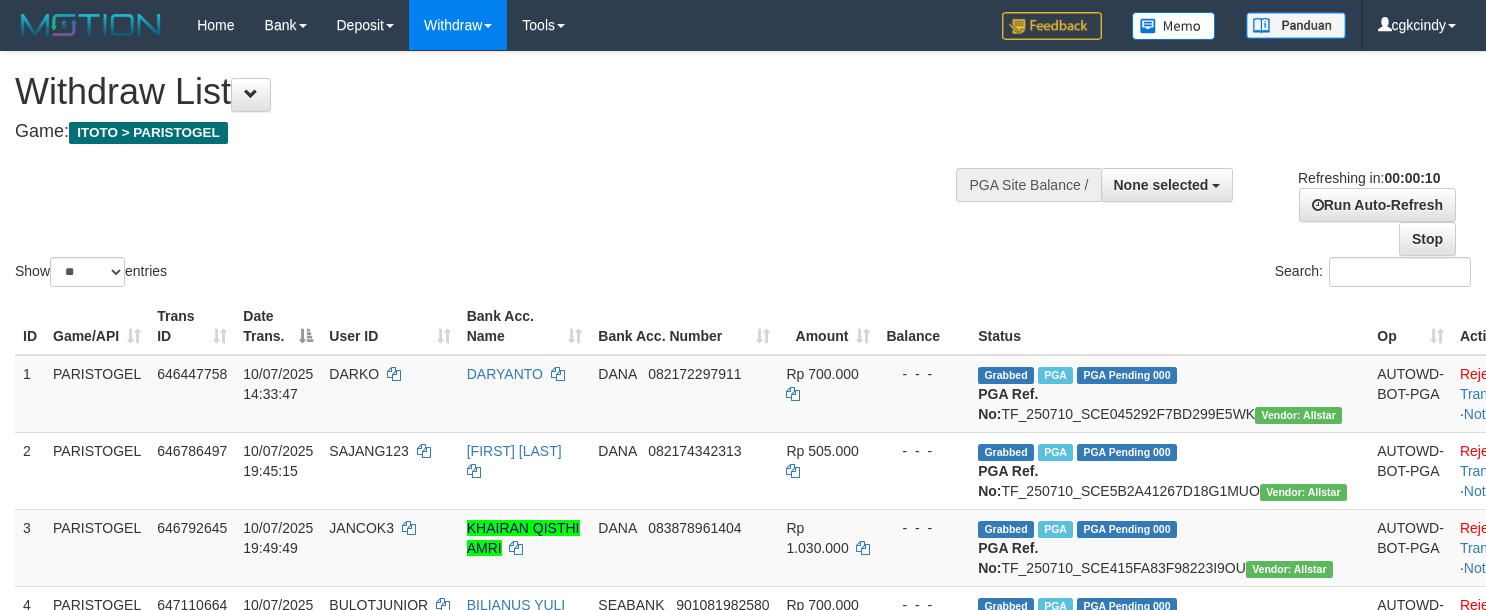 select 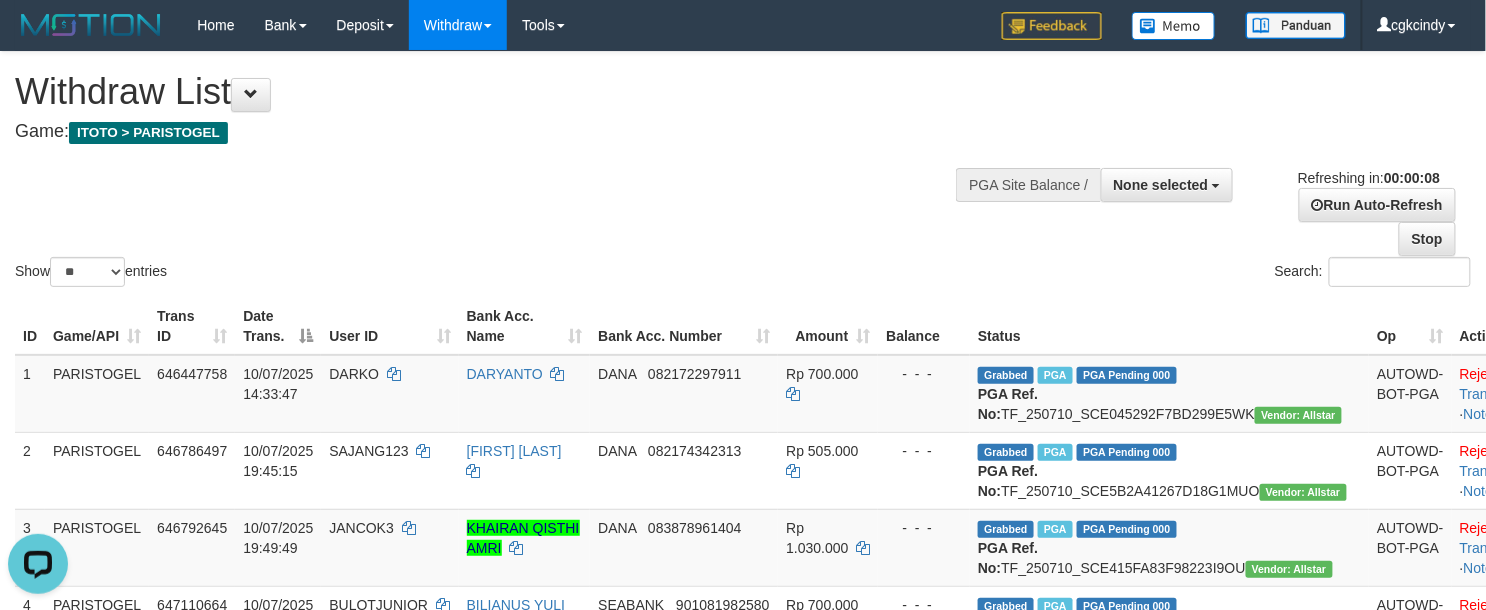 scroll, scrollTop: 0, scrollLeft: 0, axis: both 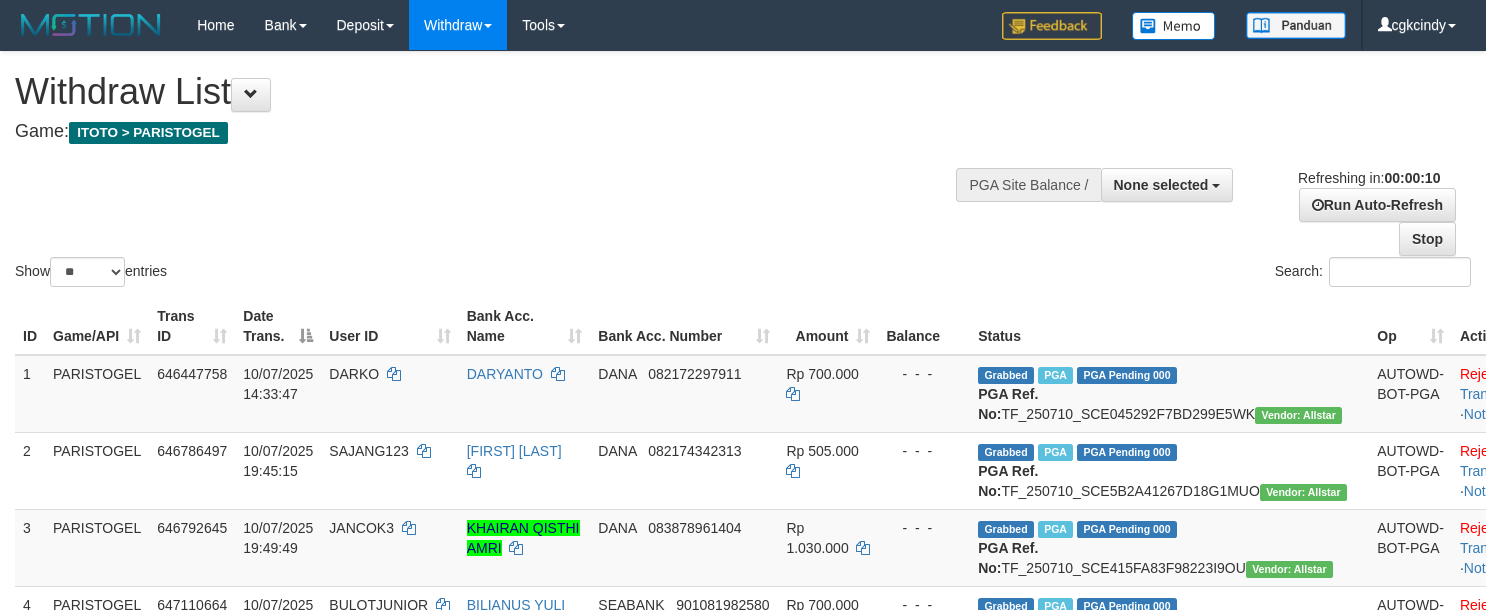 select 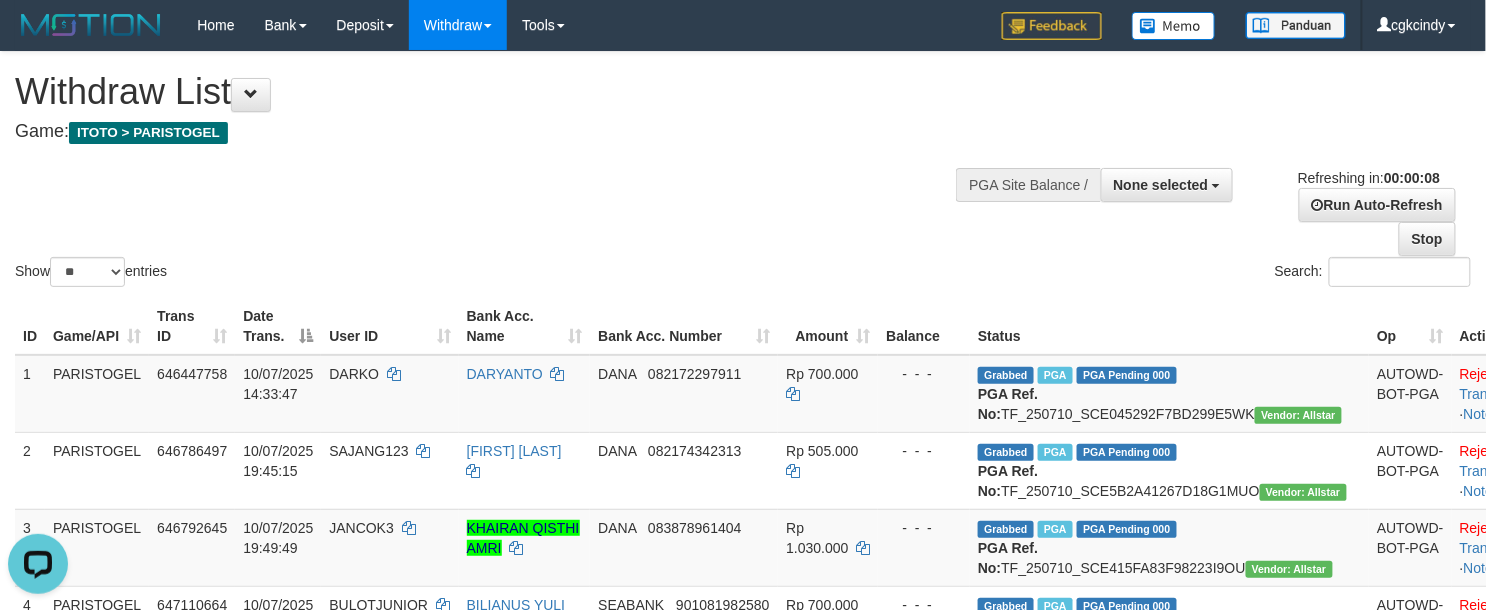 scroll, scrollTop: 0, scrollLeft: 0, axis: both 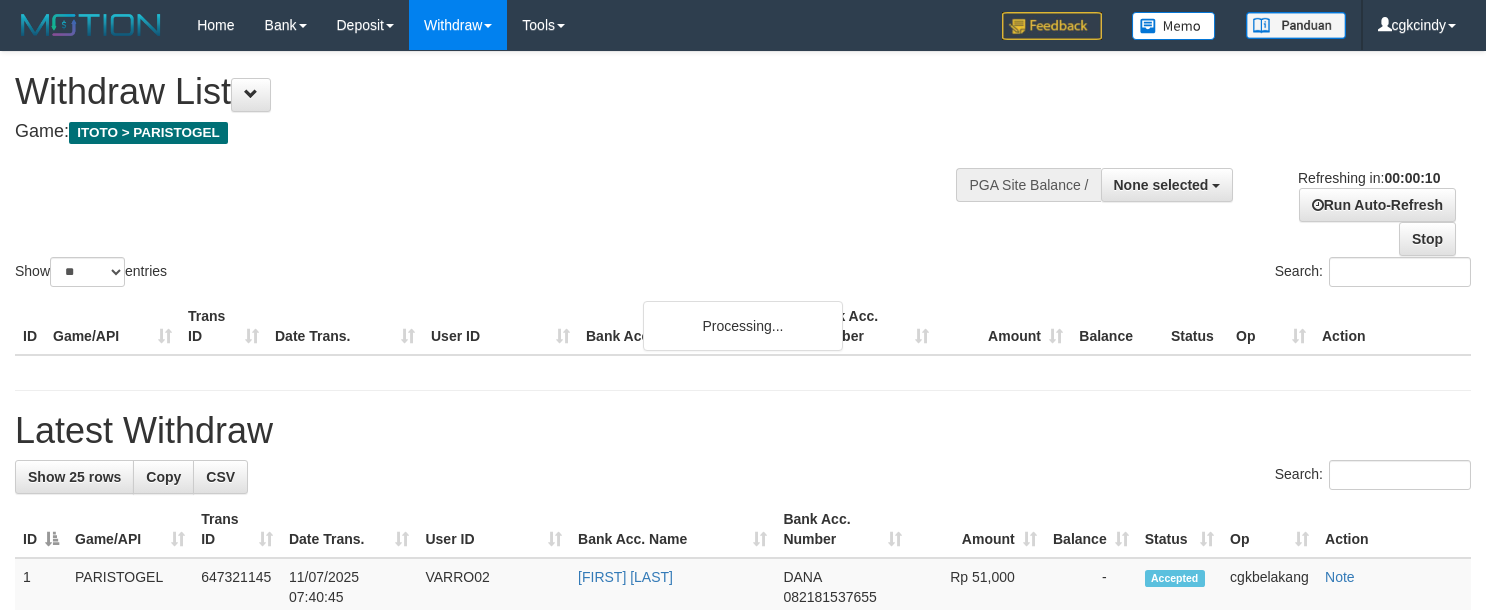 select 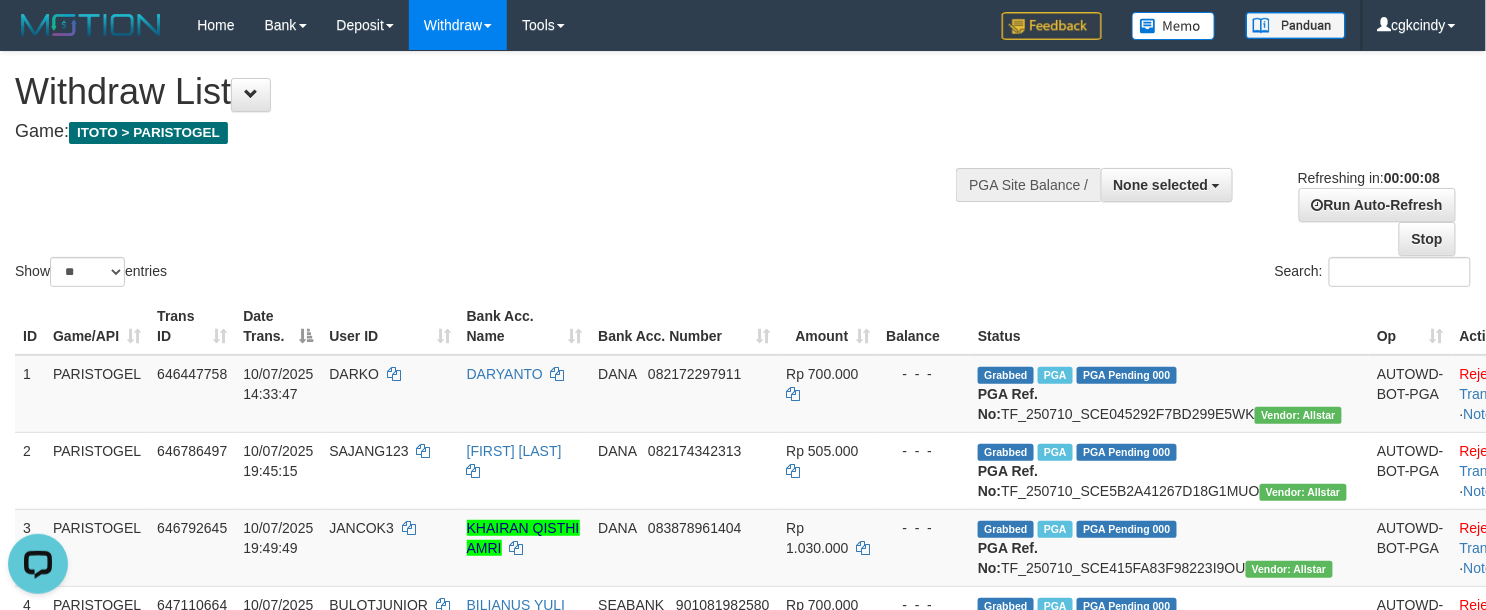 scroll, scrollTop: 0, scrollLeft: 0, axis: both 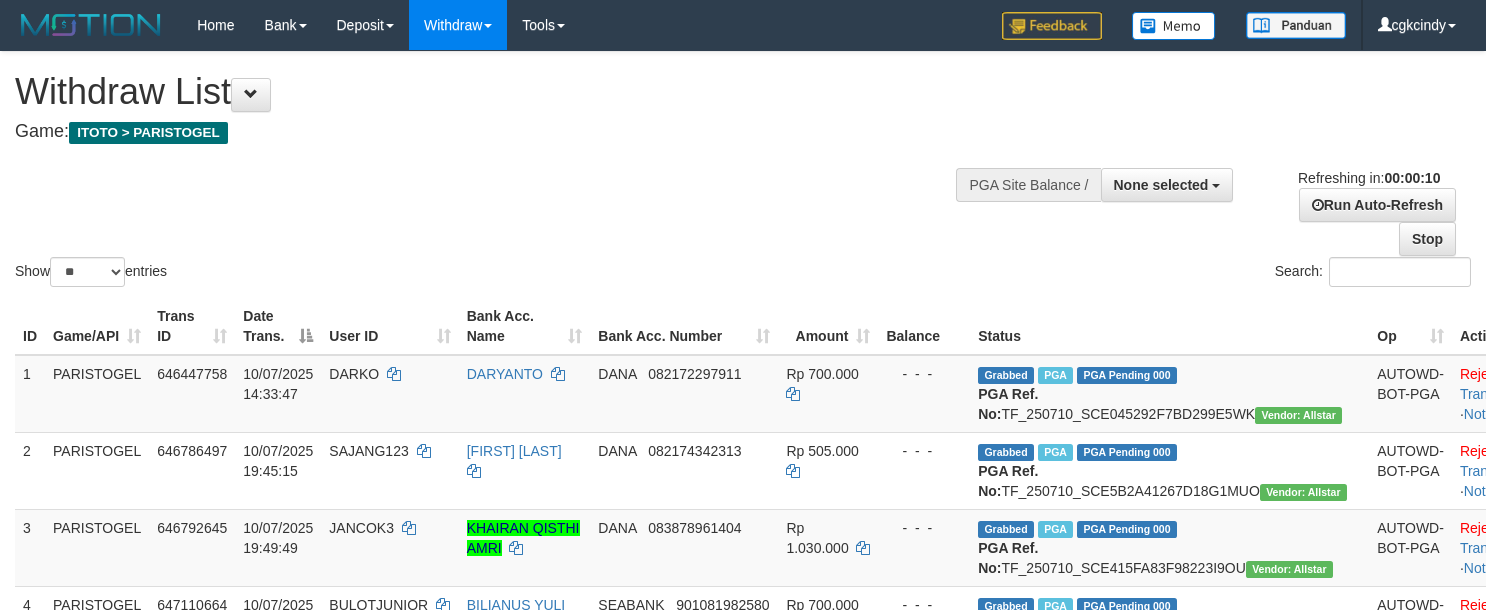 select 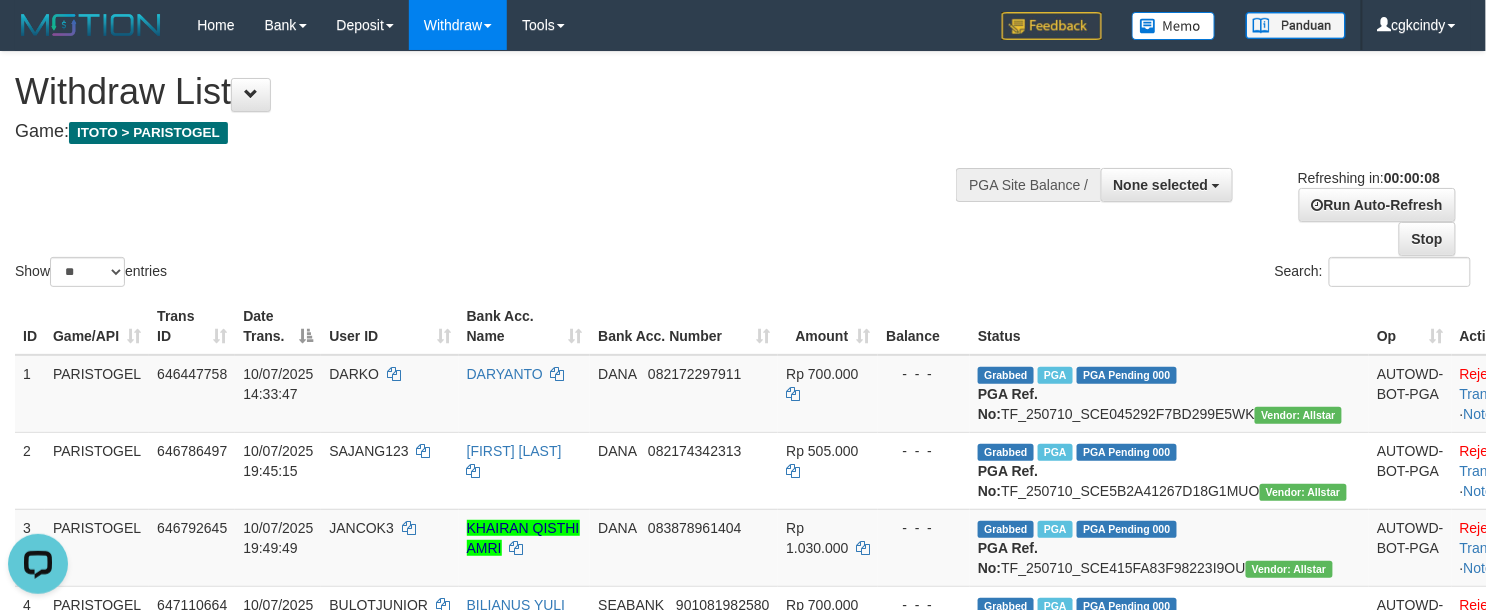 scroll, scrollTop: 0, scrollLeft: 0, axis: both 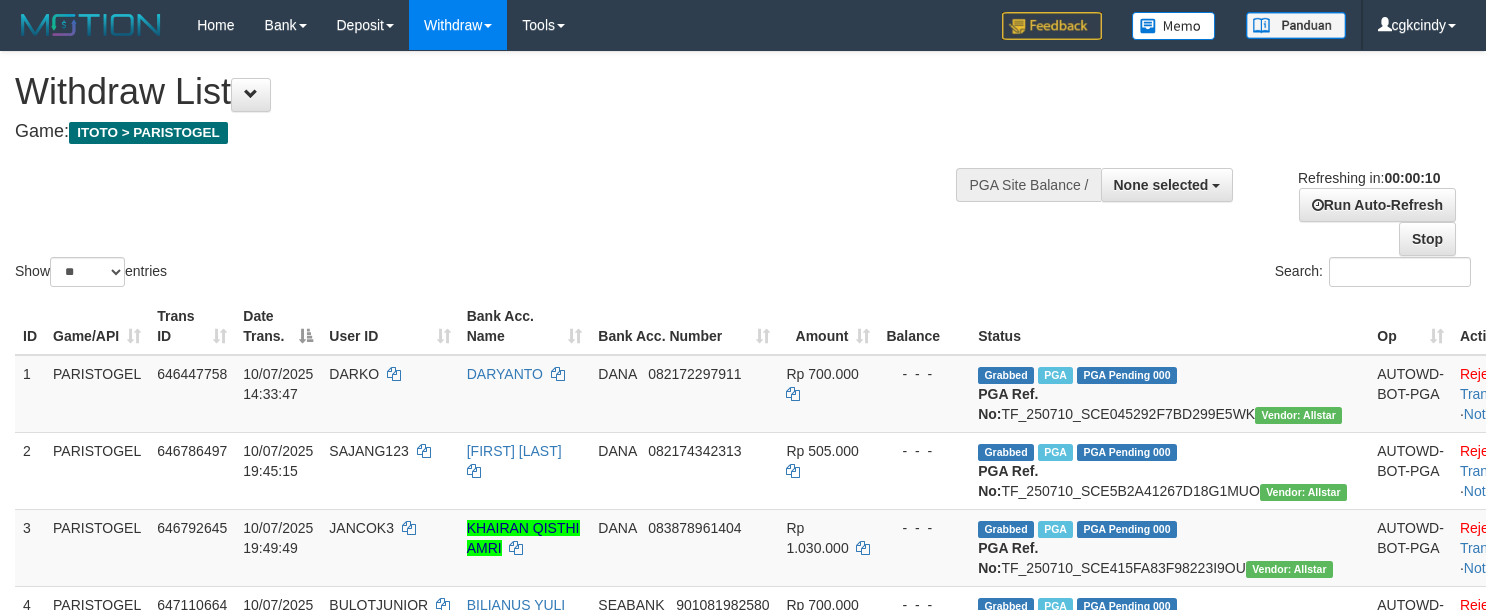 select 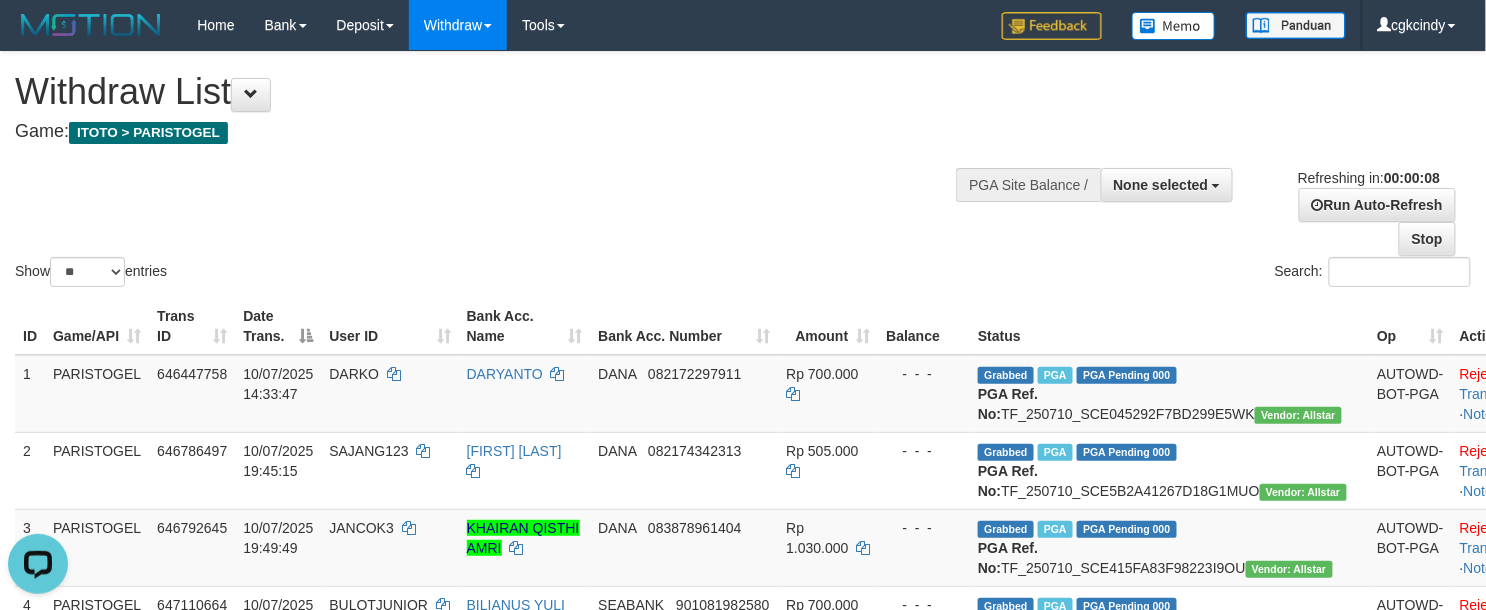 scroll, scrollTop: 0, scrollLeft: 0, axis: both 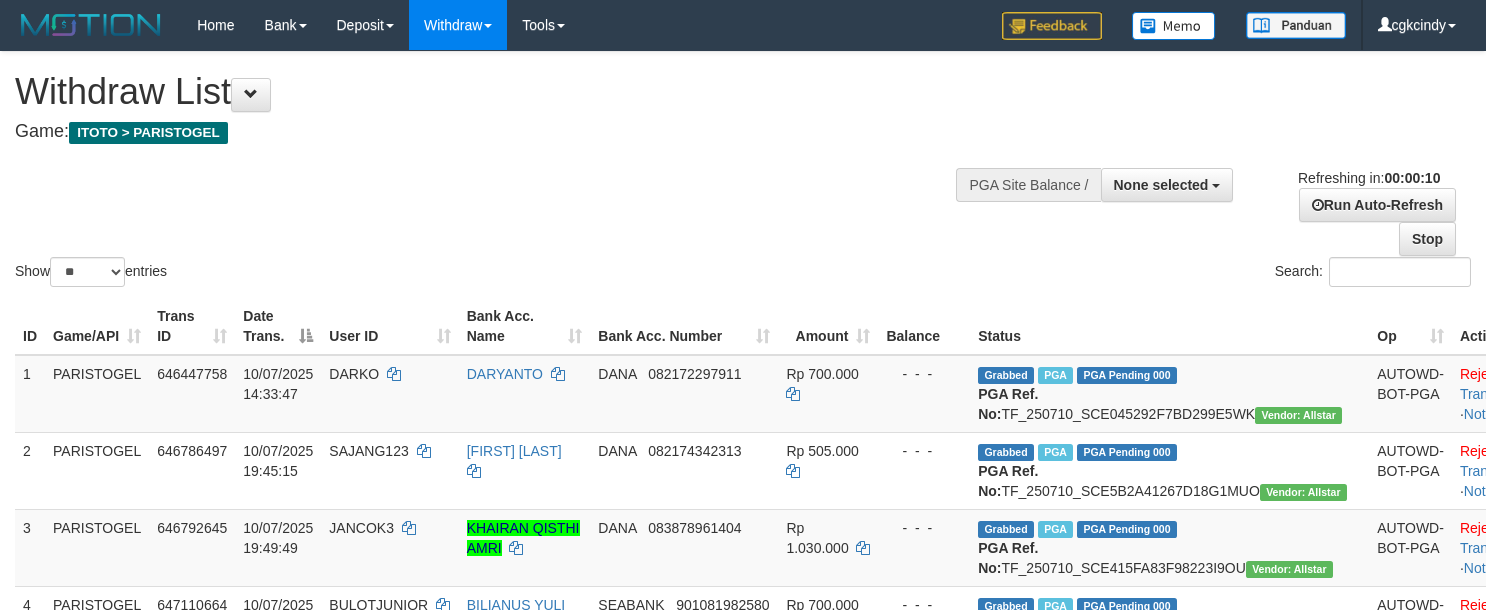 select 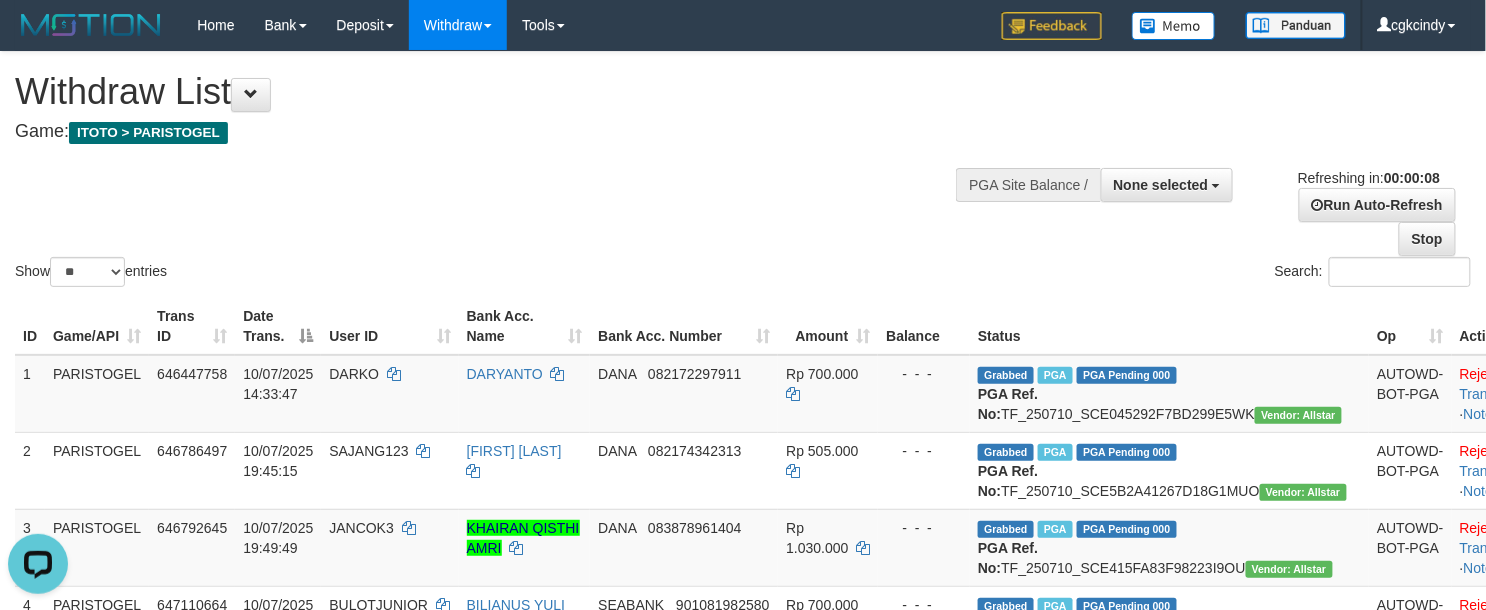 scroll, scrollTop: 0, scrollLeft: 0, axis: both 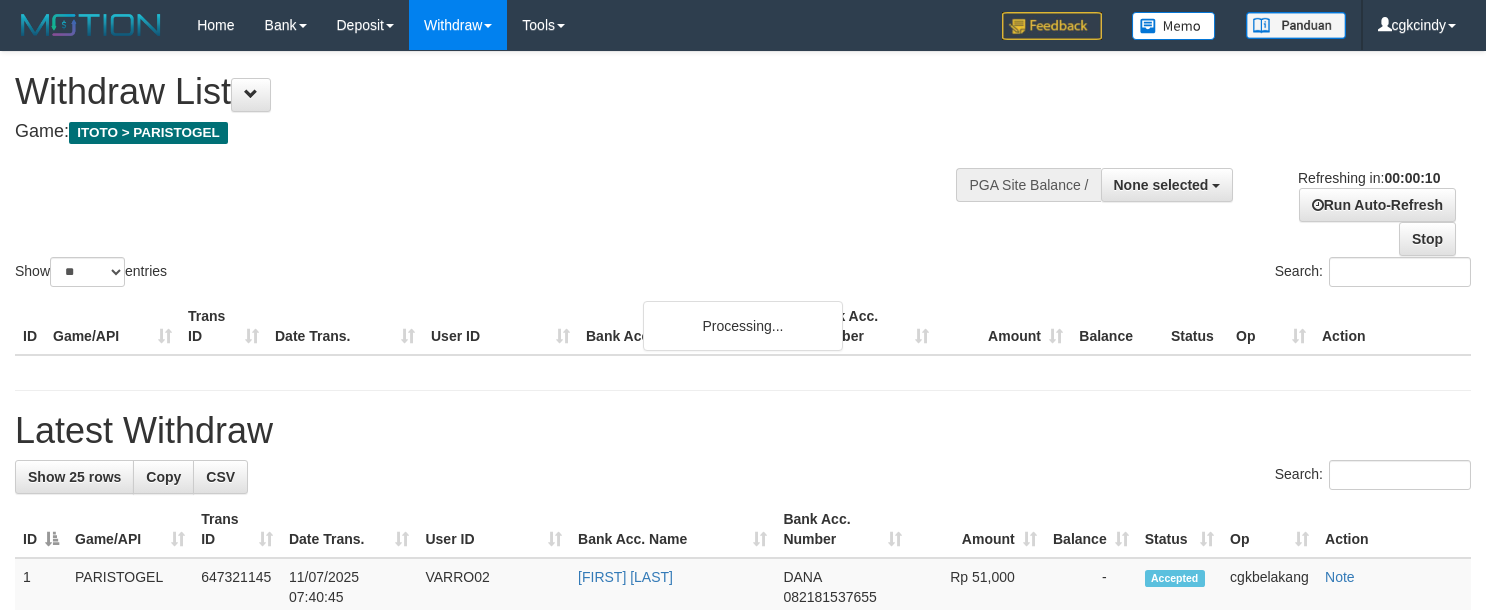 select 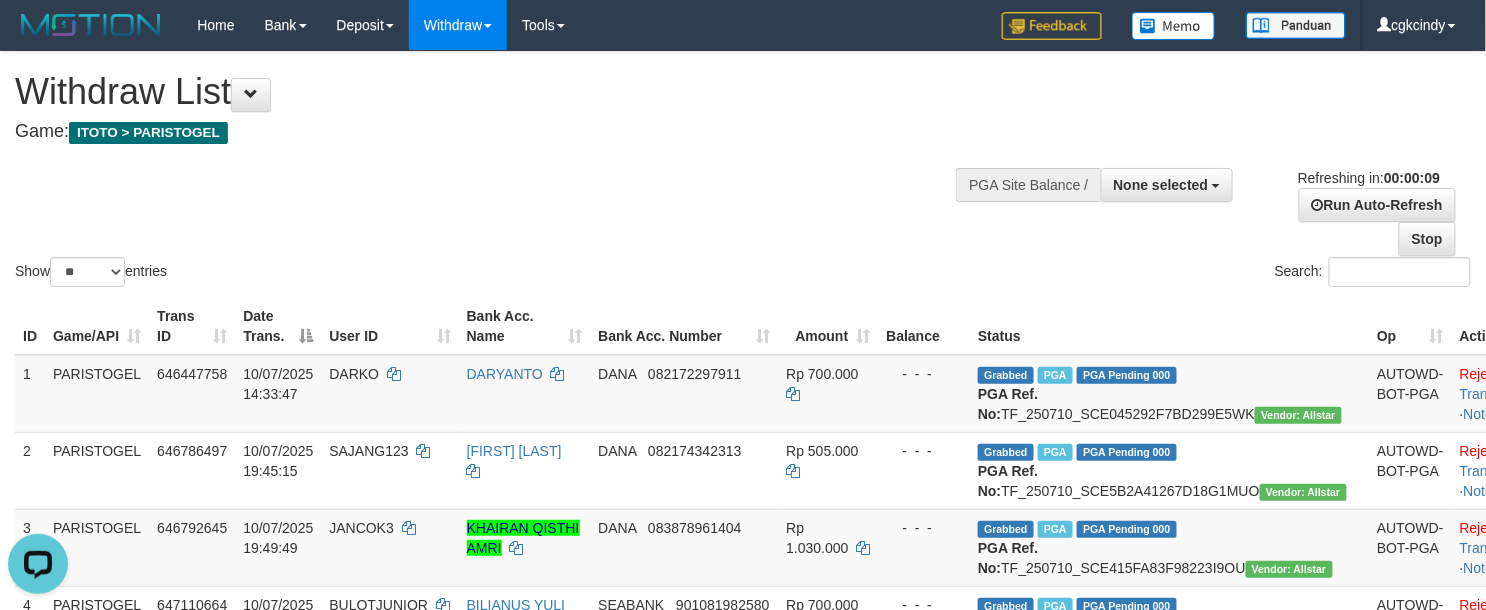 scroll, scrollTop: 0, scrollLeft: 0, axis: both 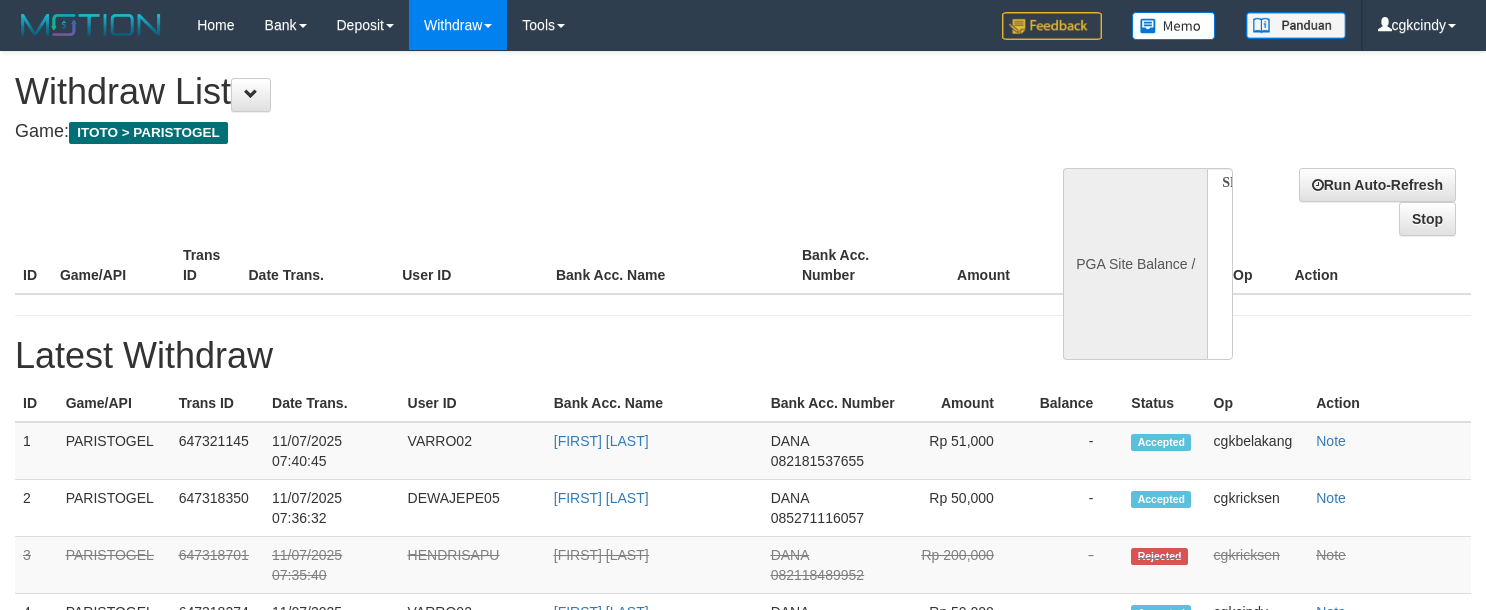 select 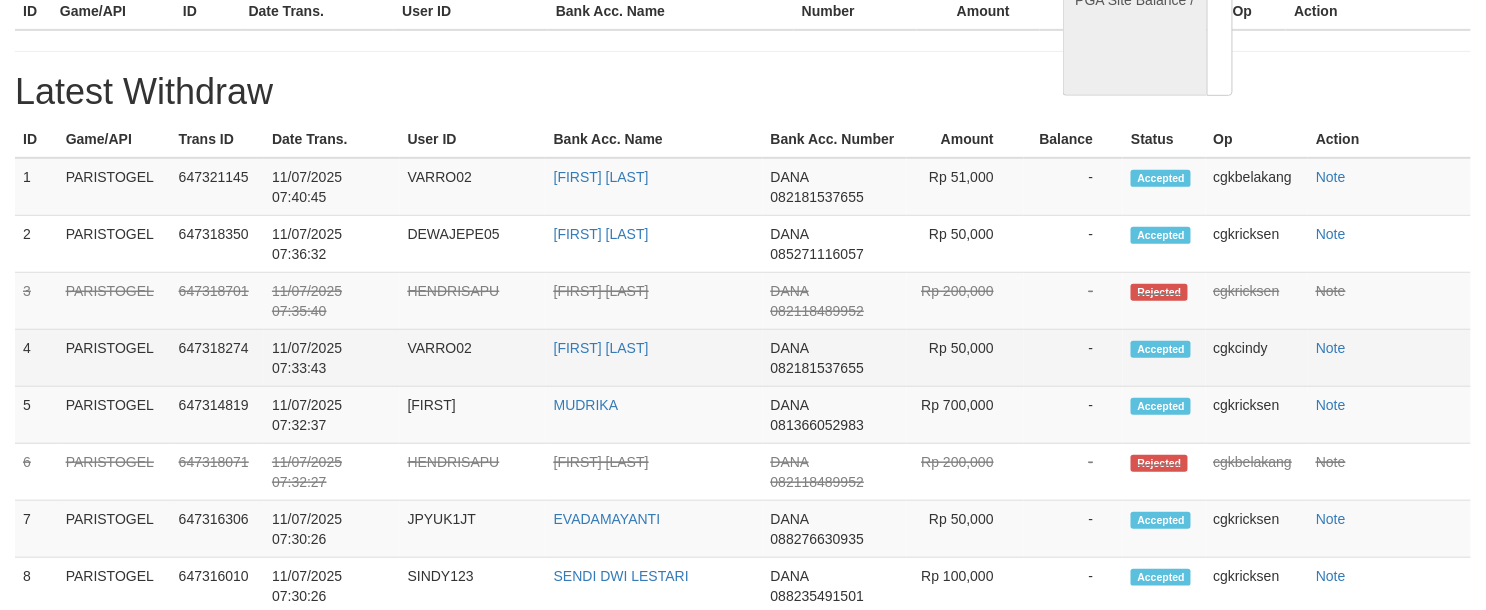scroll, scrollTop: 266, scrollLeft: 0, axis: vertical 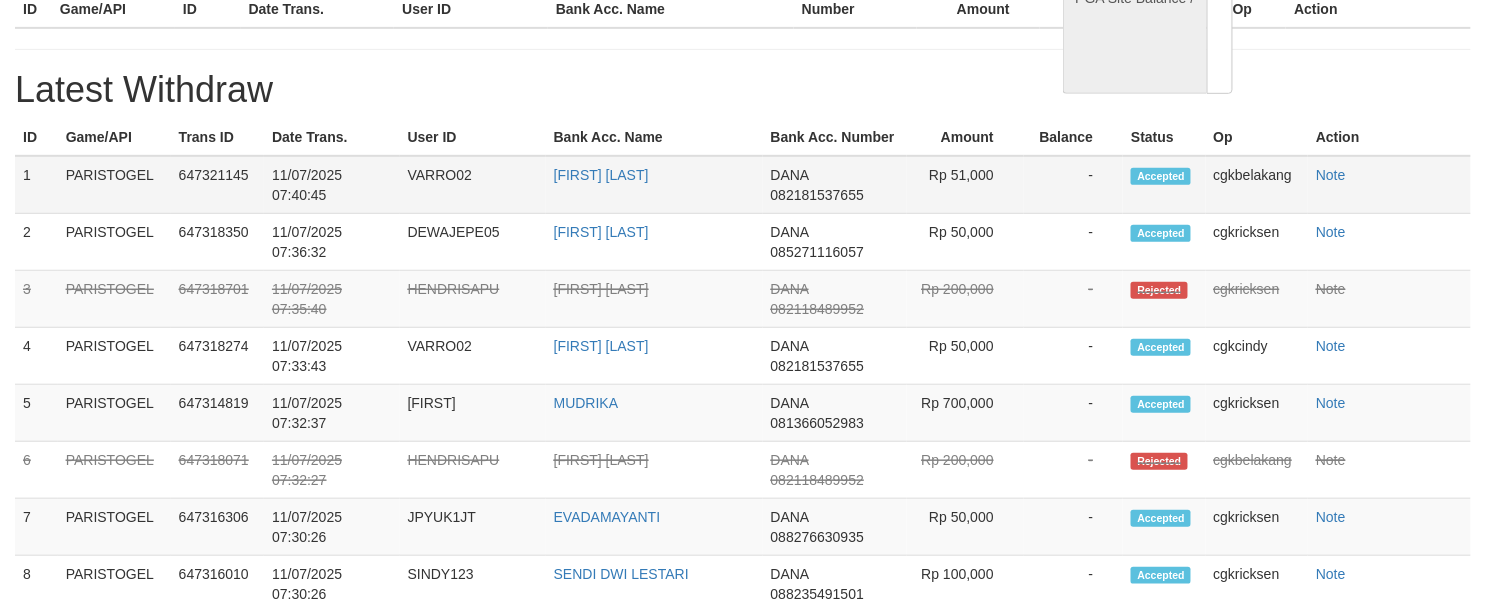 select on "**" 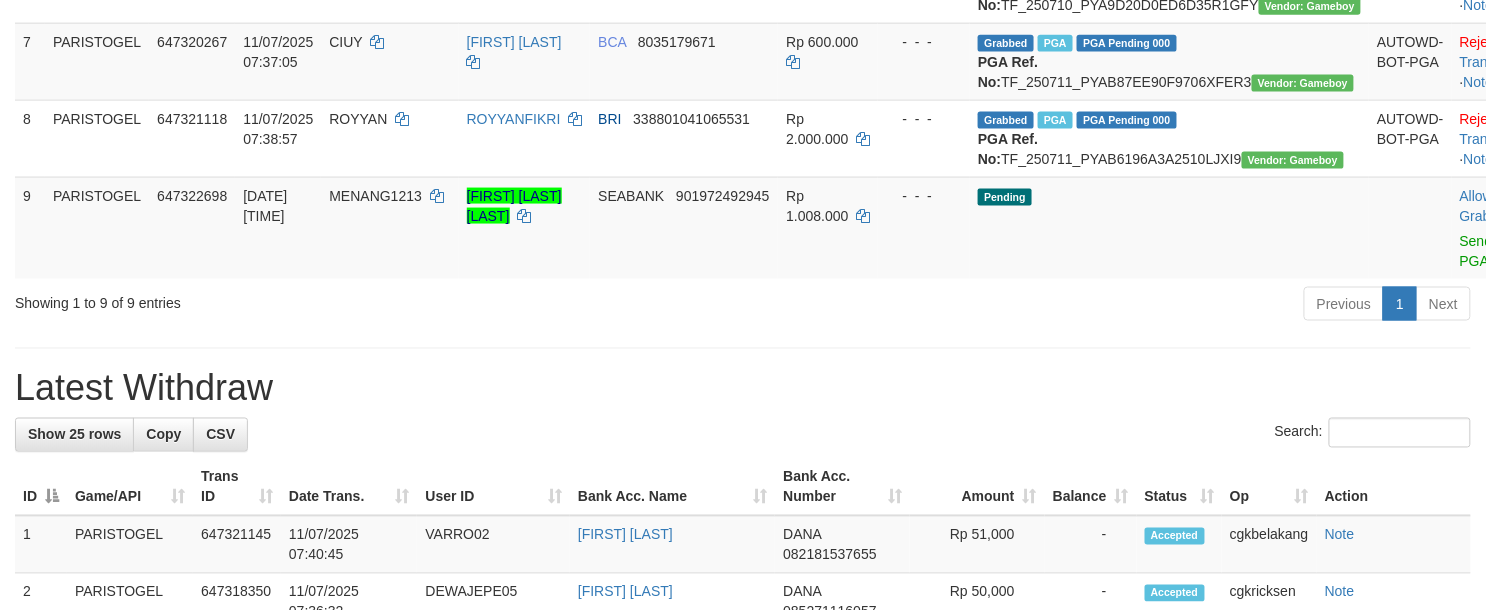 scroll, scrollTop: 800, scrollLeft: 0, axis: vertical 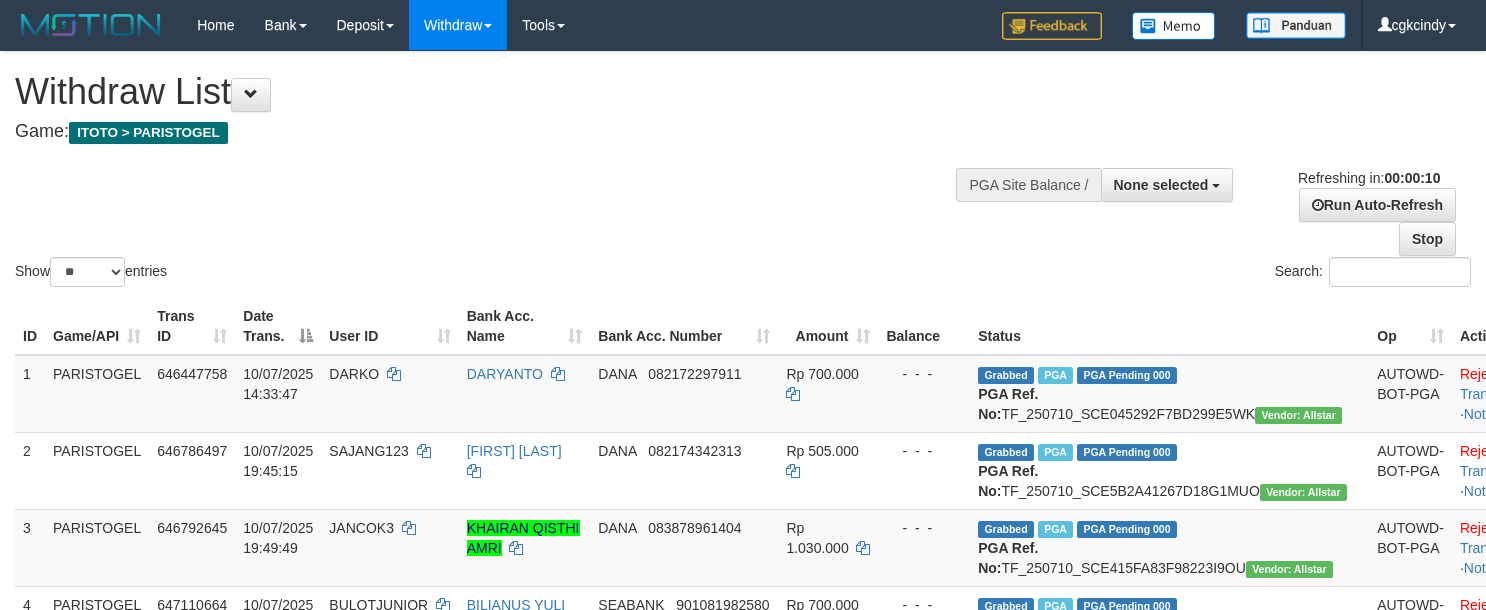 select 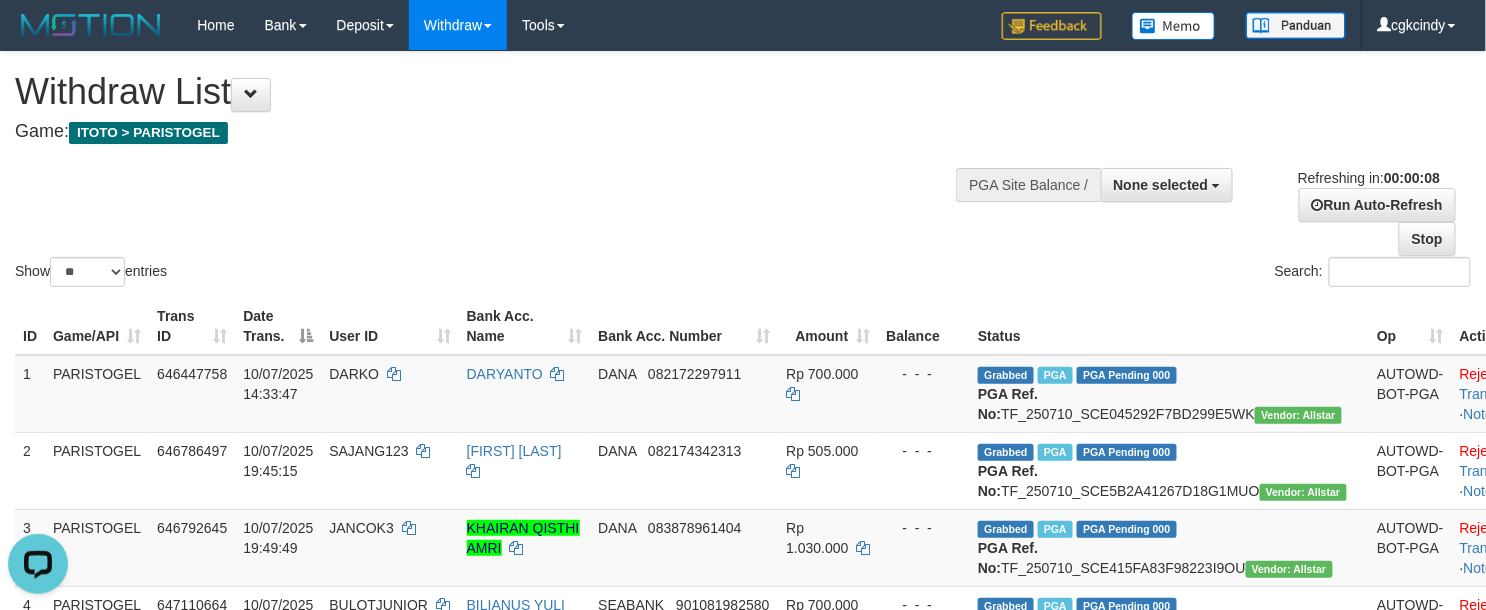 scroll, scrollTop: 0, scrollLeft: 0, axis: both 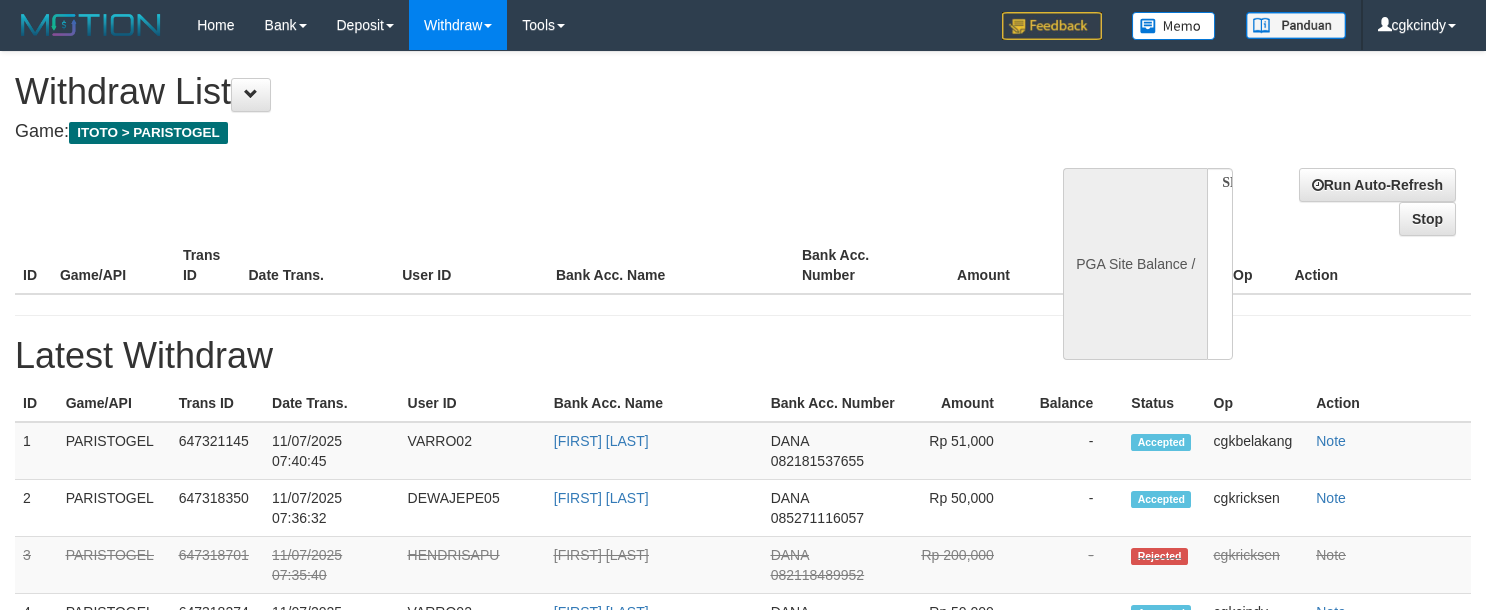 select 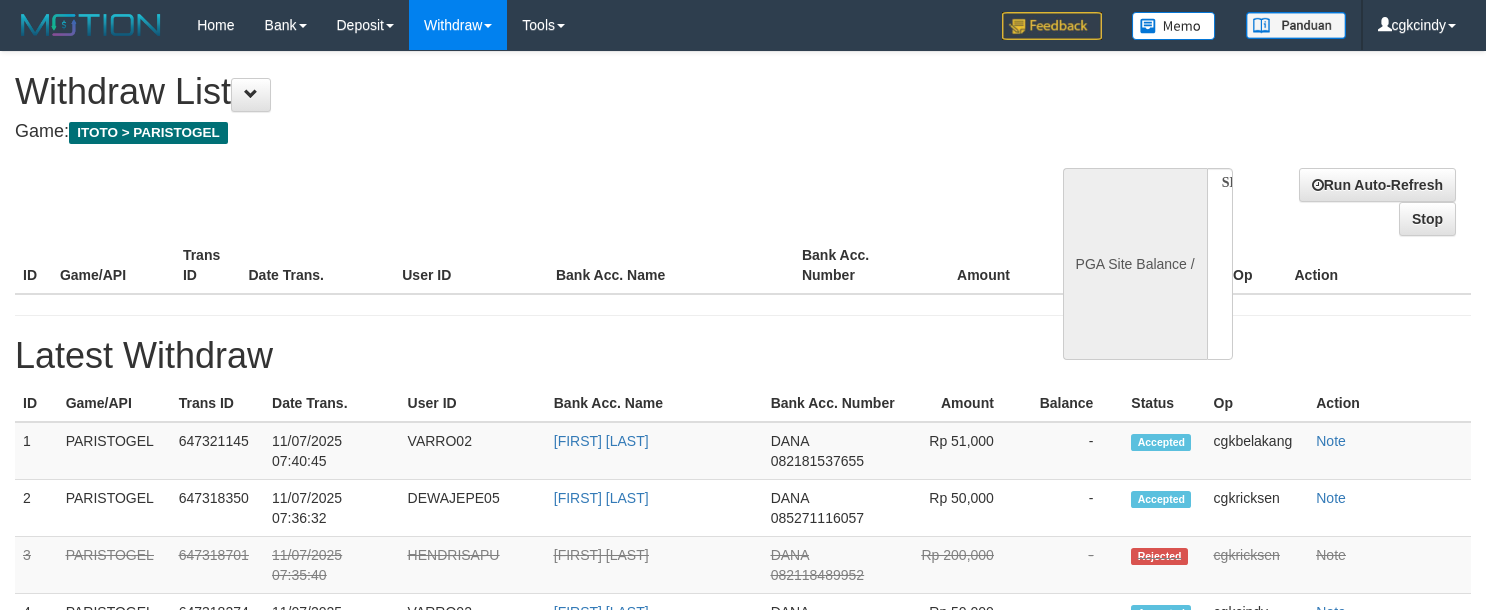 scroll, scrollTop: 0, scrollLeft: 0, axis: both 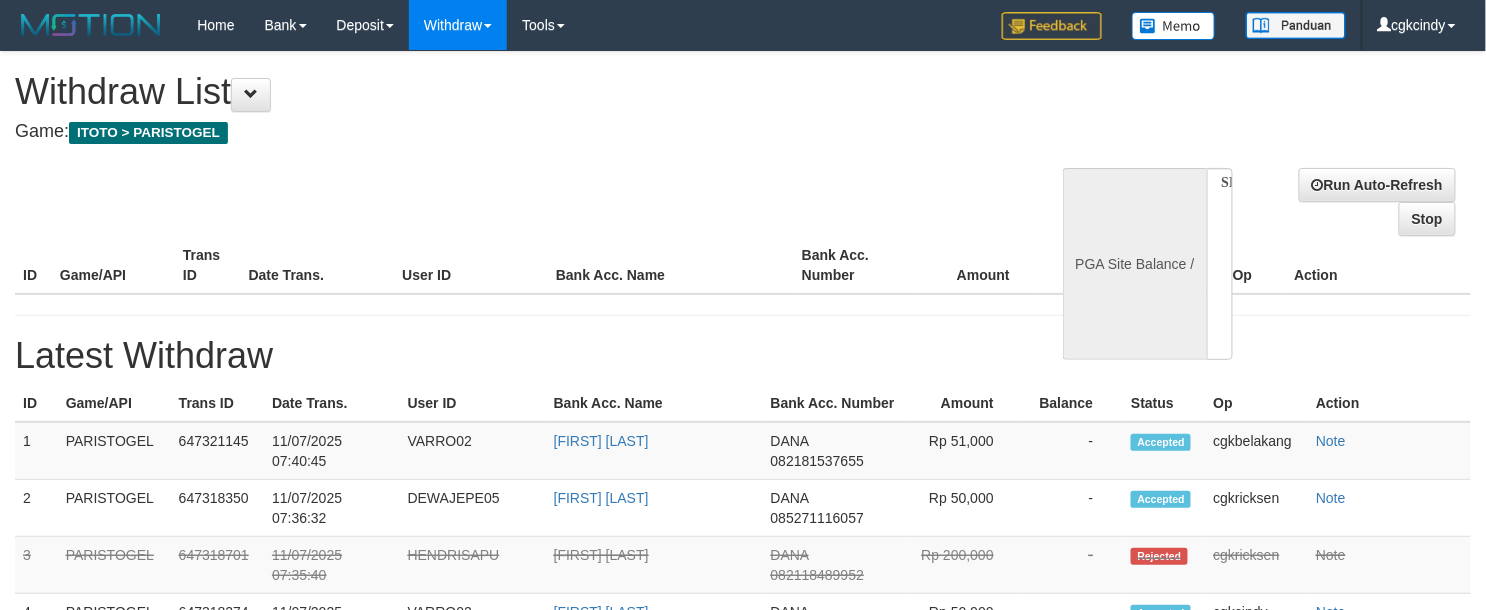 select on "**" 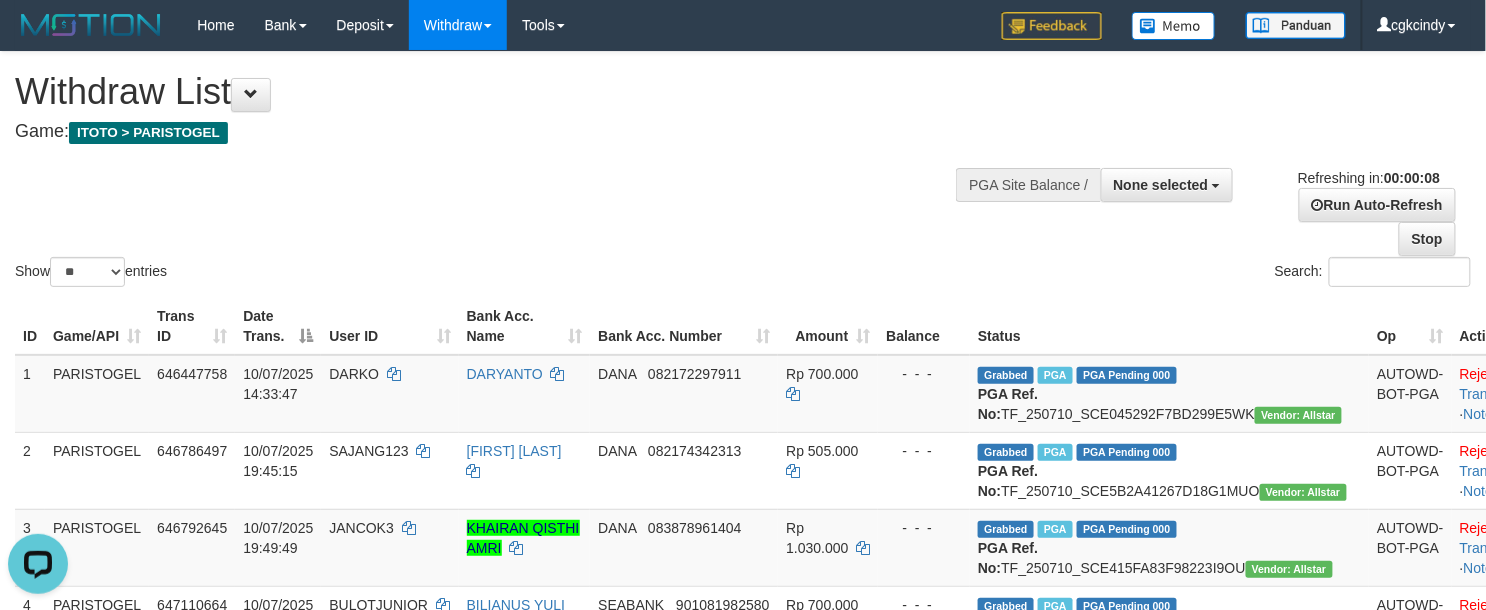 scroll, scrollTop: 0, scrollLeft: 0, axis: both 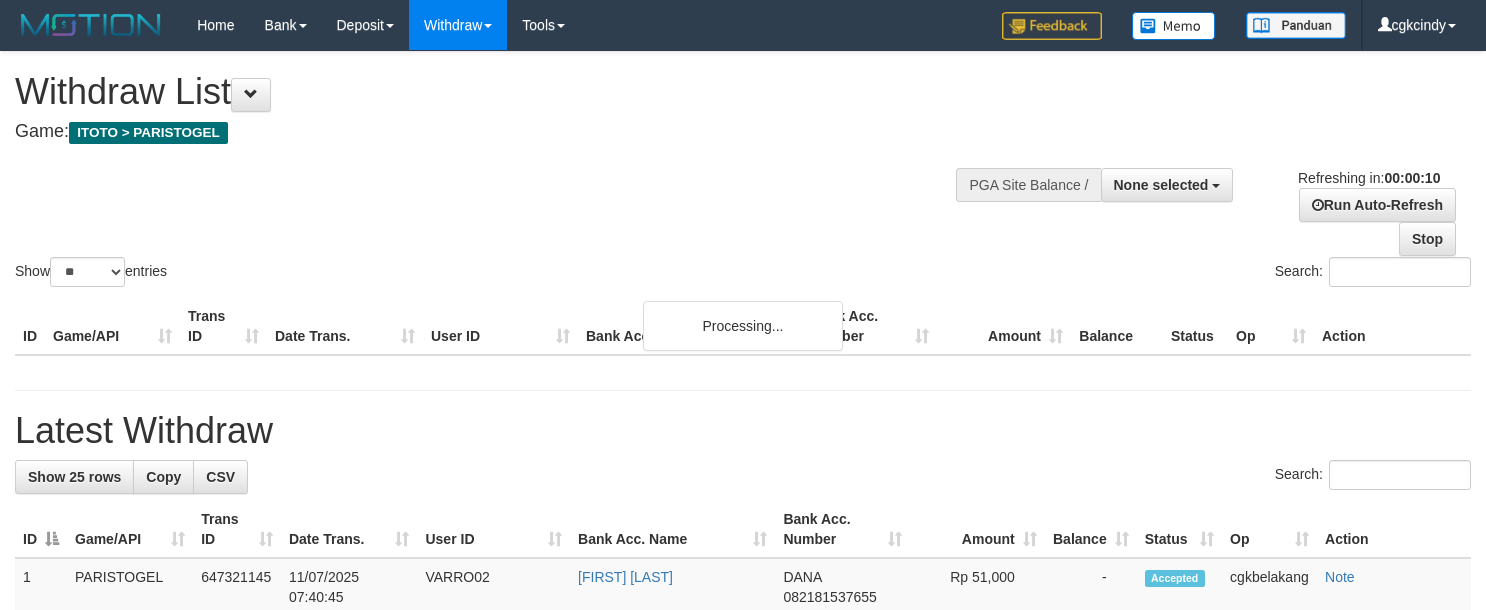 select 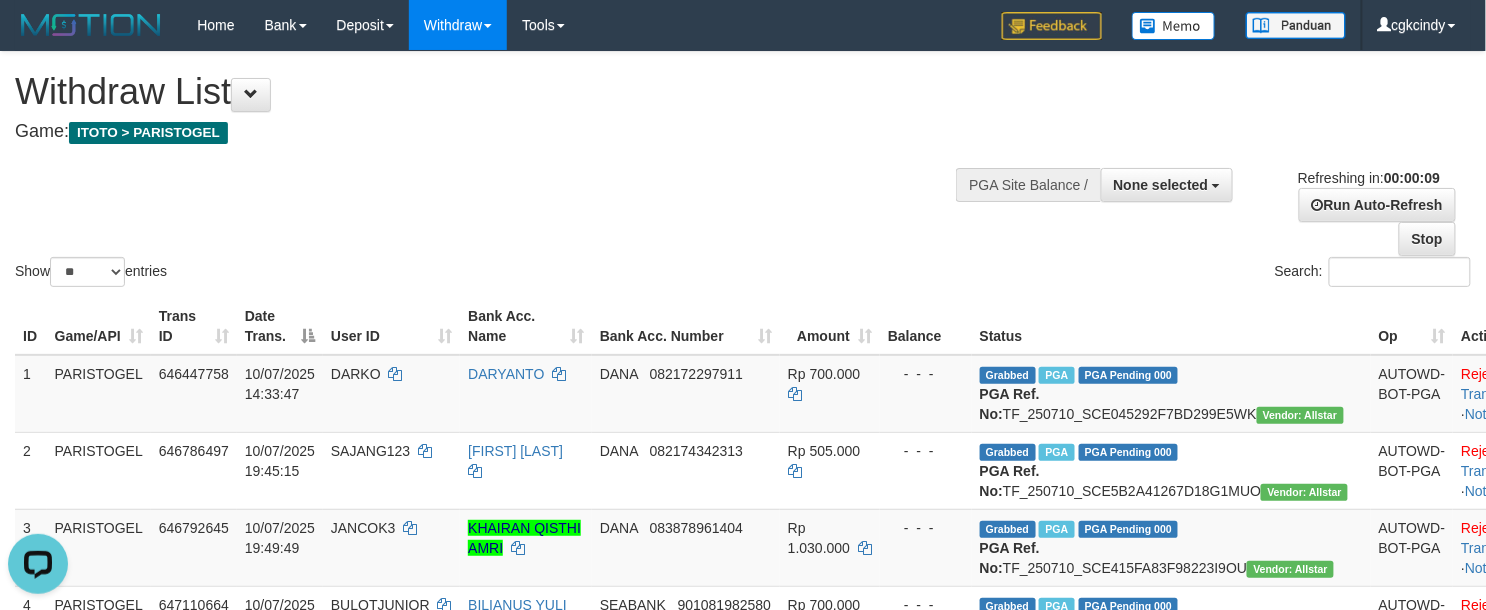 scroll, scrollTop: 0, scrollLeft: 0, axis: both 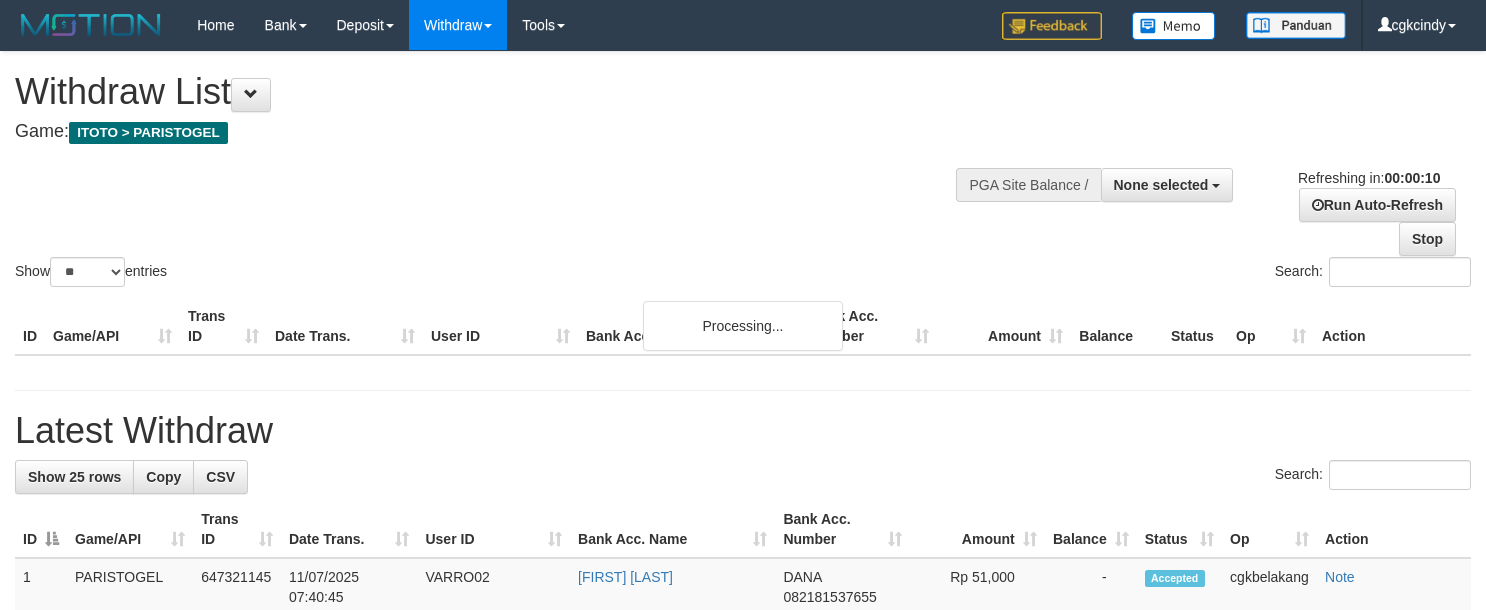 select 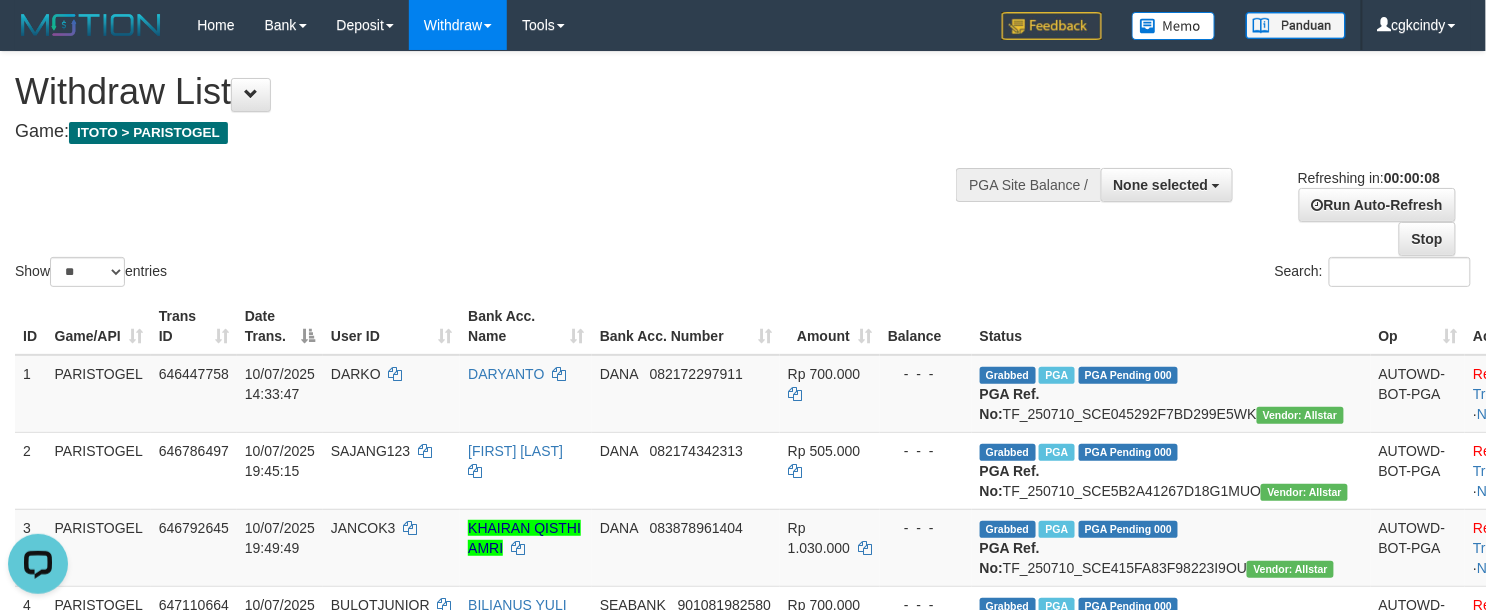 scroll, scrollTop: 0, scrollLeft: 0, axis: both 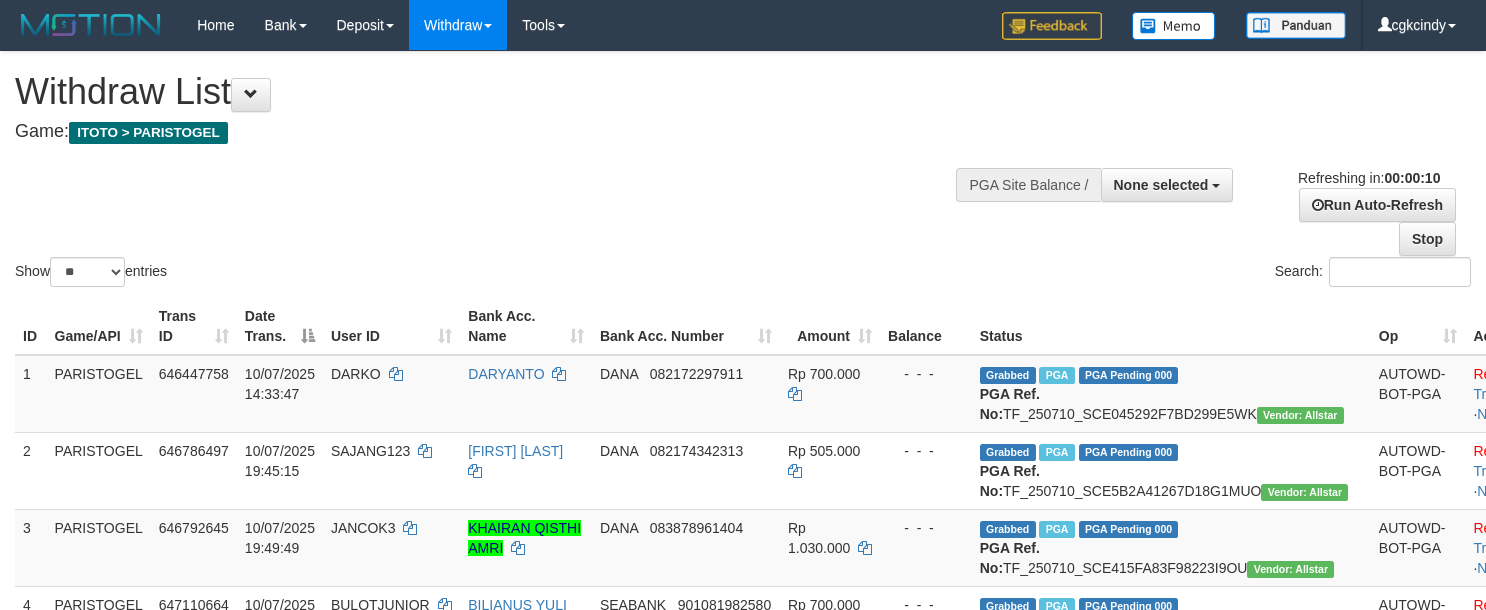 select 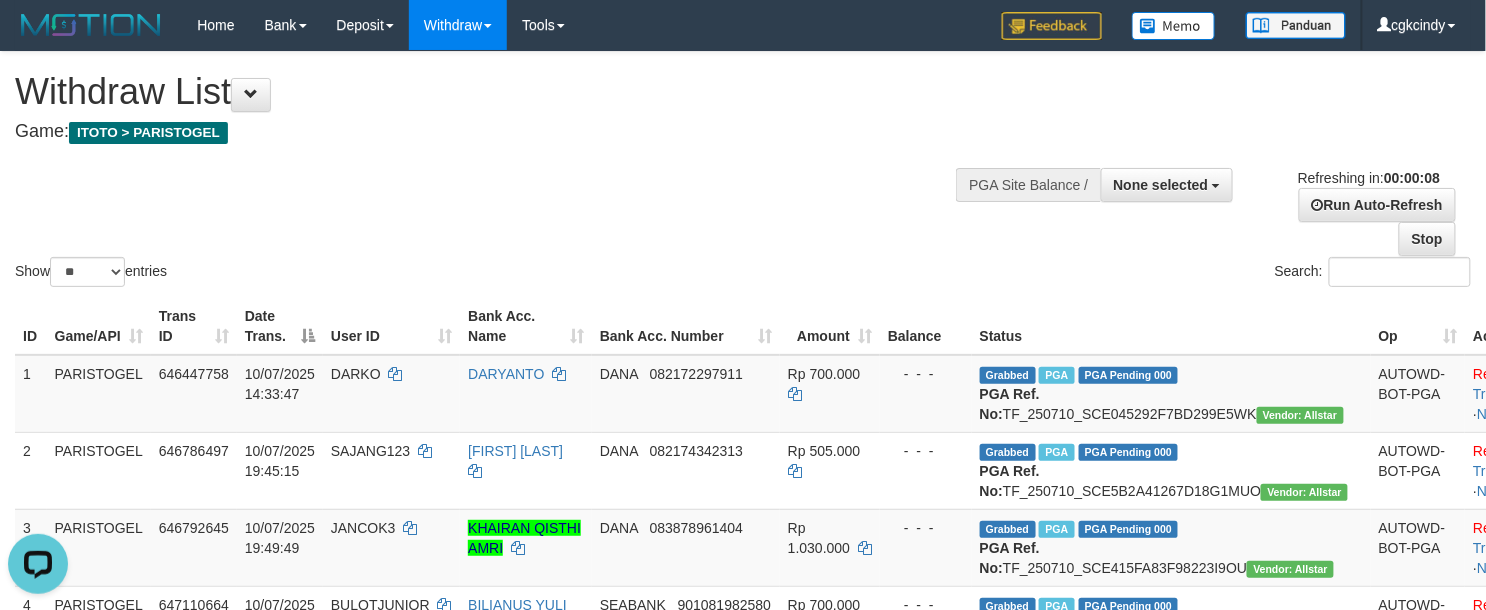 scroll, scrollTop: 0, scrollLeft: 0, axis: both 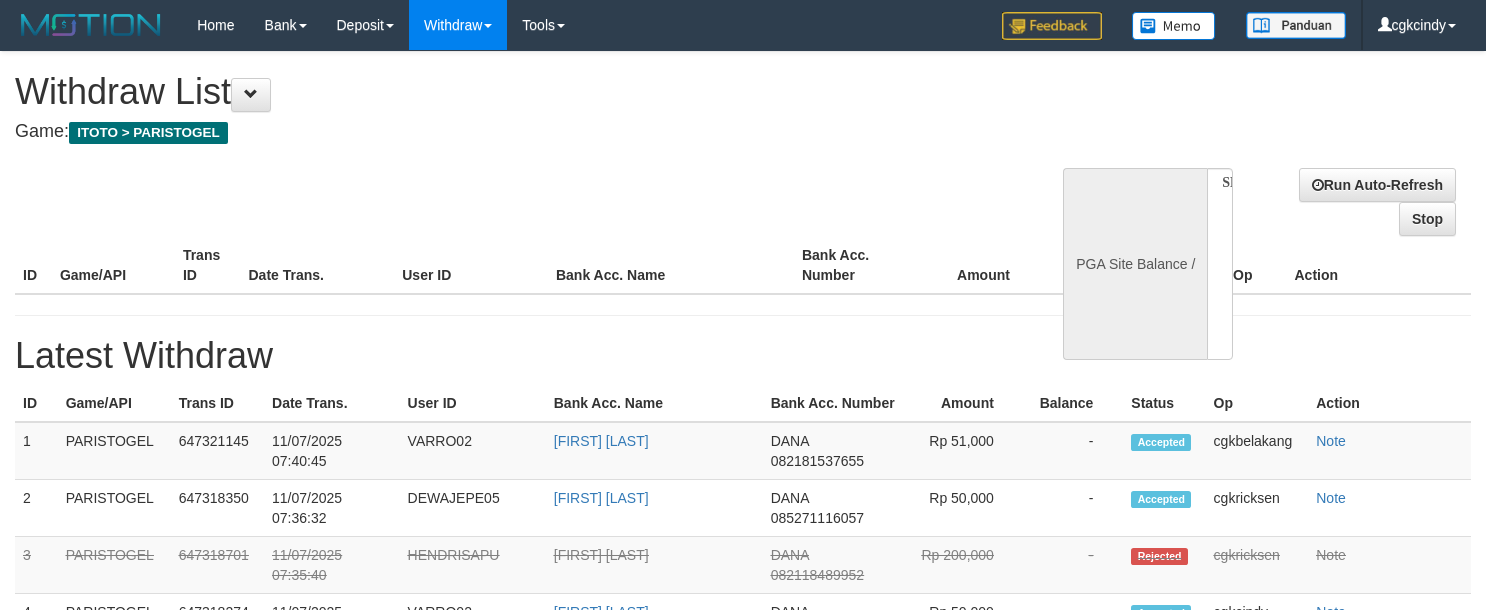 select 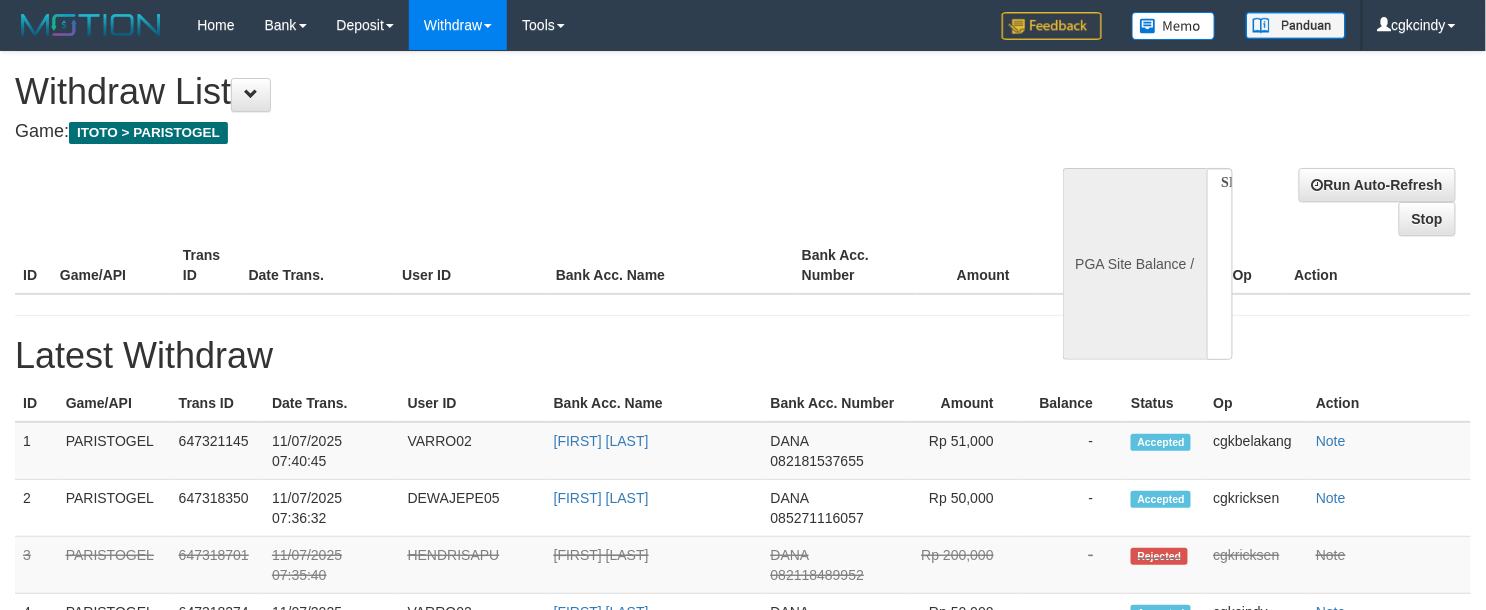select on "**" 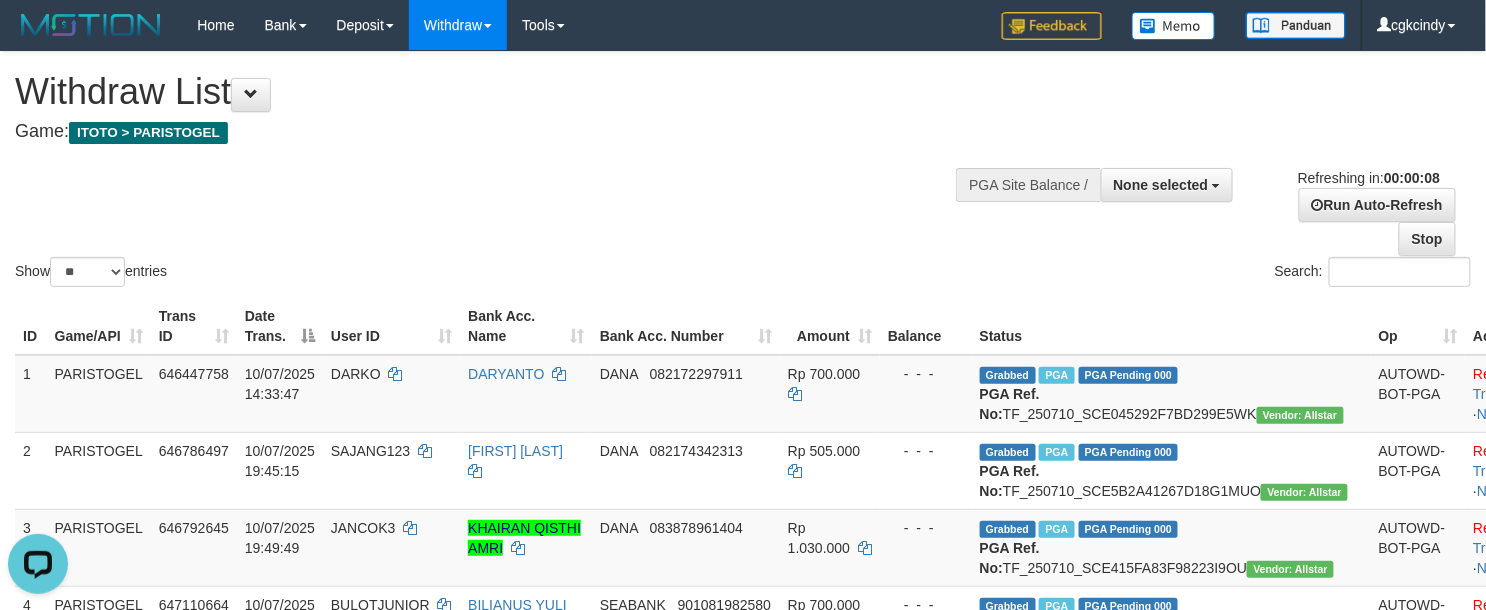 scroll, scrollTop: 0, scrollLeft: 0, axis: both 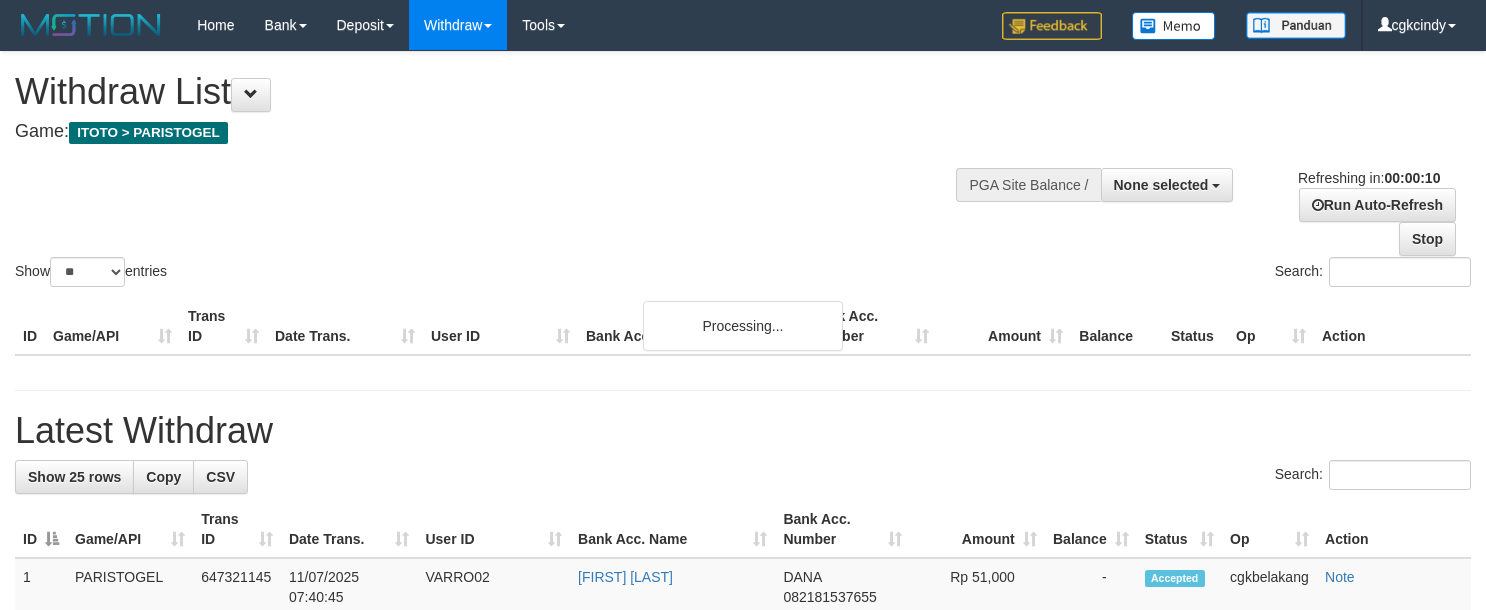 select 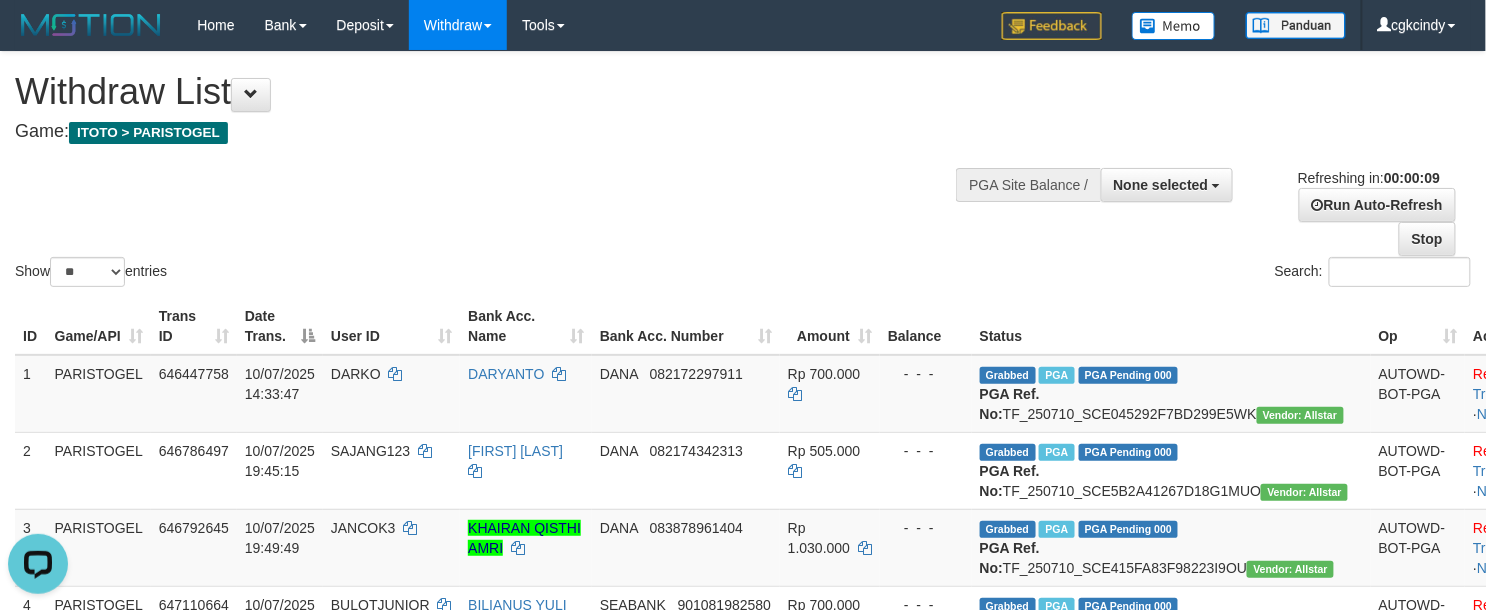 scroll, scrollTop: 0, scrollLeft: 0, axis: both 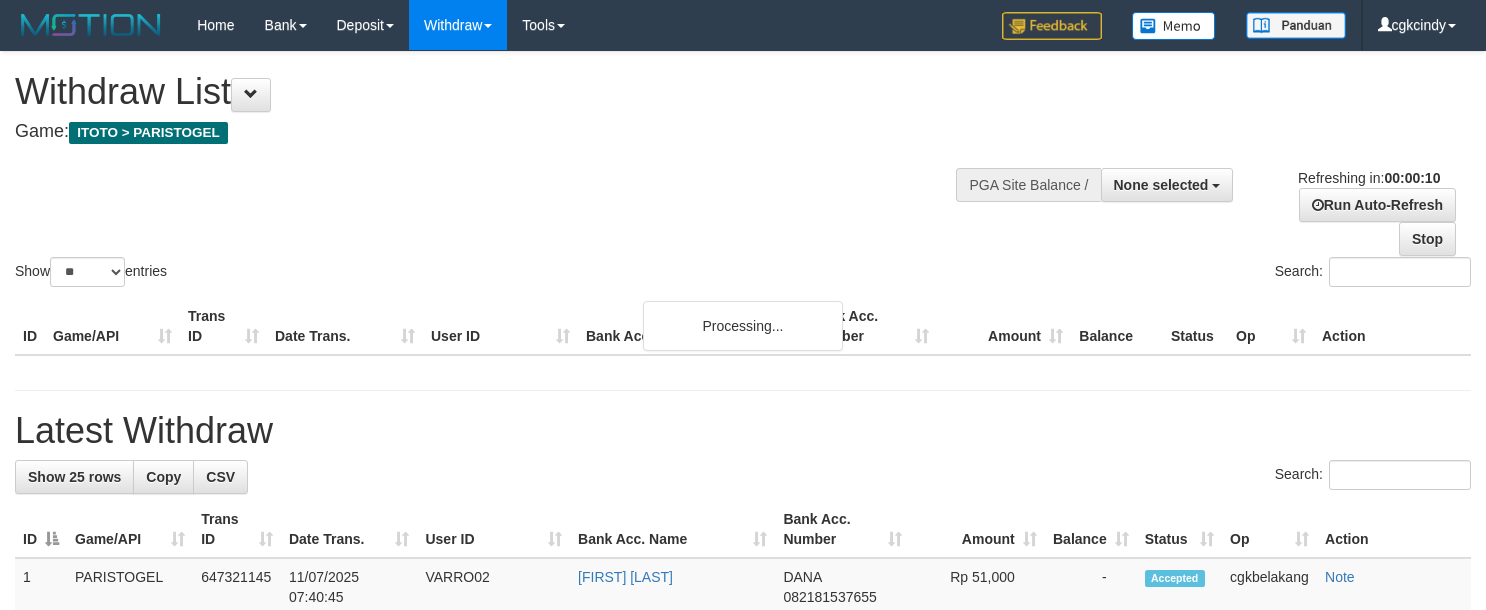 select 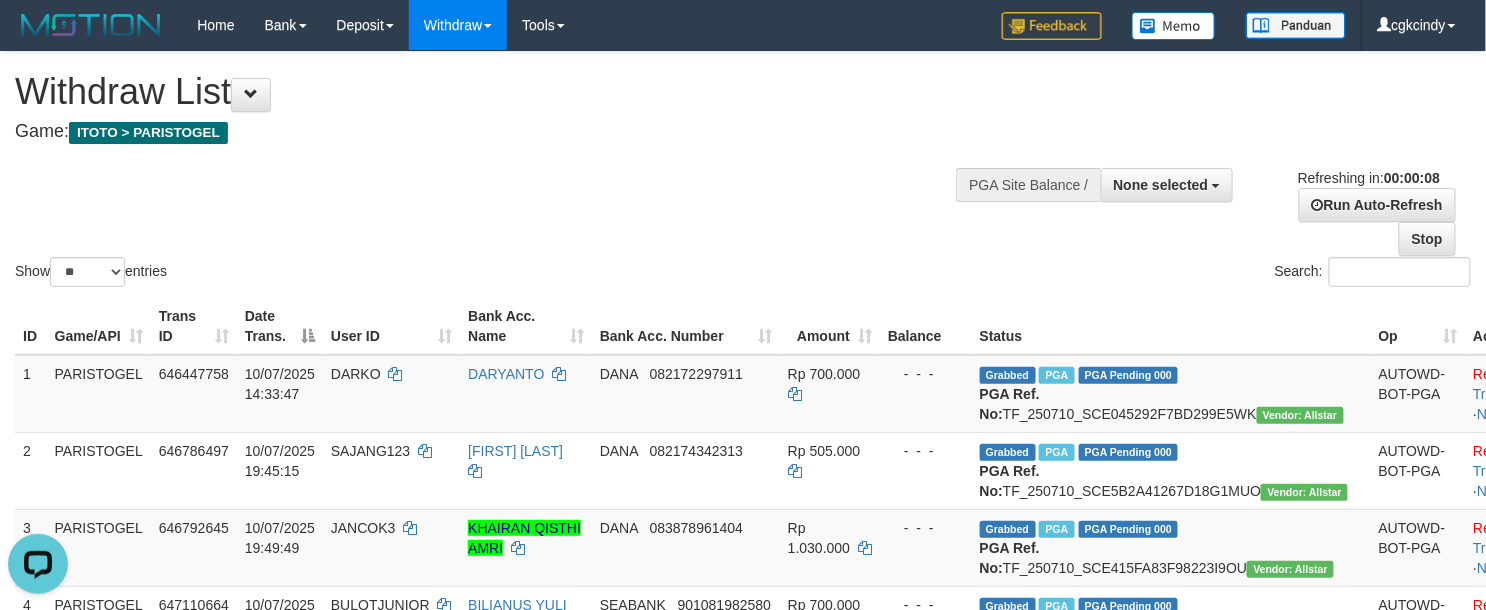 scroll, scrollTop: 0, scrollLeft: 0, axis: both 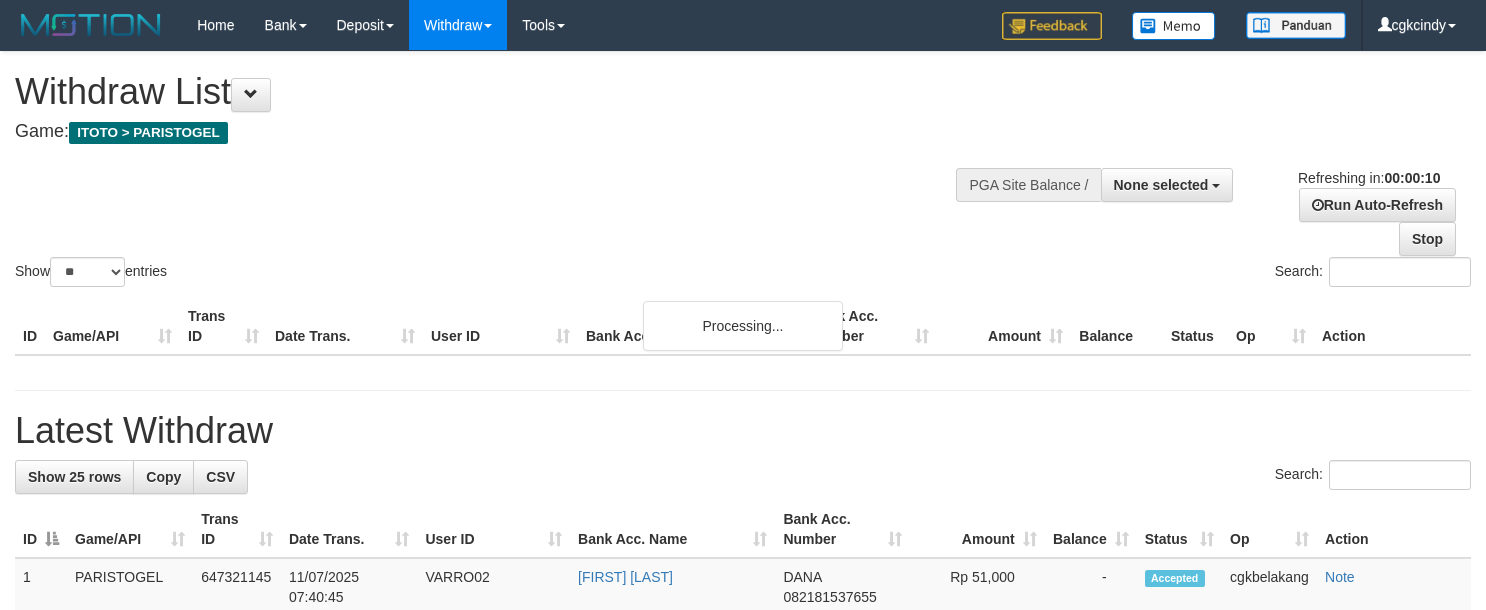 select 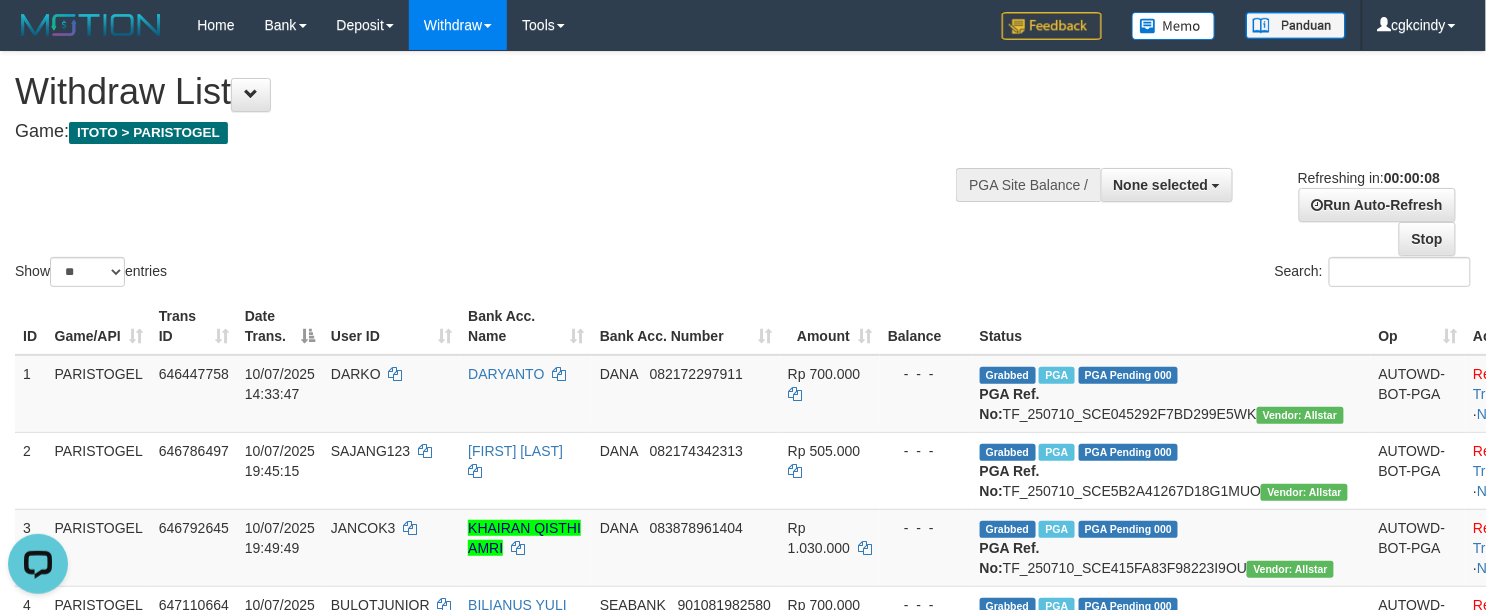 scroll, scrollTop: 0, scrollLeft: 0, axis: both 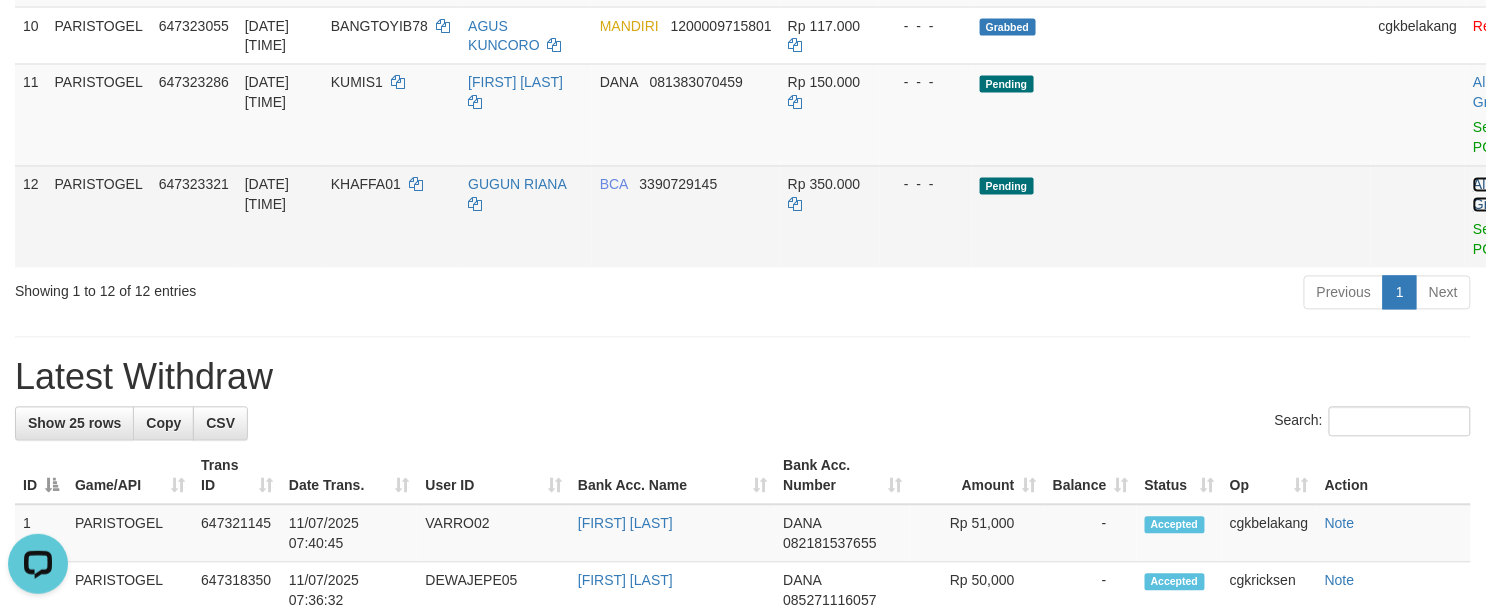 click on "Allow Grab" at bounding box center [1489, 195] 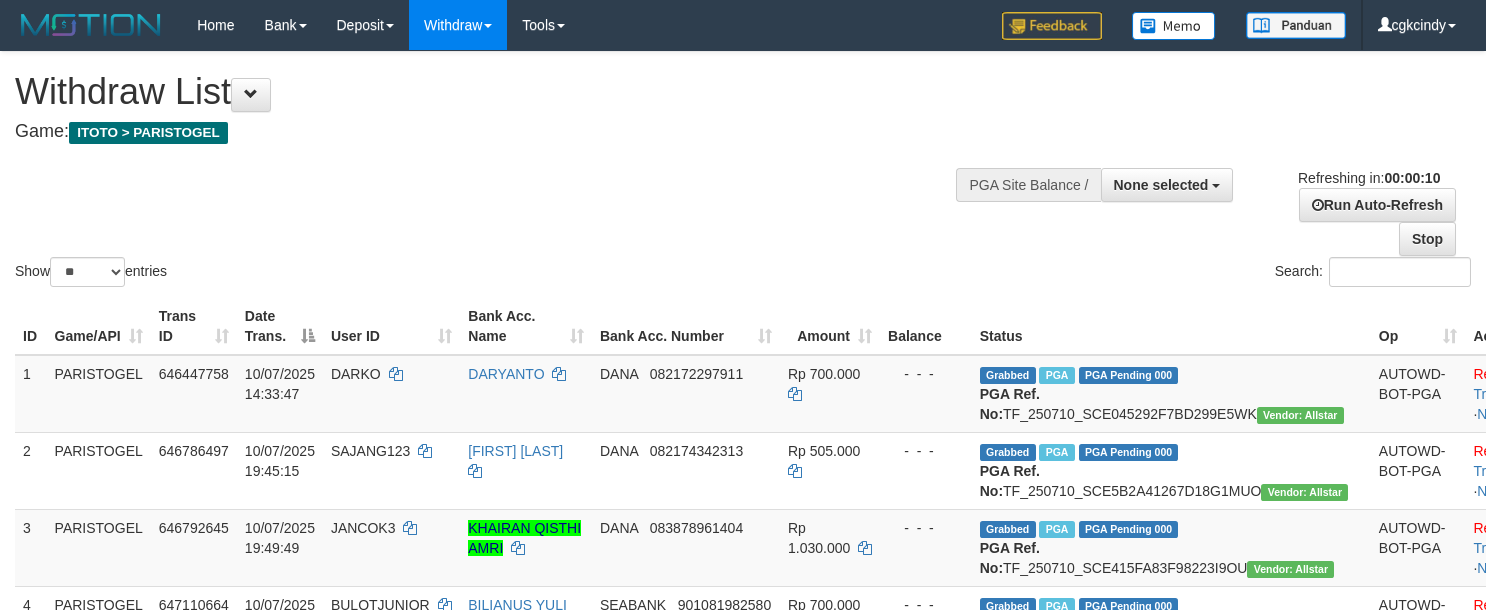 select 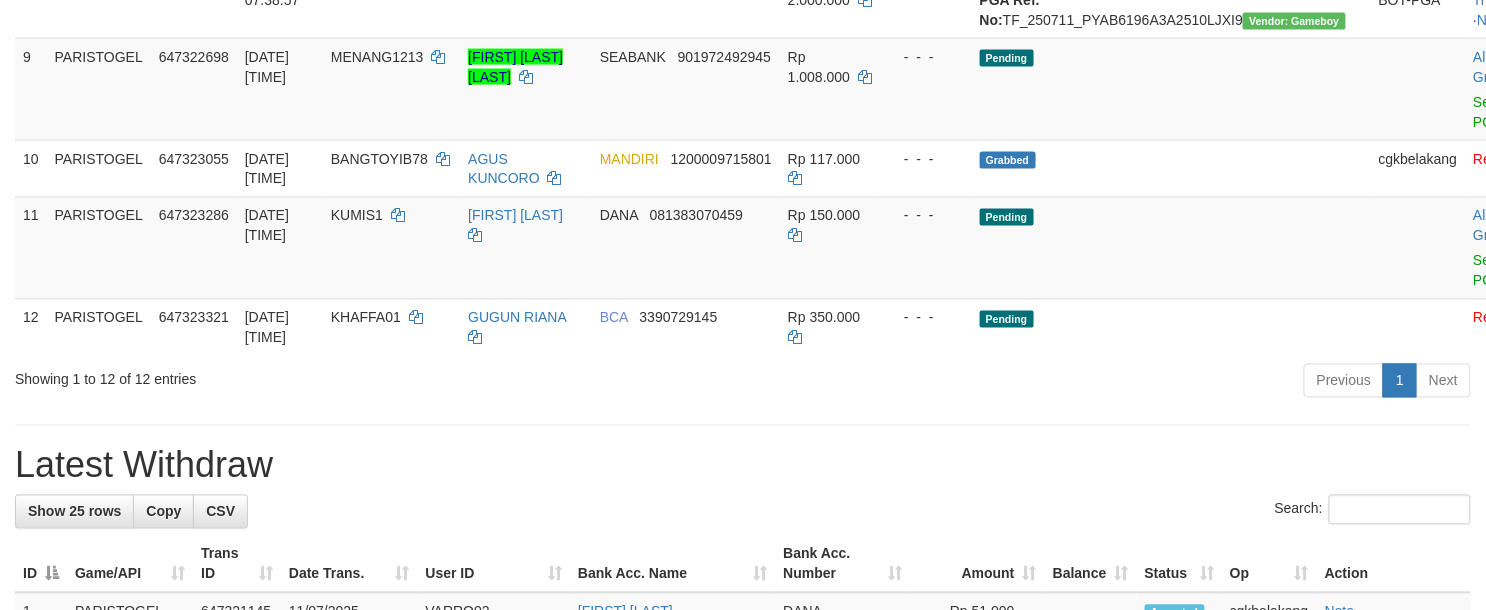 scroll, scrollTop: 1066, scrollLeft: 0, axis: vertical 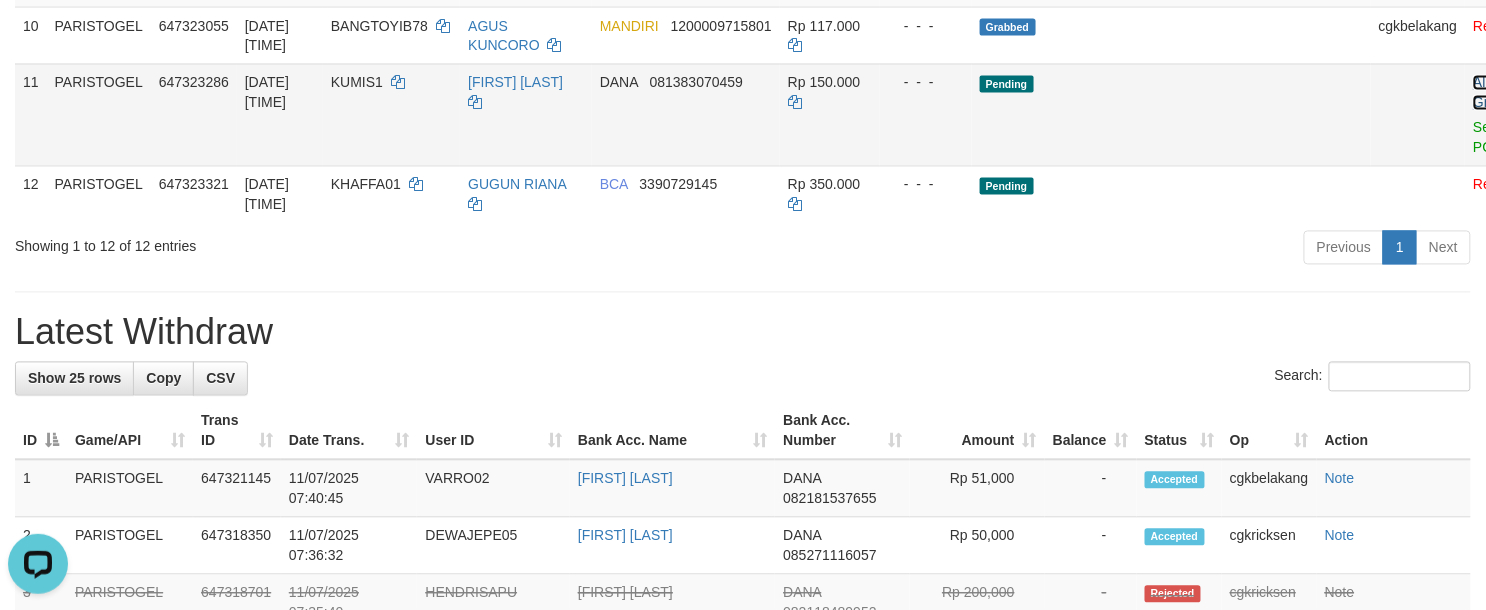 click on "Allow Grab" at bounding box center [1489, 93] 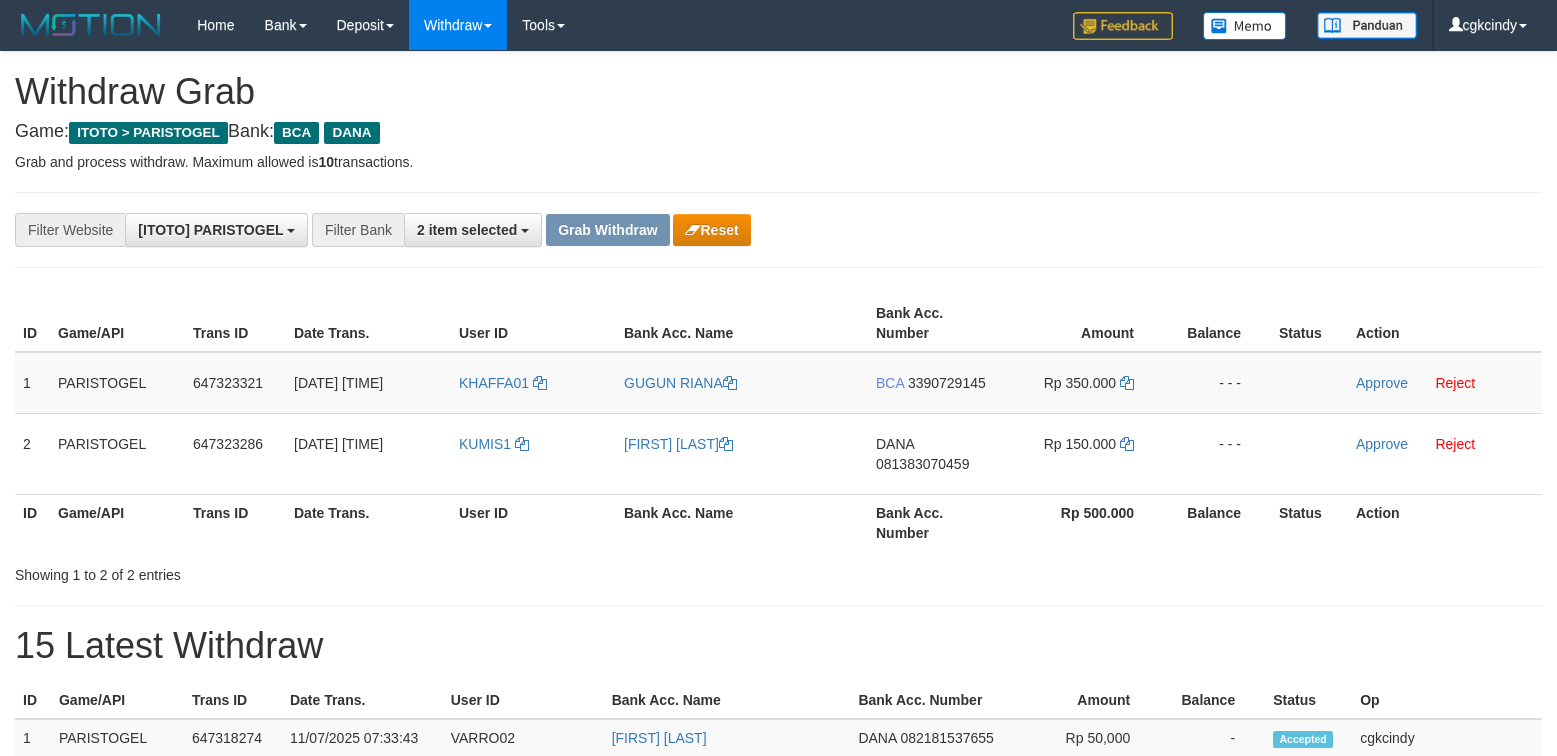 scroll, scrollTop: 0, scrollLeft: 0, axis: both 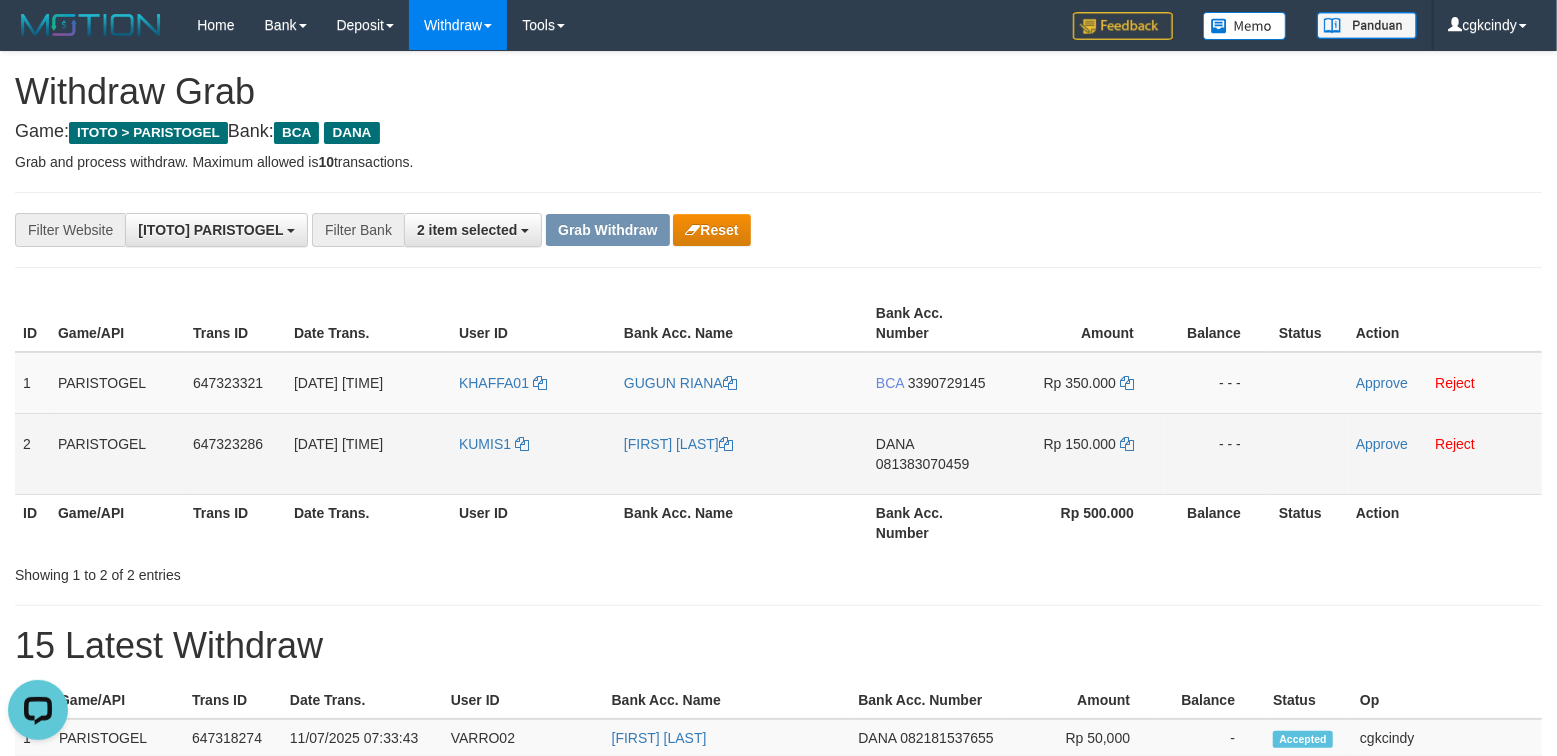 drag, startPoint x: 520, startPoint y: 425, endPoint x: 497, endPoint y: 413, distance: 25.942244 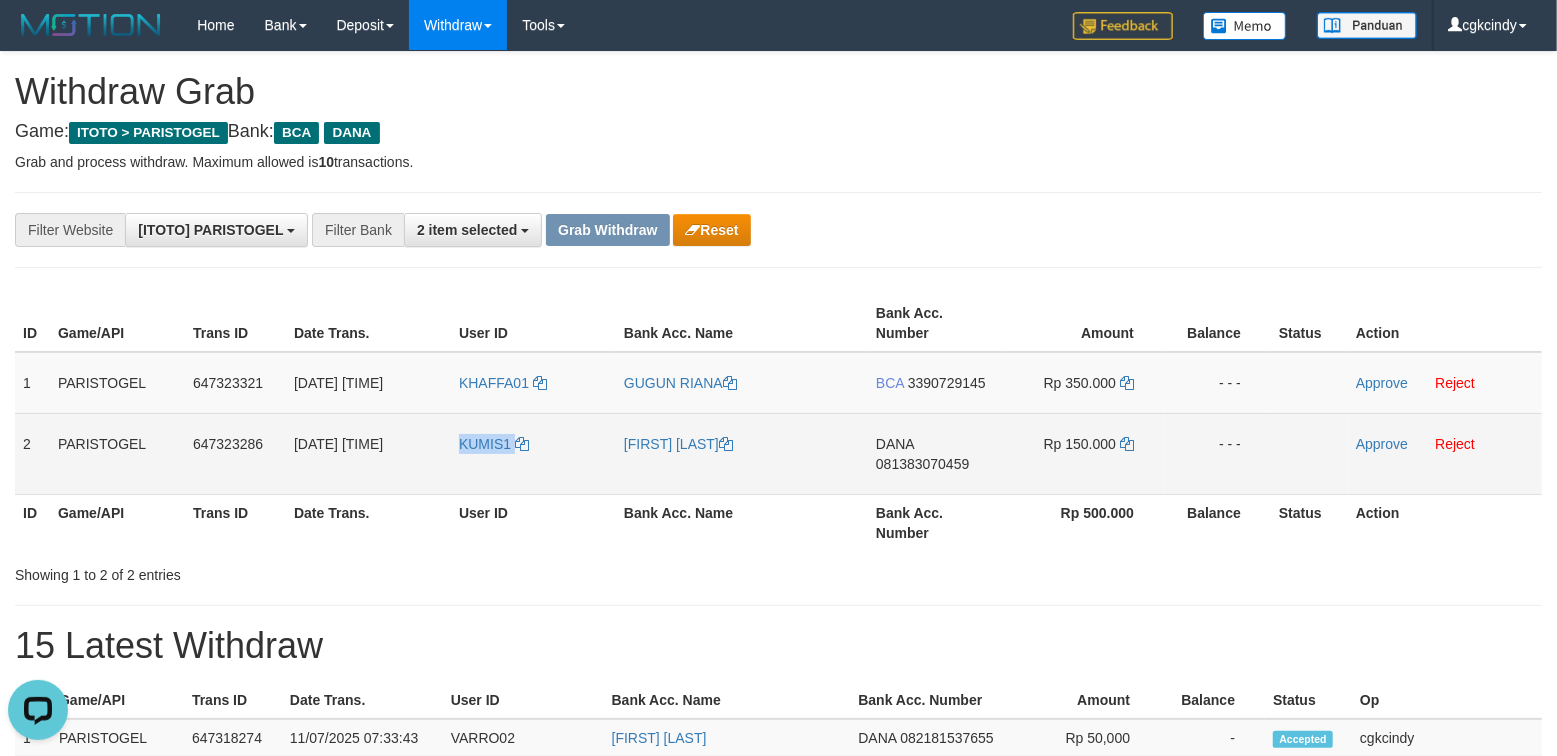 copy on "KUMIS1" 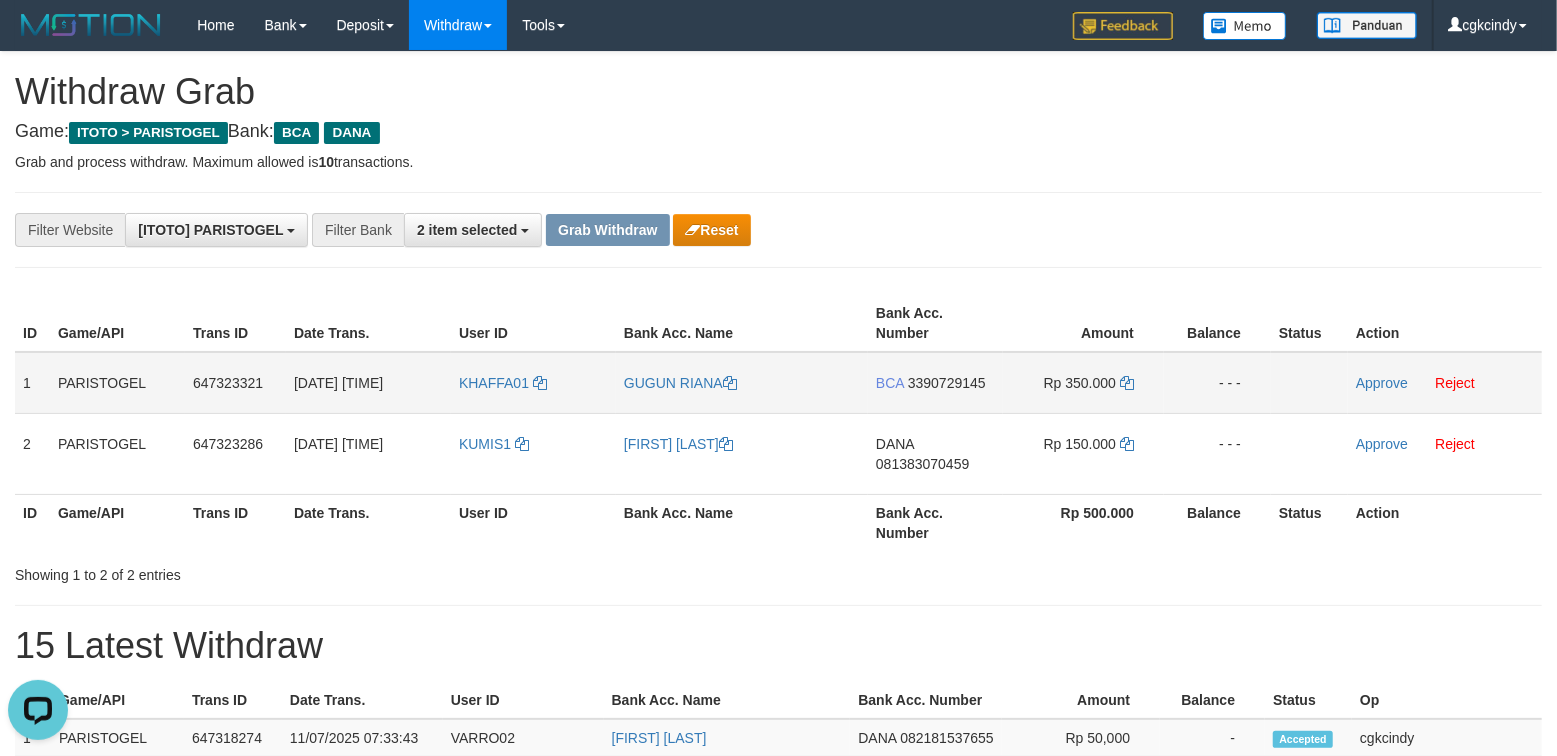 click on "KHAFFA01" at bounding box center (533, 383) 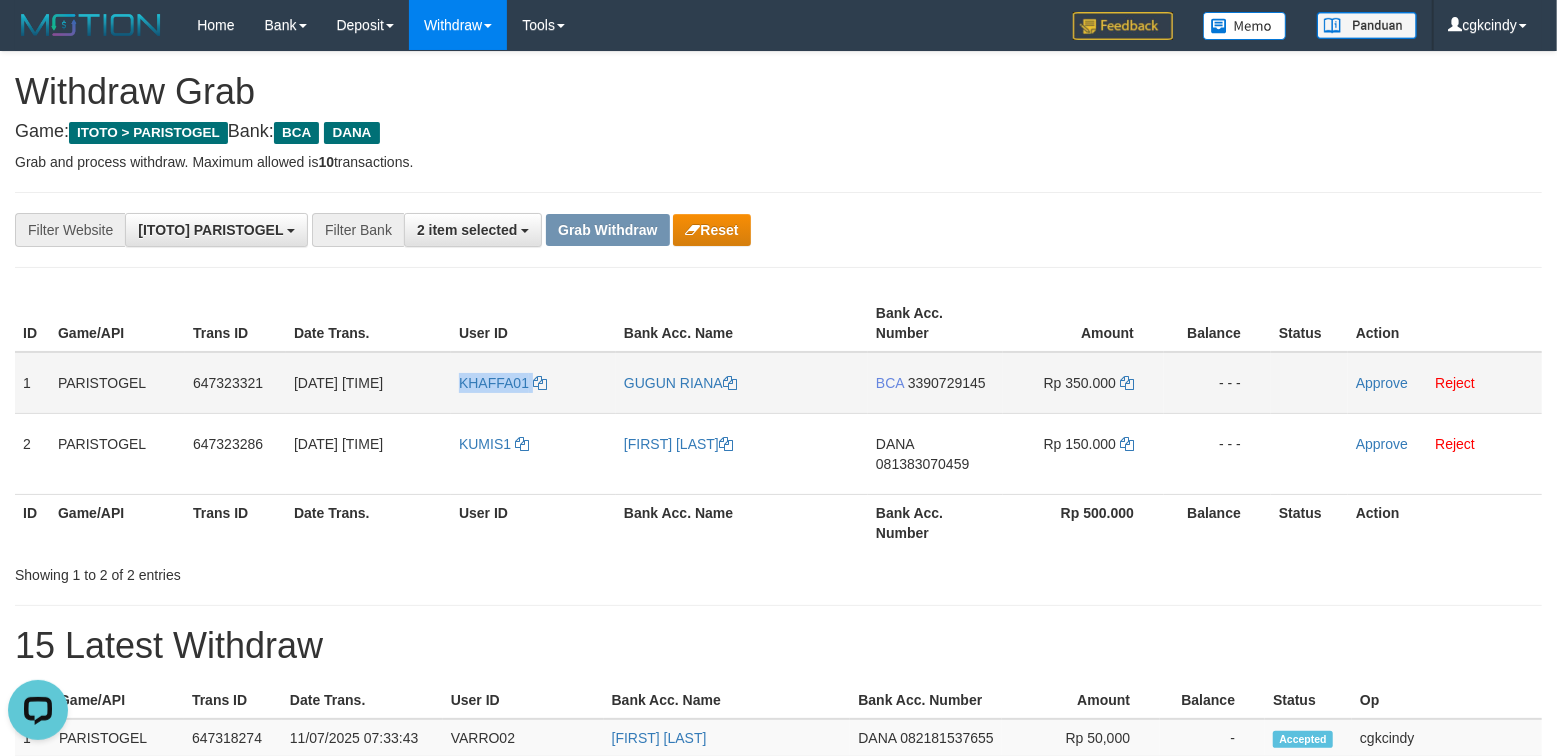 click on "KHAFFA01" at bounding box center [533, 383] 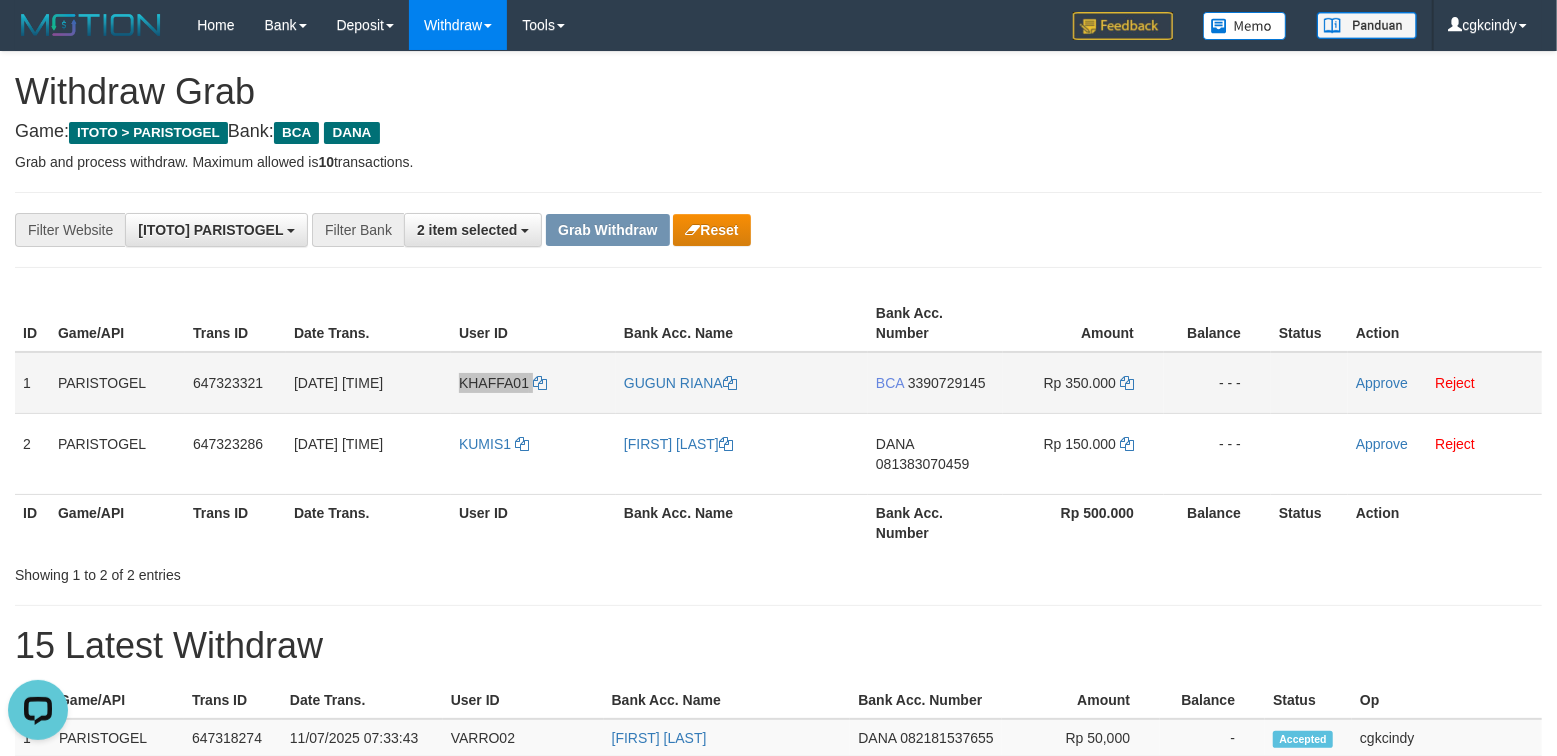 scroll, scrollTop: 133, scrollLeft: 0, axis: vertical 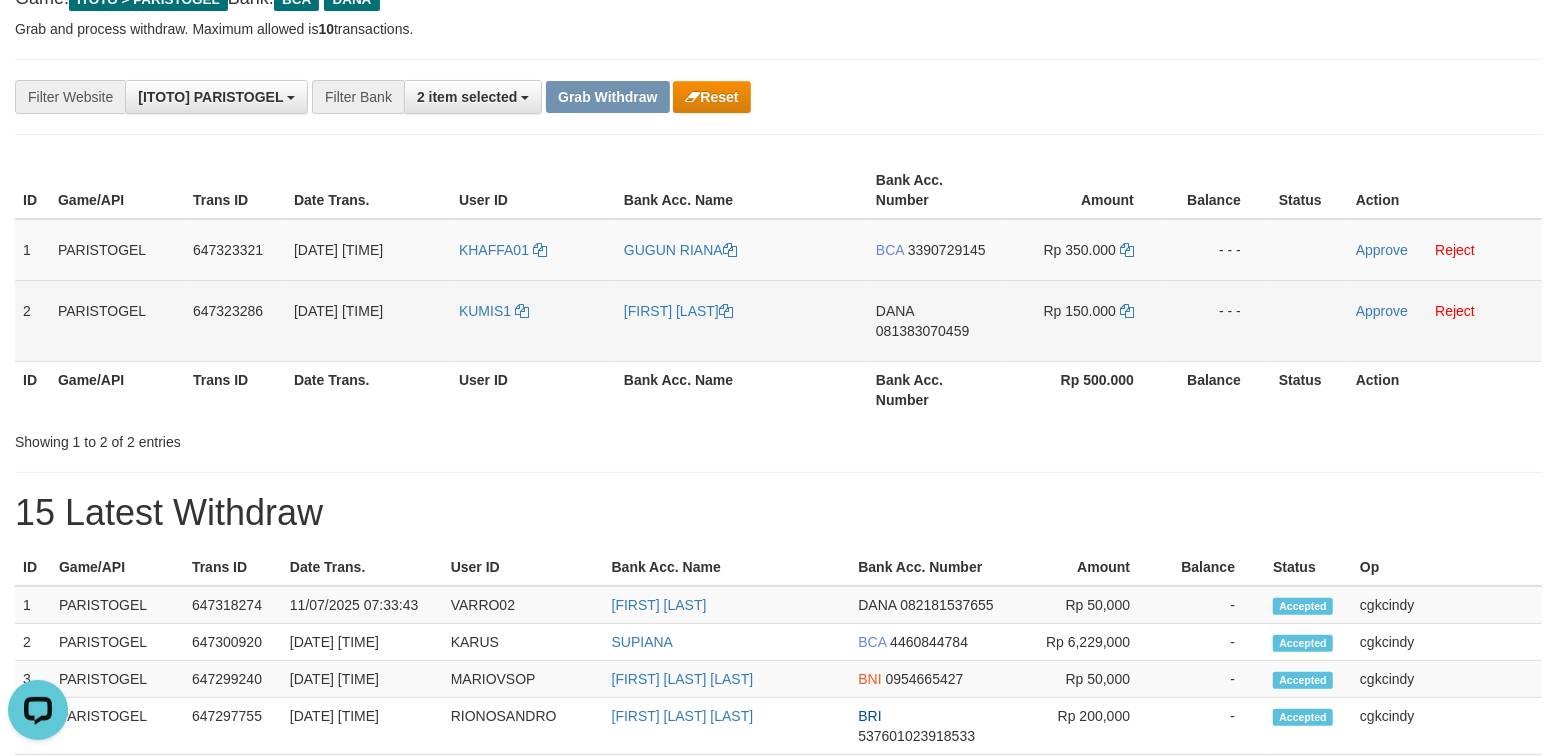 click on "KUMIS1" at bounding box center [533, 320] 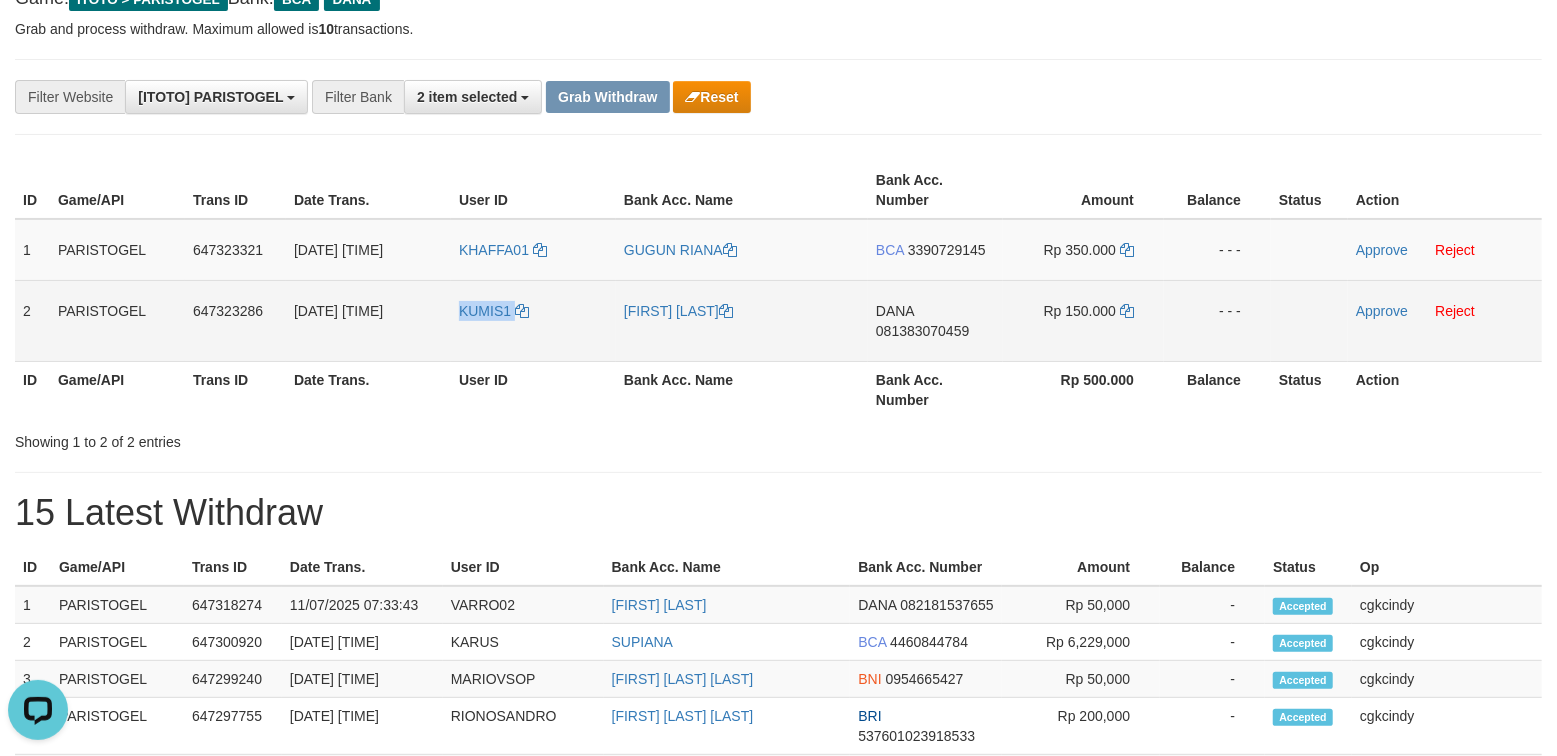 click on "KUMIS1" at bounding box center [533, 320] 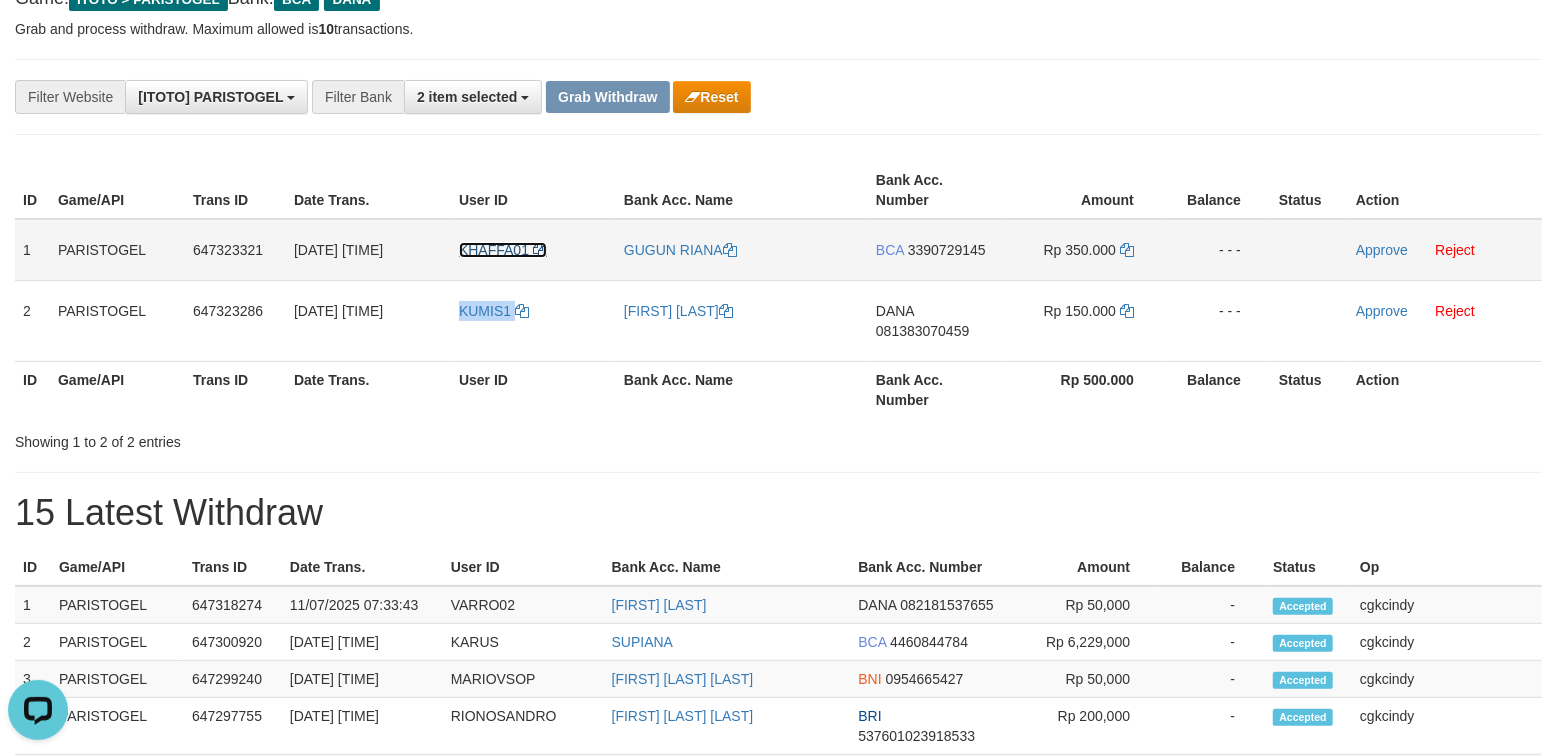 click on "KHAFFA01" at bounding box center (494, 250) 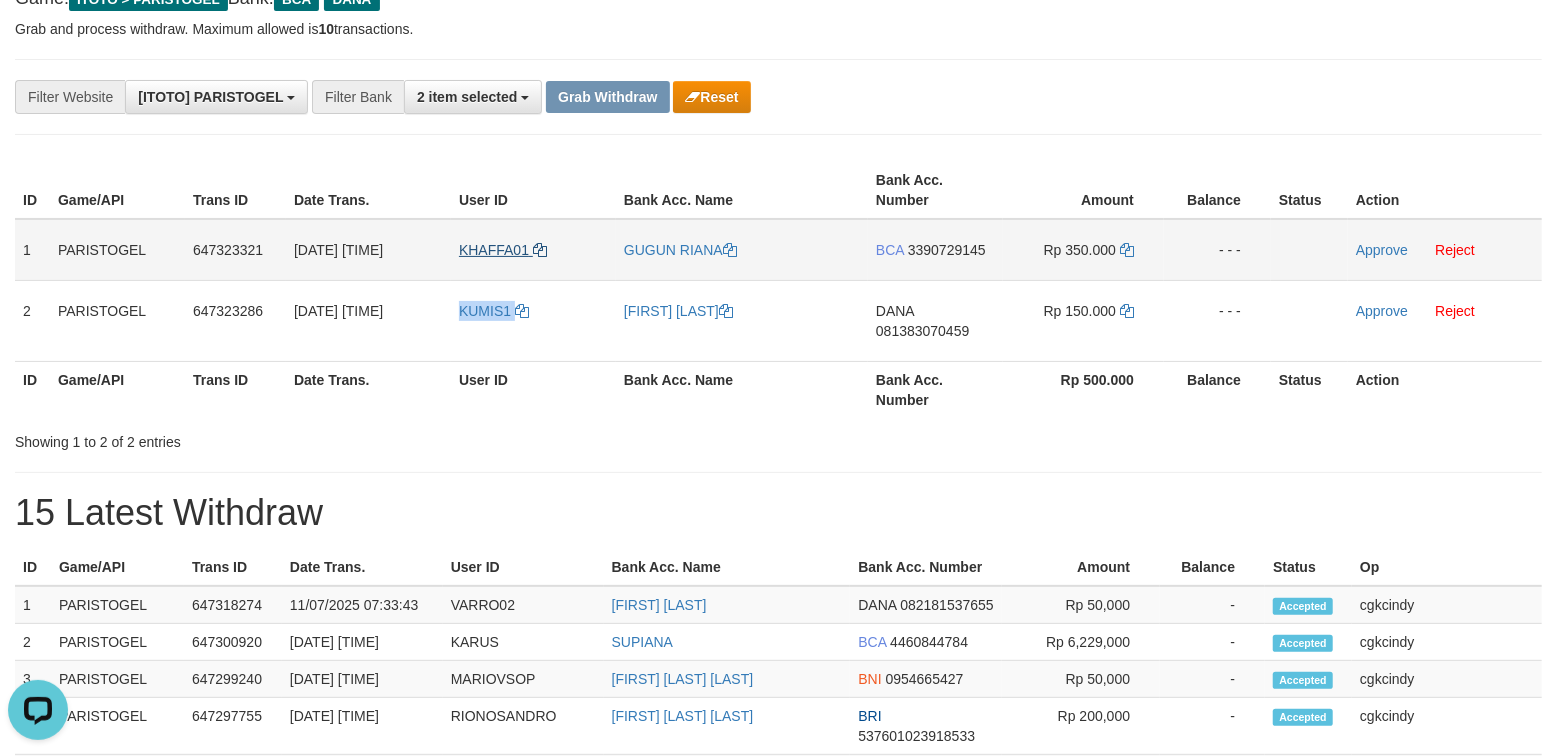 copy on "KUMIS1" 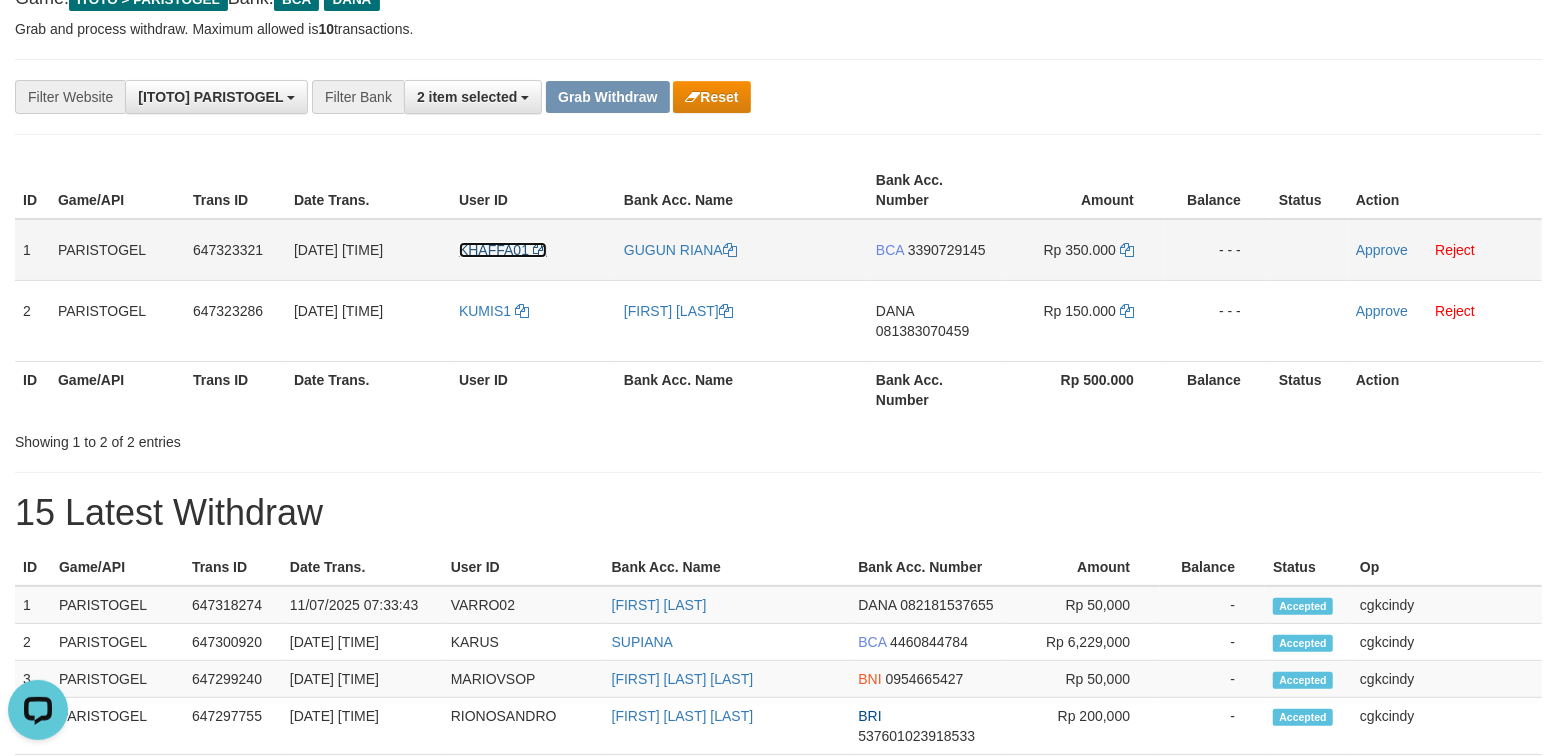 click on "KHAFFA01" at bounding box center [494, 250] 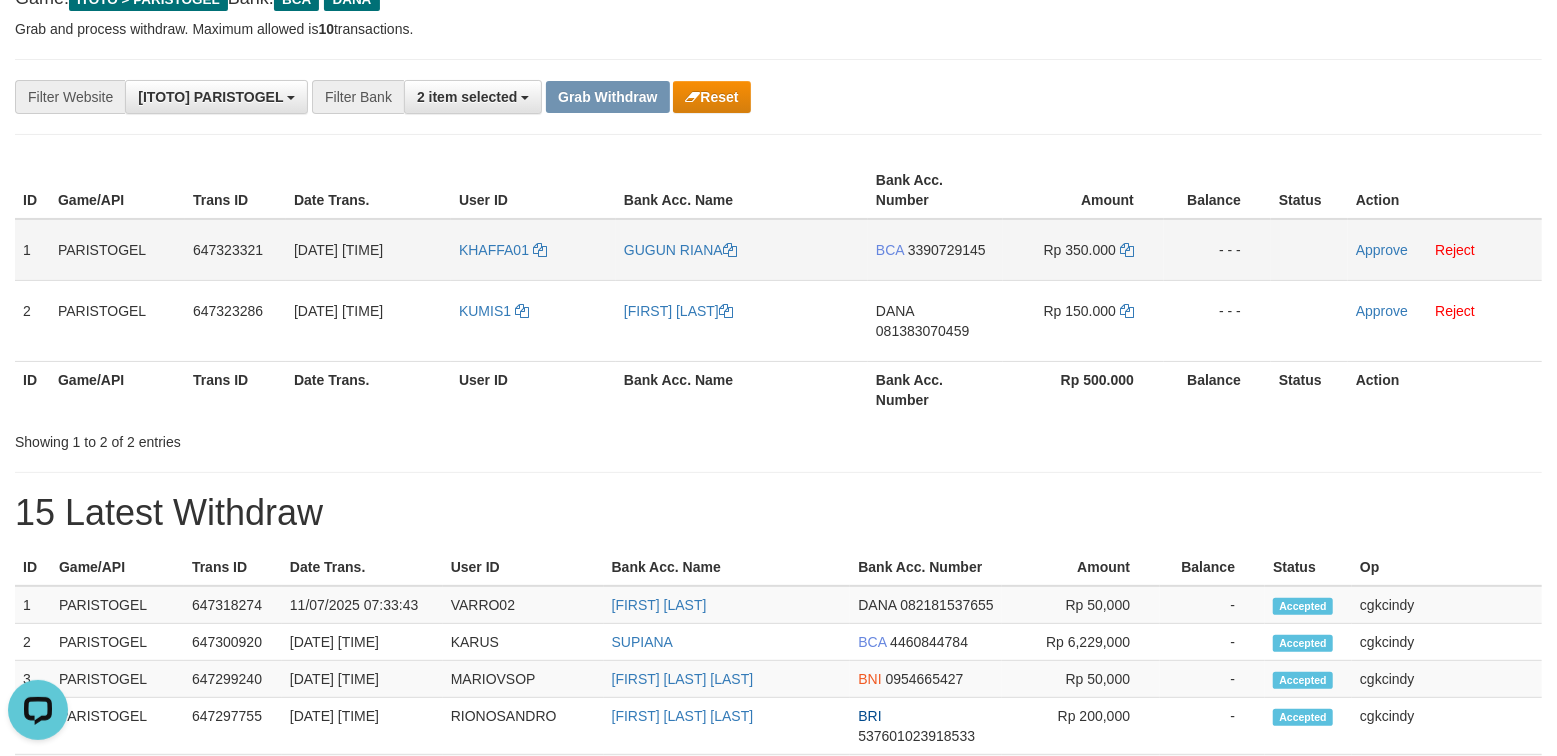 click on "KHAFFA01" at bounding box center [533, 250] 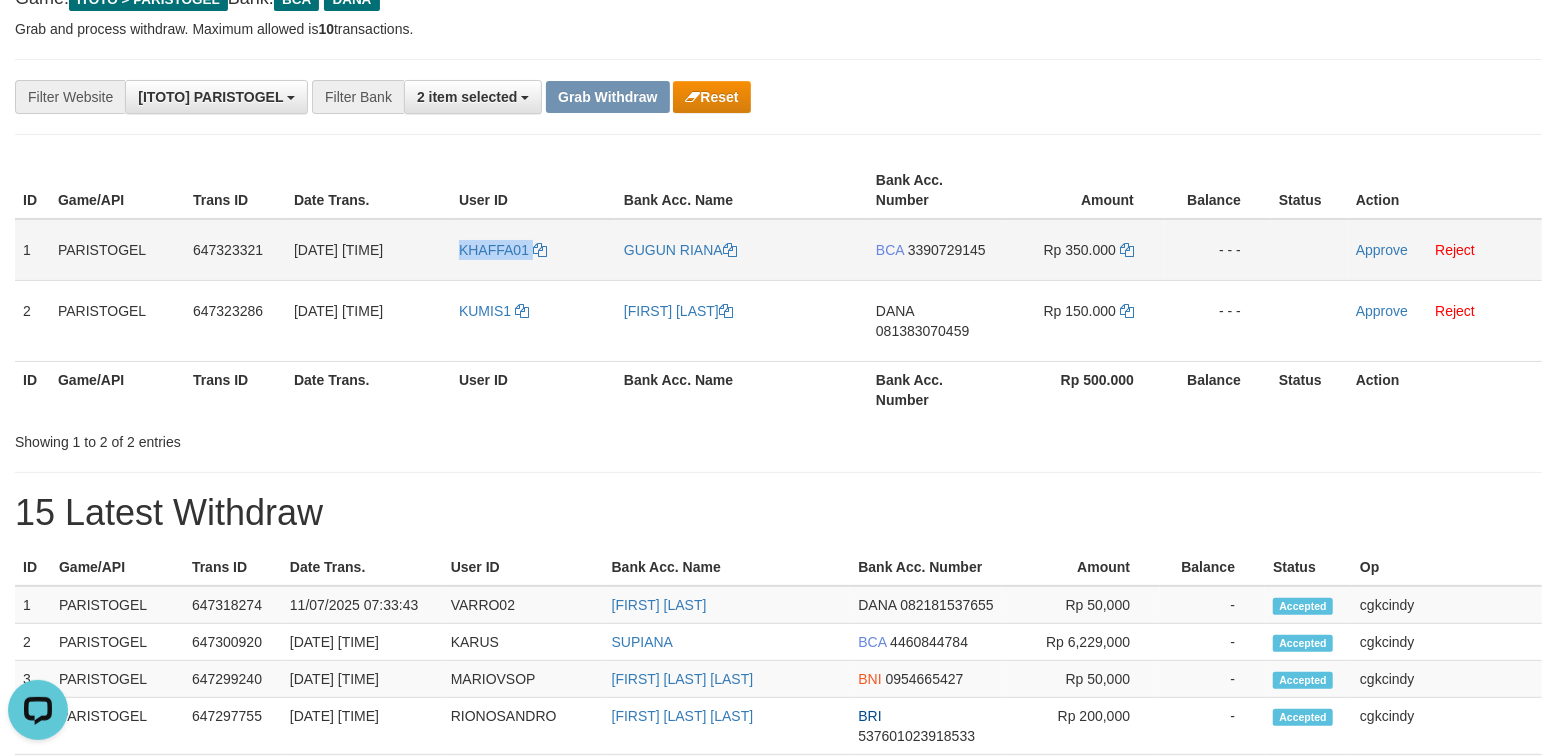 copy on "KHAFFA01" 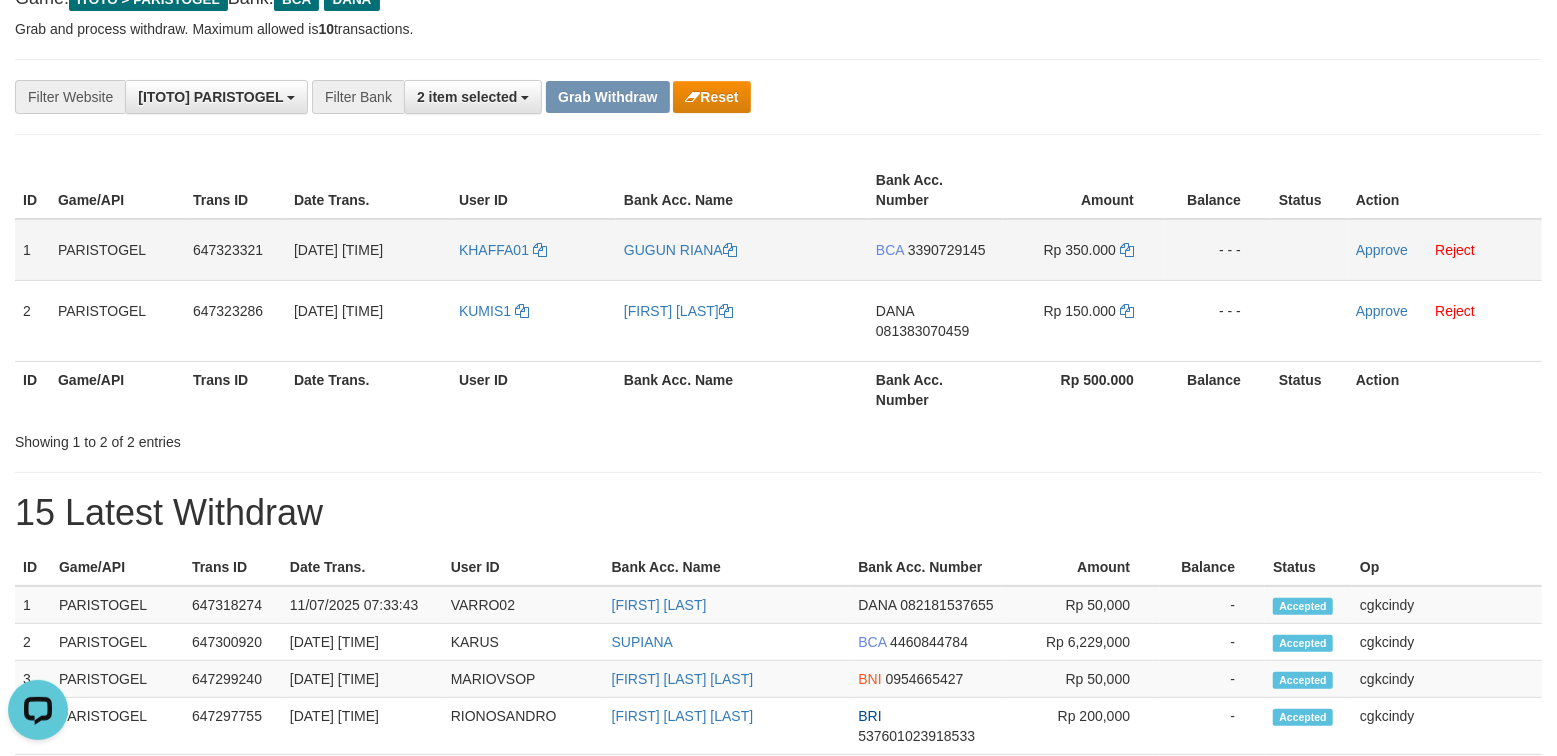 click on "GUGUN RIANA" at bounding box center (742, 250) 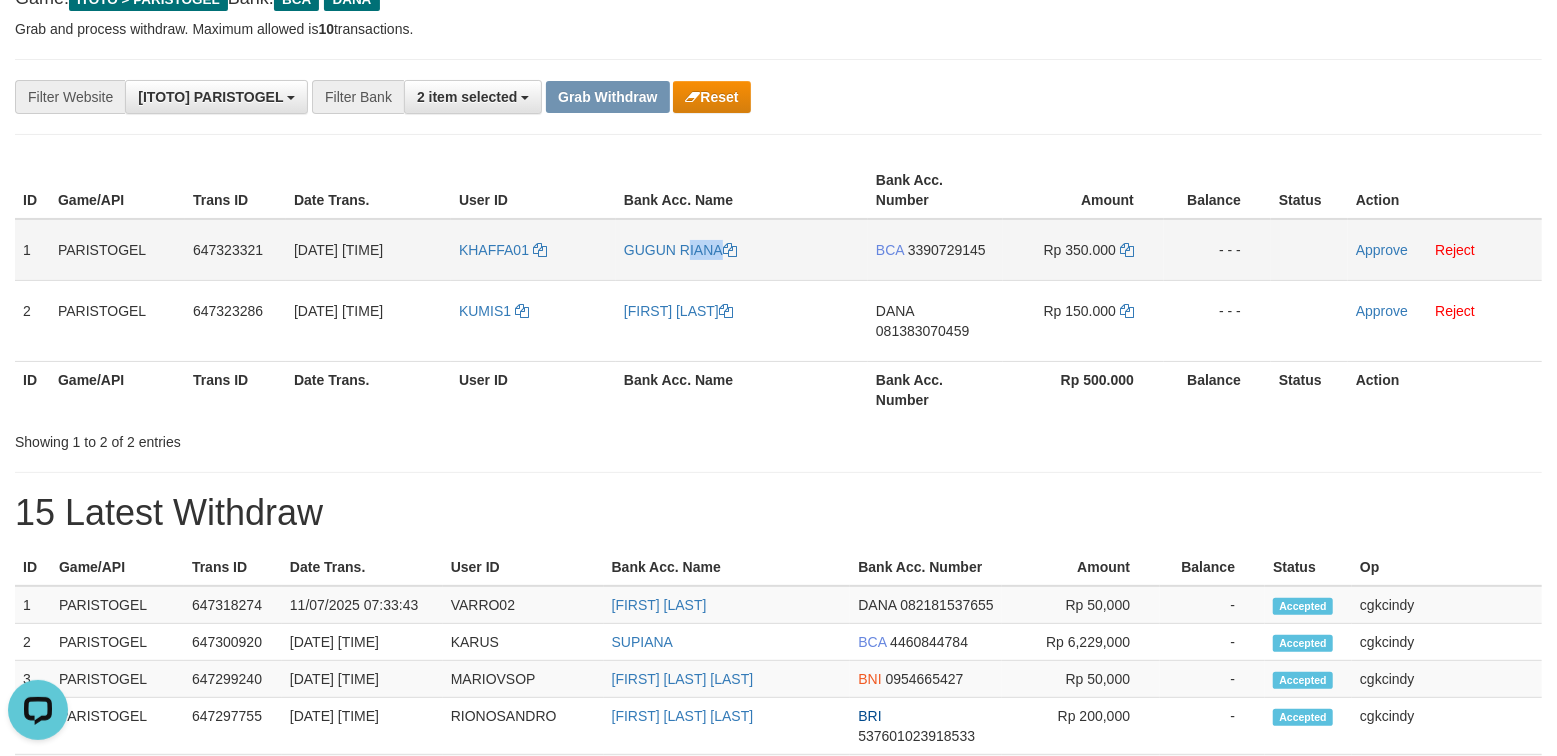 copy on "GUGUN RIANA" 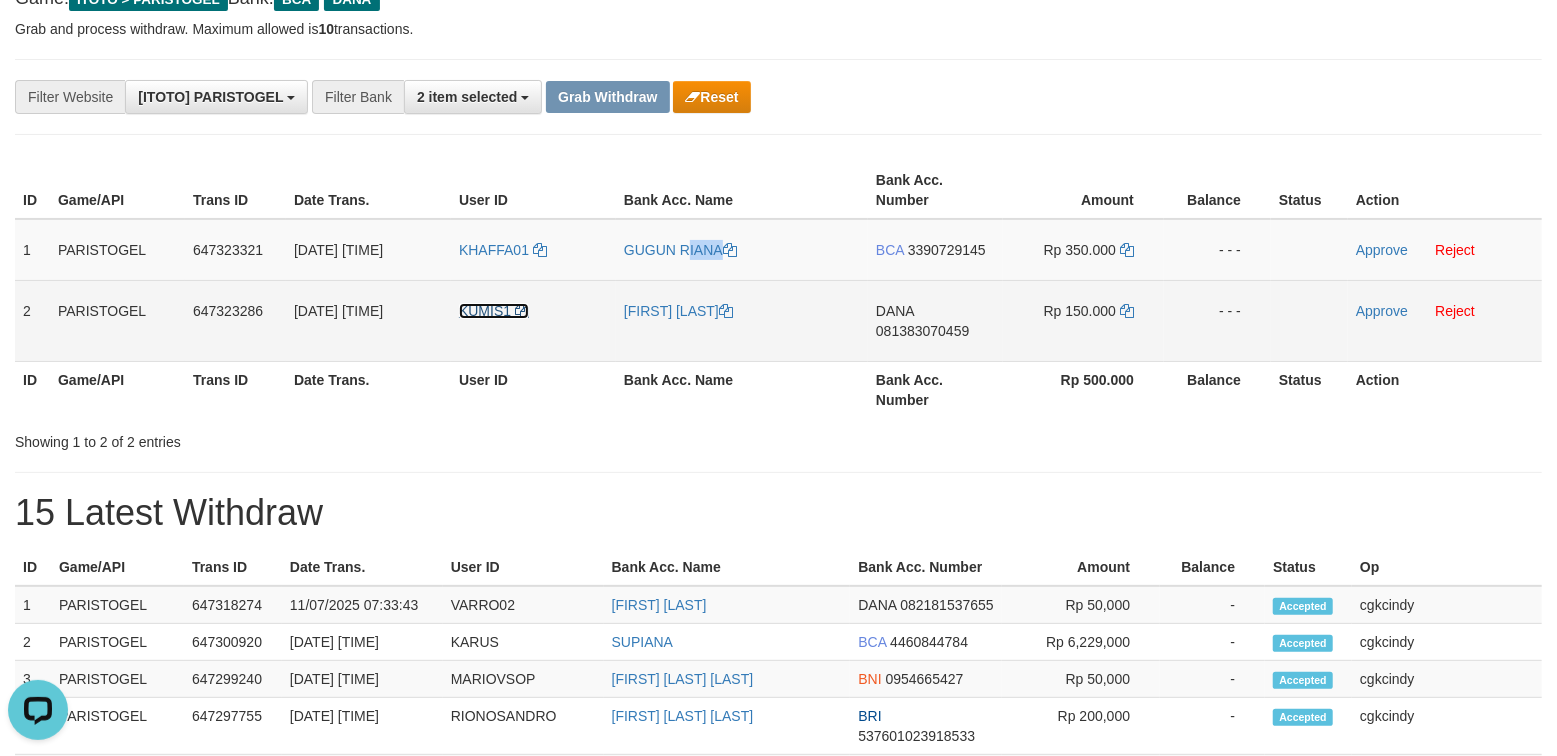 copy on "GUGUN RIANA" 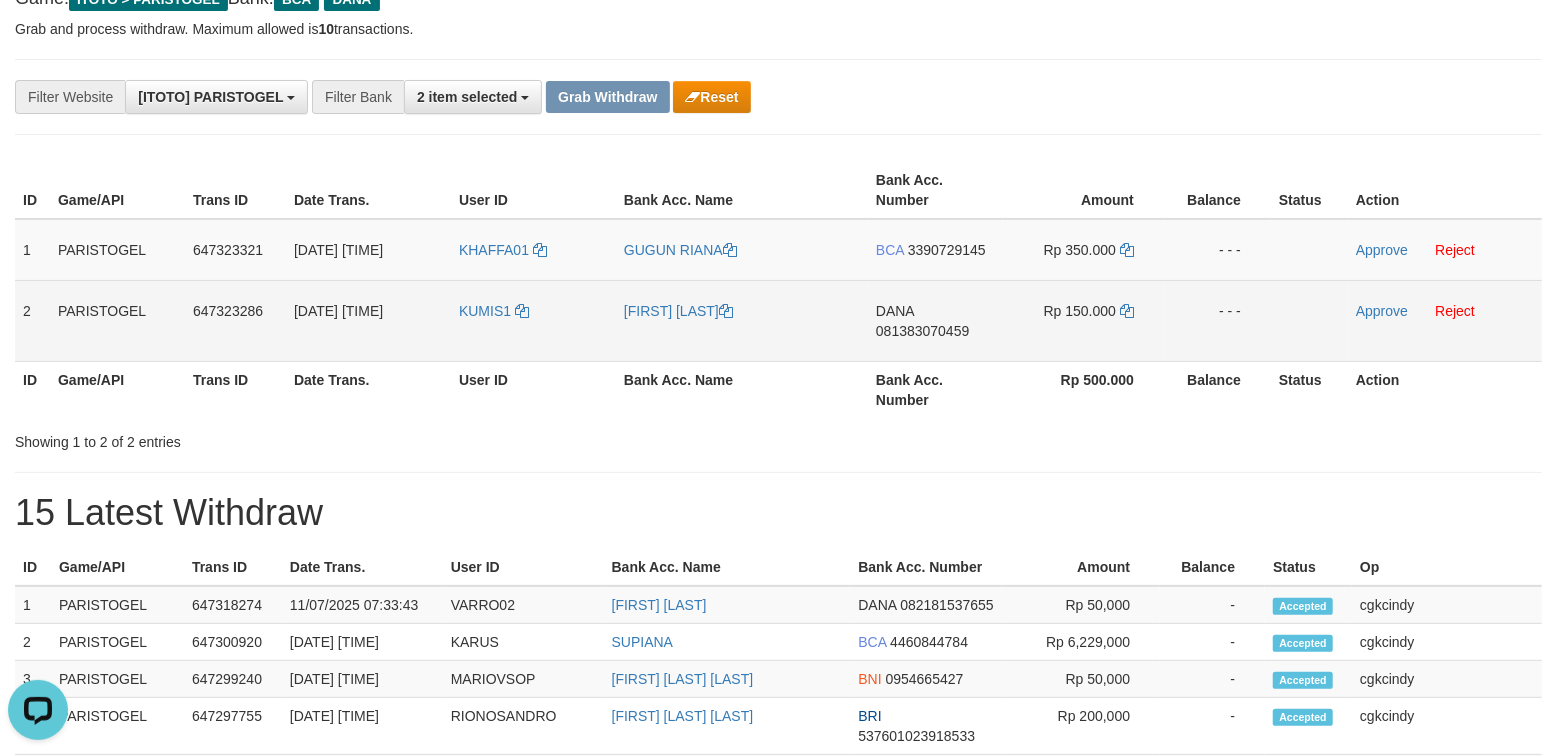 click on "KUMIS1" at bounding box center [533, 320] 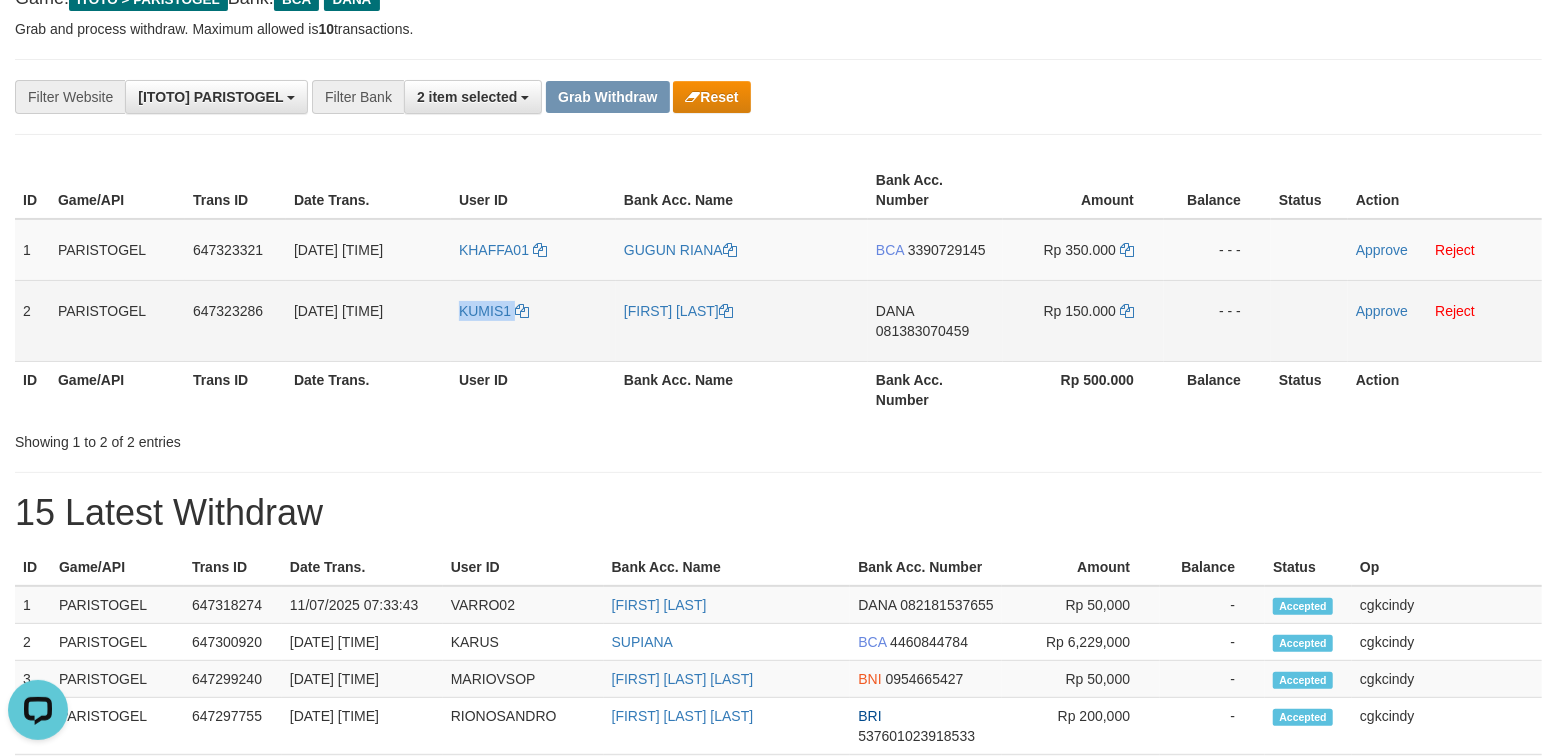 copy on "KUMIS1" 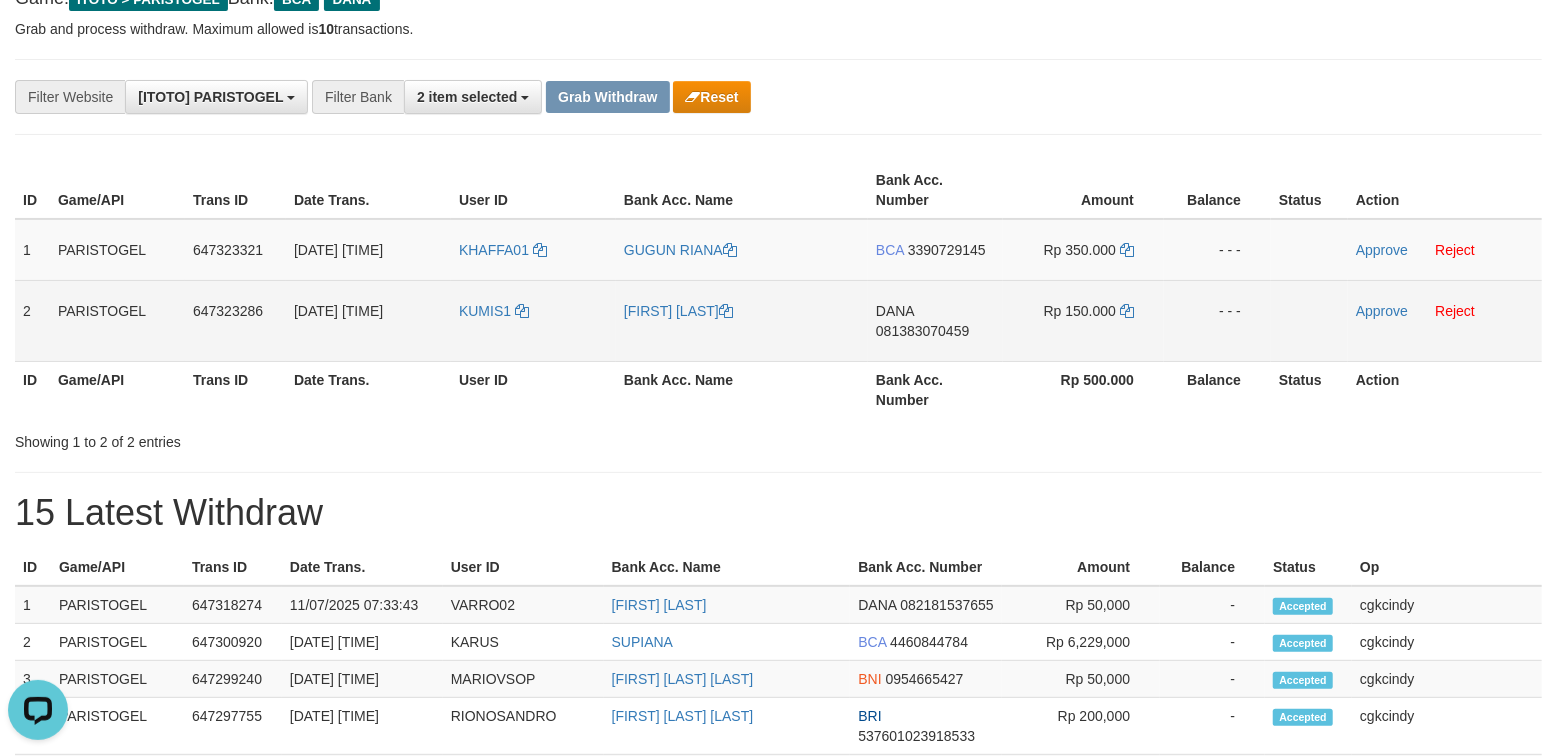 click on "[FIRST] [LAST]" at bounding box center [742, 320] 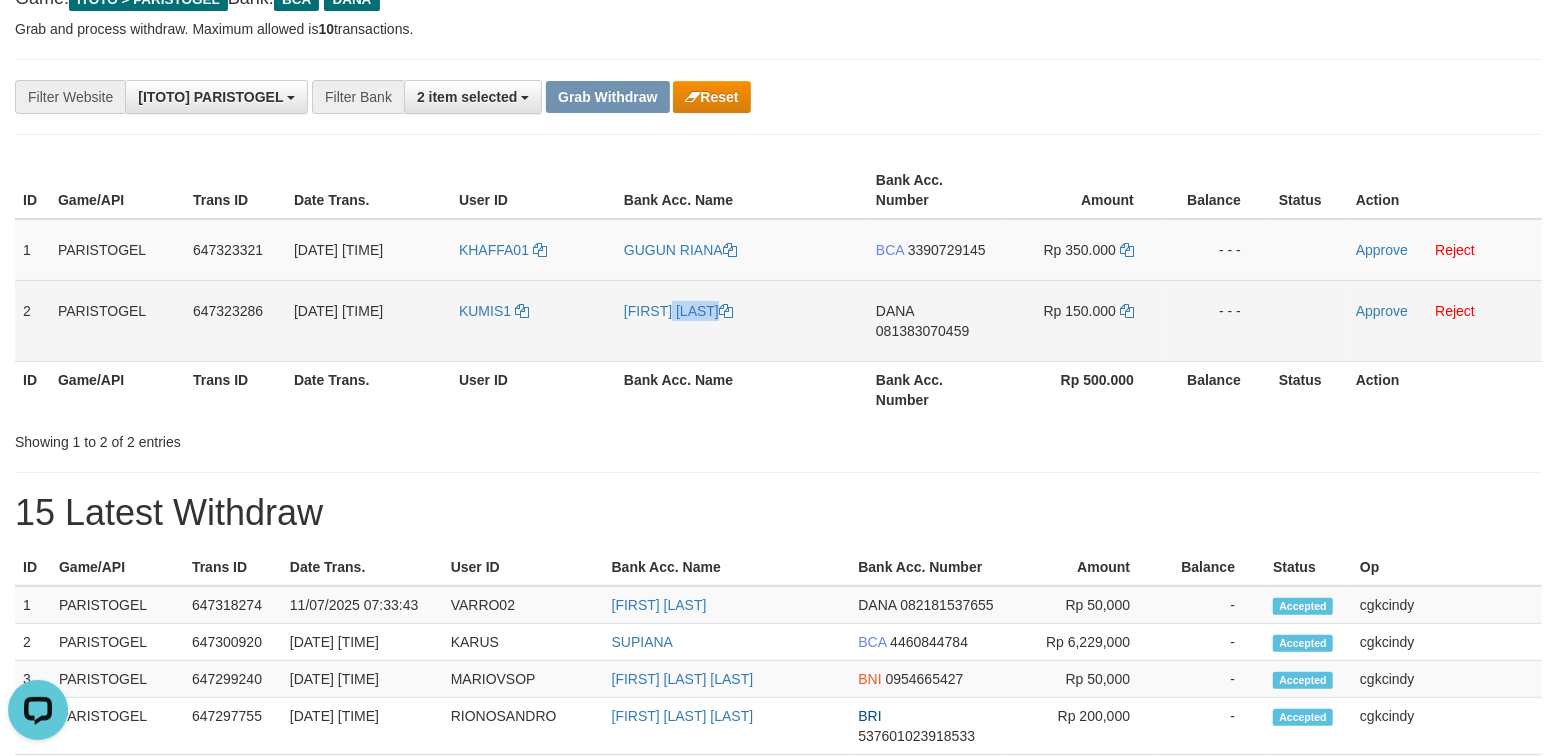 click on "[FIRST] [LAST]" at bounding box center (742, 320) 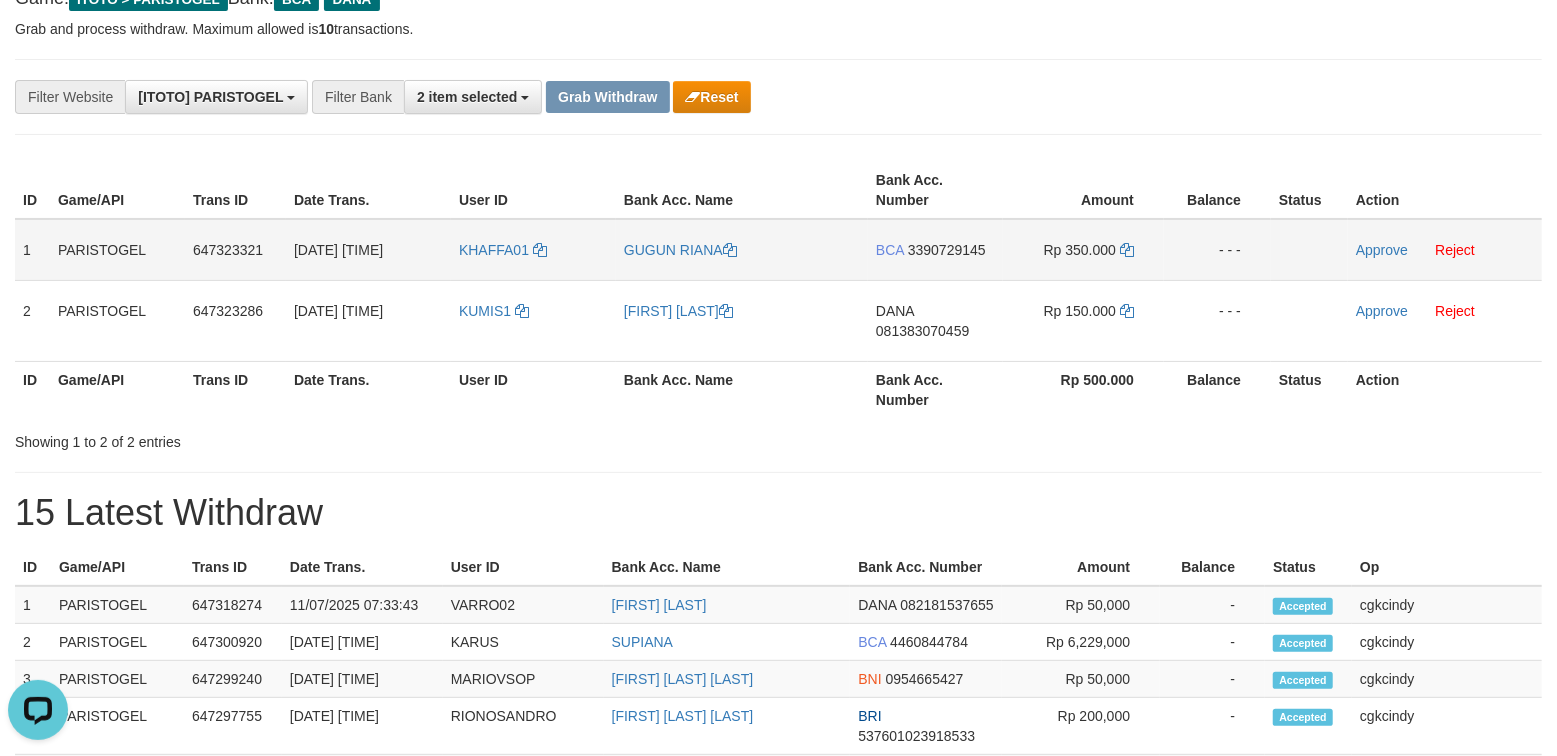 click on "BCA
3390729145" at bounding box center [935, 250] 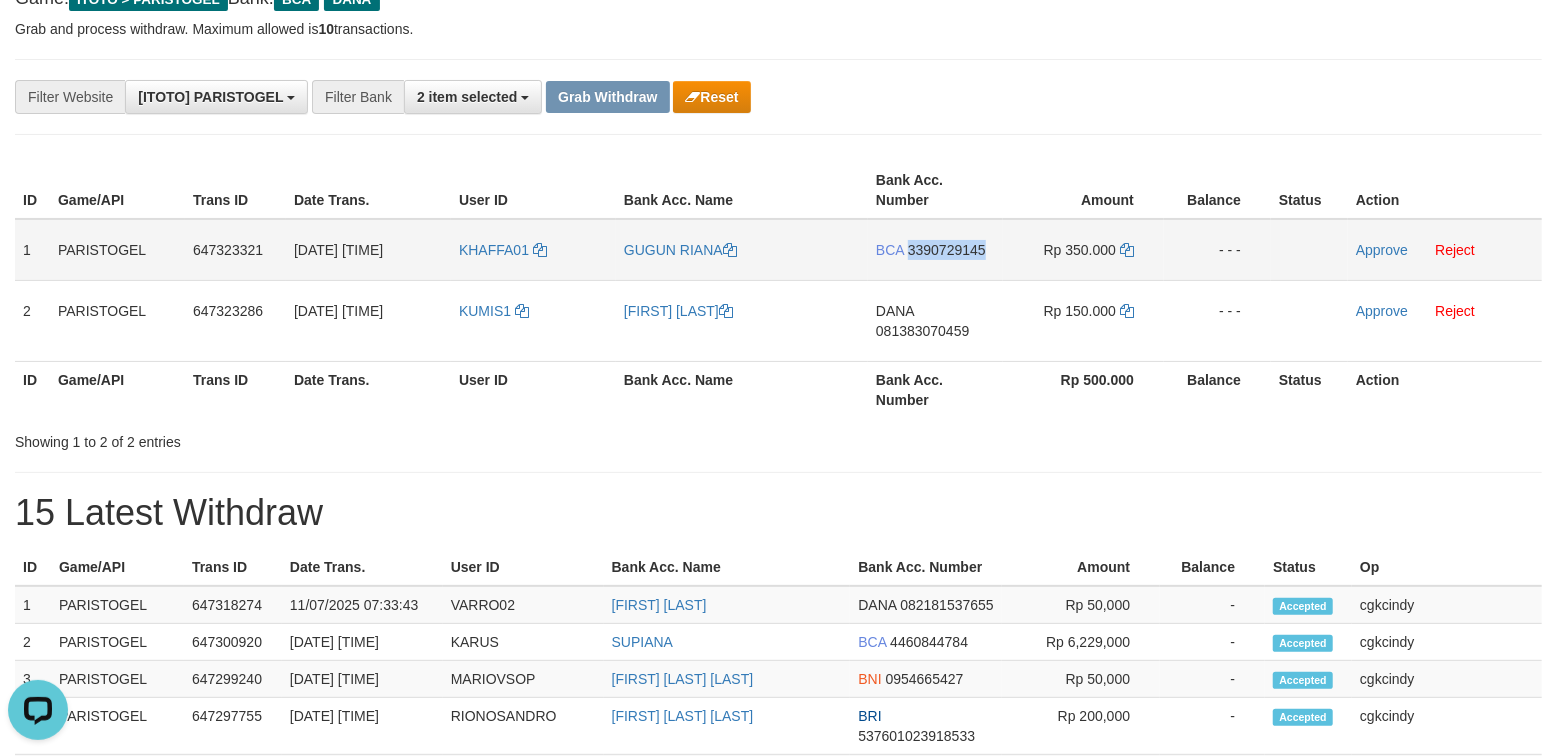 click on "BCA
3390729145" at bounding box center (935, 250) 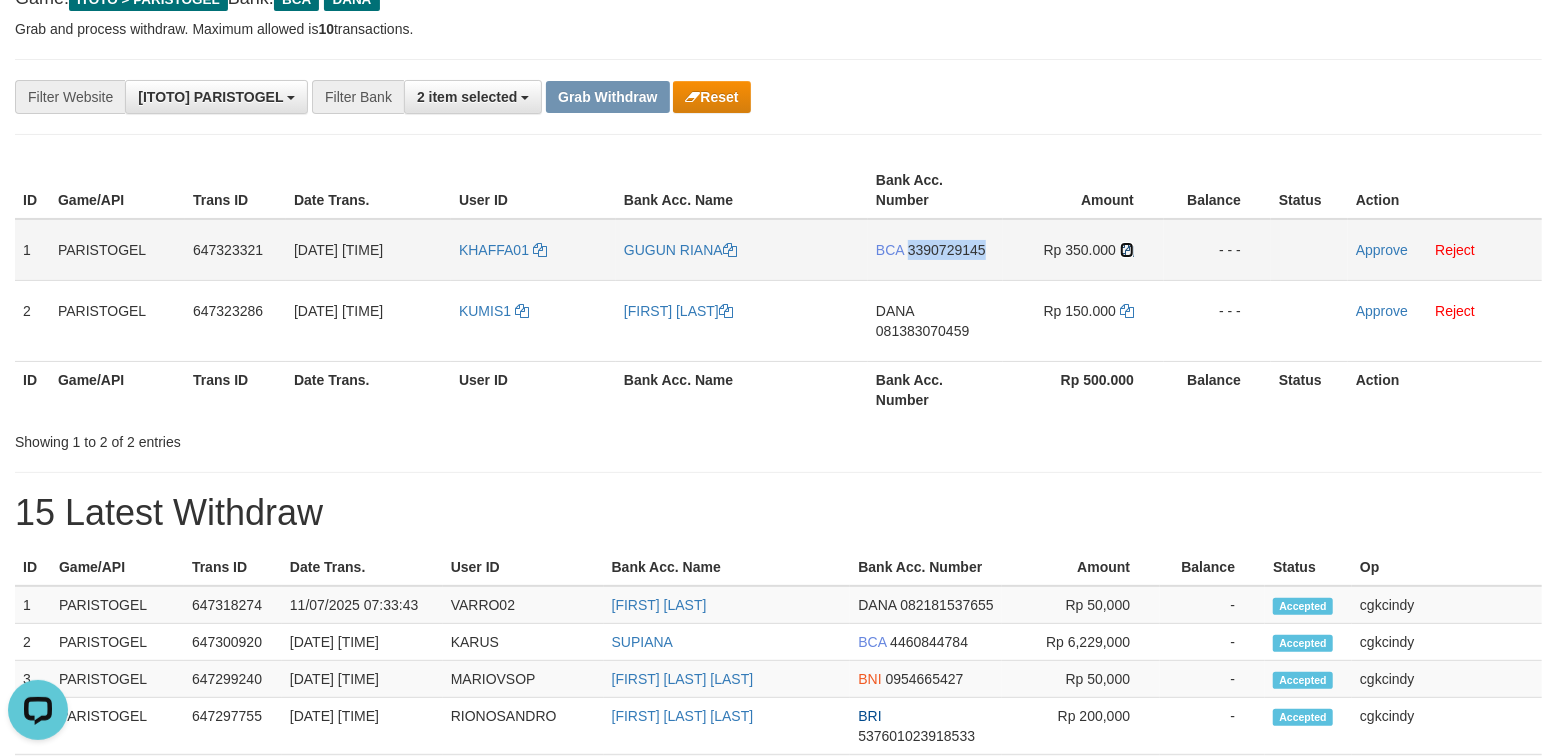 click at bounding box center [1127, 250] 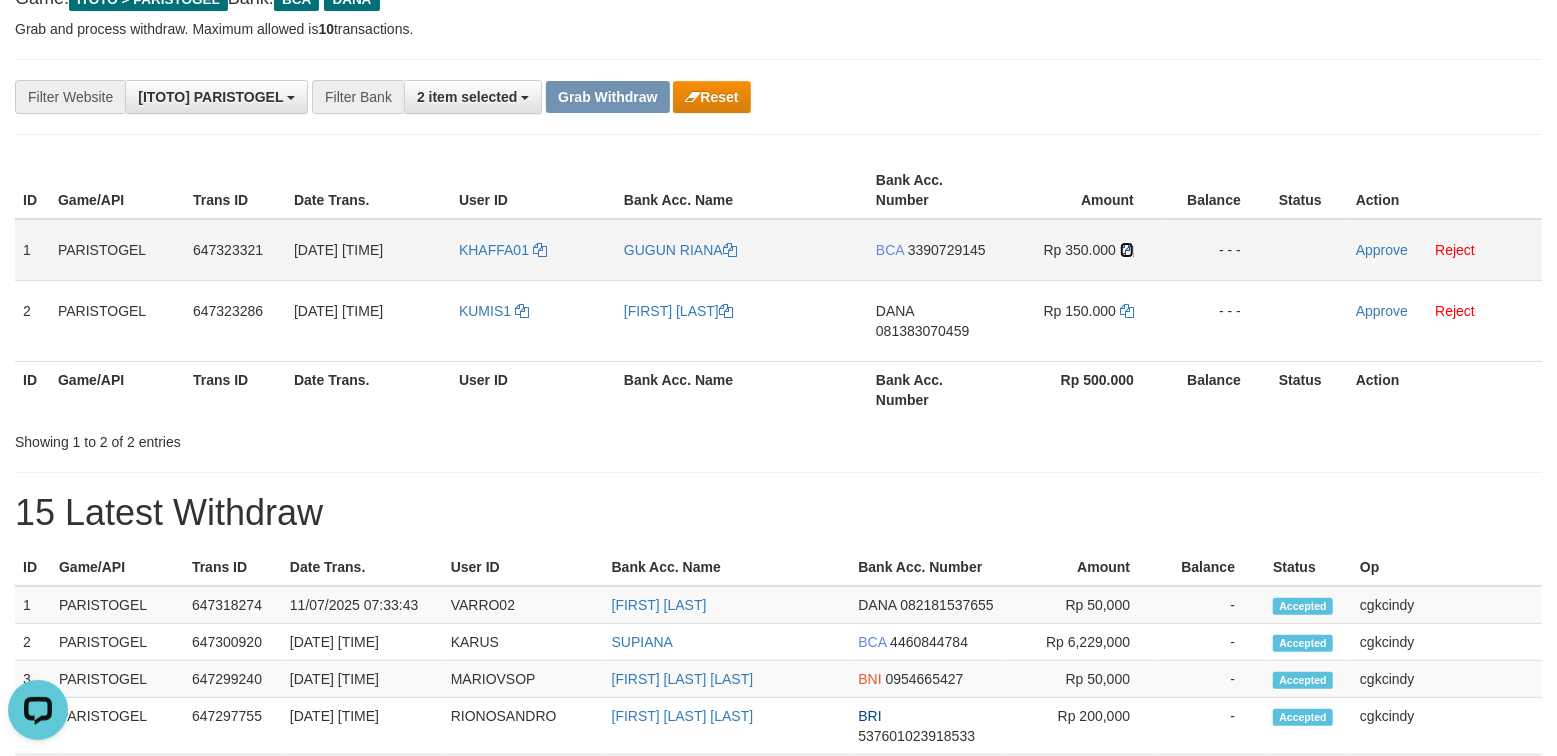 click at bounding box center [1127, 250] 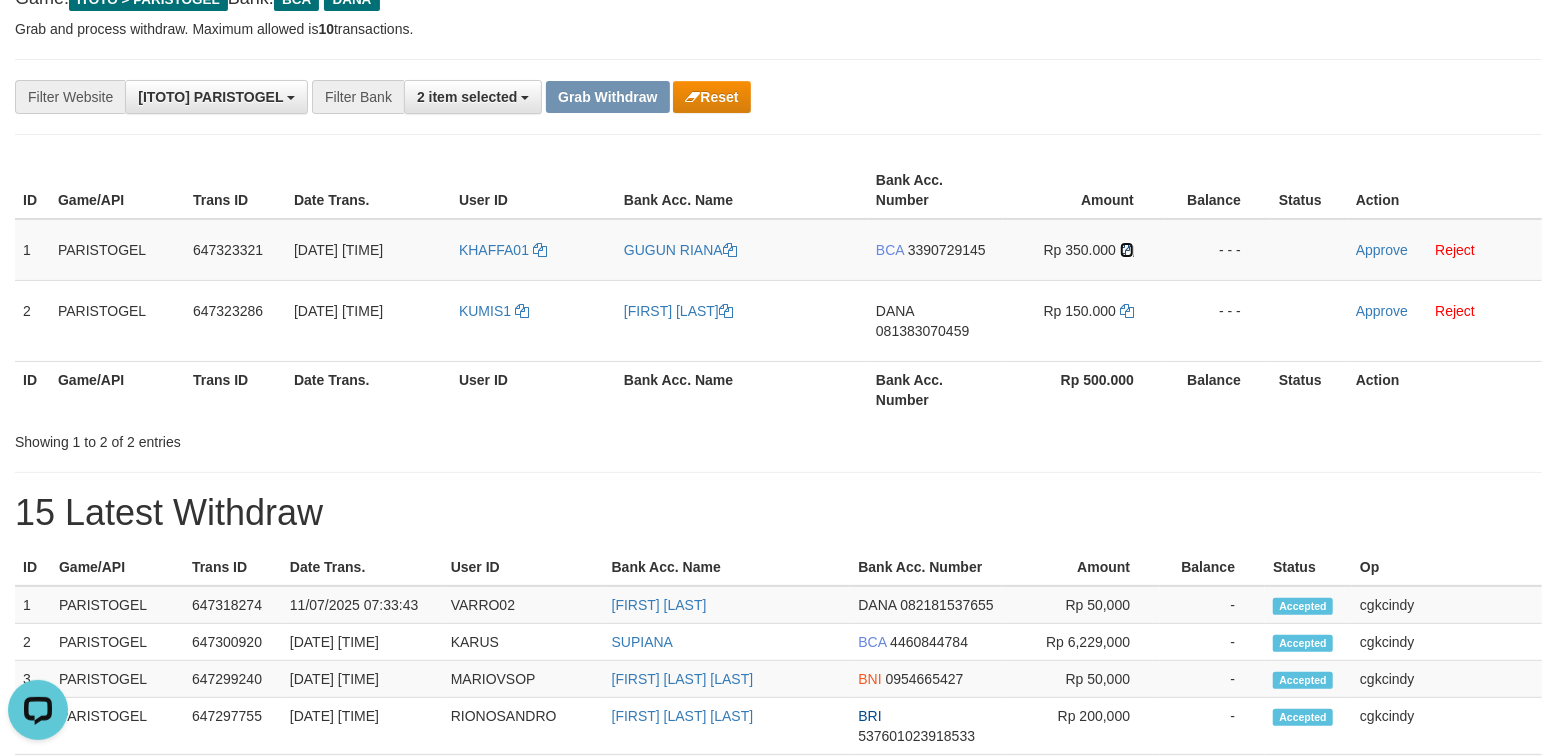 click on "Rp 350.000" at bounding box center [1083, 250] 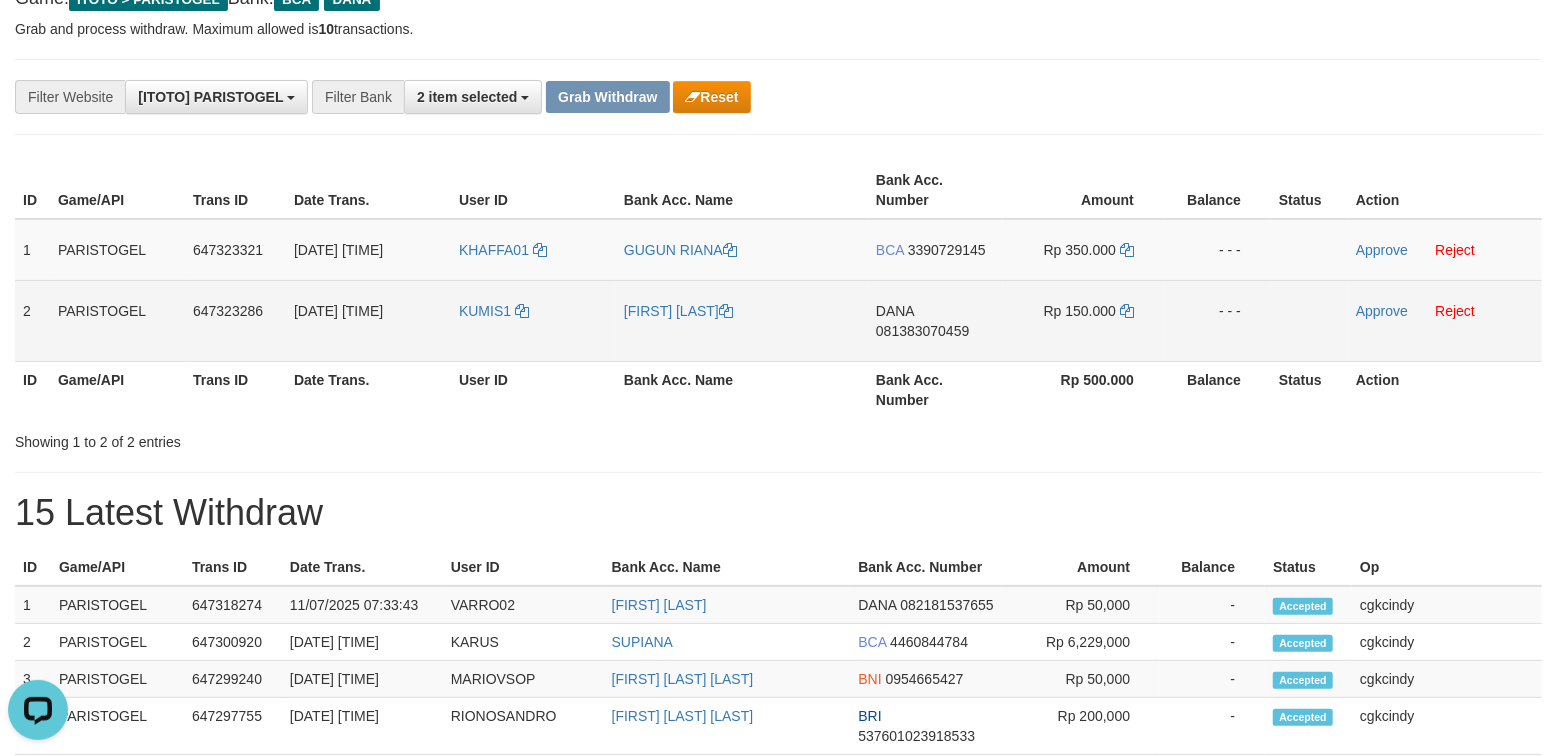 click on "DANA
081383070459" at bounding box center [935, 320] 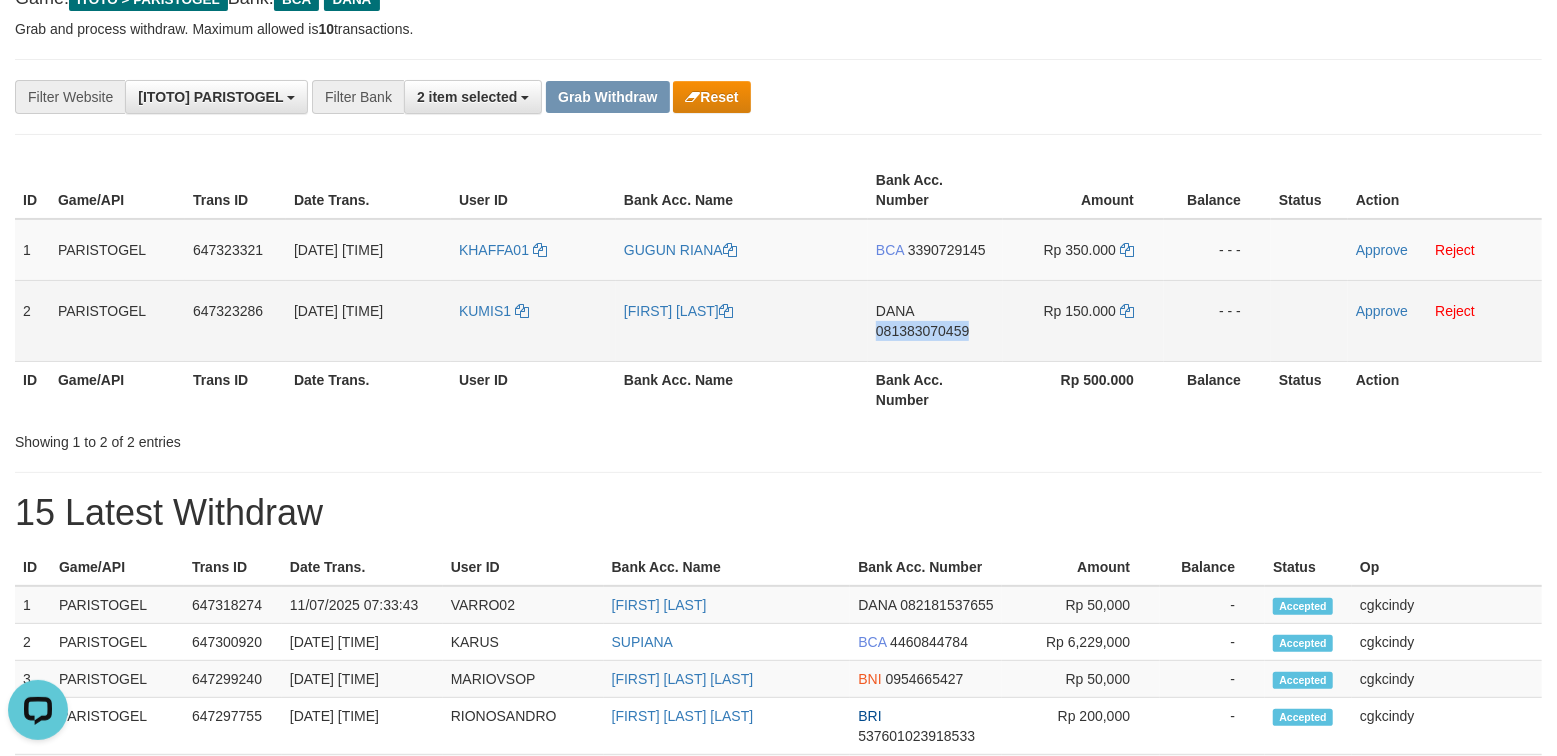 click on "DANA
081383070459" at bounding box center (935, 320) 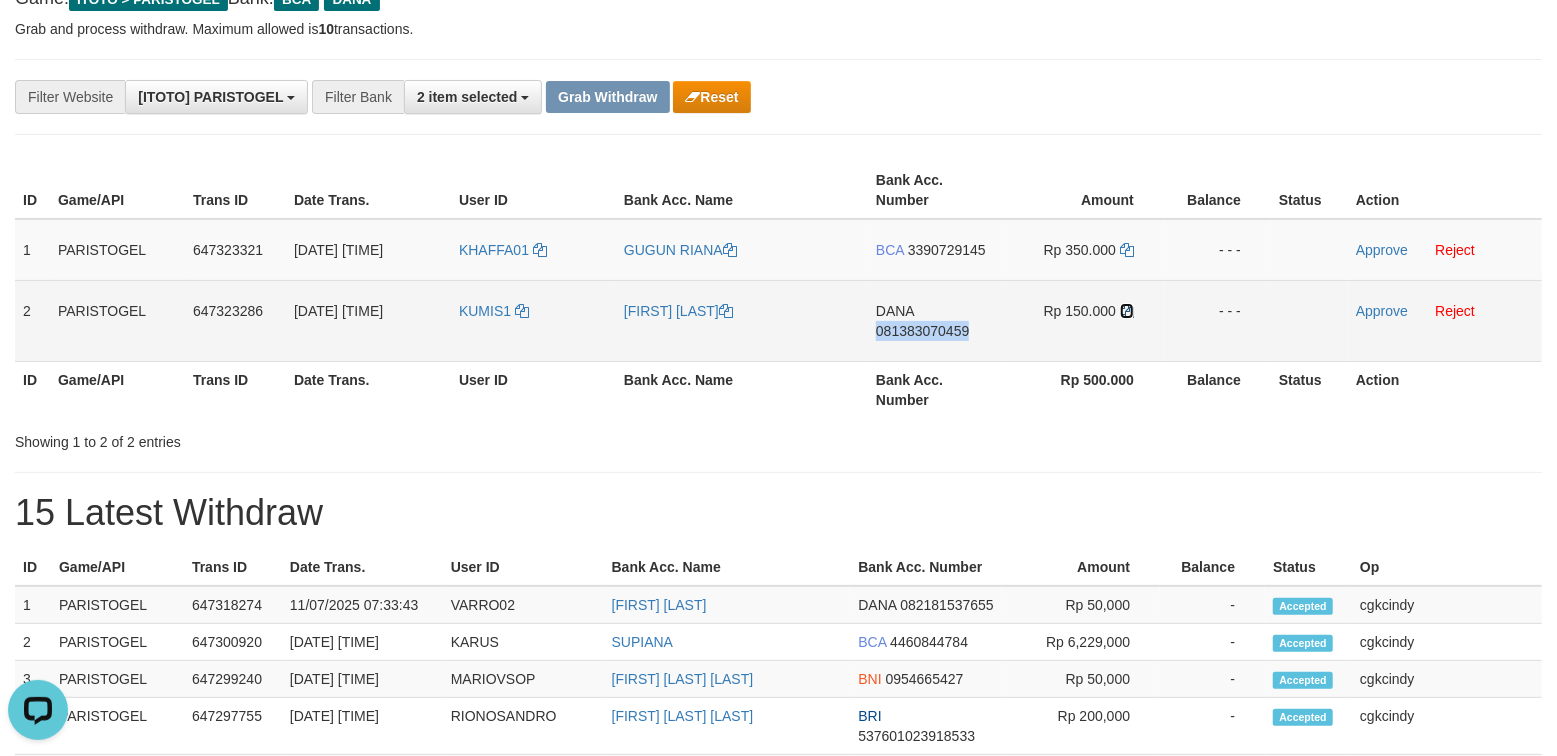 click at bounding box center (1127, 311) 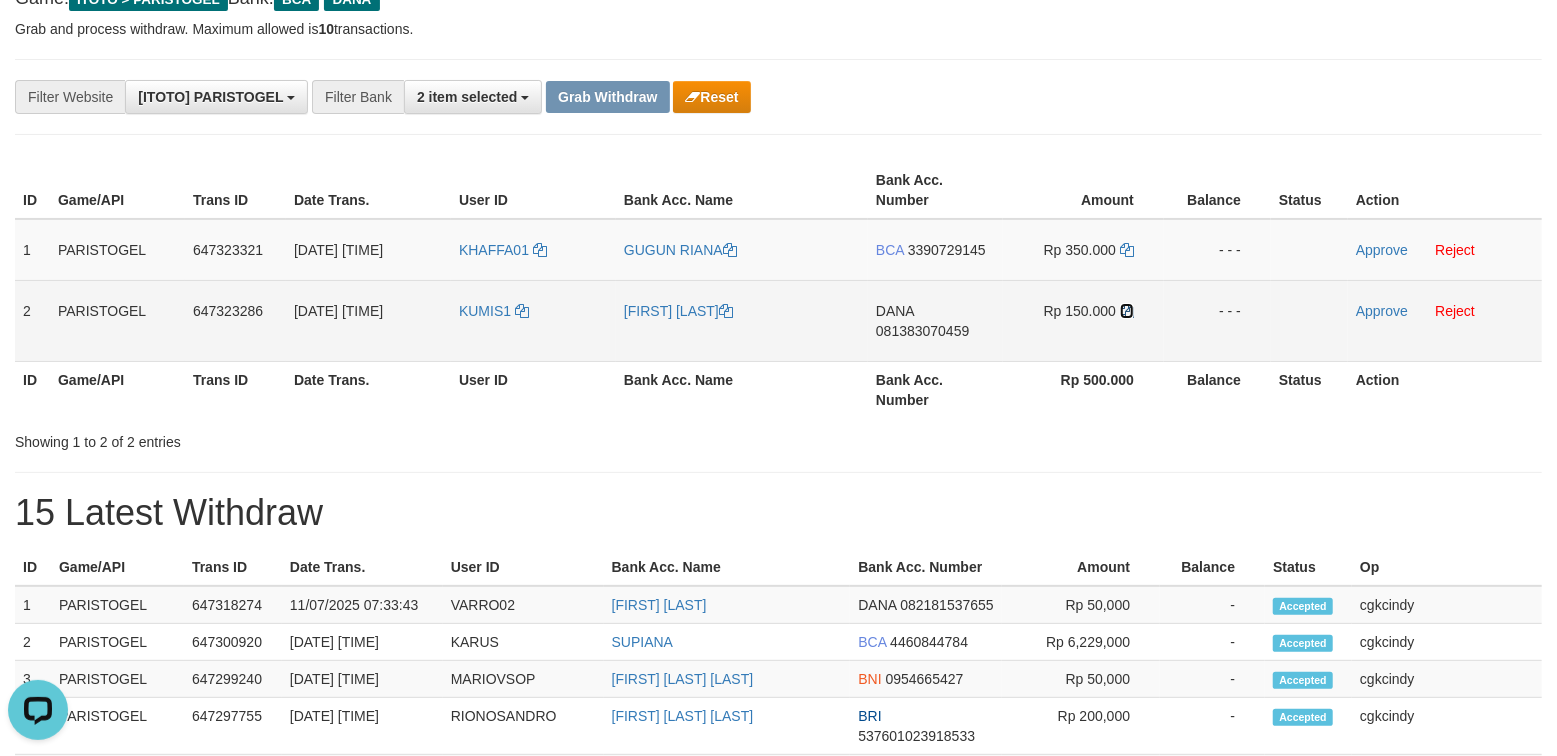 click at bounding box center [1127, 311] 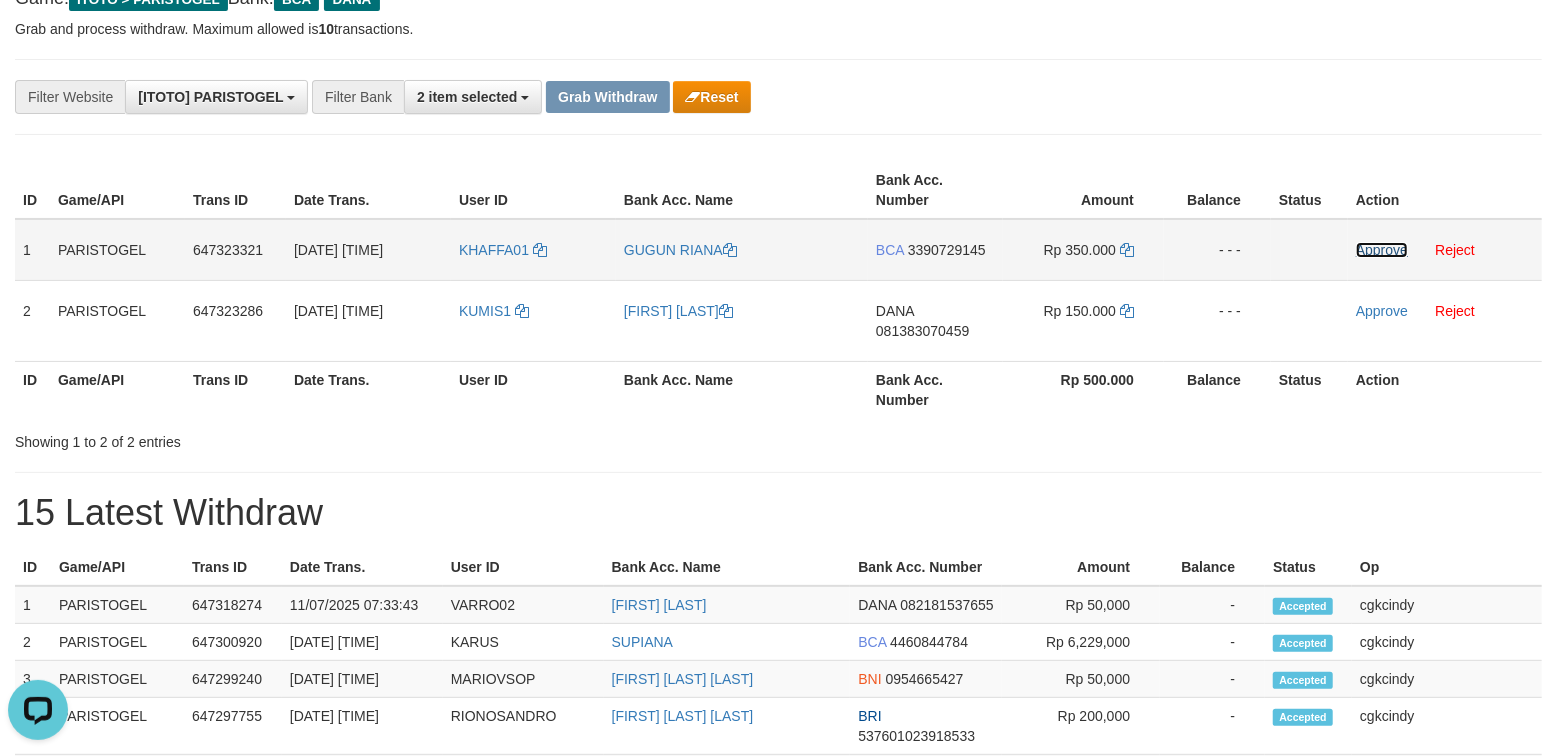 click on "Approve" at bounding box center [1382, 250] 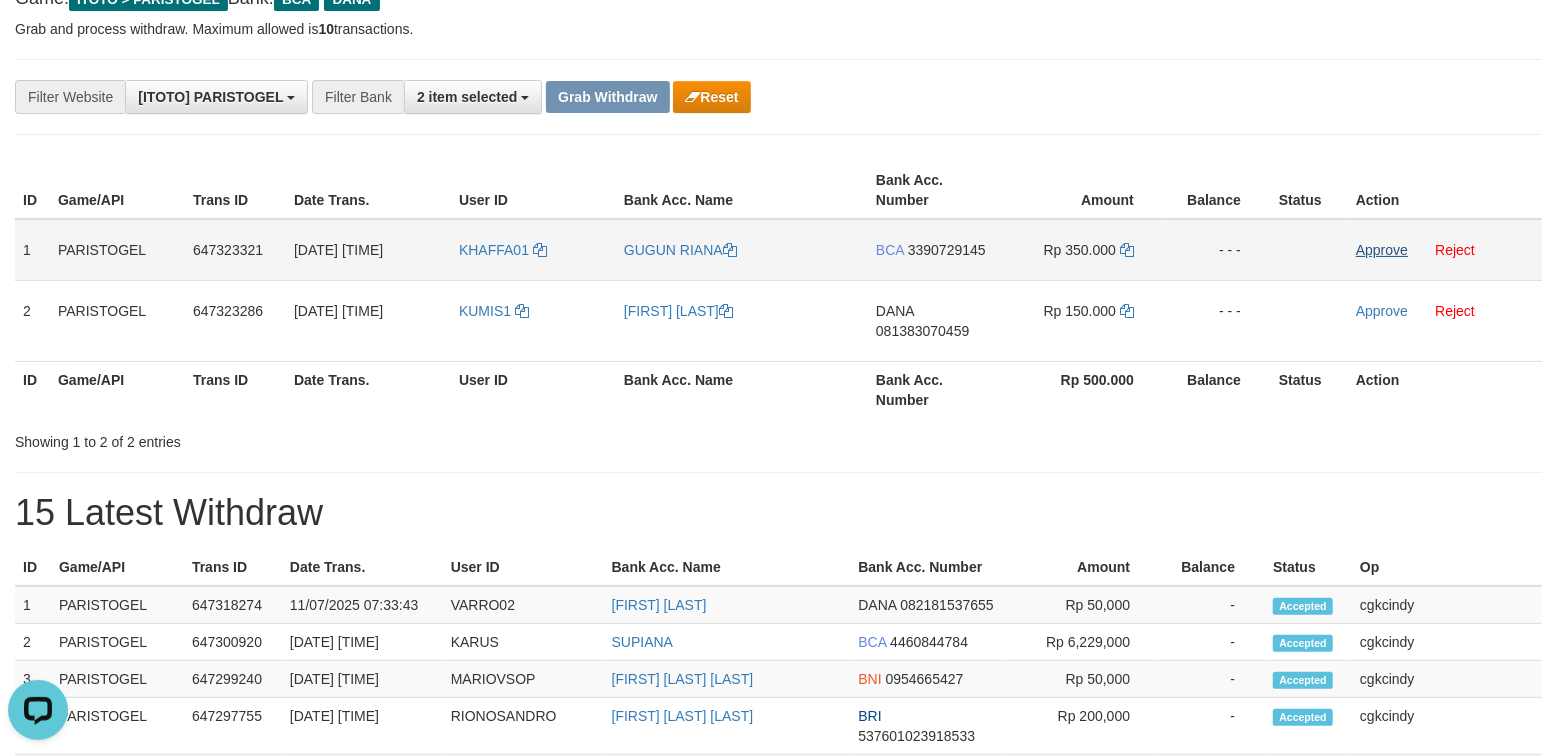 click on "Approve
Reject" at bounding box center (1445, 320) 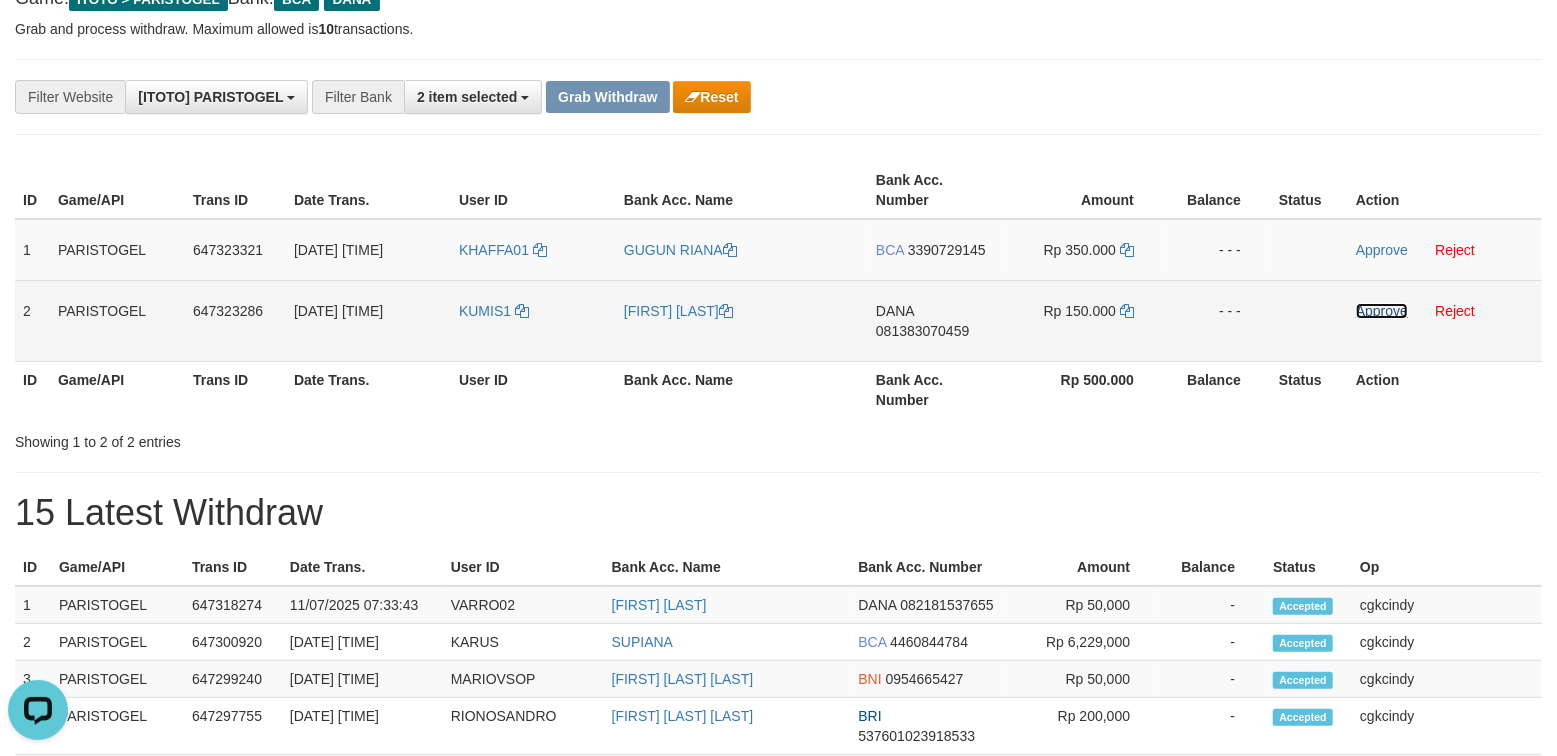click on "Approve" at bounding box center [1382, 311] 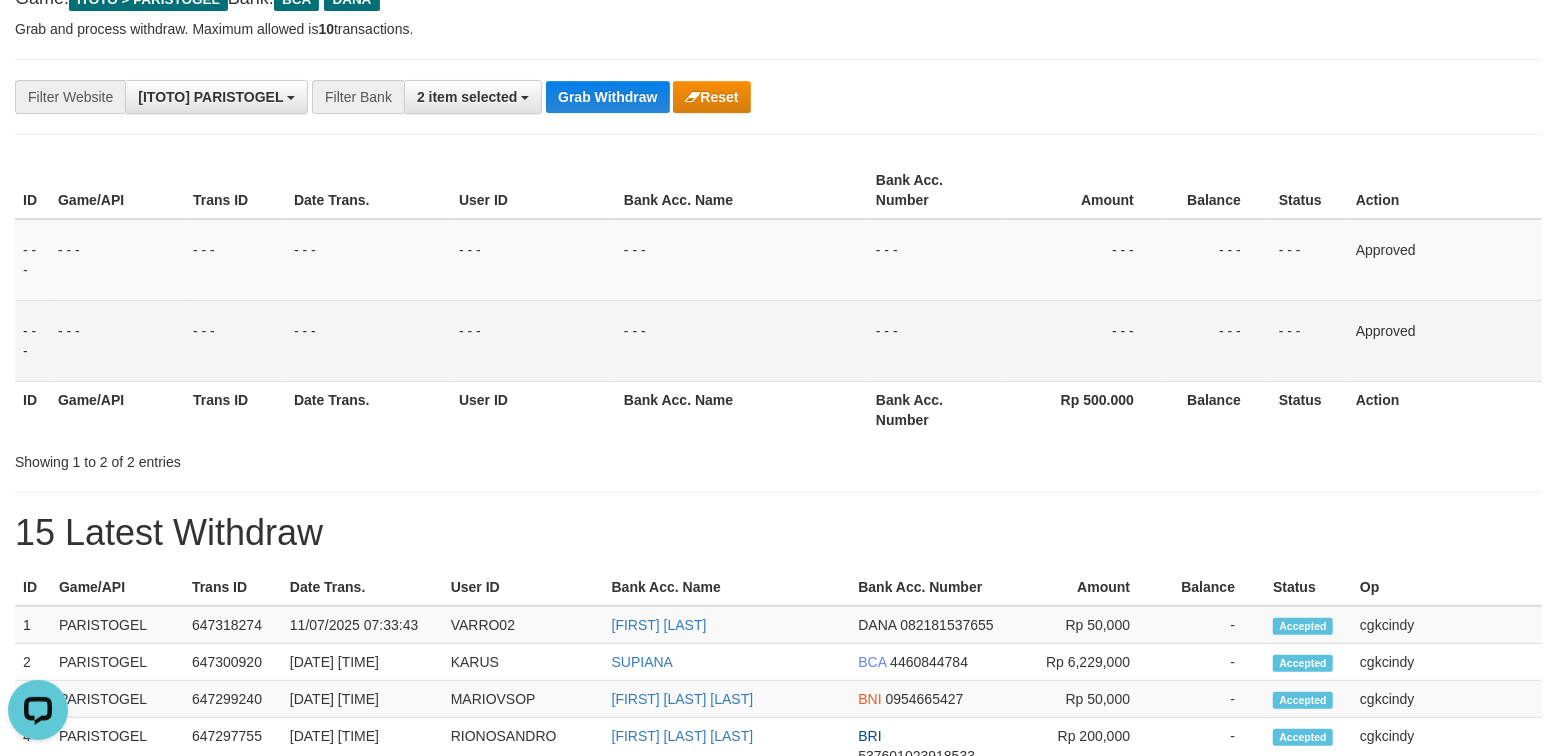 click on "**********" at bounding box center (649, 97) 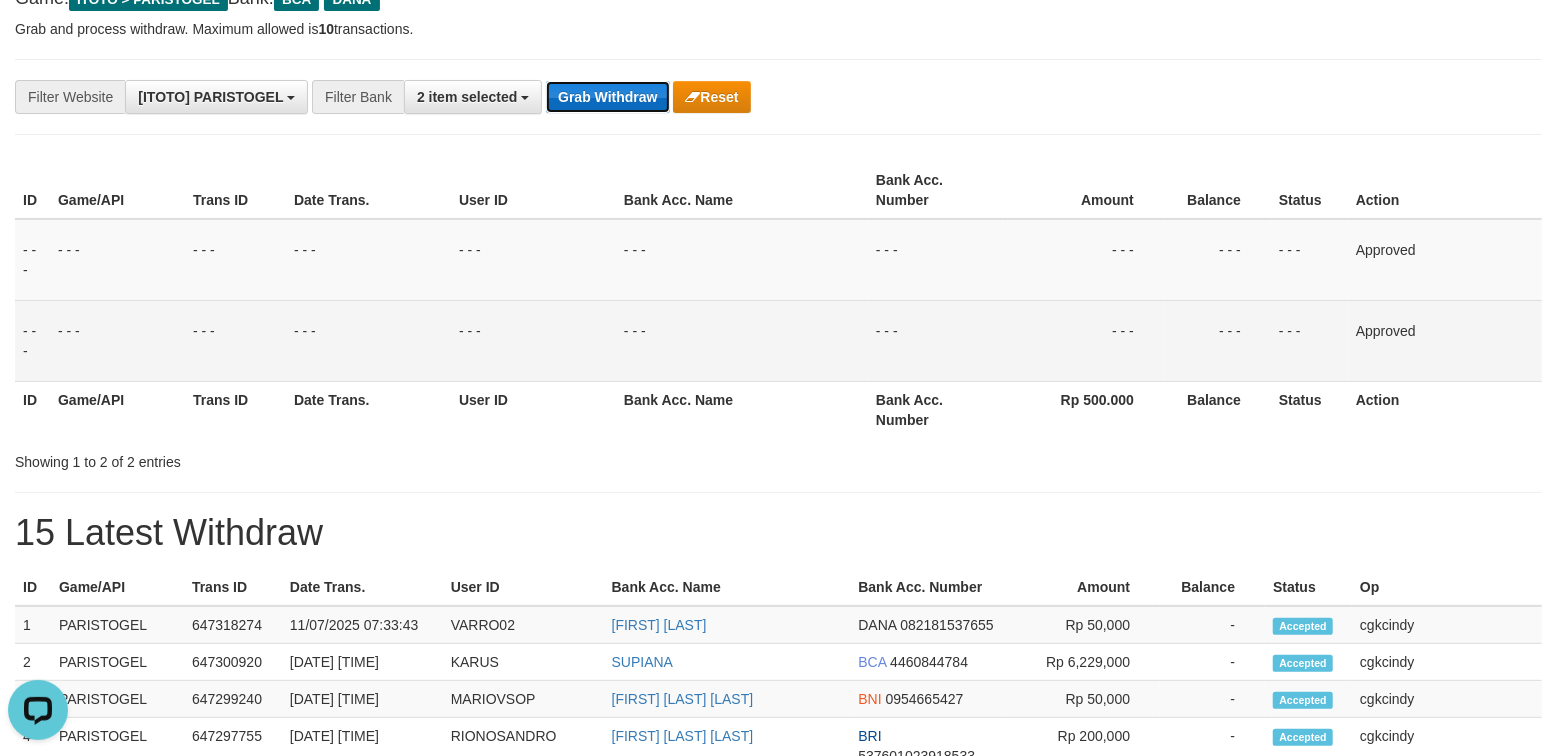 click on "Grab Withdraw" at bounding box center [607, 97] 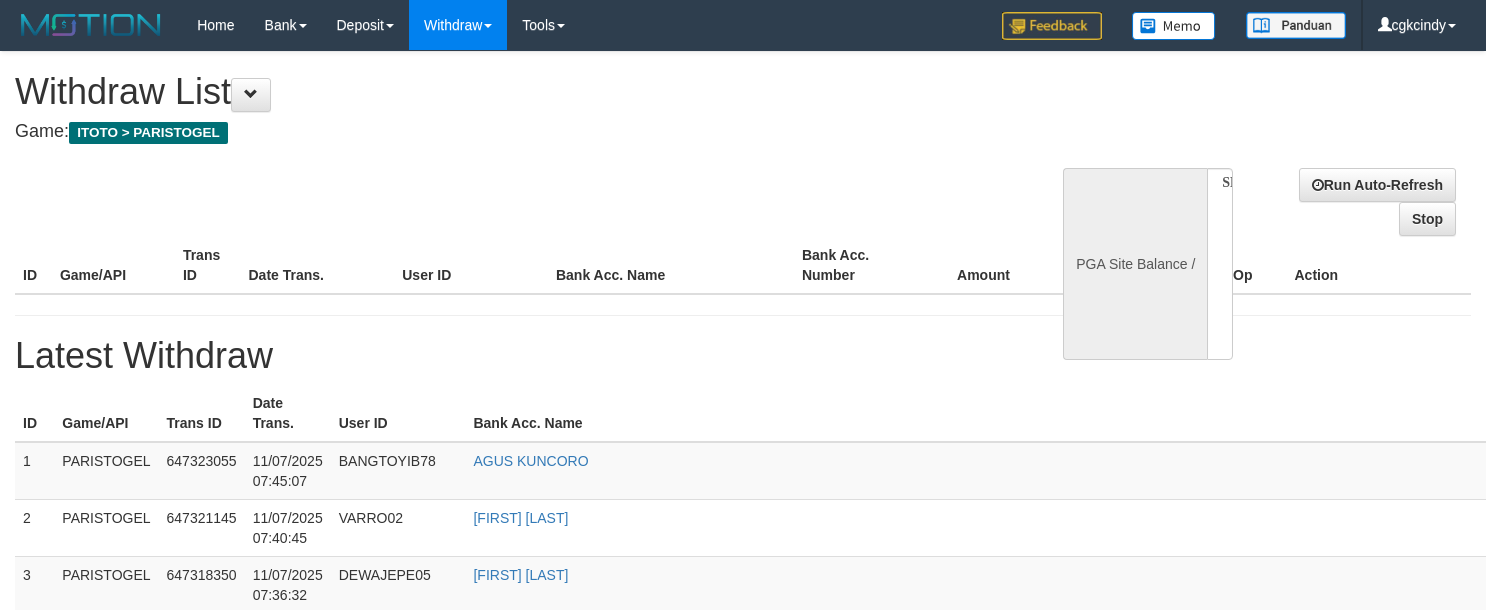 select 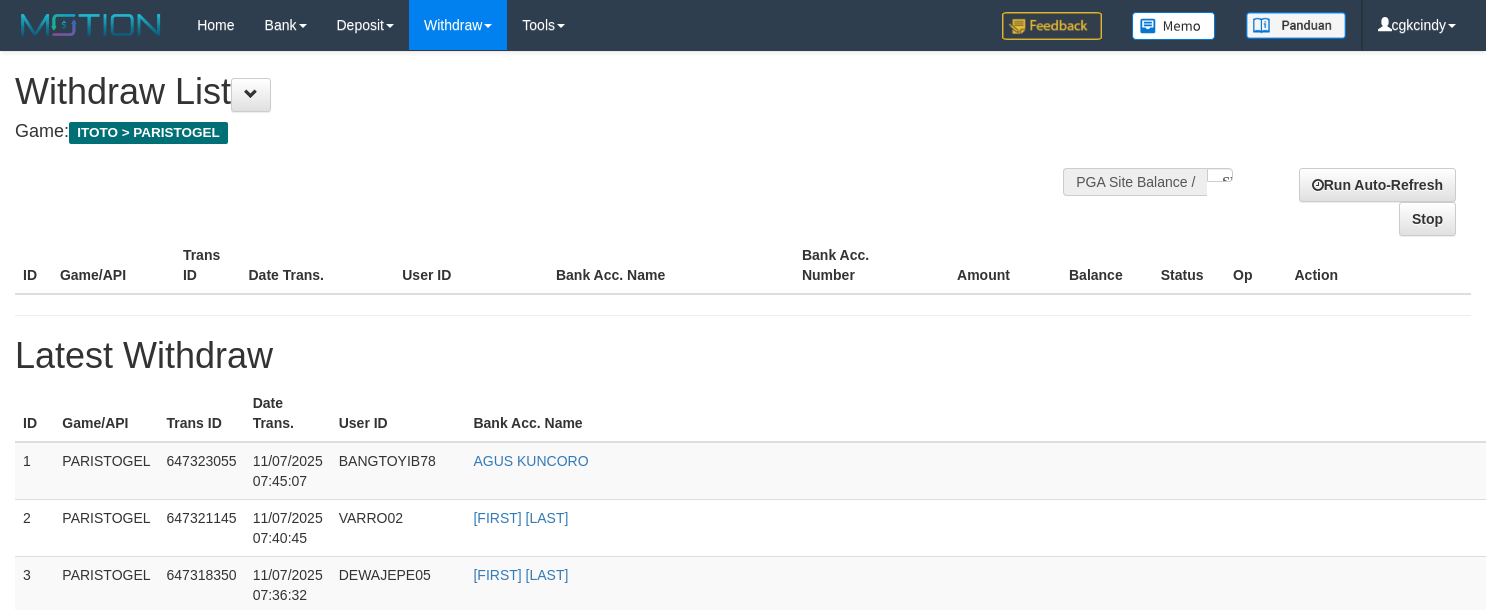 scroll, scrollTop: 0, scrollLeft: 0, axis: both 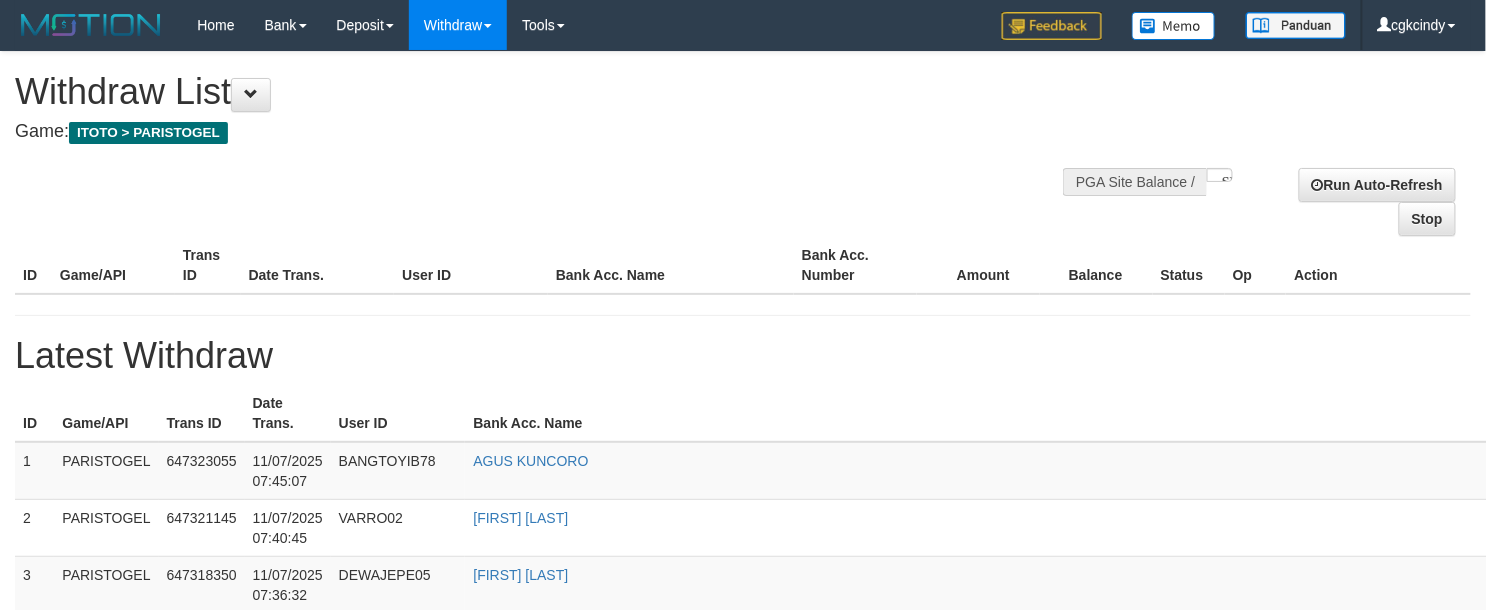 select on "**" 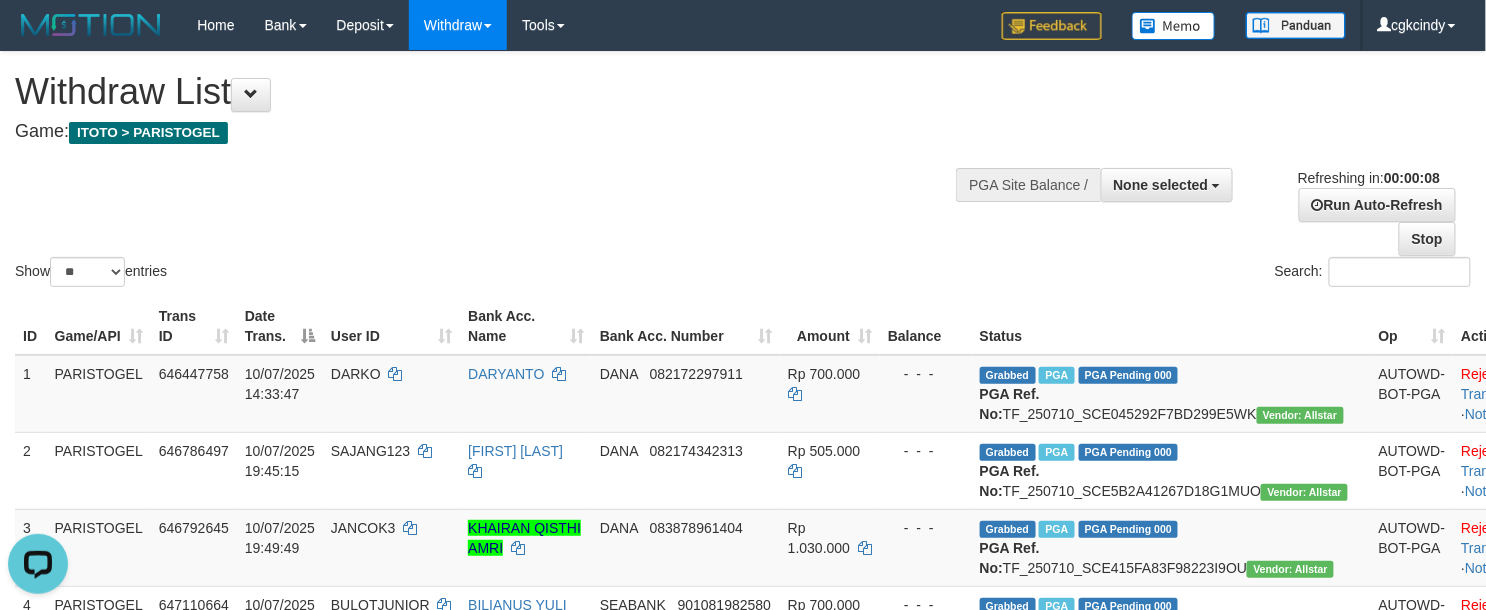 scroll, scrollTop: 0, scrollLeft: 0, axis: both 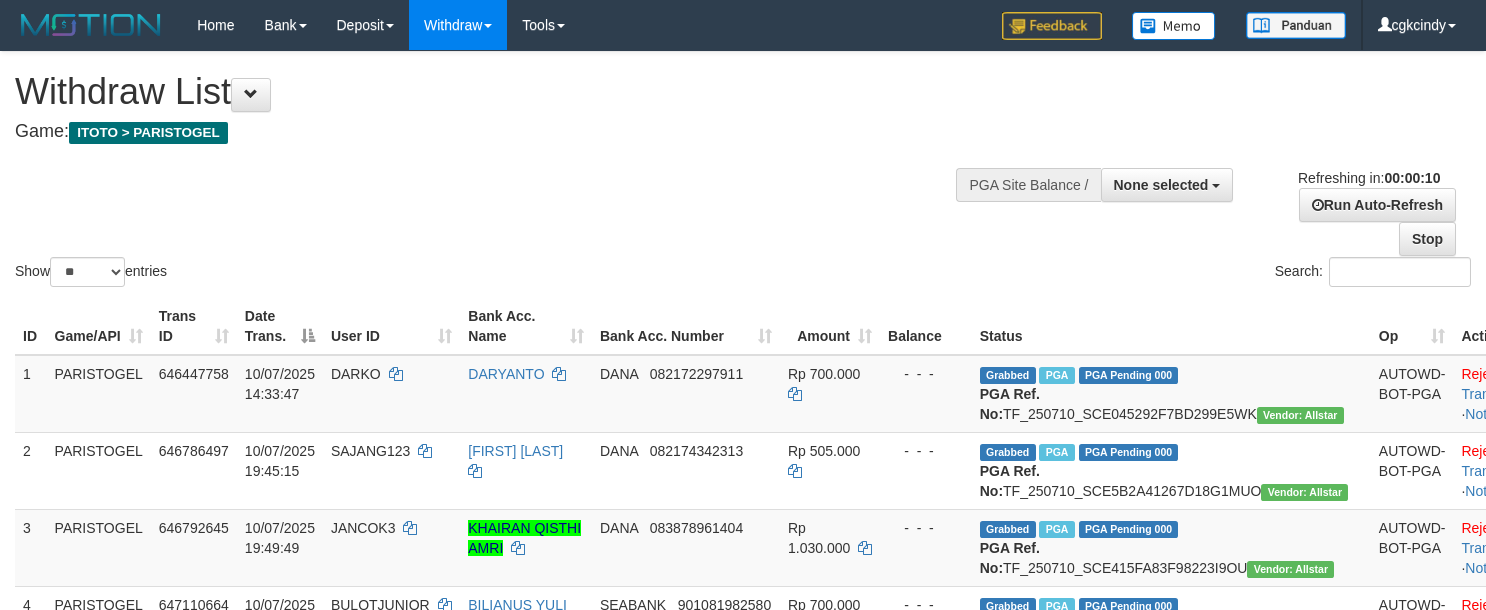 select 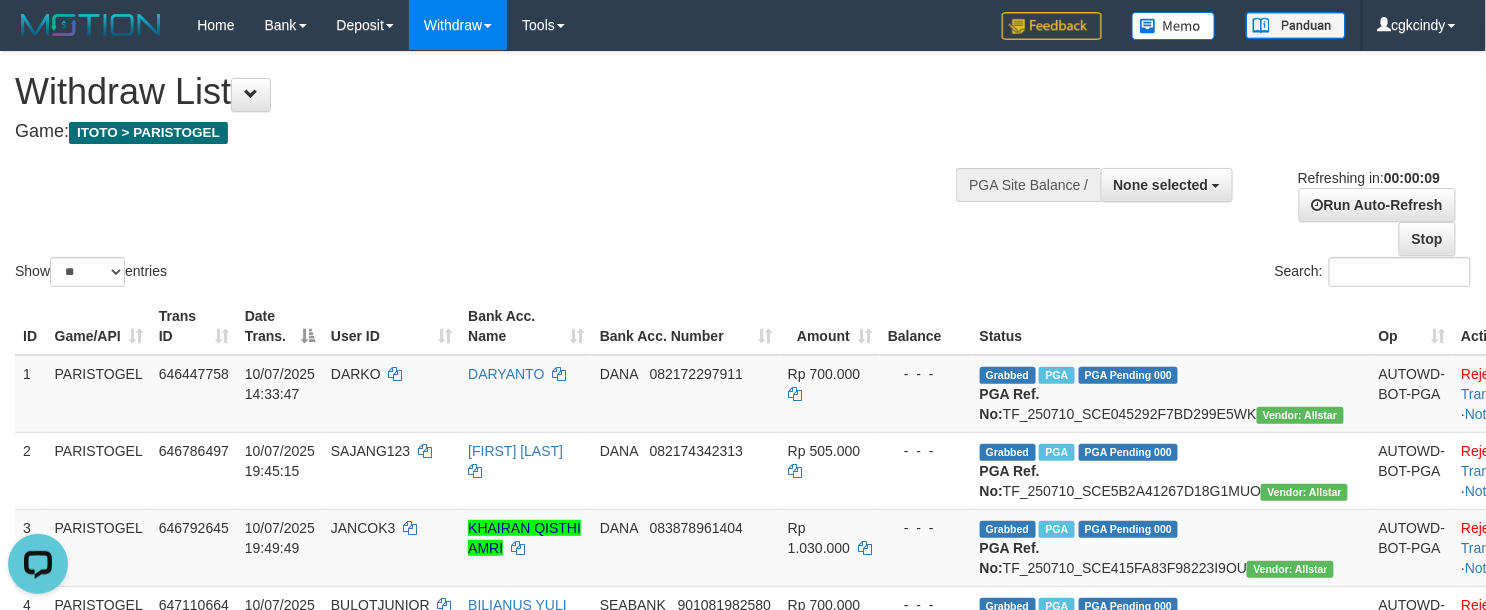 scroll, scrollTop: 0, scrollLeft: 0, axis: both 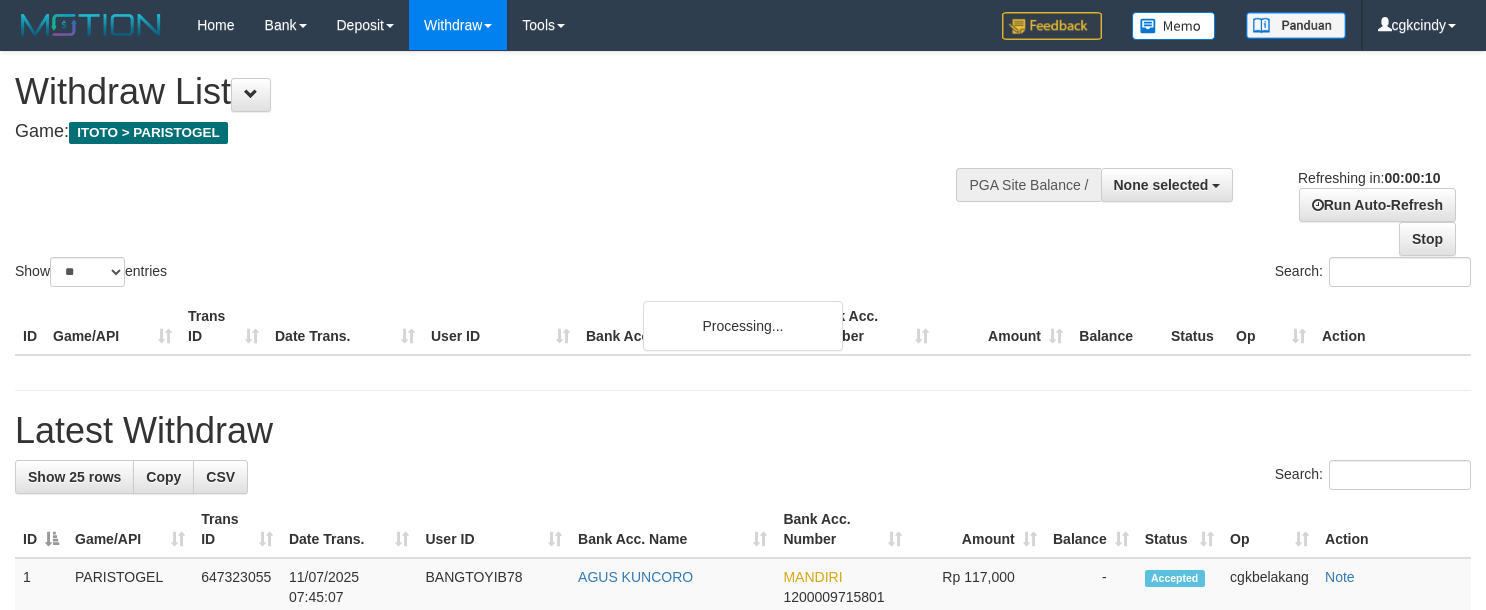 select 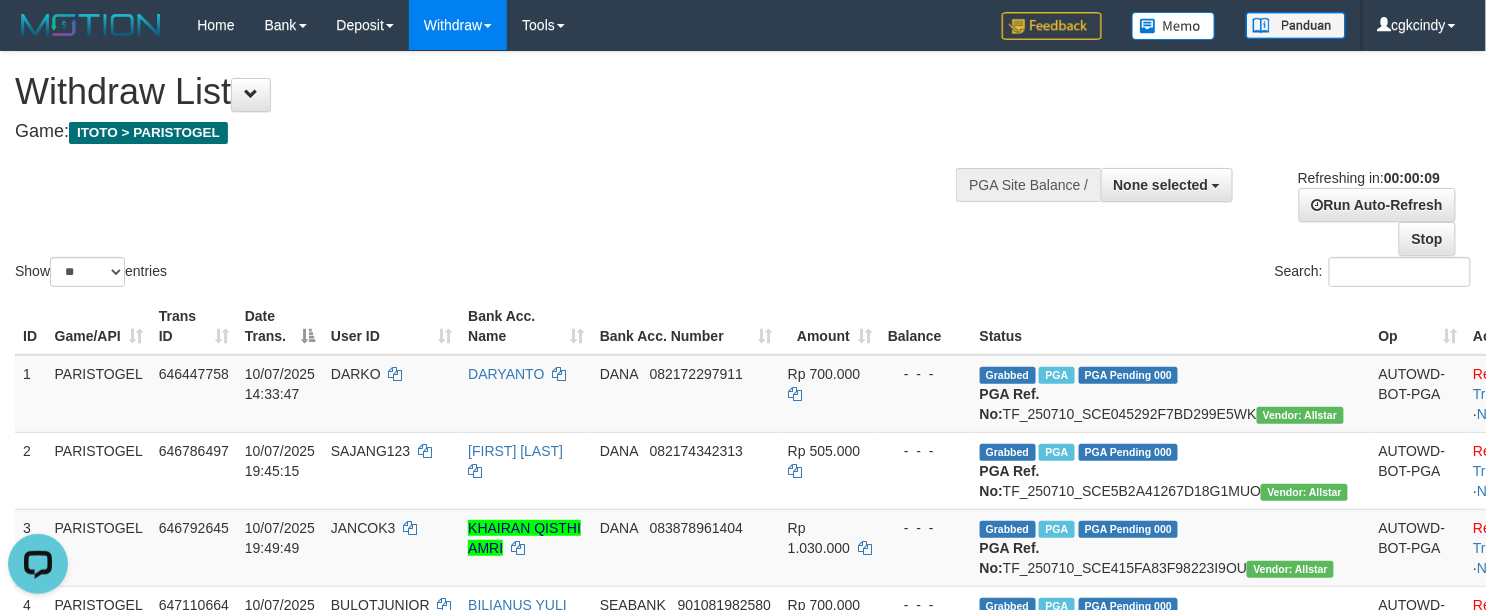 scroll, scrollTop: 0, scrollLeft: 0, axis: both 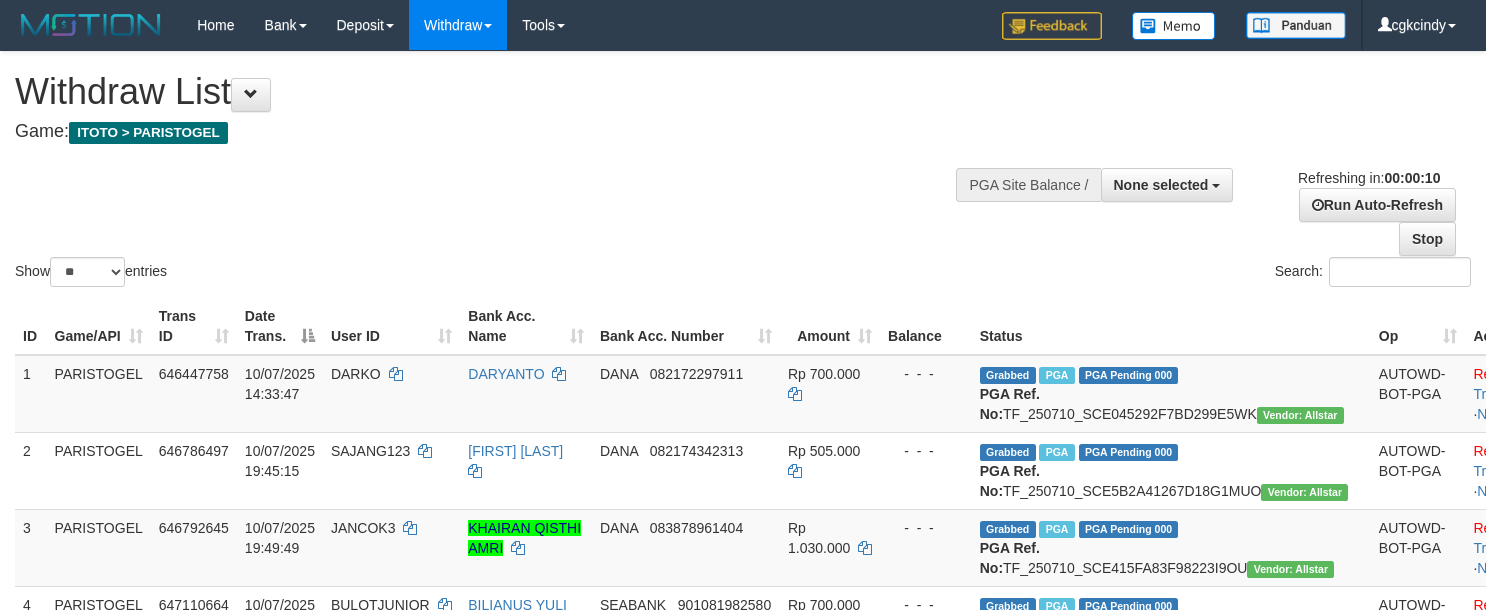 select 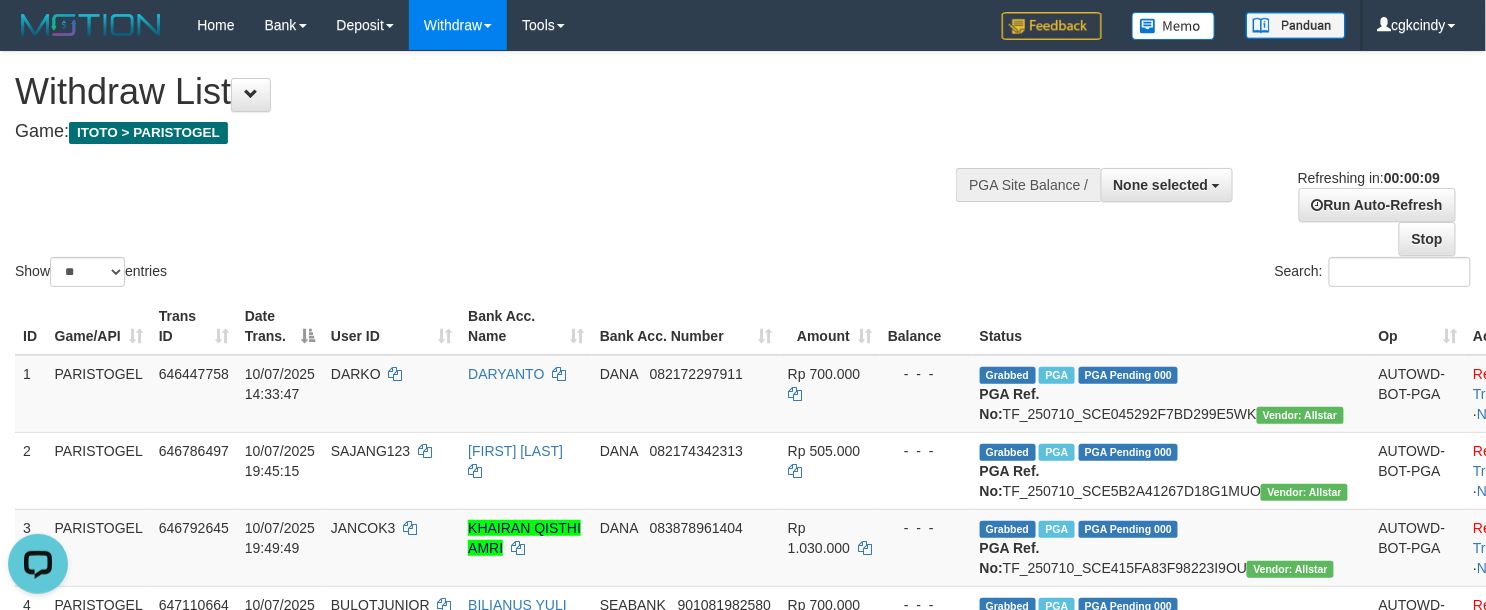 scroll, scrollTop: 0, scrollLeft: 0, axis: both 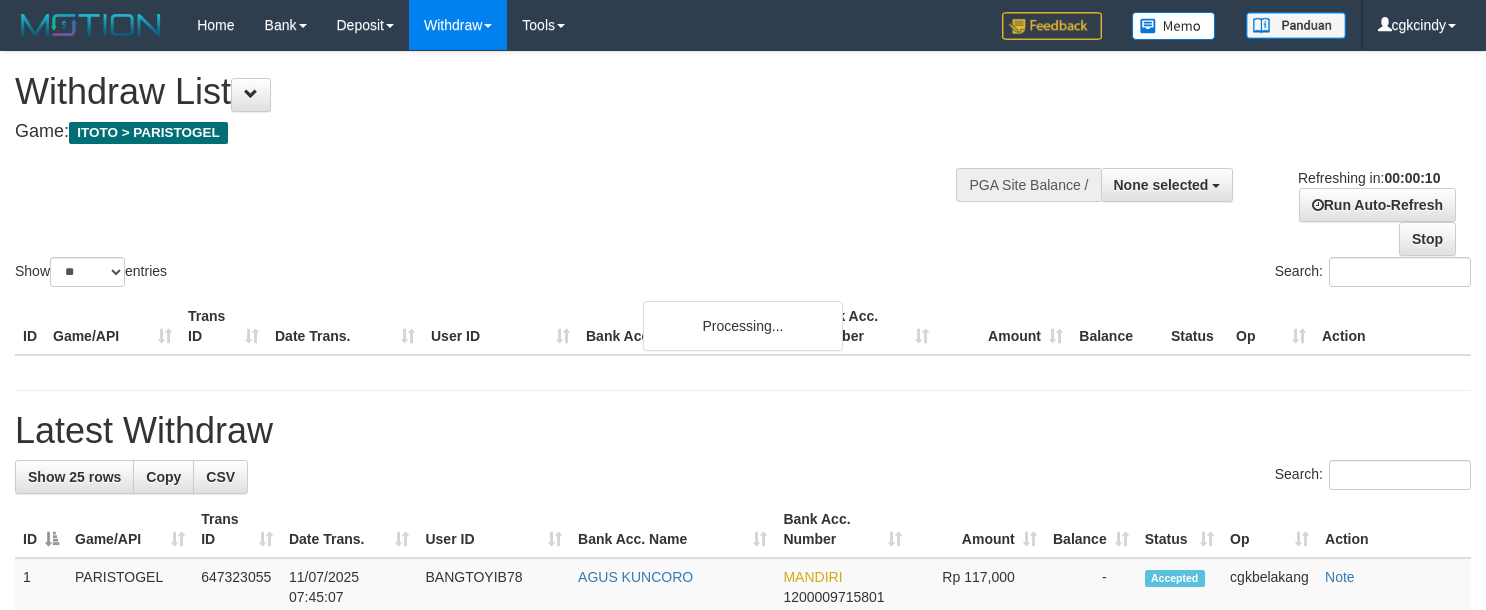select 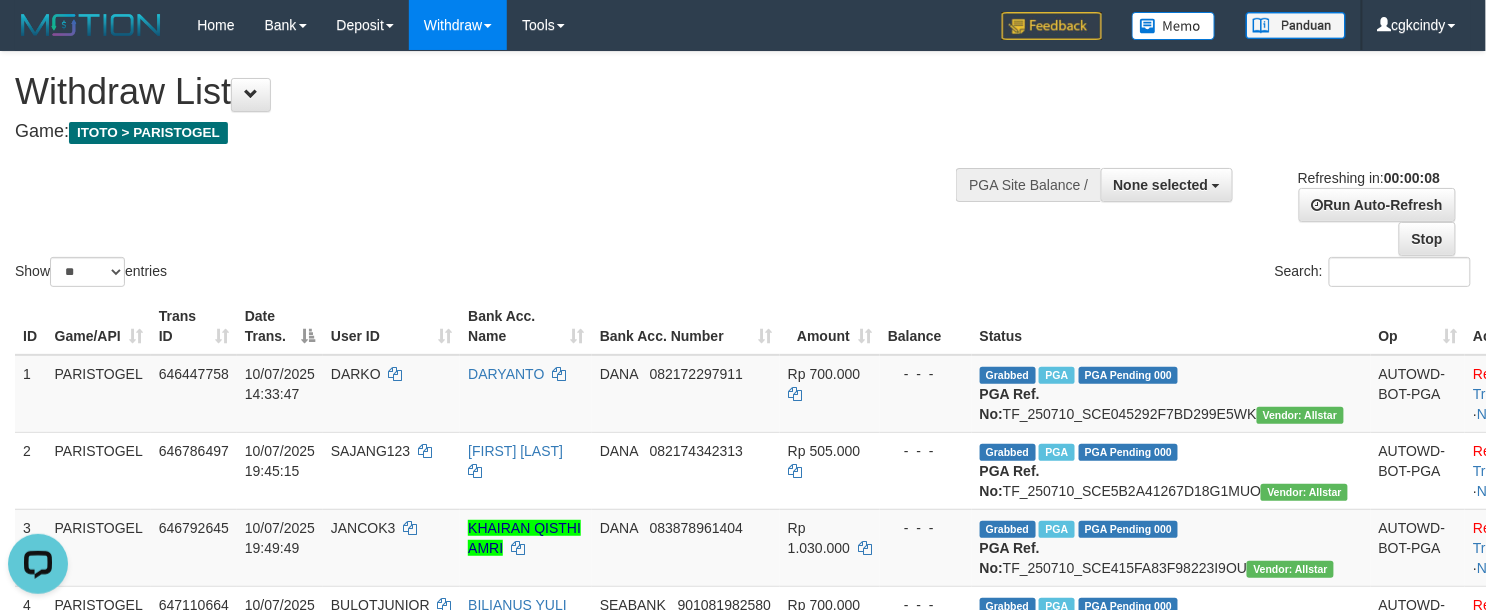 scroll, scrollTop: 0, scrollLeft: 0, axis: both 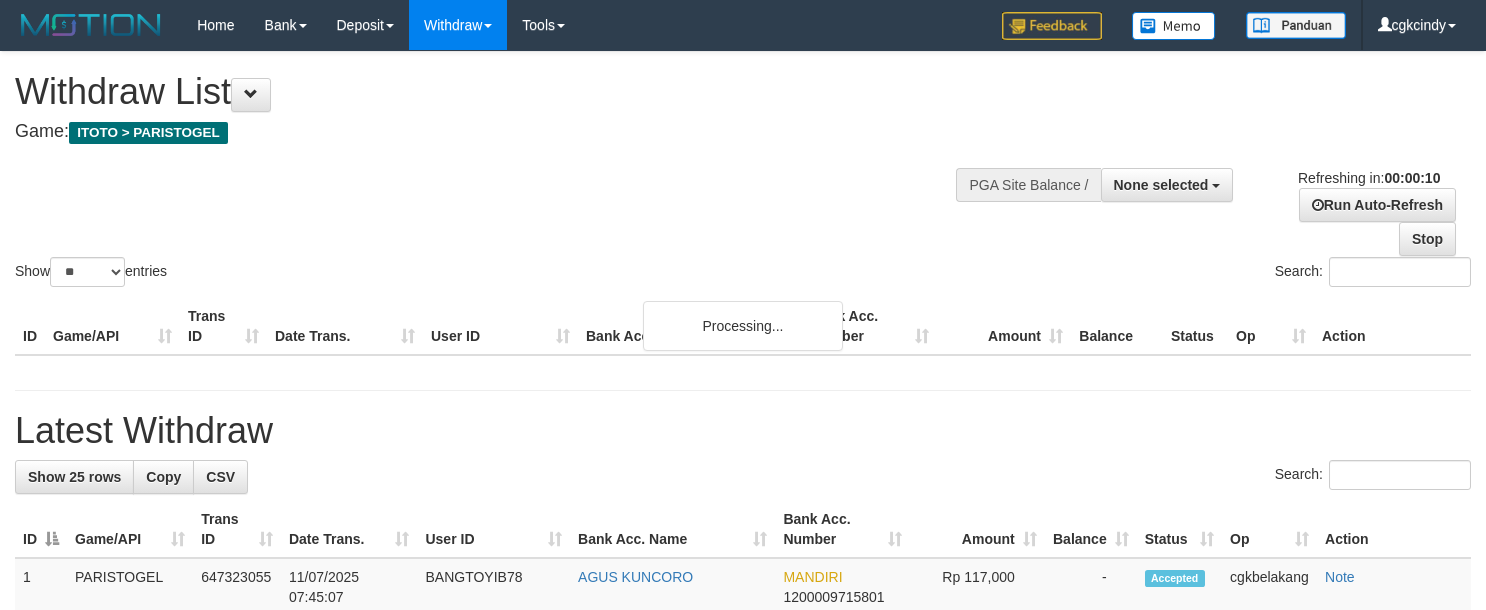 select 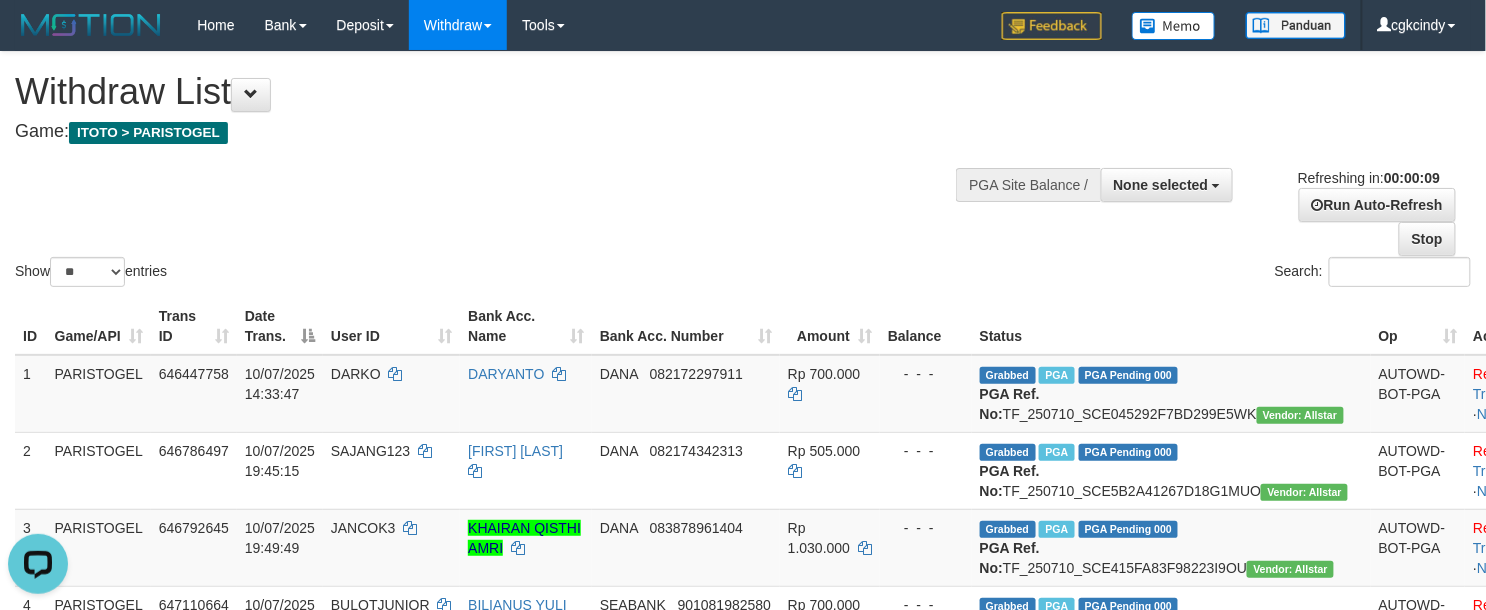 scroll, scrollTop: 0, scrollLeft: 0, axis: both 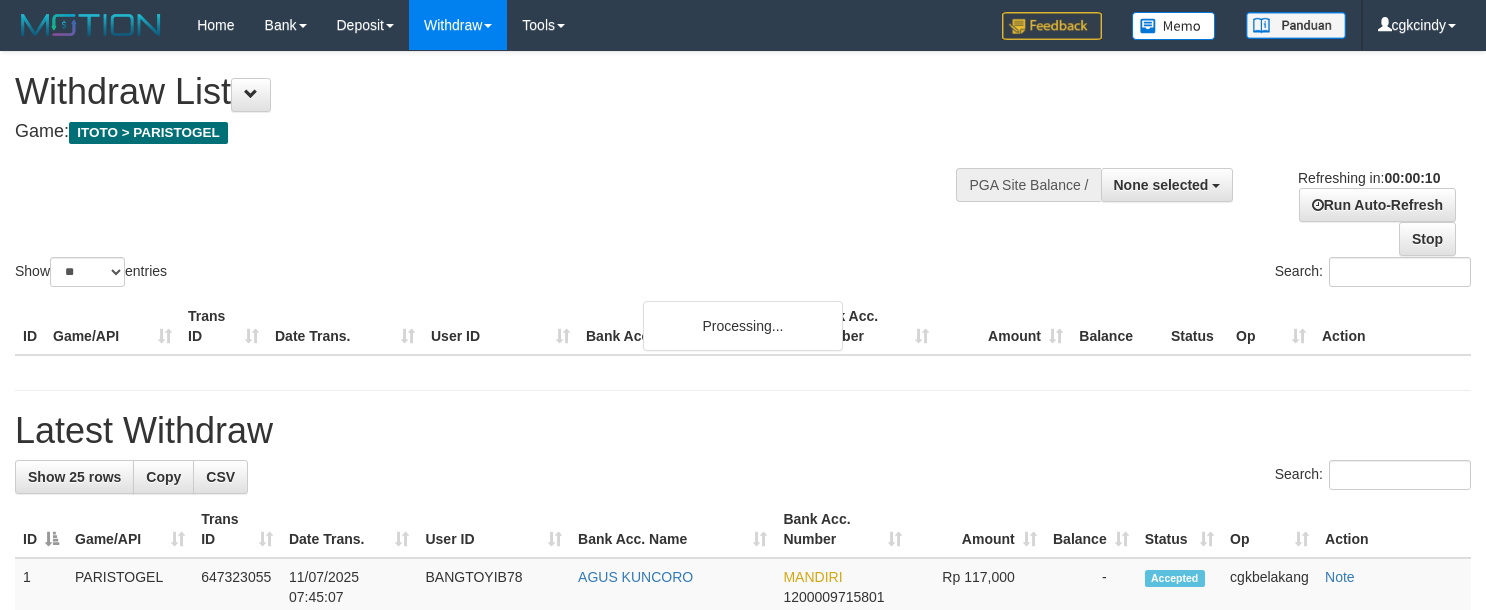select 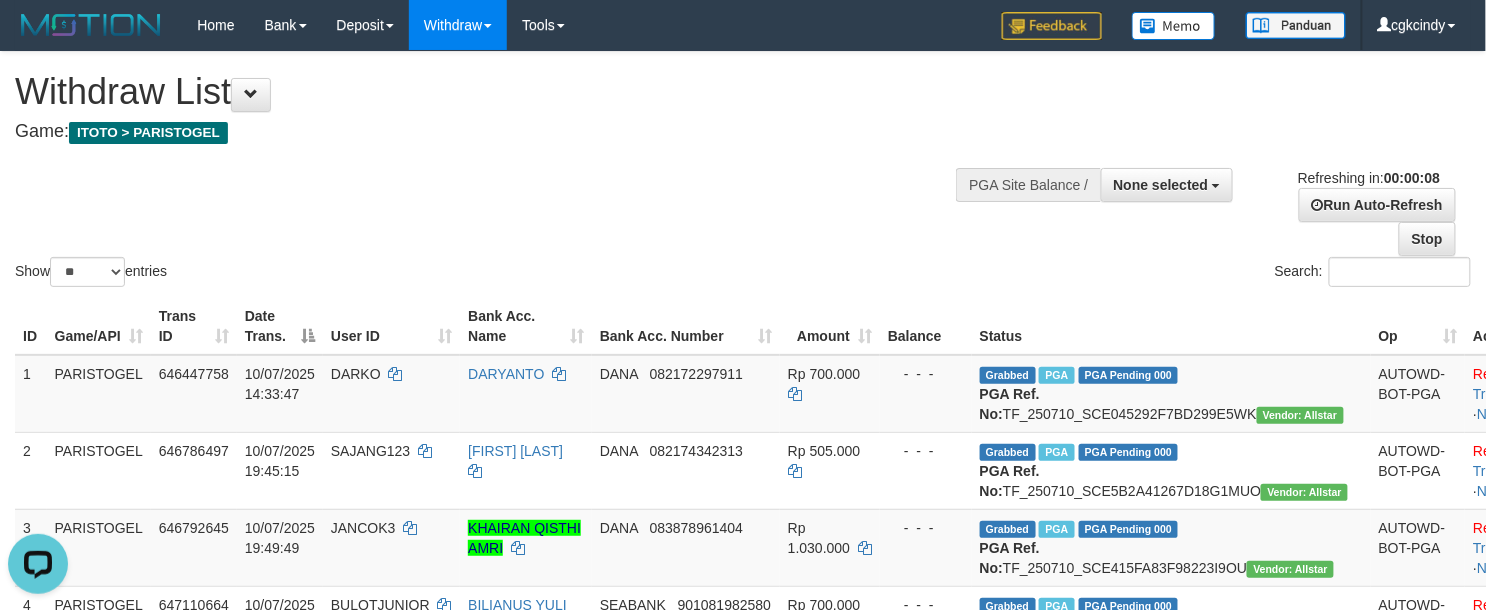 scroll, scrollTop: 0, scrollLeft: 0, axis: both 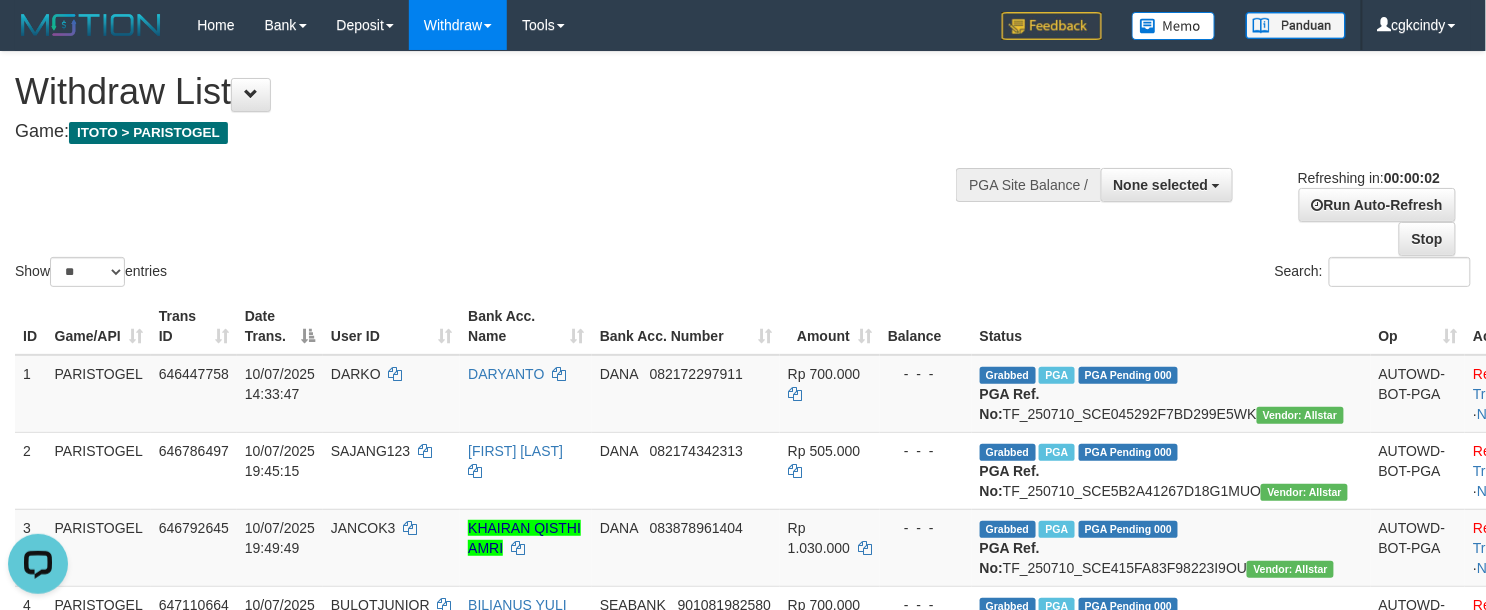 click on "Search:" at bounding box center (1114, 274) 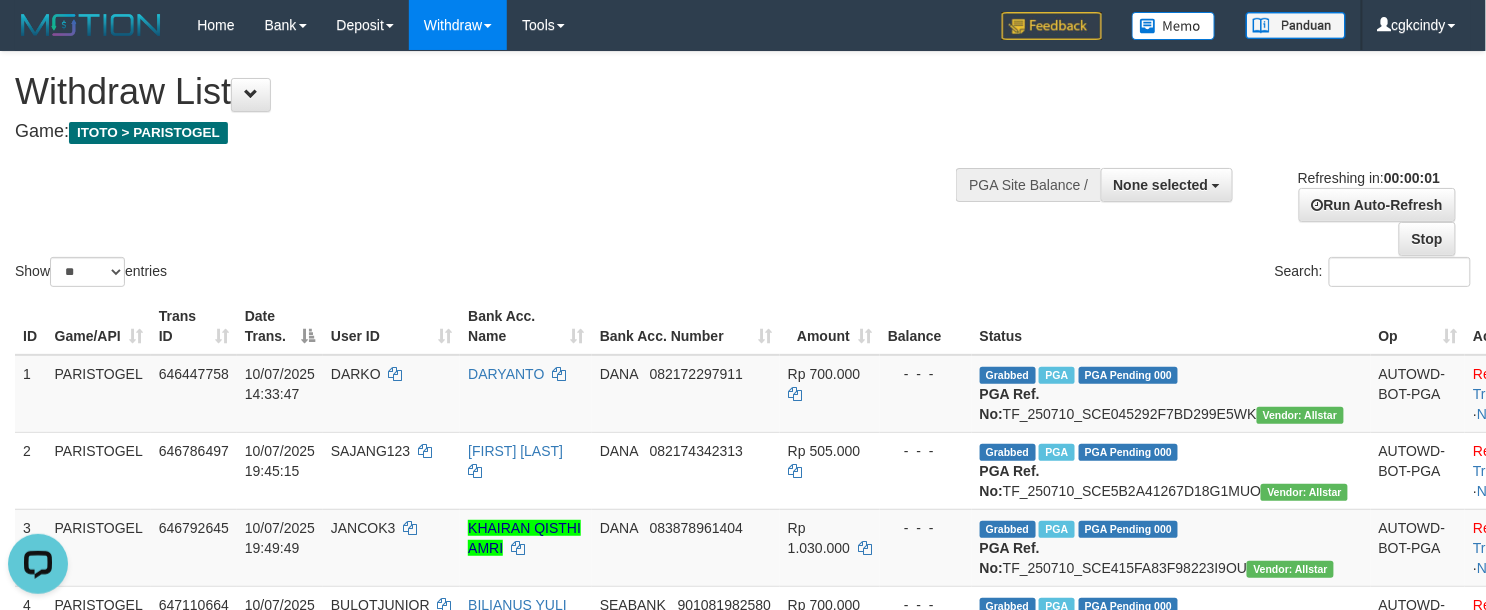 click on "Search:" at bounding box center [1373, 272] 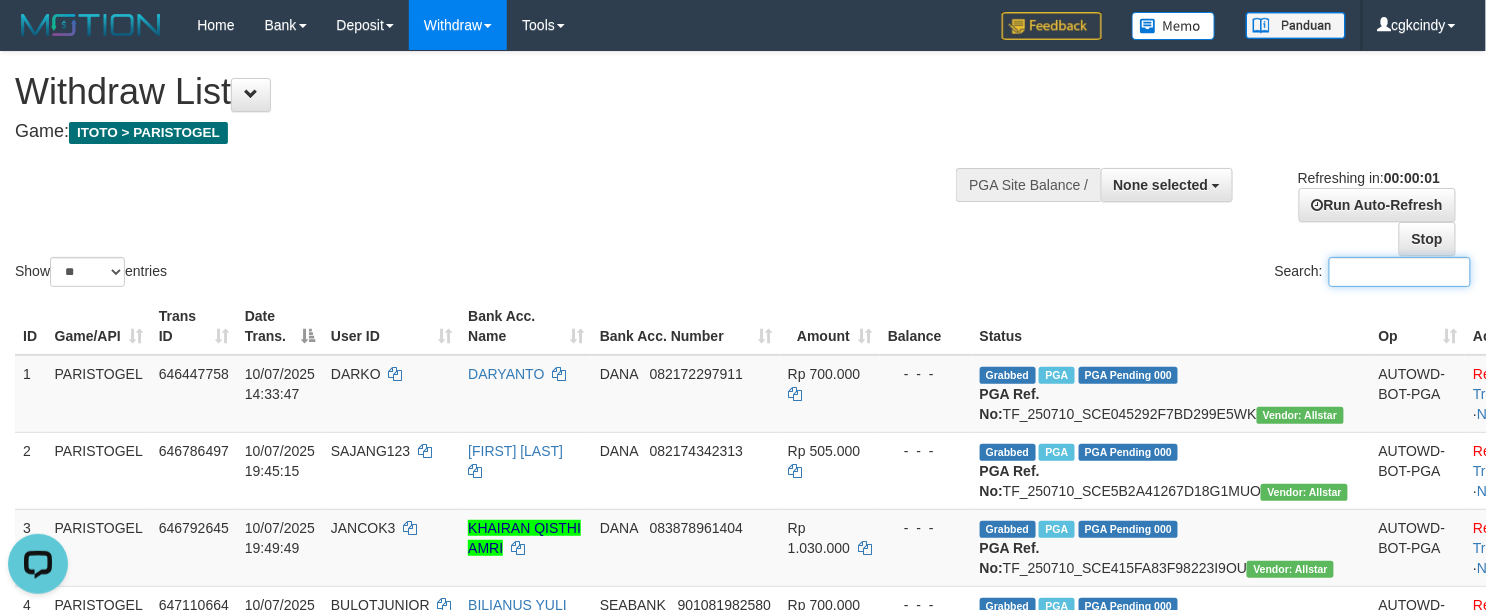 click on "Search:" at bounding box center (1400, 272) 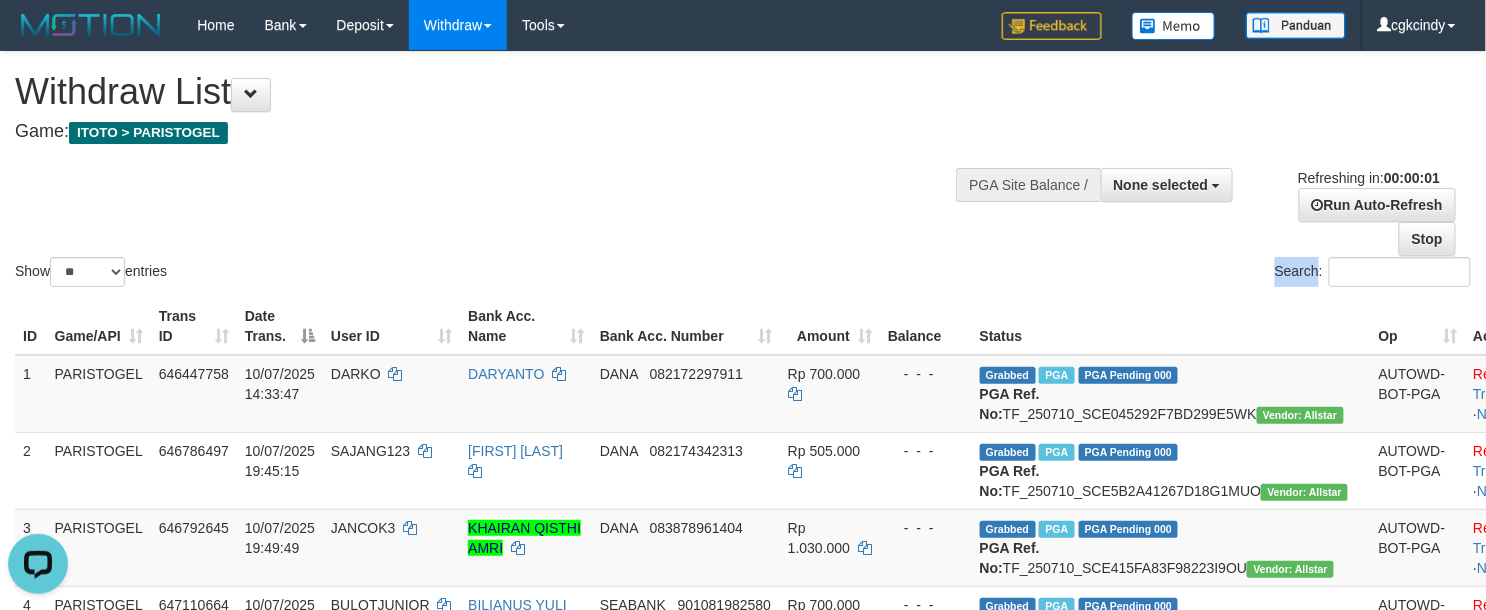 click on "Search:" at bounding box center [1373, 272] 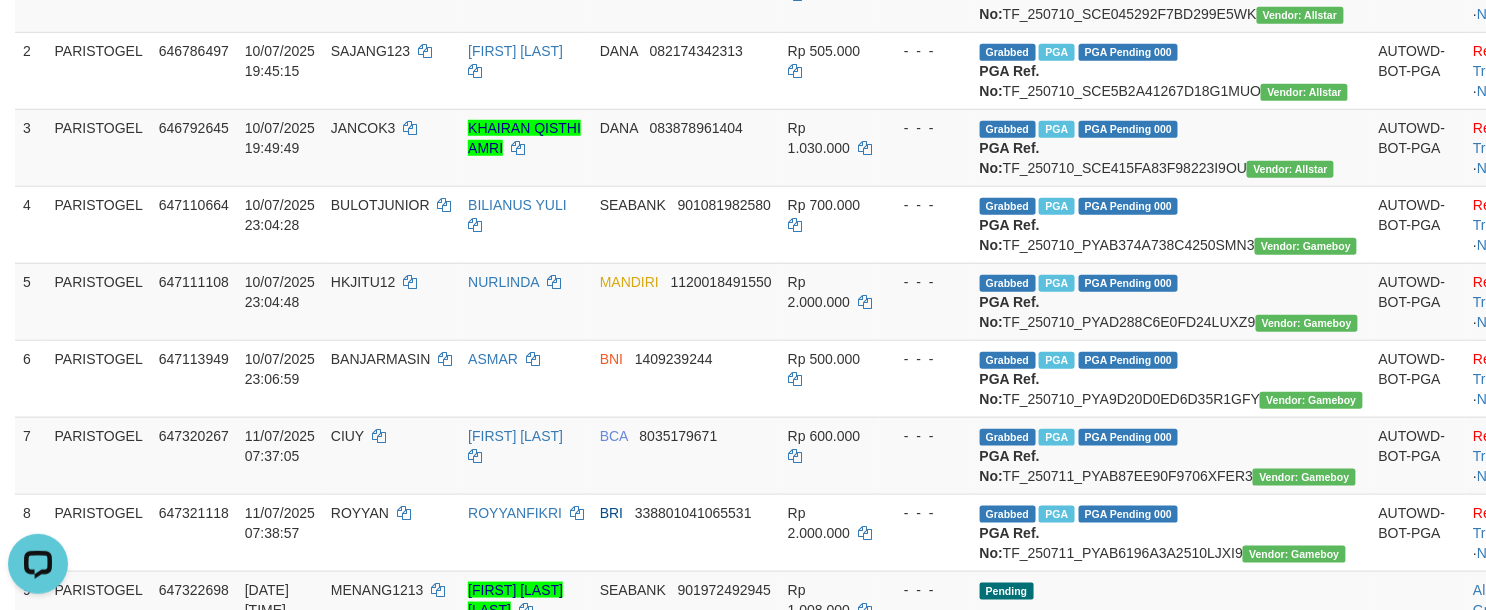 scroll, scrollTop: 800, scrollLeft: 0, axis: vertical 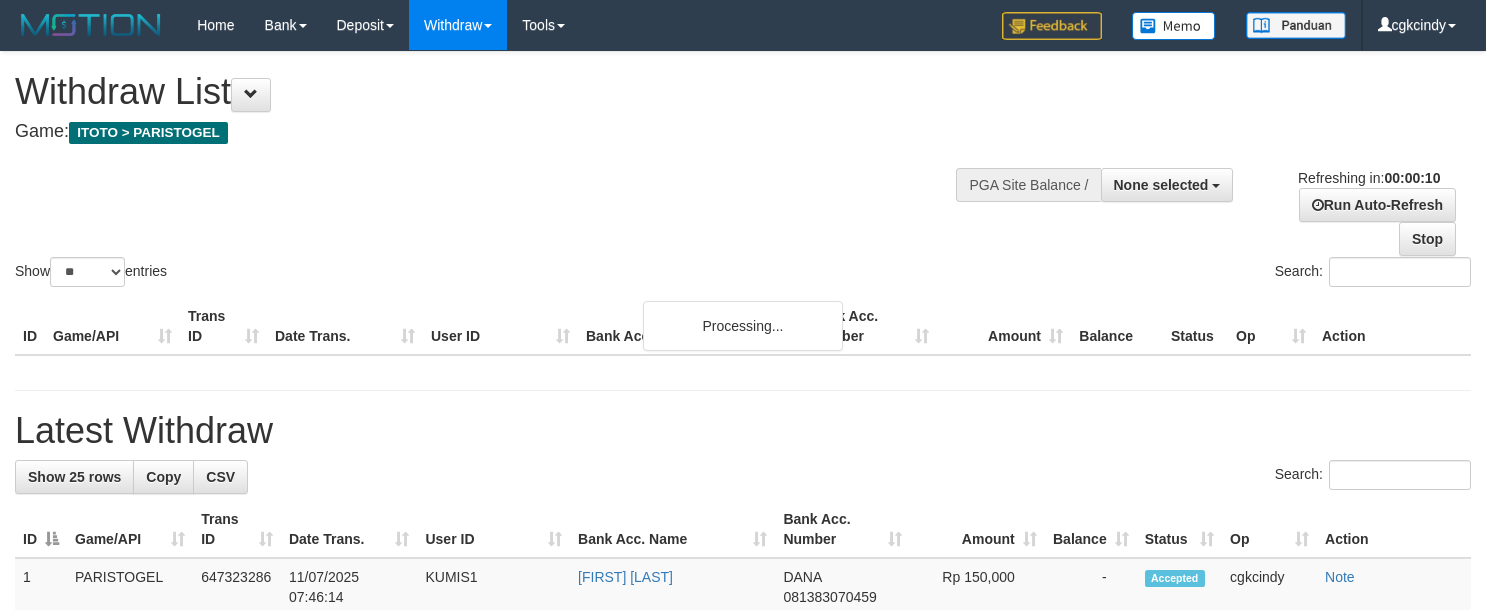 select 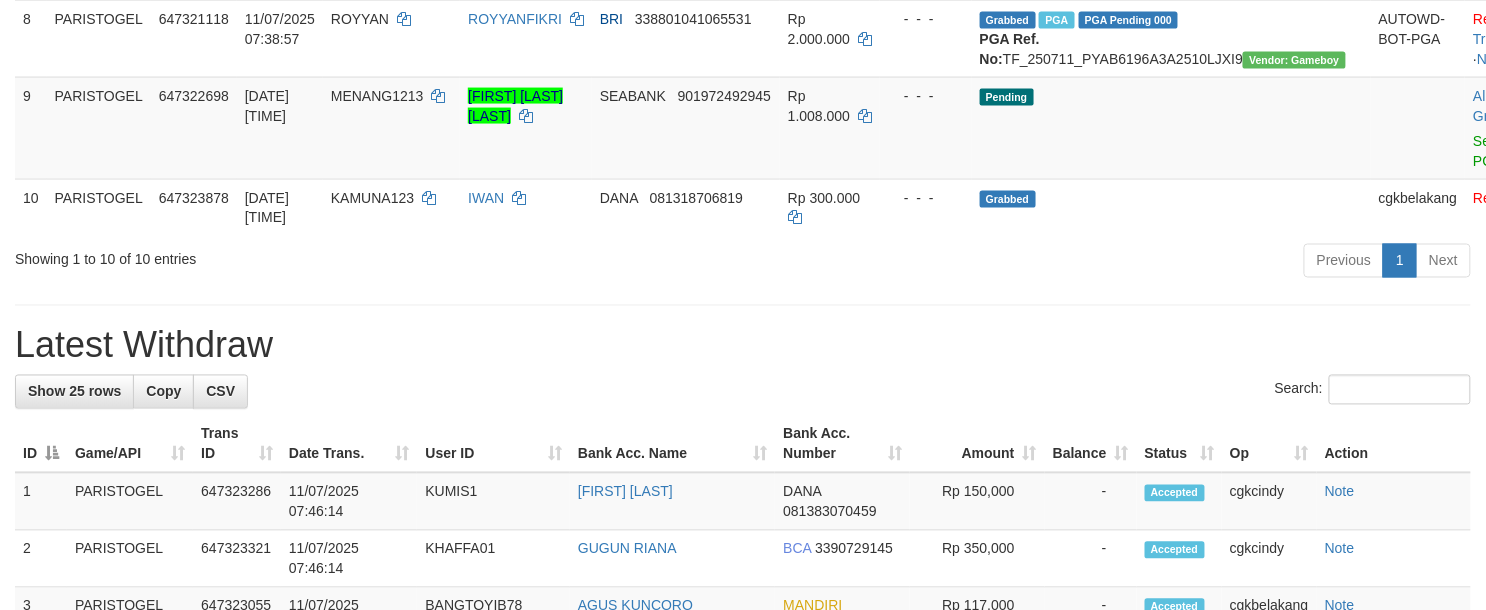 scroll, scrollTop: 933, scrollLeft: 0, axis: vertical 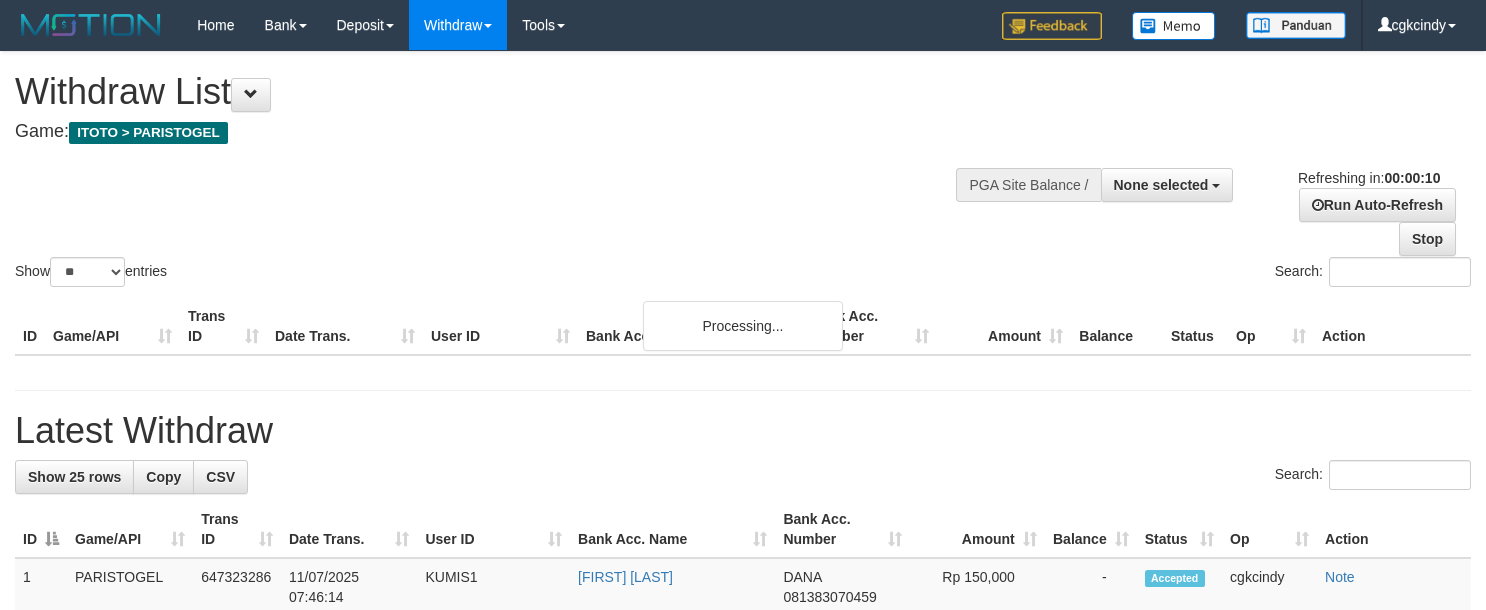 select 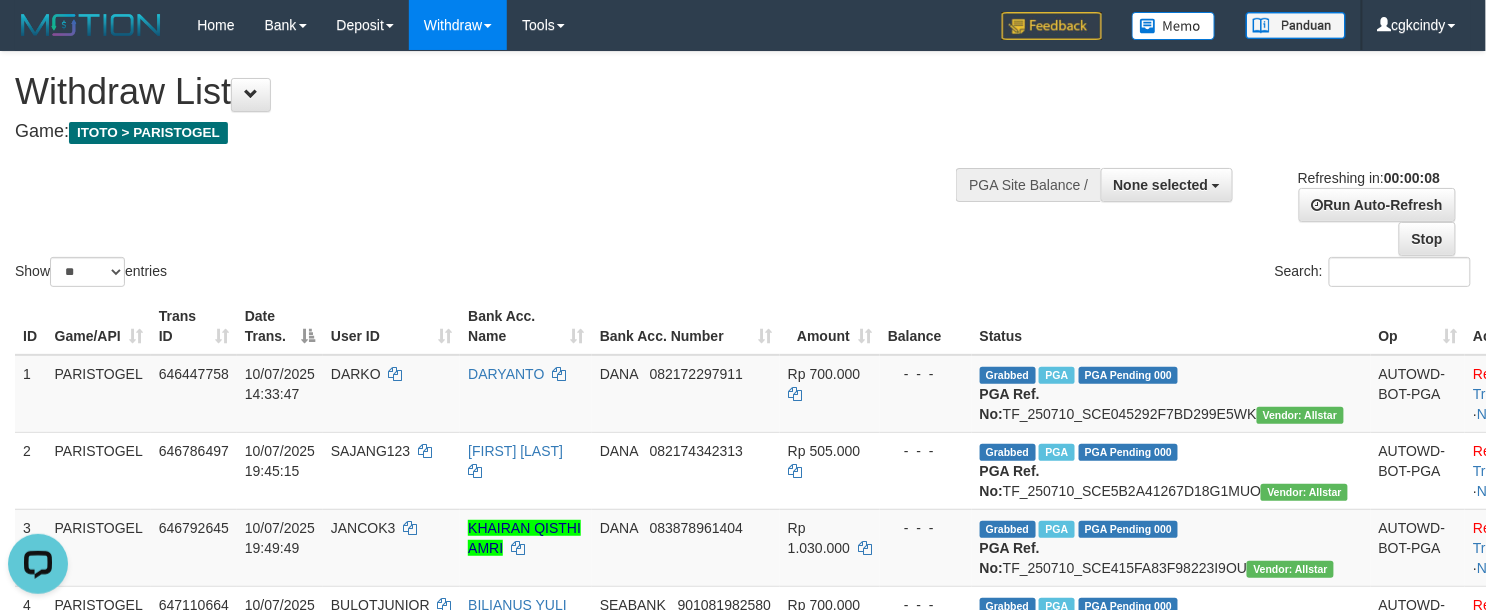 scroll, scrollTop: 0, scrollLeft: 0, axis: both 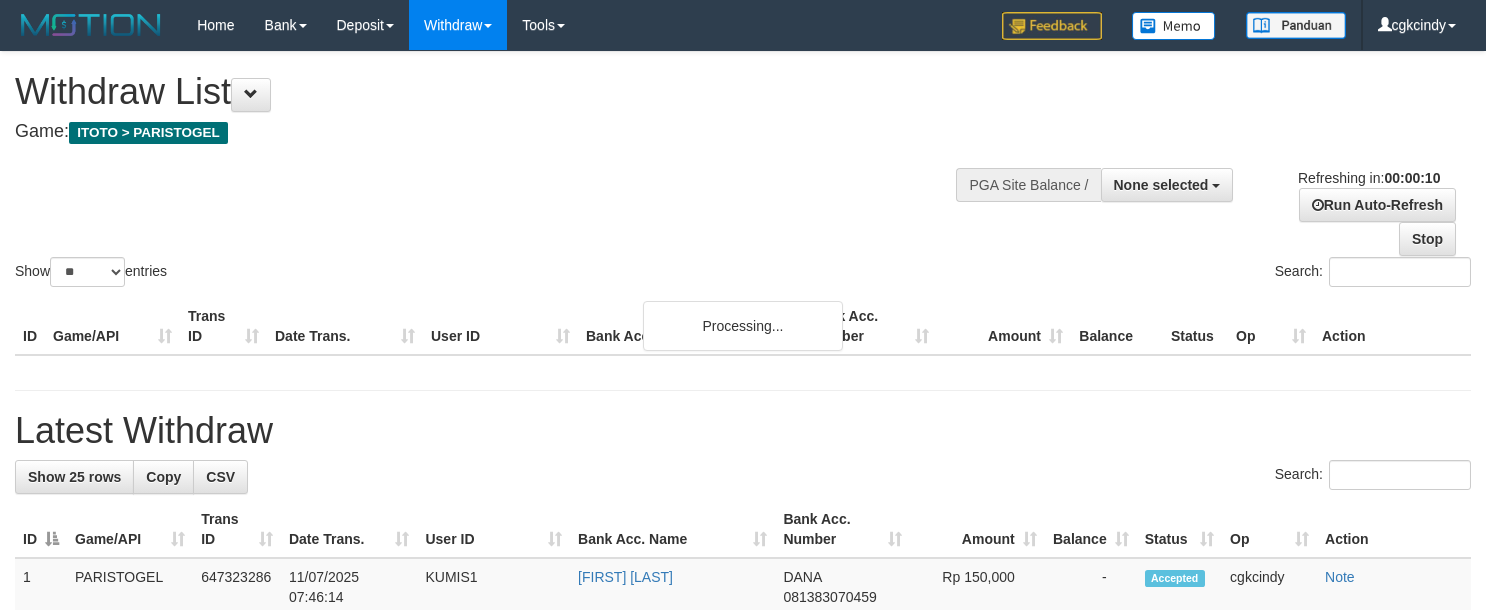 select 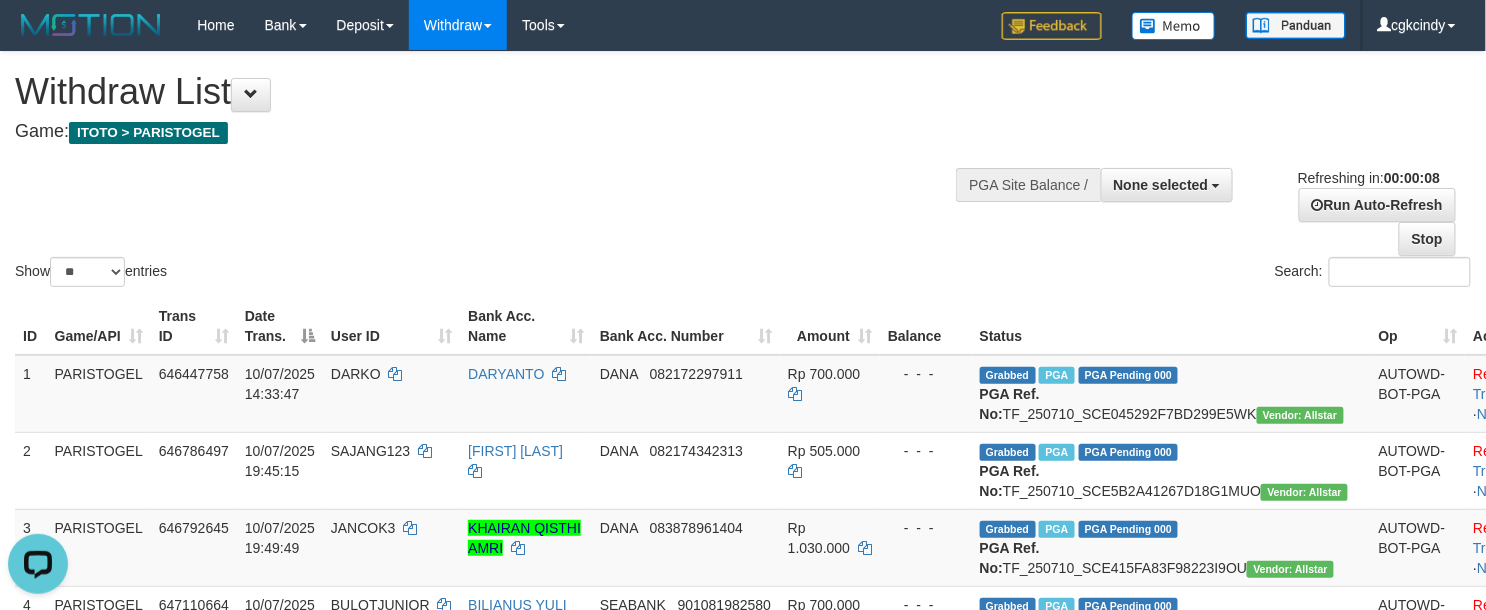 scroll, scrollTop: 0, scrollLeft: 0, axis: both 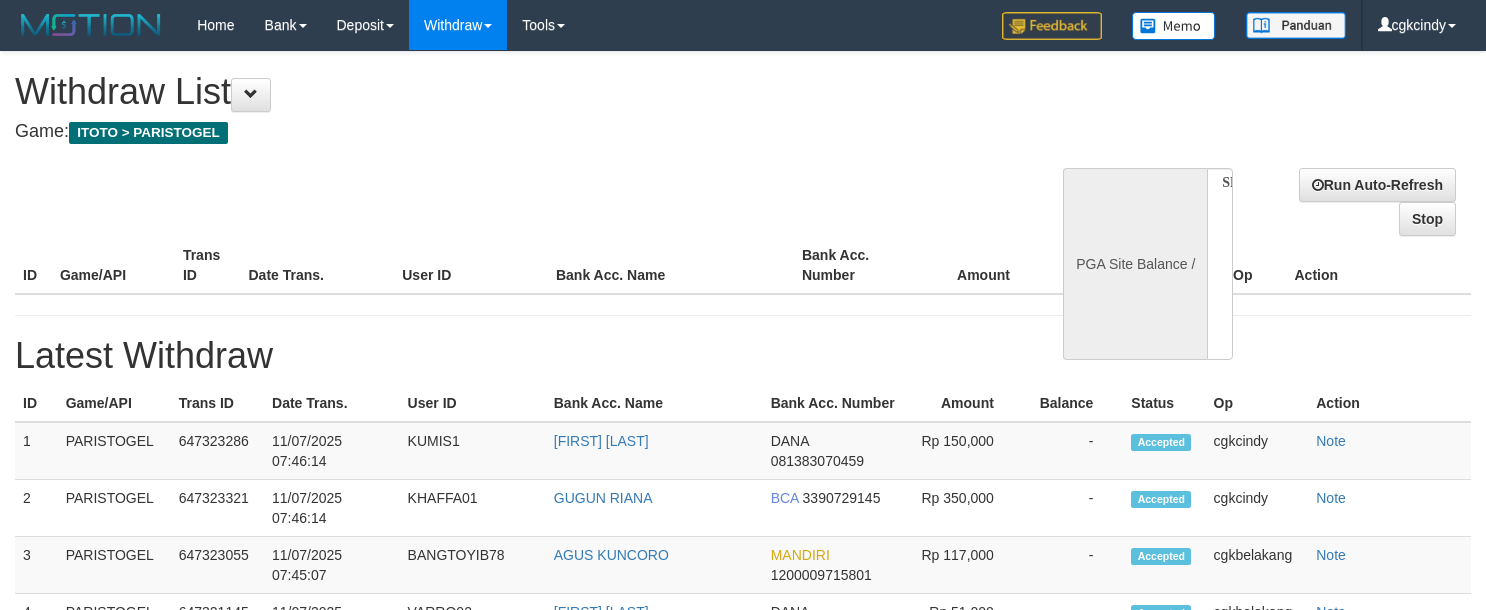 select 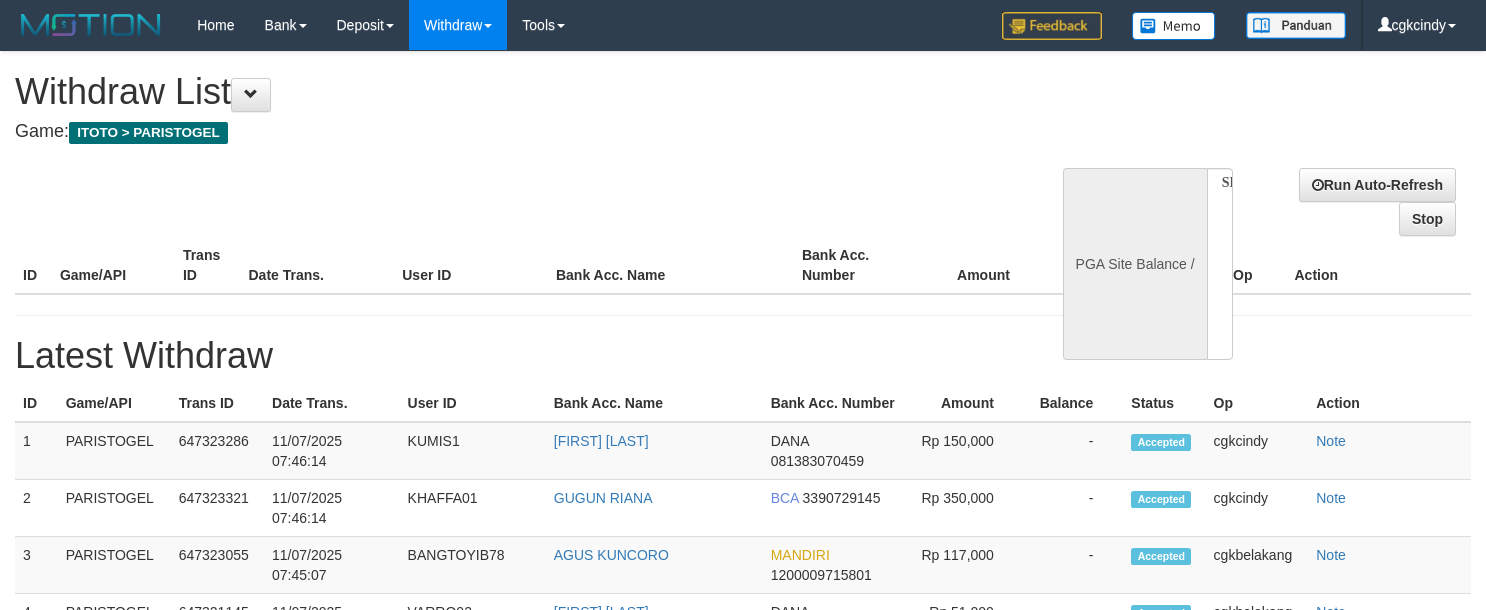 scroll, scrollTop: 0, scrollLeft: 0, axis: both 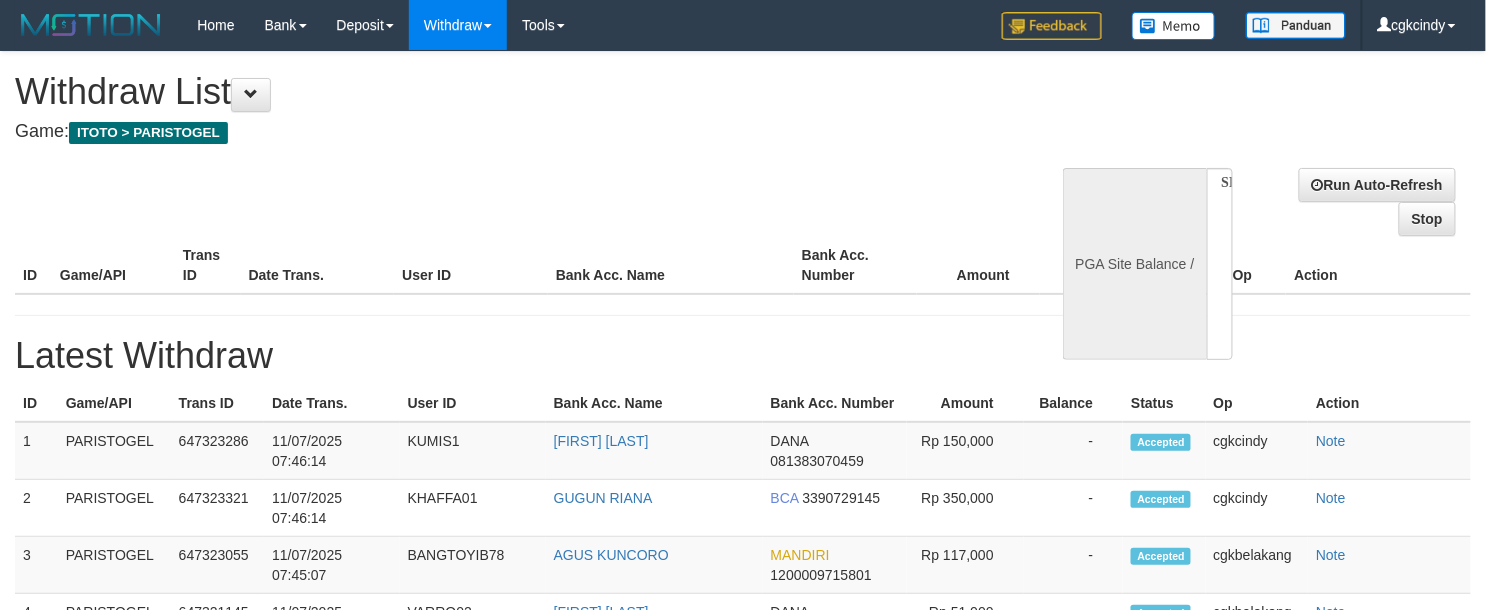 select on "**" 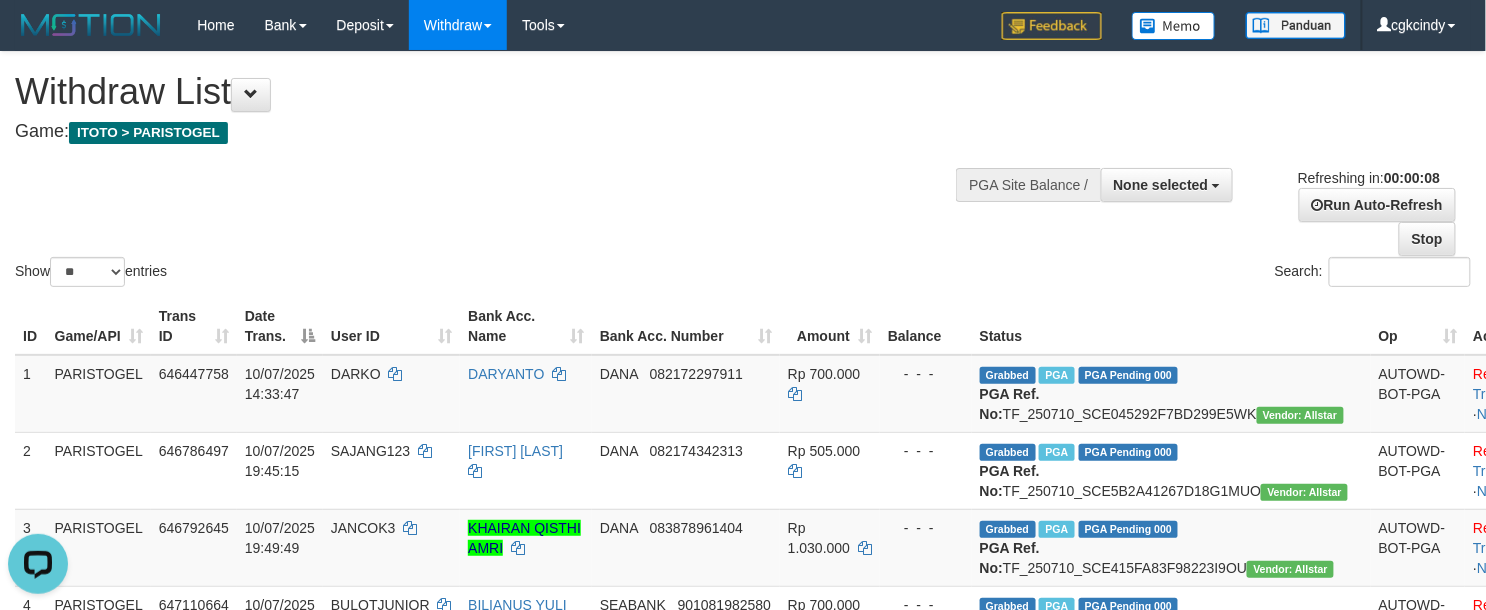 scroll, scrollTop: 0, scrollLeft: 0, axis: both 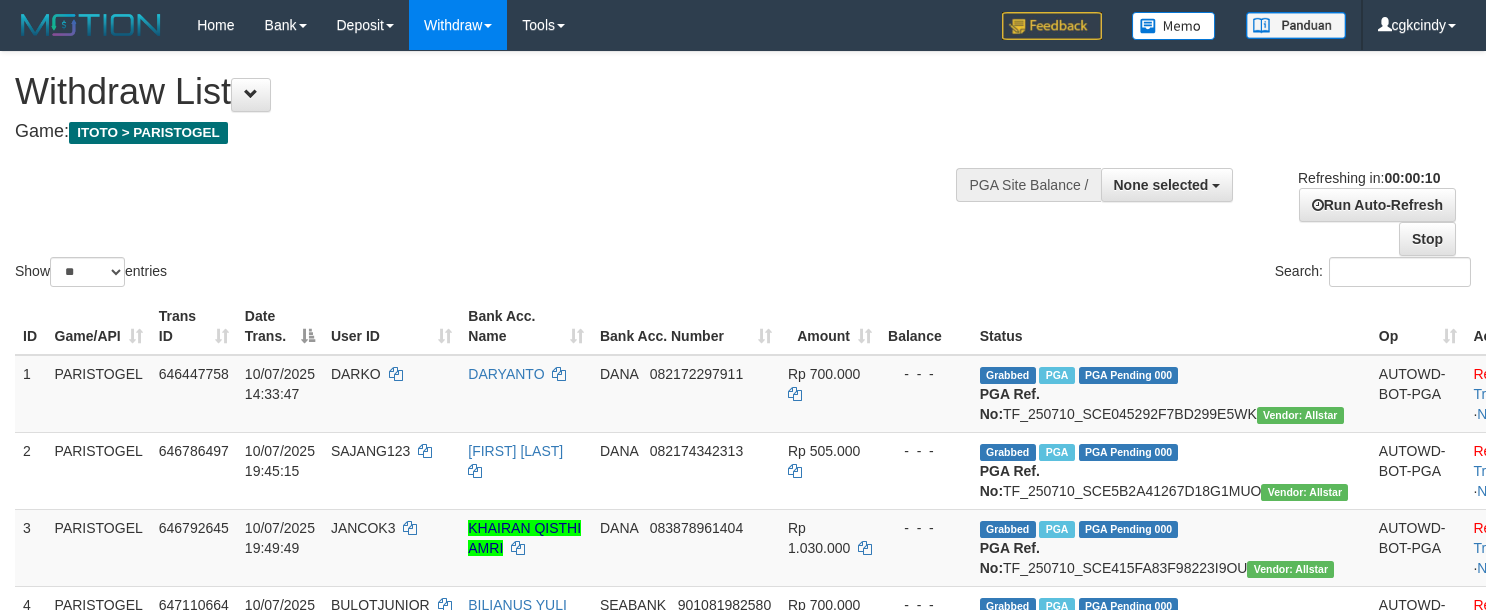 select 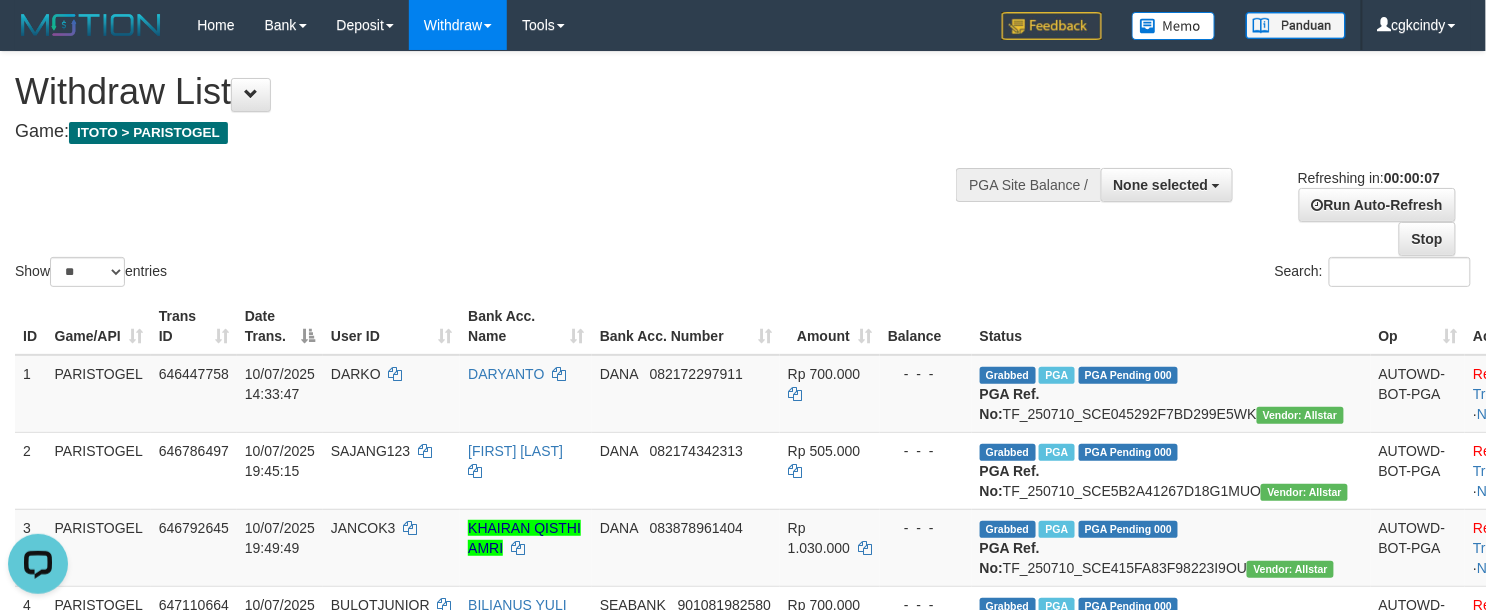 scroll, scrollTop: 0, scrollLeft: 0, axis: both 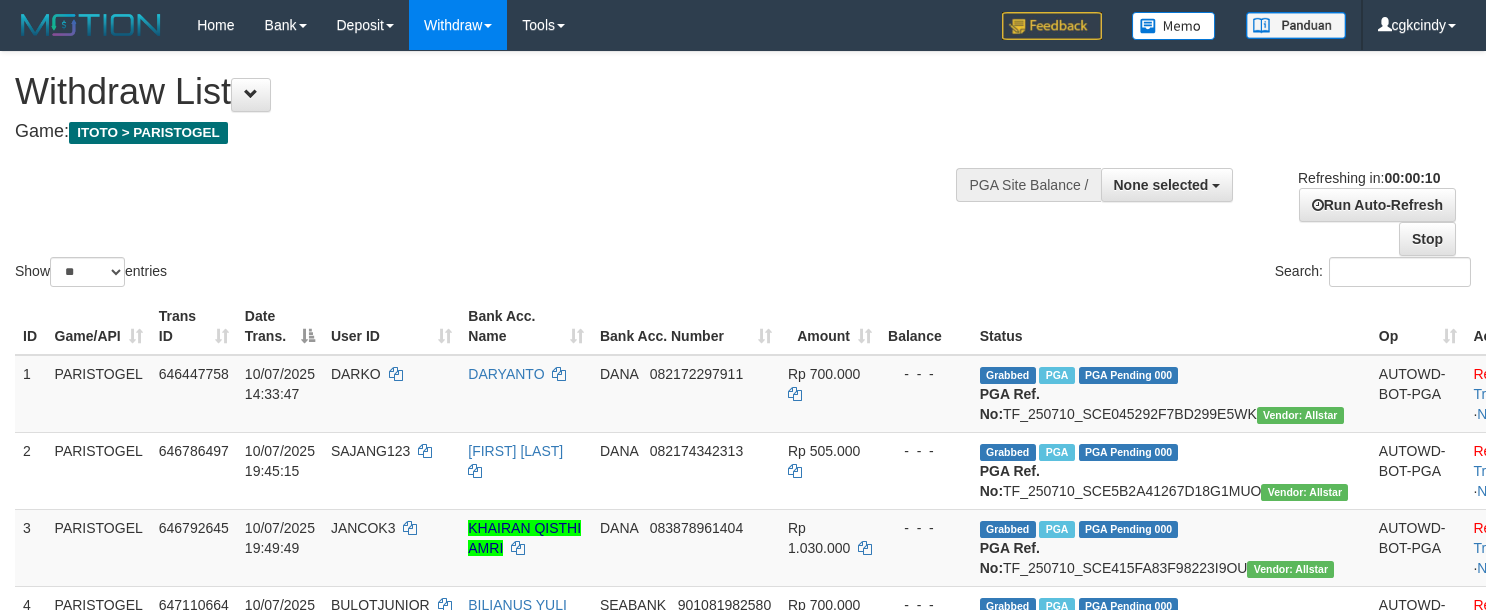 select 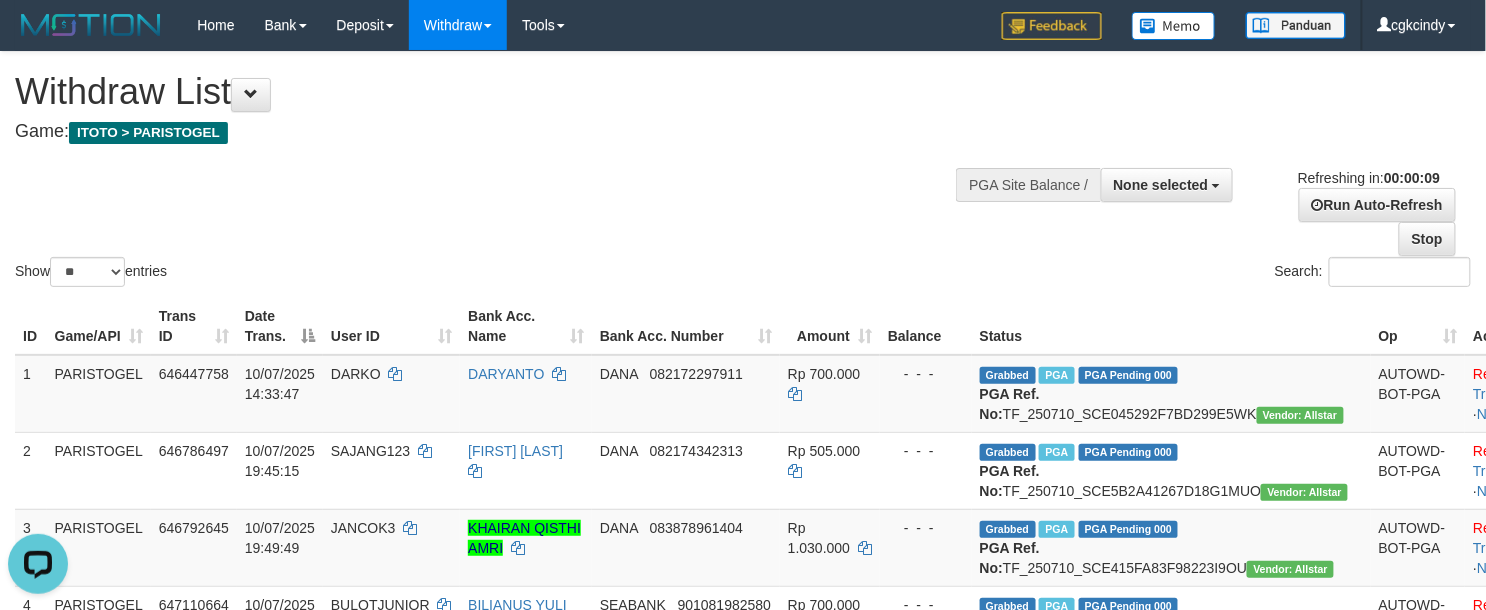 scroll, scrollTop: 0, scrollLeft: 0, axis: both 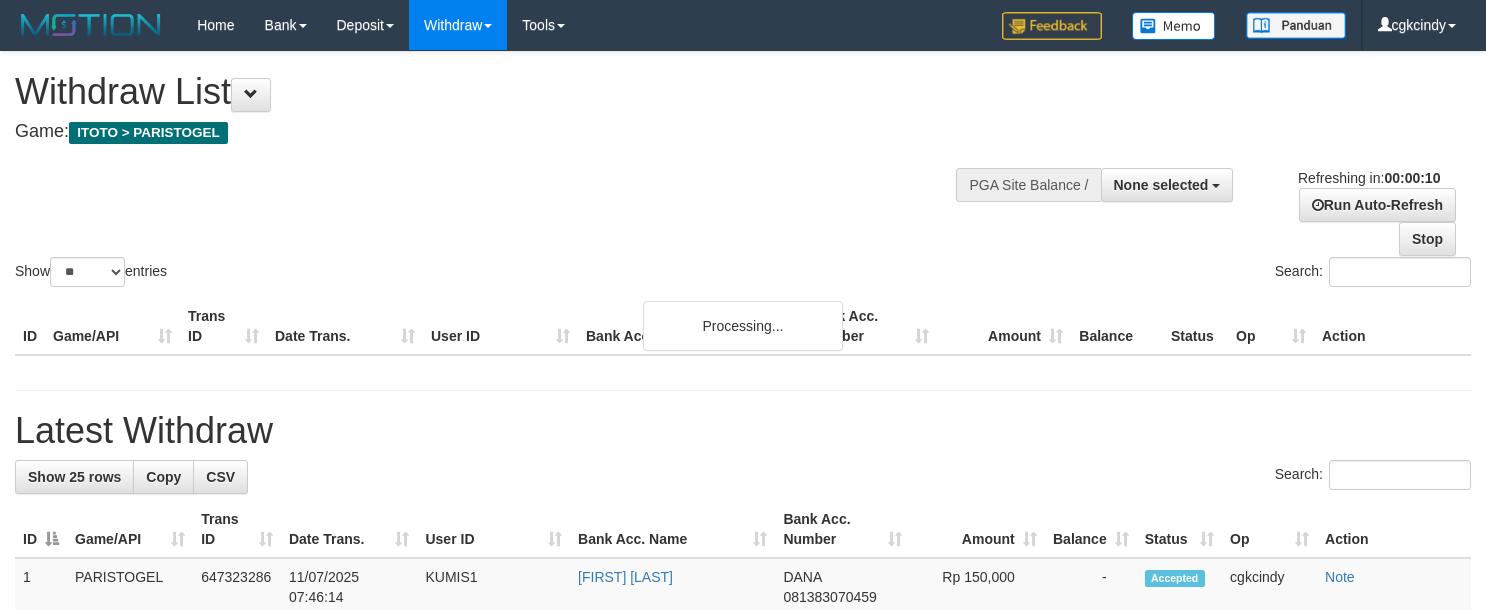 select 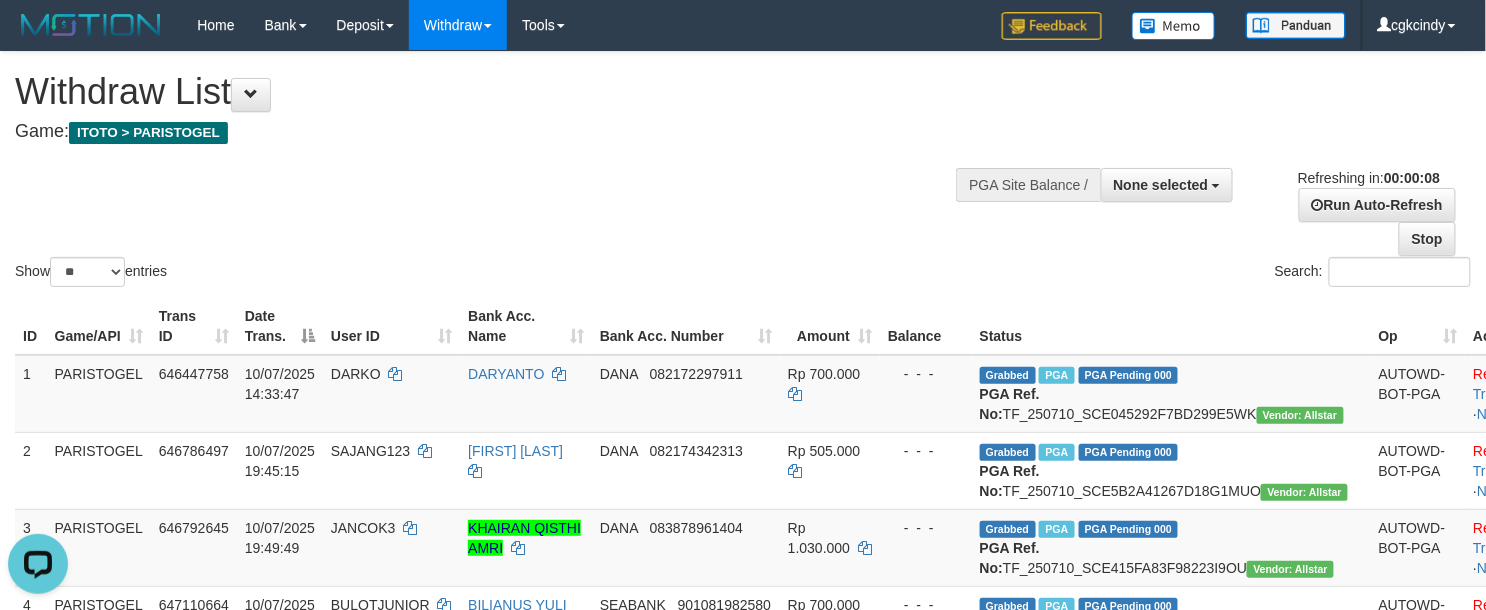 scroll, scrollTop: 0, scrollLeft: 0, axis: both 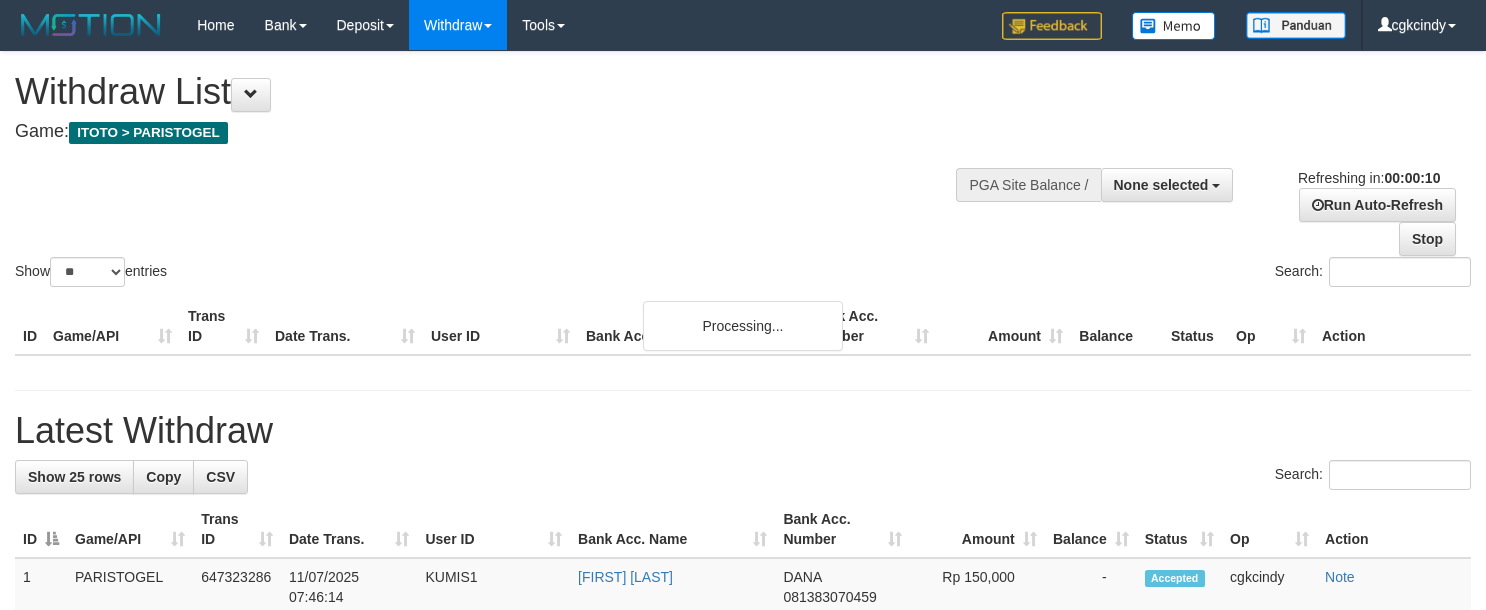 select 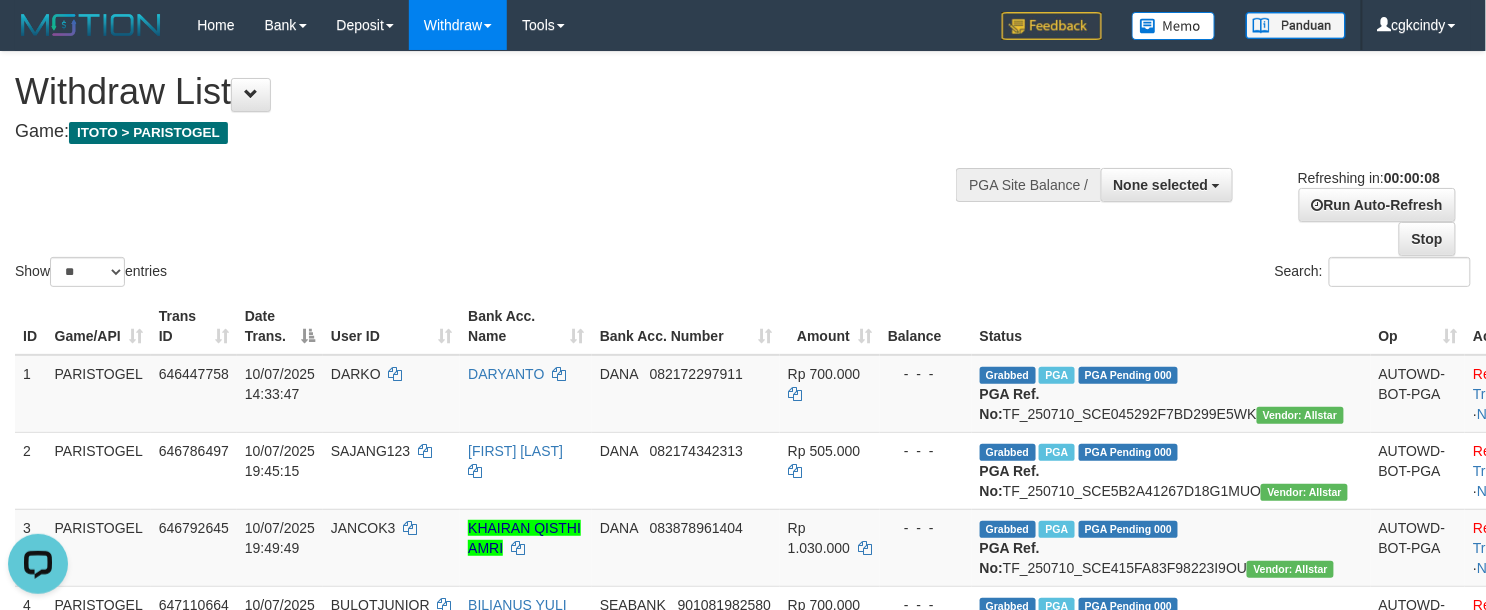 scroll, scrollTop: 0, scrollLeft: 0, axis: both 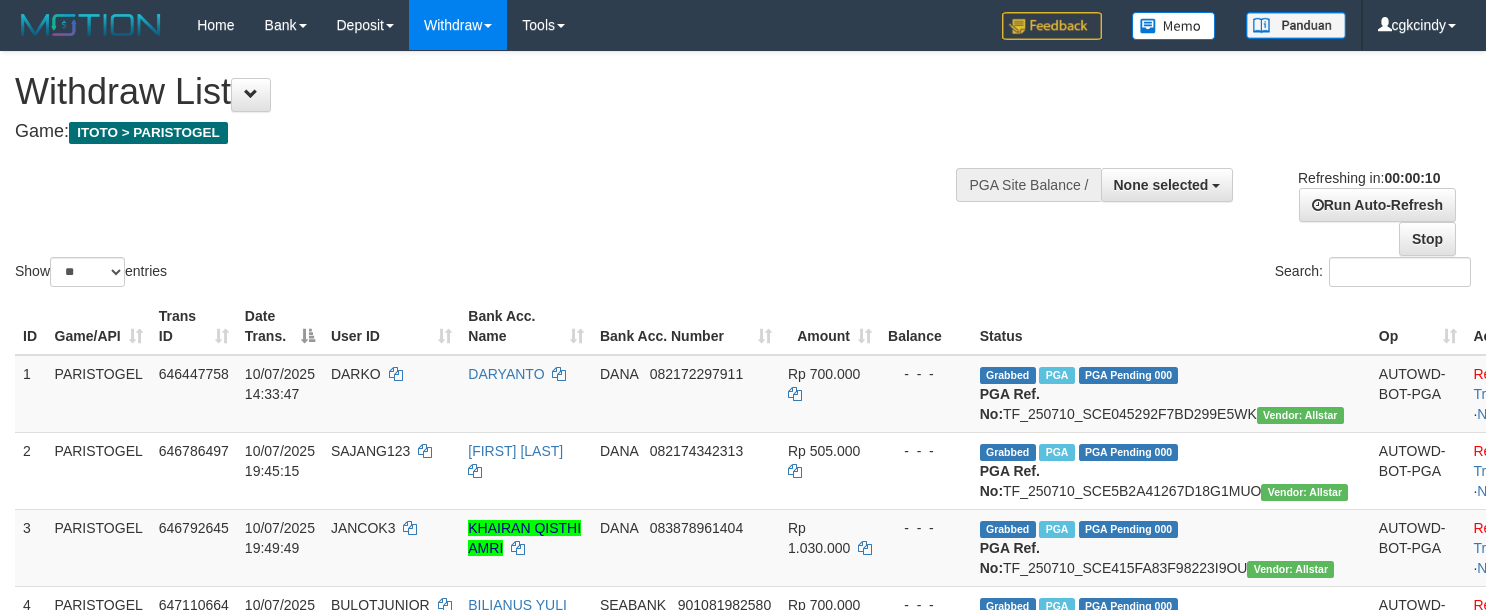 select 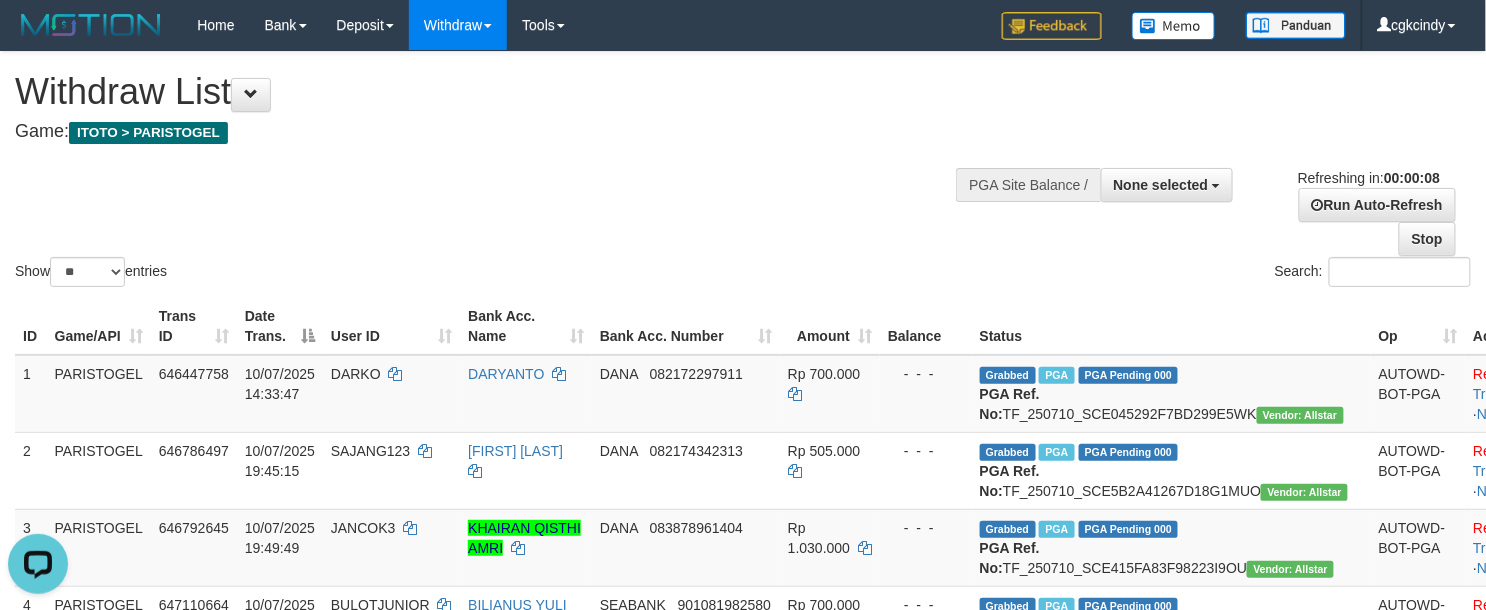 scroll, scrollTop: 0, scrollLeft: 0, axis: both 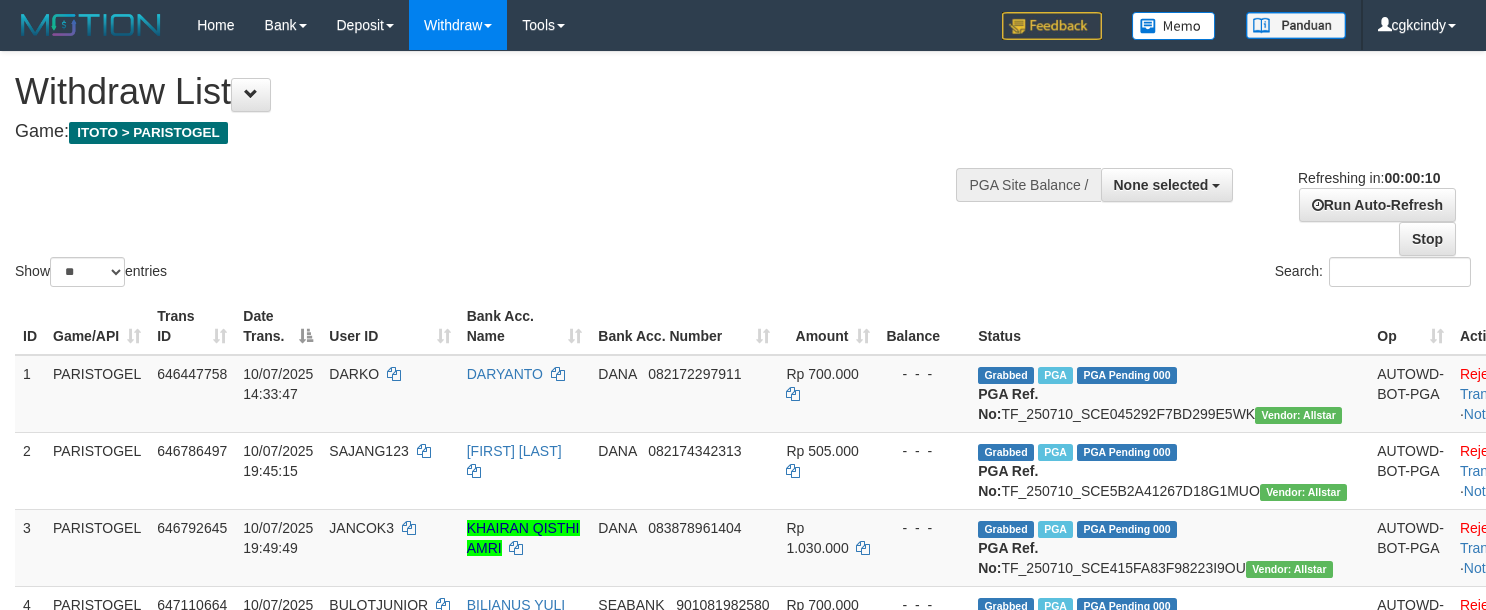 select 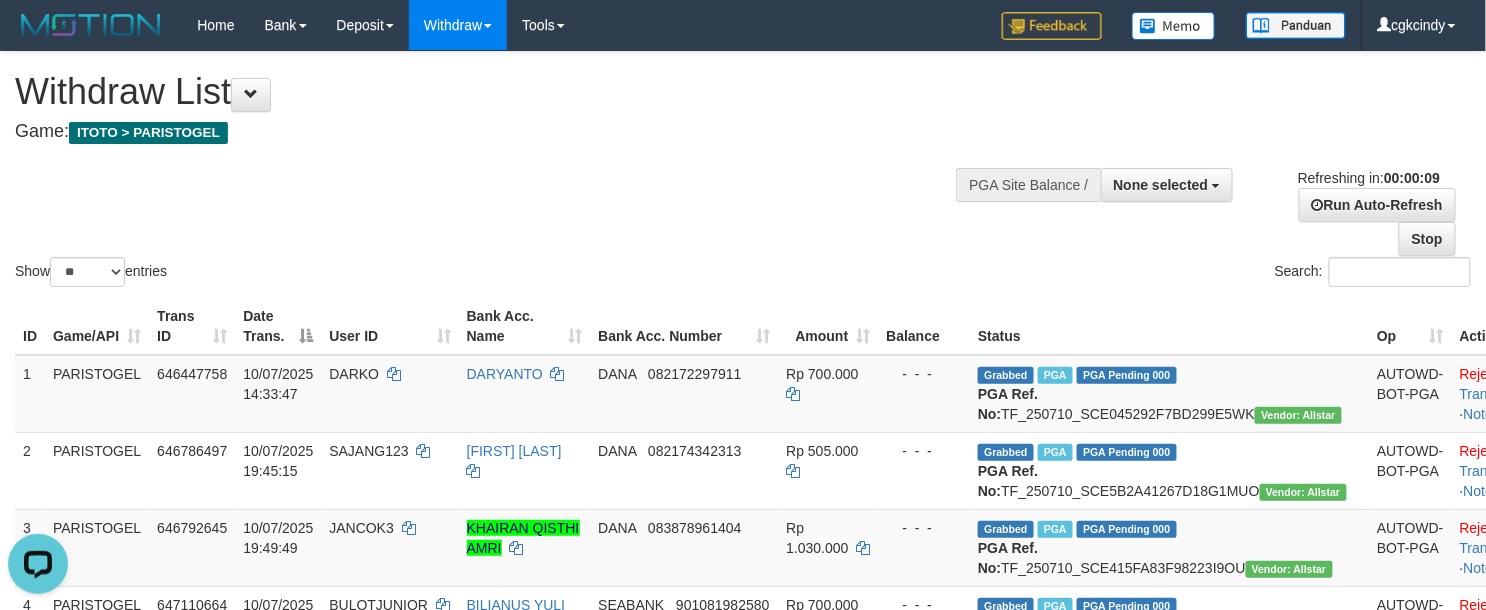 scroll, scrollTop: 0, scrollLeft: 0, axis: both 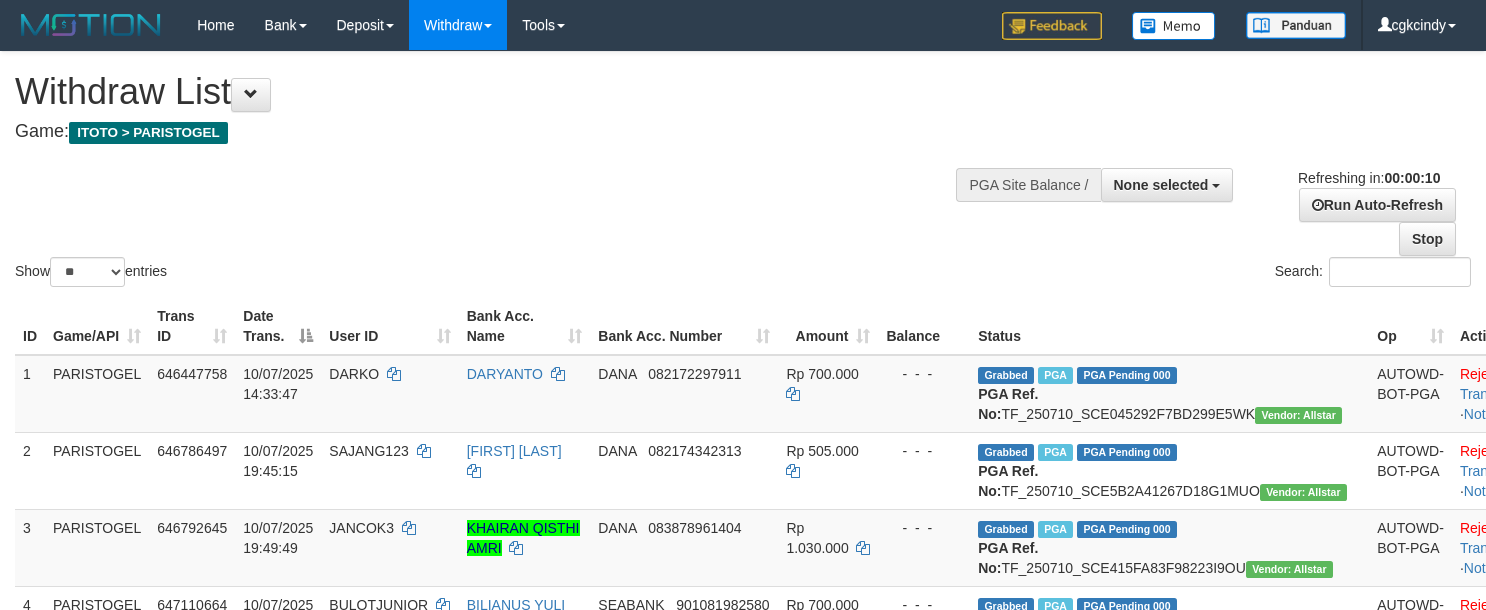 select 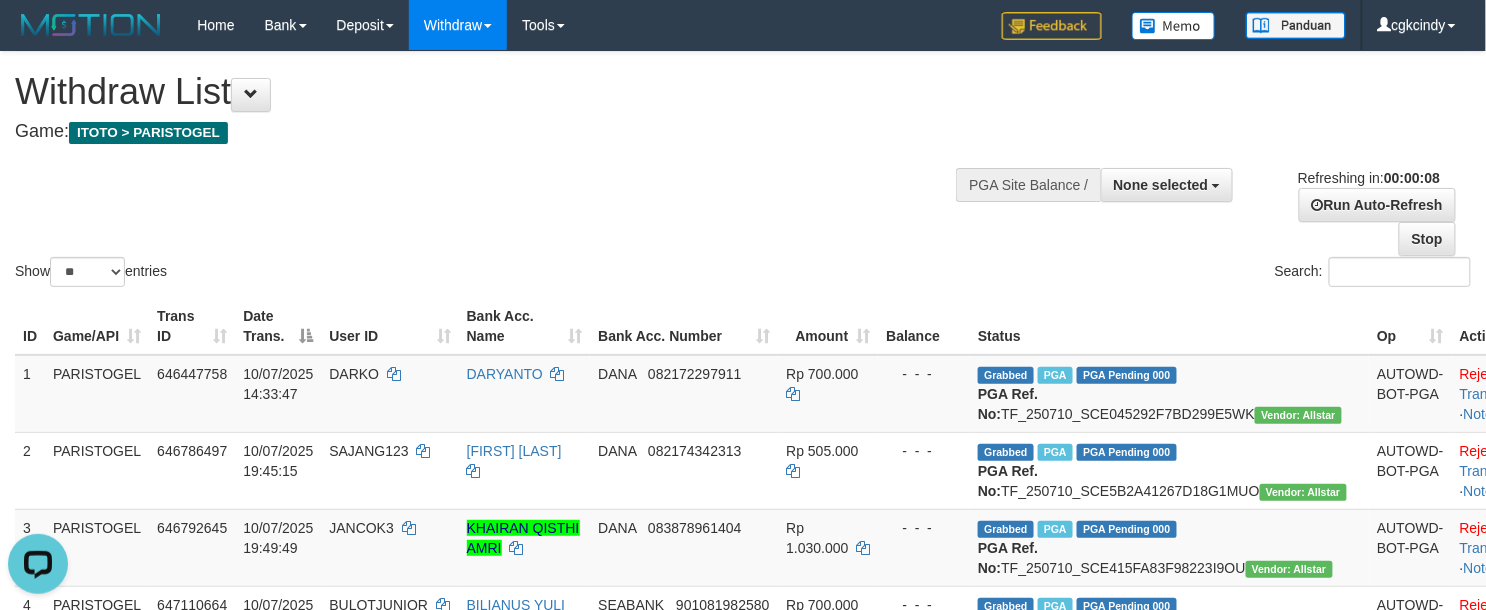scroll, scrollTop: 0, scrollLeft: 0, axis: both 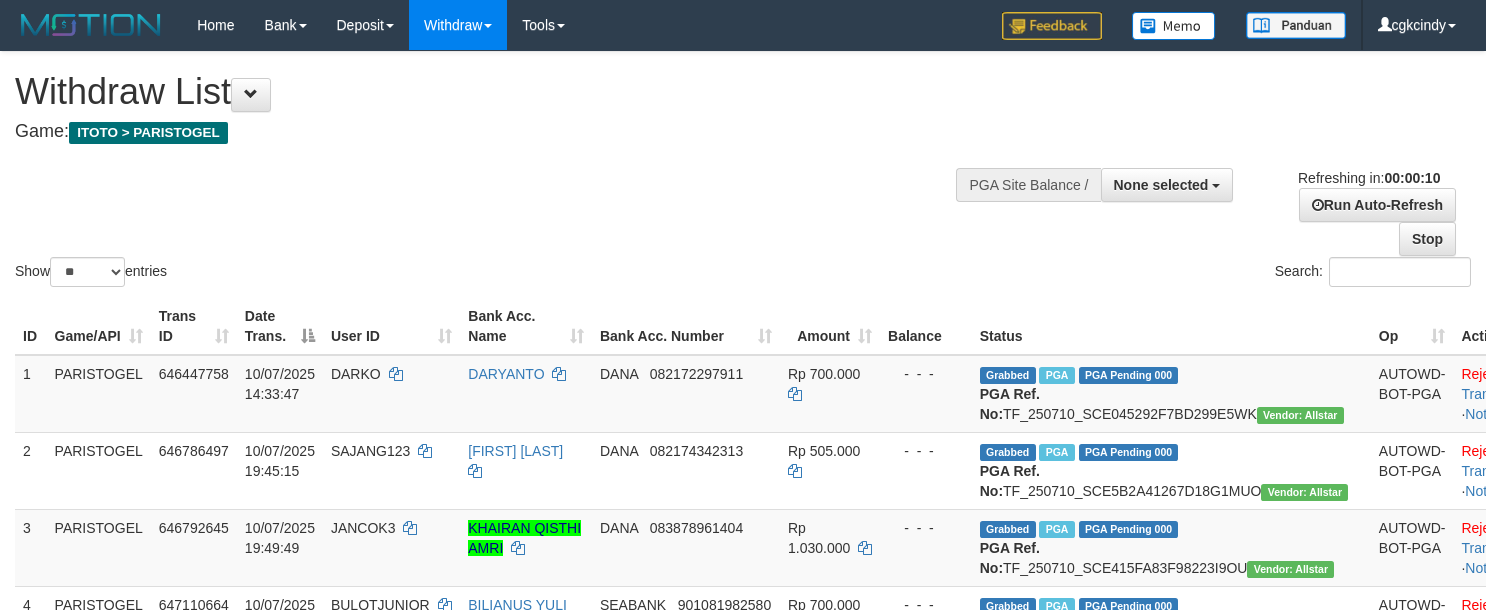 select 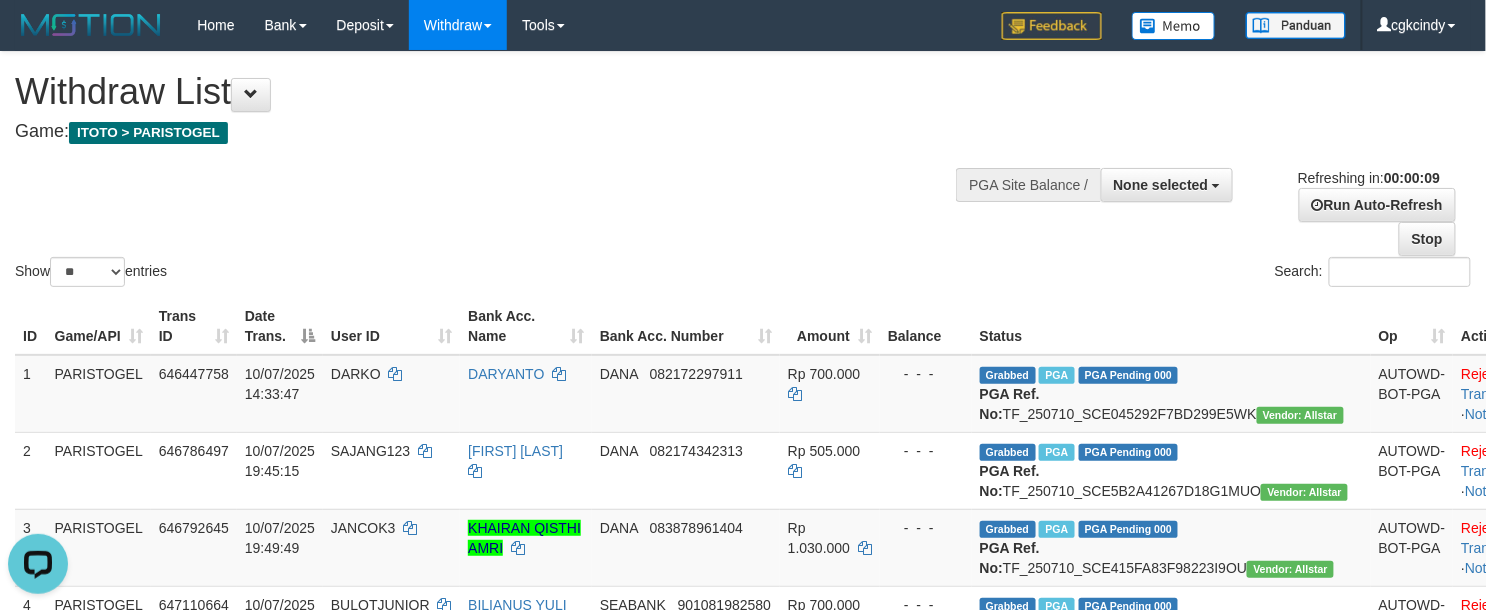 scroll, scrollTop: 0, scrollLeft: 0, axis: both 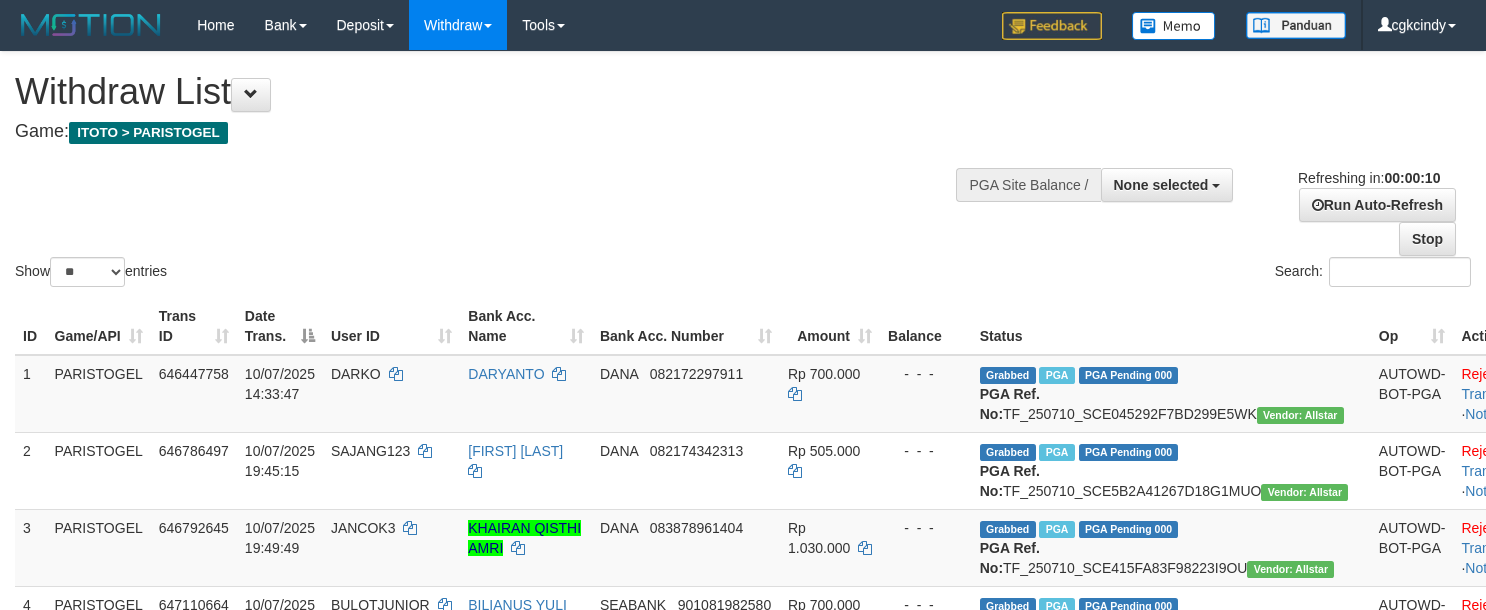 select 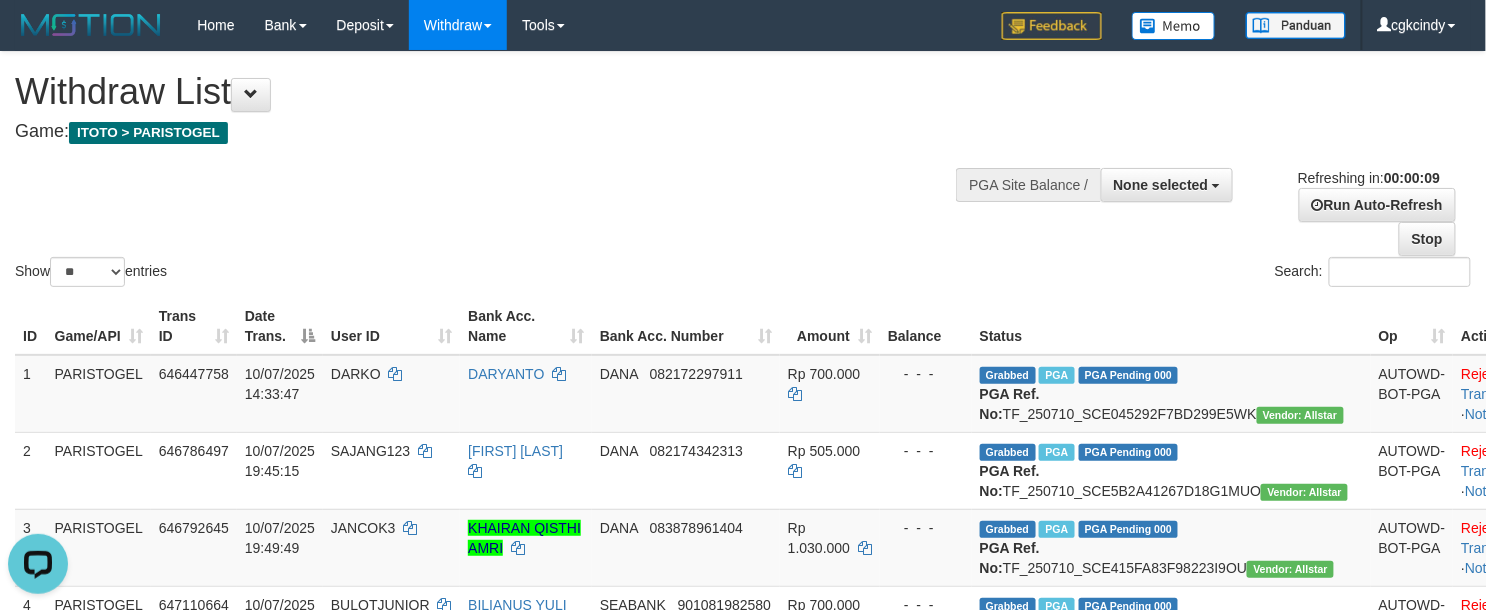 scroll, scrollTop: 0, scrollLeft: 0, axis: both 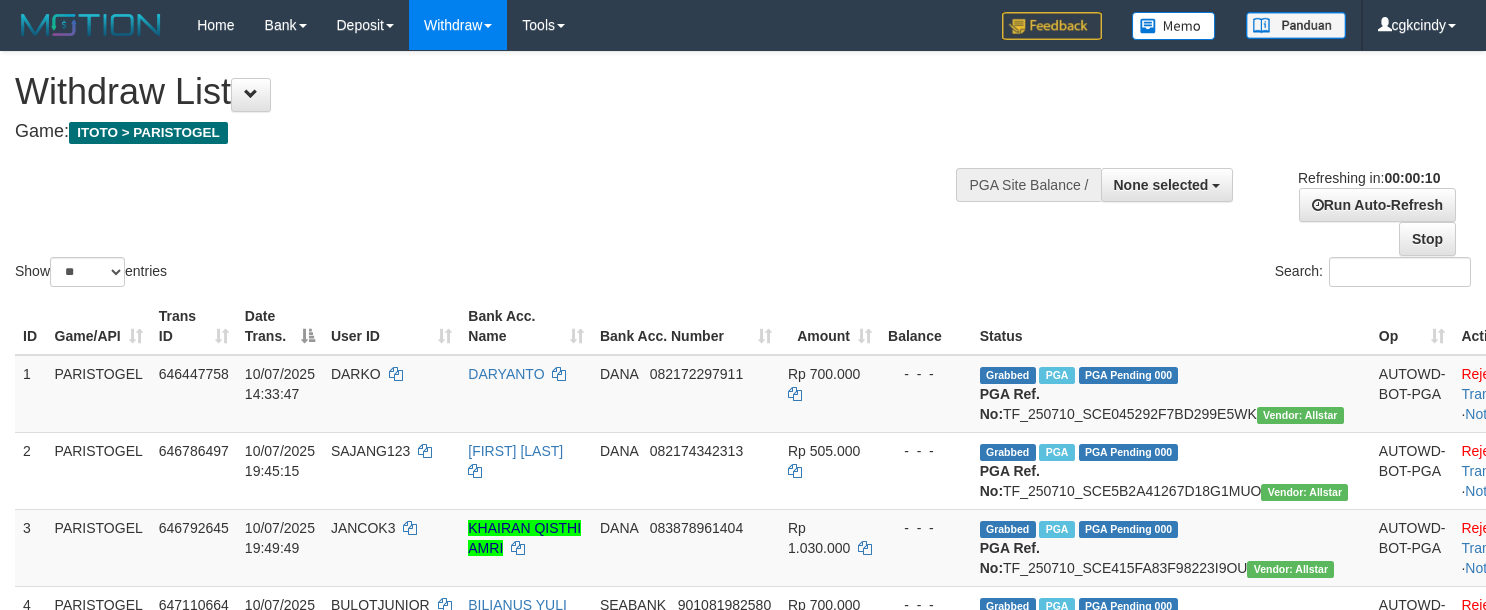 select 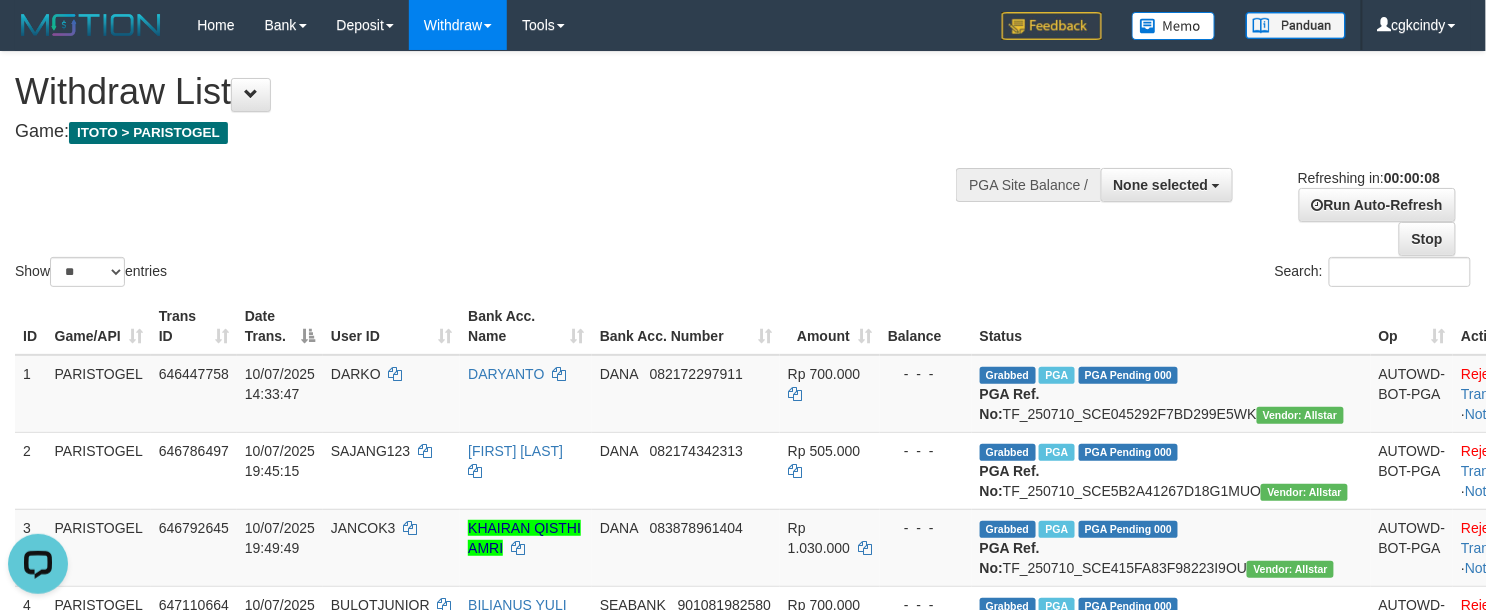 scroll, scrollTop: 0, scrollLeft: 0, axis: both 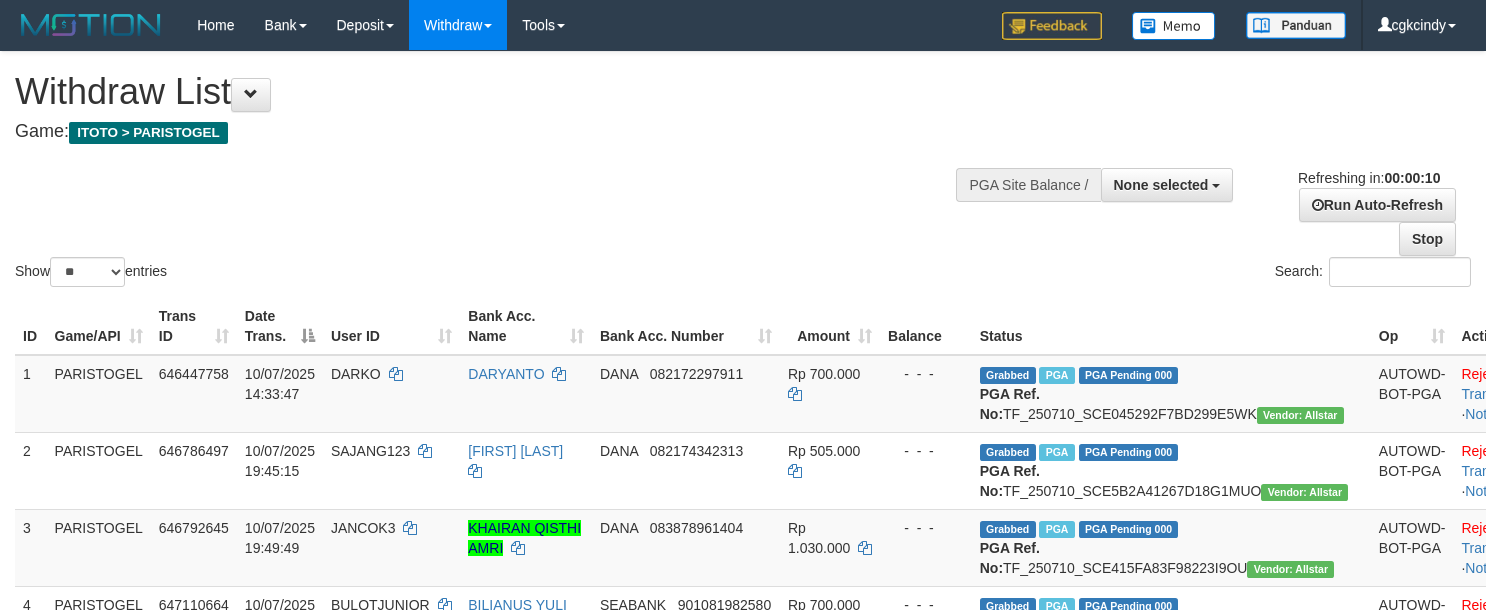 select 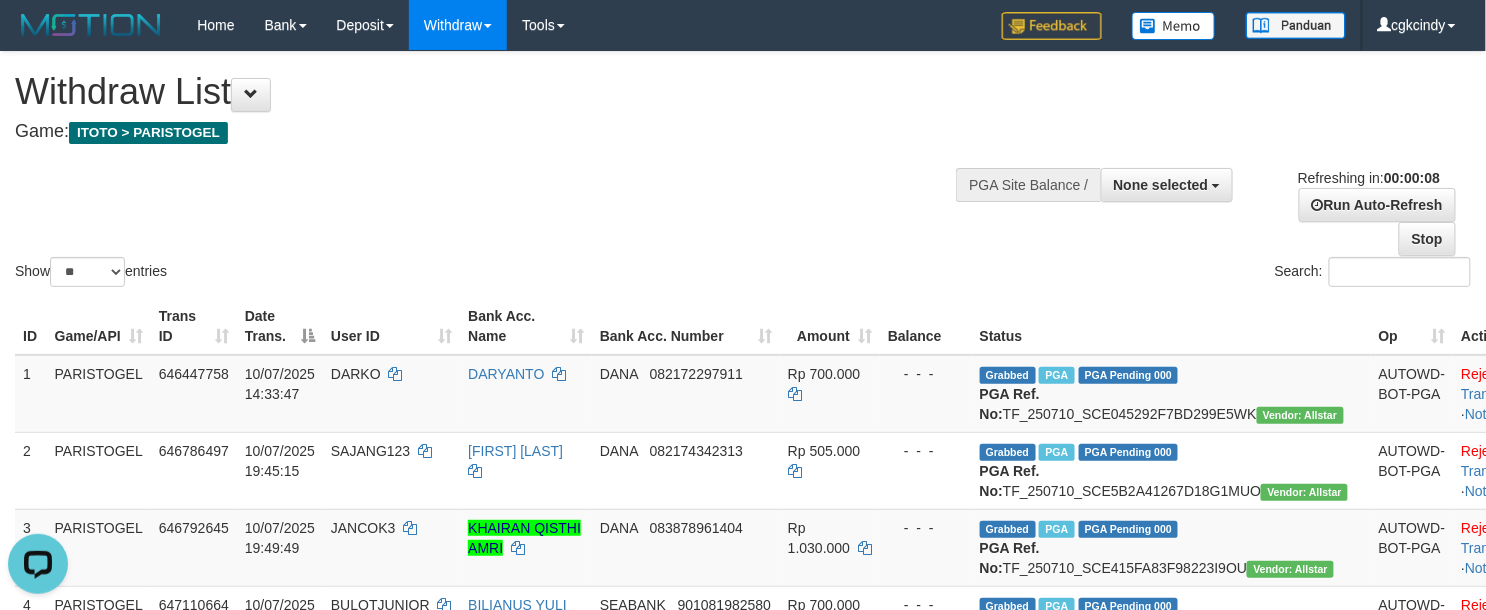 scroll, scrollTop: 0, scrollLeft: 0, axis: both 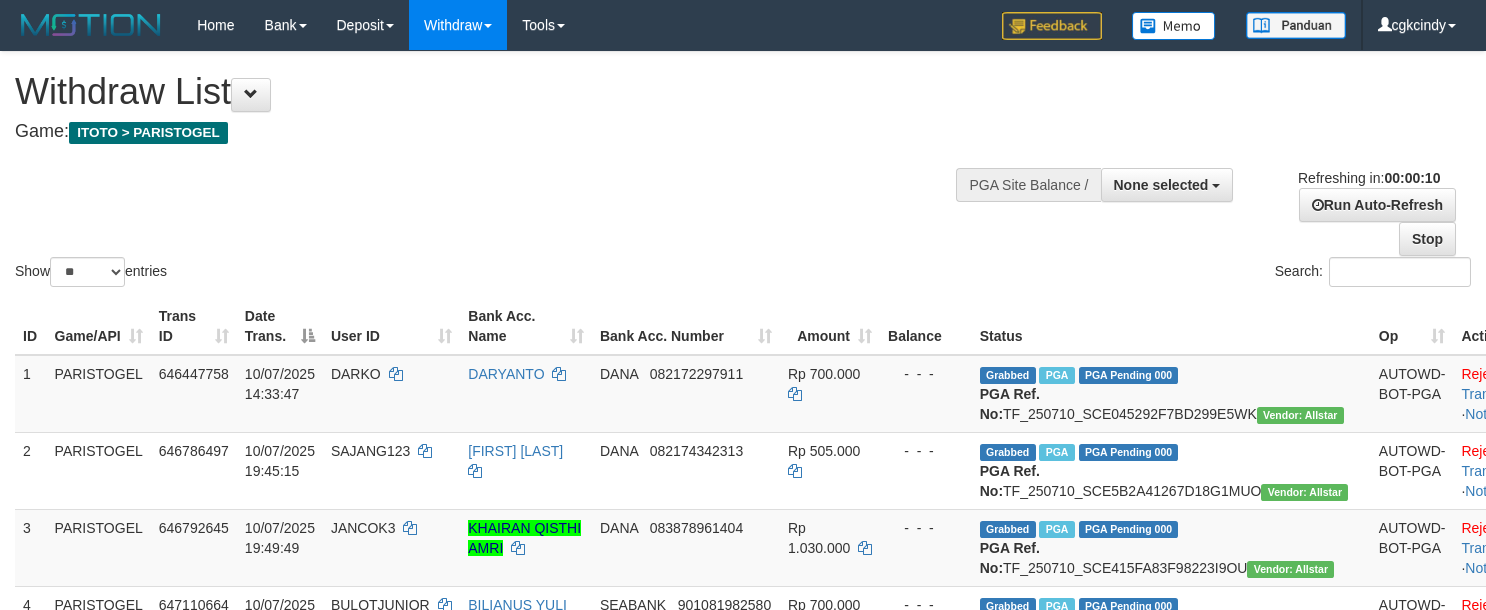 select 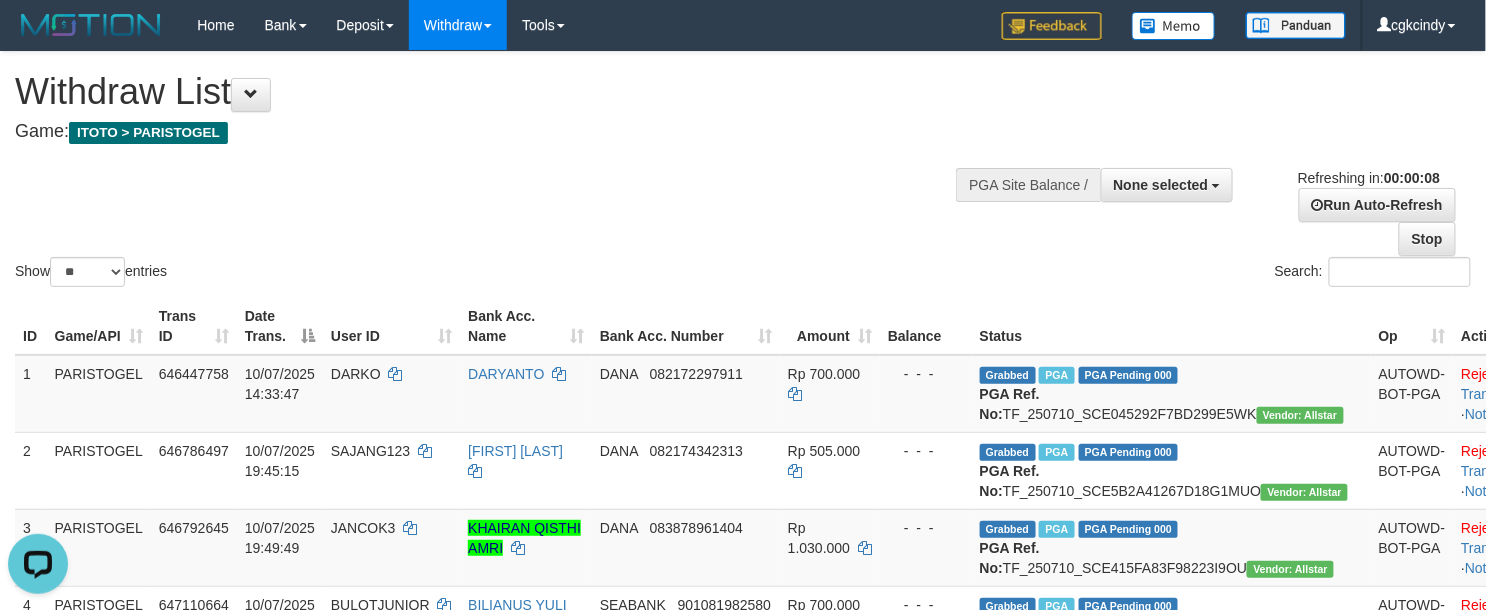 scroll, scrollTop: 0, scrollLeft: 0, axis: both 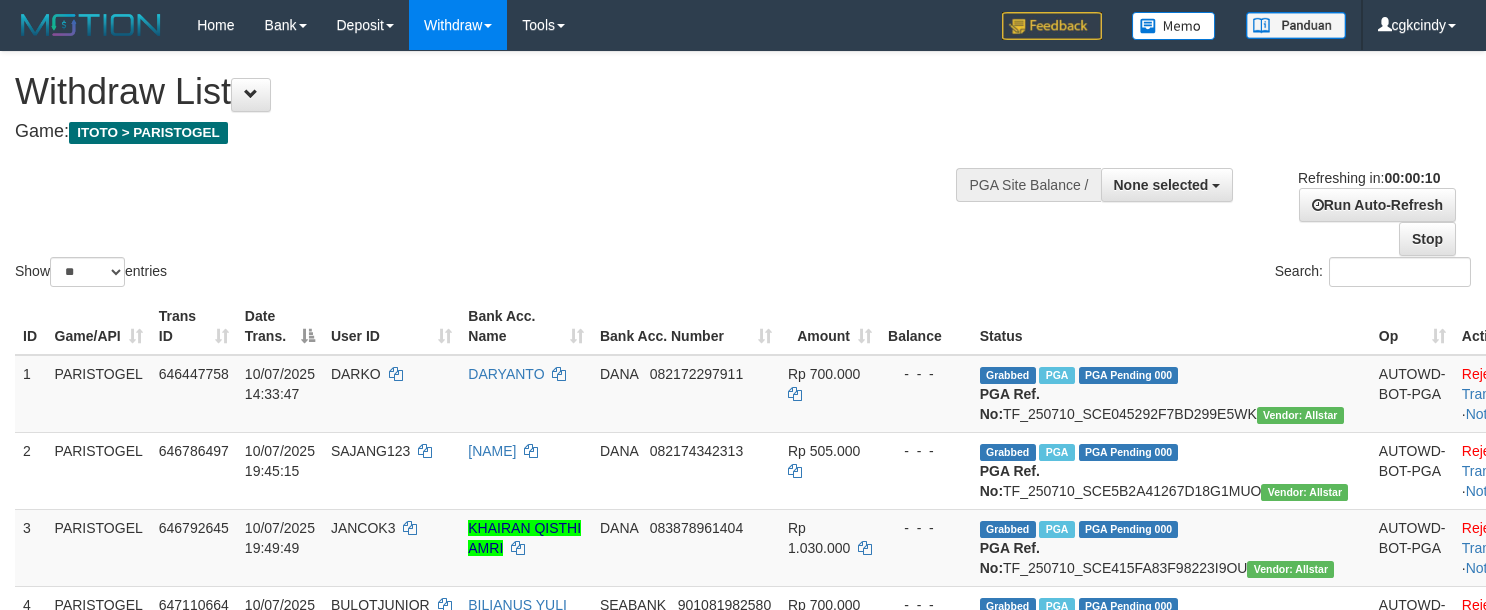 select 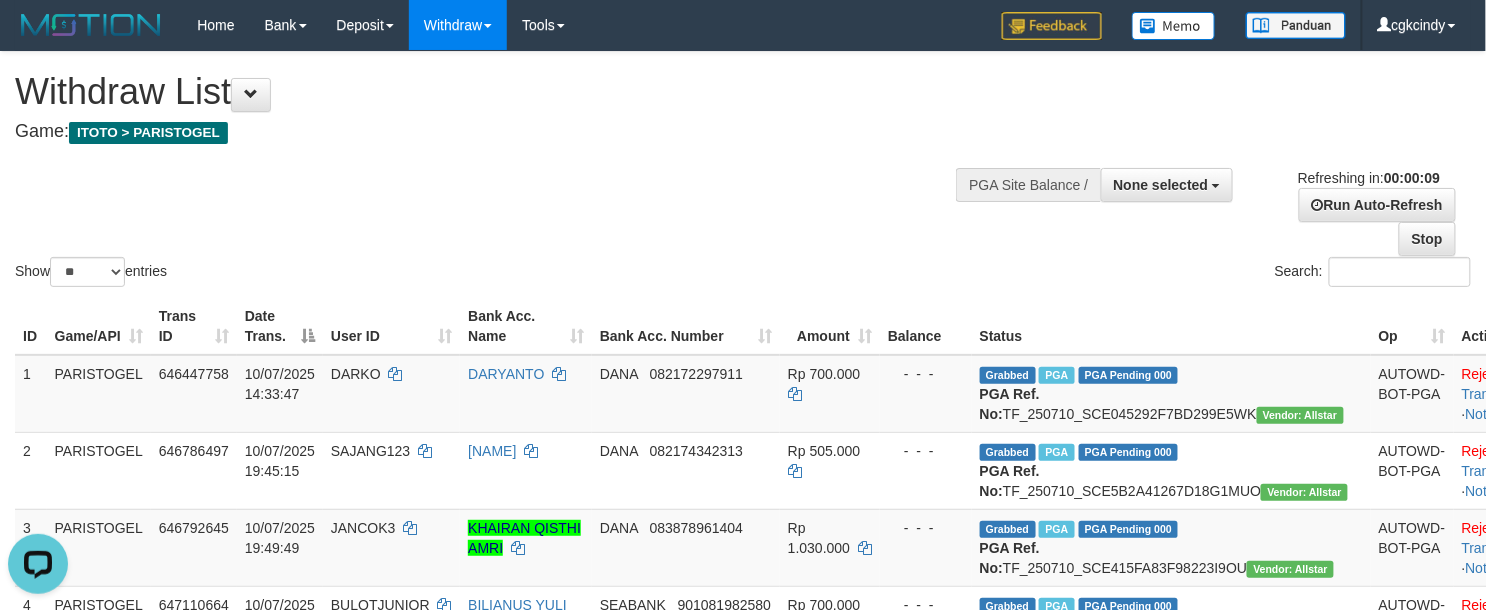 scroll, scrollTop: 0, scrollLeft: 0, axis: both 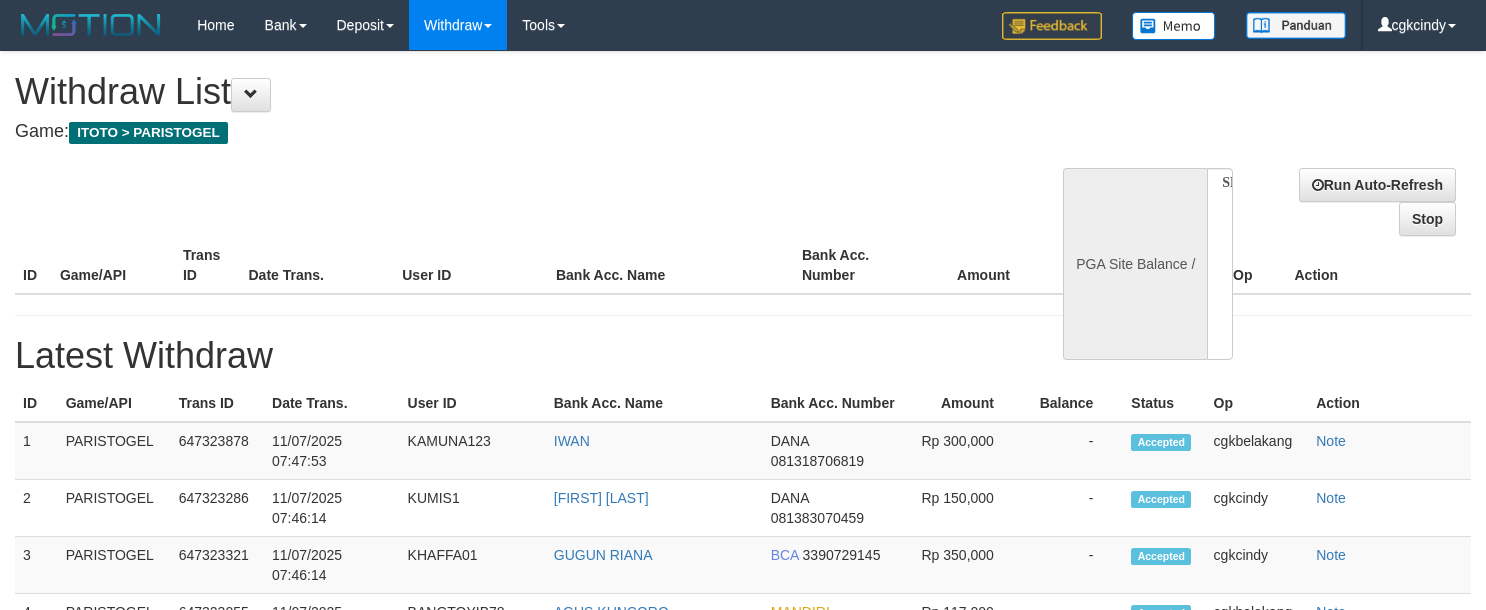 select 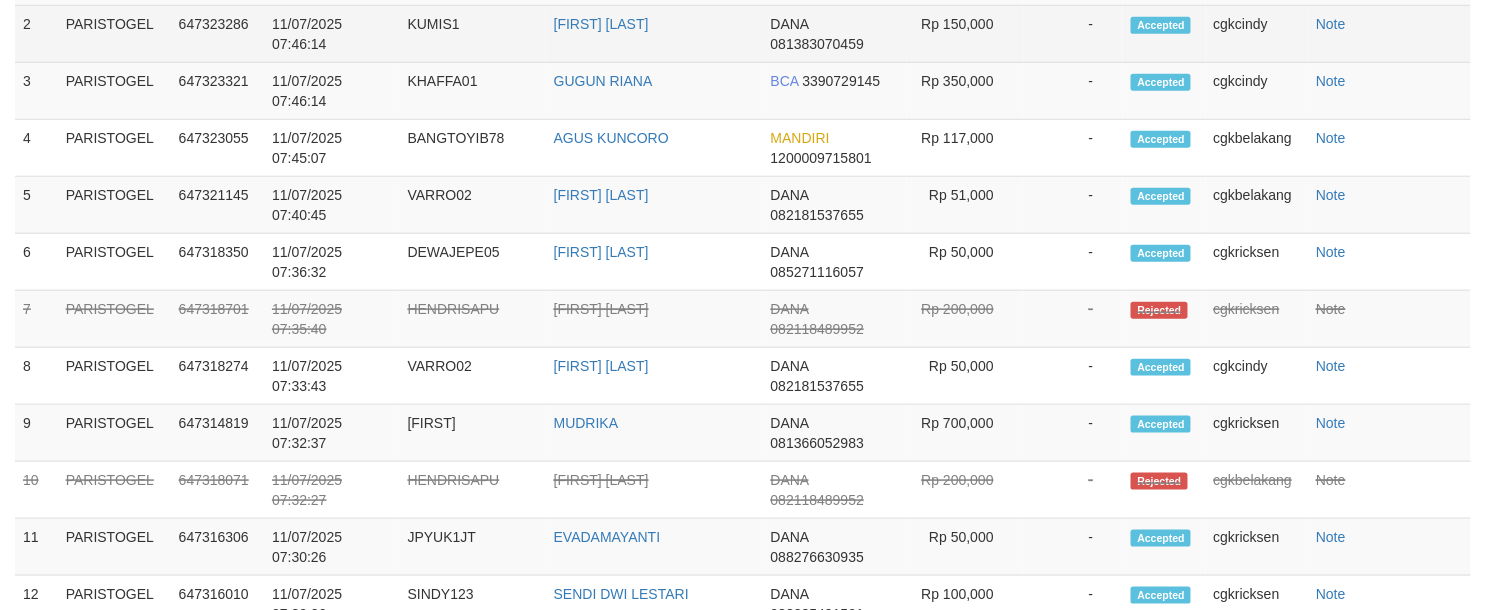 select on "**" 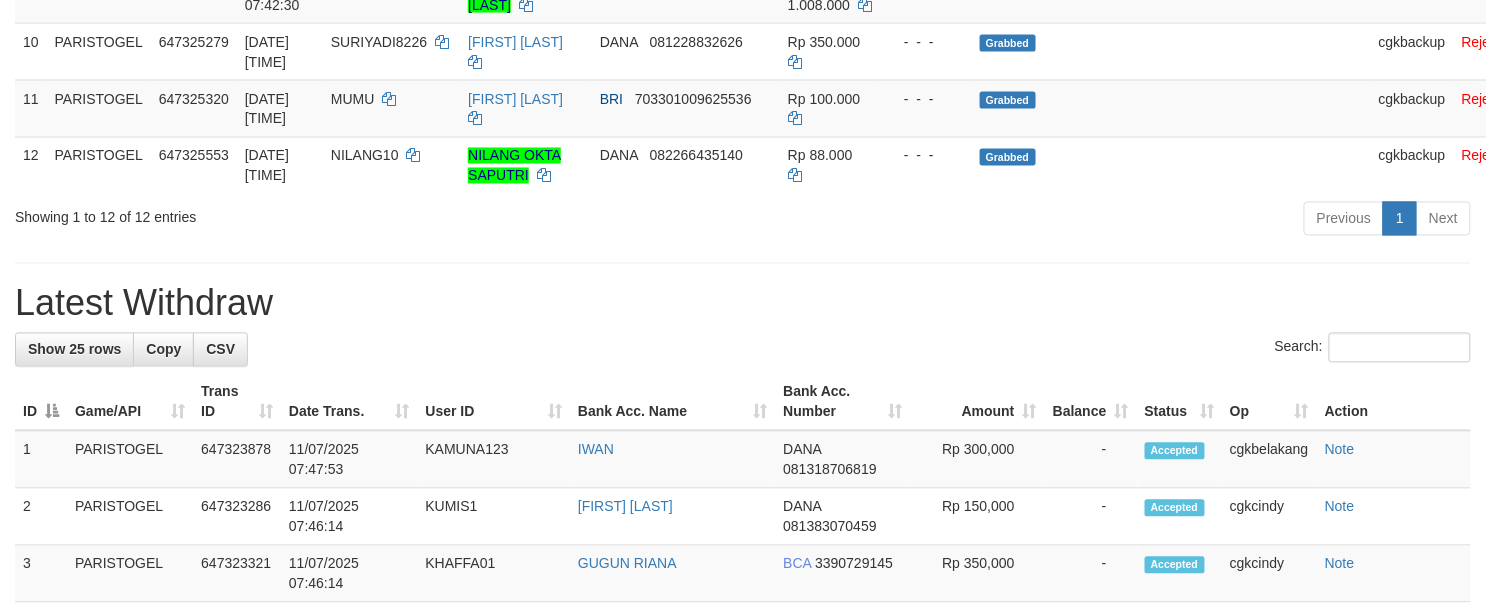 scroll, scrollTop: 1008, scrollLeft: 0, axis: vertical 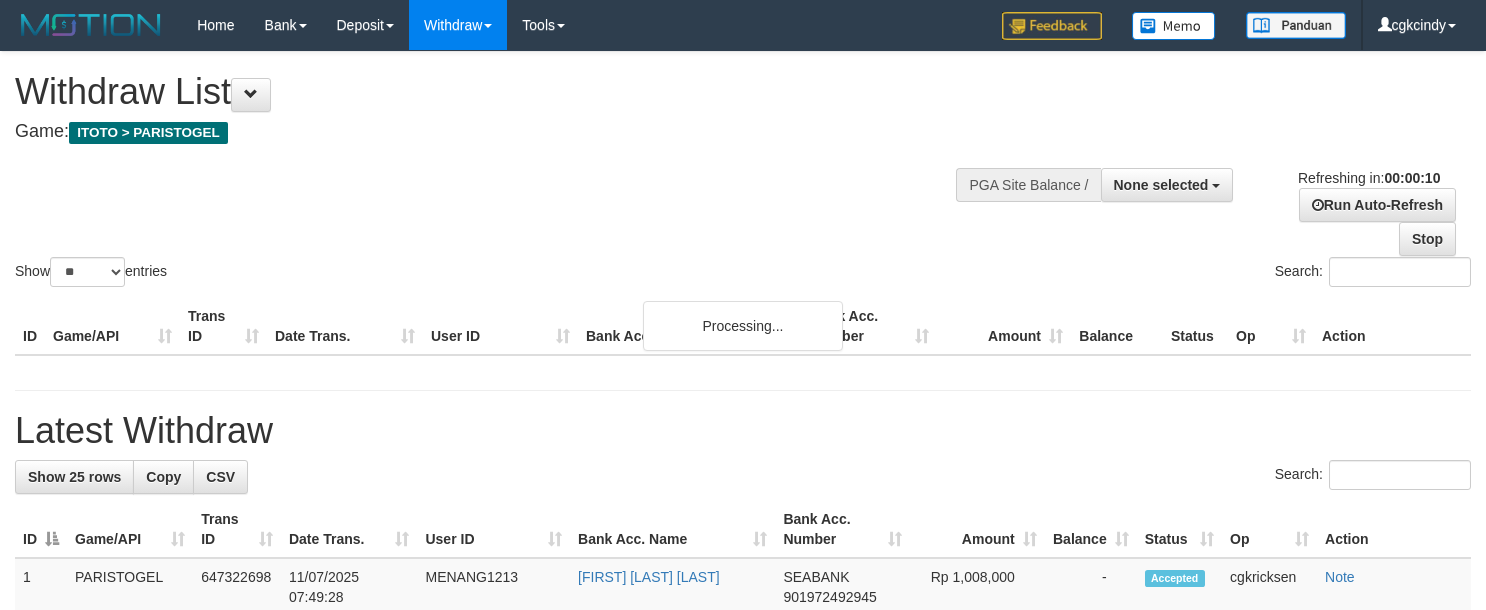 select 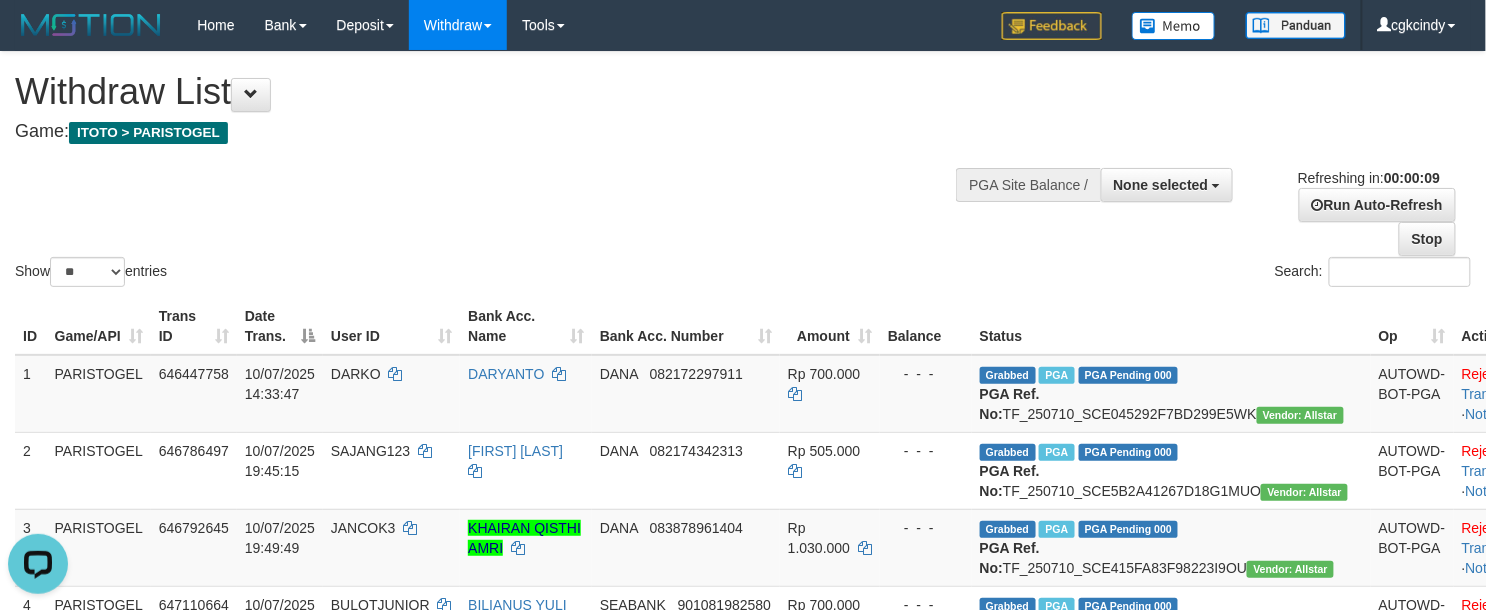 scroll, scrollTop: 0, scrollLeft: 0, axis: both 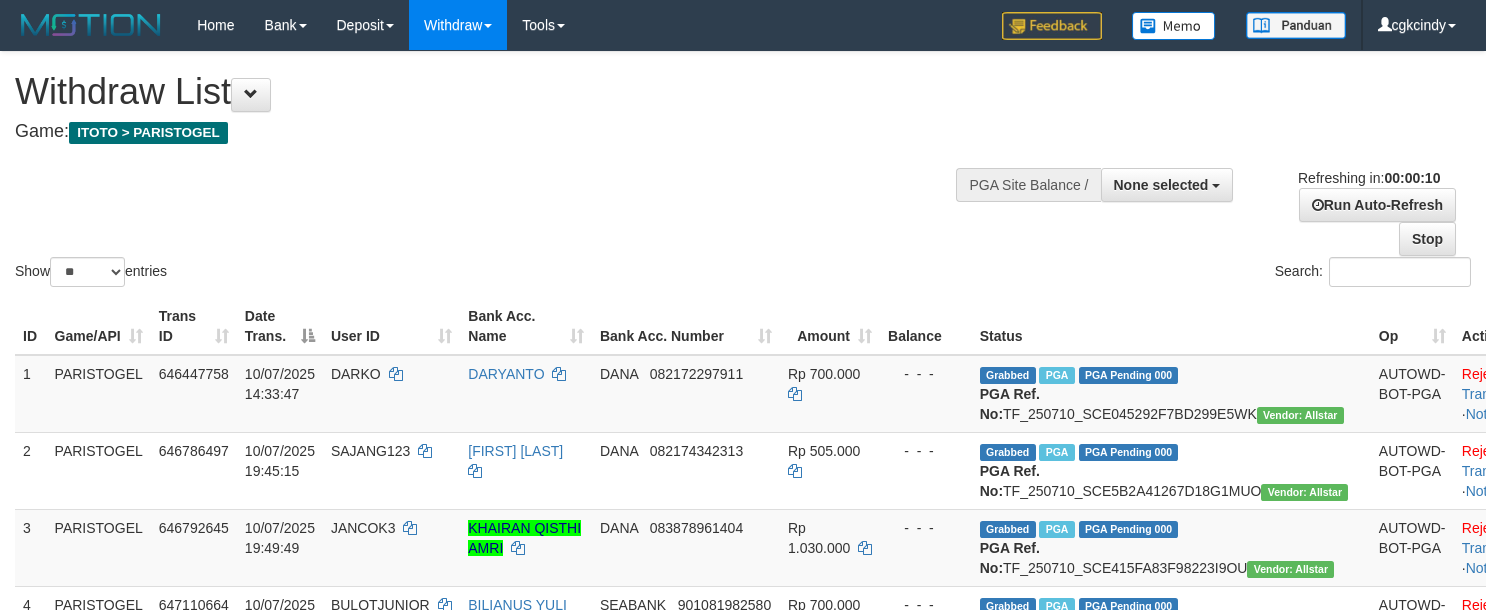 select 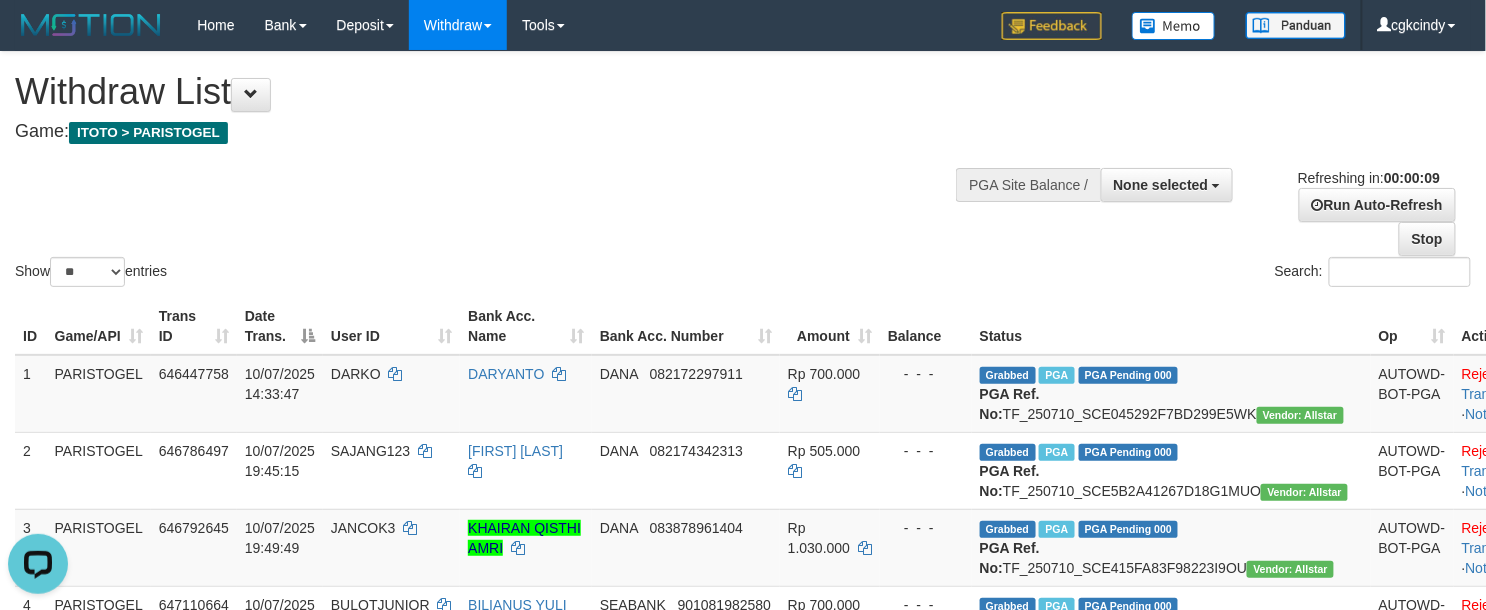 scroll, scrollTop: 0, scrollLeft: 0, axis: both 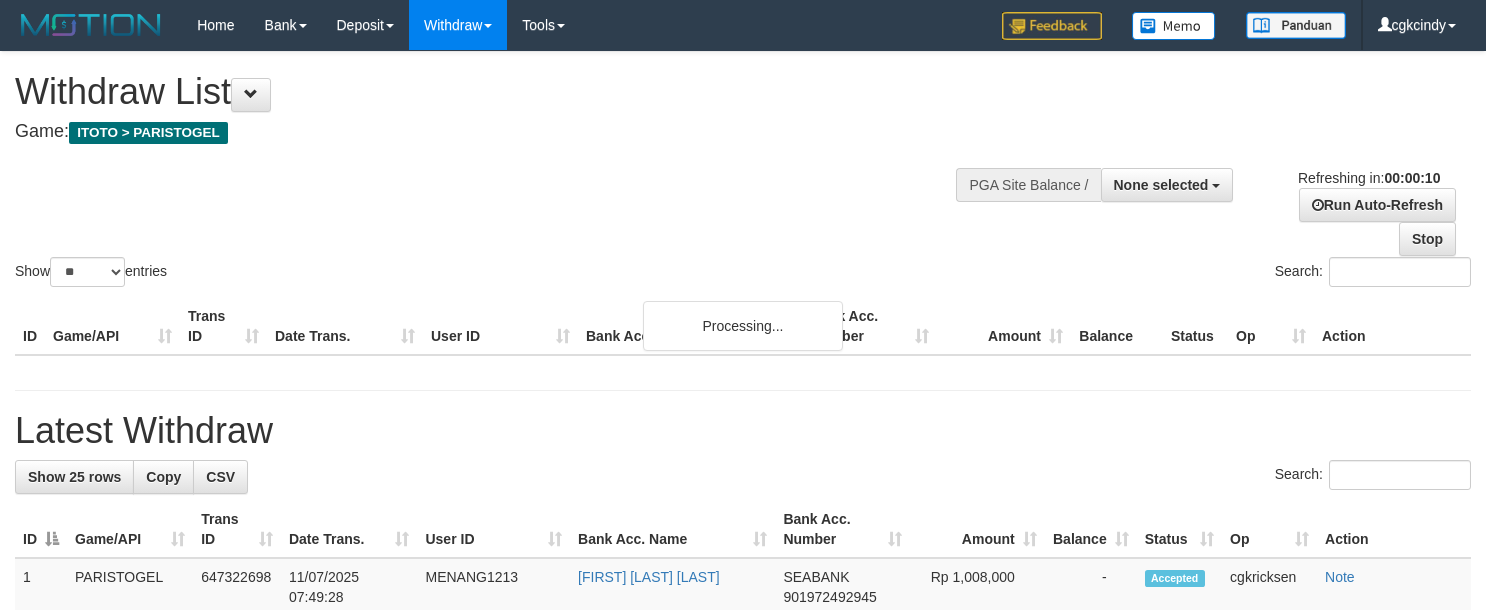 select 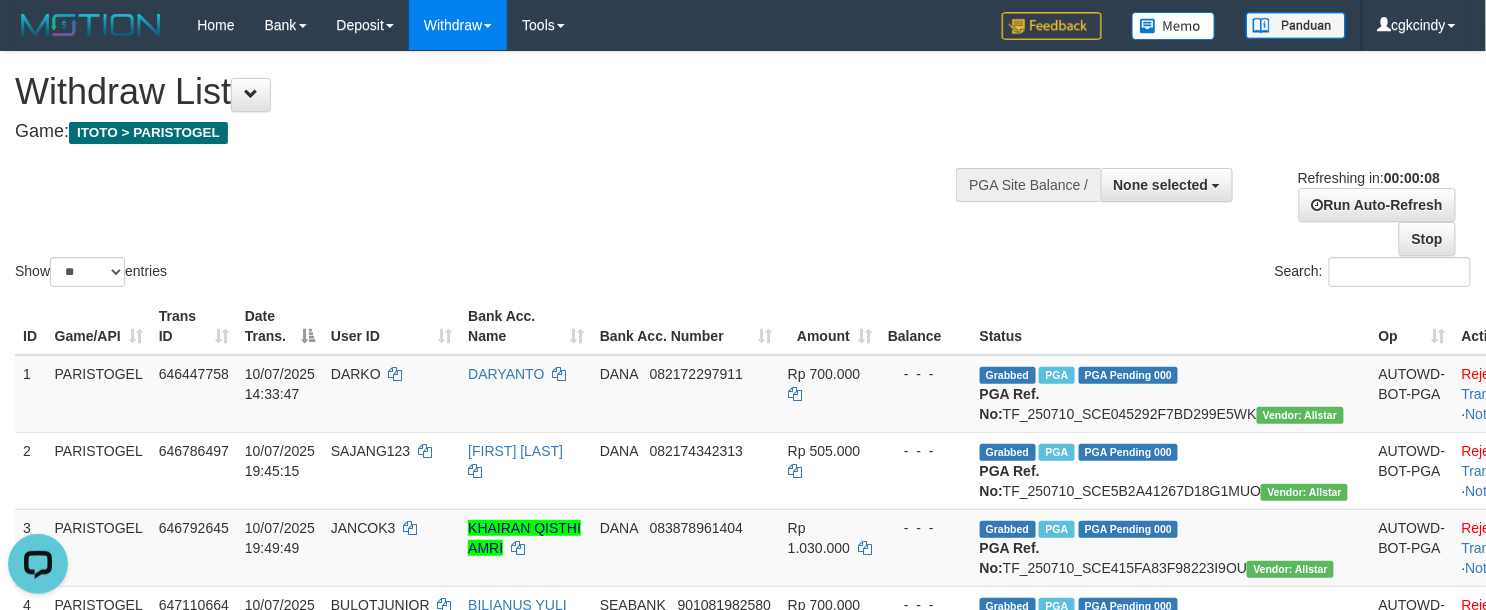 scroll, scrollTop: 0, scrollLeft: 0, axis: both 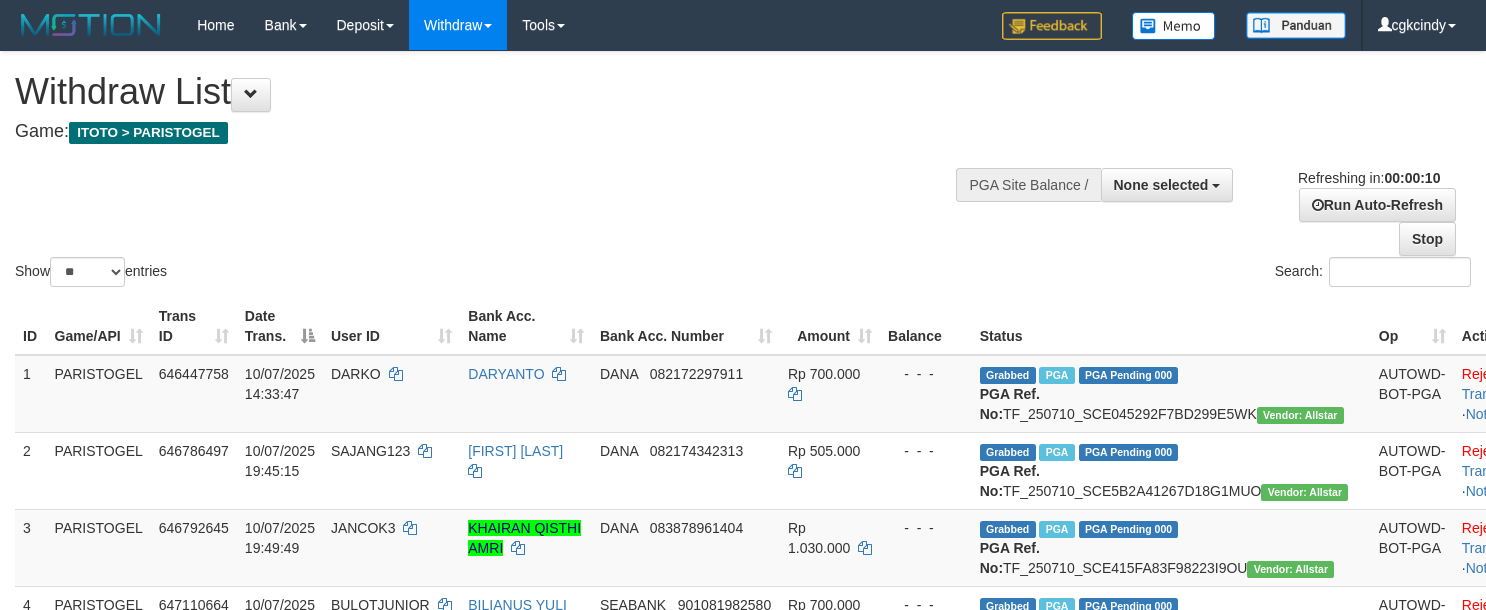 select 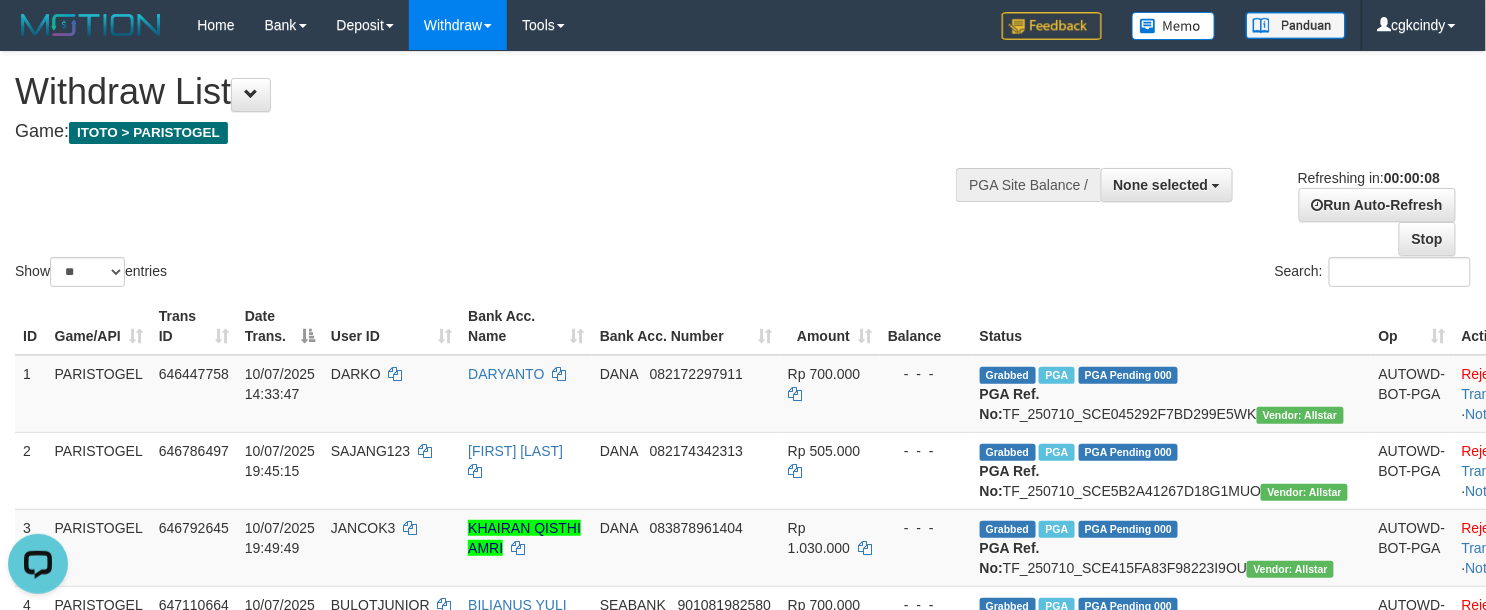 scroll, scrollTop: 0, scrollLeft: 0, axis: both 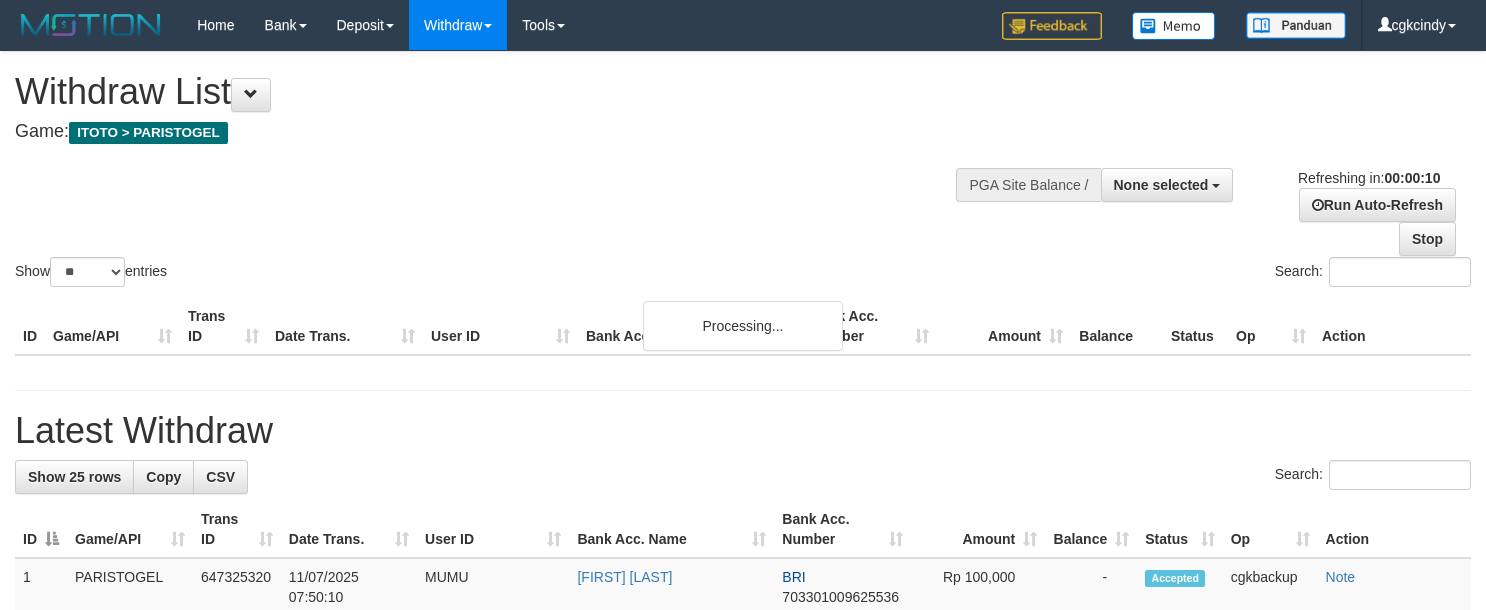 select 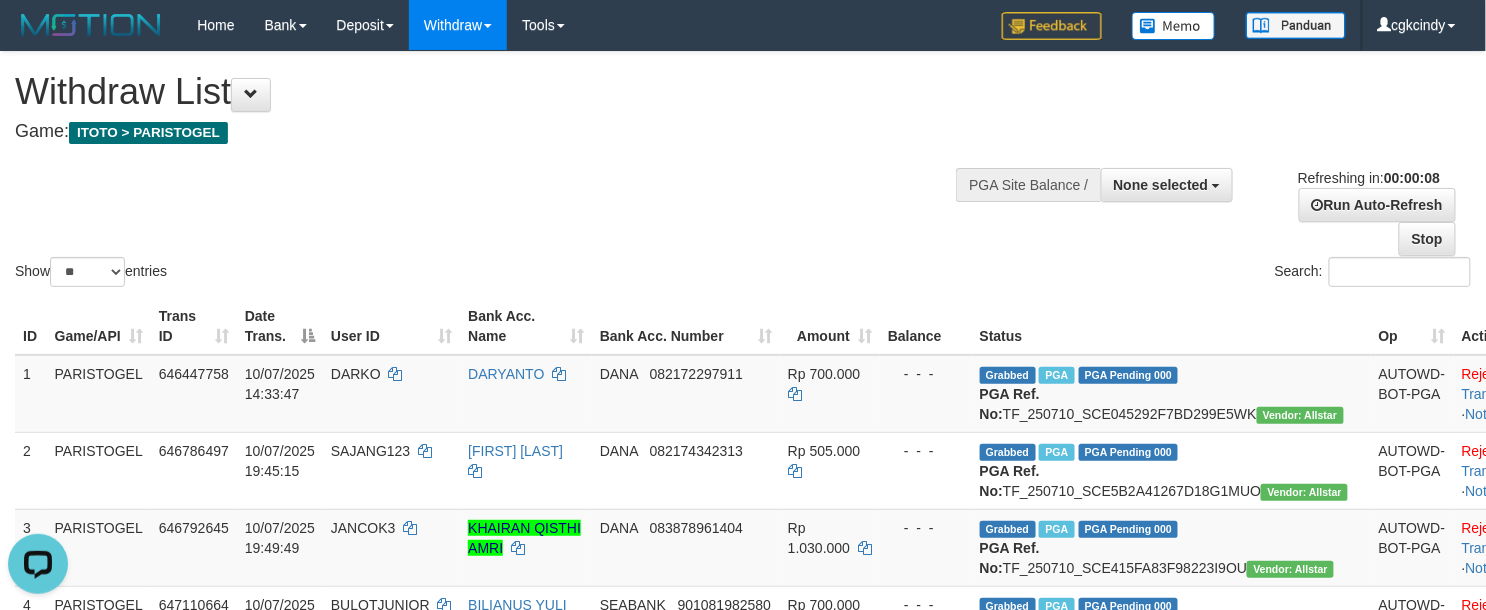 scroll, scrollTop: 0, scrollLeft: 0, axis: both 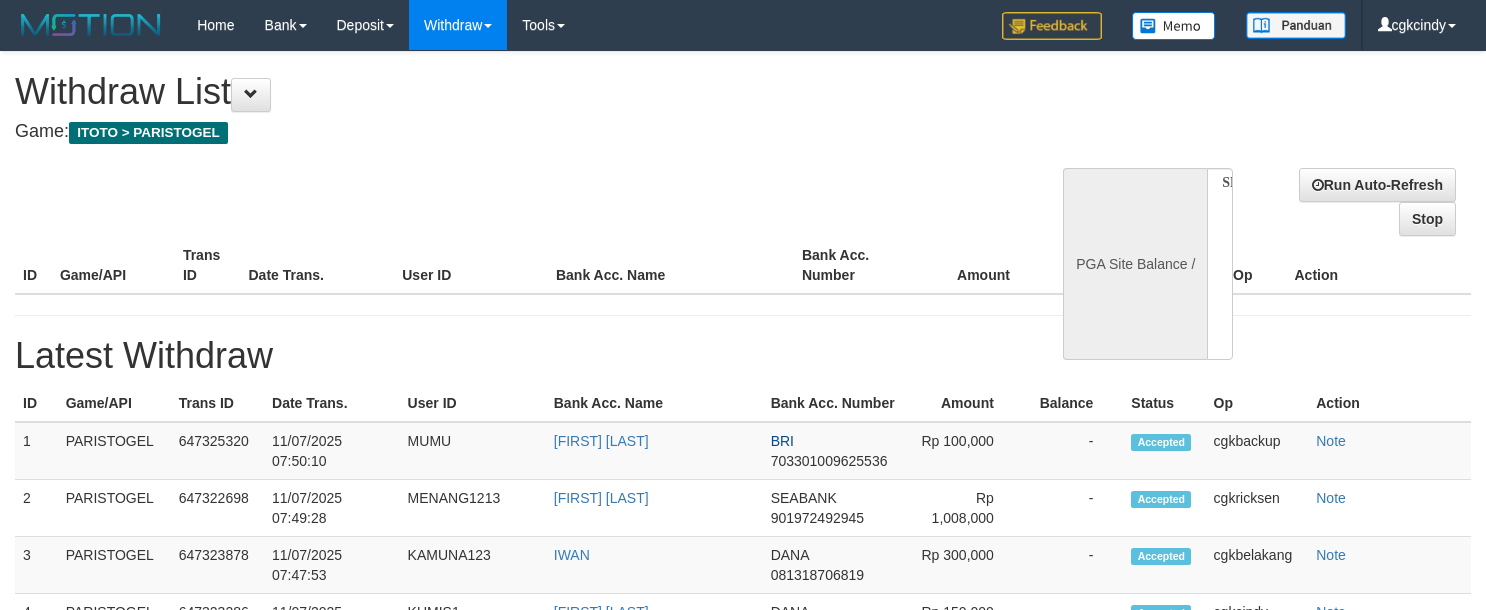 select 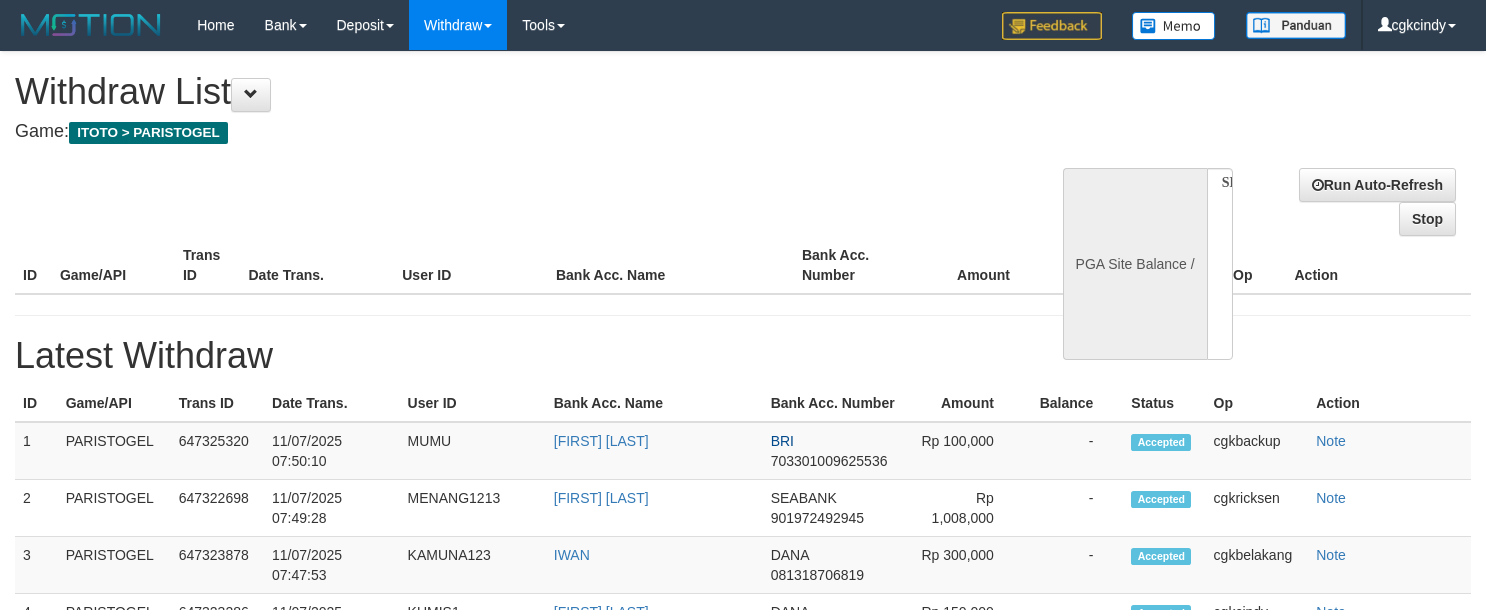 scroll, scrollTop: 0, scrollLeft: 0, axis: both 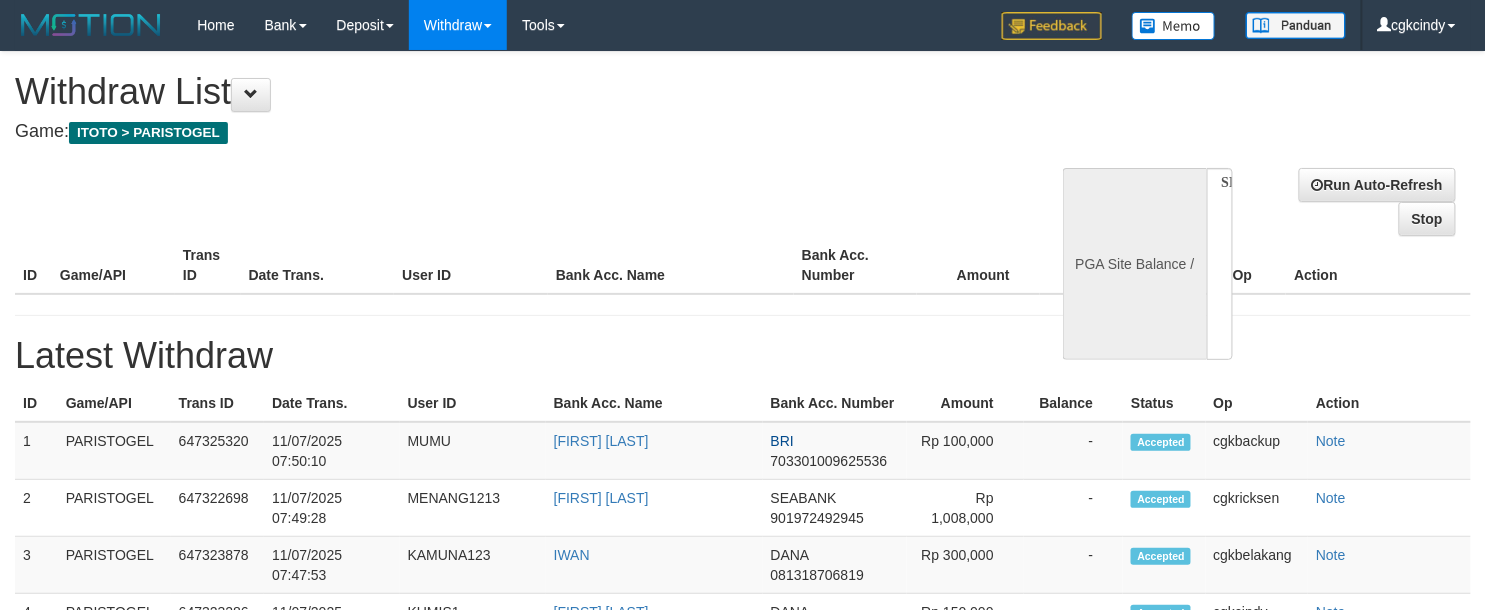 select on "**" 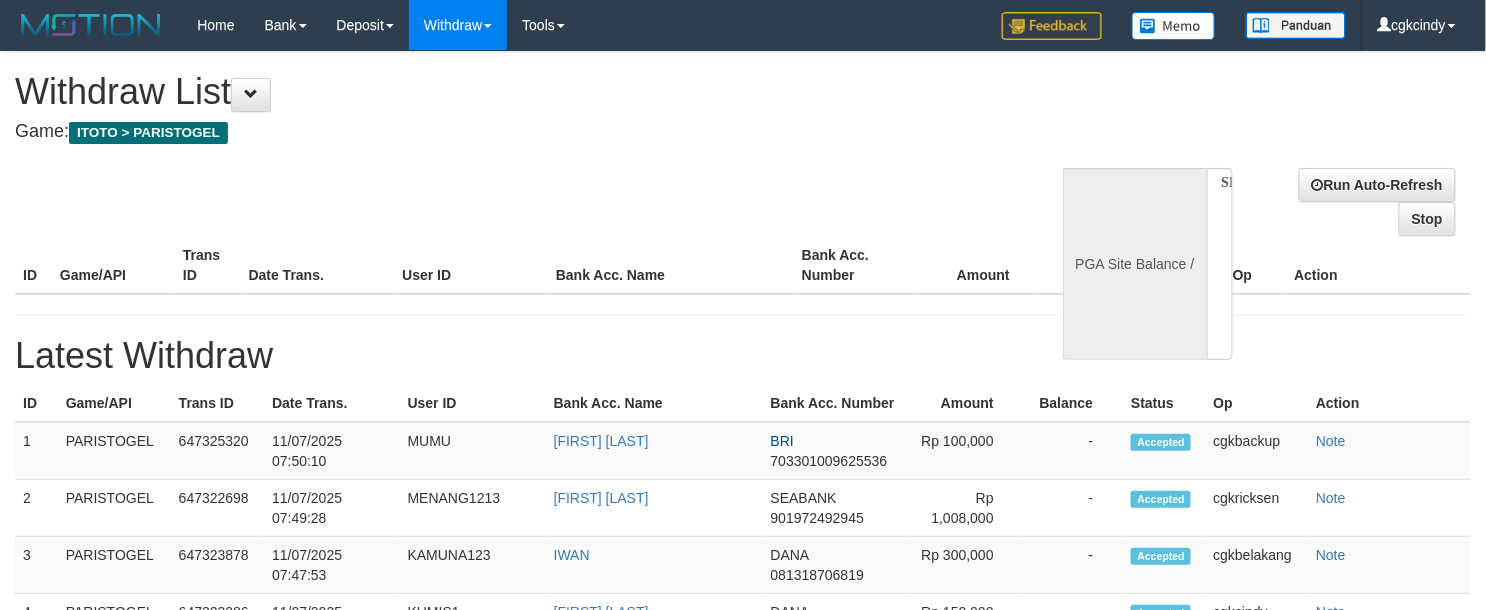 select 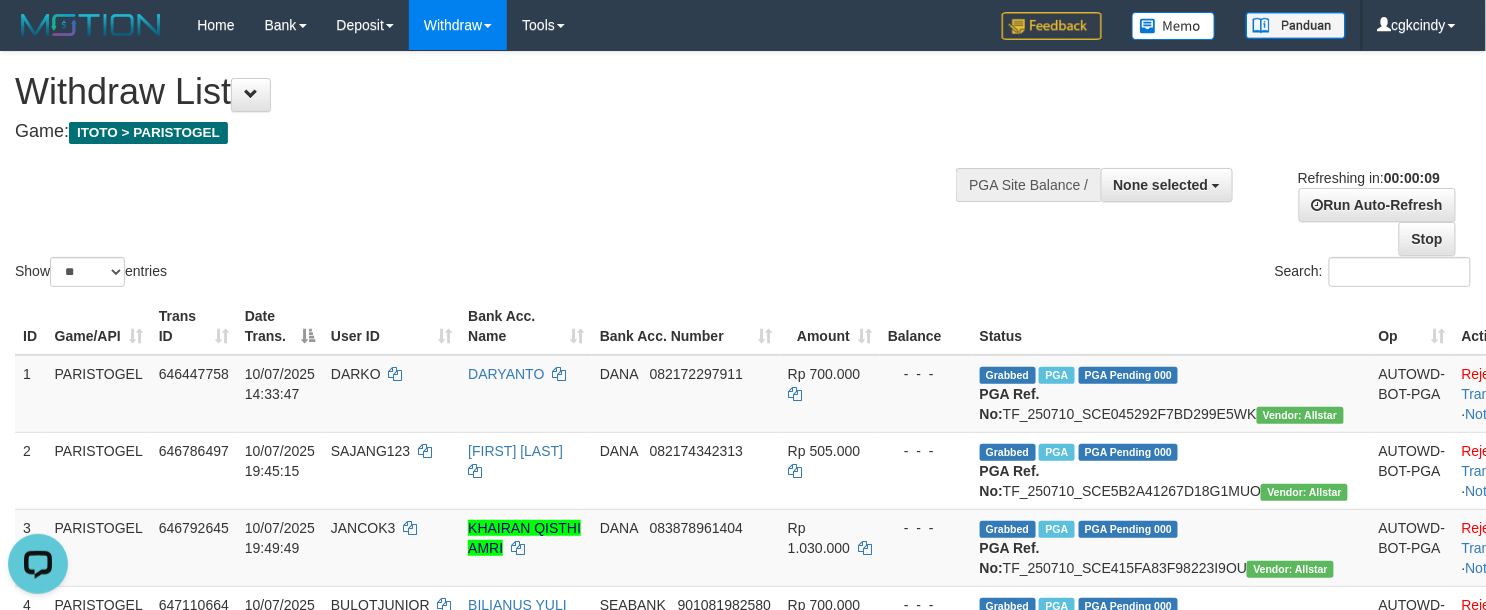 scroll, scrollTop: 0, scrollLeft: 0, axis: both 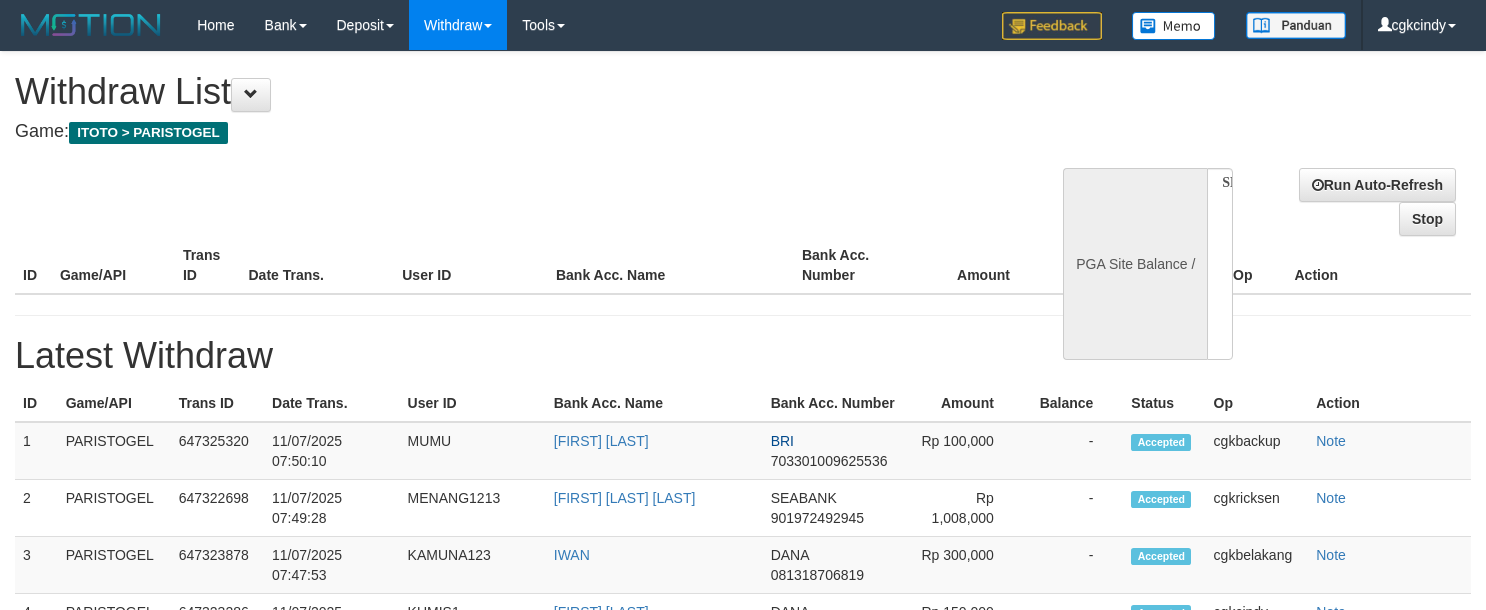 select 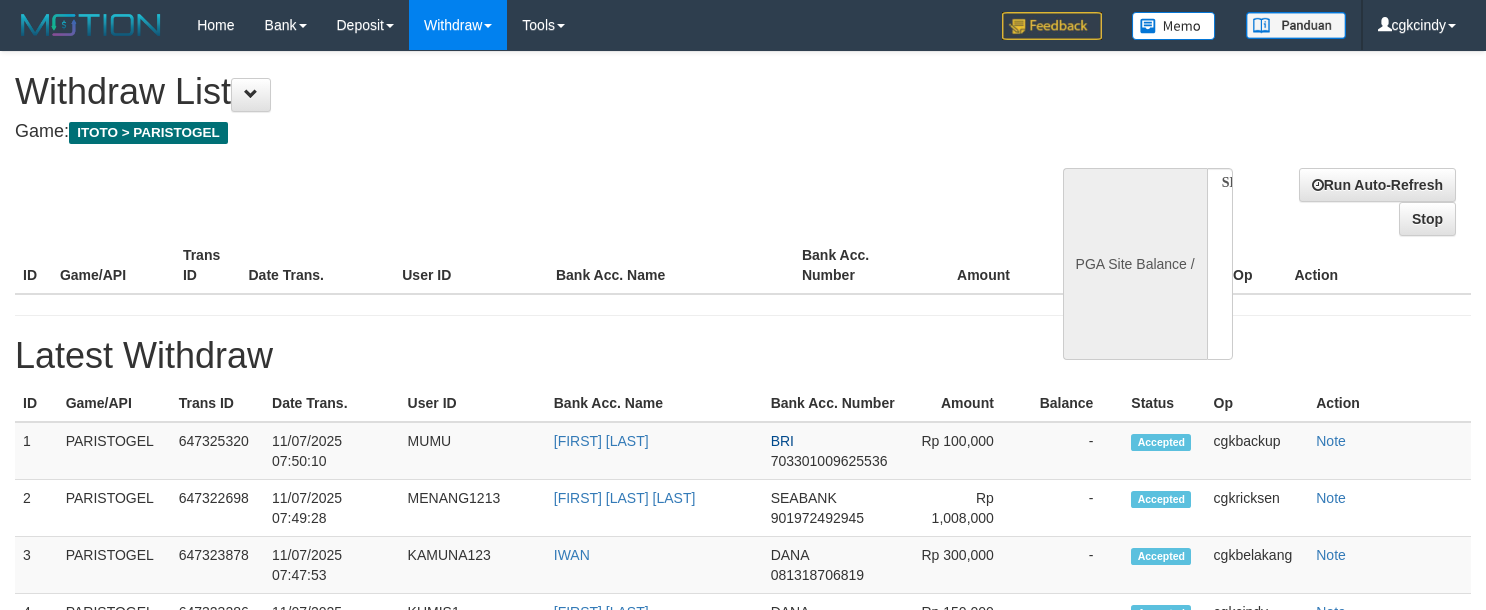 scroll, scrollTop: 0, scrollLeft: 0, axis: both 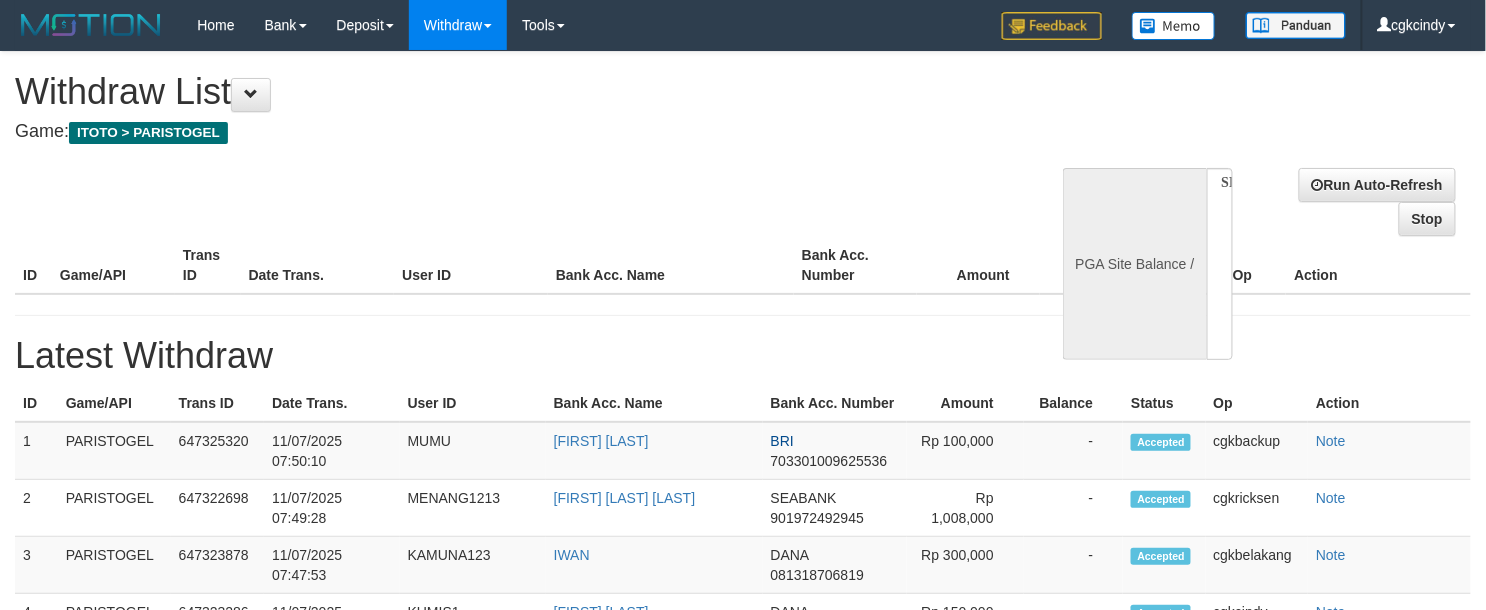 select on "**" 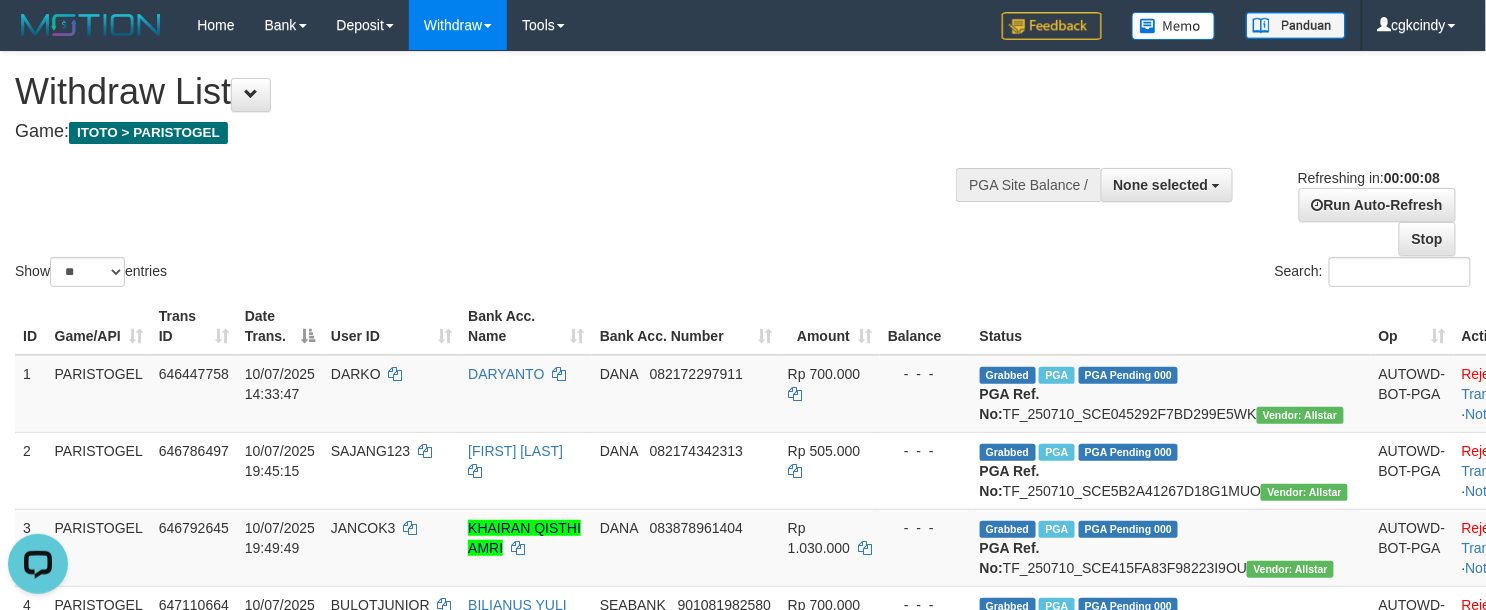 scroll, scrollTop: 0, scrollLeft: 0, axis: both 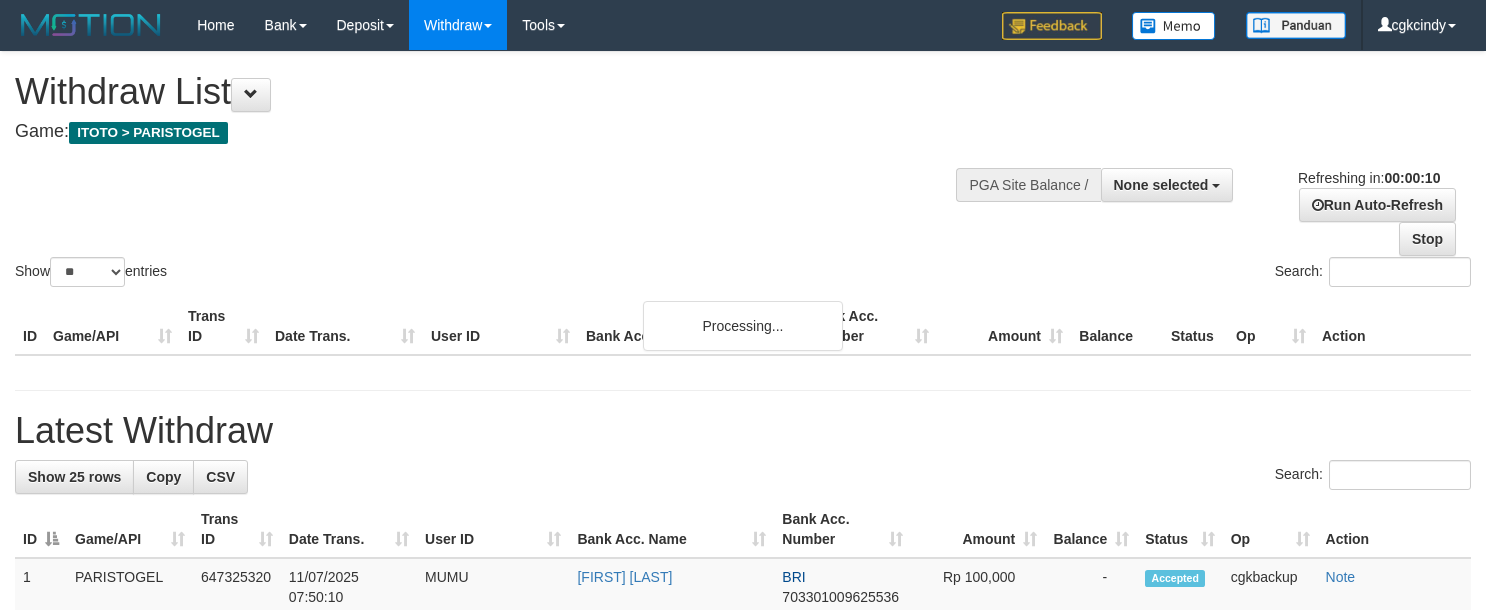 select 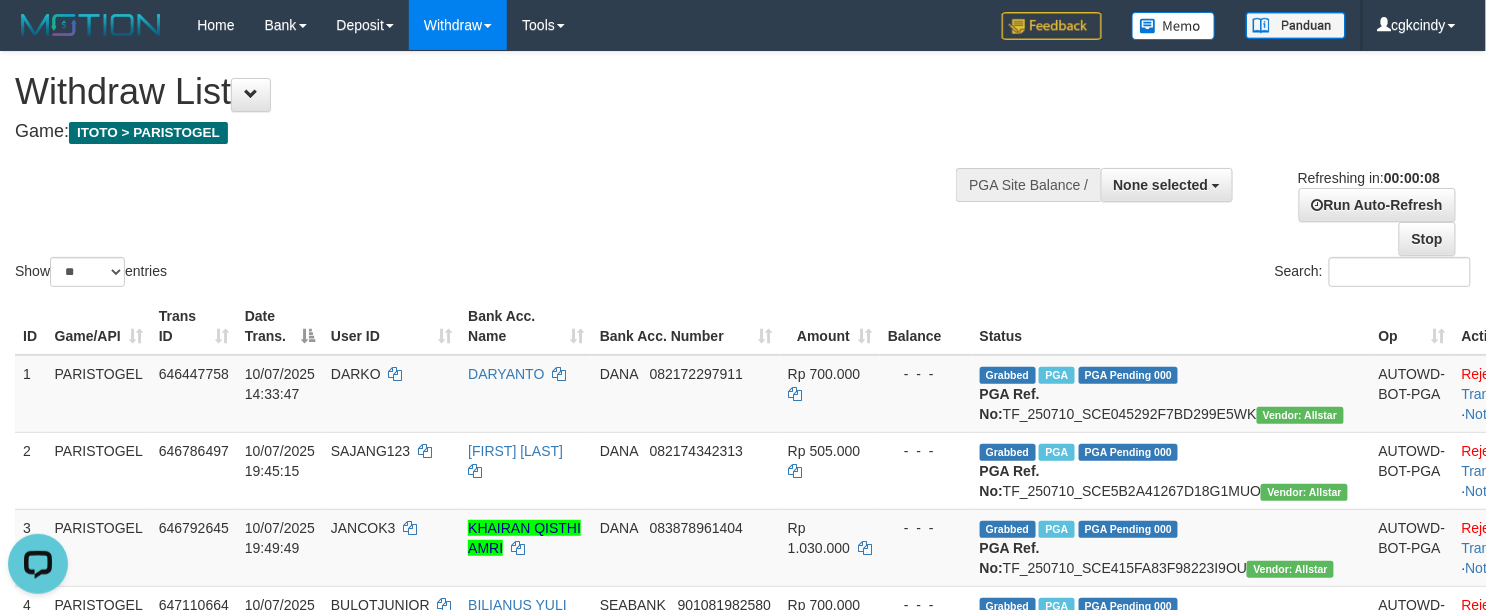 scroll, scrollTop: 0, scrollLeft: 0, axis: both 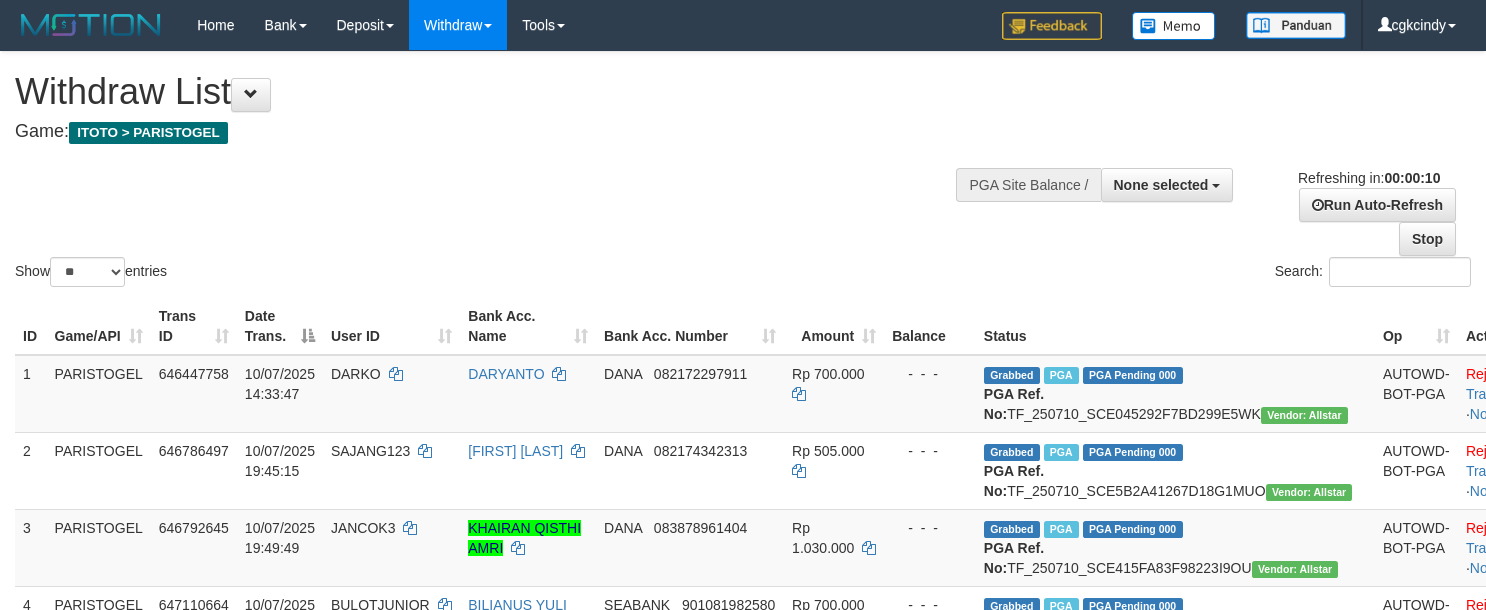 select 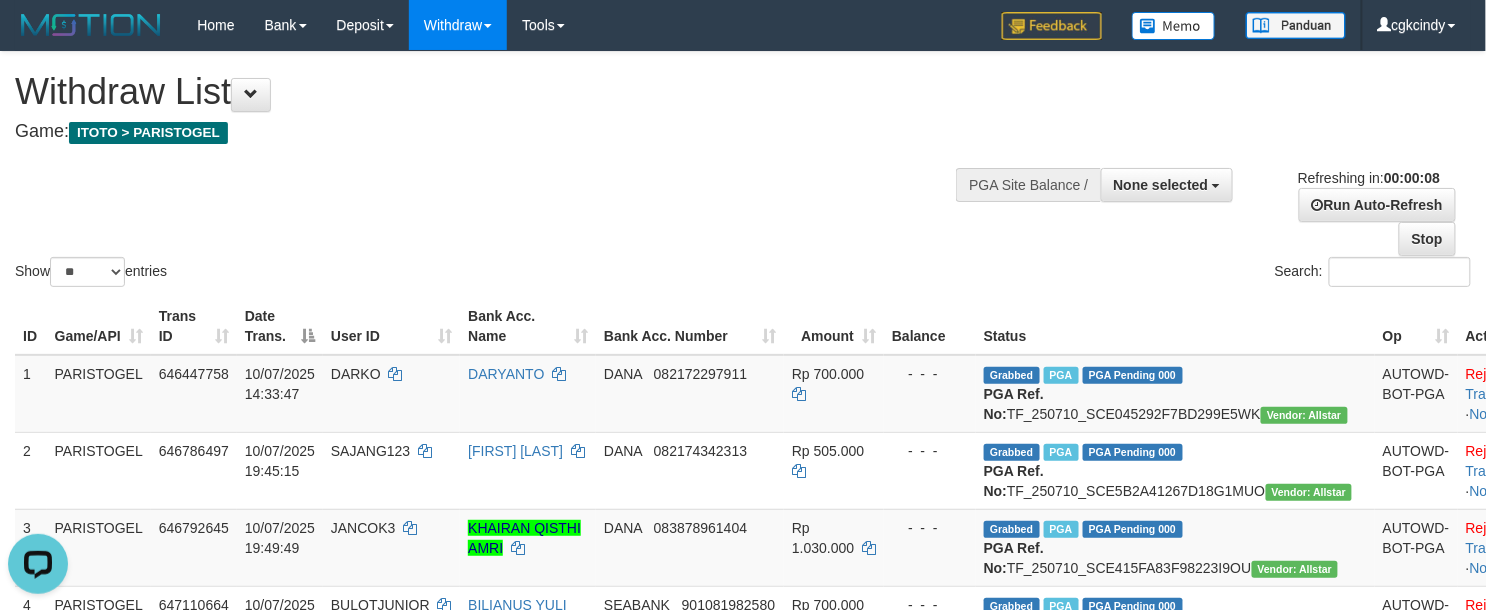 scroll, scrollTop: 0, scrollLeft: 0, axis: both 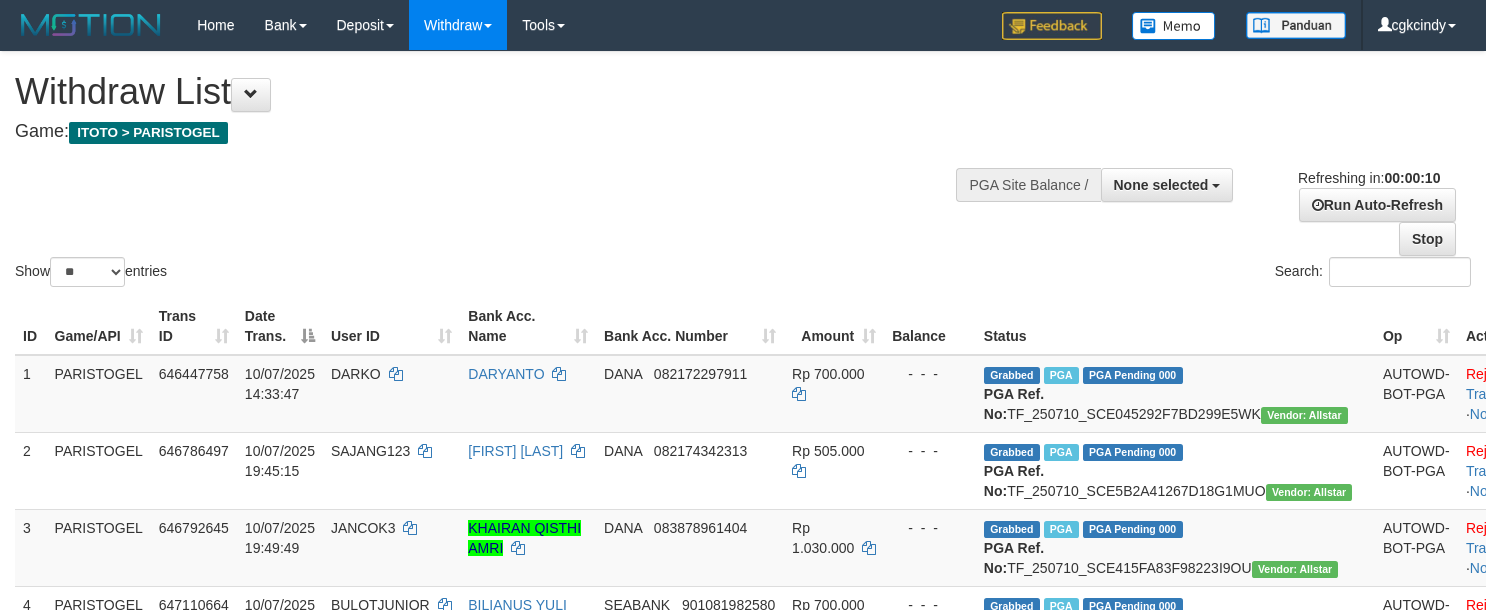 select 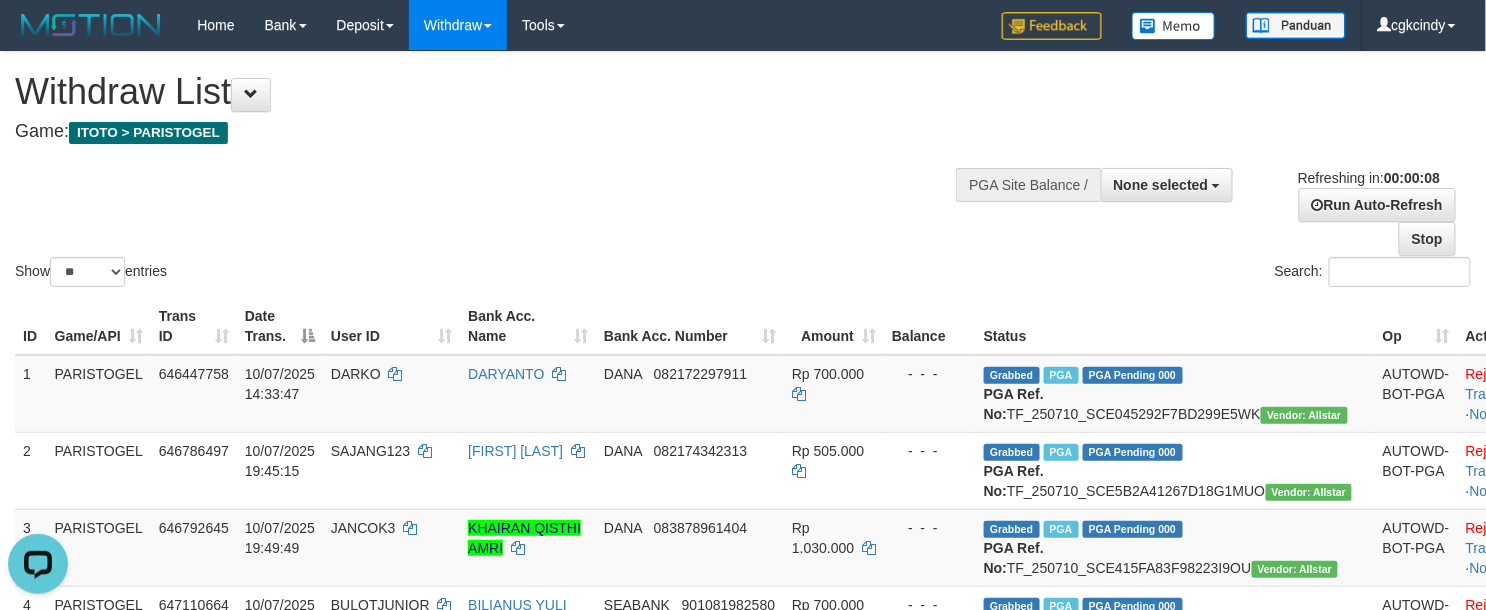 scroll, scrollTop: 0, scrollLeft: 0, axis: both 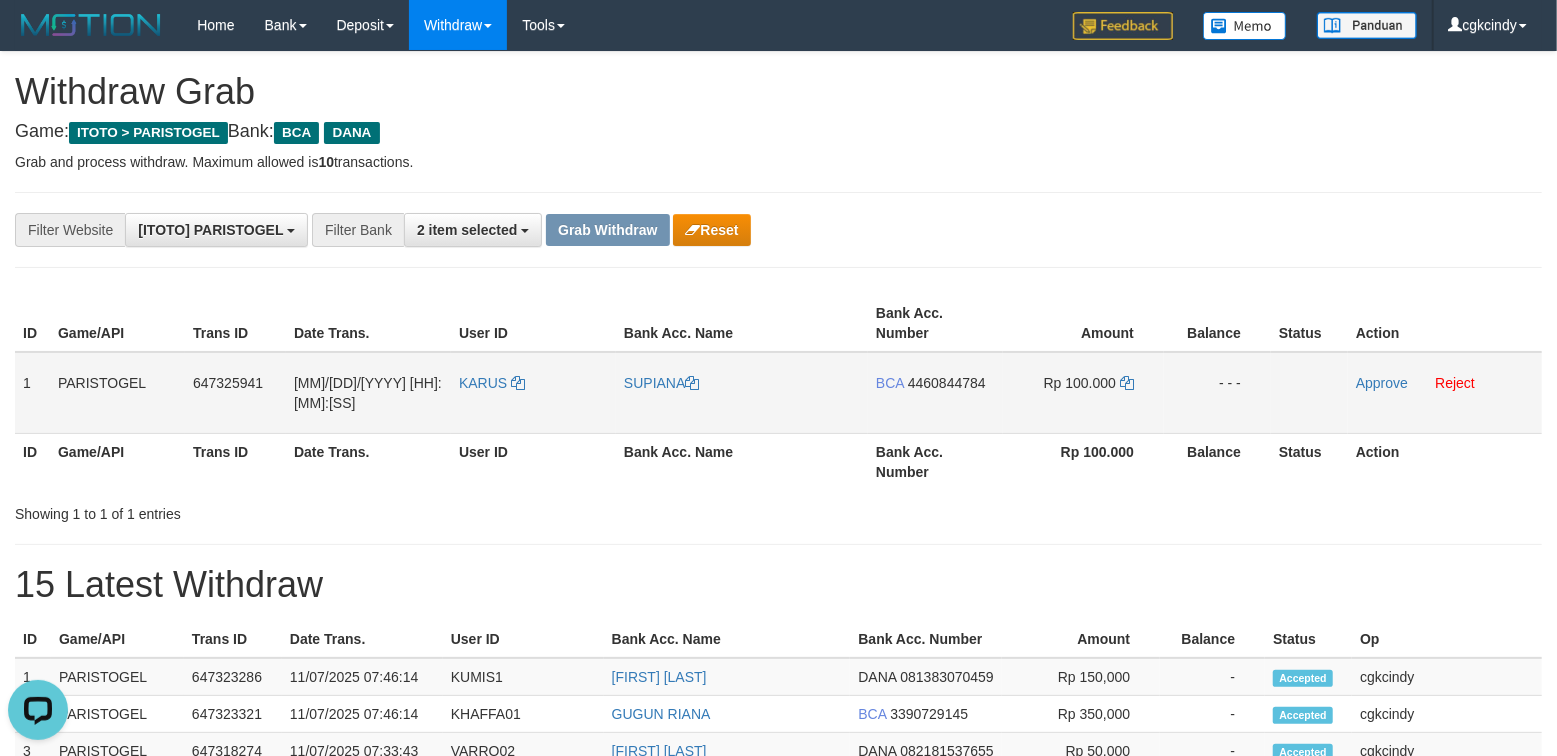 click on "KARUS" at bounding box center [533, 393] 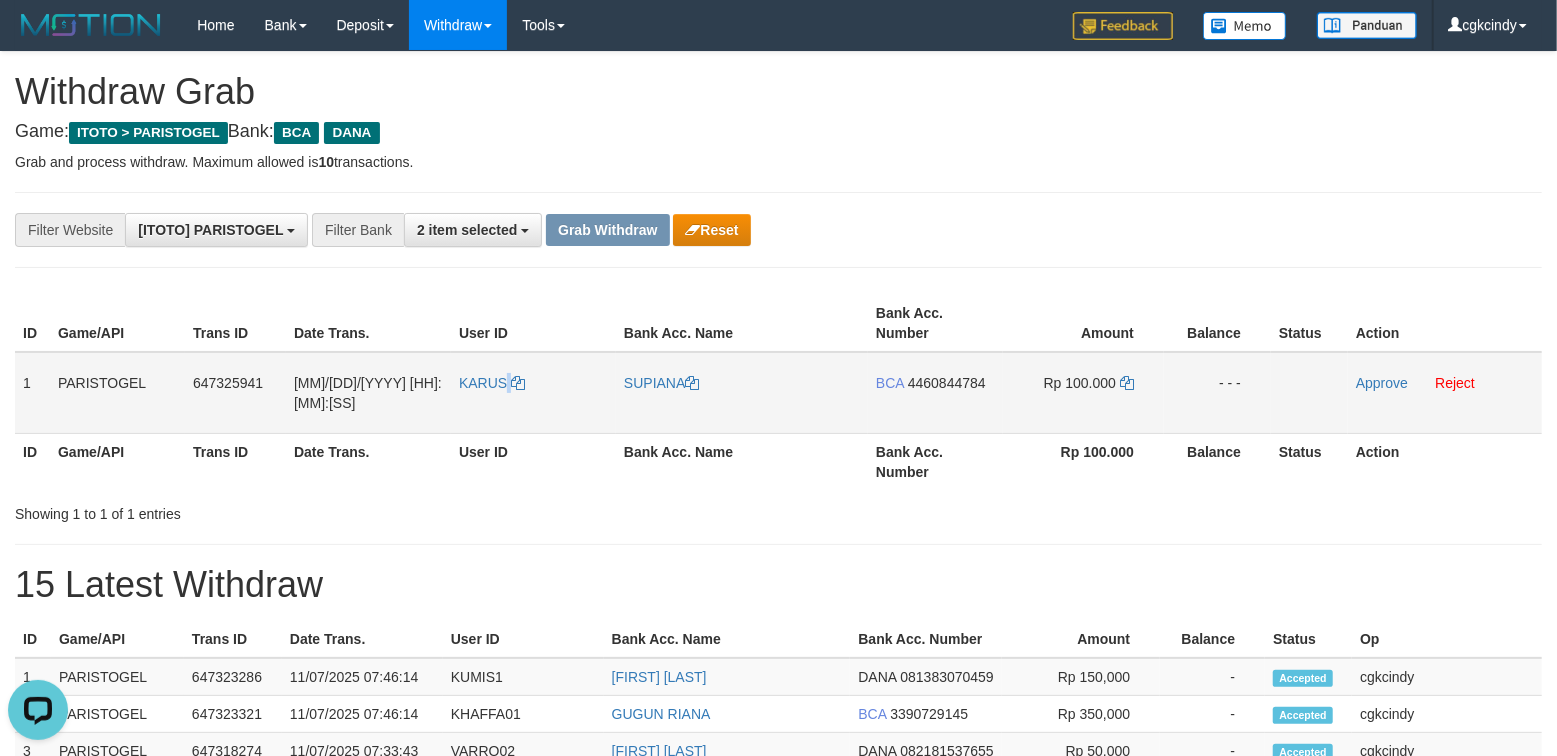 click on "KARUS" at bounding box center (533, 393) 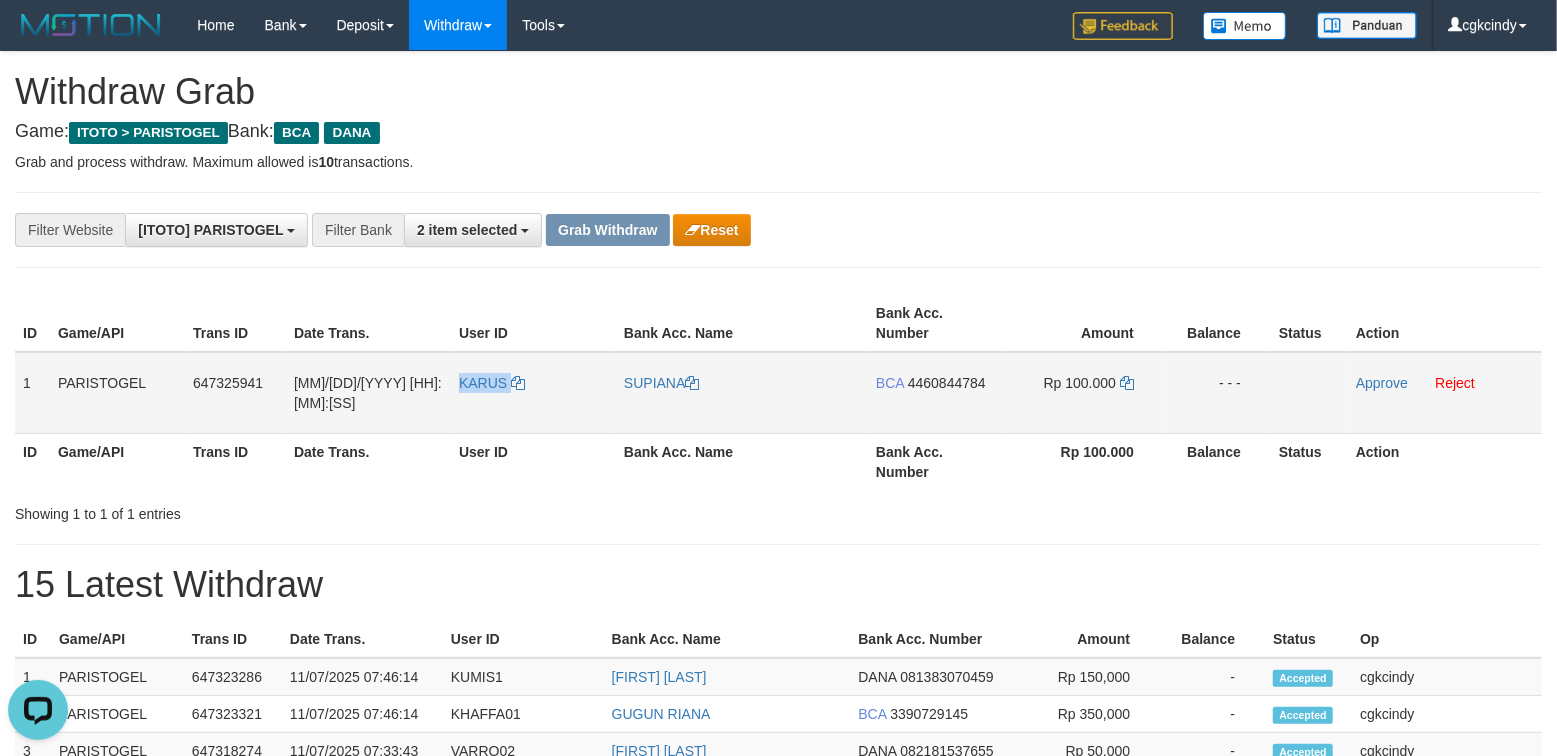 click on "KARUS" at bounding box center (533, 393) 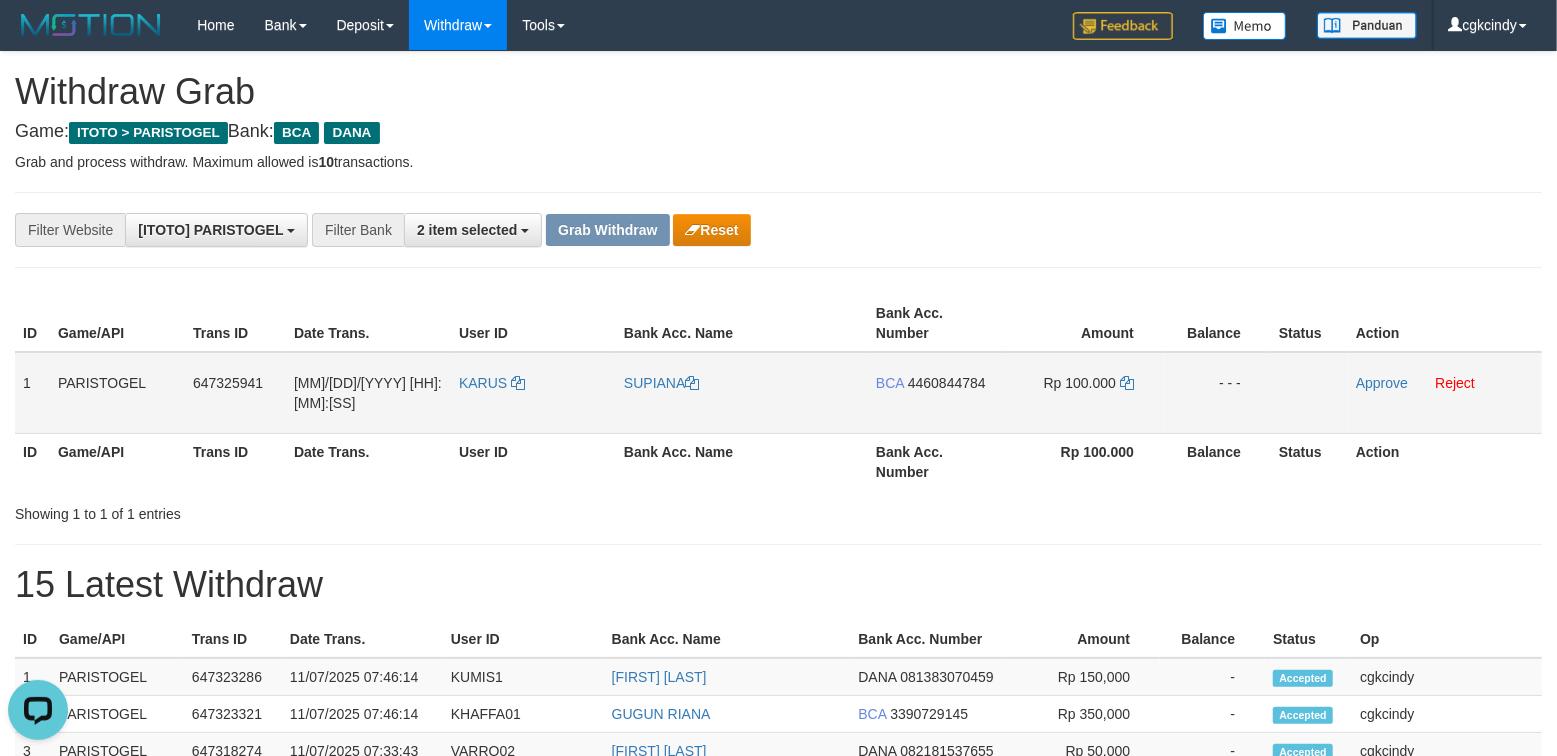 click on "SUPIANA" at bounding box center (742, 393) 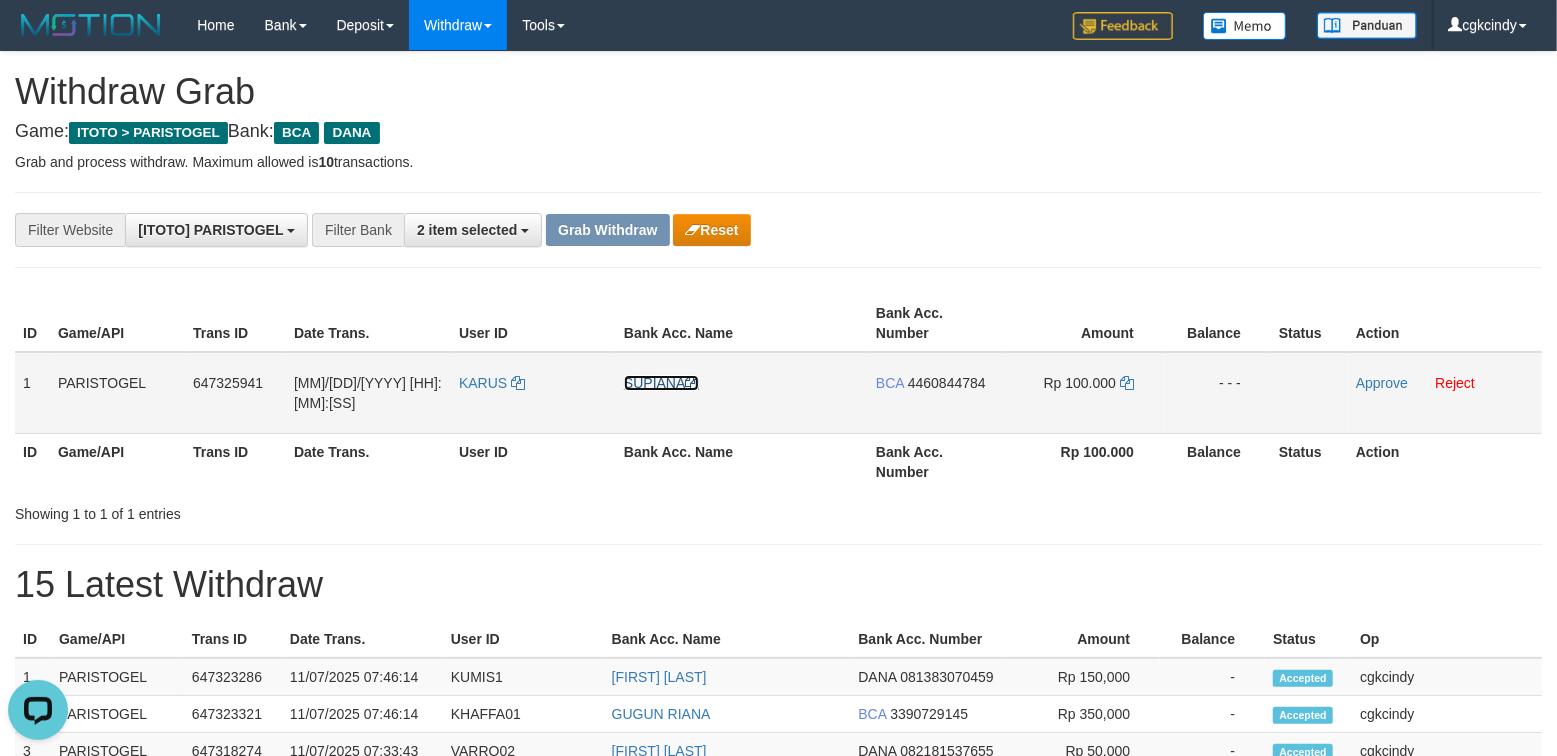 click on "SUPIANA" at bounding box center [661, 383] 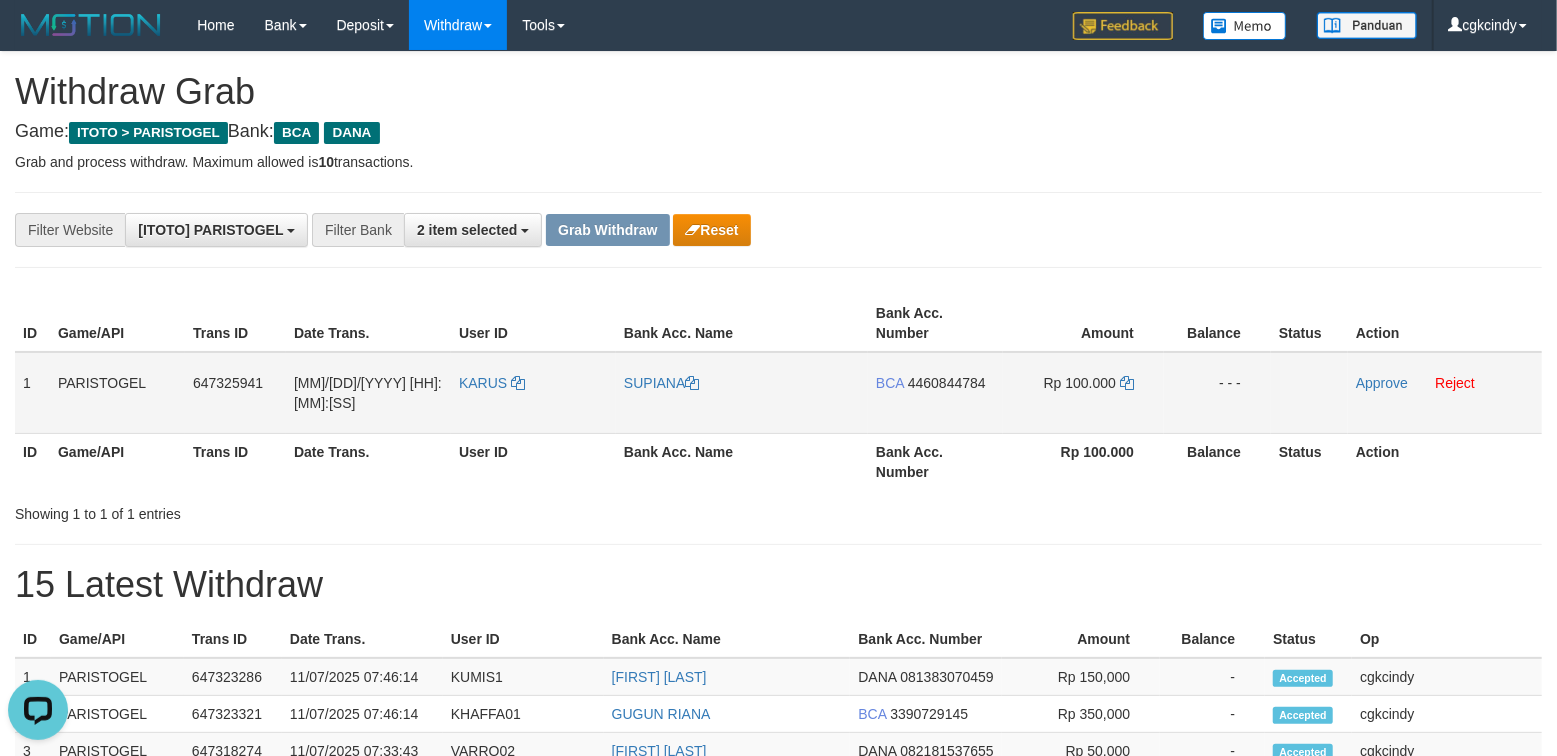click on "SUPIANA" at bounding box center (742, 393) 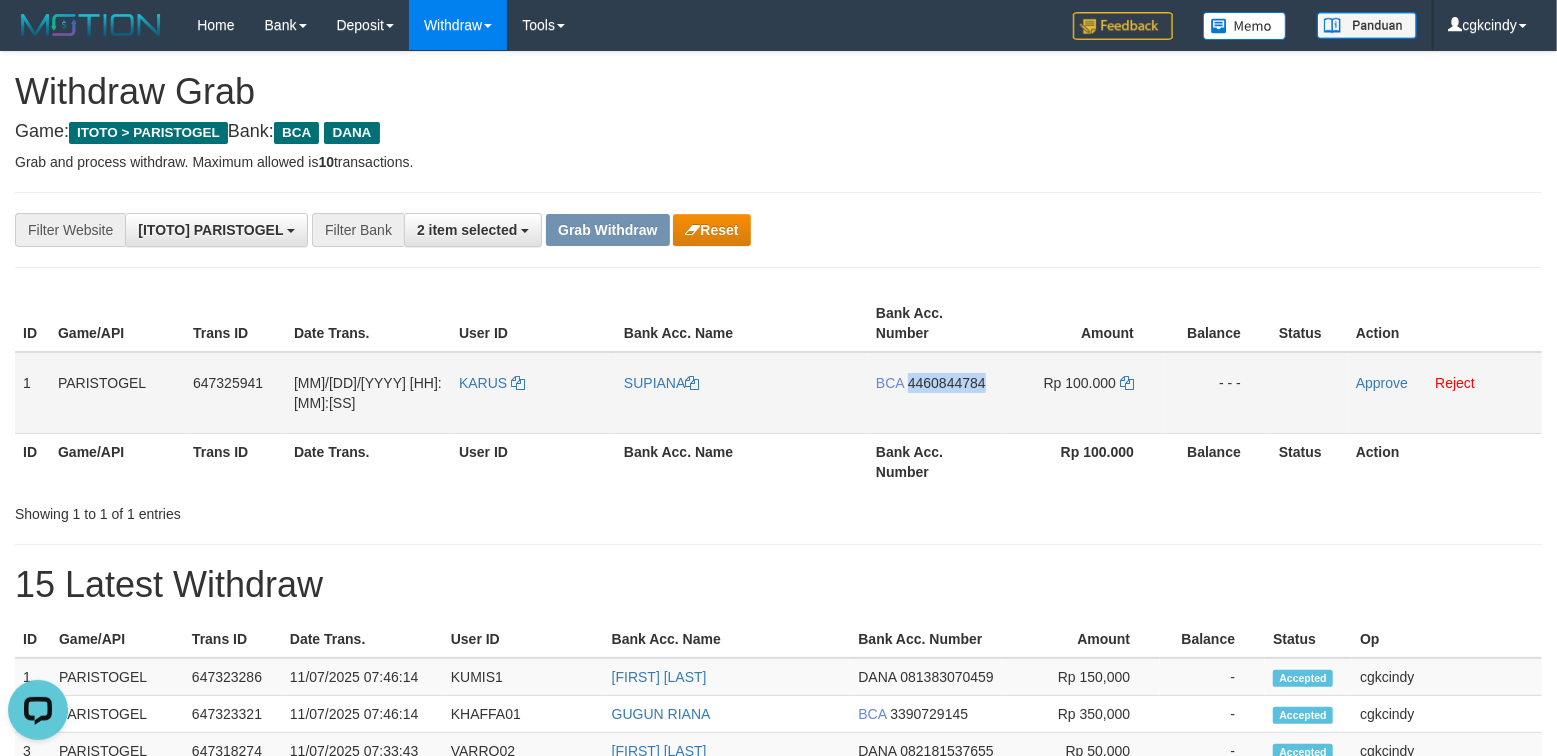 click on "BCA
4460844784" at bounding box center [935, 393] 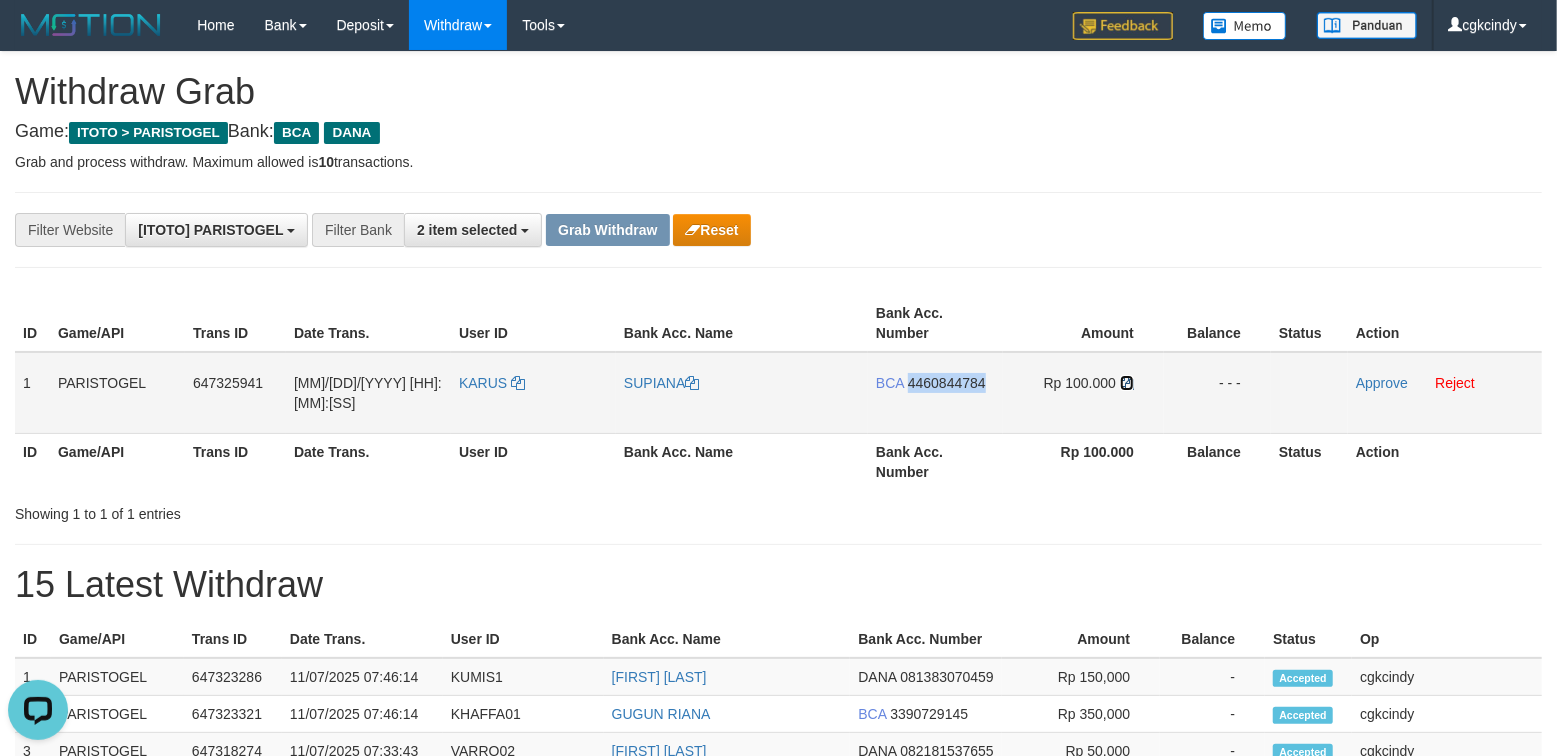 click at bounding box center [1127, 383] 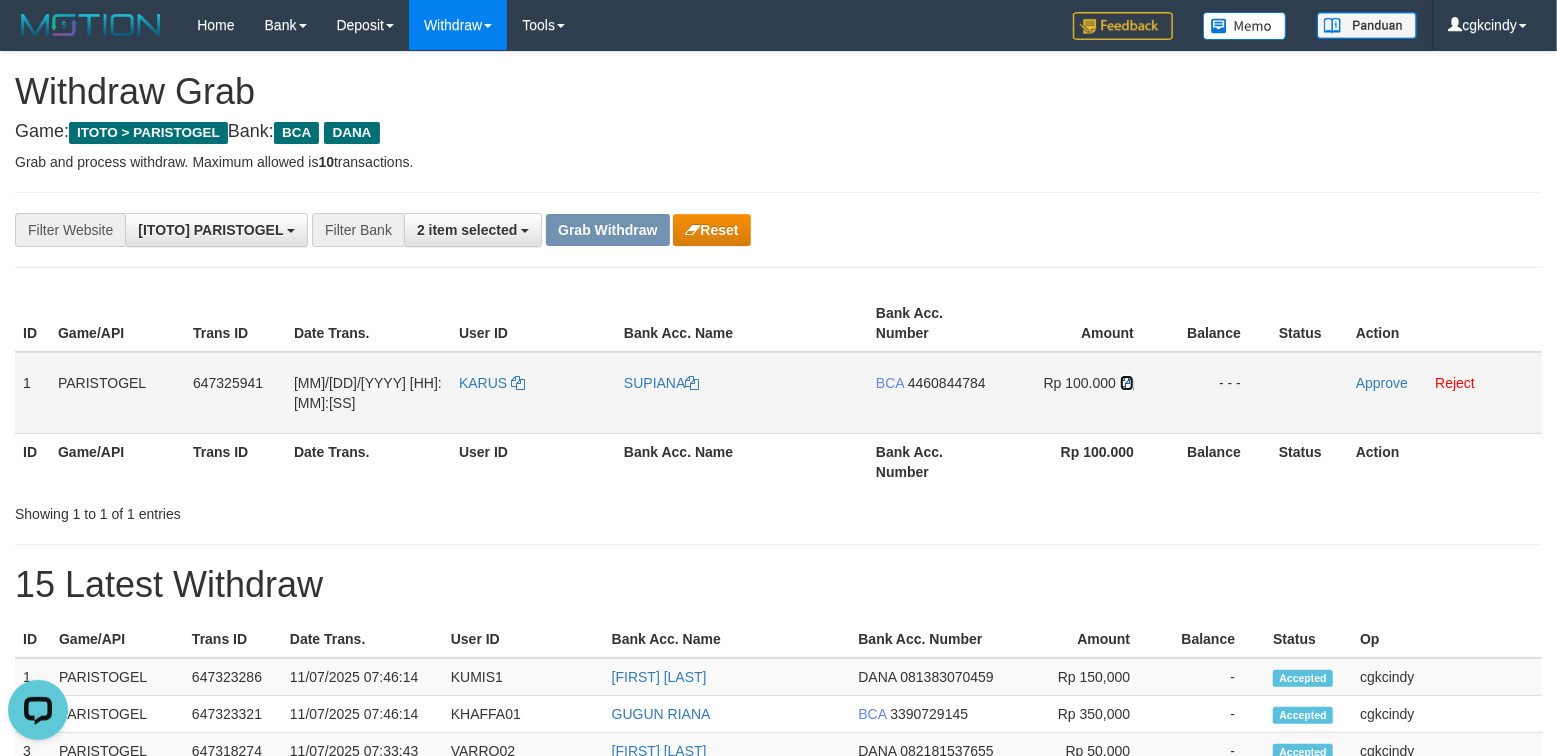 click at bounding box center (1127, 383) 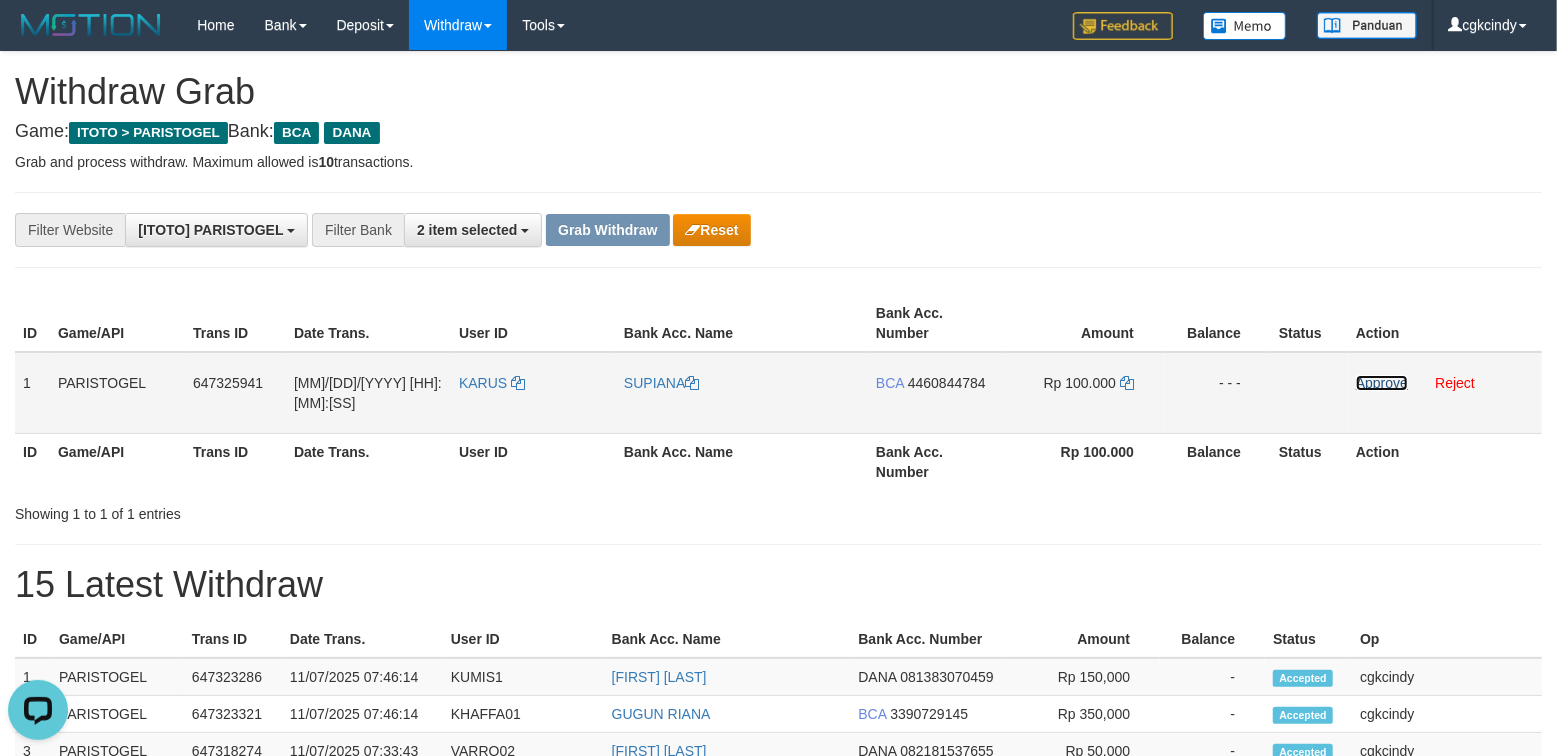 click on "Approve" at bounding box center (1382, 383) 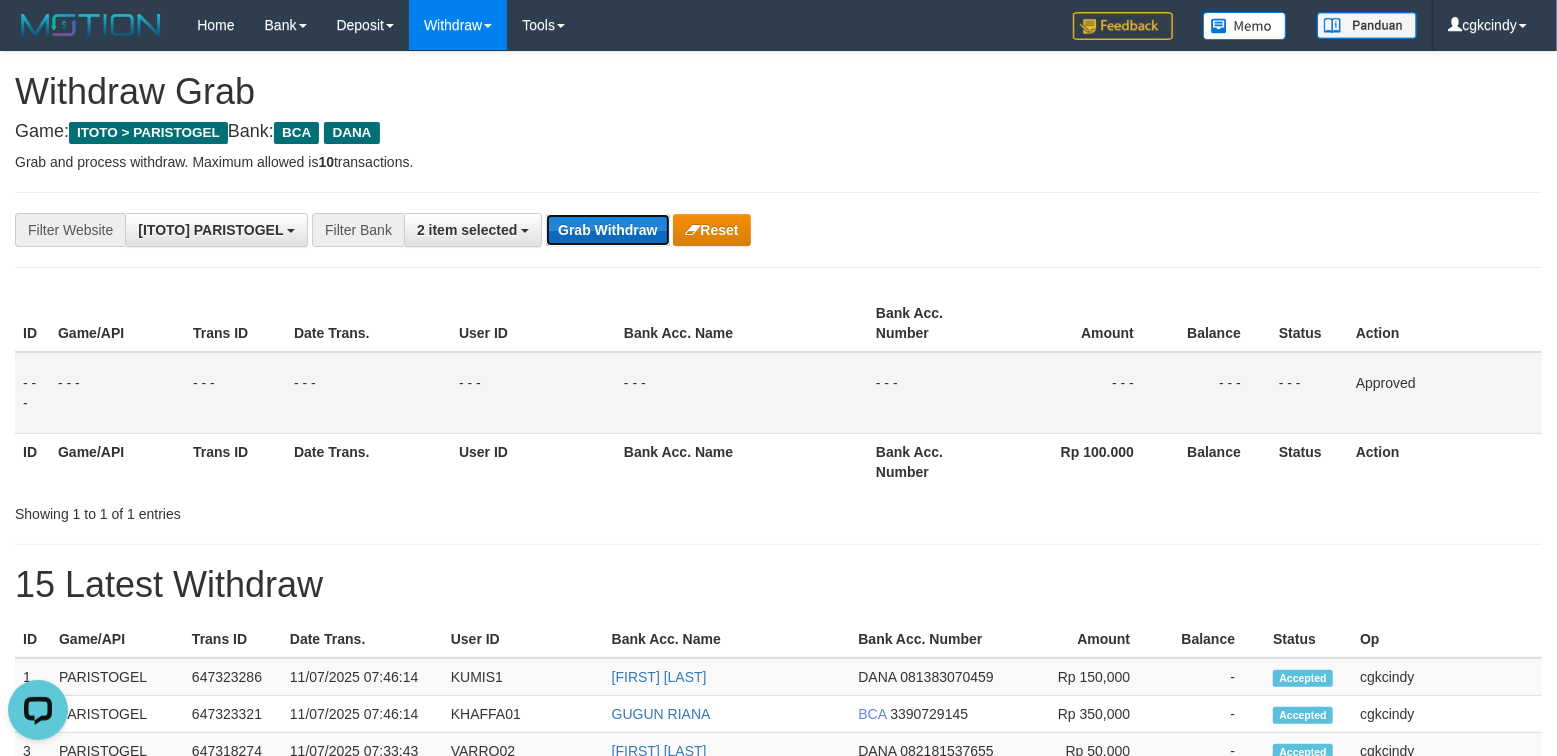 click on "Grab Withdraw" at bounding box center (607, 230) 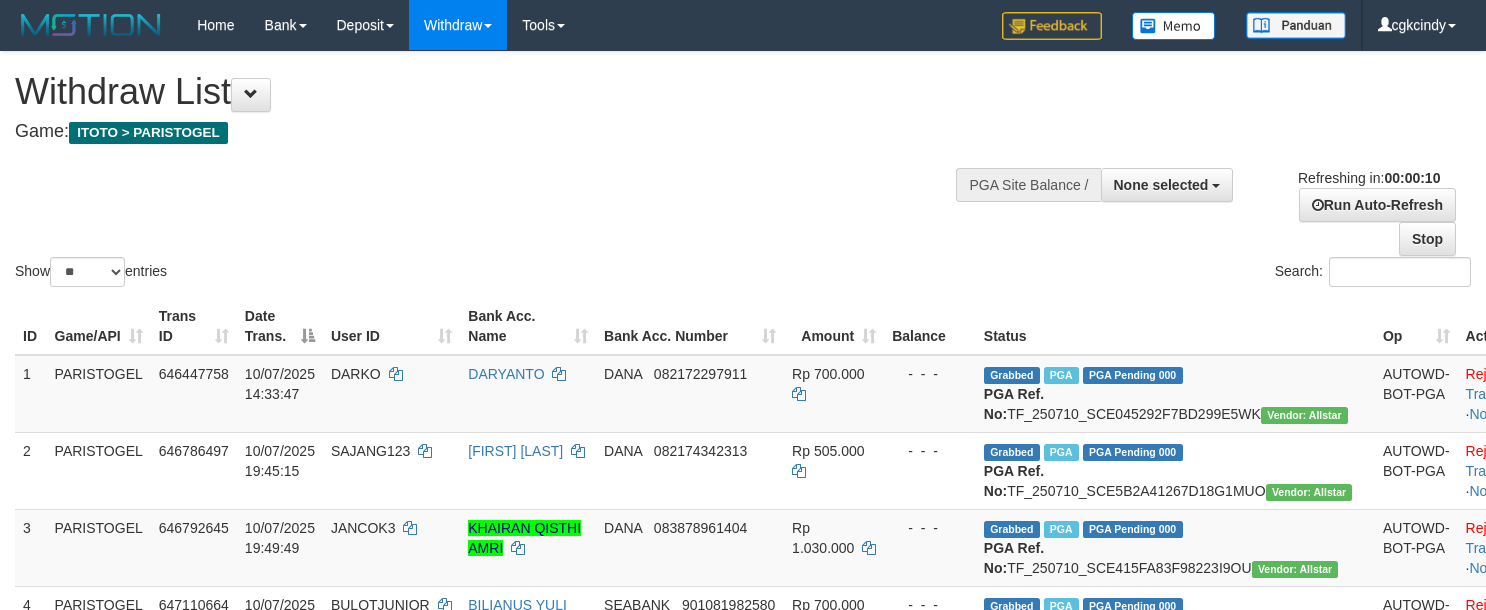 select 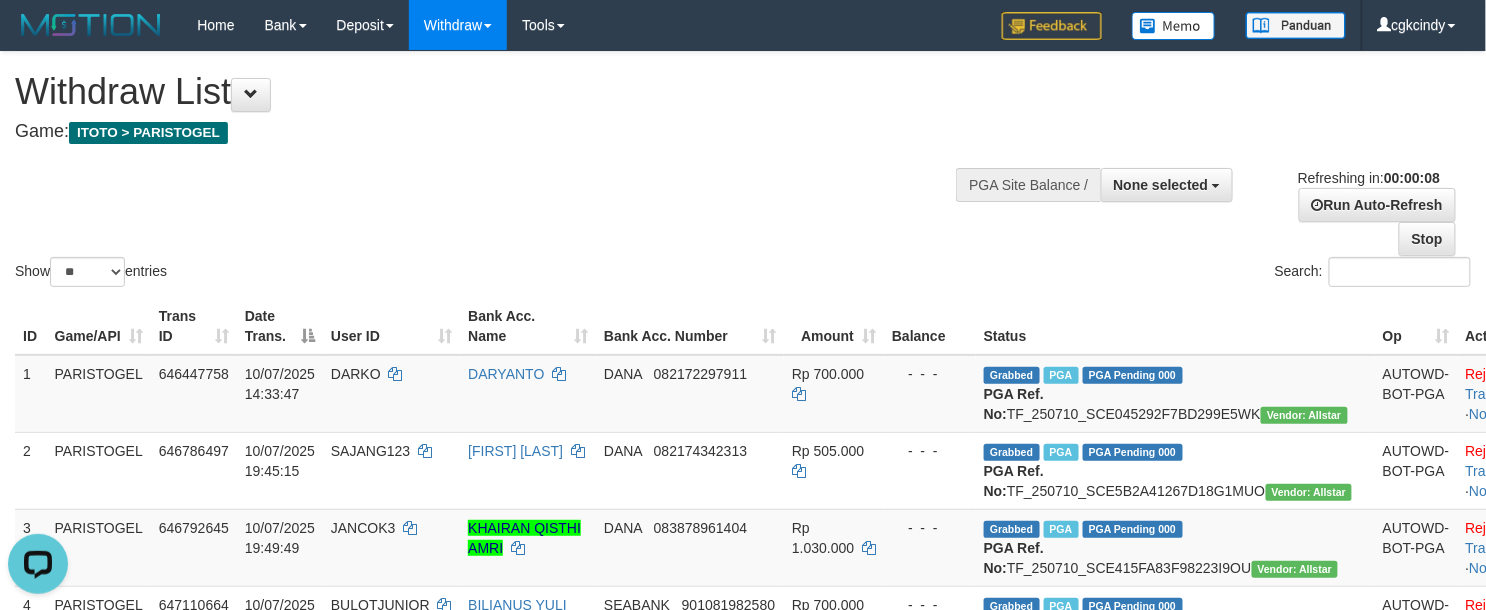 scroll, scrollTop: 0, scrollLeft: 0, axis: both 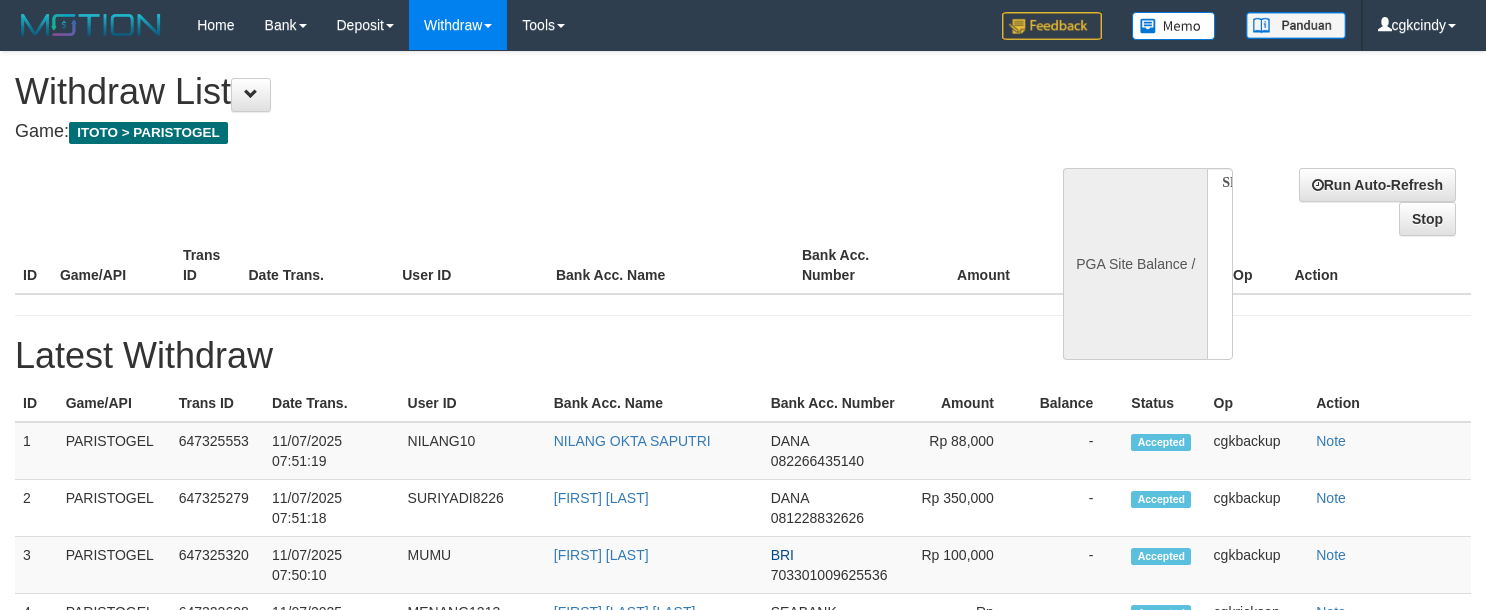 select 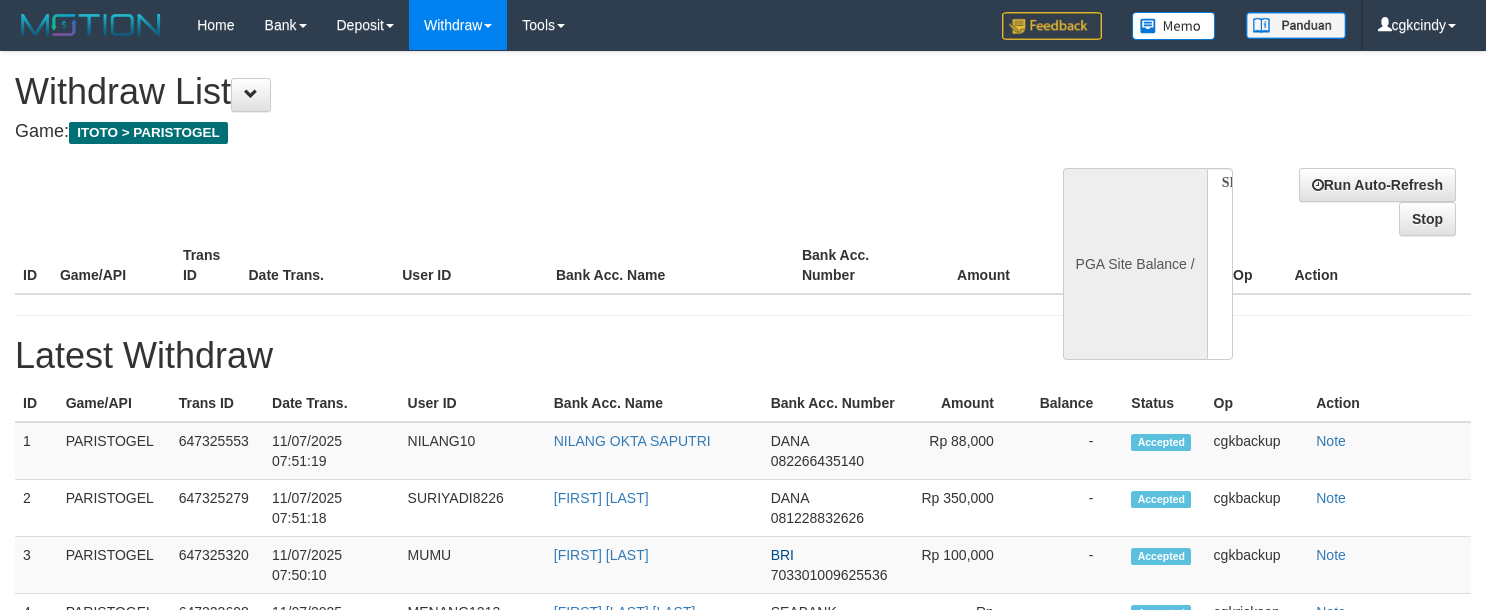 scroll, scrollTop: 0, scrollLeft: 0, axis: both 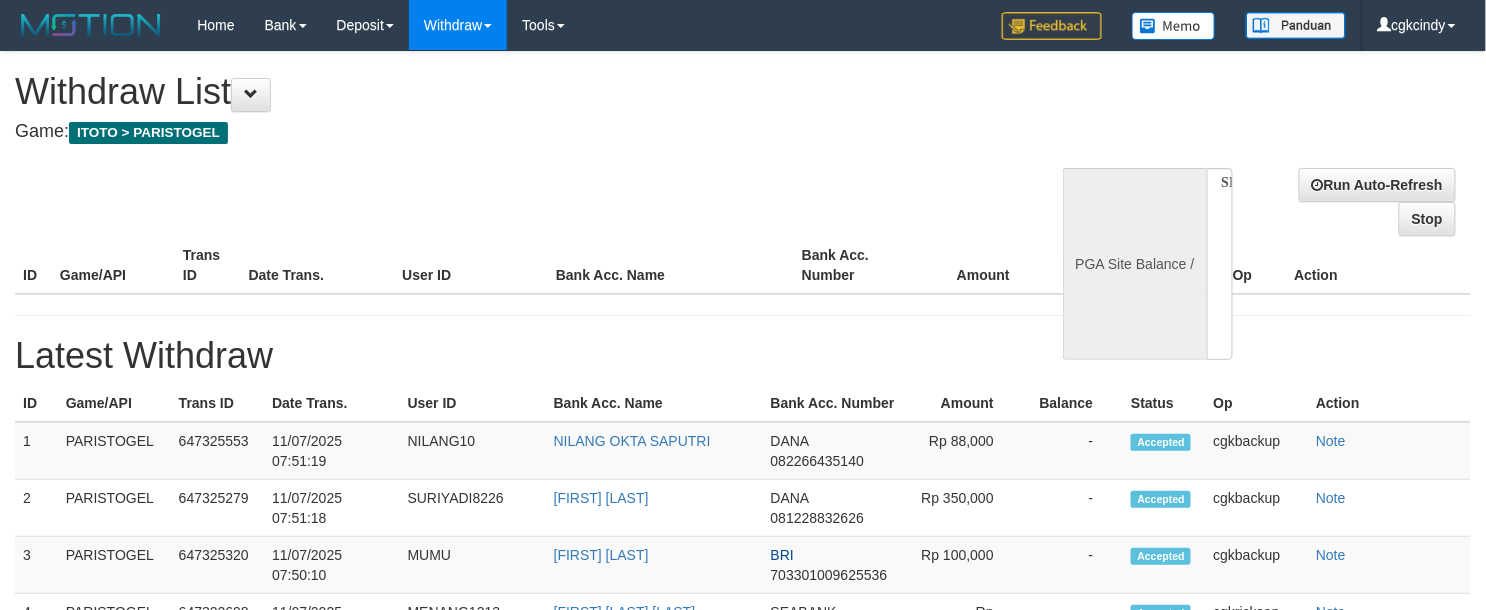 select on "**" 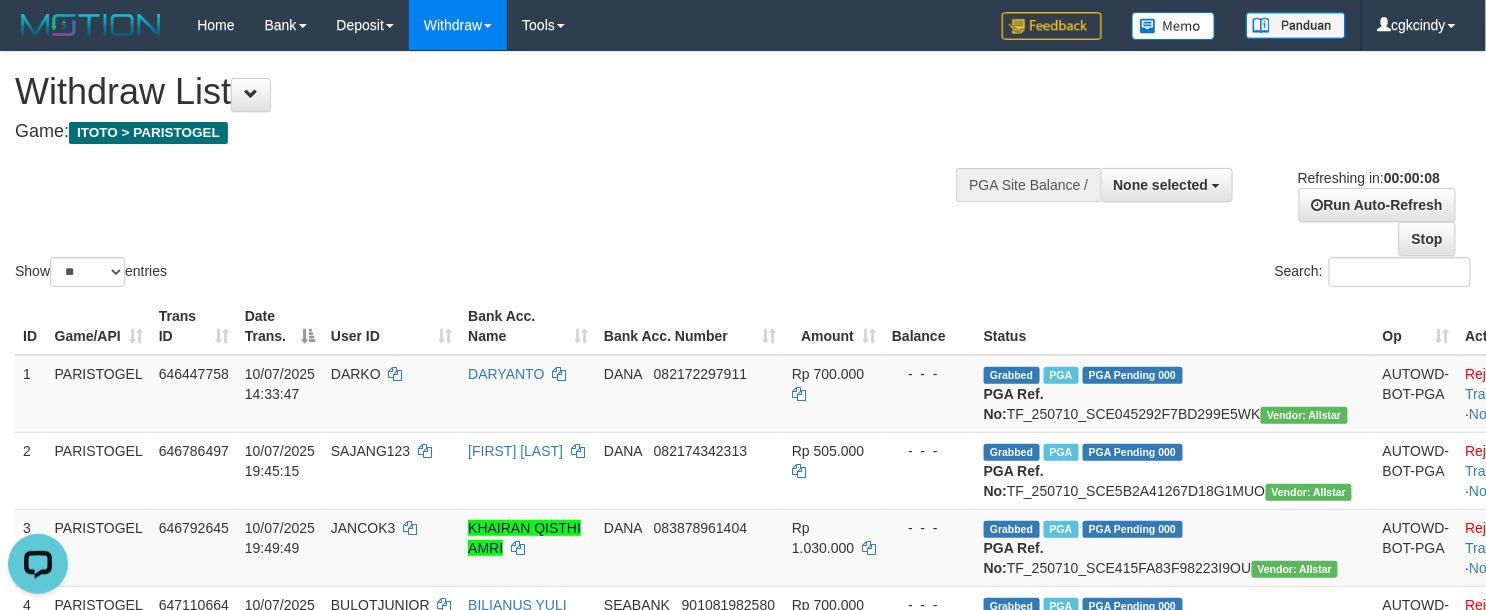 scroll, scrollTop: 0, scrollLeft: 0, axis: both 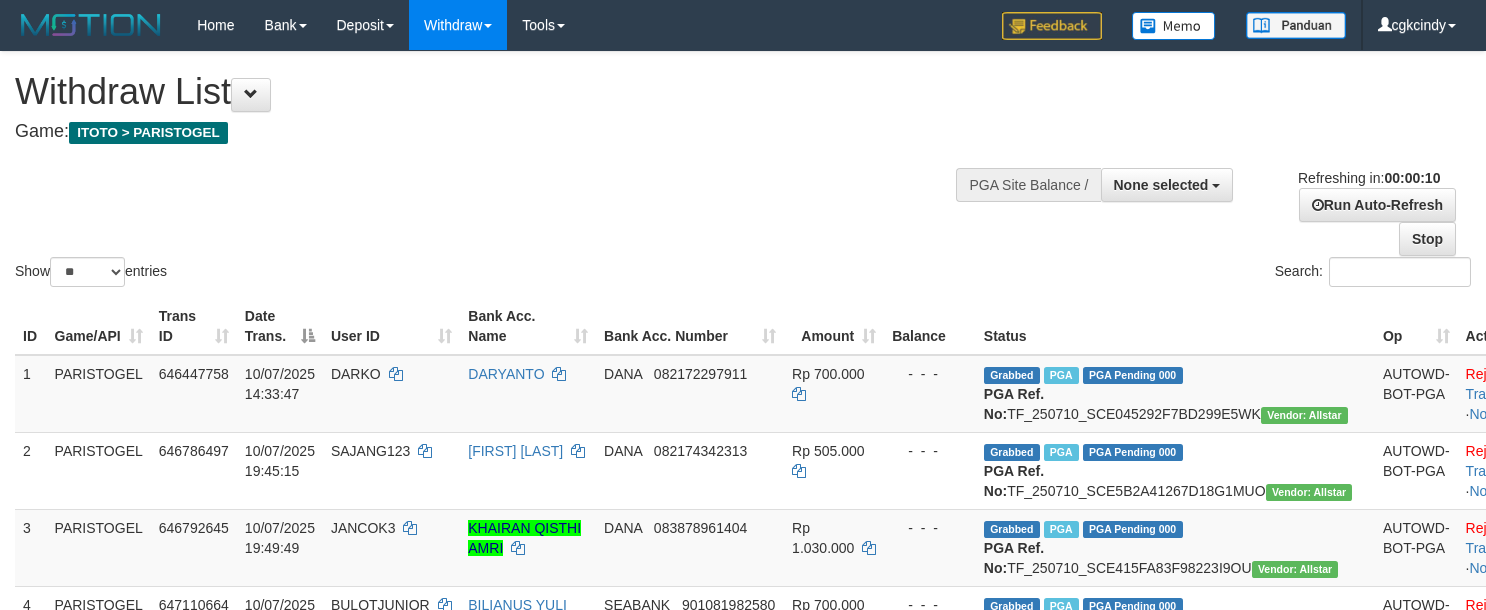 select 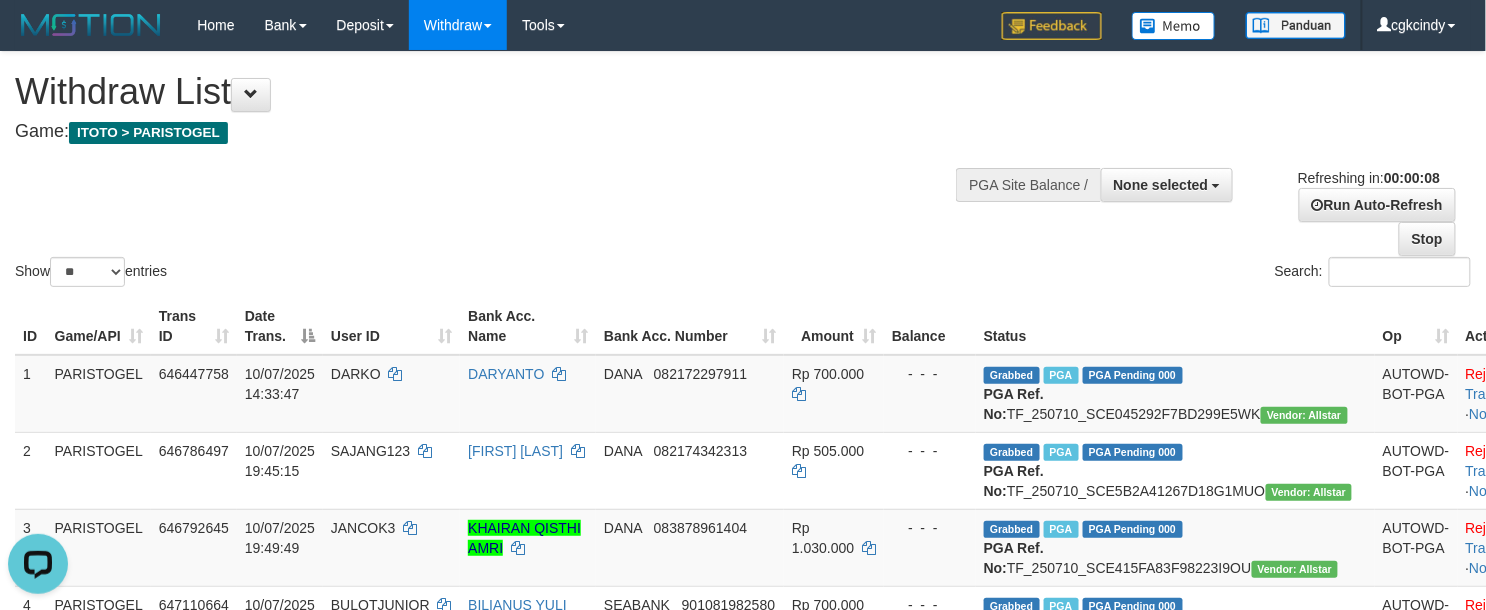scroll, scrollTop: 0, scrollLeft: 0, axis: both 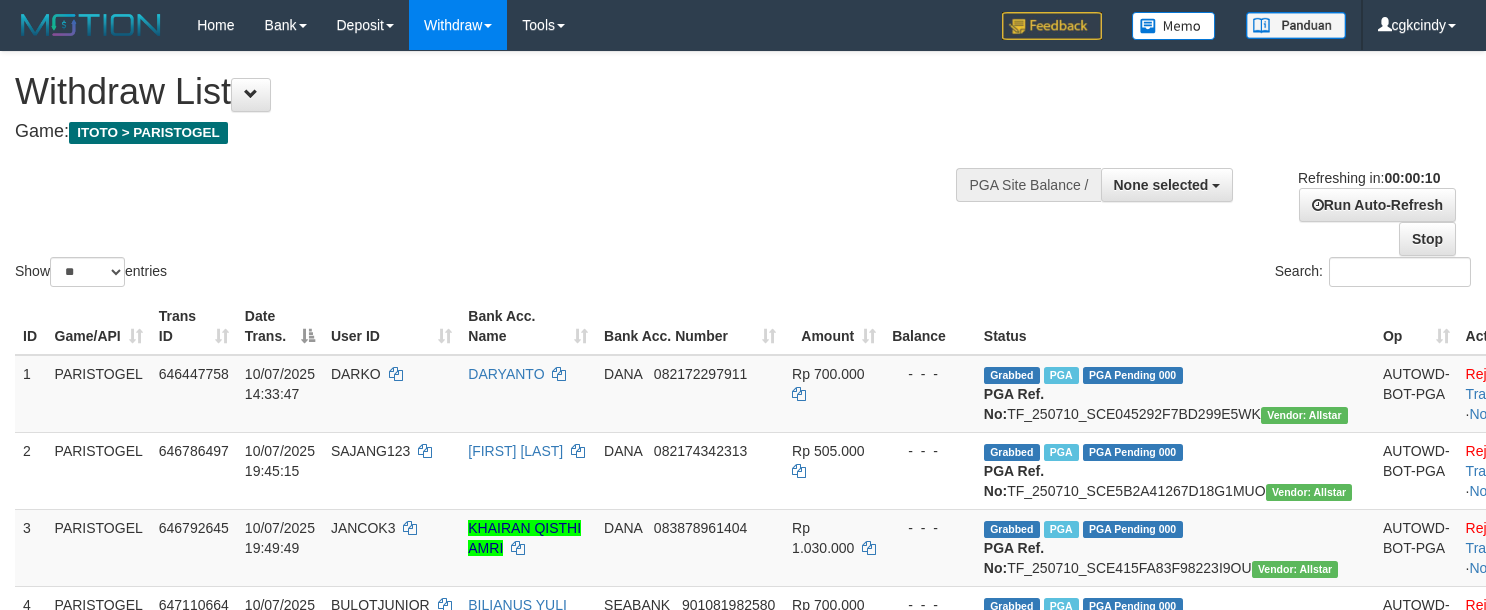 select 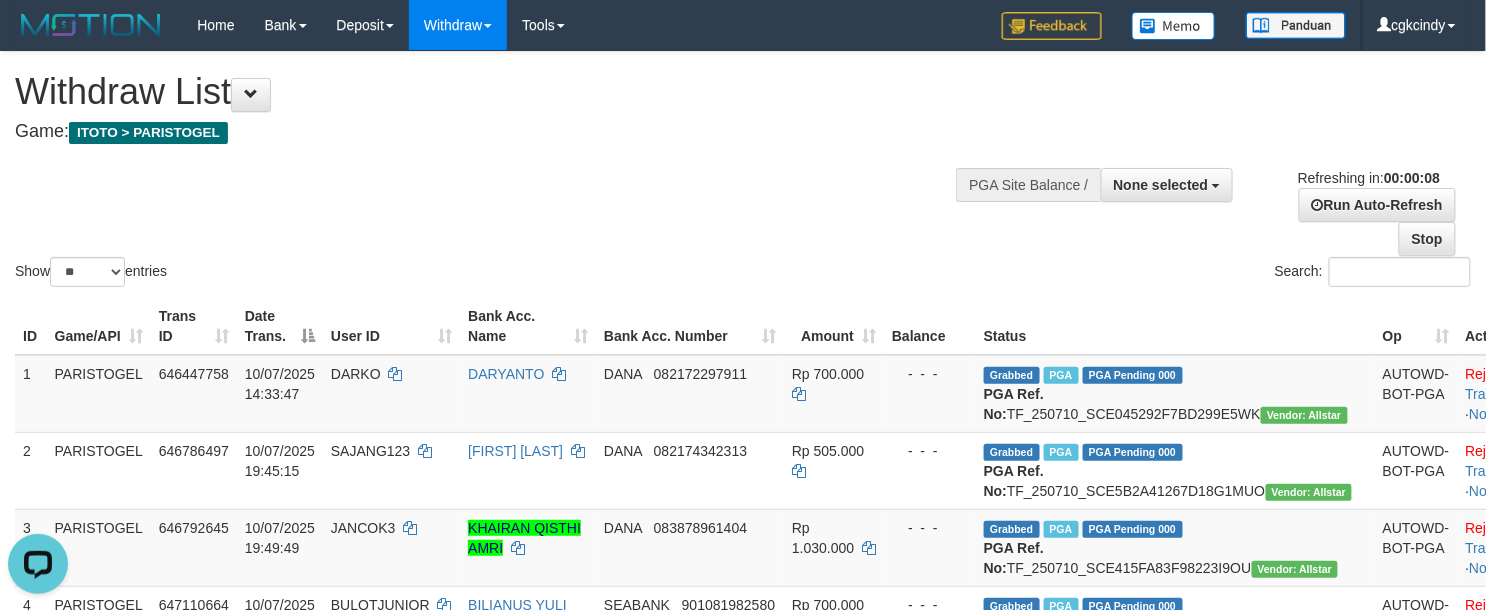 scroll, scrollTop: 0, scrollLeft: 0, axis: both 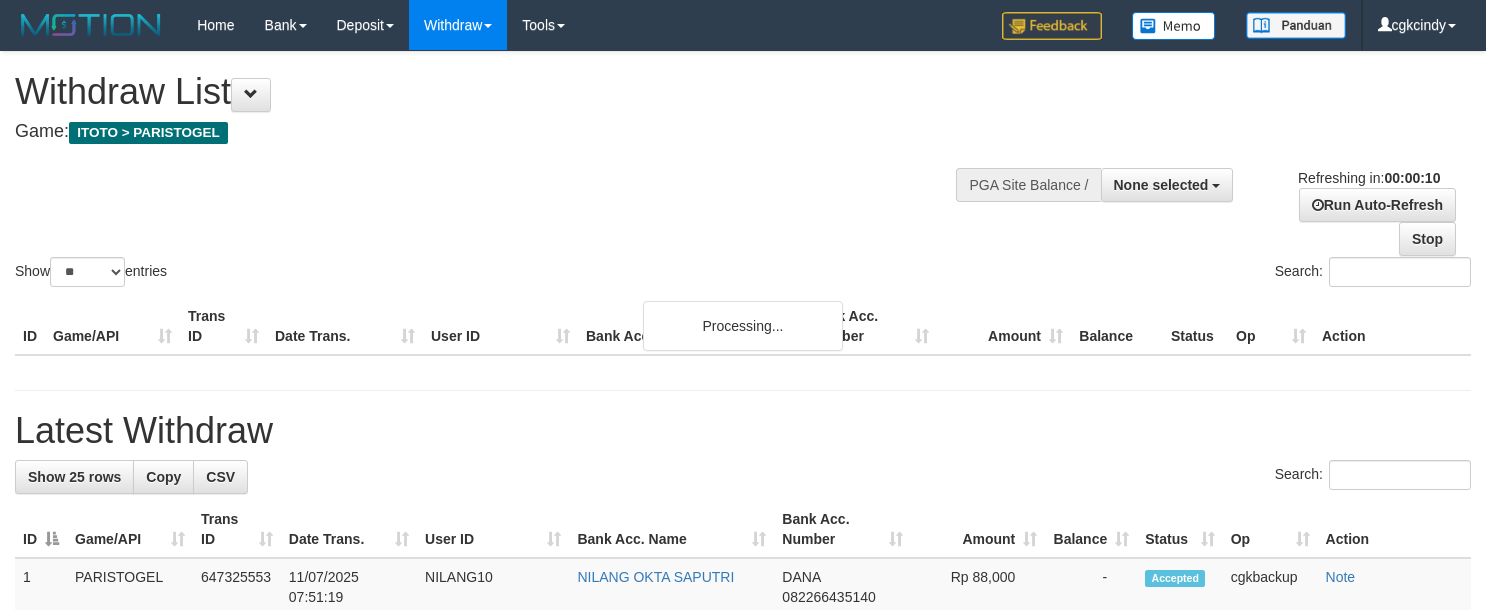 select 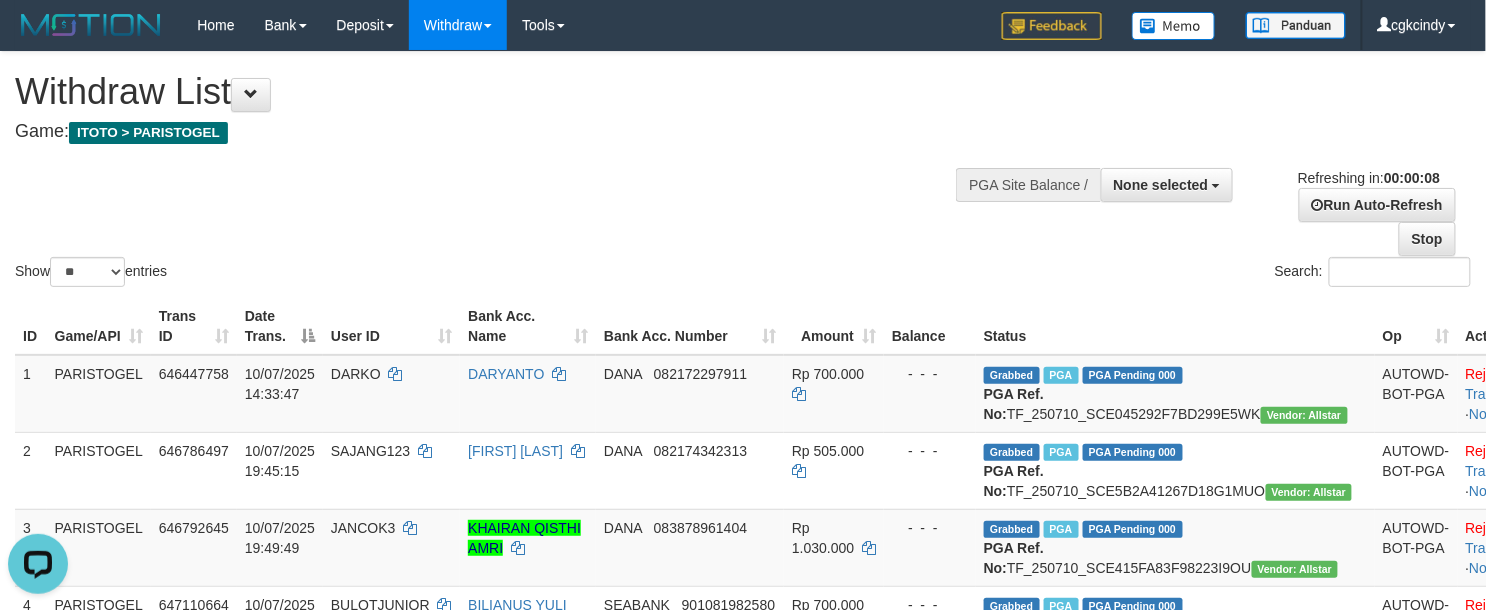 scroll, scrollTop: 0, scrollLeft: 0, axis: both 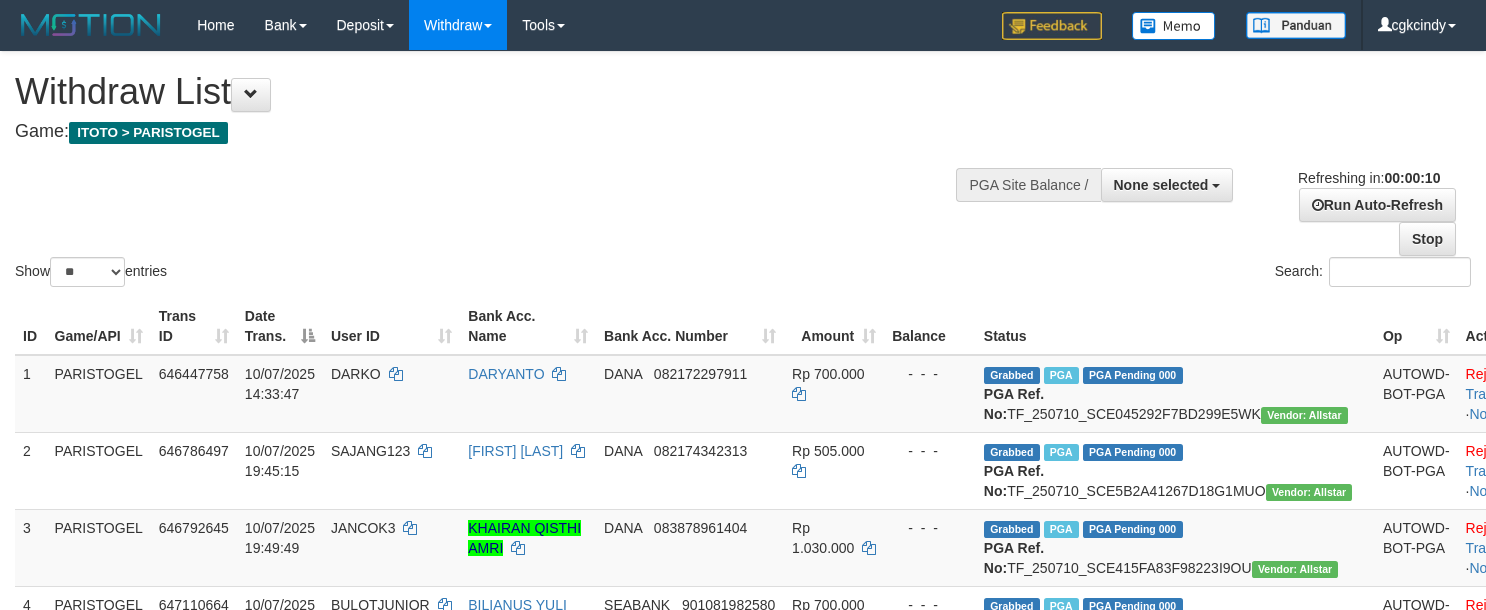 select 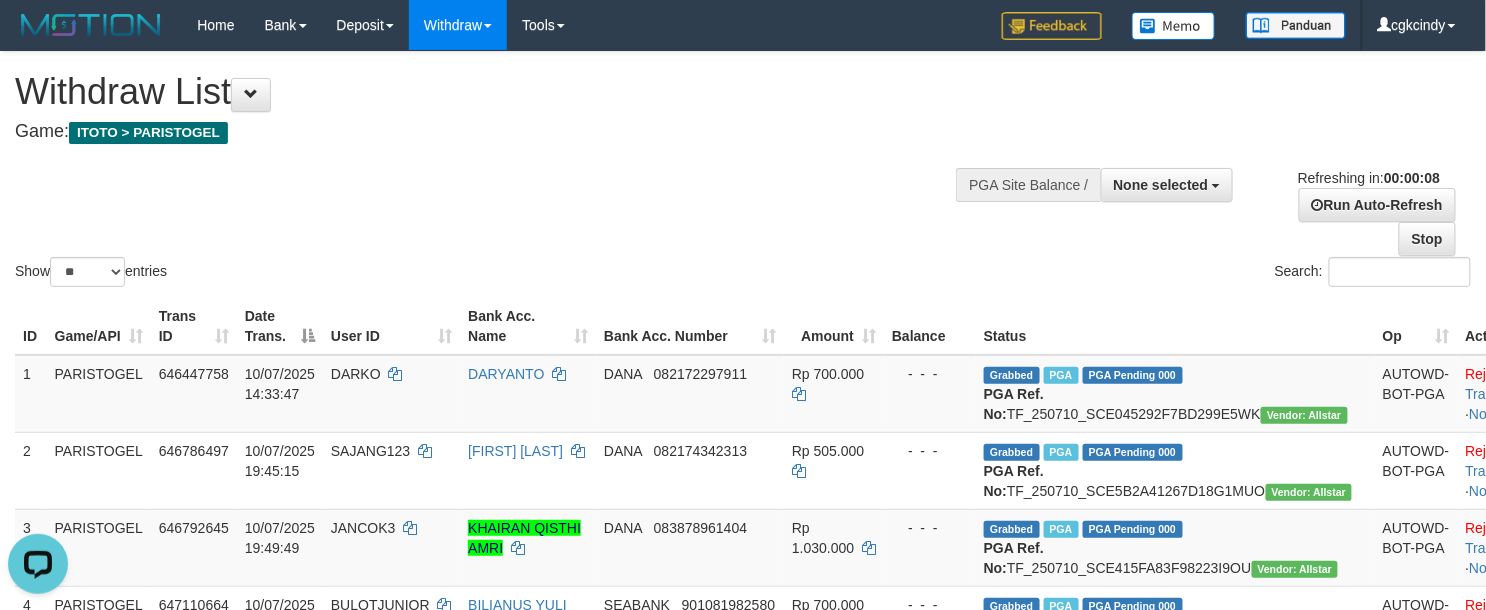 scroll, scrollTop: 0, scrollLeft: 0, axis: both 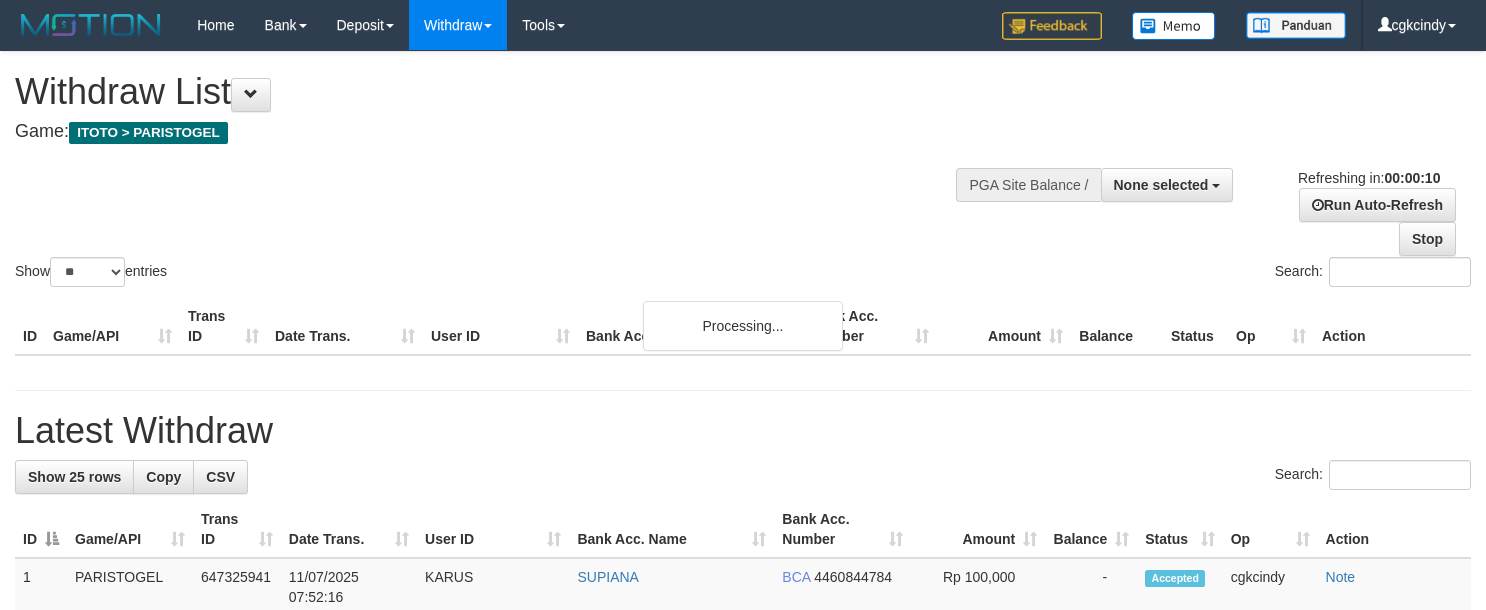 select 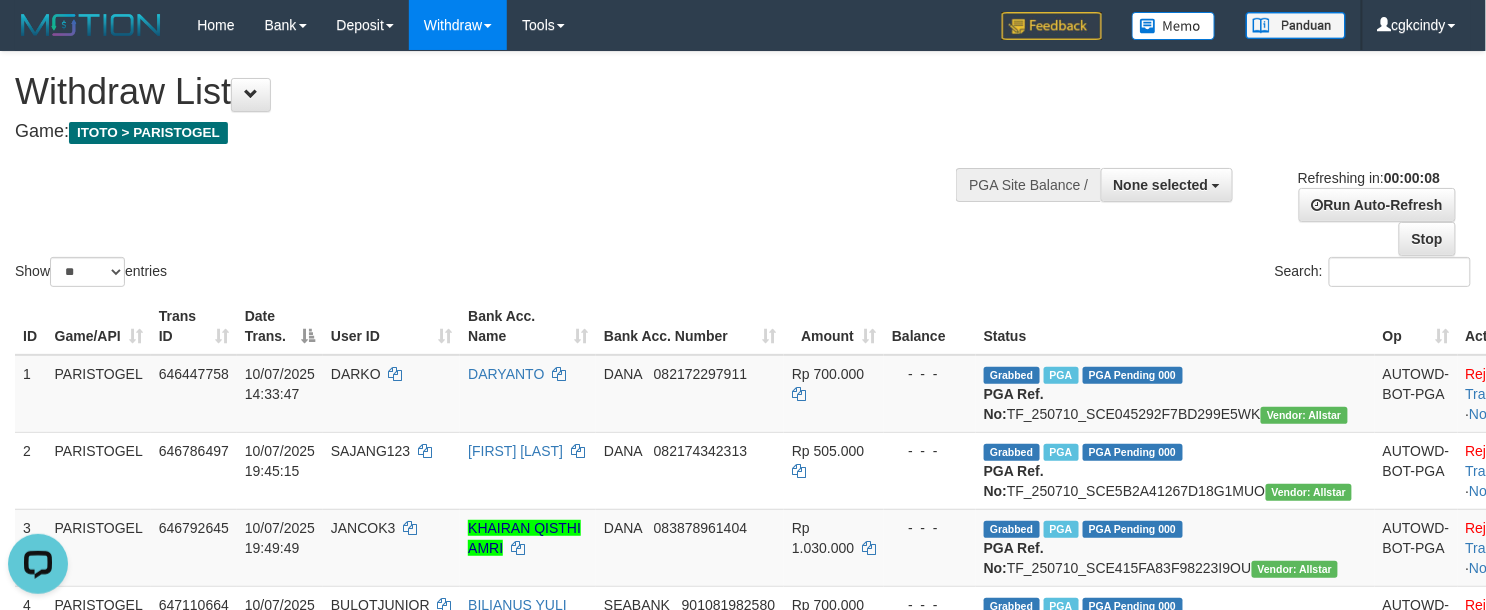 scroll, scrollTop: 0, scrollLeft: 0, axis: both 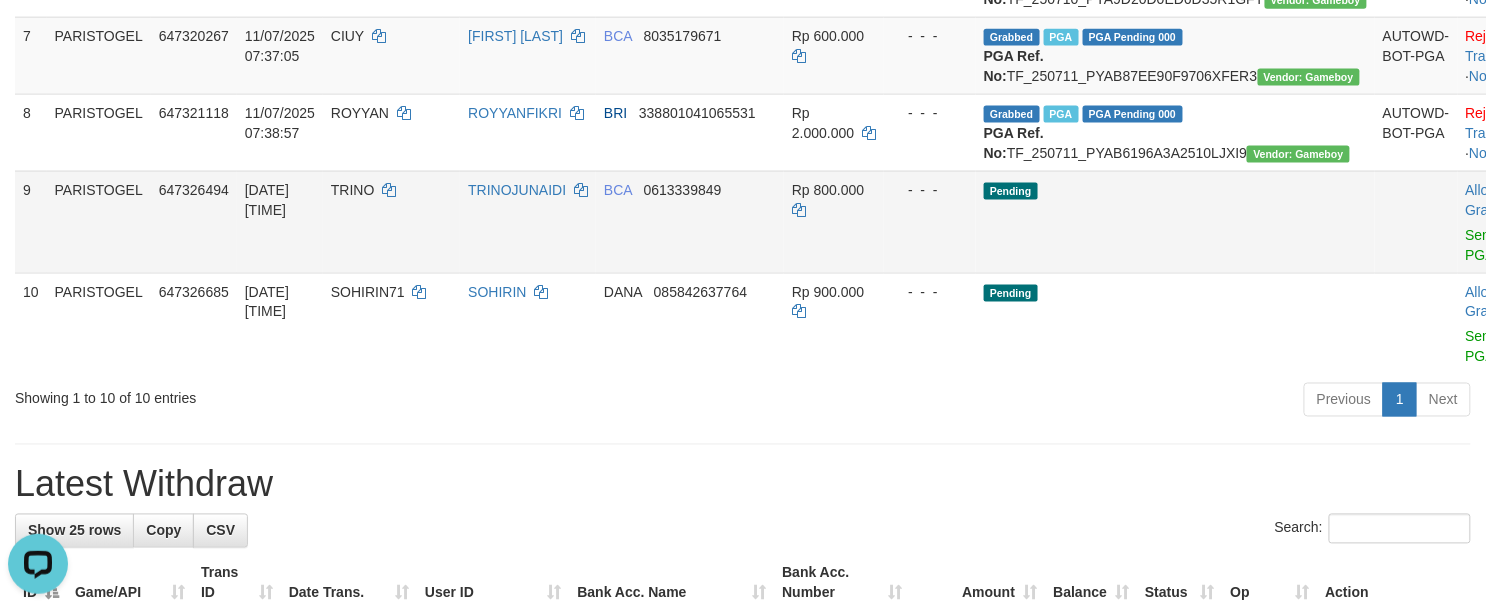 click on "[DATE] [TIME]" at bounding box center [280, 222] 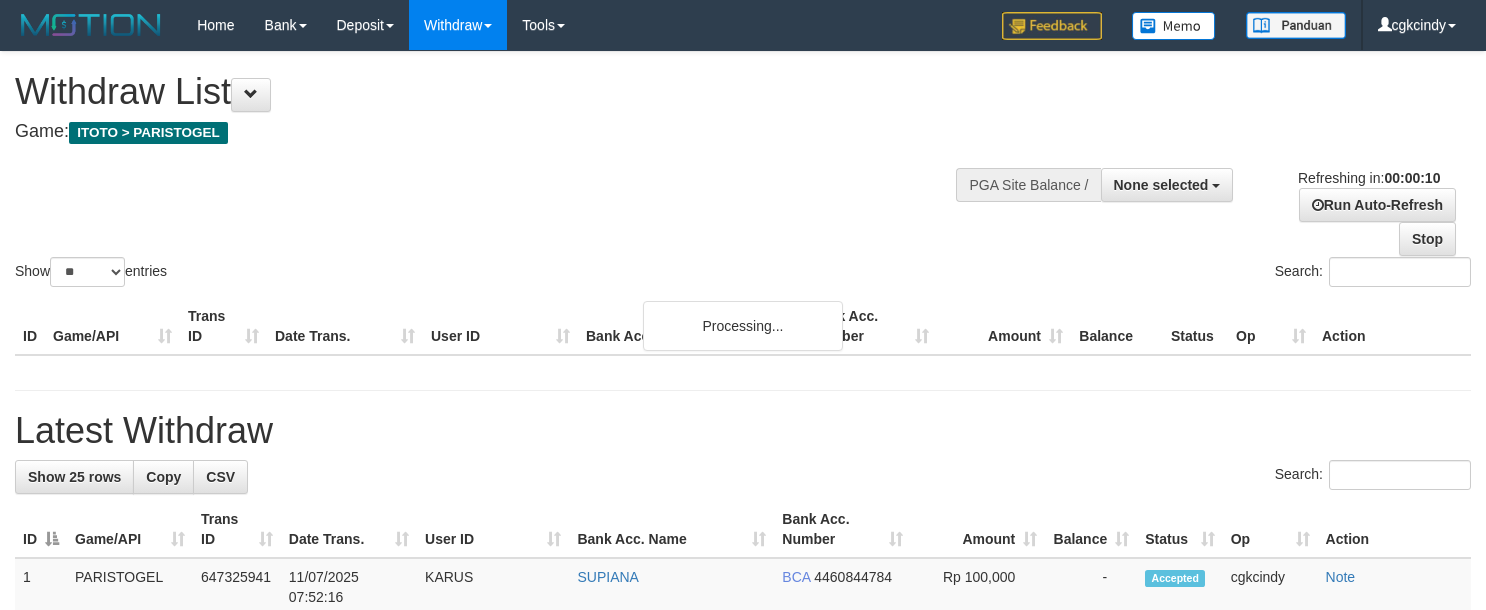 select 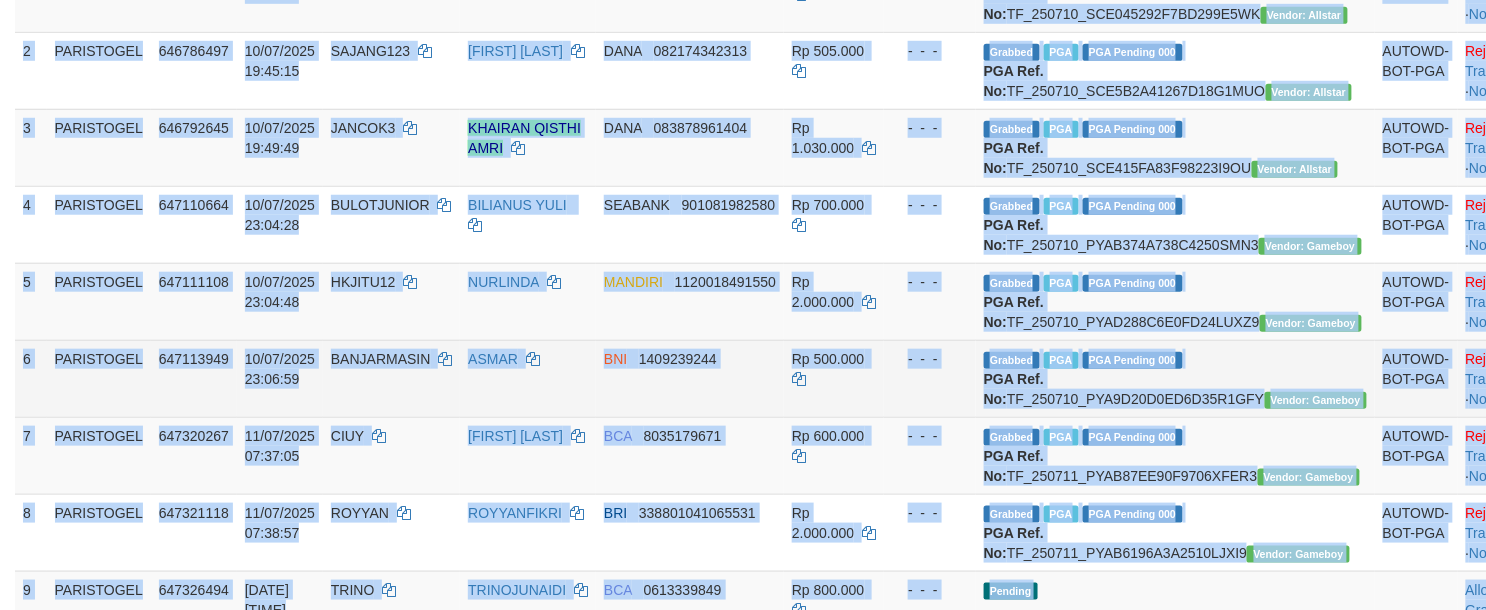 scroll, scrollTop: 533, scrollLeft: 0, axis: vertical 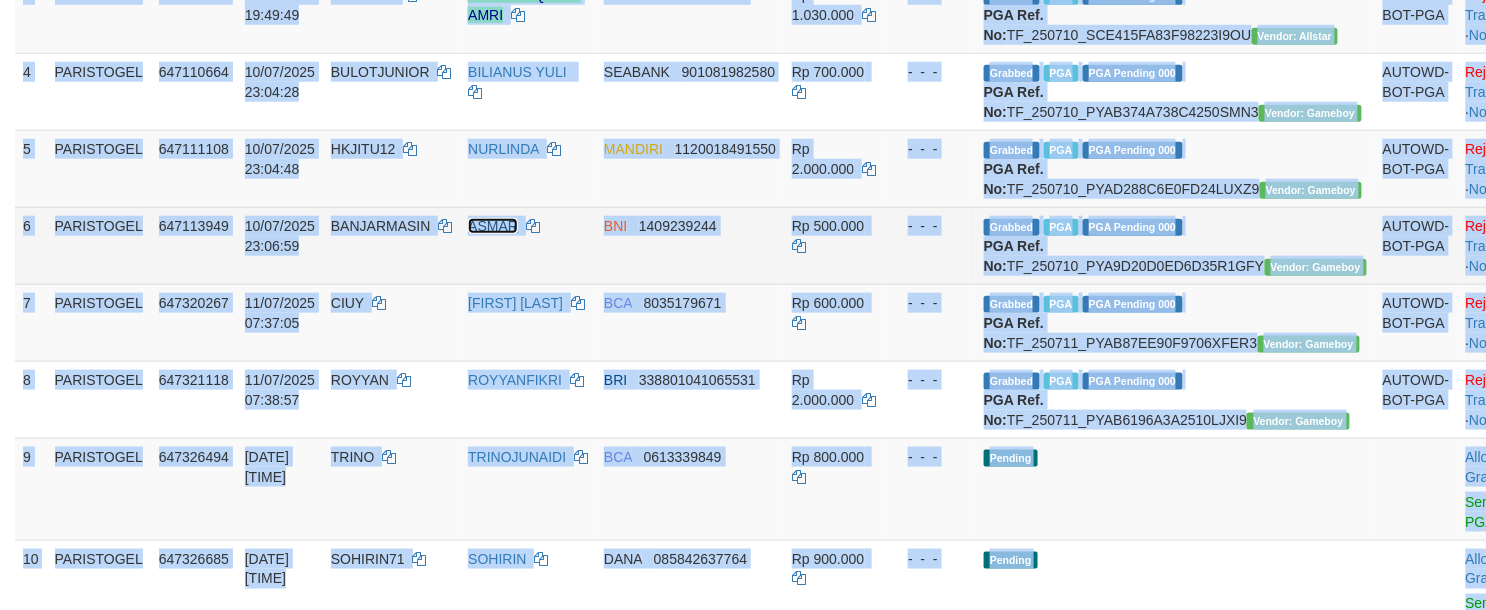 click on "ASMAR" at bounding box center (493, 226) 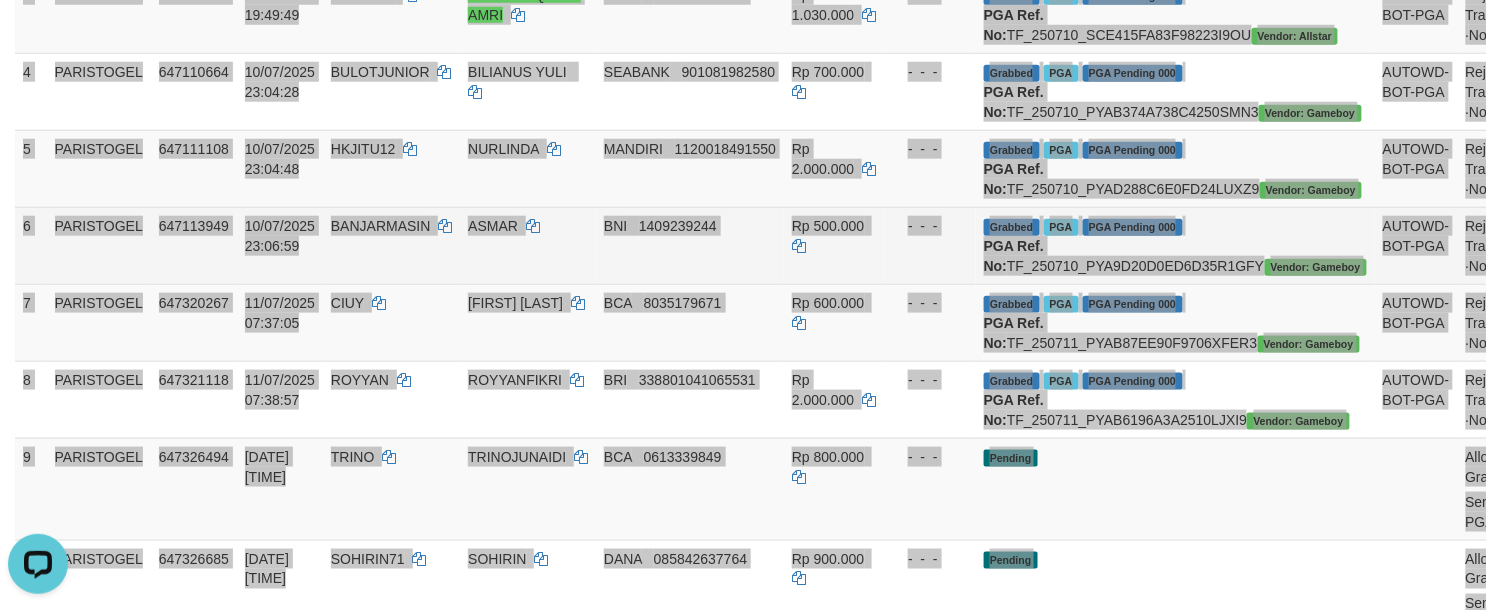 scroll, scrollTop: 0, scrollLeft: 0, axis: both 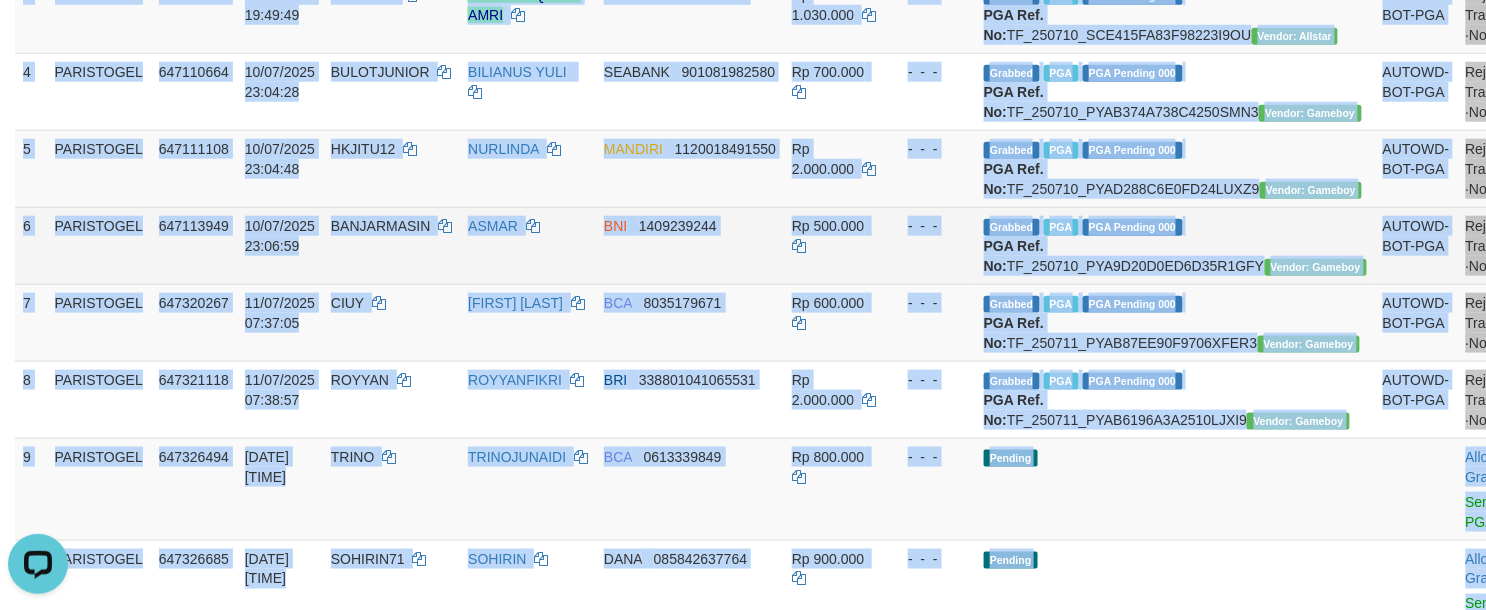 drag, startPoint x: 808, startPoint y: 398, endPoint x: 720, endPoint y: 374, distance: 91.214035 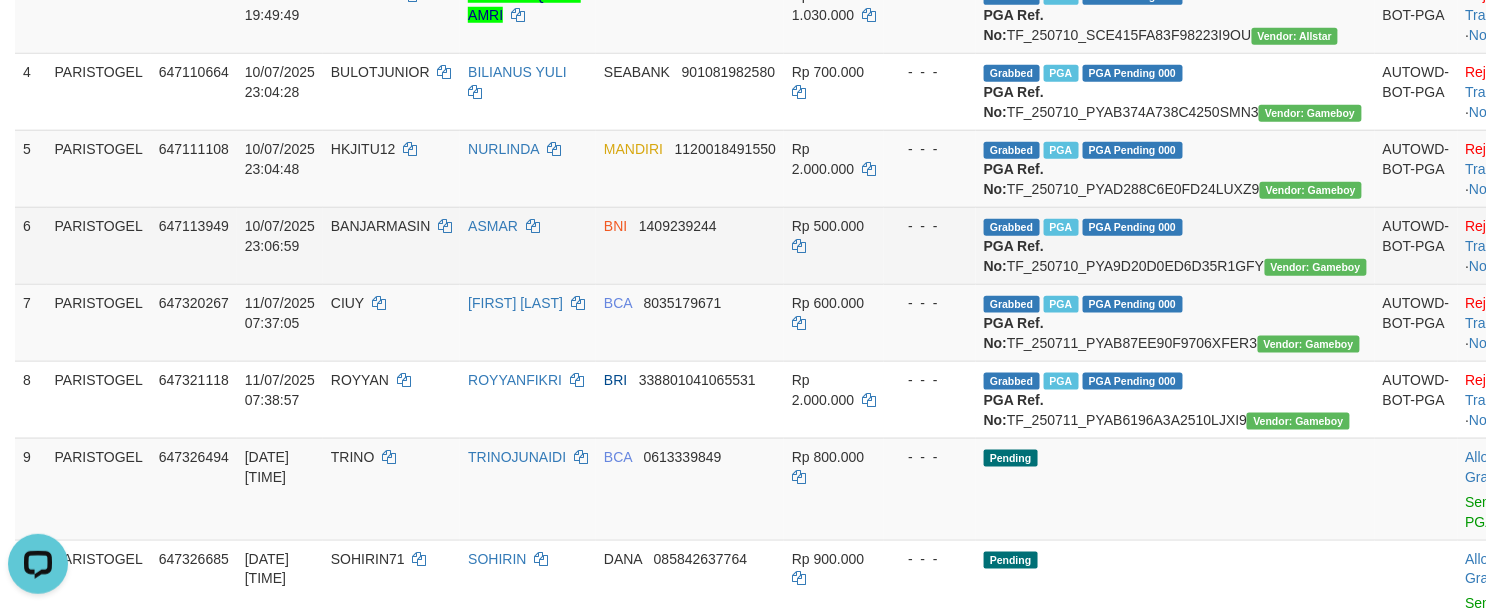 click on "ASMAR" at bounding box center [528, 245] 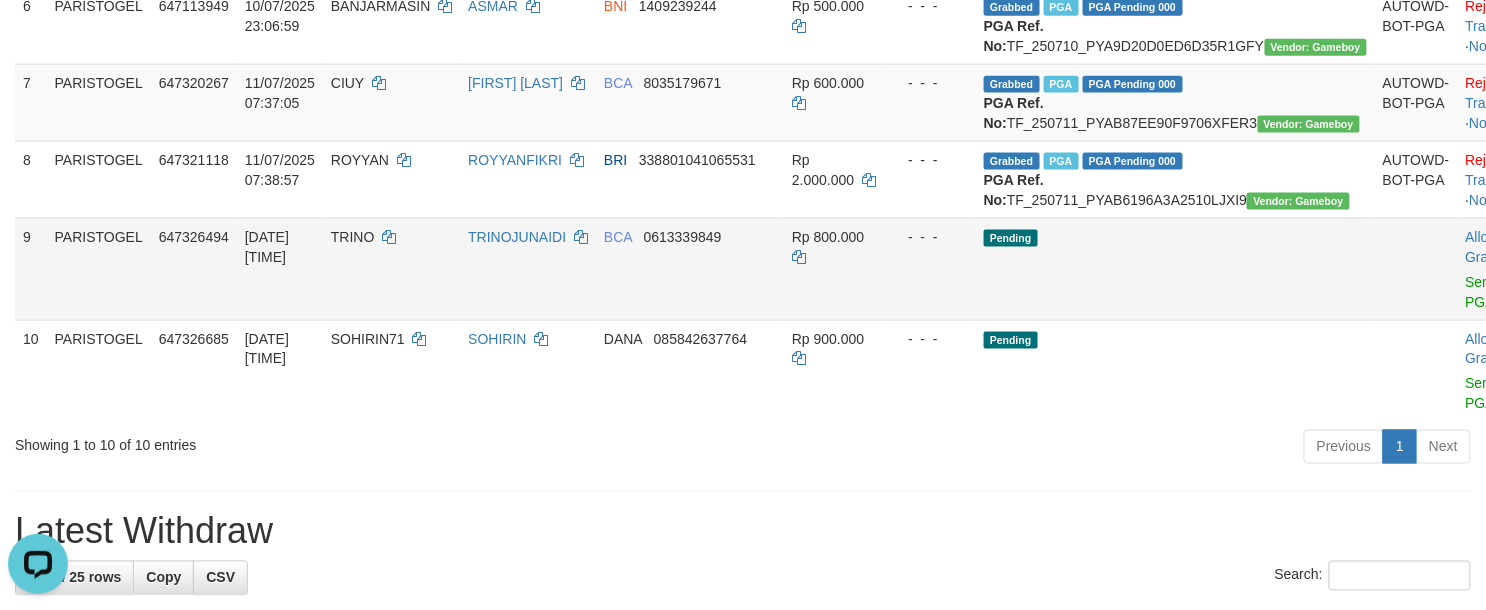 scroll, scrollTop: 800, scrollLeft: 0, axis: vertical 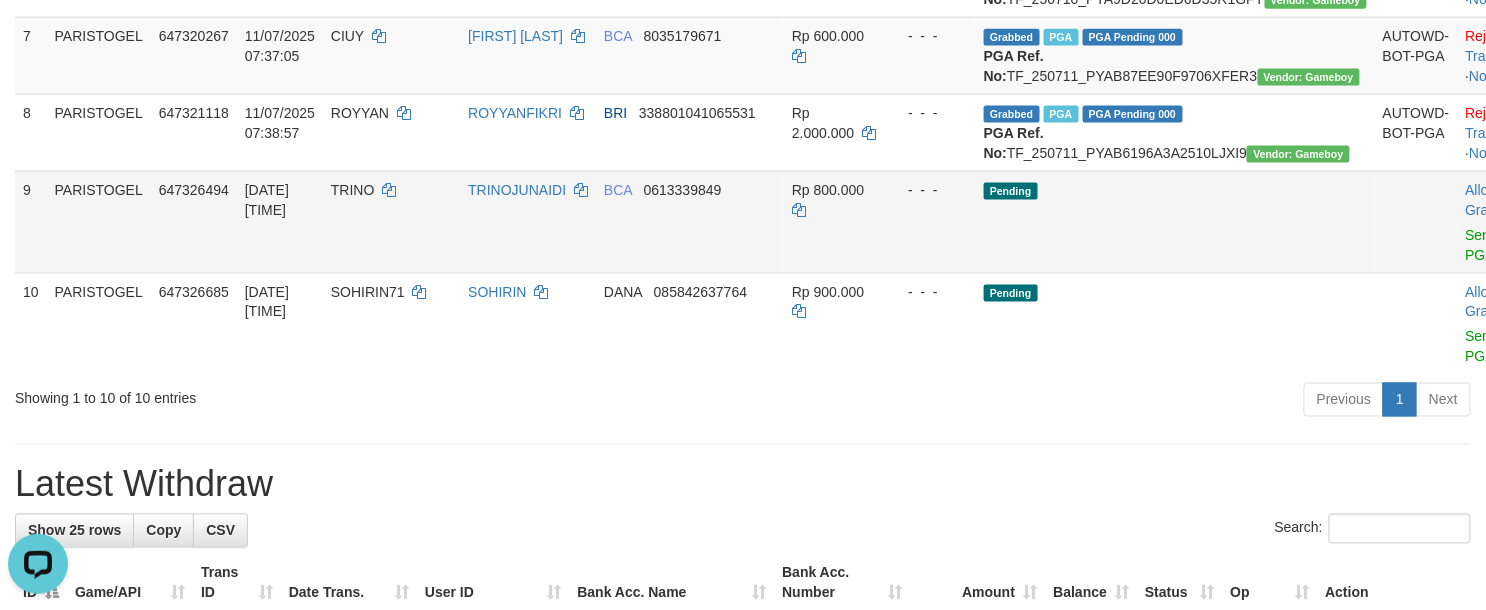 click on "TRINO" at bounding box center [353, 190] 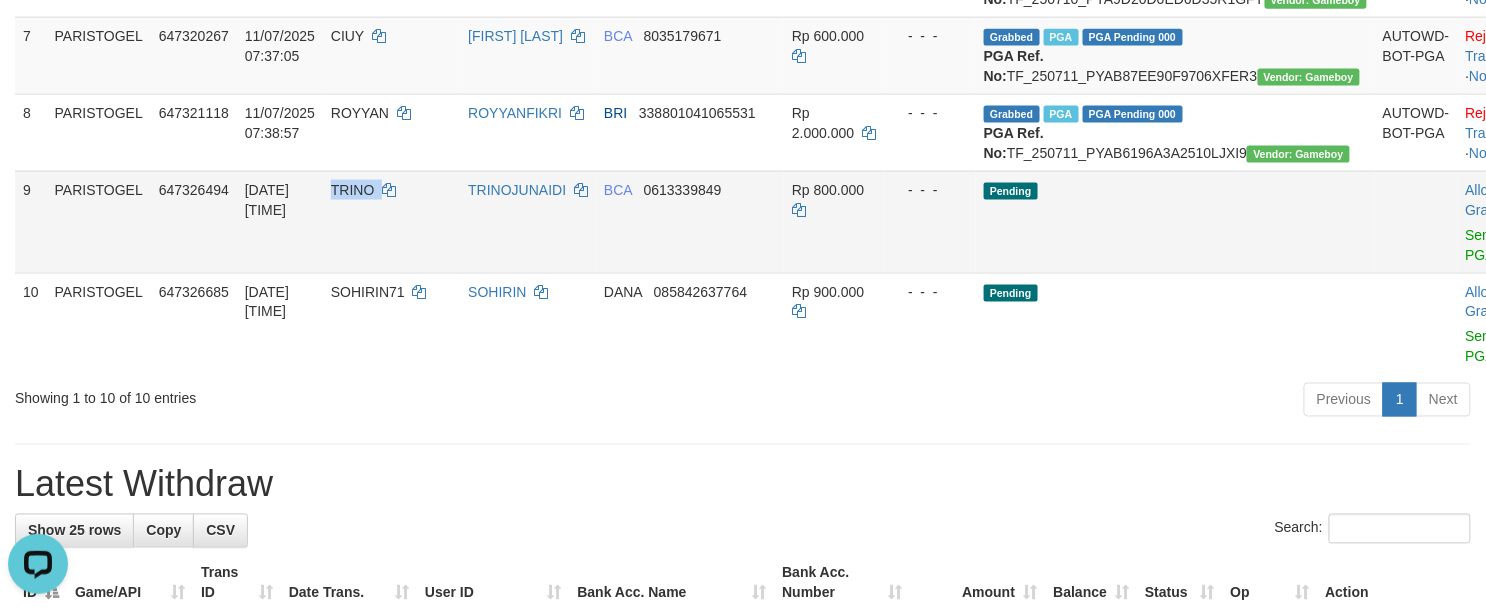 click on "TRINO" at bounding box center [353, 190] 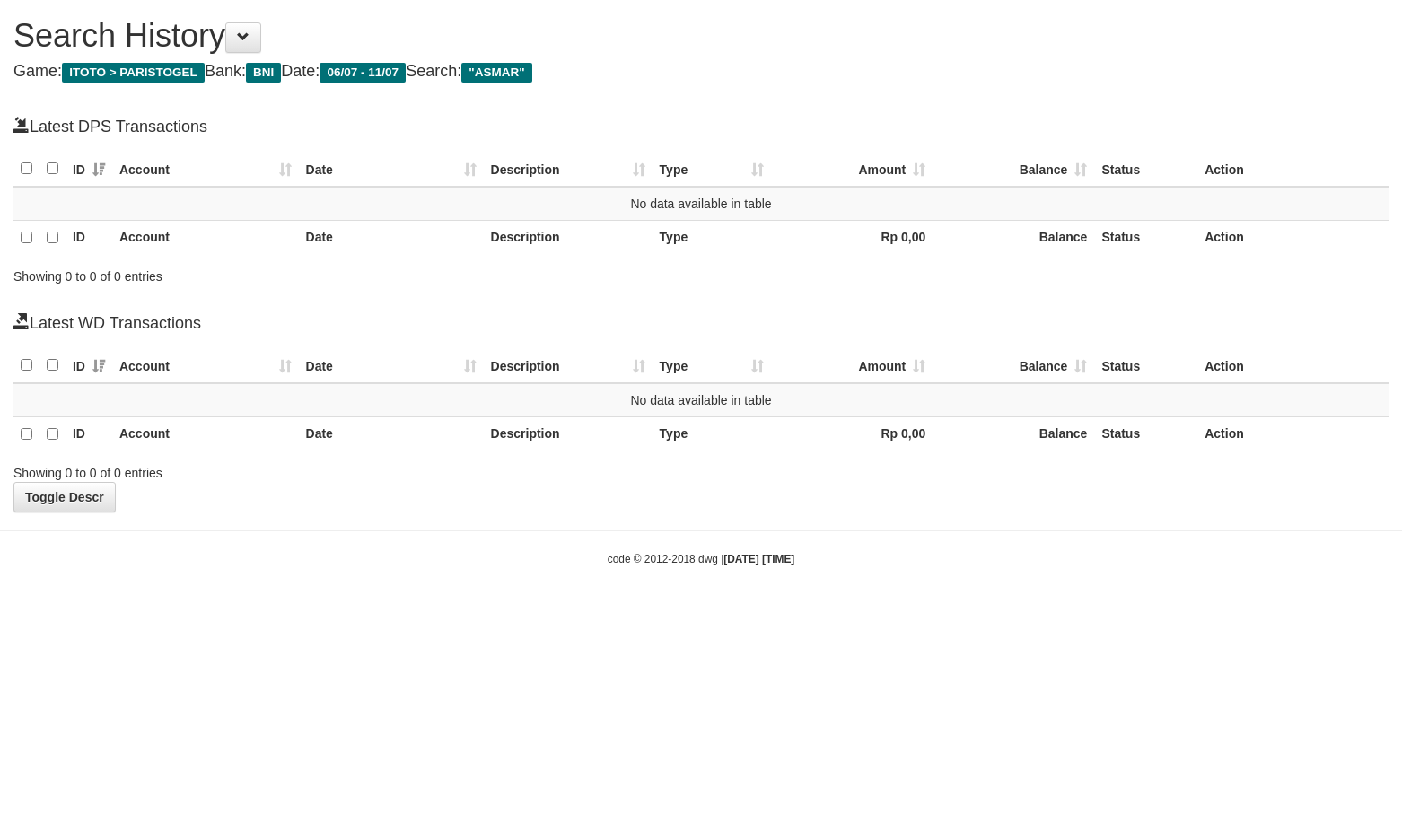 scroll, scrollTop: 0, scrollLeft: 0, axis: both 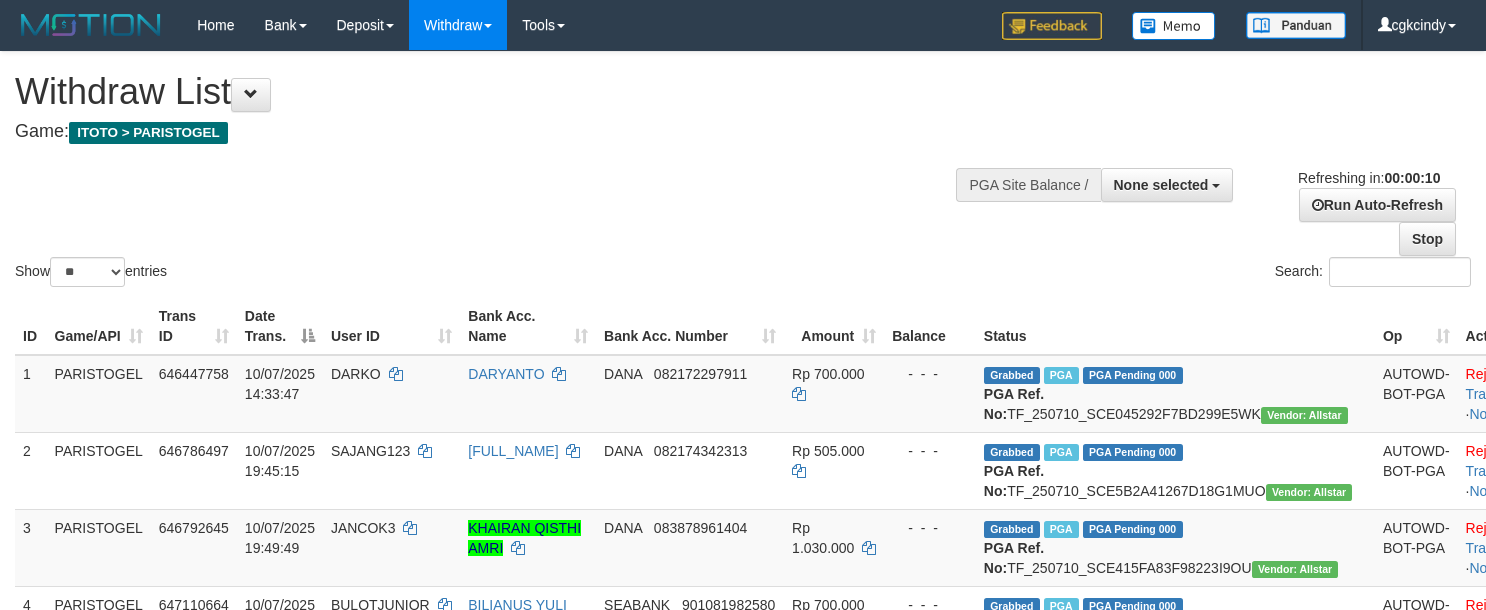 select 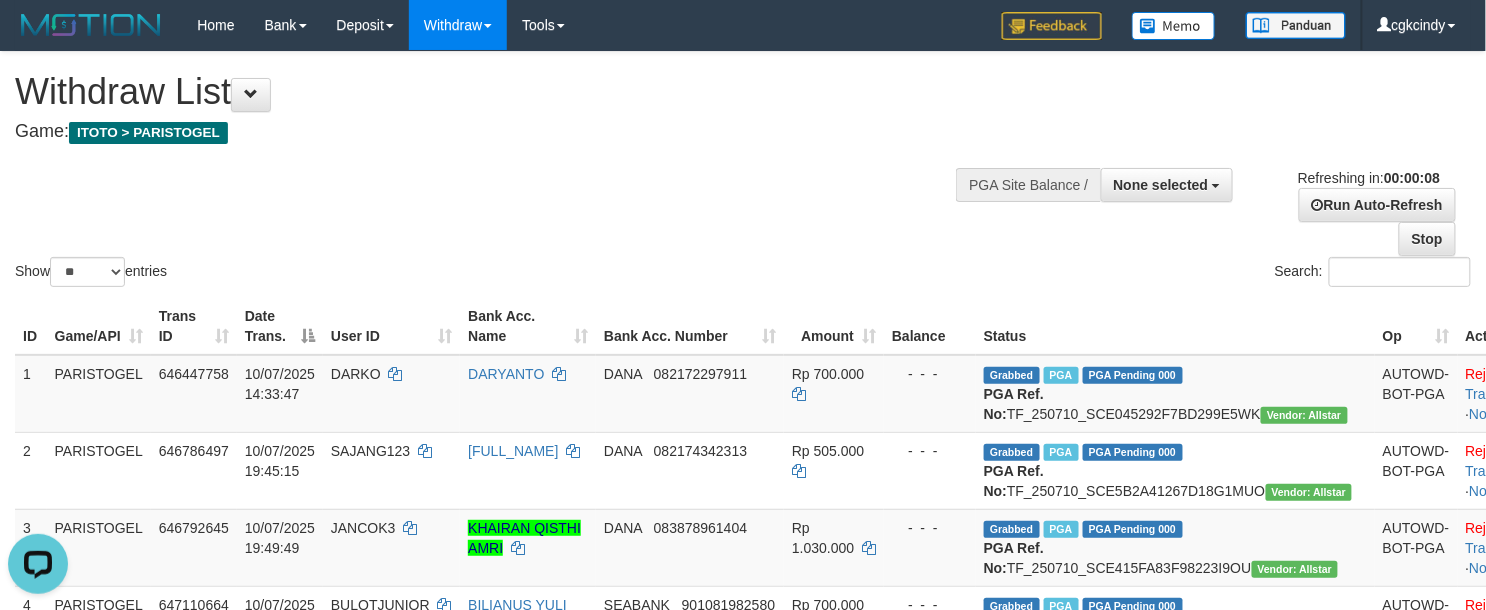 scroll, scrollTop: 0, scrollLeft: 0, axis: both 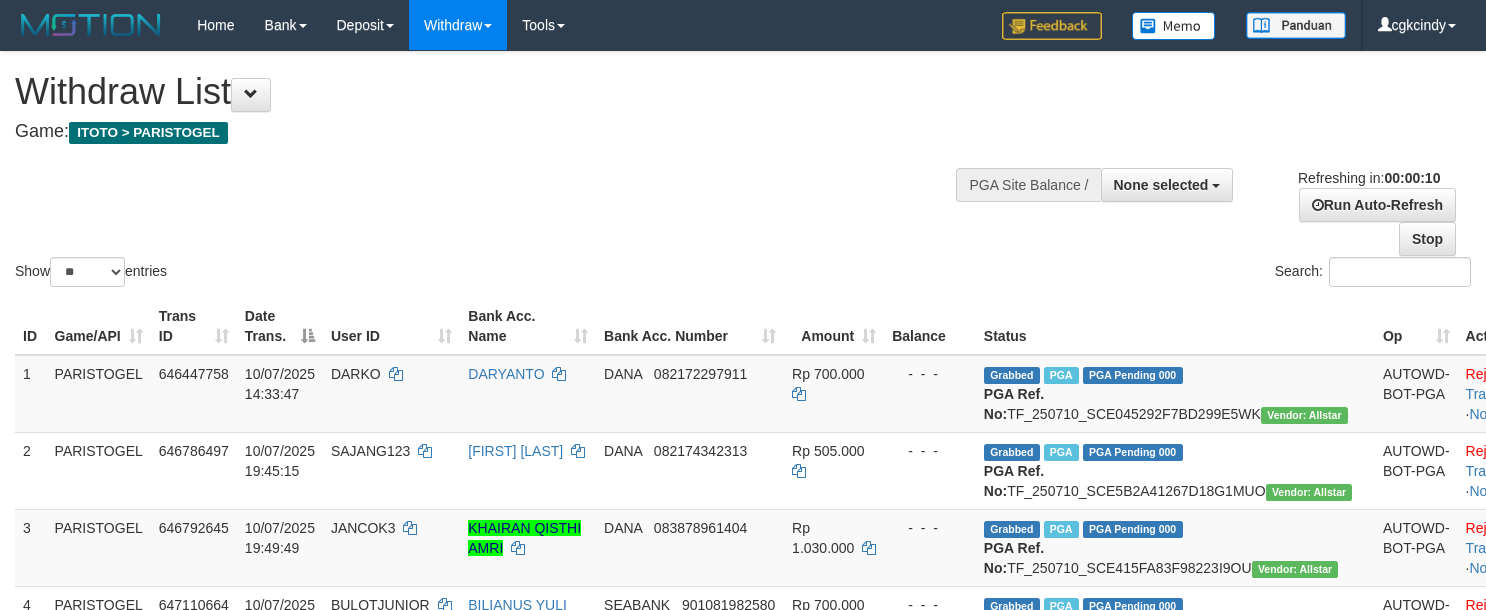 select 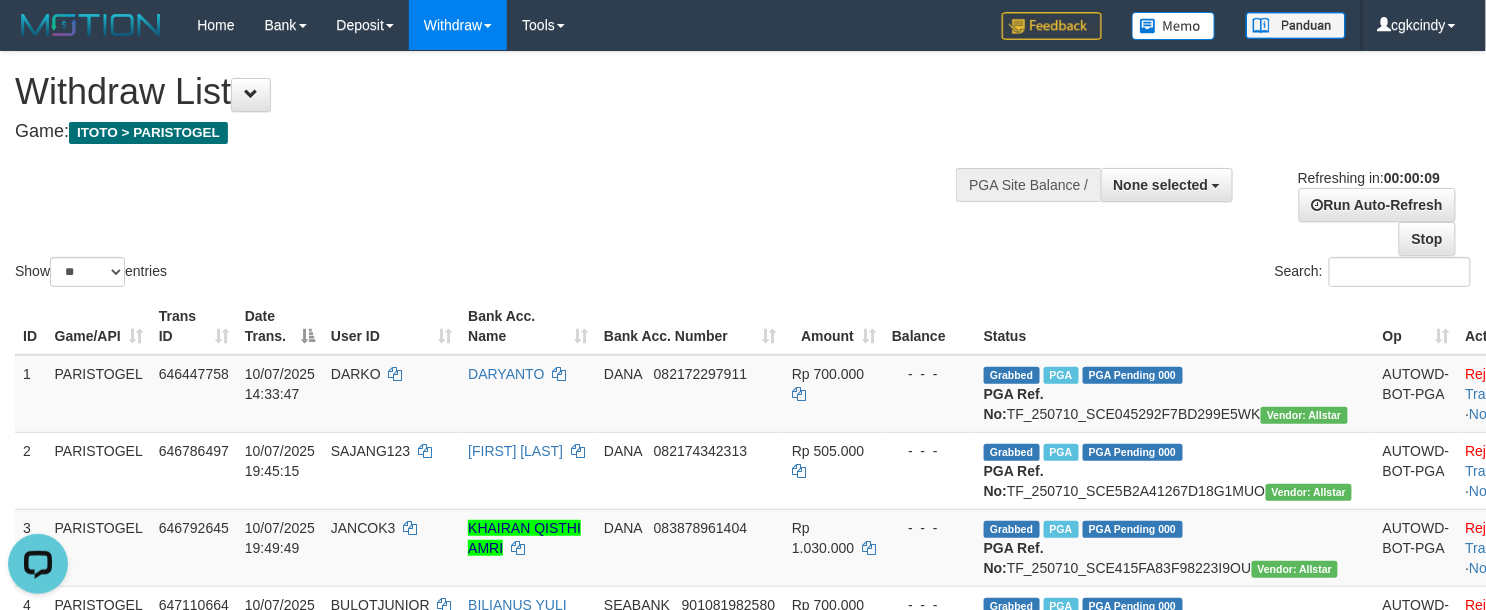 scroll, scrollTop: 0, scrollLeft: 0, axis: both 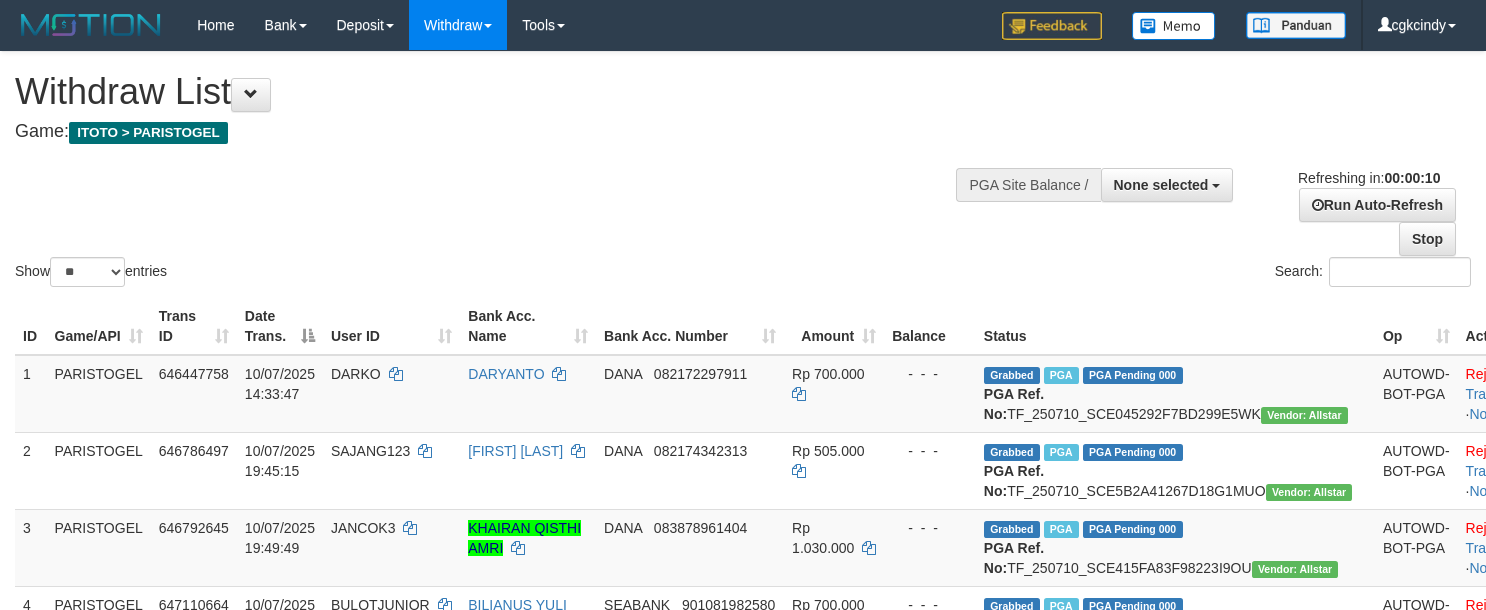 select 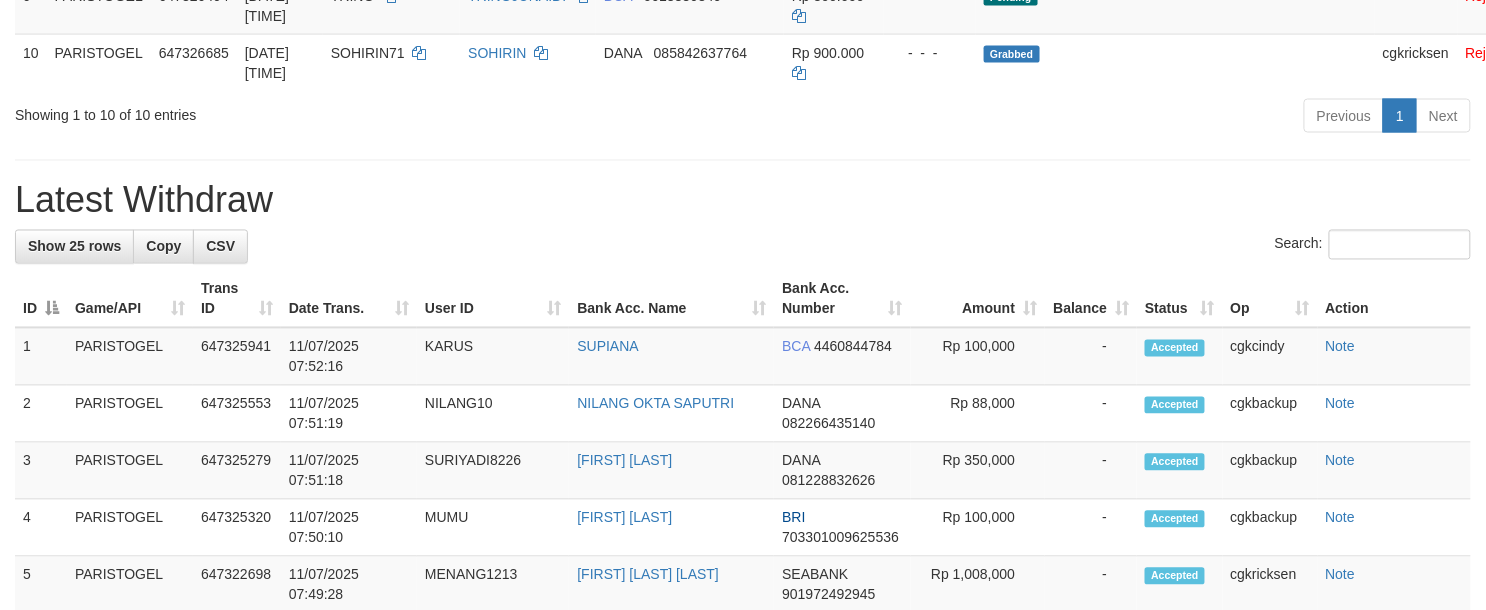 scroll, scrollTop: 800, scrollLeft: 0, axis: vertical 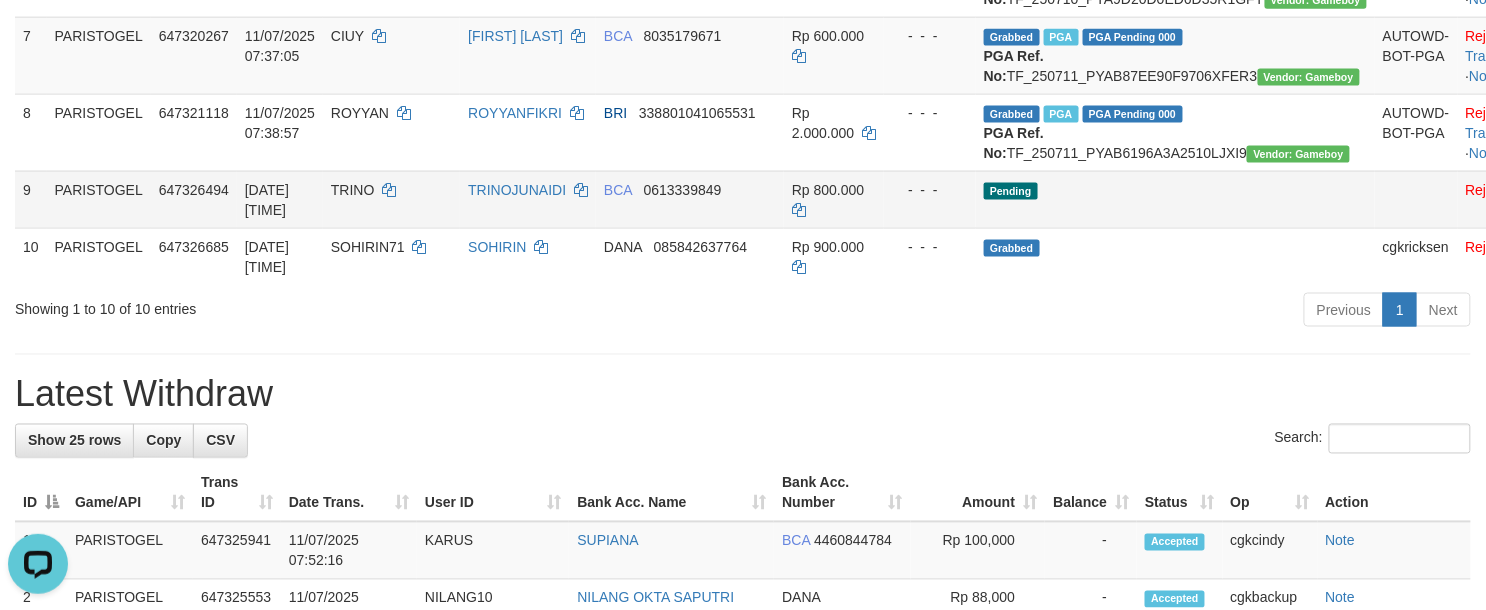 click on "TRINOJUNAIDI" at bounding box center (528, 199) 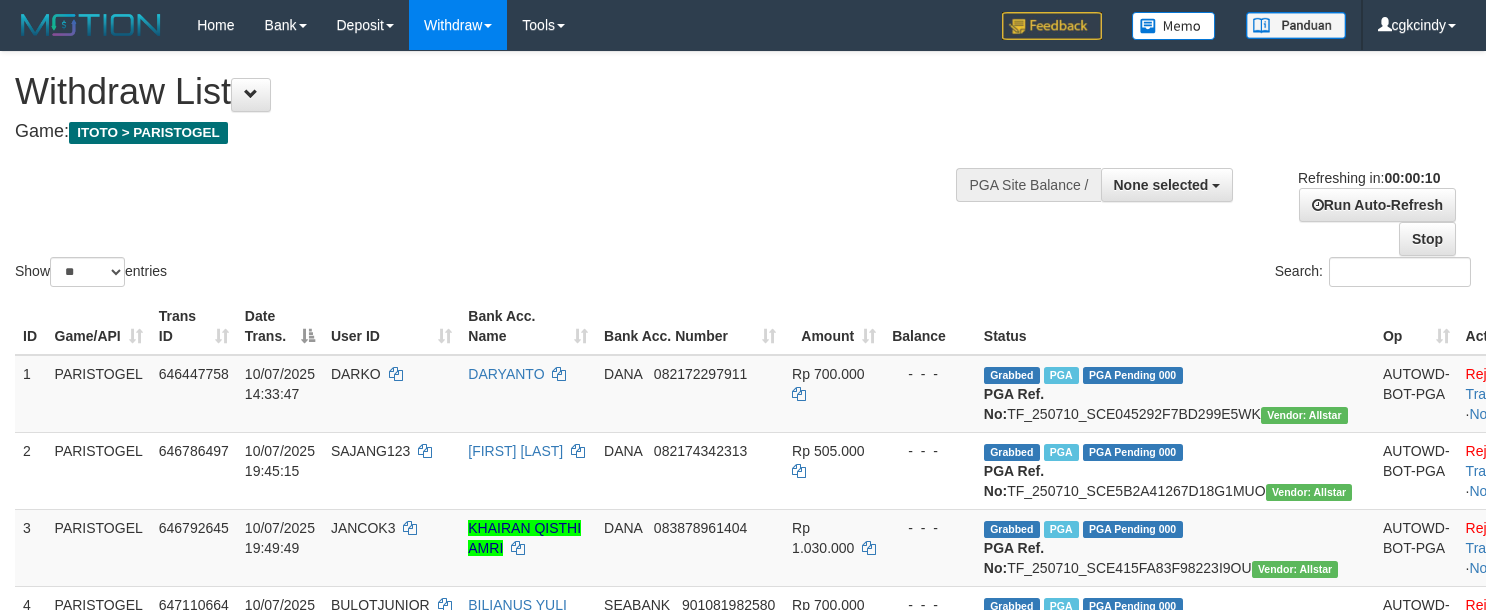 select 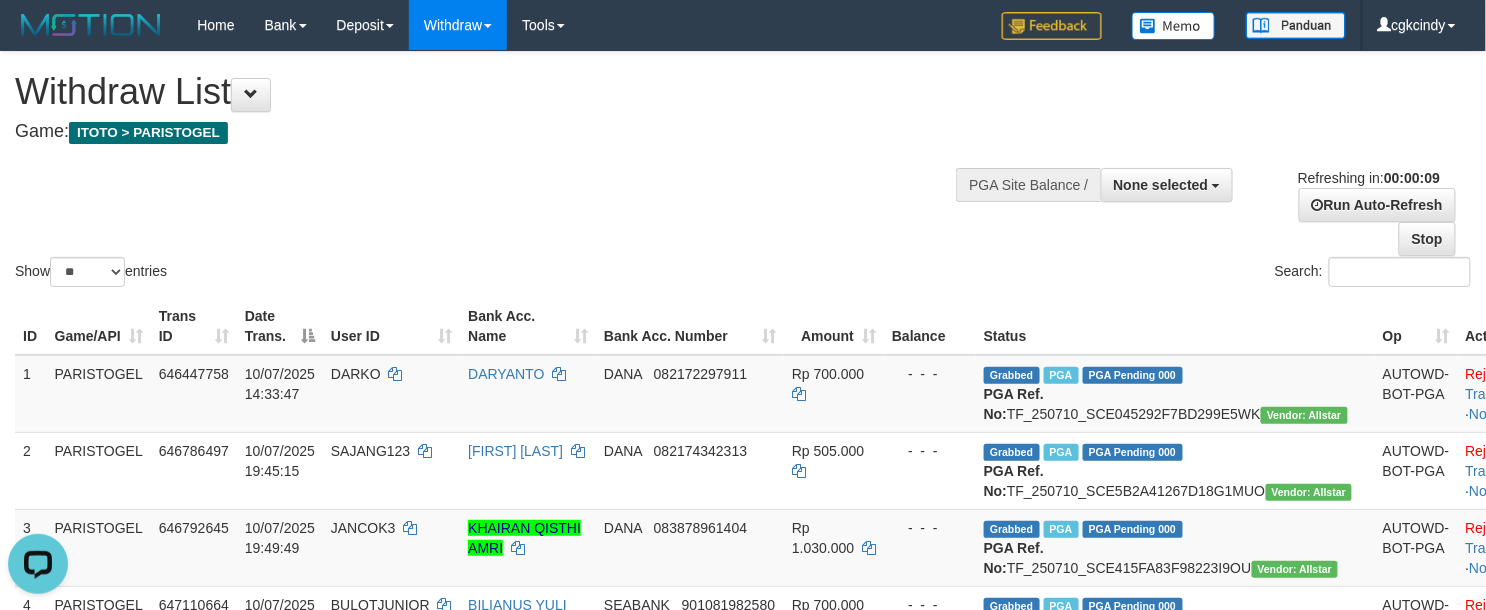 scroll, scrollTop: 0, scrollLeft: 0, axis: both 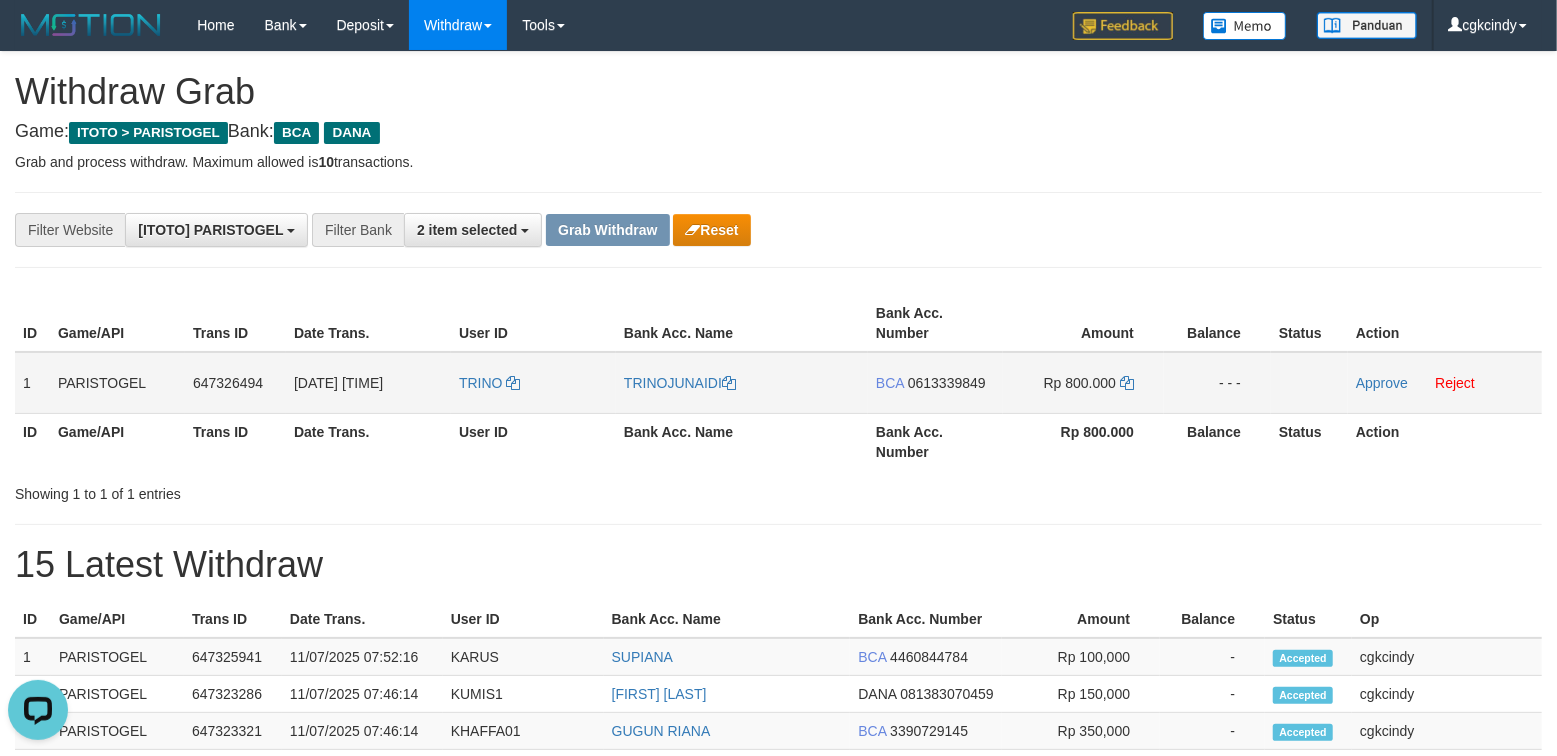 click on "TRINO" at bounding box center (533, 383) 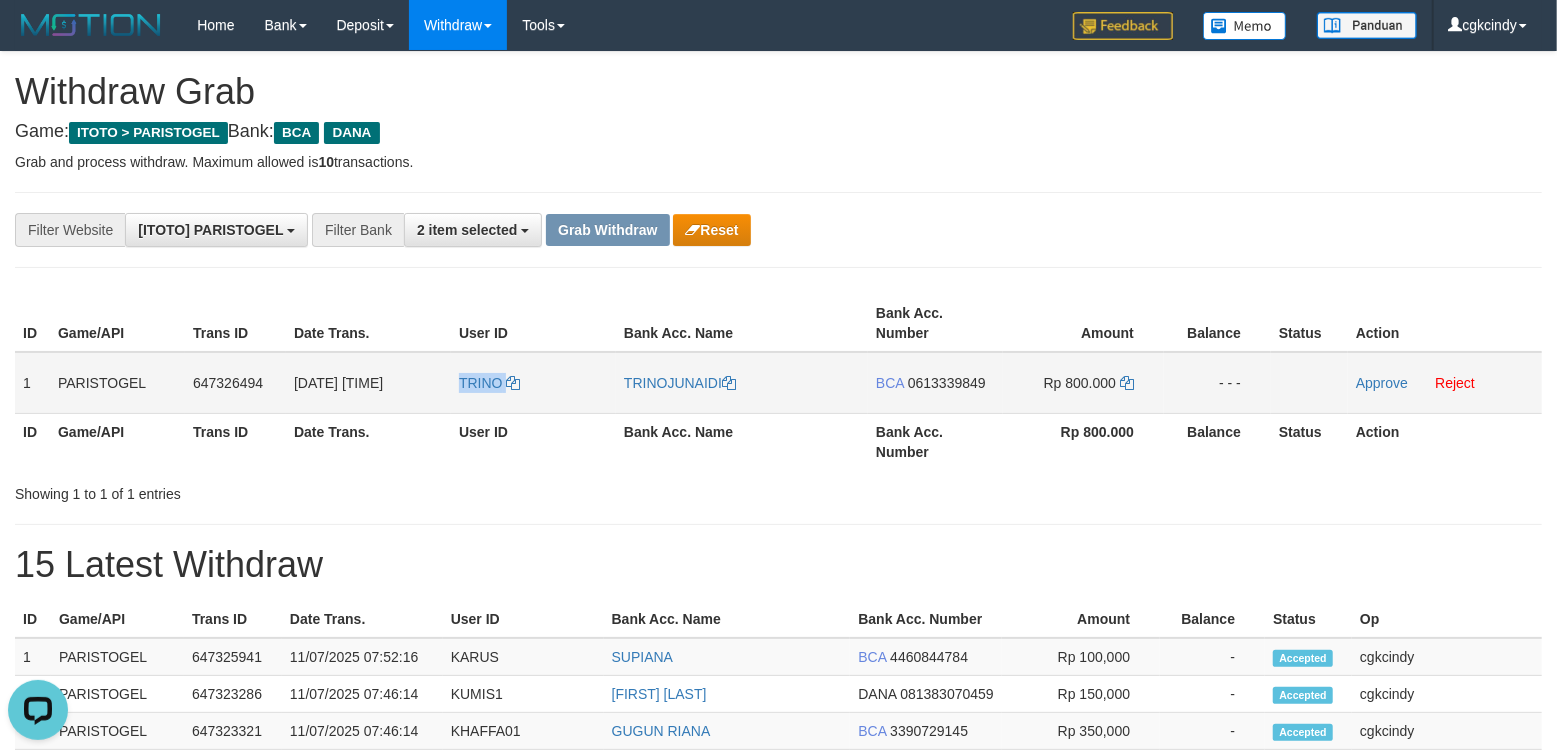 copy on "TRINO" 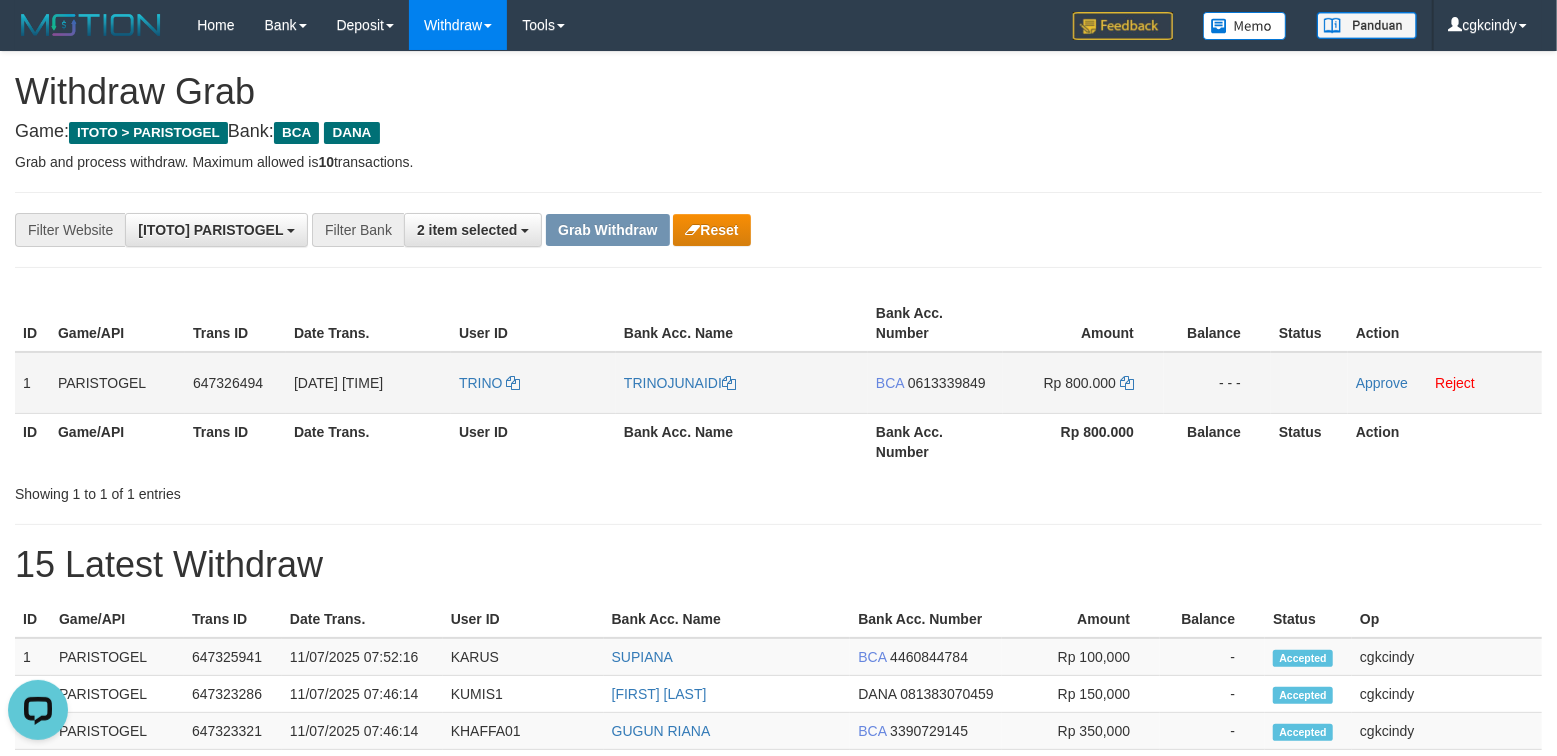 click on "TRINO" at bounding box center [533, 383] 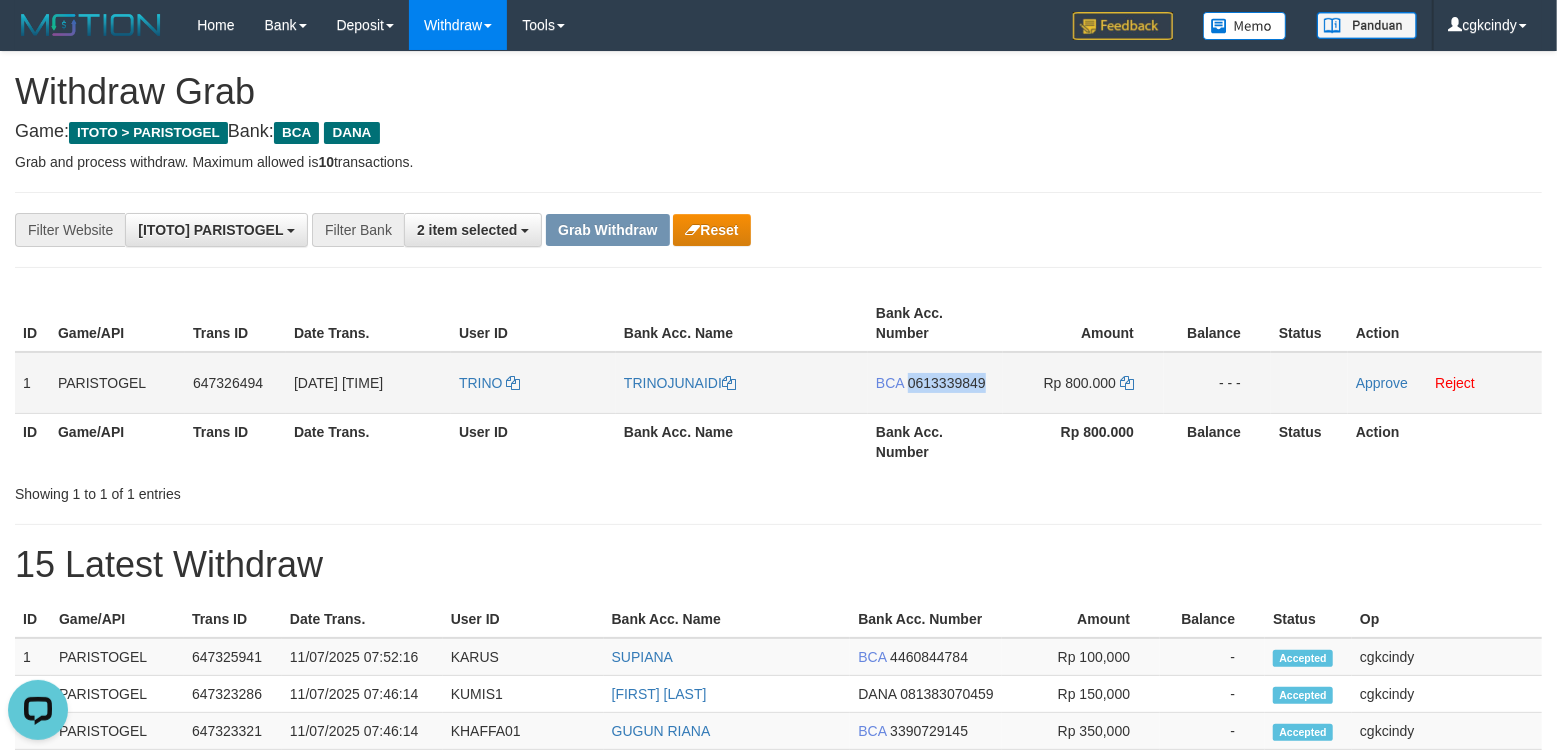 click on "BCA
0613339849" at bounding box center [935, 383] 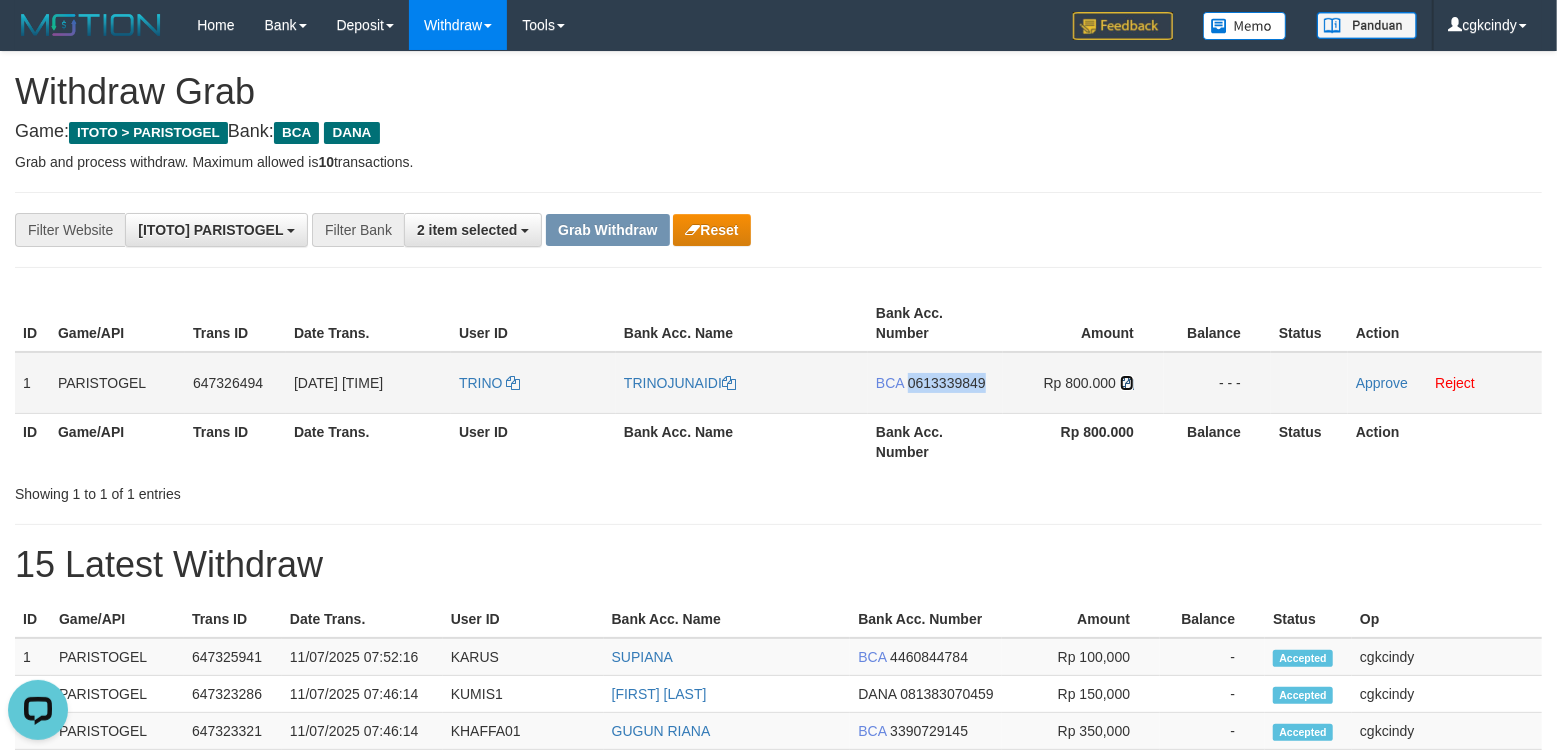 click at bounding box center [1127, 383] 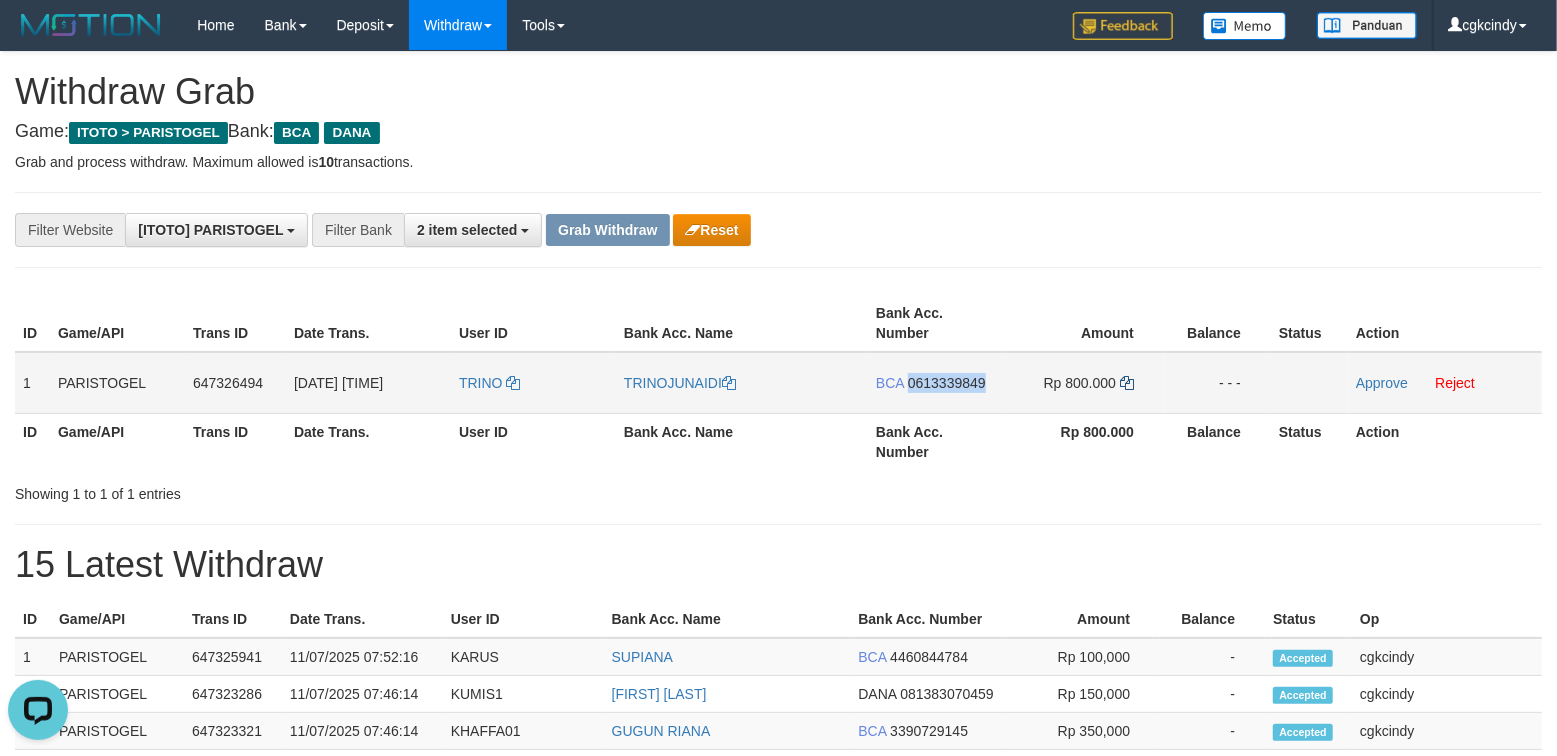 copy on "0613339849" 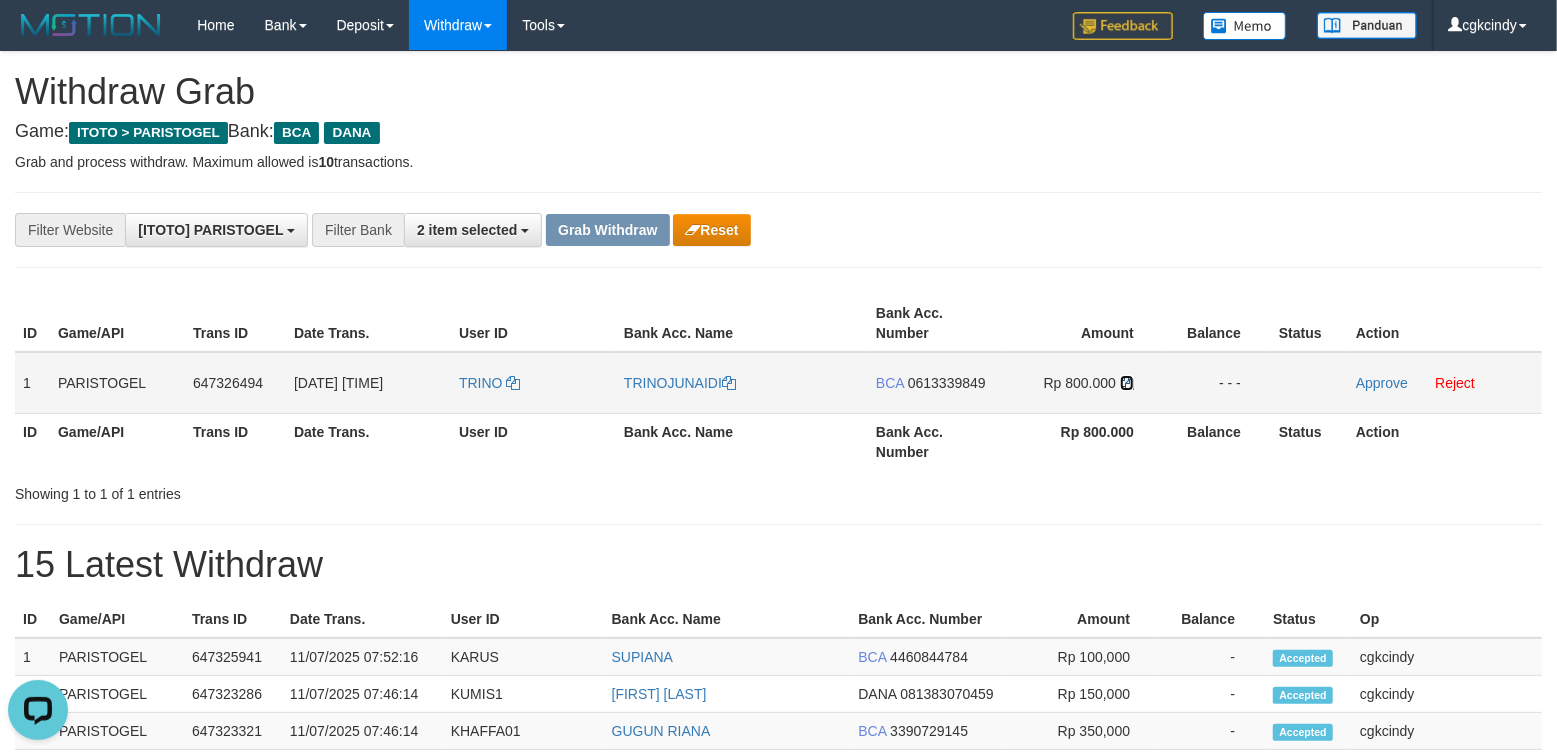 click at bounding box center (1127, 383) 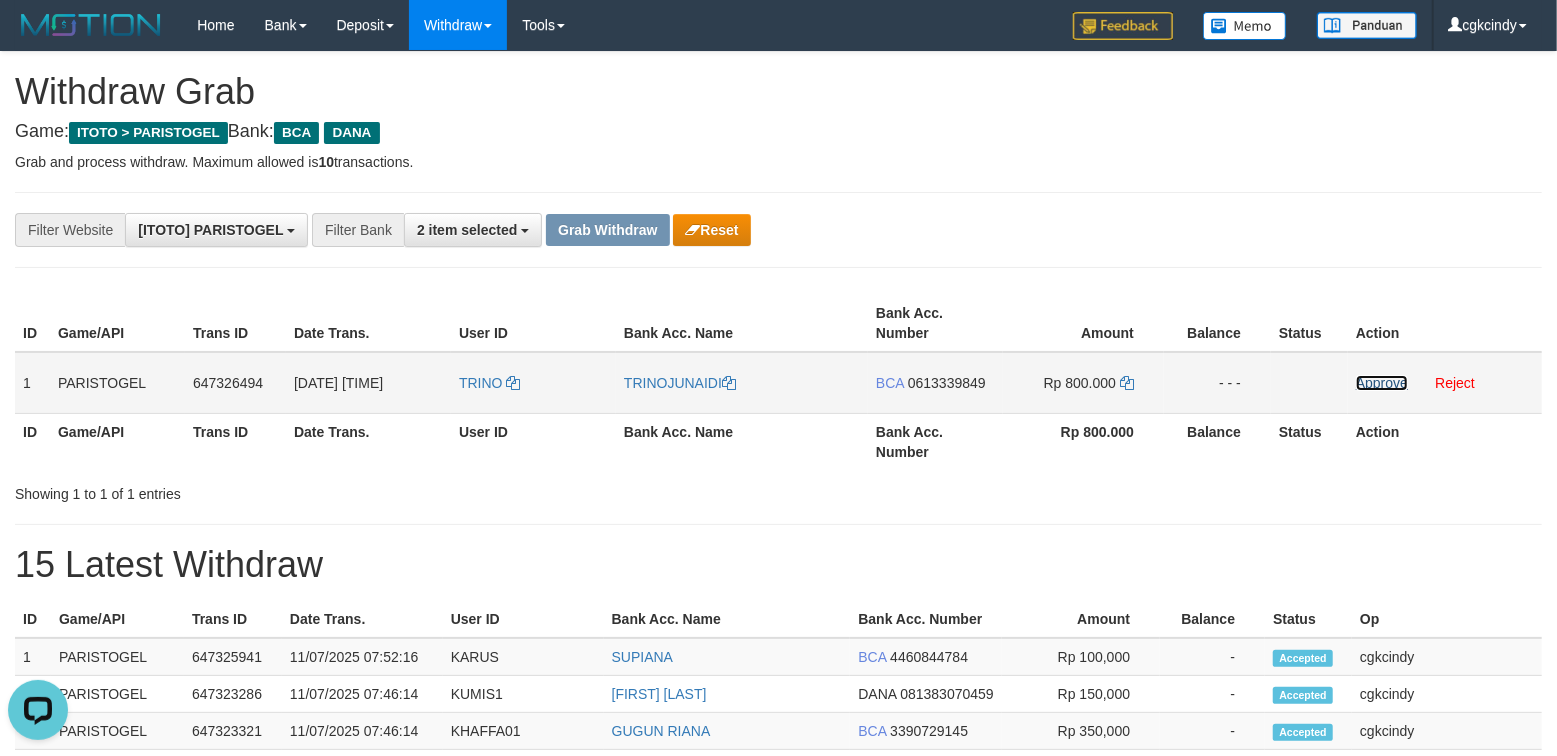 drag, startPoint x: 1388, startPoint y: 390, endPoint x: 910, endPoint y: 366, distance: 478.60214 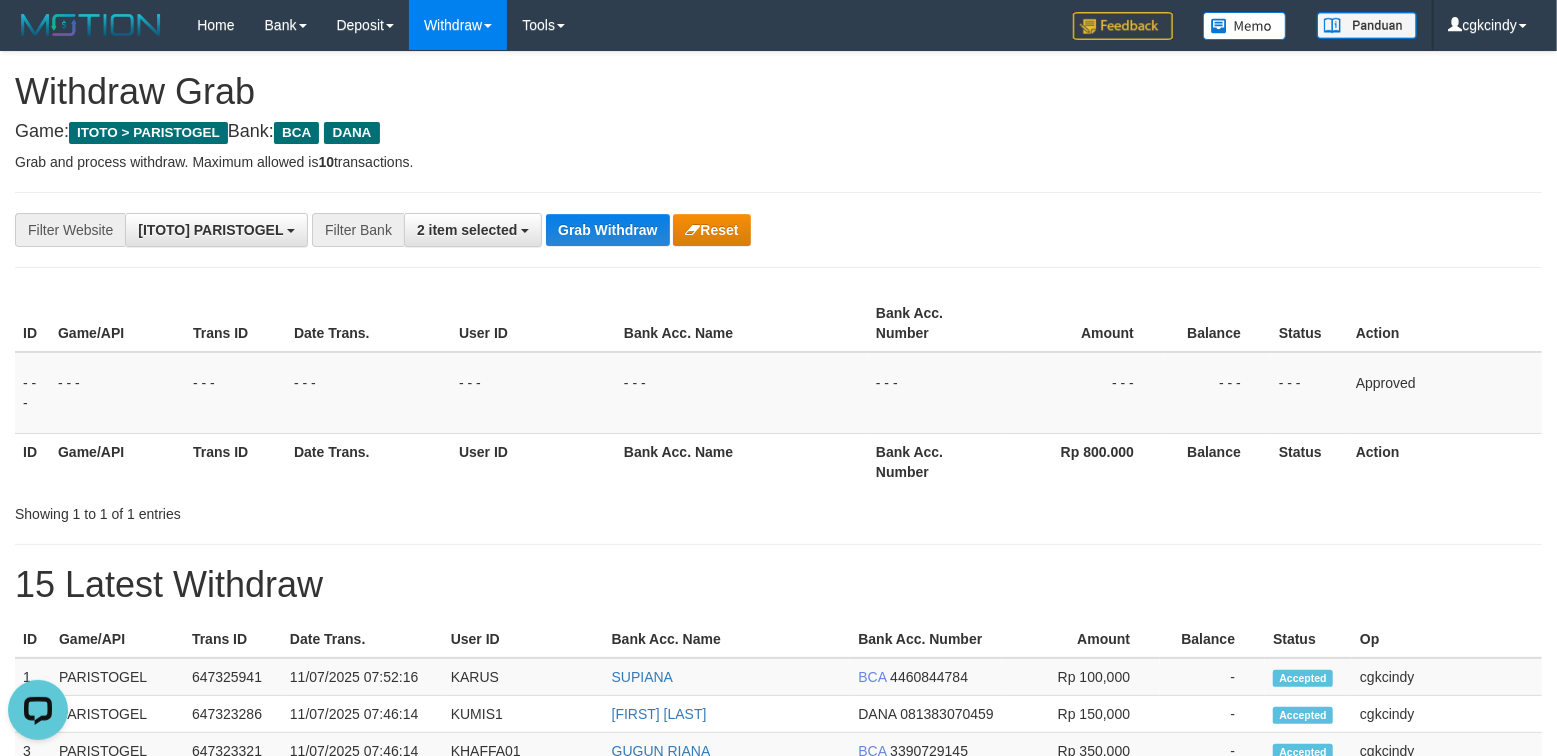click on "**********" at bounding box center [778, 953] 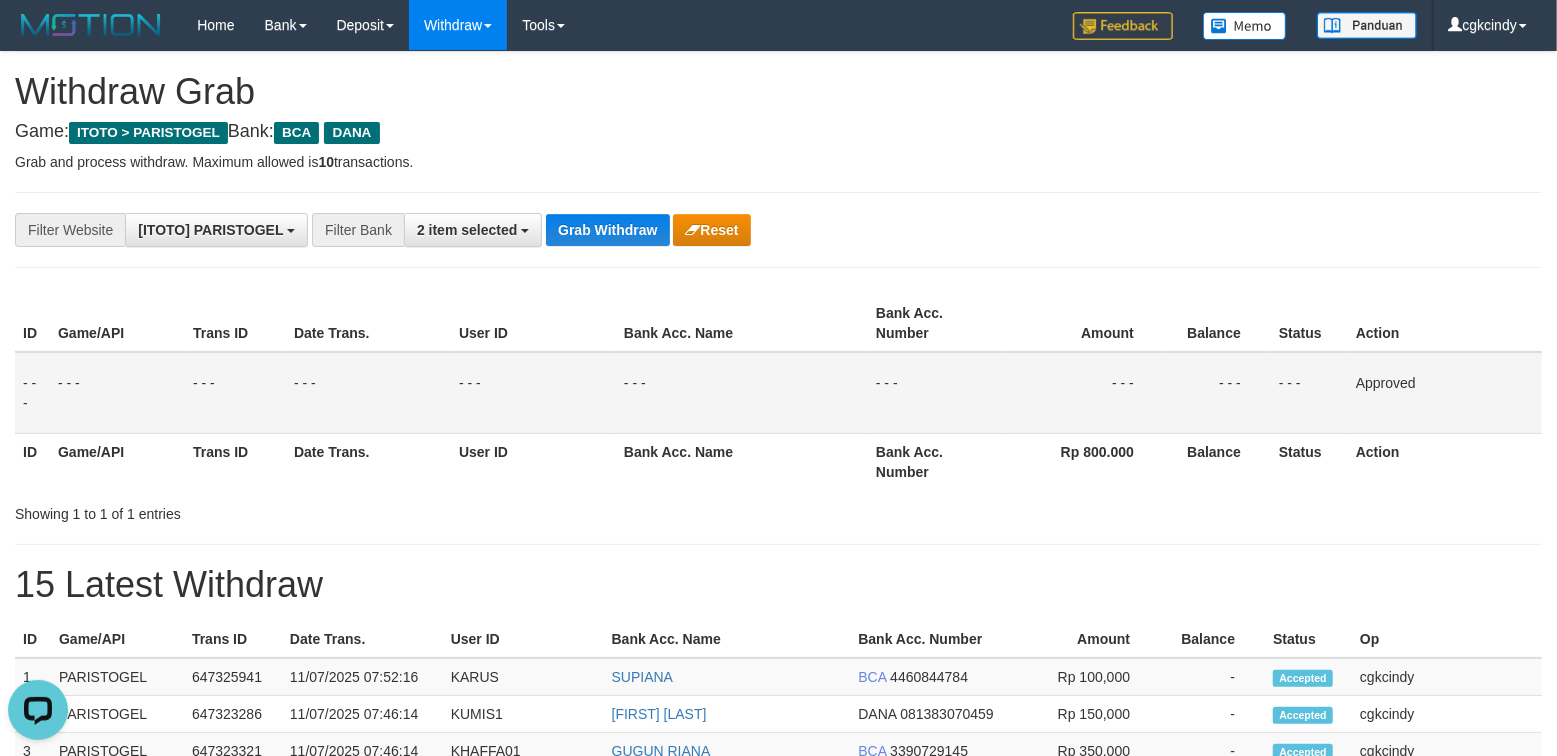click on "Approved" at bounding box center [1445, 393] 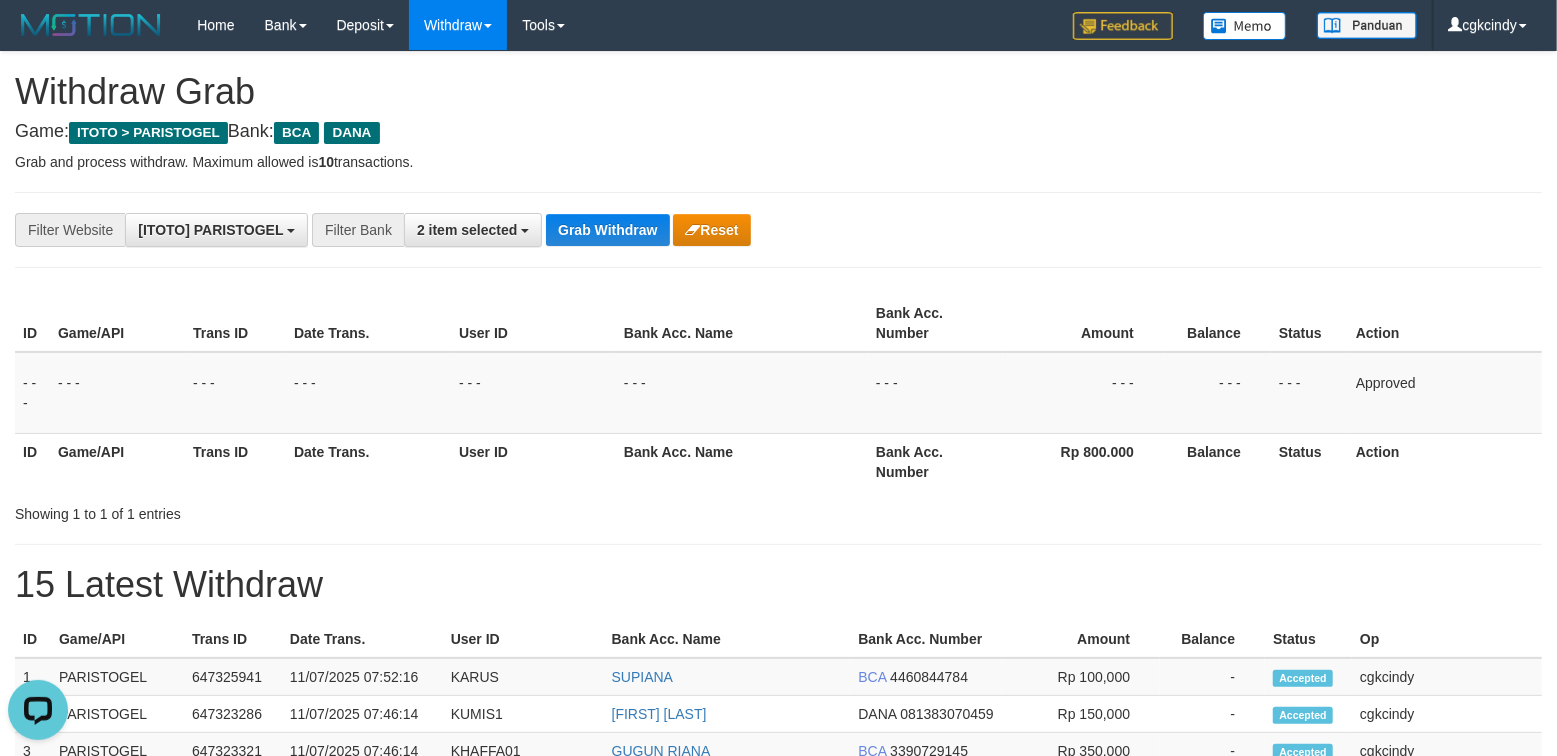 click at bounding box center [778, 192] 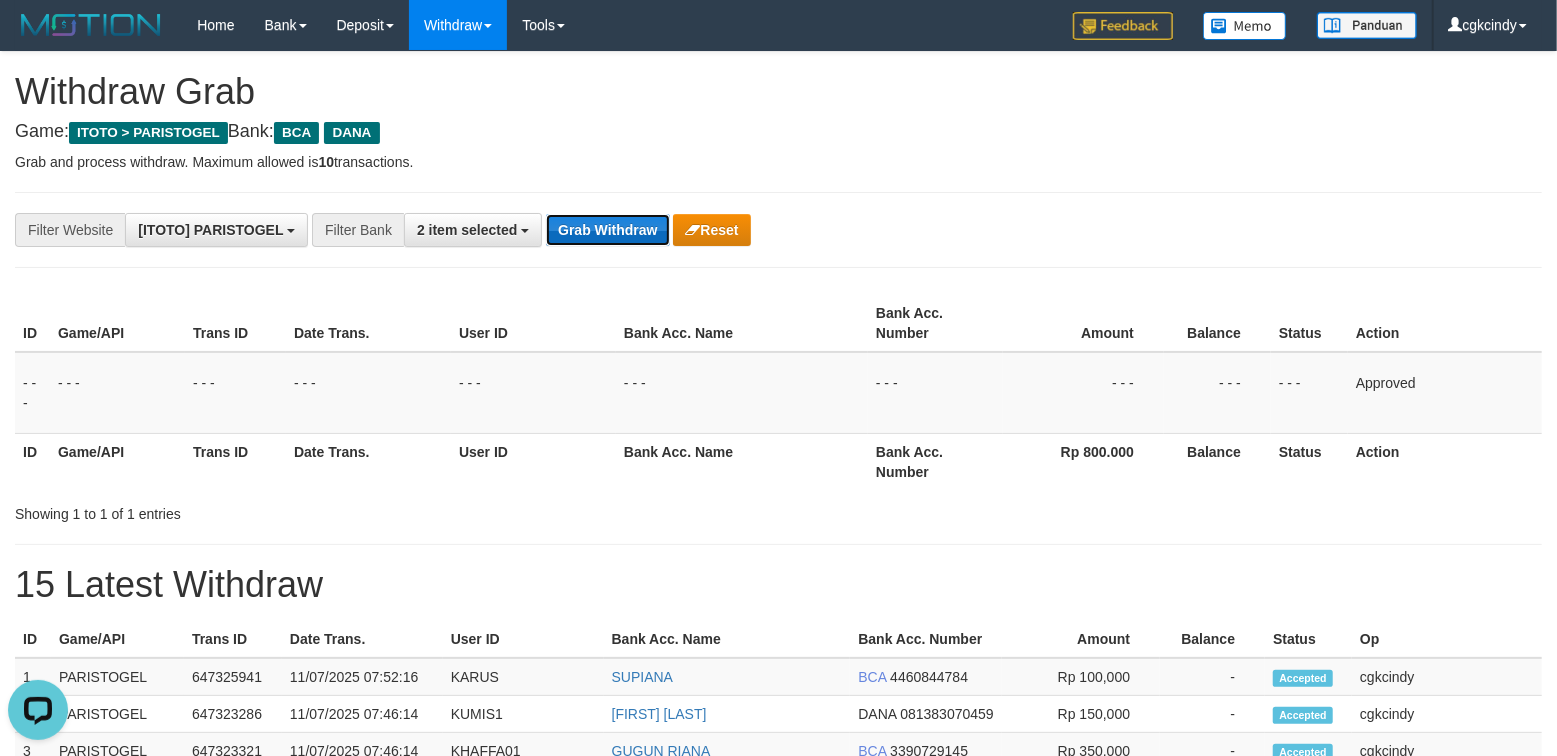 click on "Grab Withdraw" at bounding box center [607, 230] 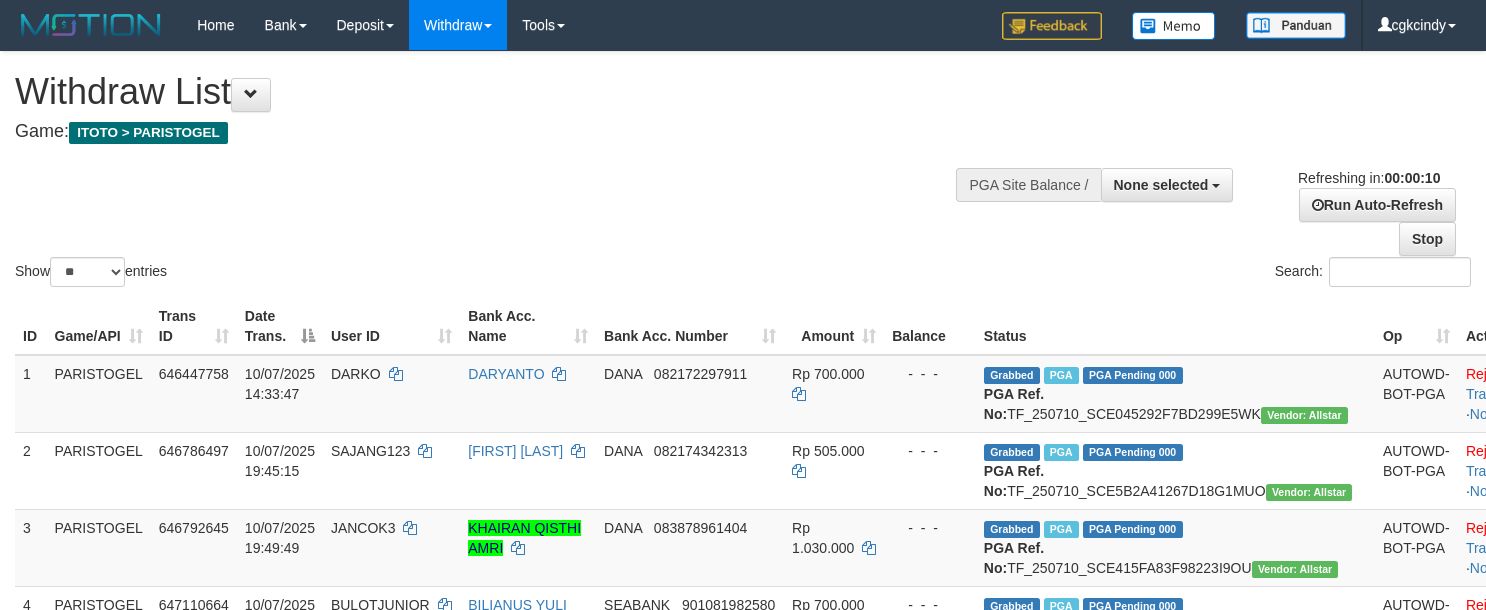 select 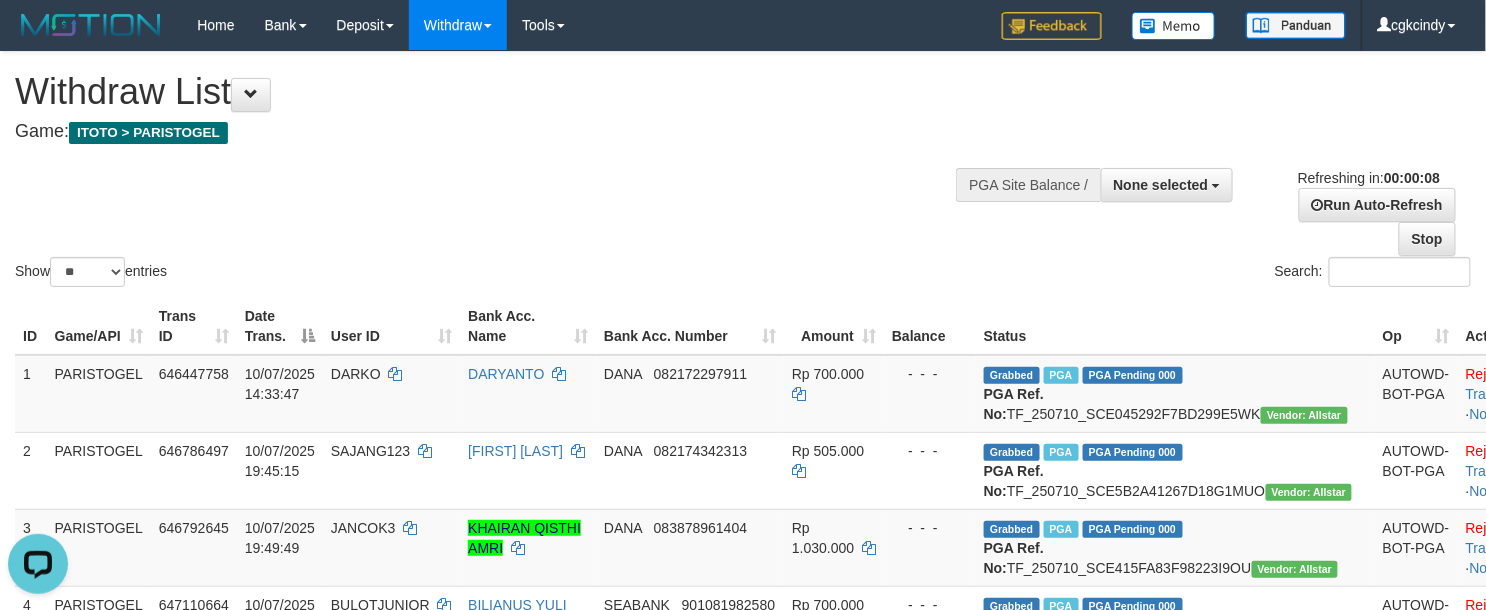 scroll, scrollTop: 0, scrollLeft: 0, axis: both 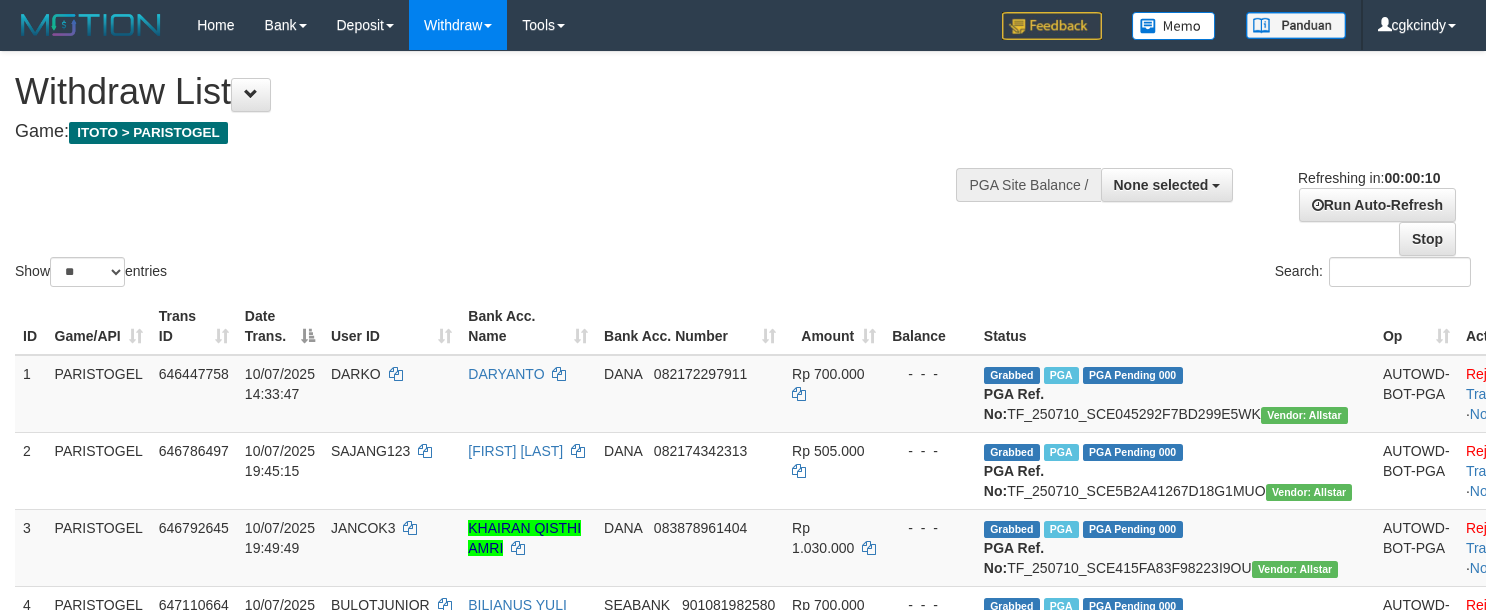 select 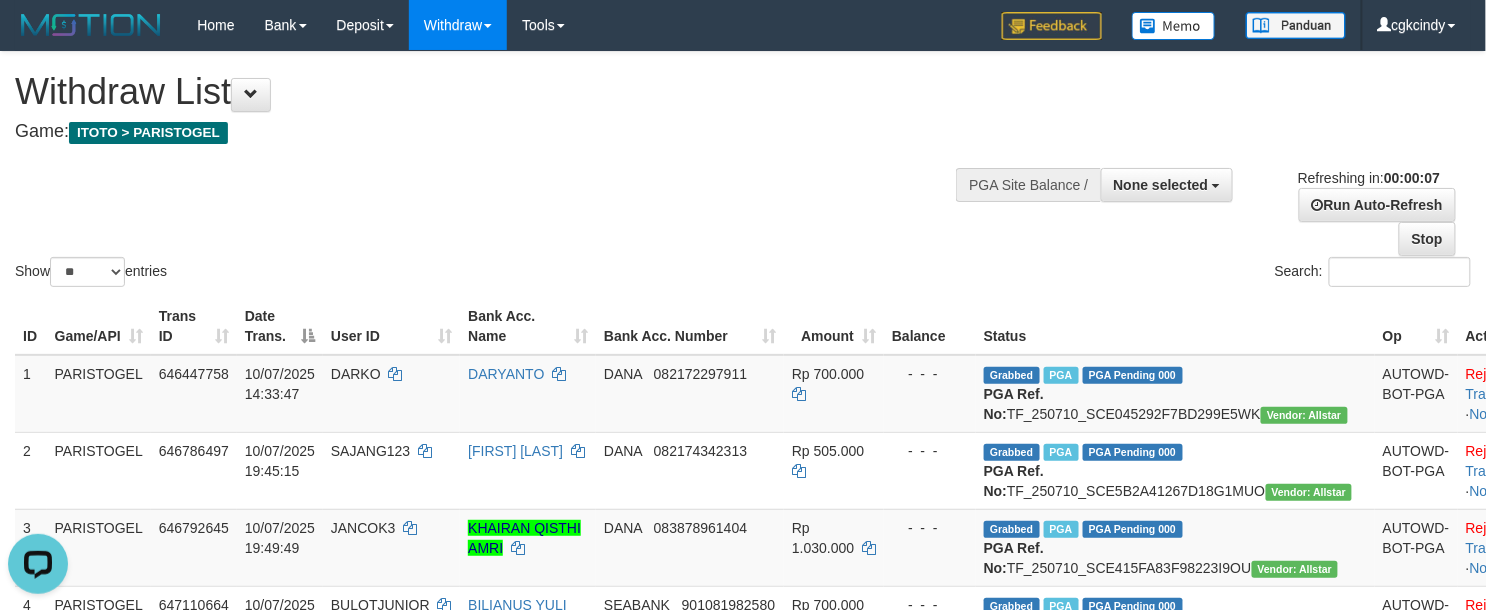 scroll, scrollTop: 0, scrollLeft: 0, axis: both 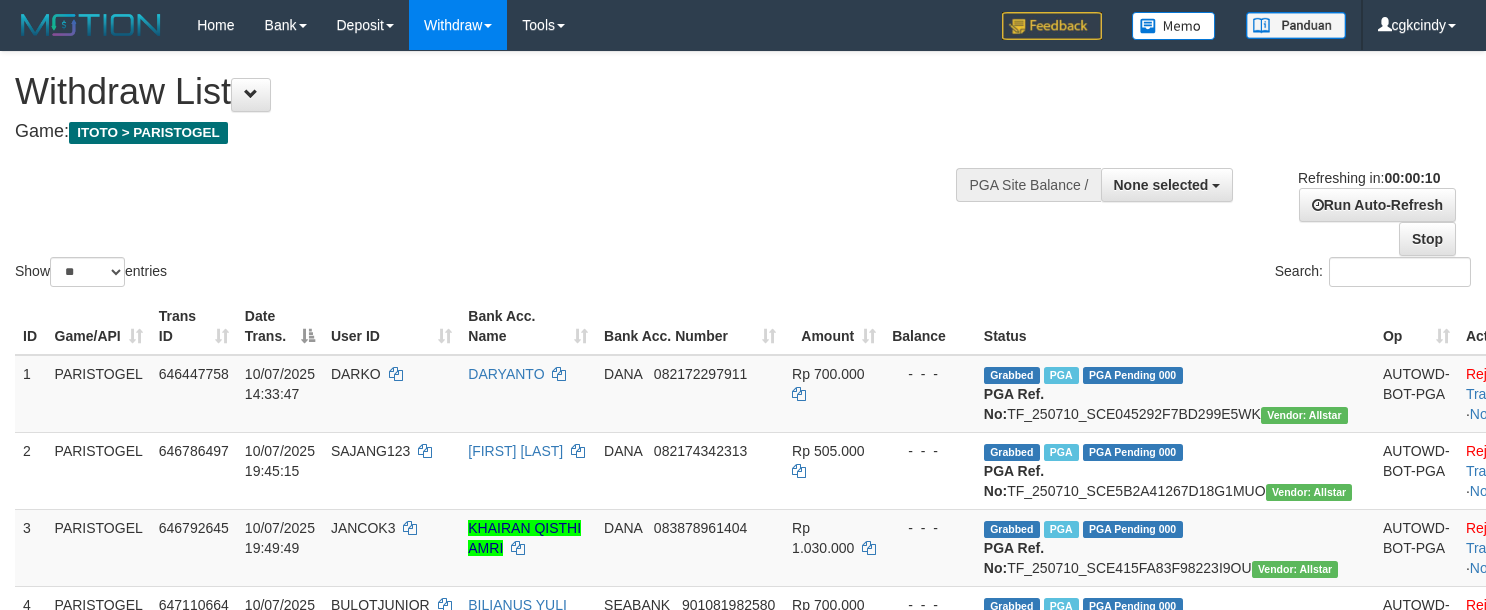 select 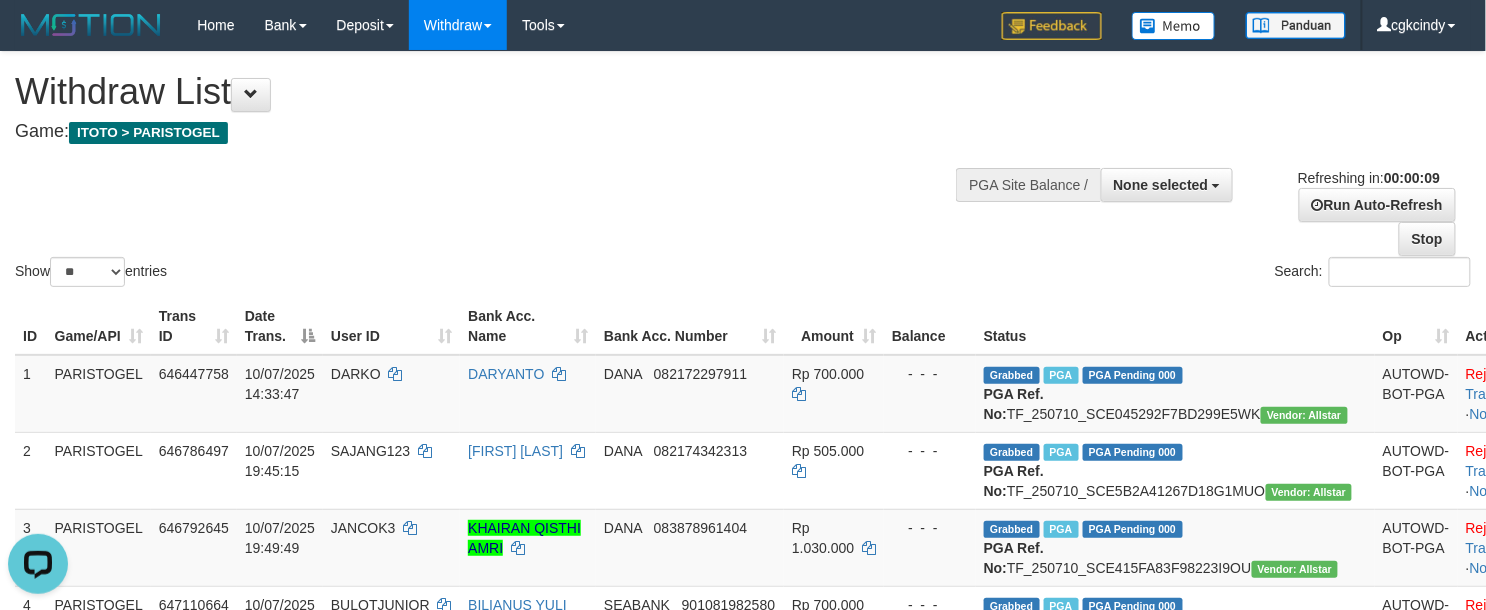 scroll, scrollTop: 0, scrollLeft: 0, axis: both 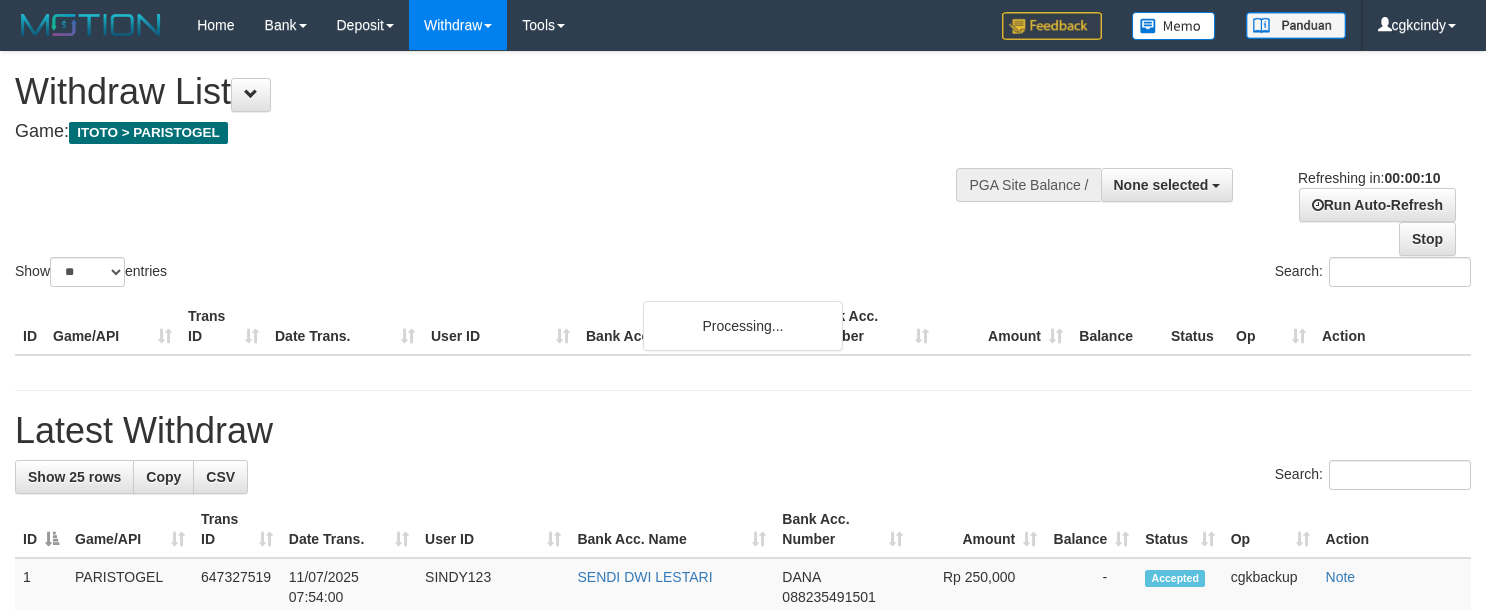 select 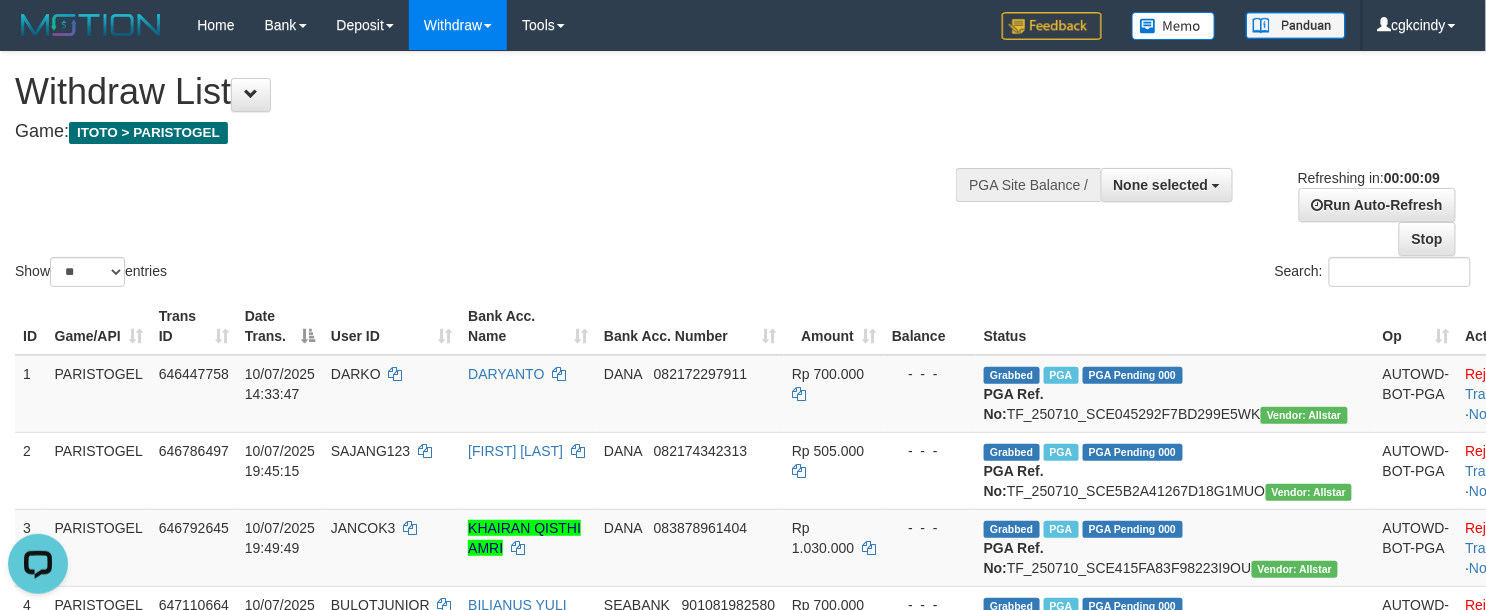 scroll, scrollTop: 0, scrollLeft: 0, axis: both 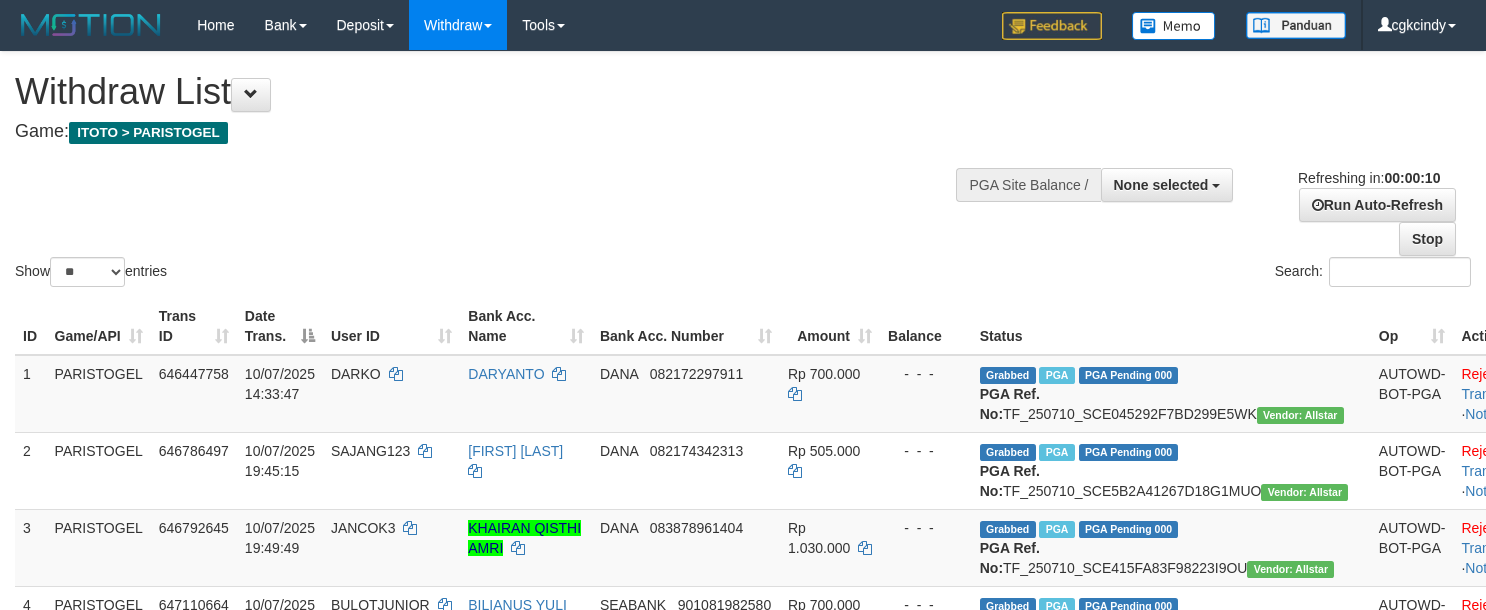 select 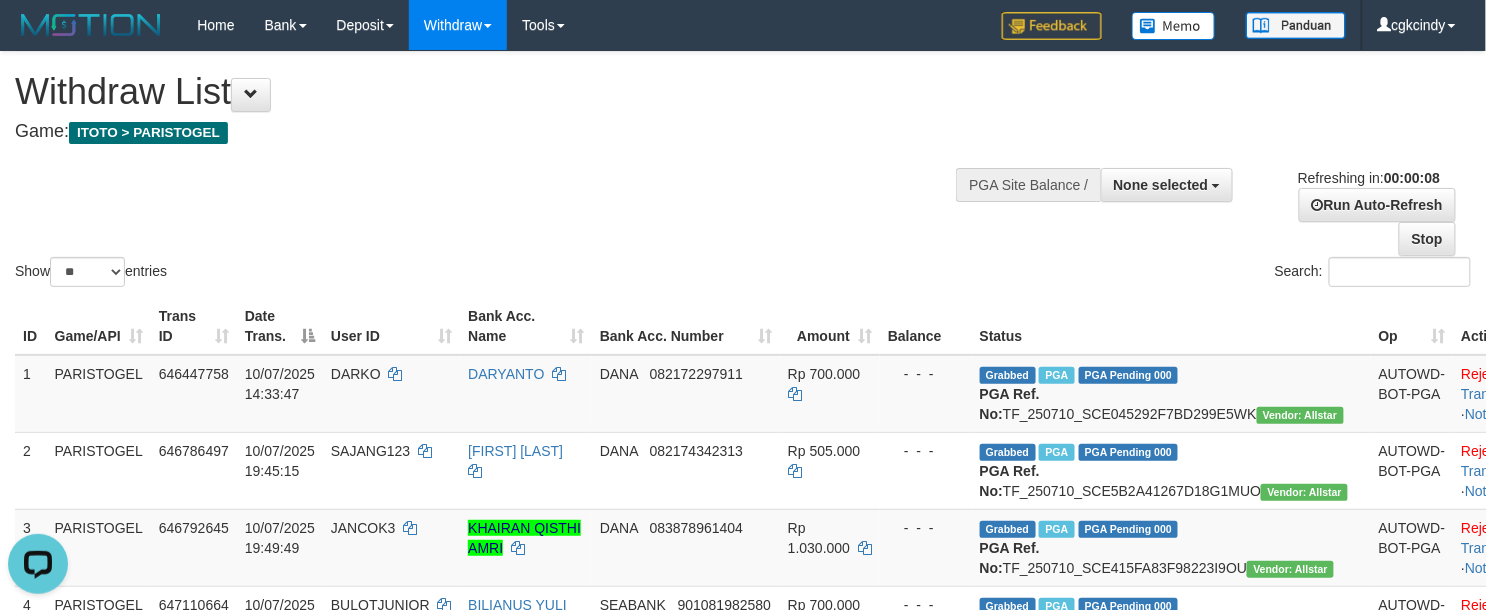 scroll, scrollTop: 0, scrollLeft: 0, axis: both 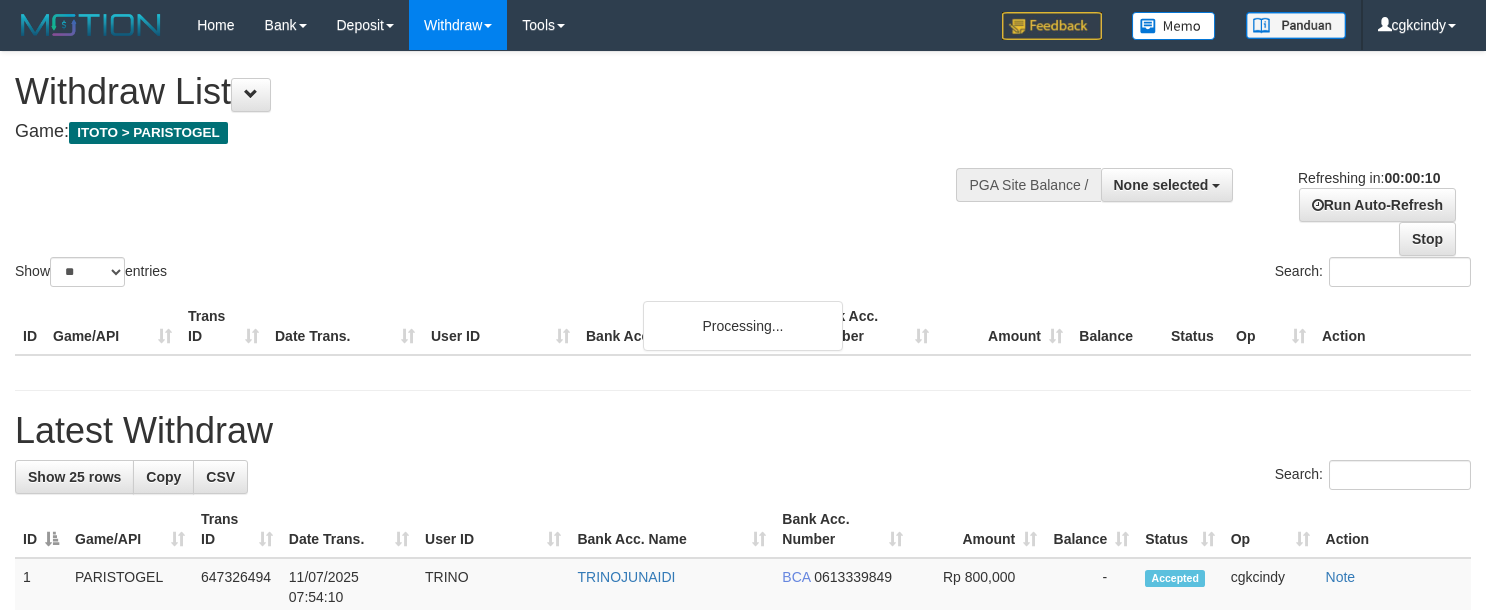 select 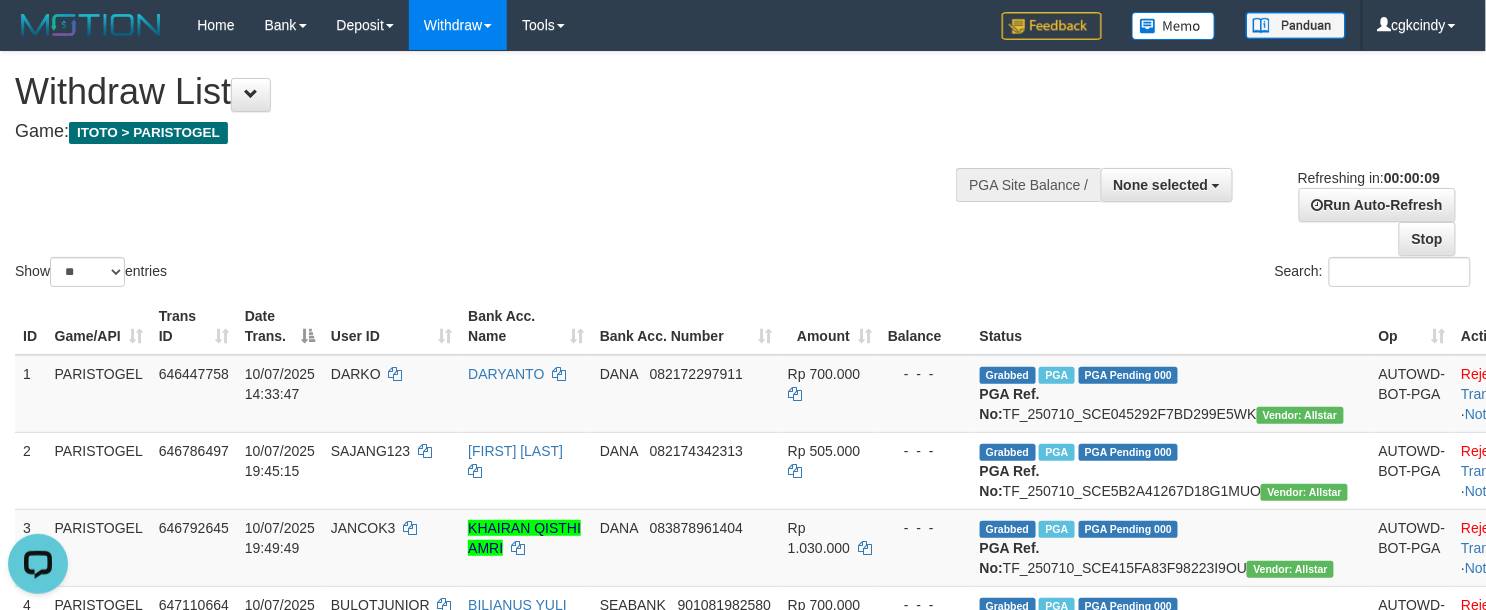 scroll, scrollTop: 0, scrollLeft: 0, axis: both 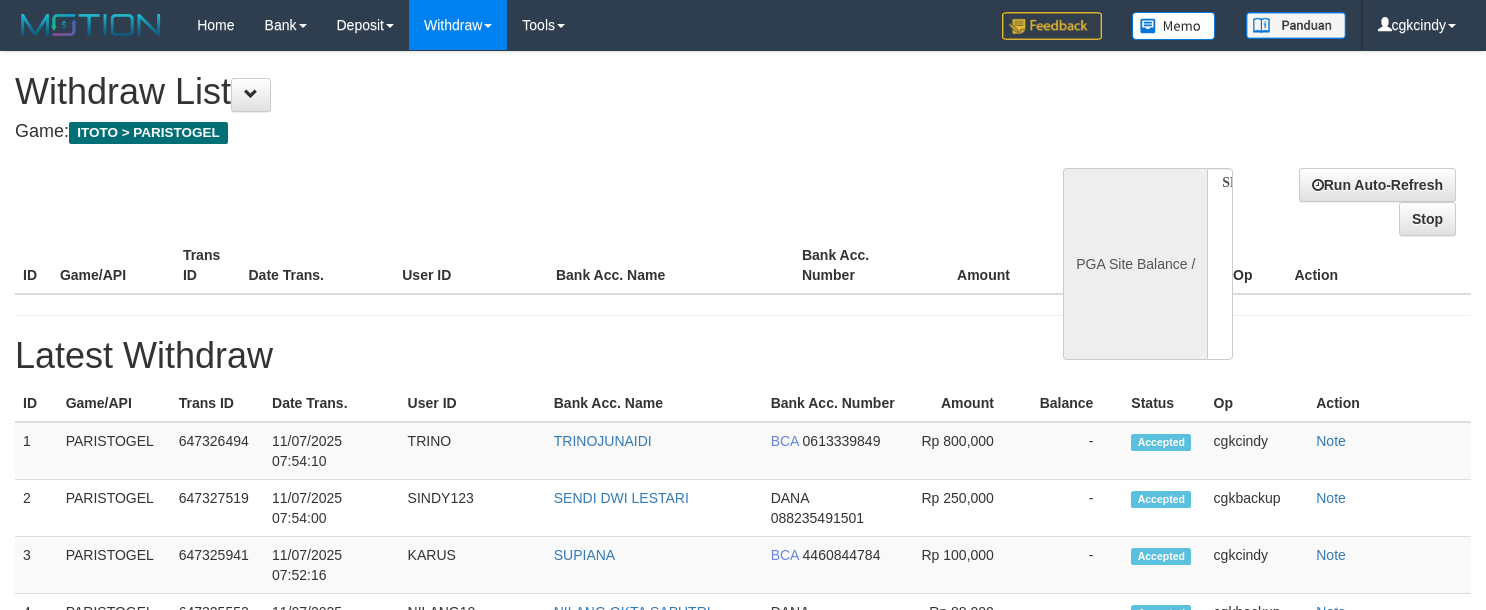 select 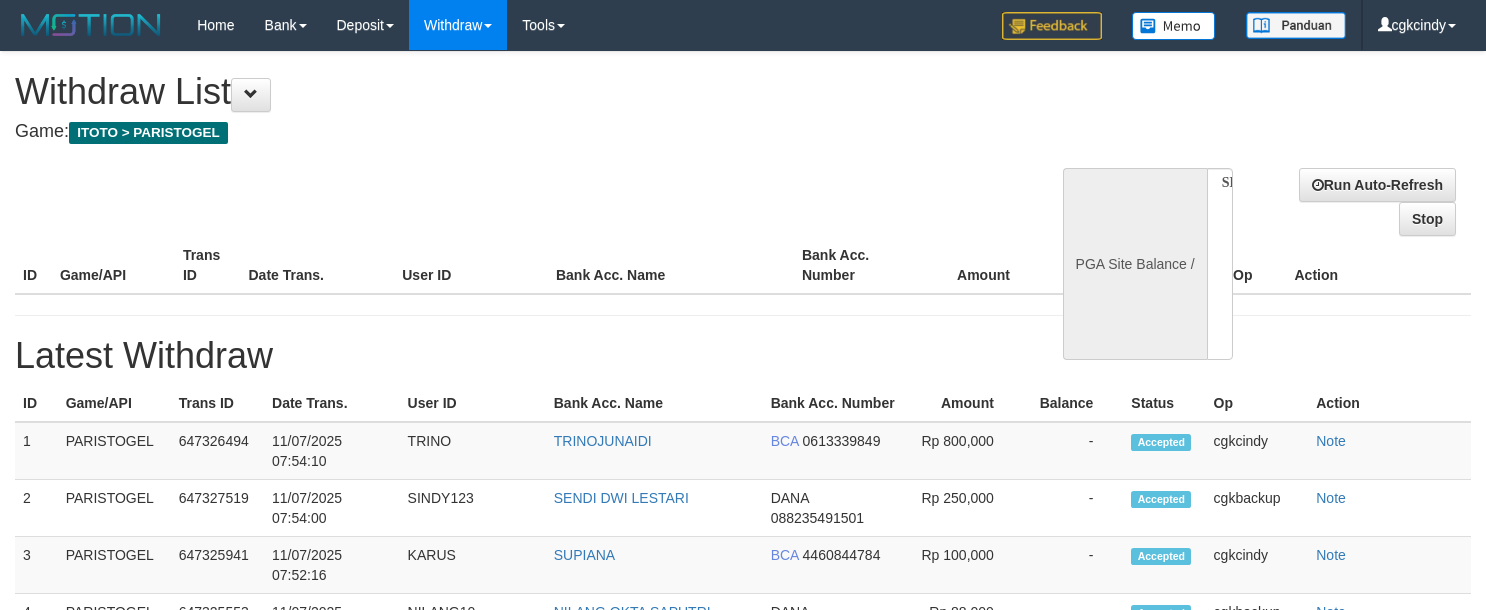 scroll, scrollTop: 0, scrollLeft: 0, axis: both 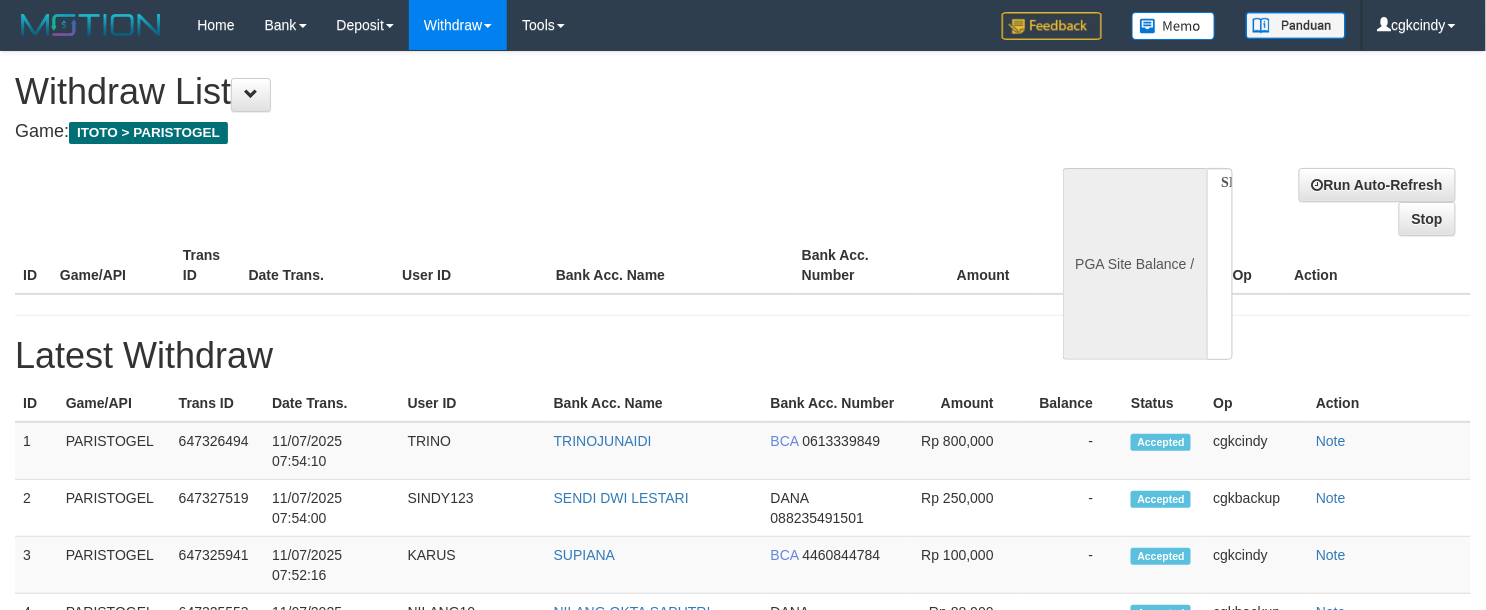 select on "**" 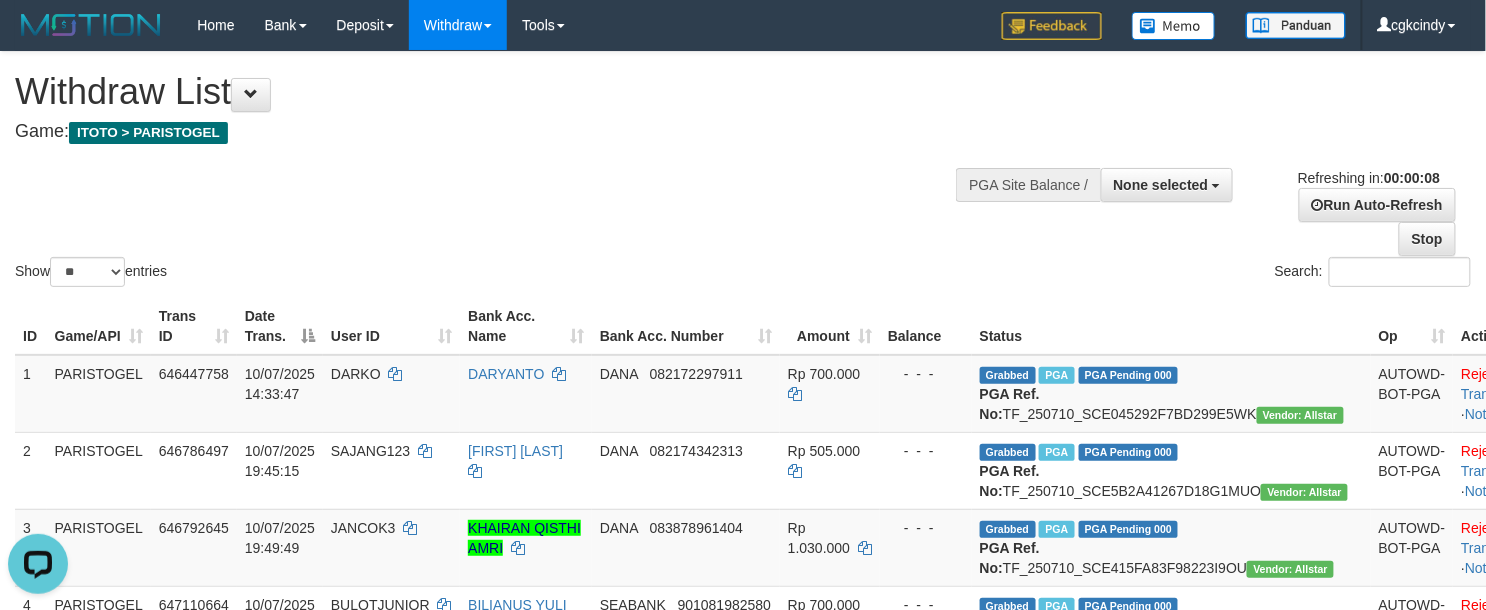 scroll, scrollTop: 0, scrollLeft: 0, axis: both 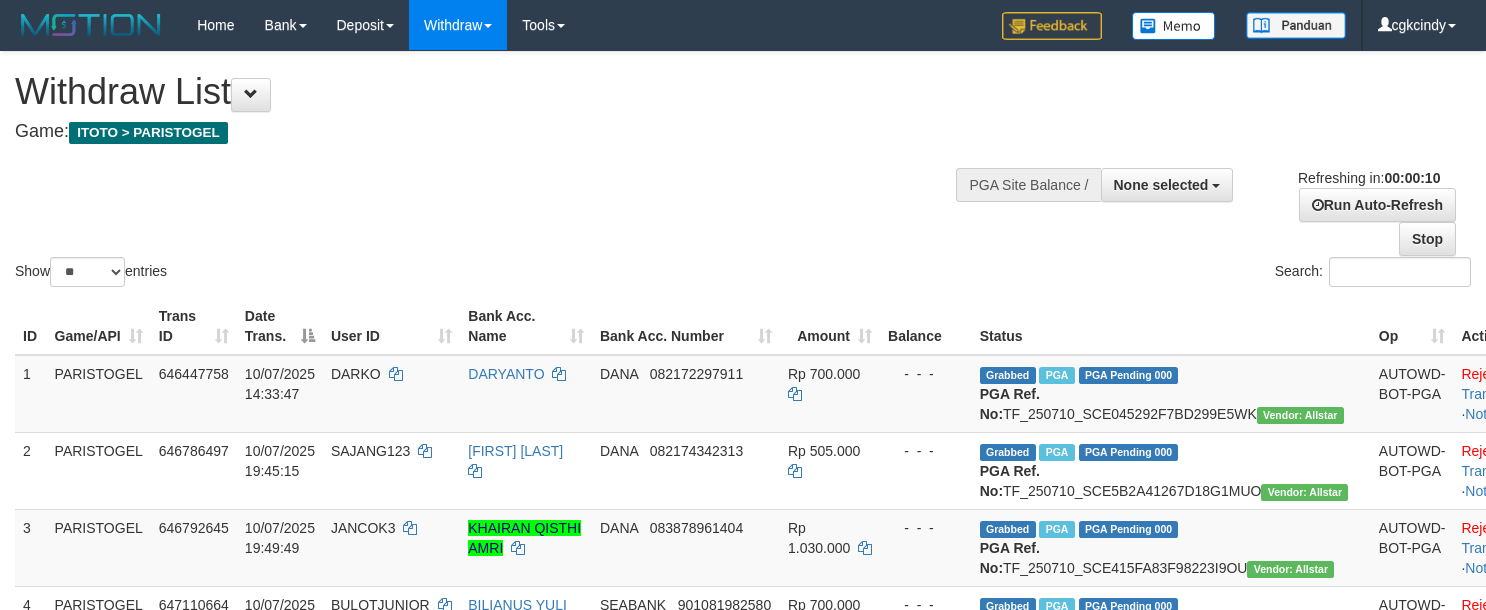 select 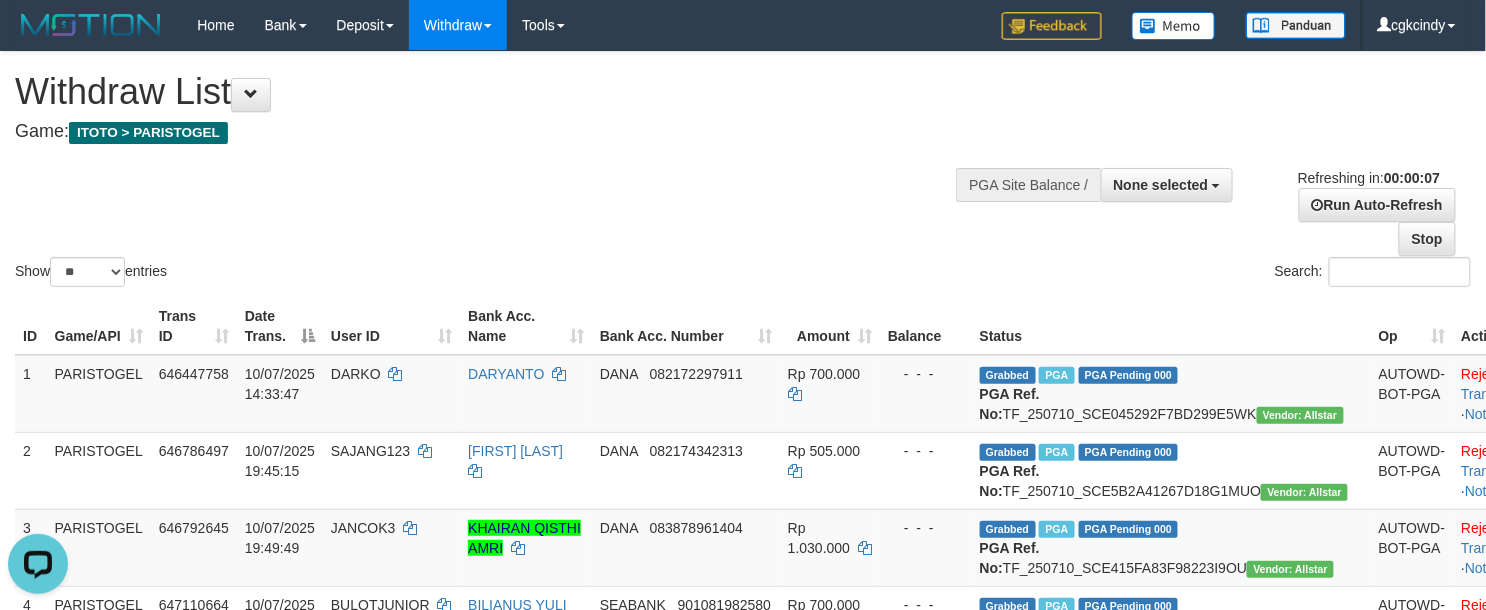 scroll, scrollTop: 0, scrollLeft: 0, axis: both 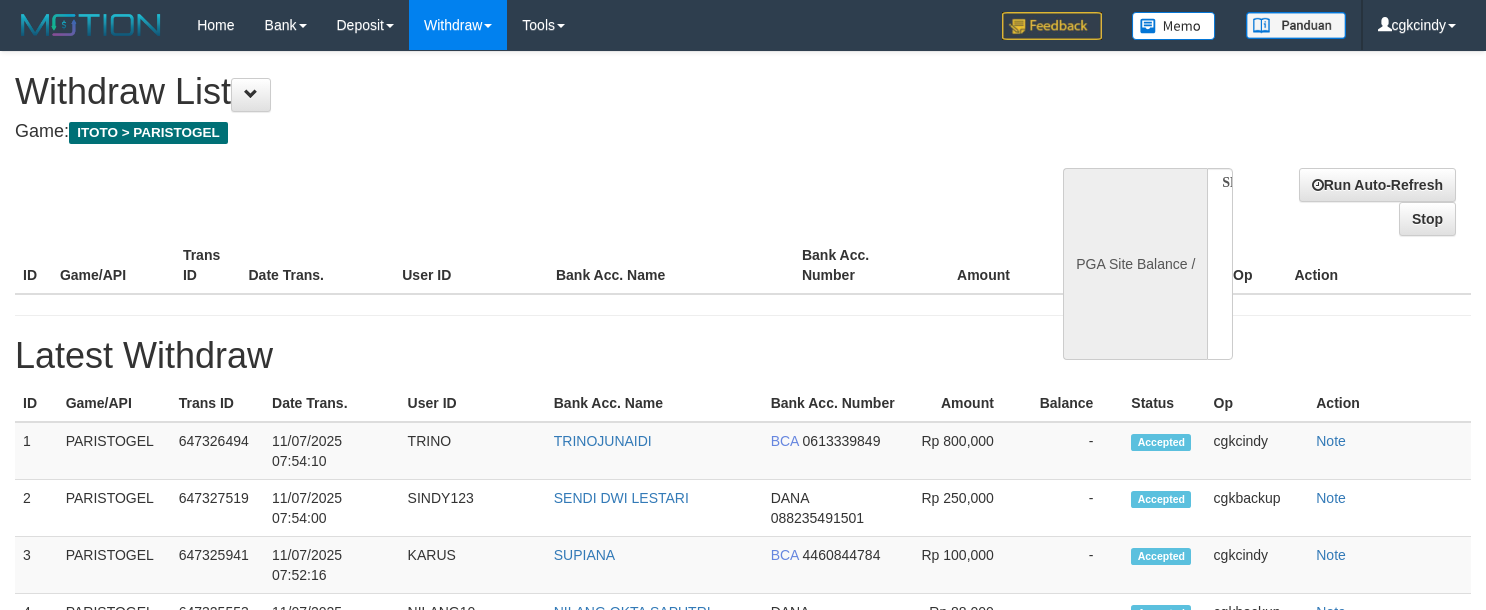 select 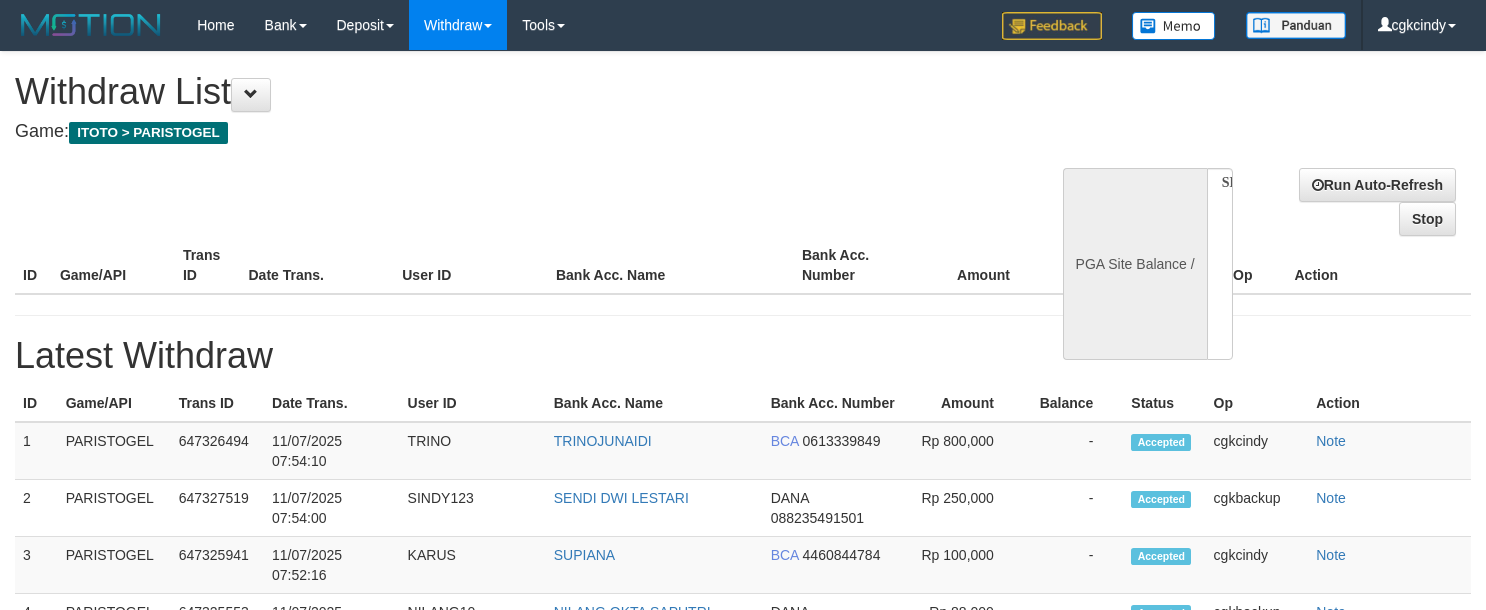 scroll, scrollTop: 0, scrollLeft: 0, axis: both 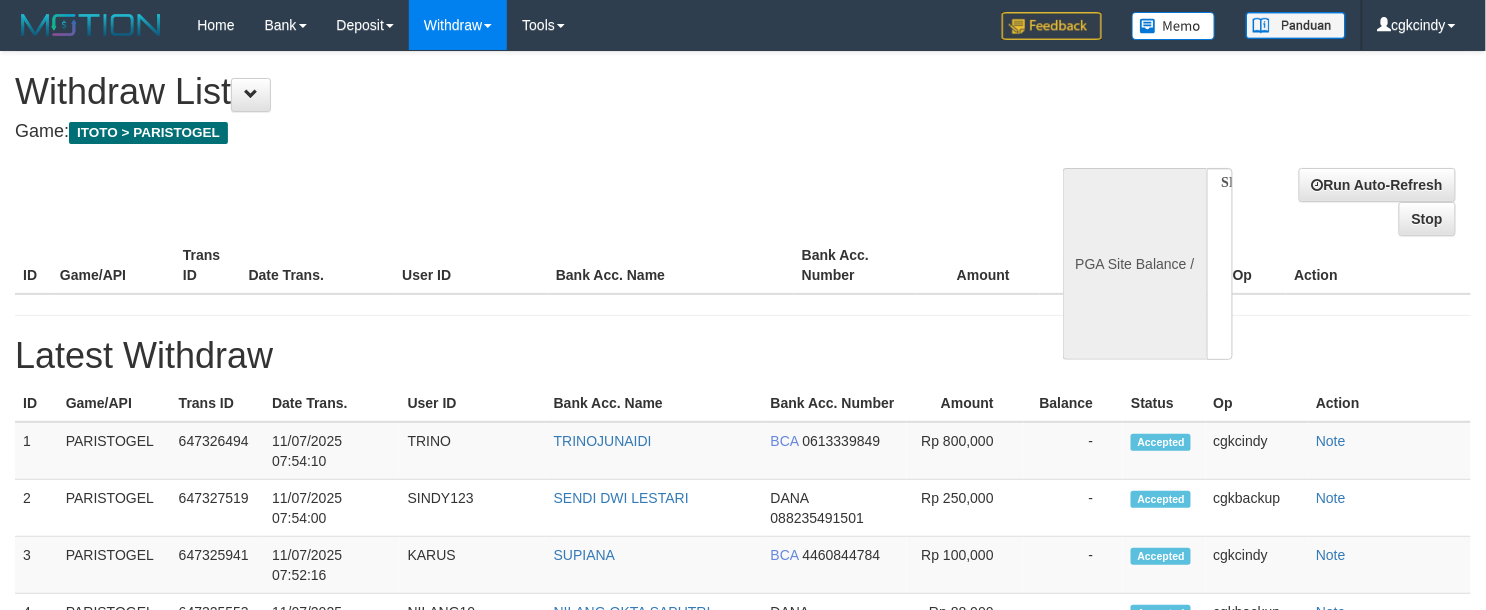 select on "**" 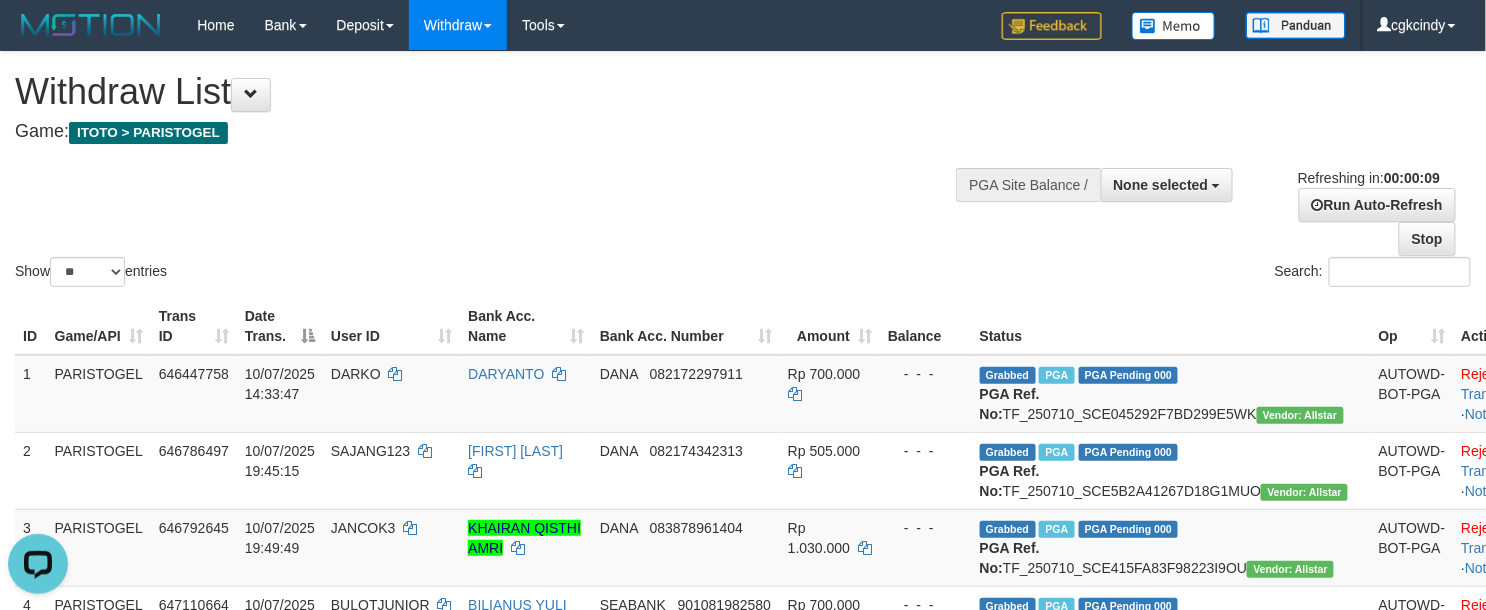scroll, scrollTop: 0, scrollLeft: 0, axis: both 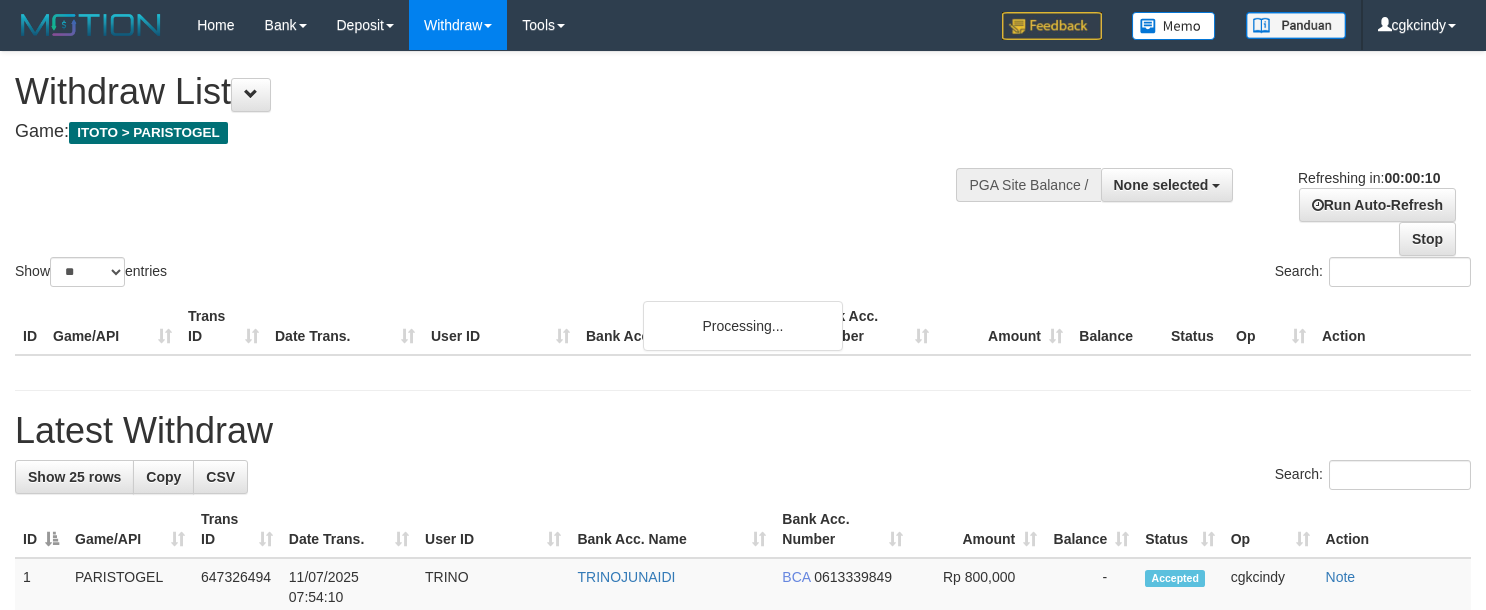 select 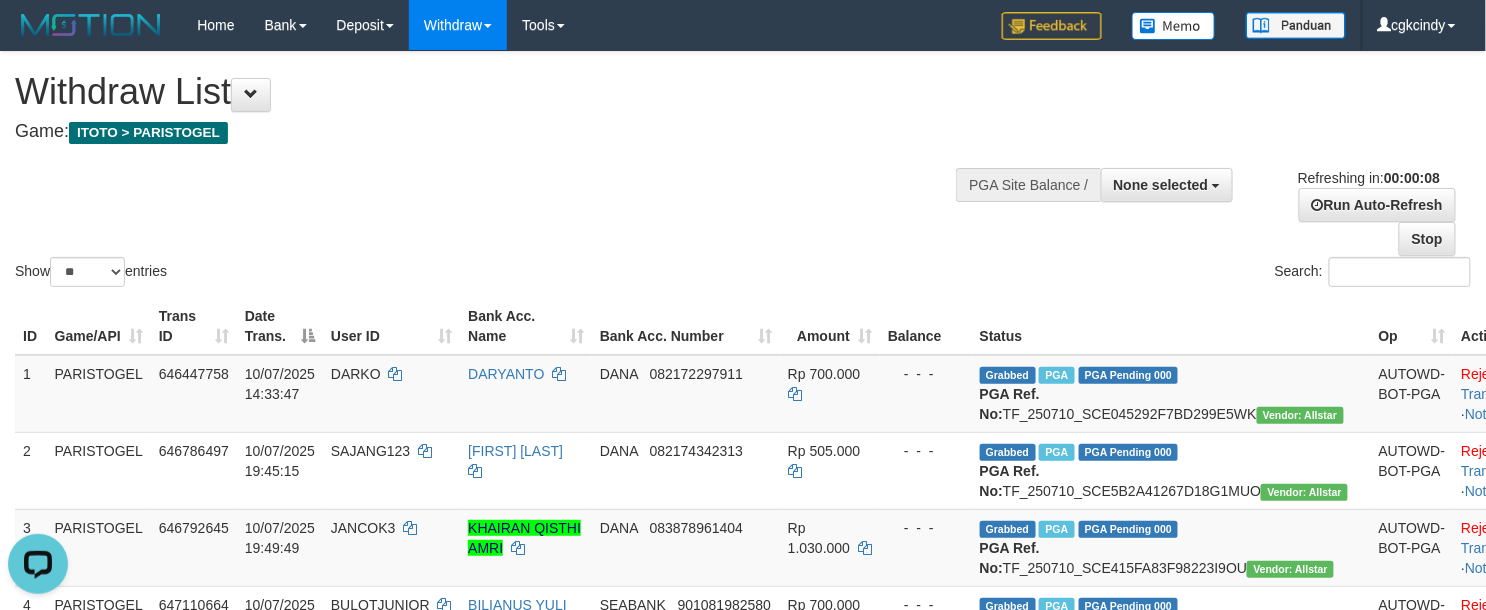 scroll, scrollTop: 0, scrollLeft: 0, axis: both 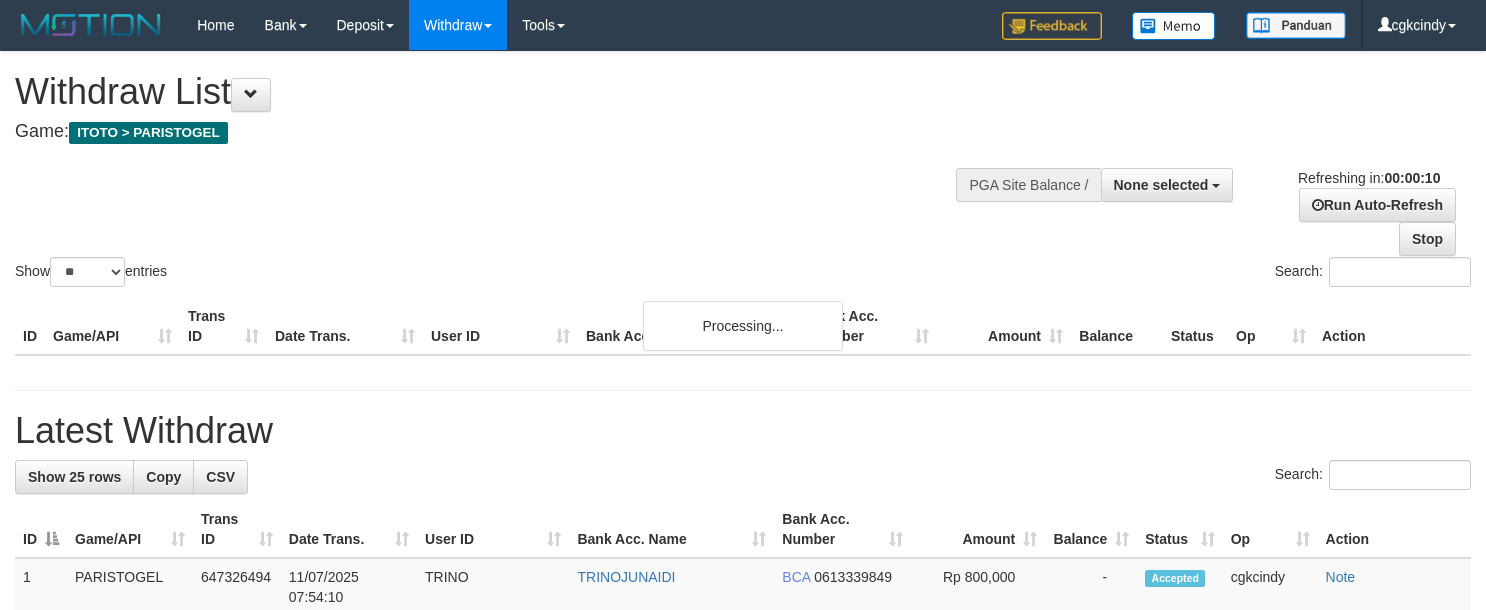 select 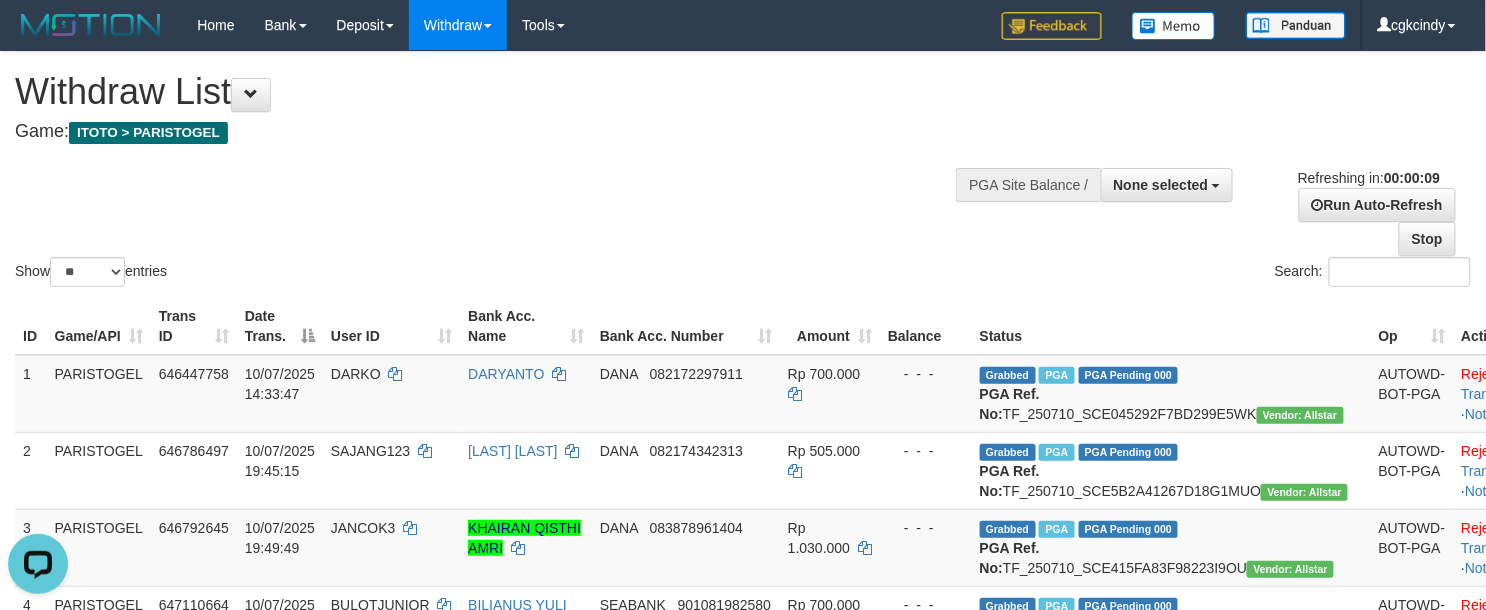 scroll, scrollTop: 0, scrollLeft: 0, axis: both 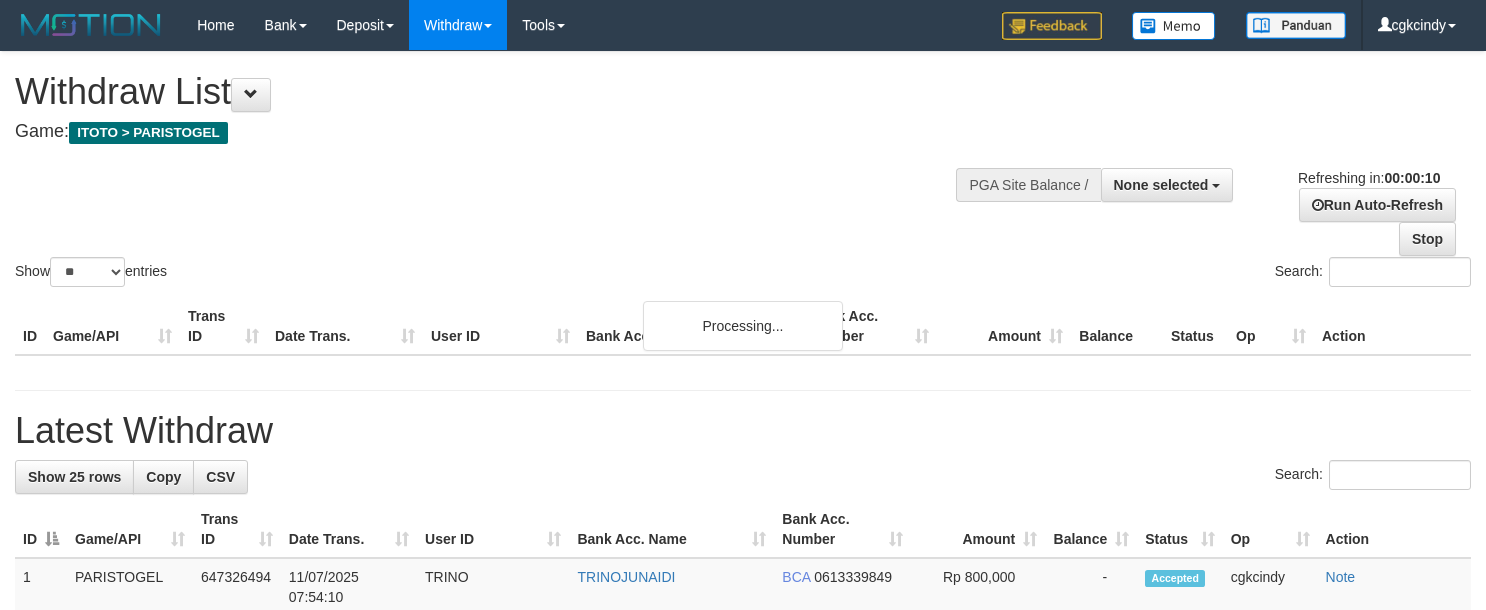 select 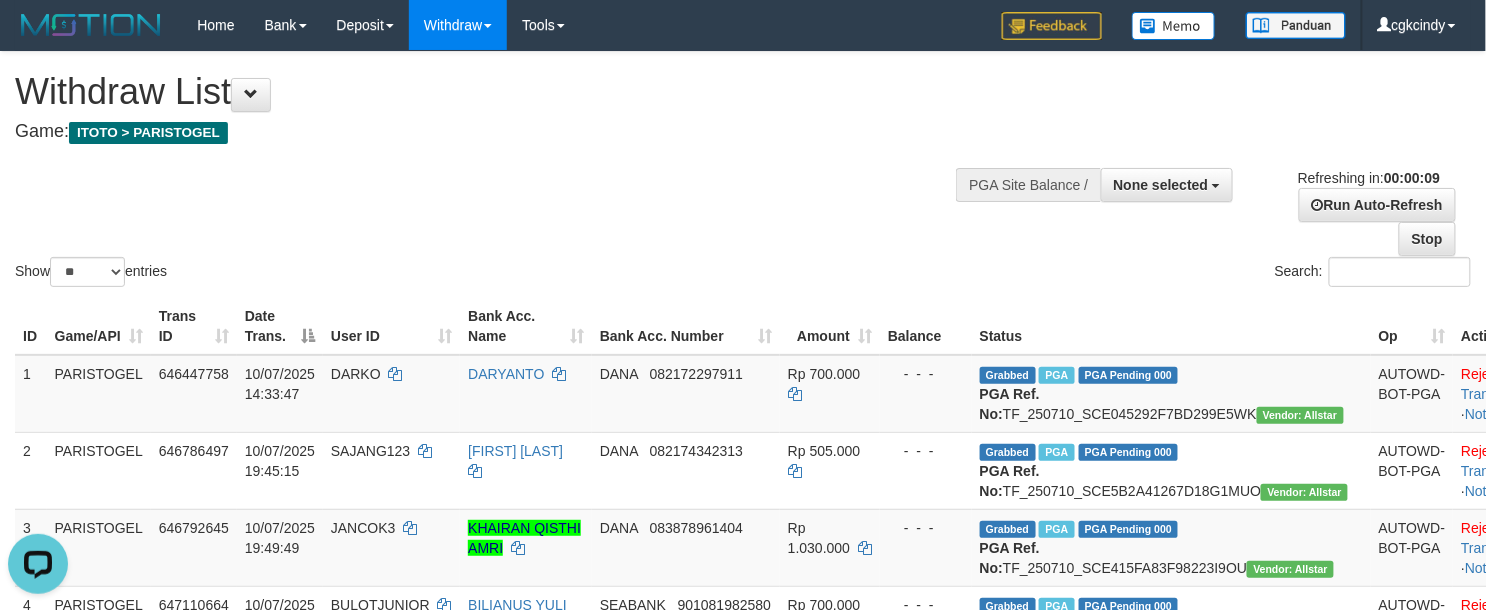 scroll, scrollTop: 0, scrollLeft: 0, axis: both 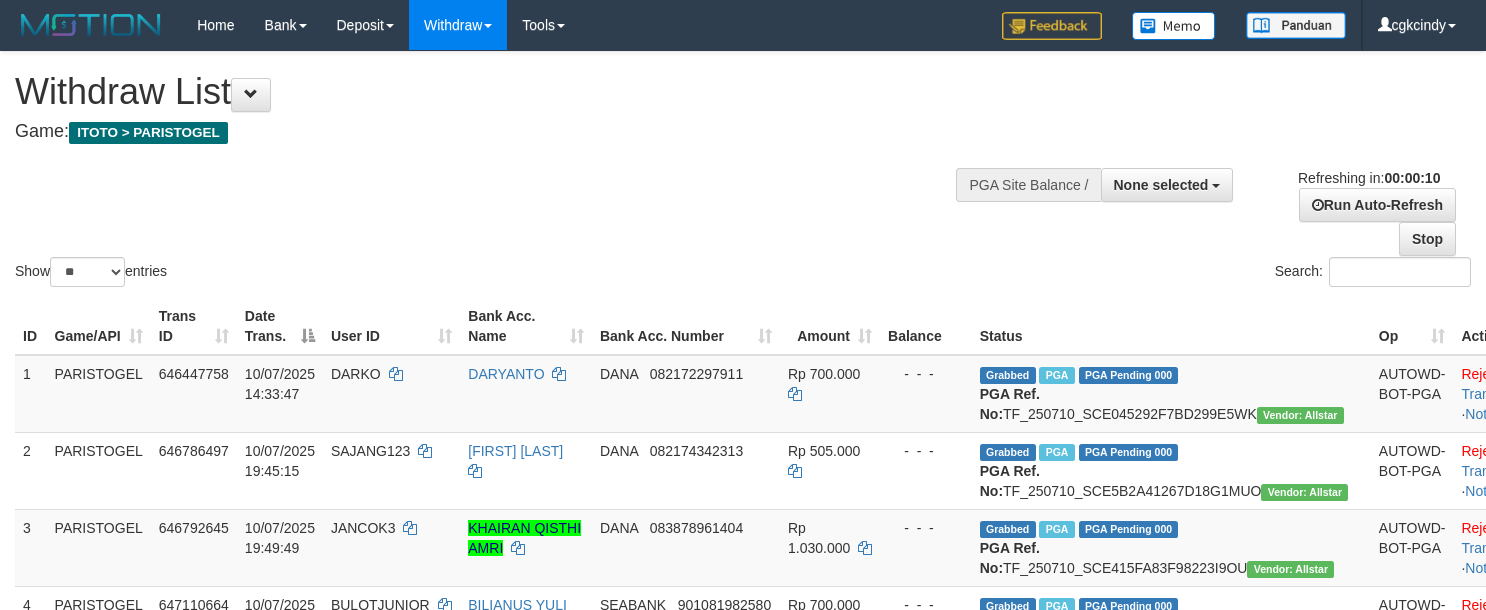 select 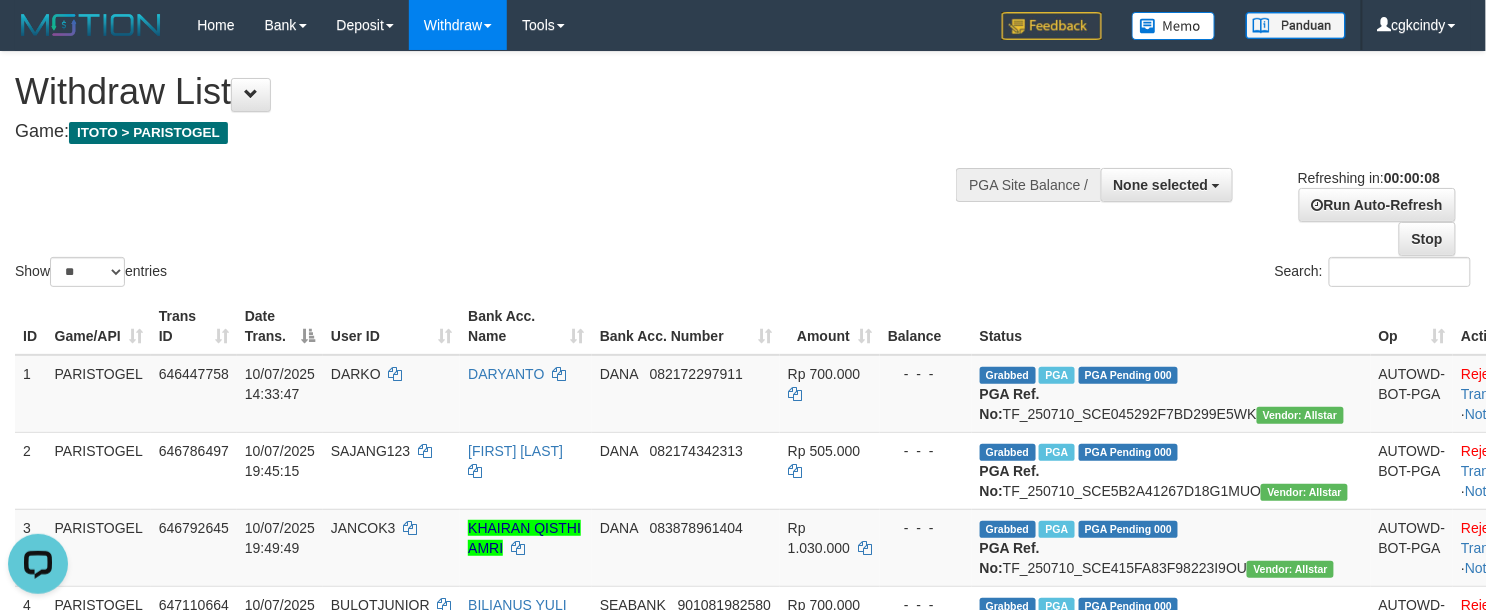 scroll, scrollTop: 0, scrollLeft: 0, axis: both 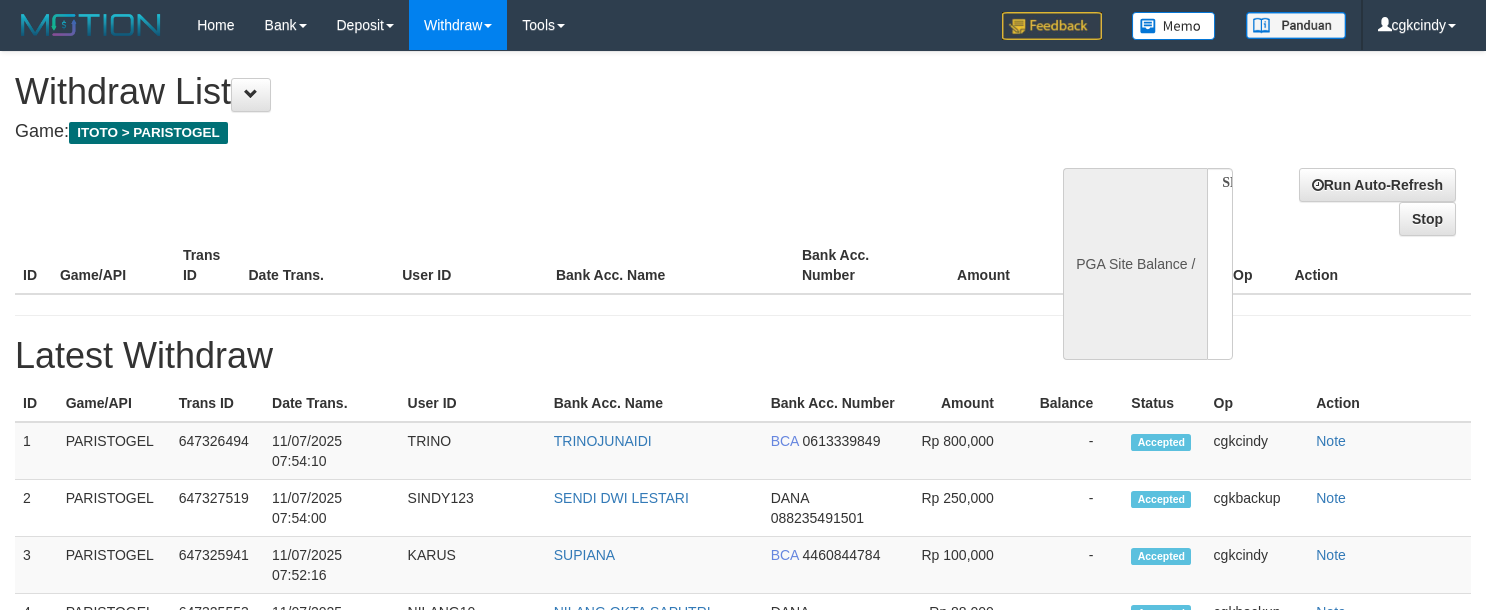 select 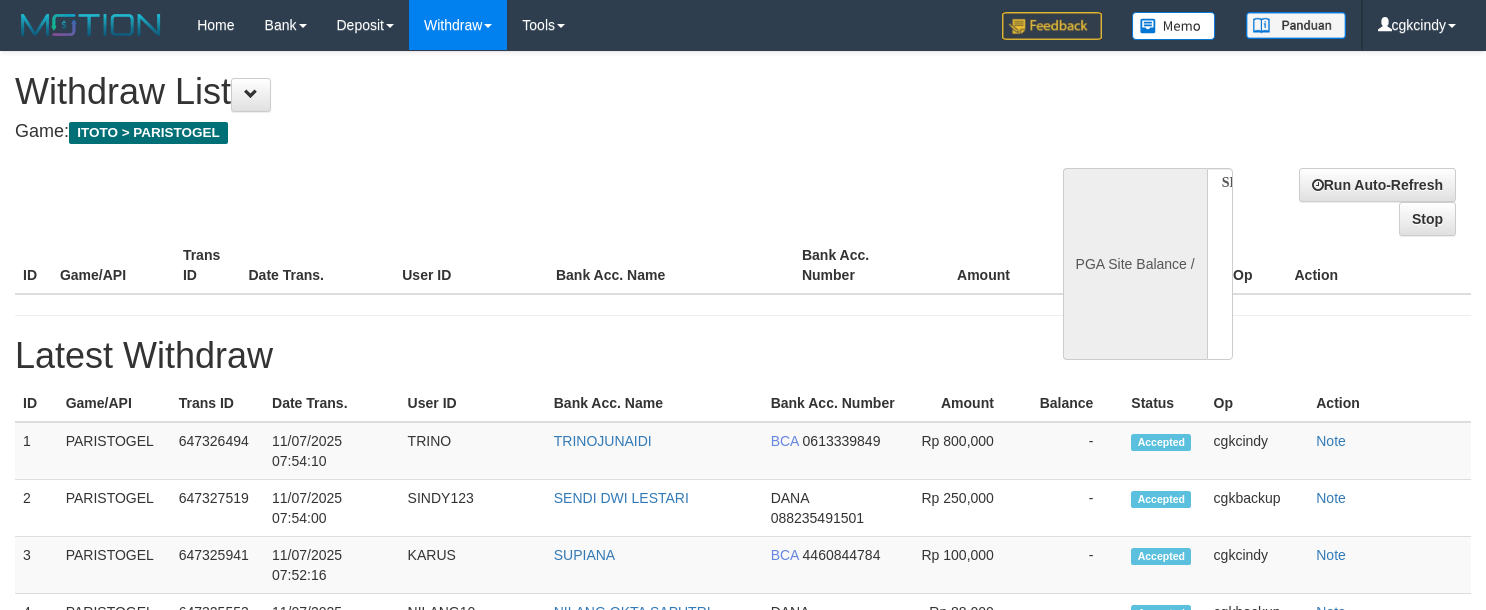 scroll, scrollTop: 0, scrollLeft: 0, axis: both 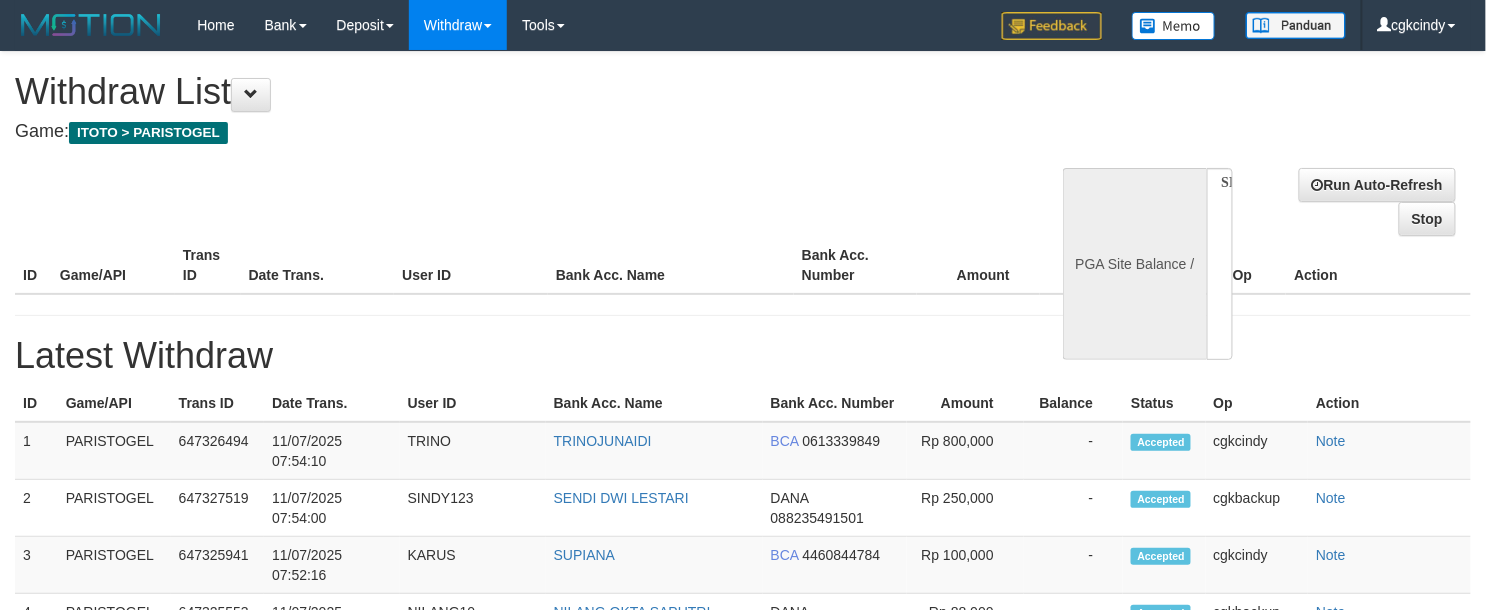 select on "**" 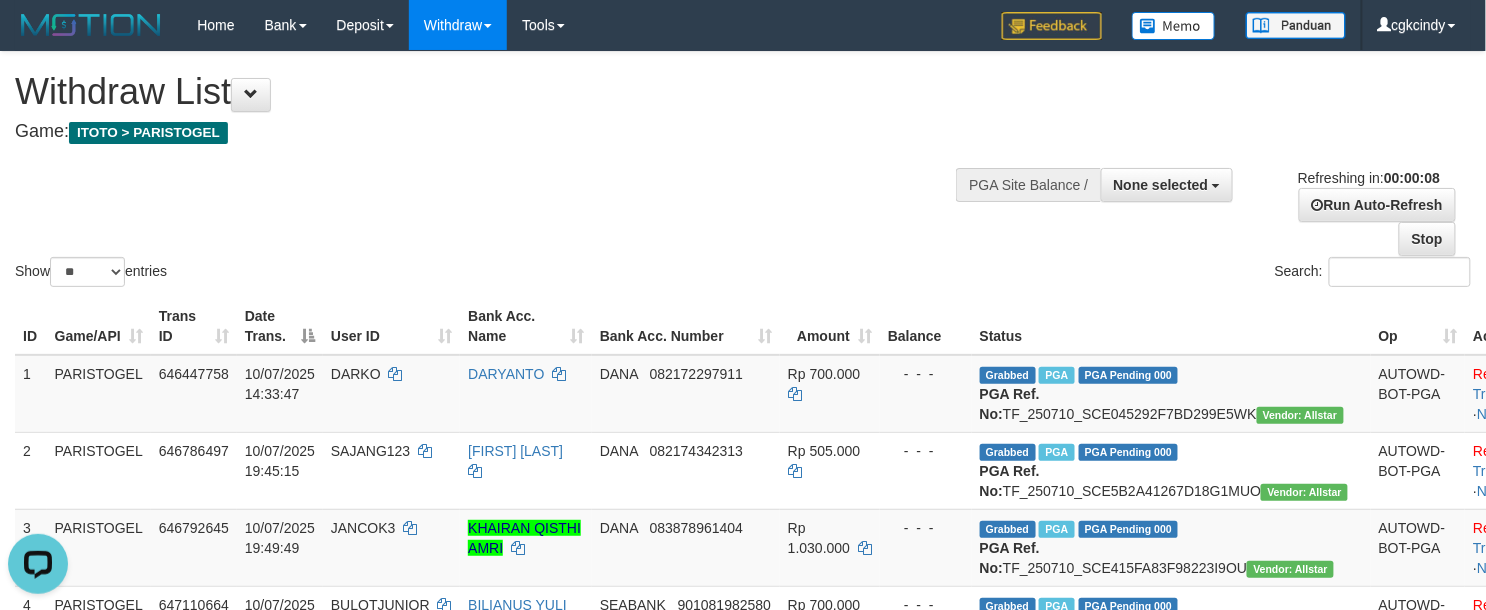 scroll, scrollTop: 0, scrollLeft: 0, axis: both 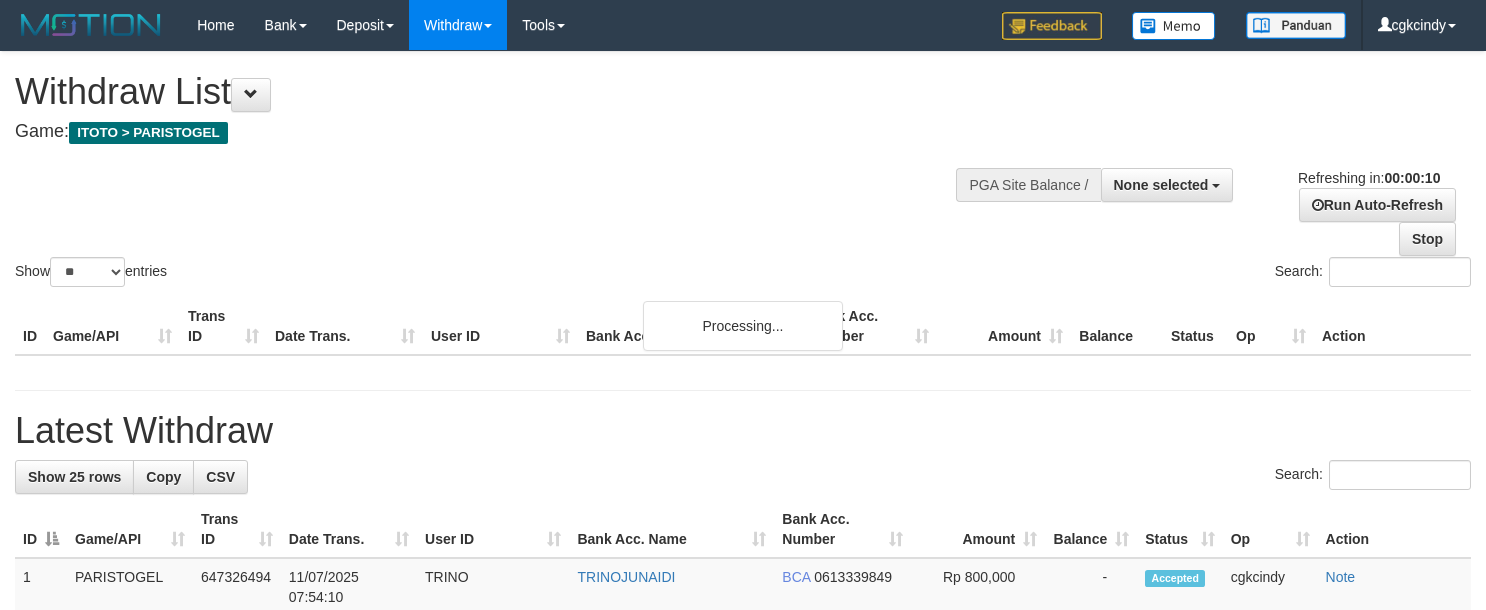 select 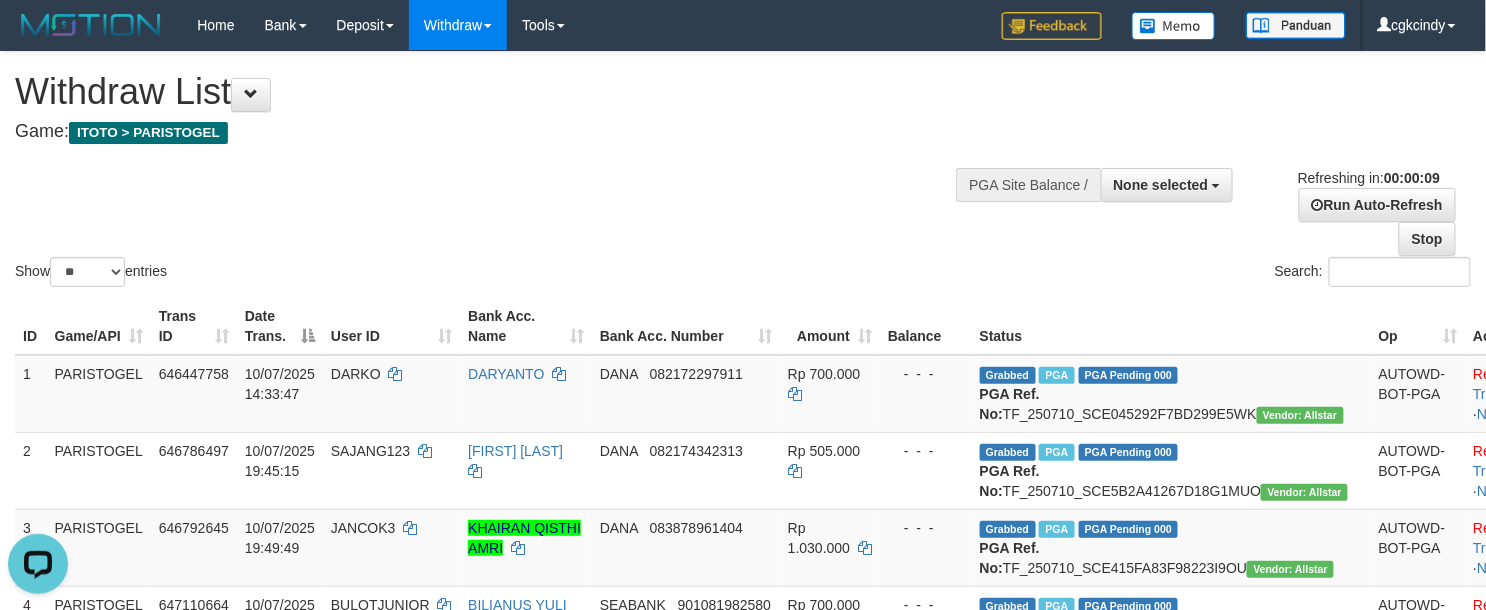scroll, scrollTop: 0, scrollLeft: 0, axis: both 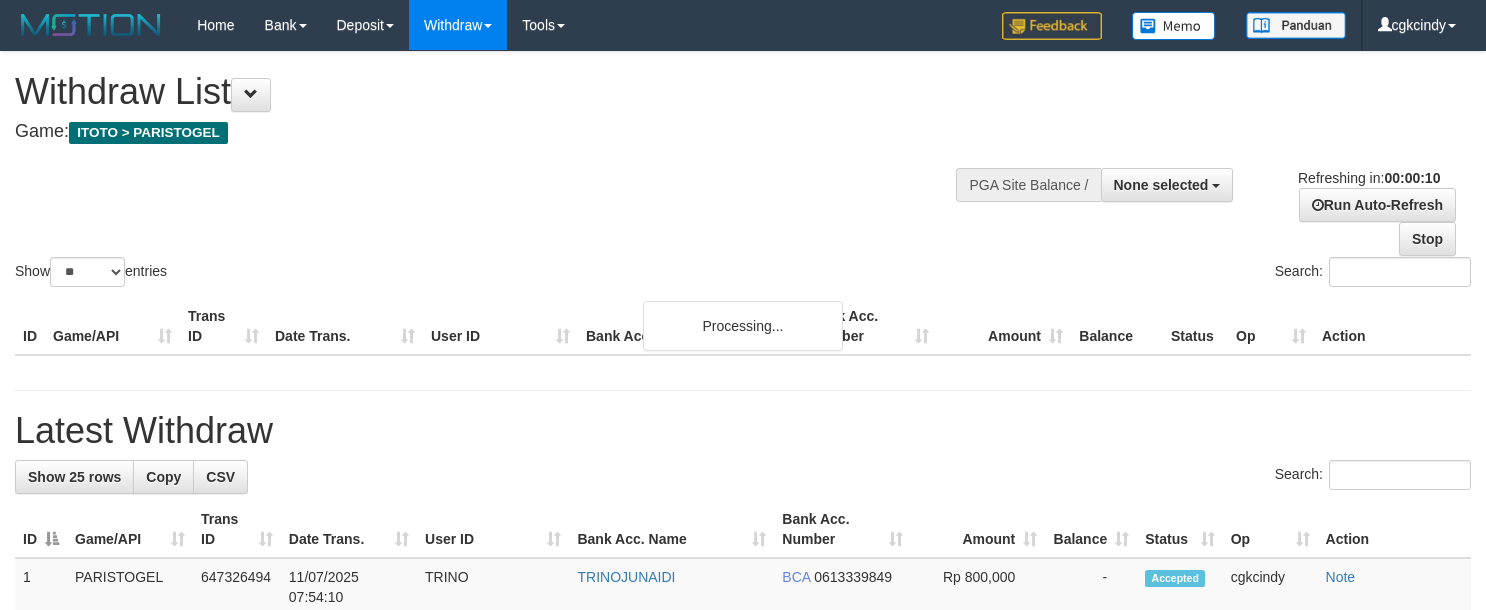 select 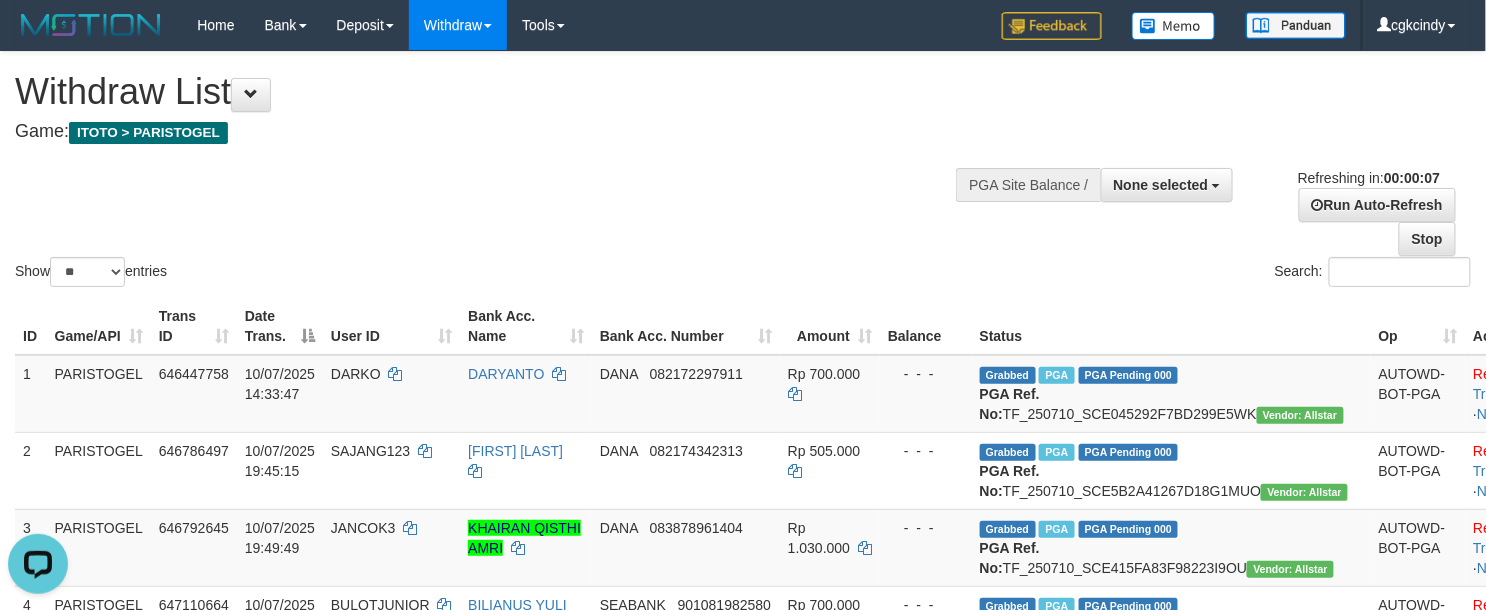 scroll, scrollTop: 0, scrollLeft: 0, axis: both 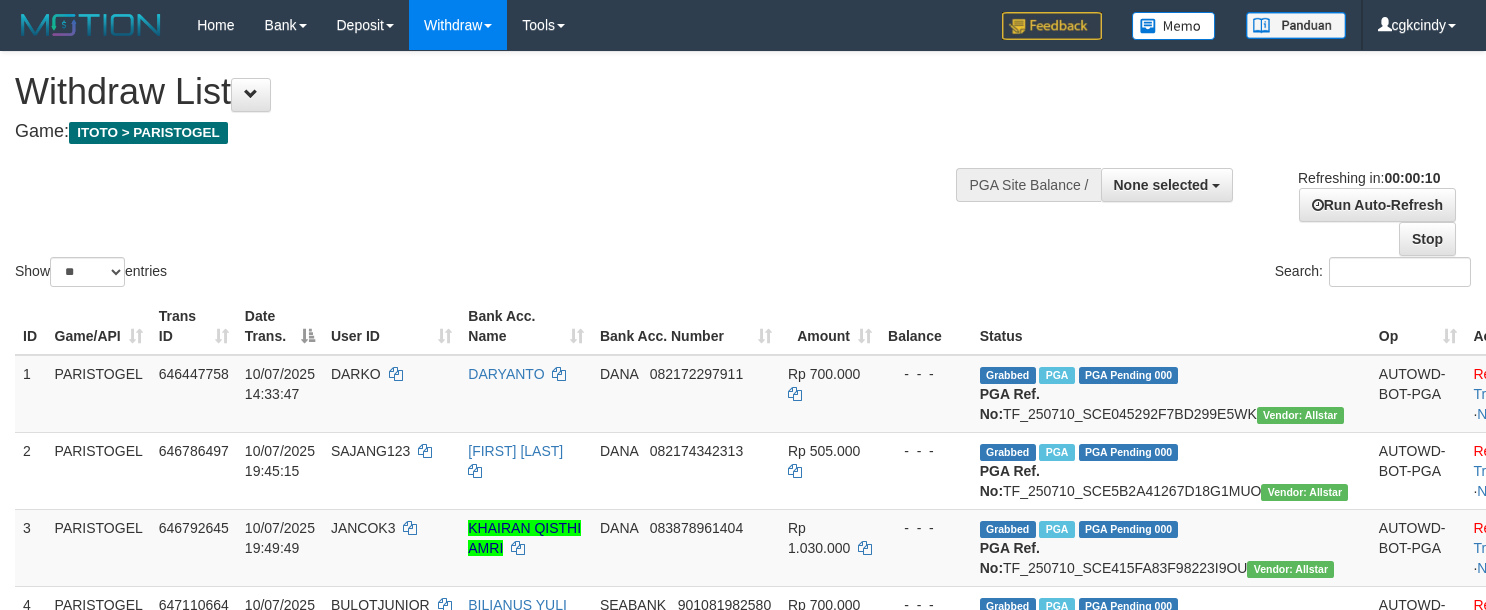 select 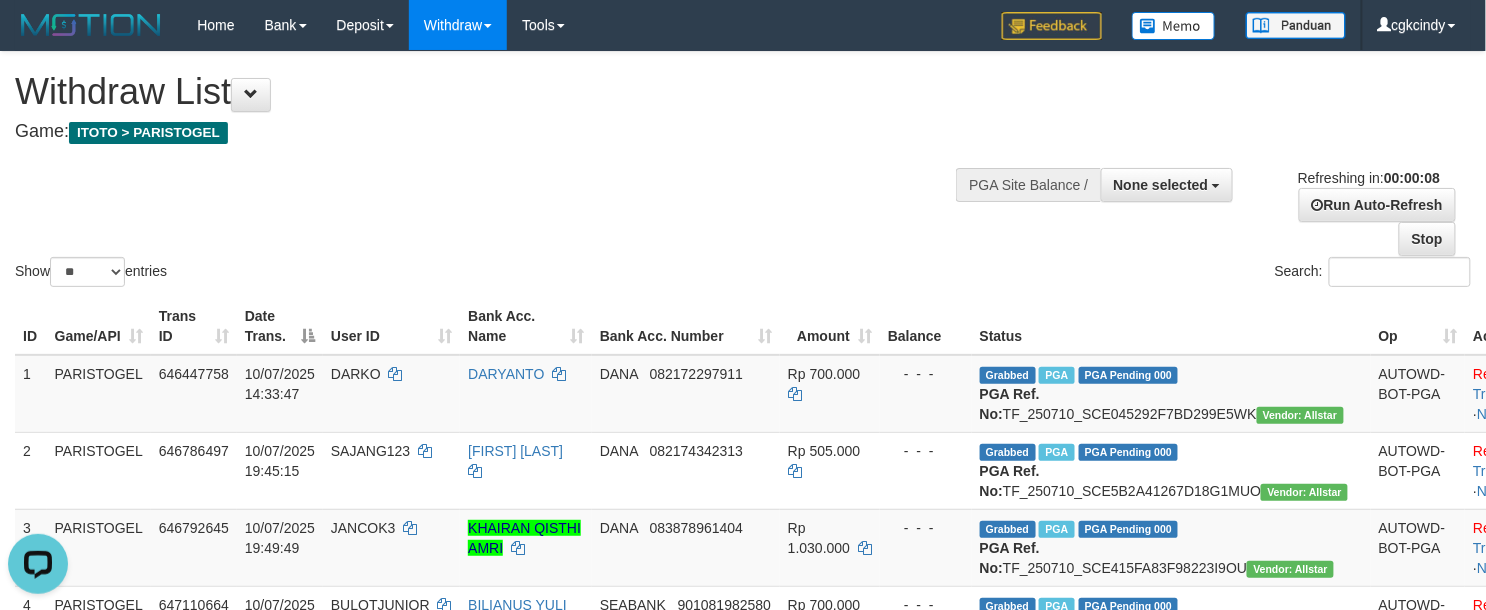 scroll, scrollTop: 0, scrollLeft: 0, axis: both 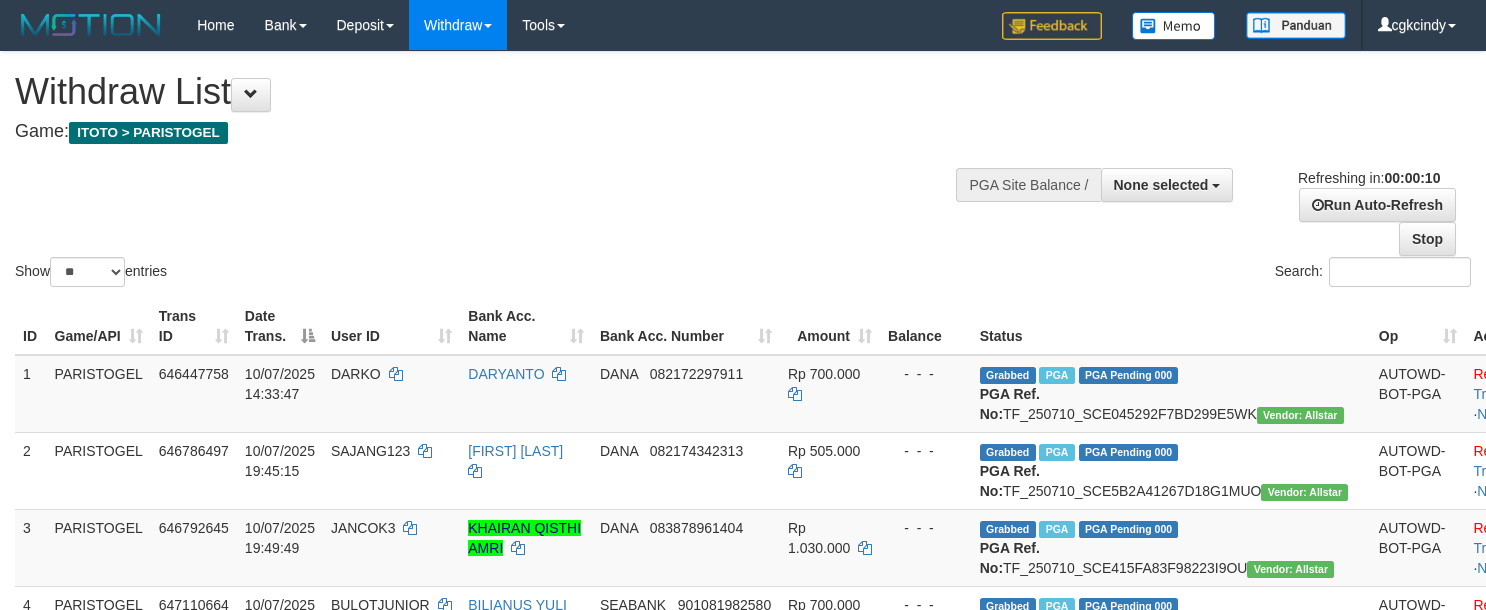select 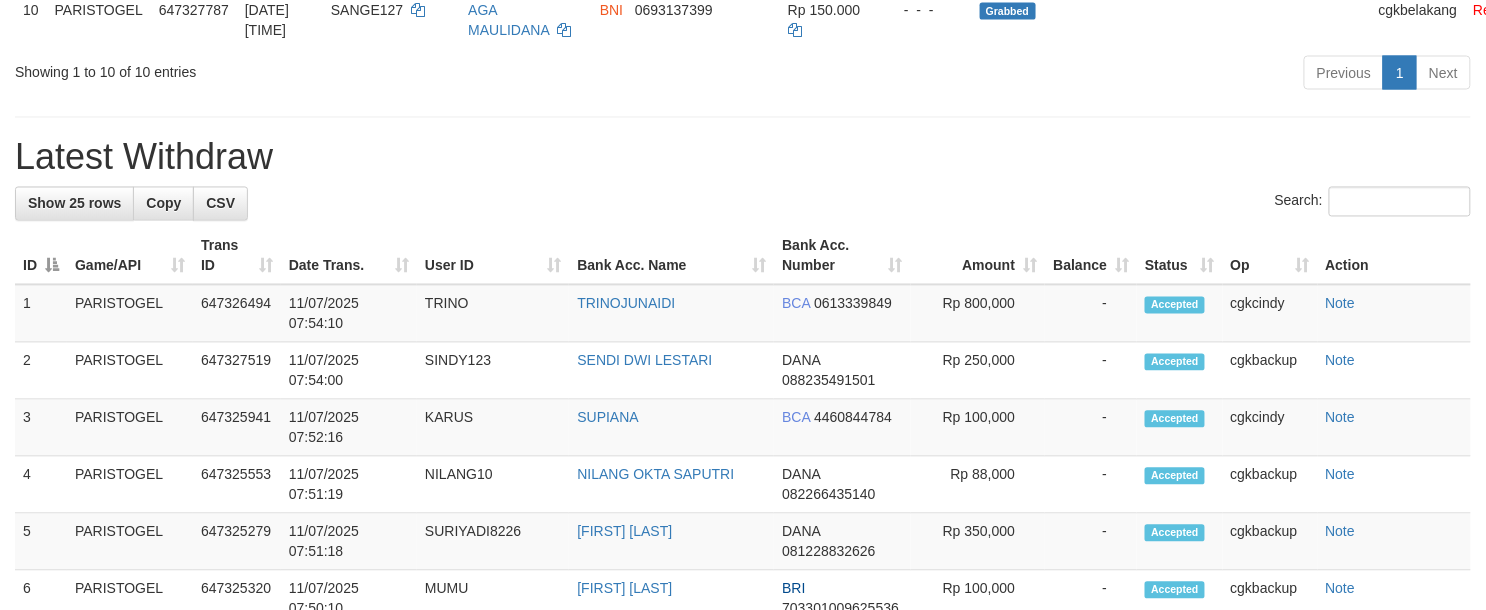 scroll, scrollTop: 1066, scrollLeft: 0, axis: vertical 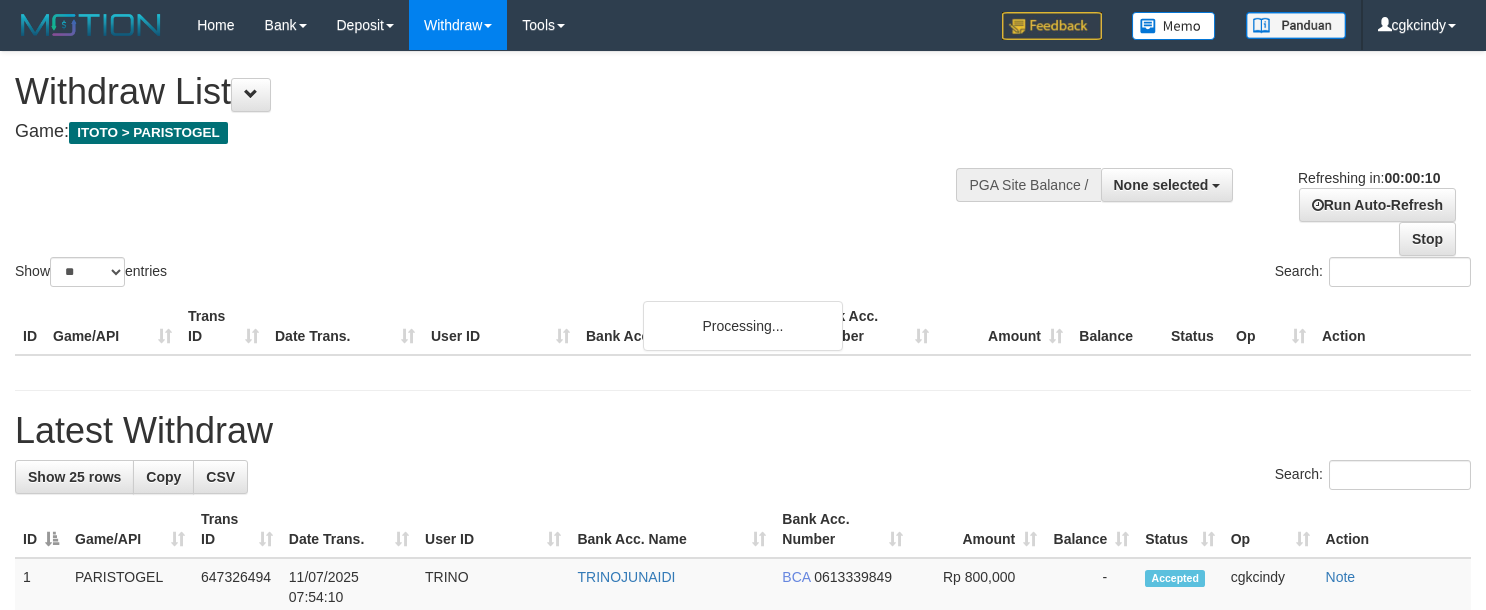 select 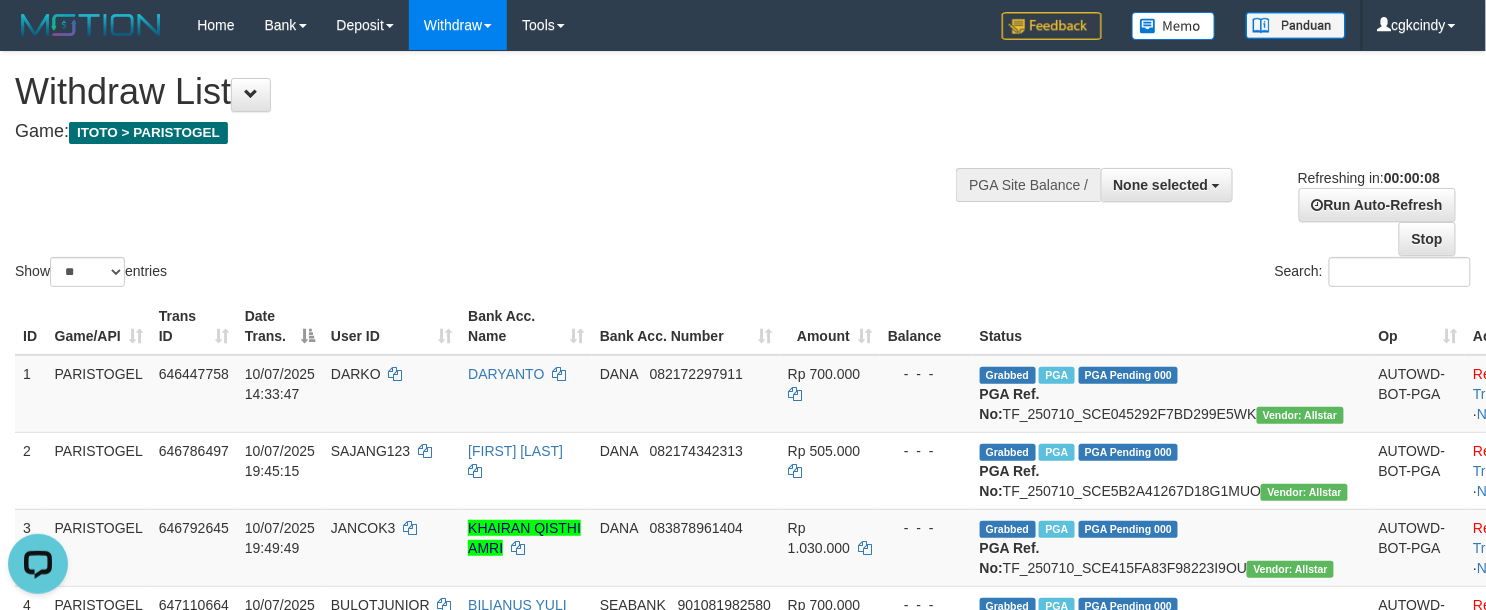 scroll, scrollTop: 0, scrollLeft: 0, axis: both 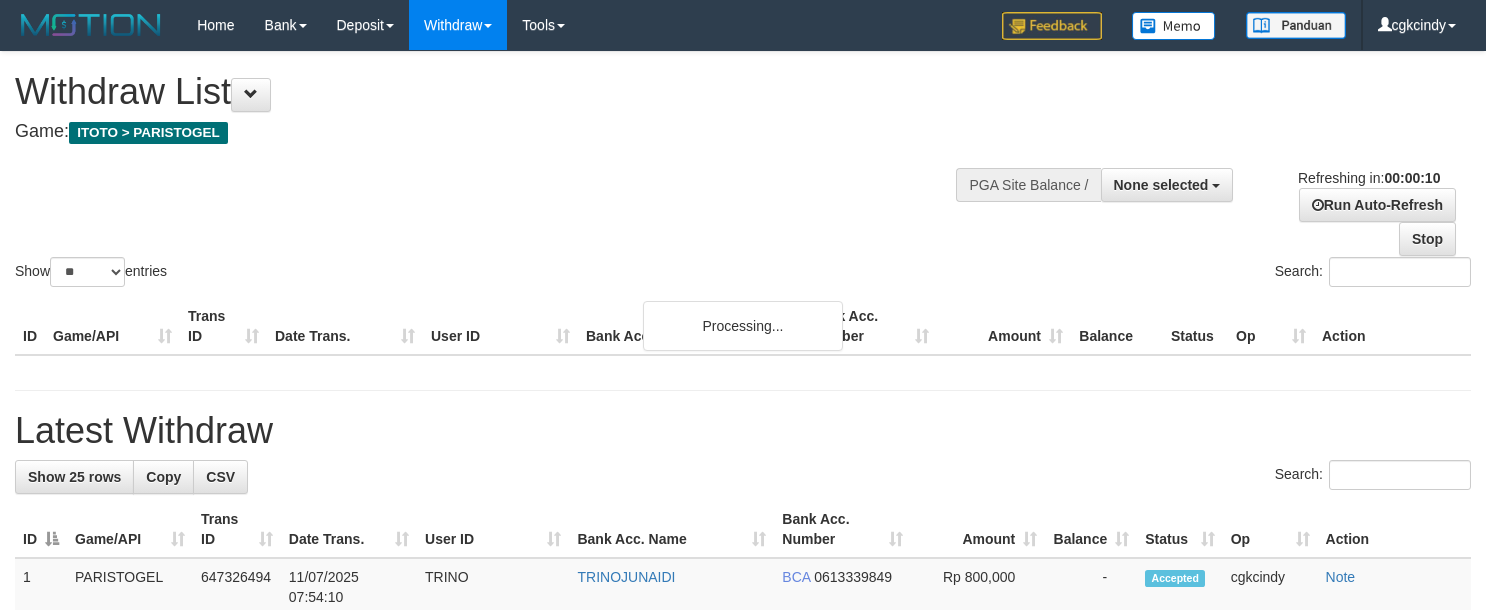 select 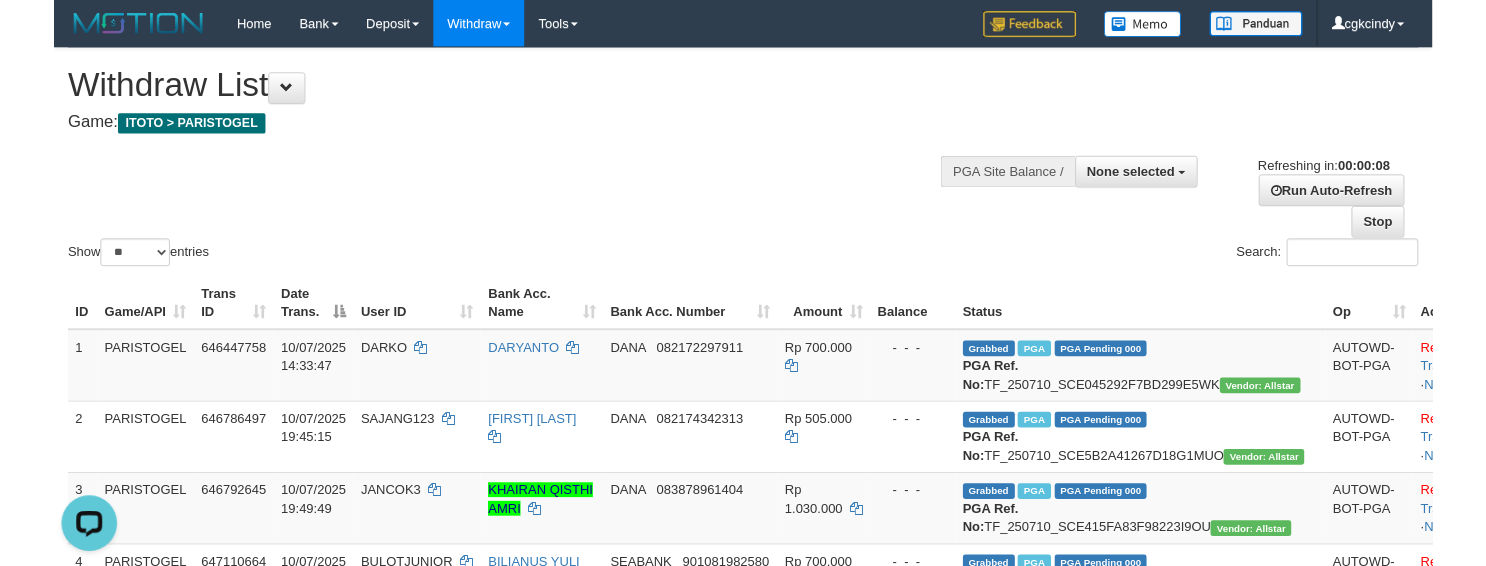 scroll, scrollTop: 0, scrollLeft: 0, axis: both 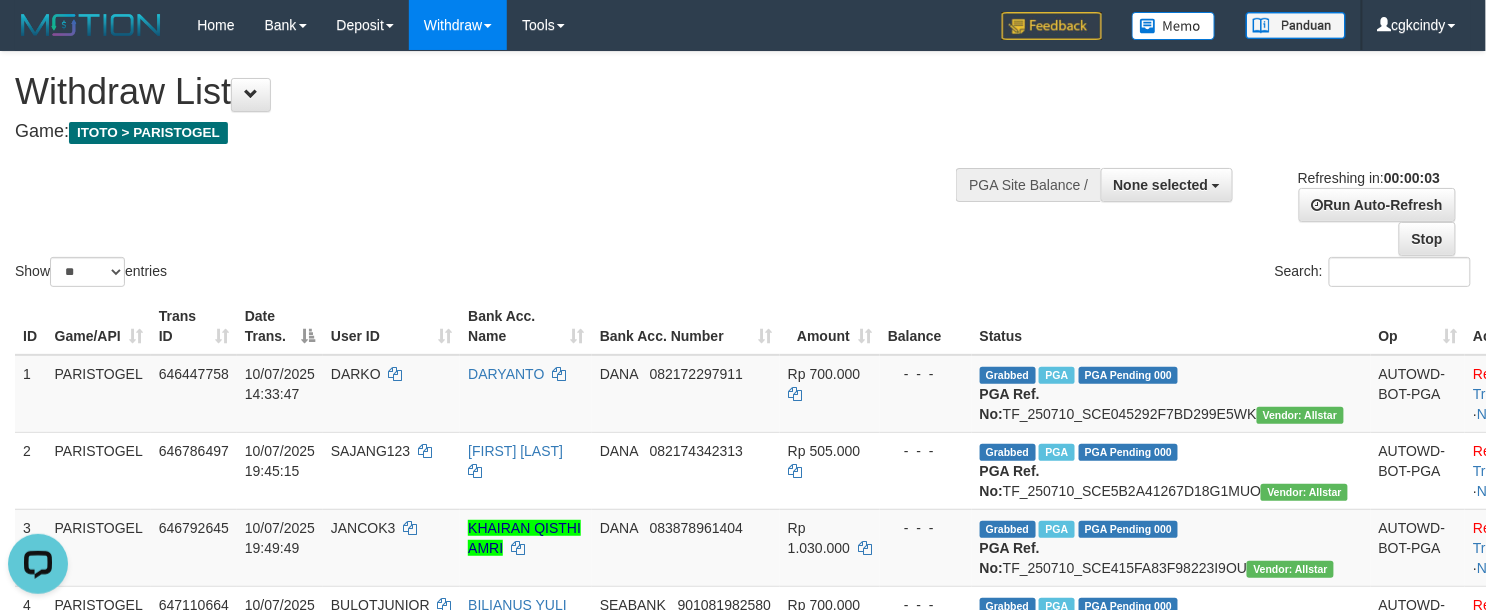 click on "Show  ** ** ** ***  entries Search:" at bounding box center (743, 171) 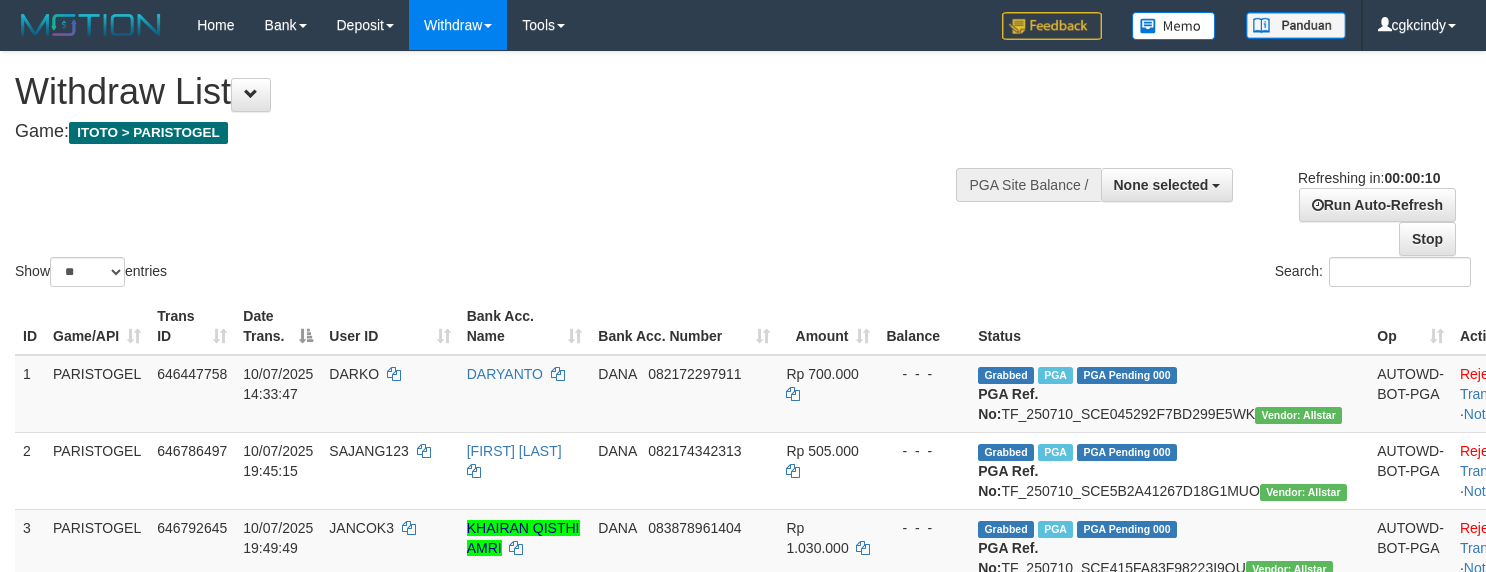 select 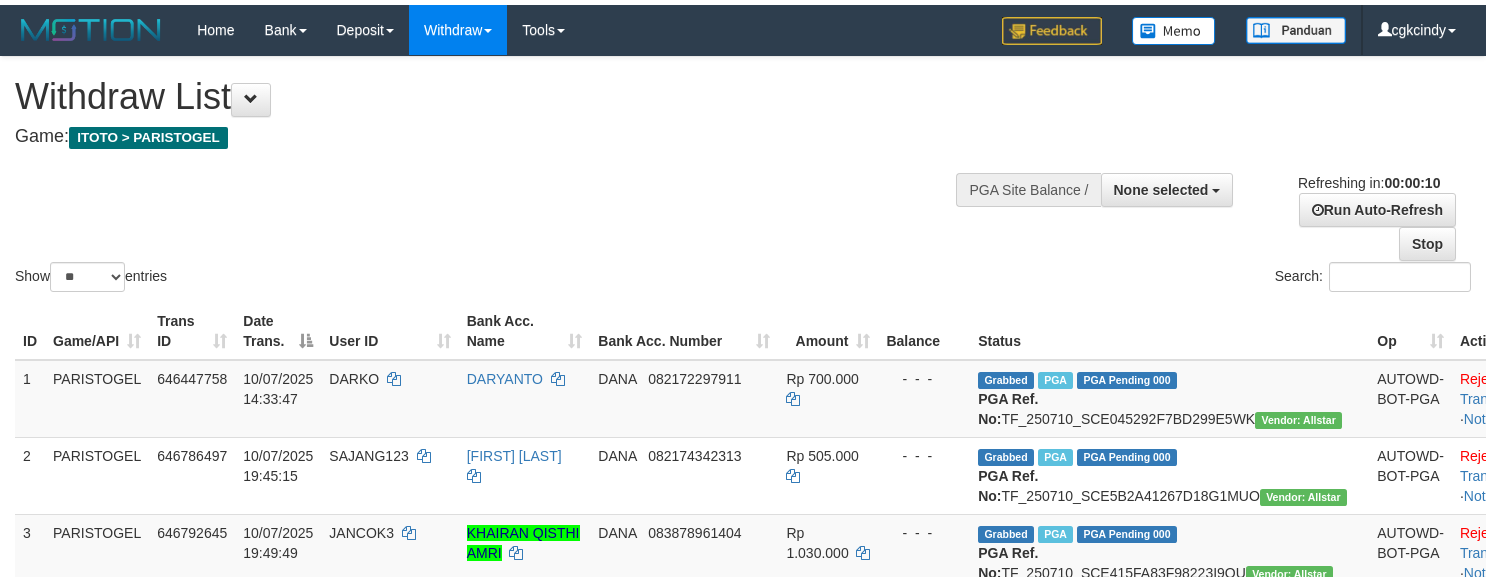 scroll, scrollTop: 0, scrollLeft: 0, axis: both 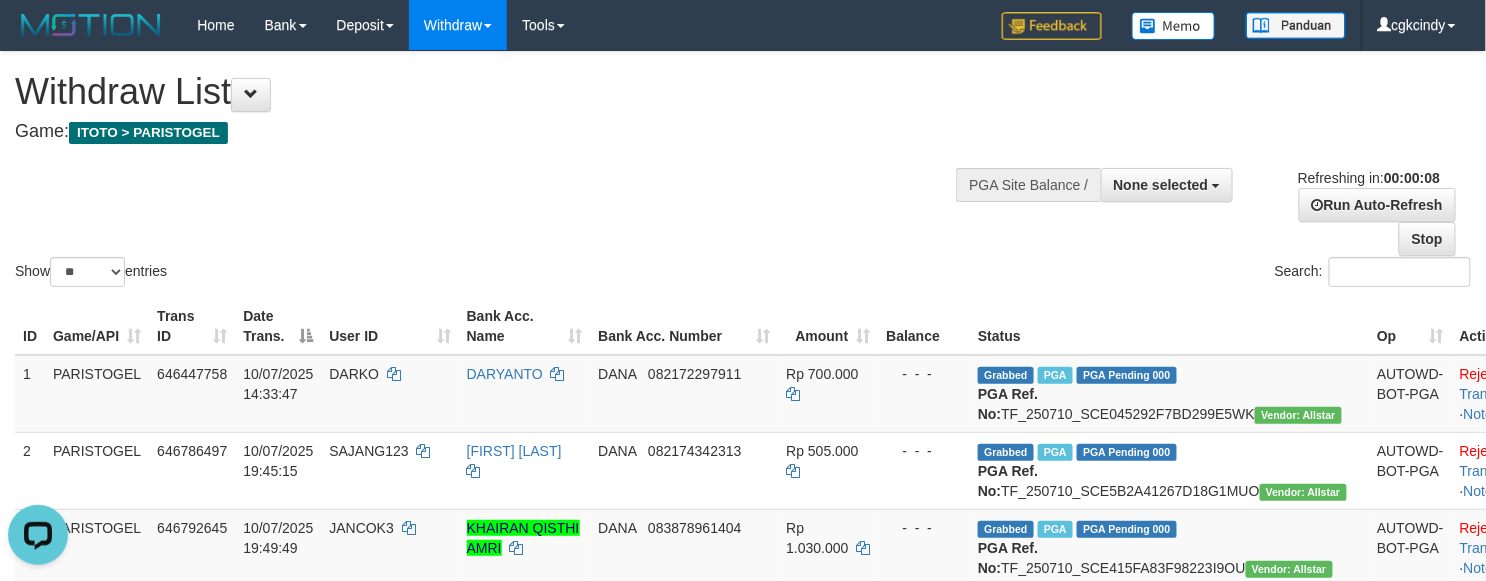 click on "**********" at bounding box center (500, 101) 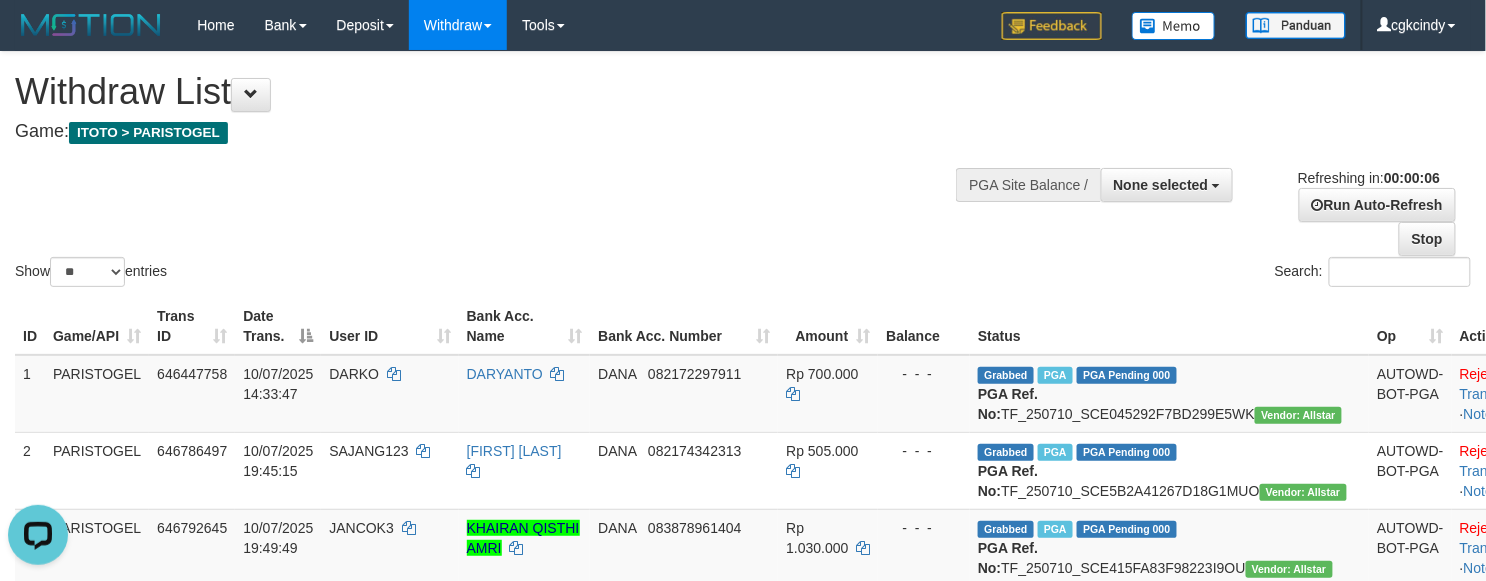click on "Search:" at bounding box center [1114, 274] 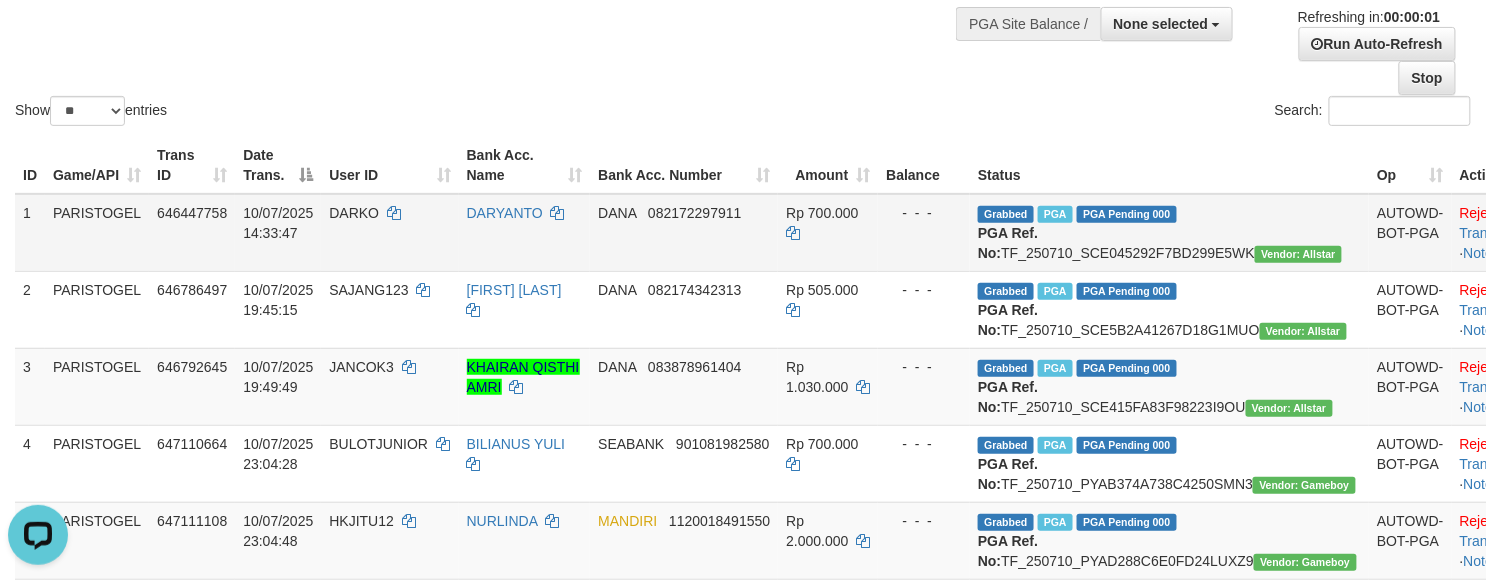 scroll, scrollTop: 533, scrollLeft: 0, axis: vertical 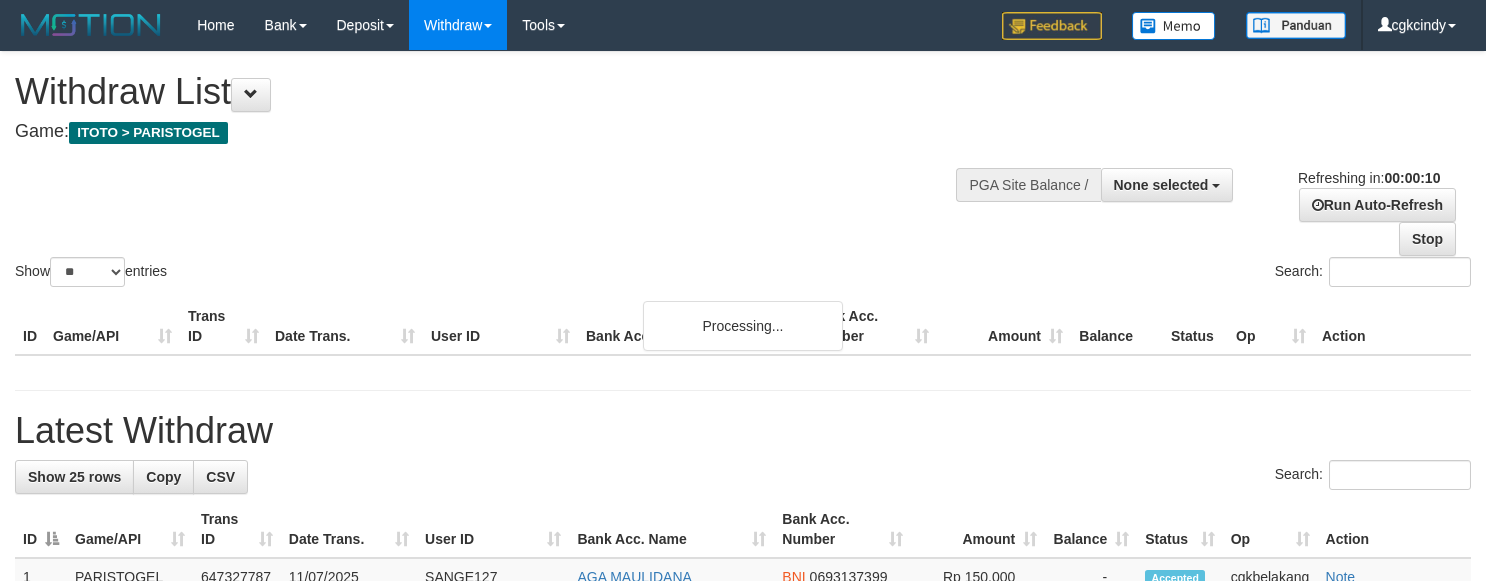 select 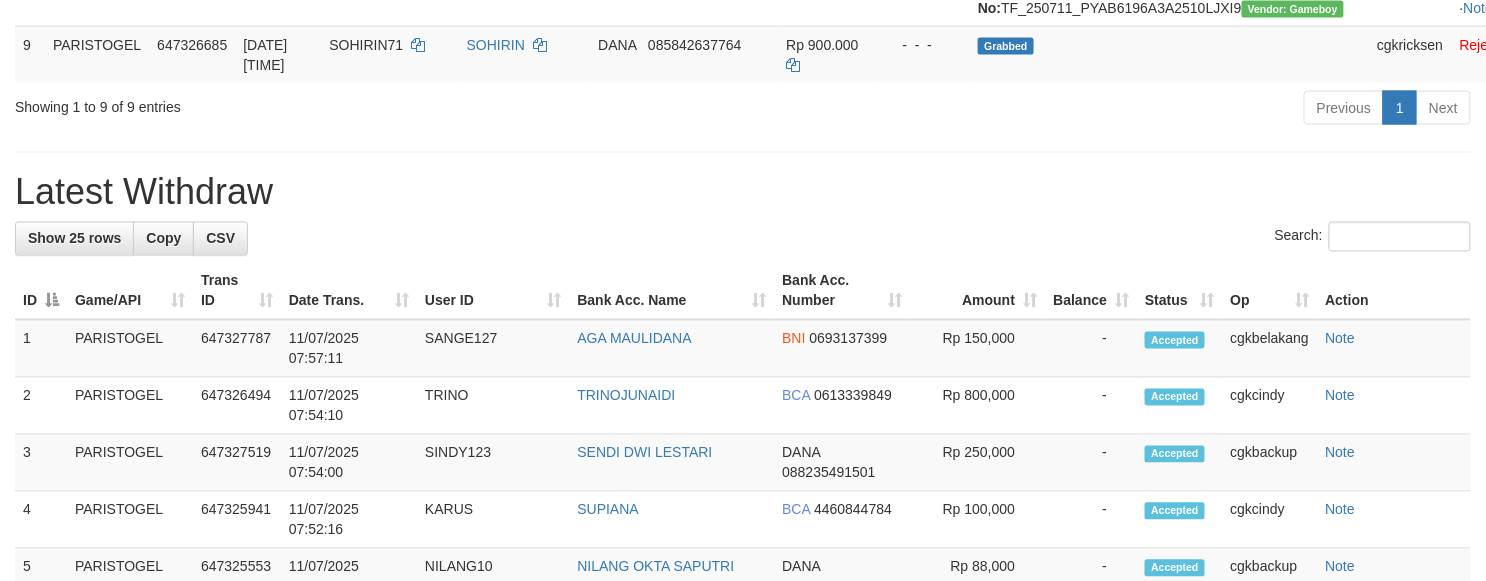scroll, scrollTop: 800, scrollLeft: 0, axis: vertical 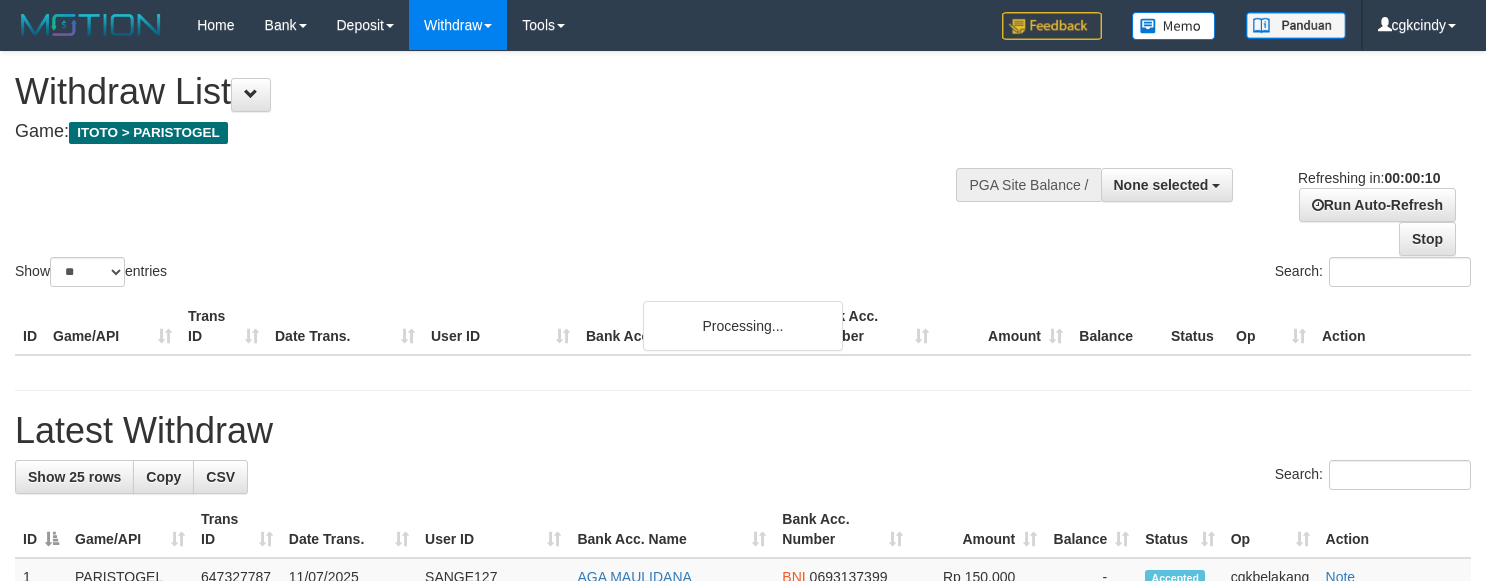 select 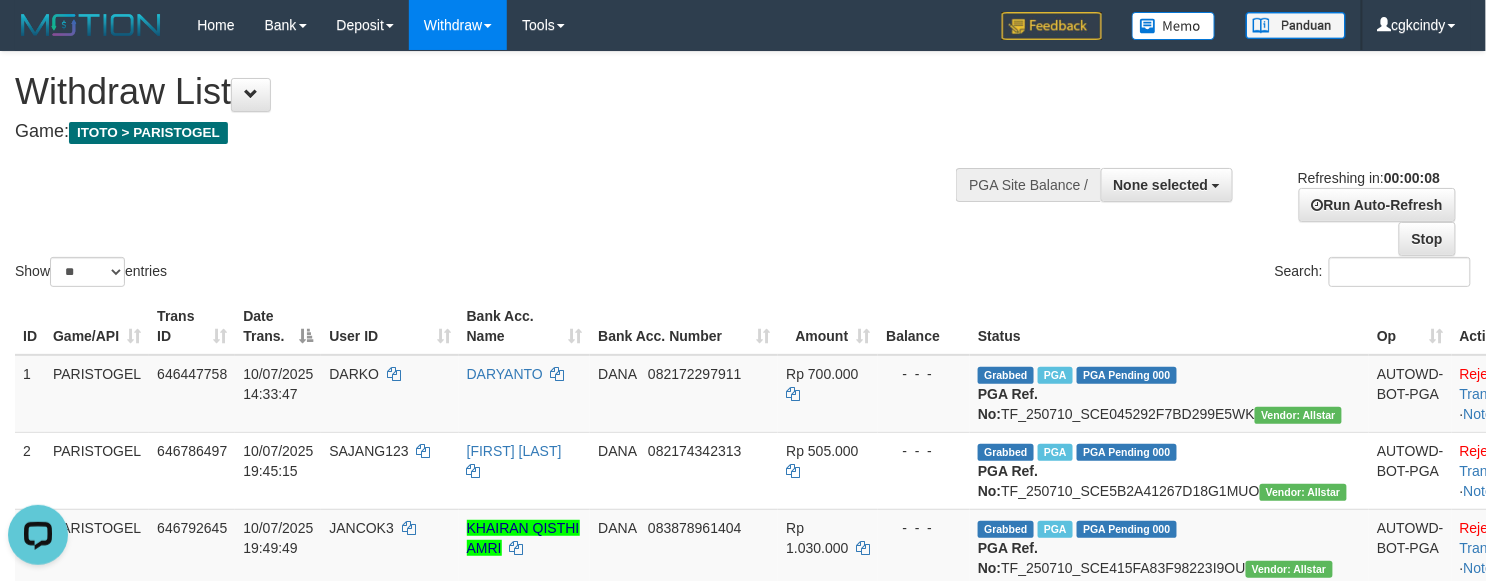 scroll, scrollTop: 0, scrollLeft: 0, axis: both 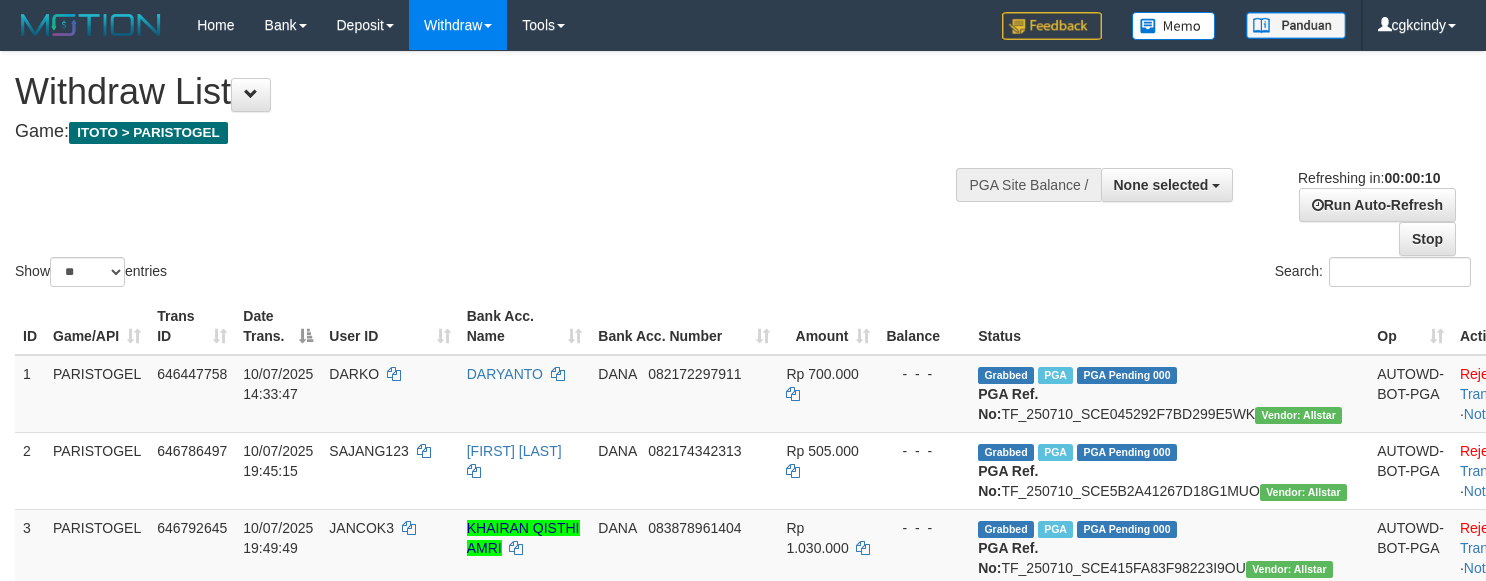 select 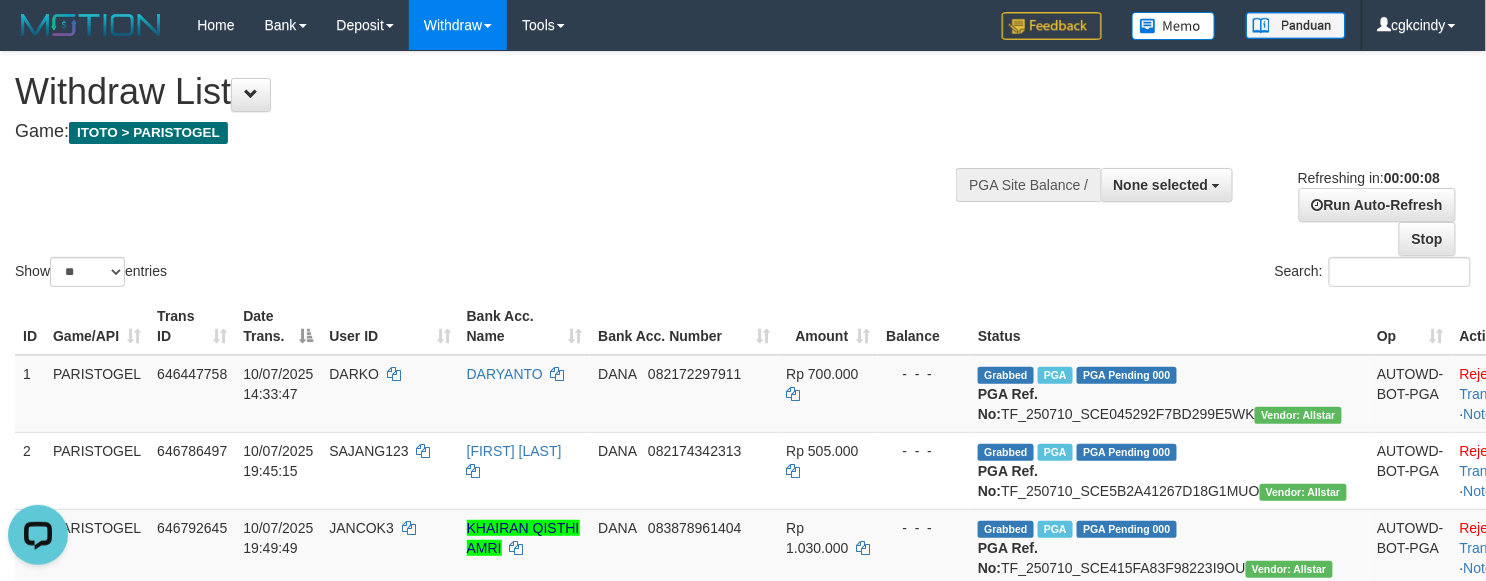 scroll, scrollTop: 0, scrollLeft: 0, axis: both 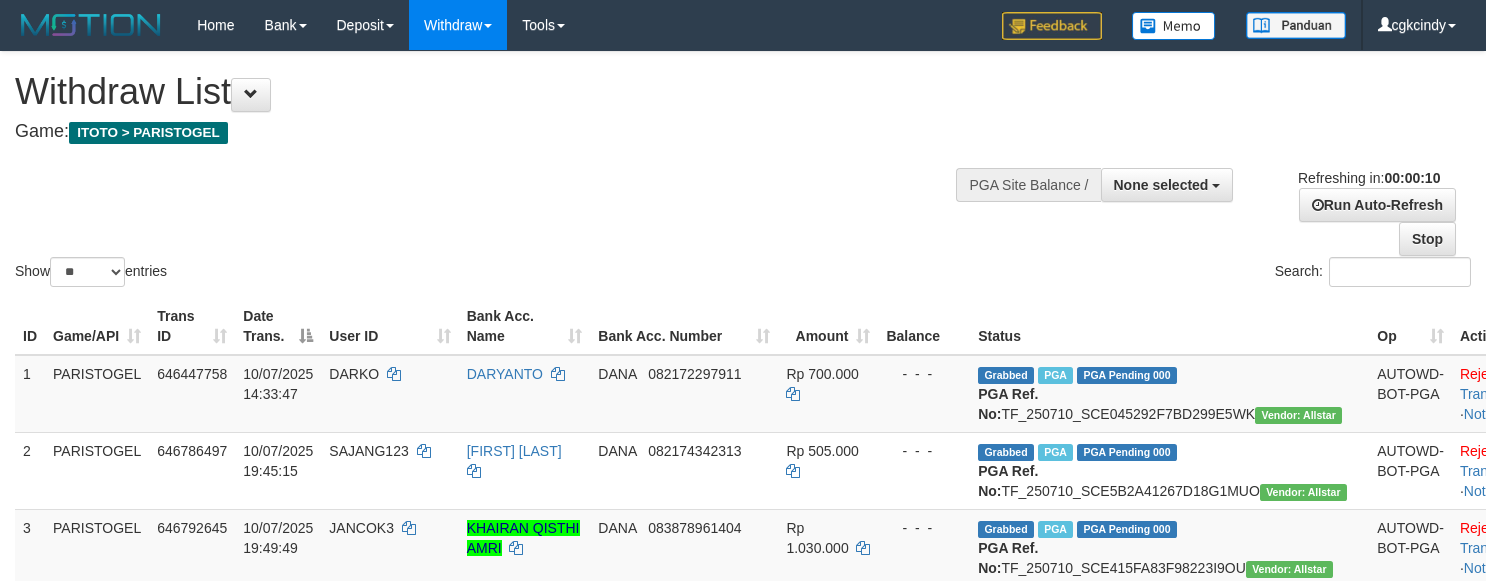 select 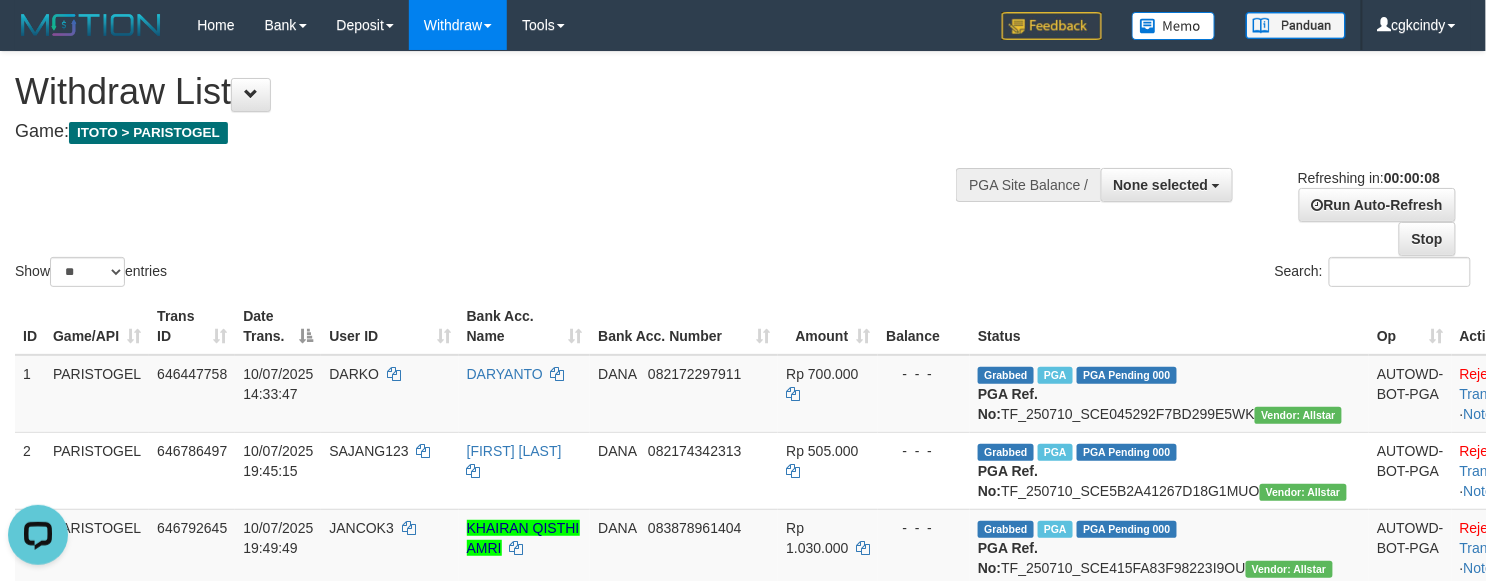 scroll, scrollTop: 0, scrollLeft: 0, axis: both 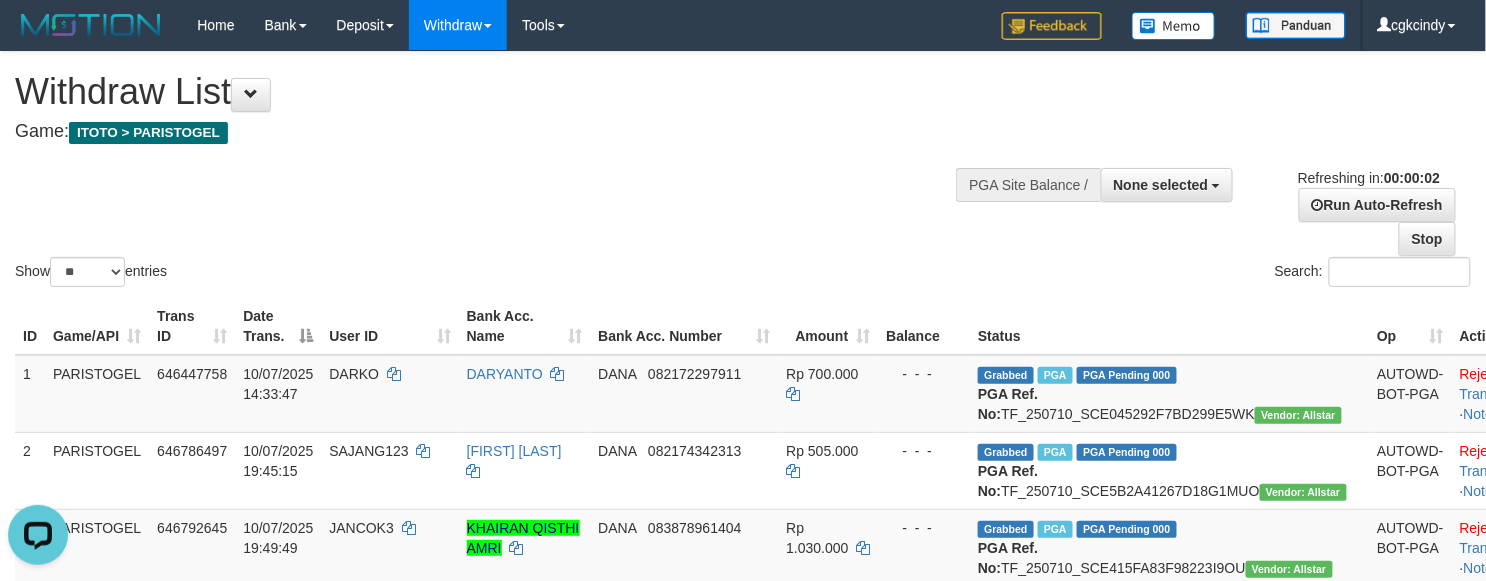 click on "Search:" at bounding box center (1114, 274) 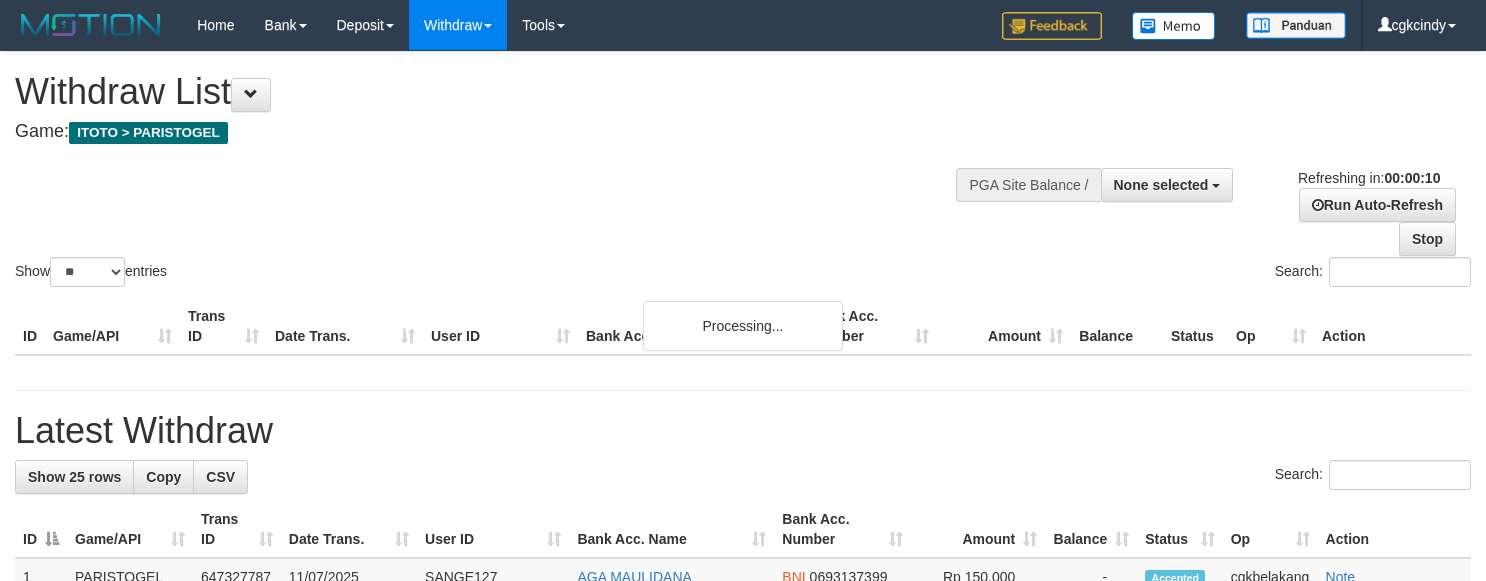 select 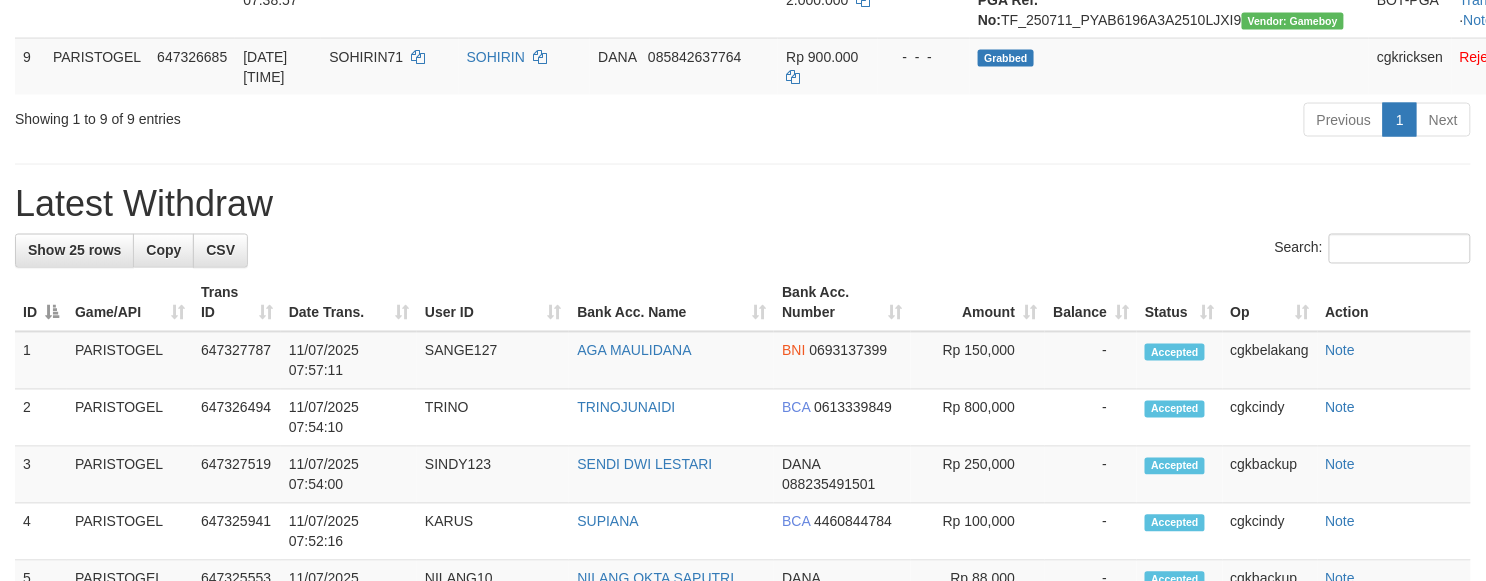 scroll, scrollTop: 1200, scrollLeft: 0, axis: vertical 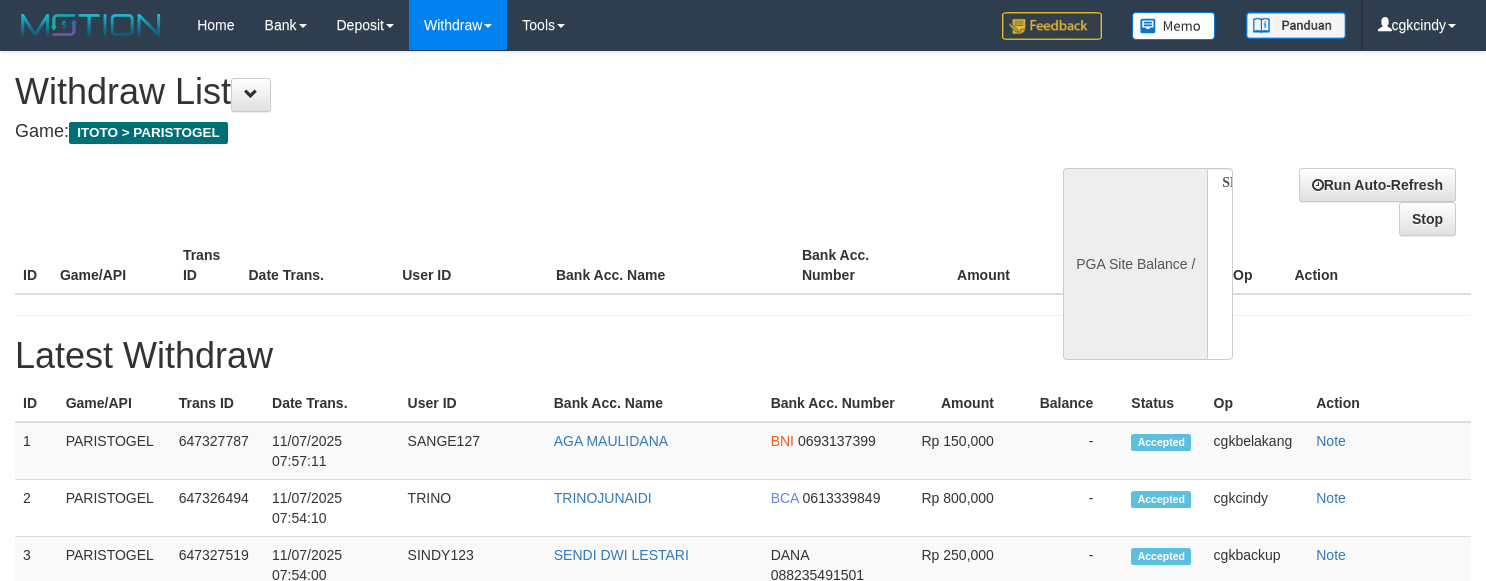 select 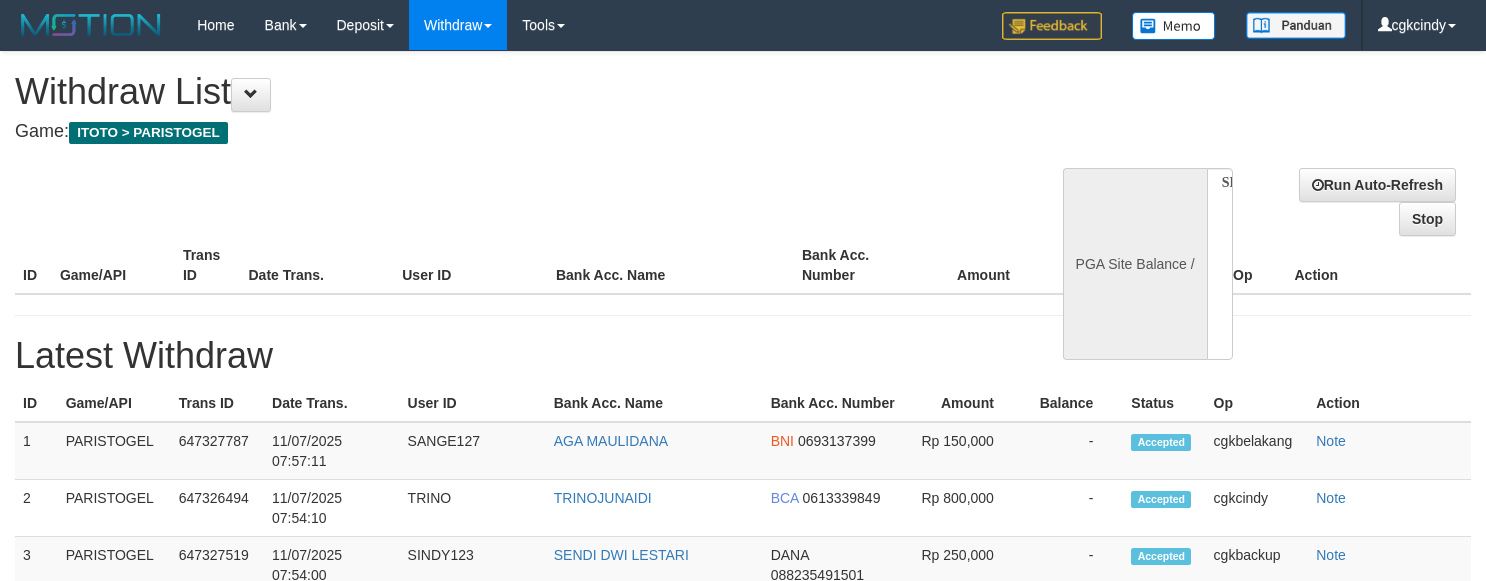 scroll, scrollTop: 0, scrollLeft: 0, axis: both 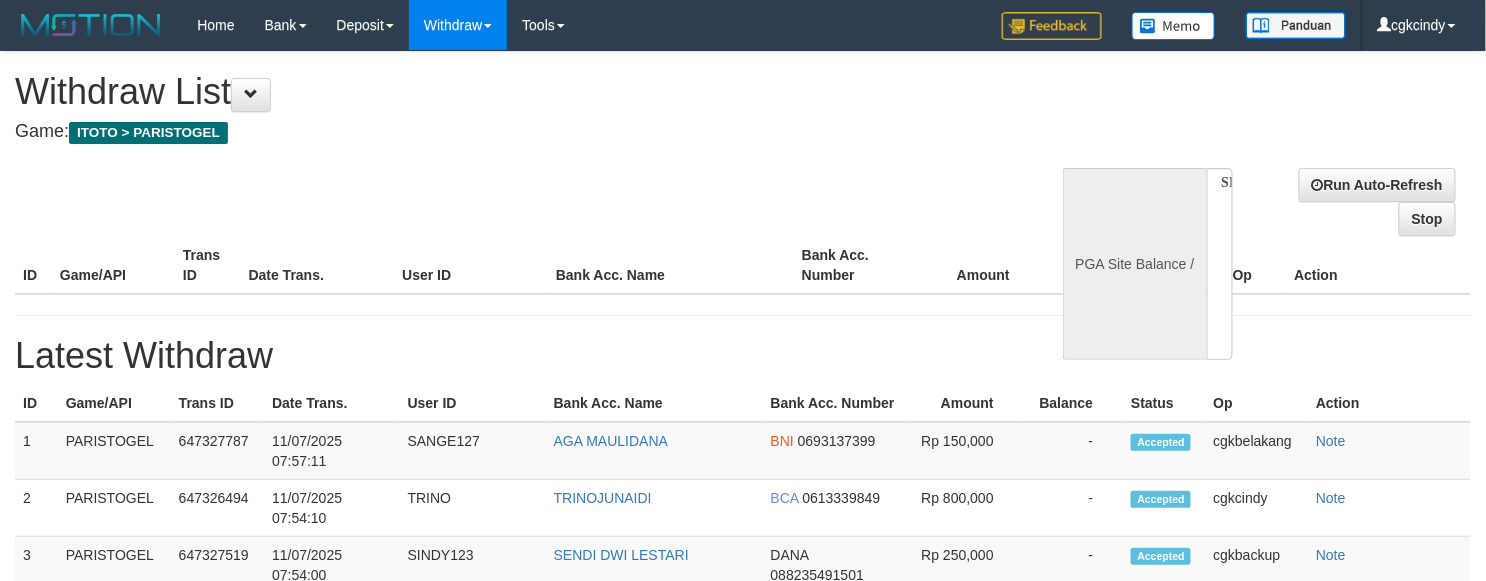 select on "**" 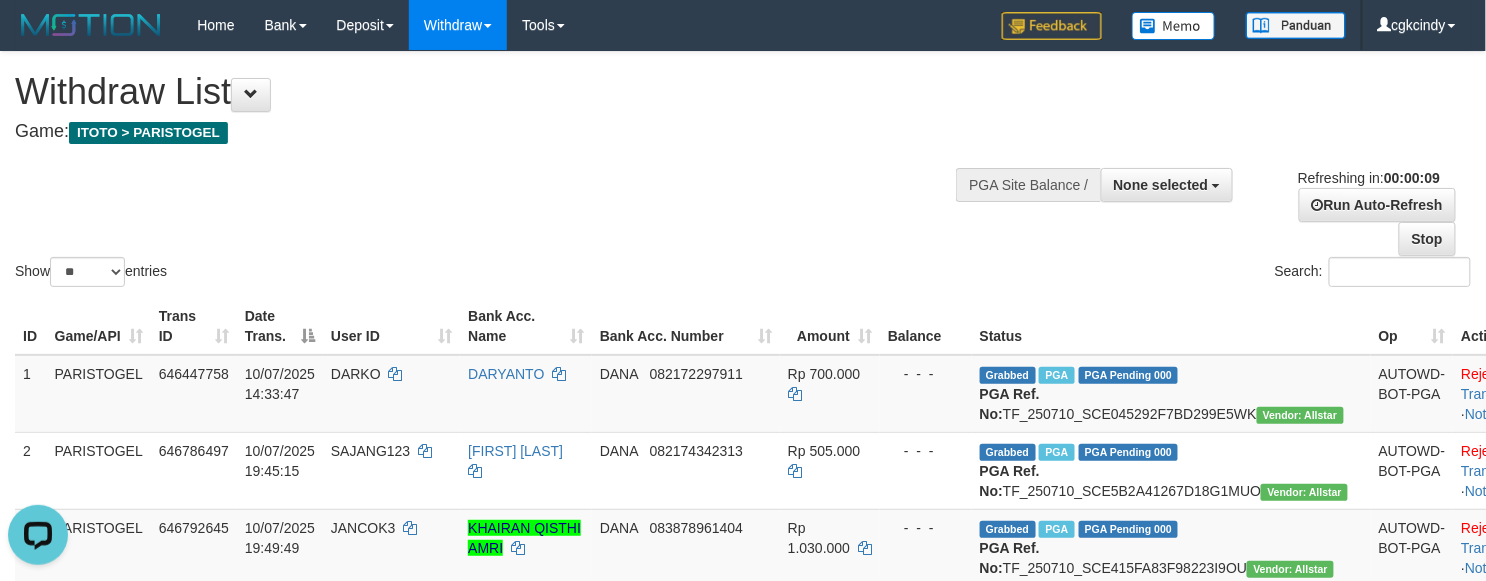 scroll, scrollTop: 0, scrollLeft: 0, axis: both 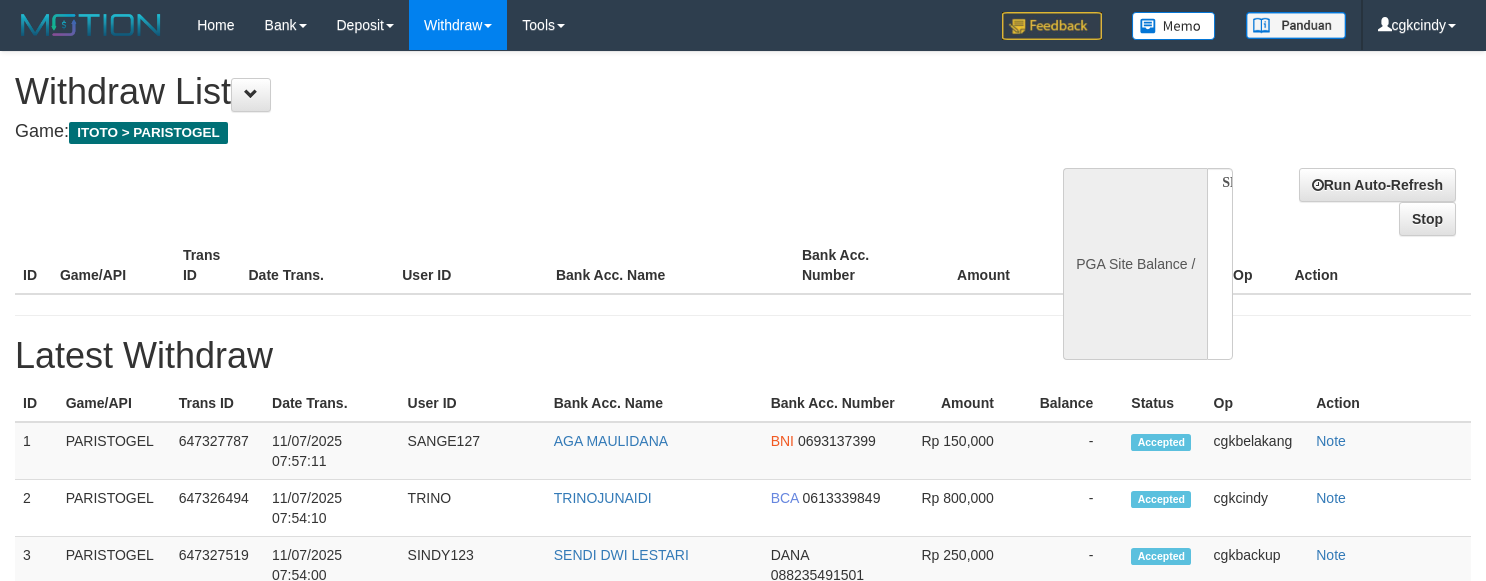 select 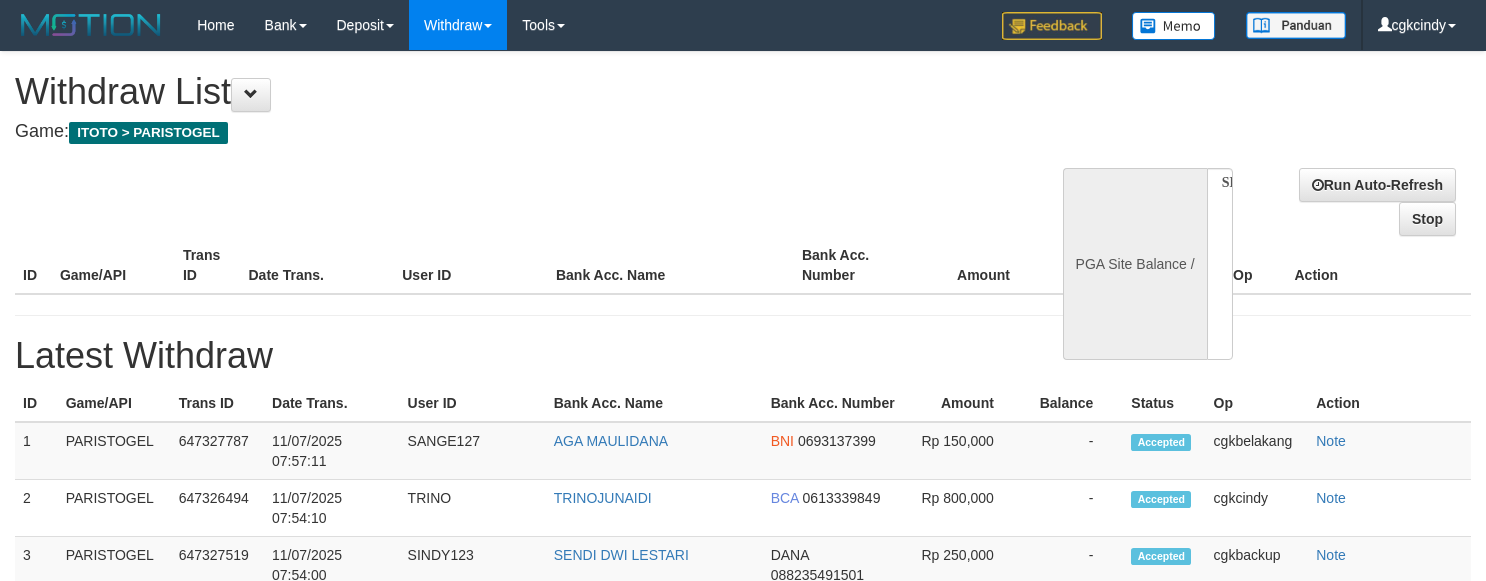 scroll, scrollTop: 0, scrollLeft: 0, axis: both 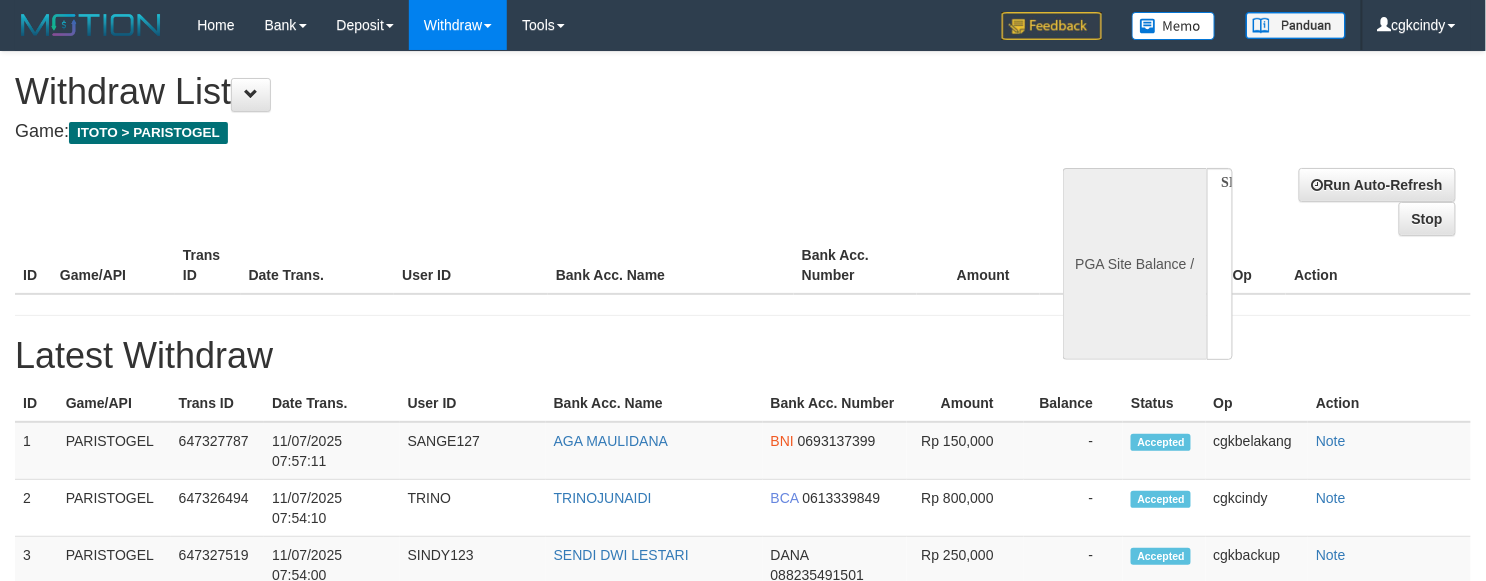 select on "**" 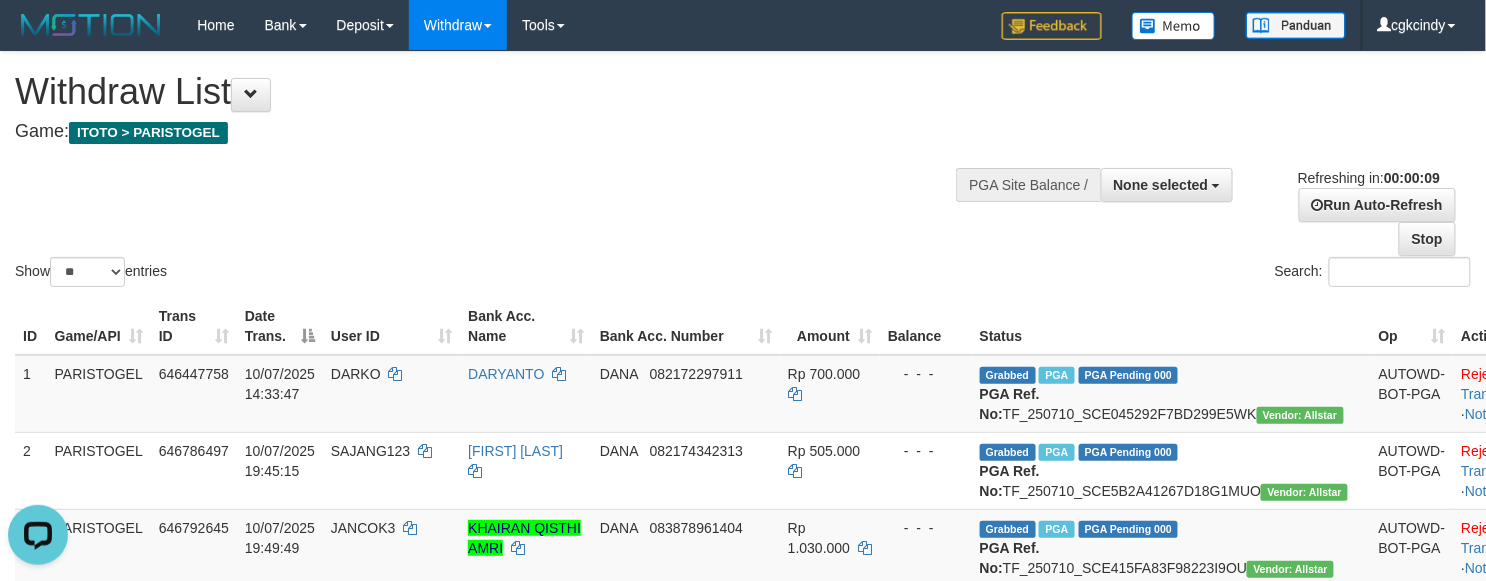 scroll, scrollTop: 0, scrollLeft: 0, axis: both 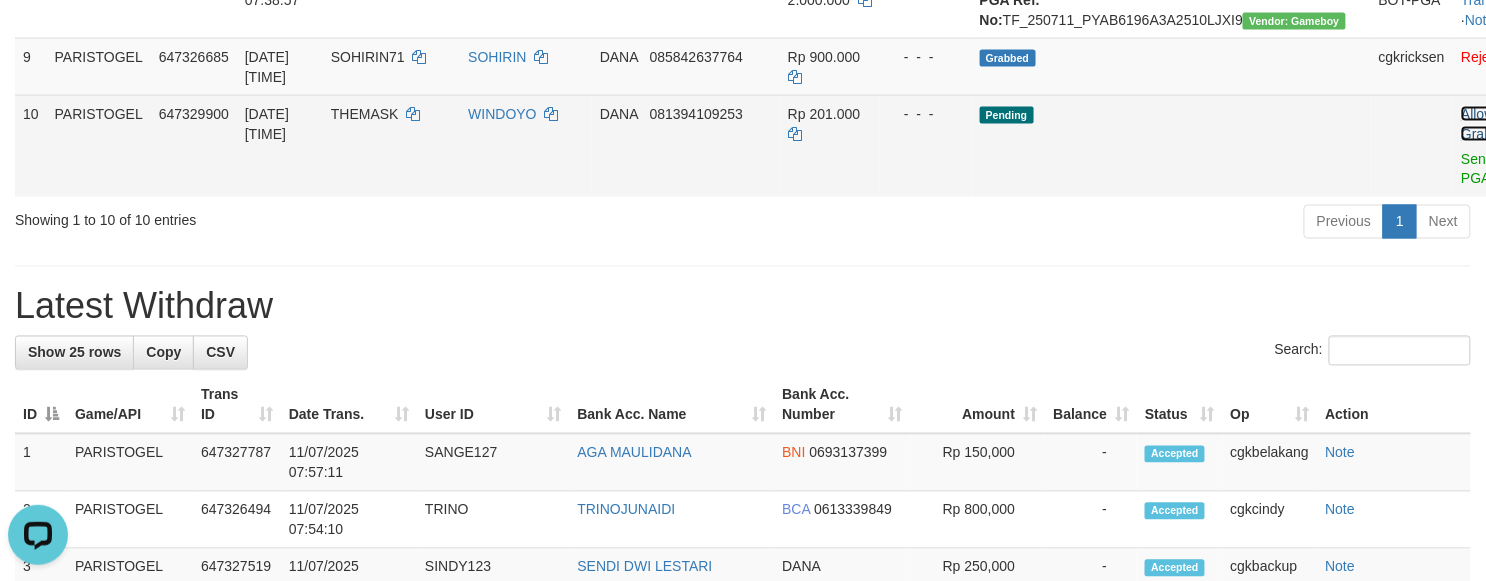 click on "Allow Grab" at bounding box center (1477, 124) 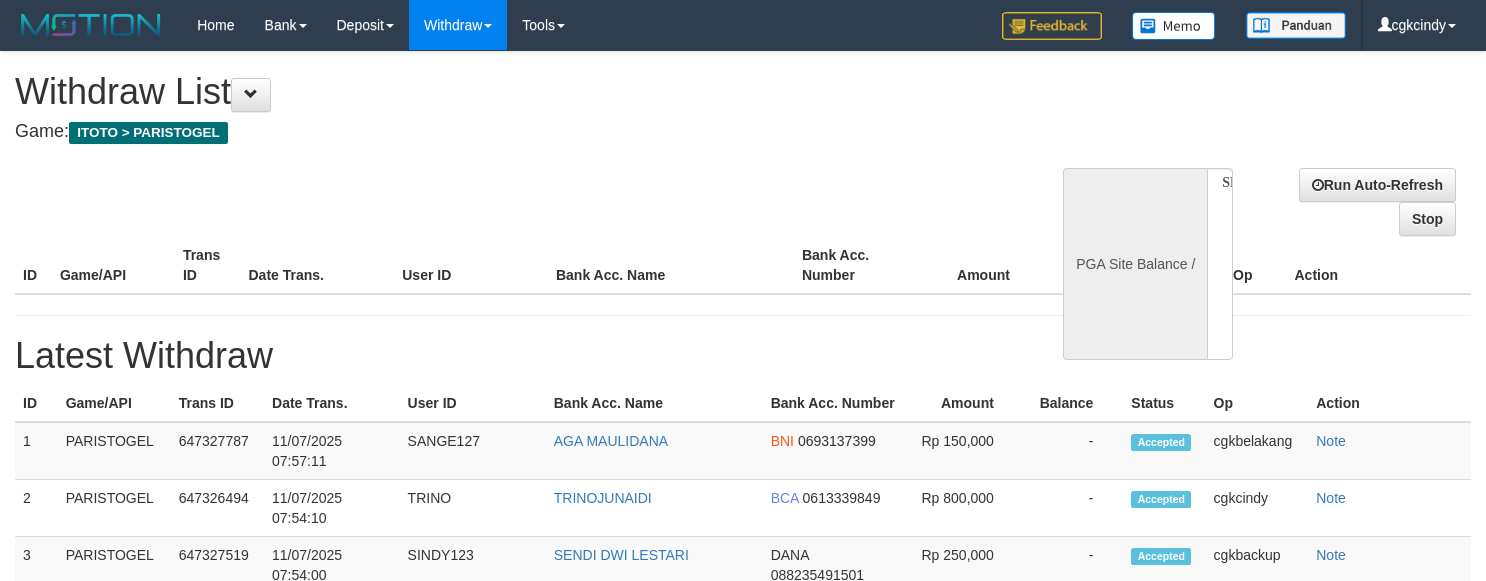 select 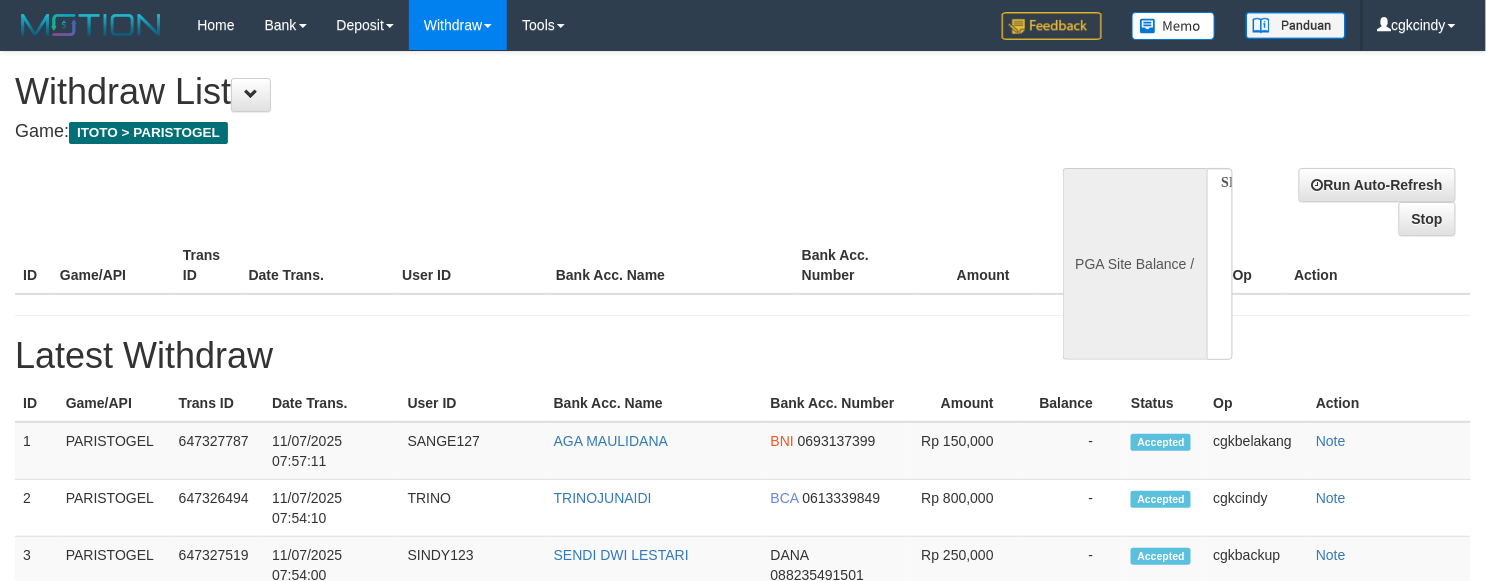 select on "**" 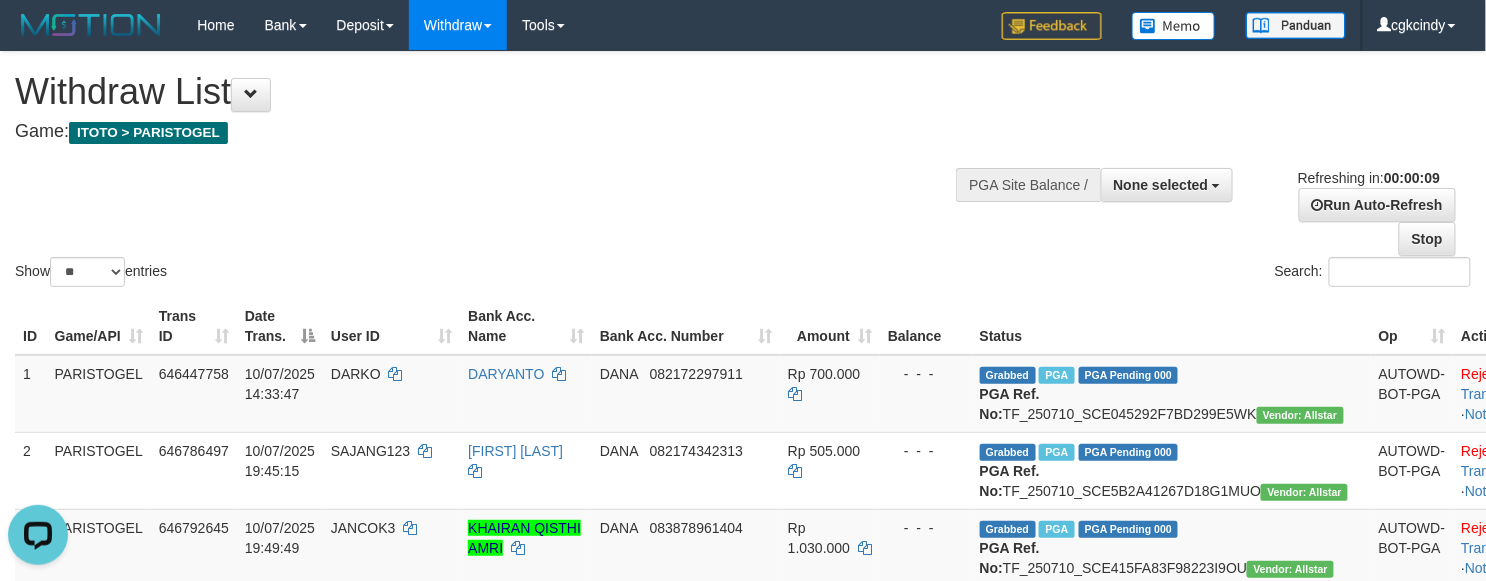 scroll, scrollTop: 0, scrollLeft: 0, axis: both 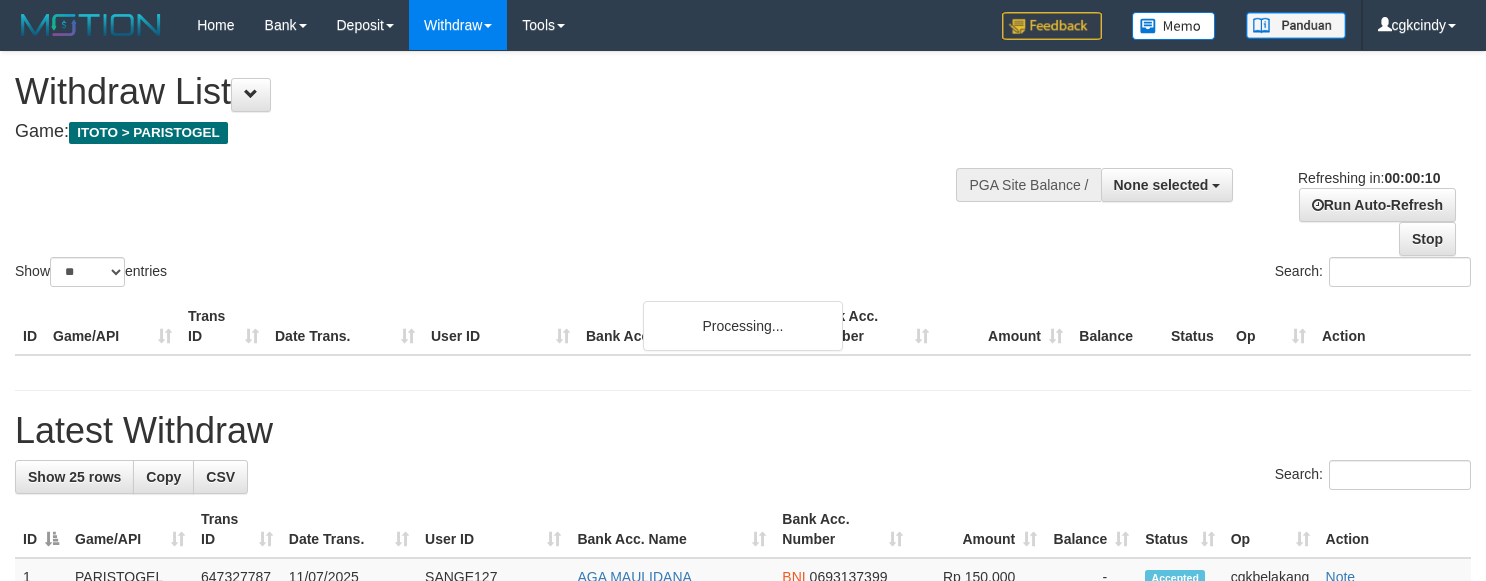 select 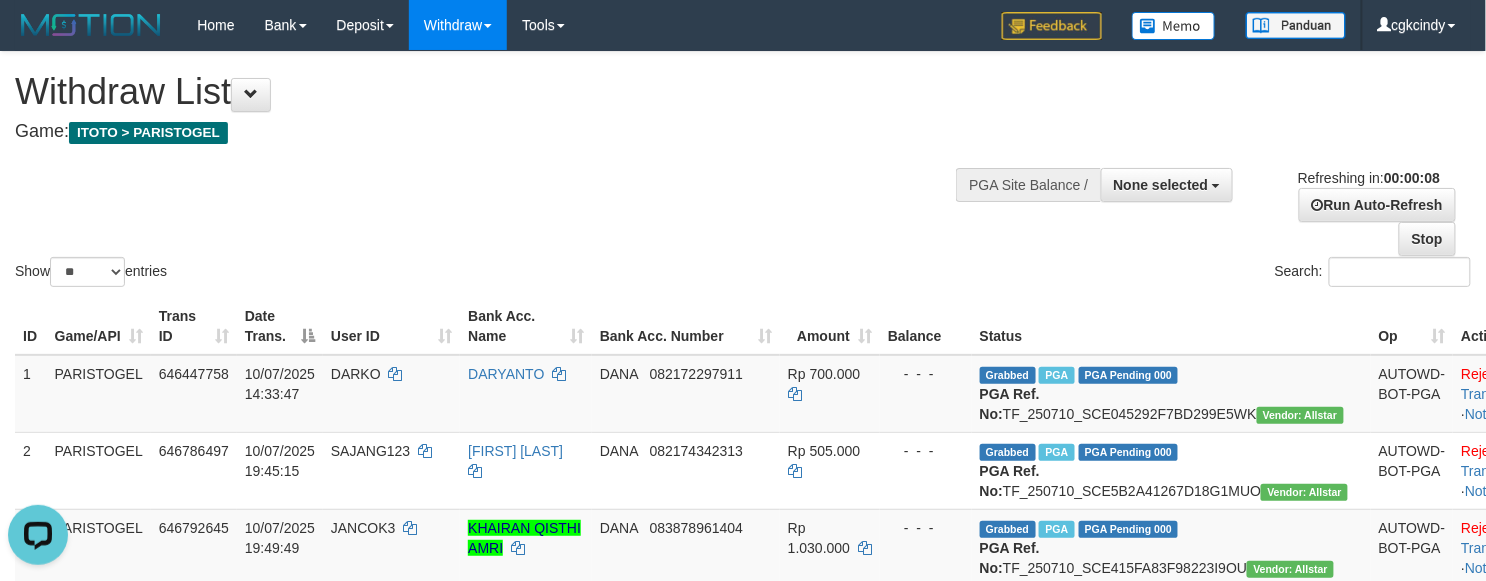 scroll, scrollTop: 0, scrollLeft: 0, axis: both 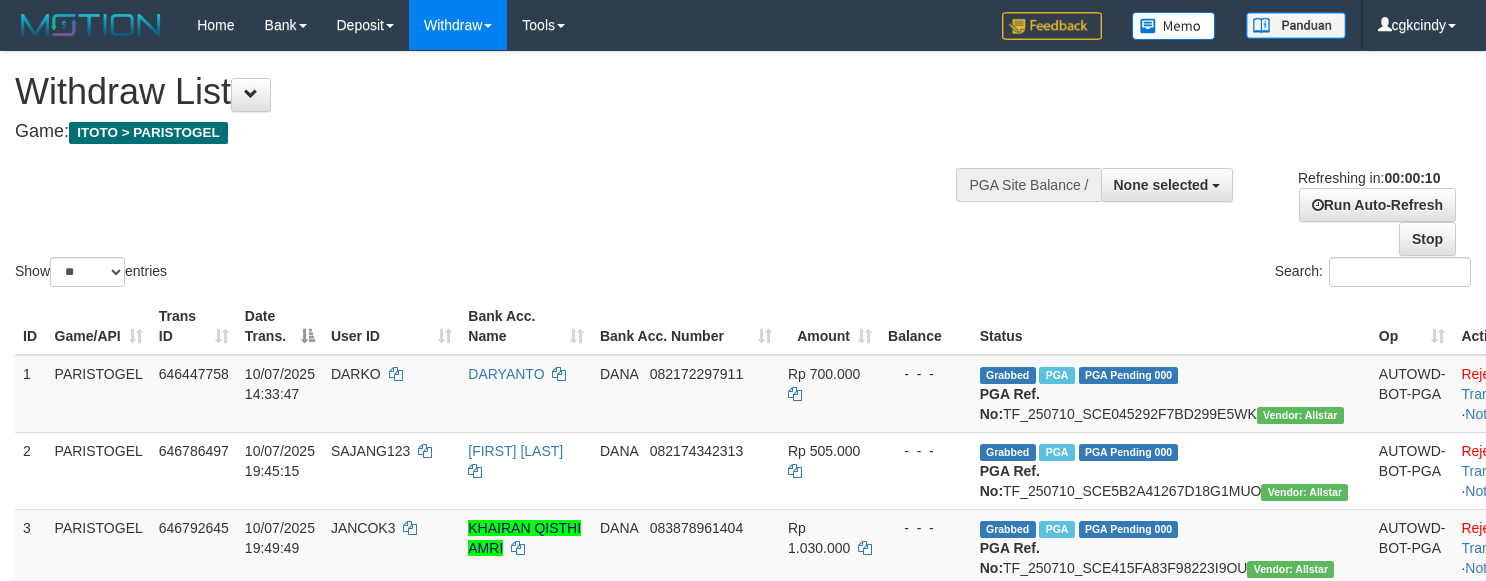 select 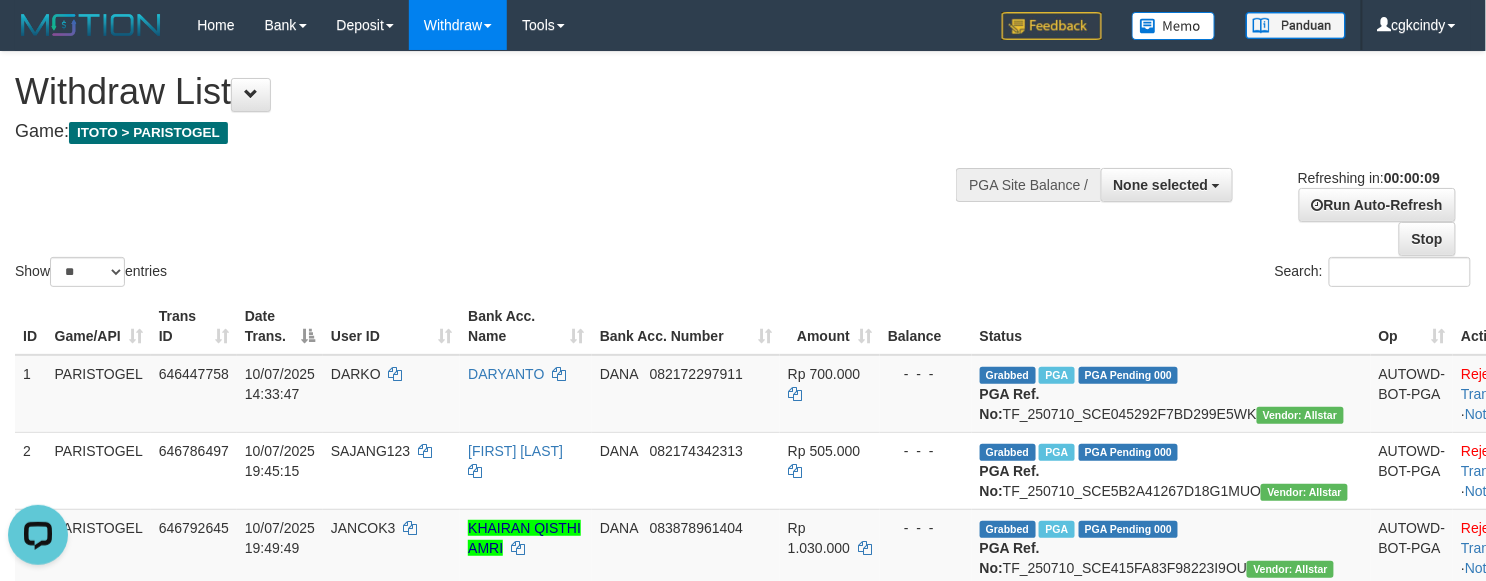 scroll, scrollTop: 0, scrollLeft: 0, axis: both 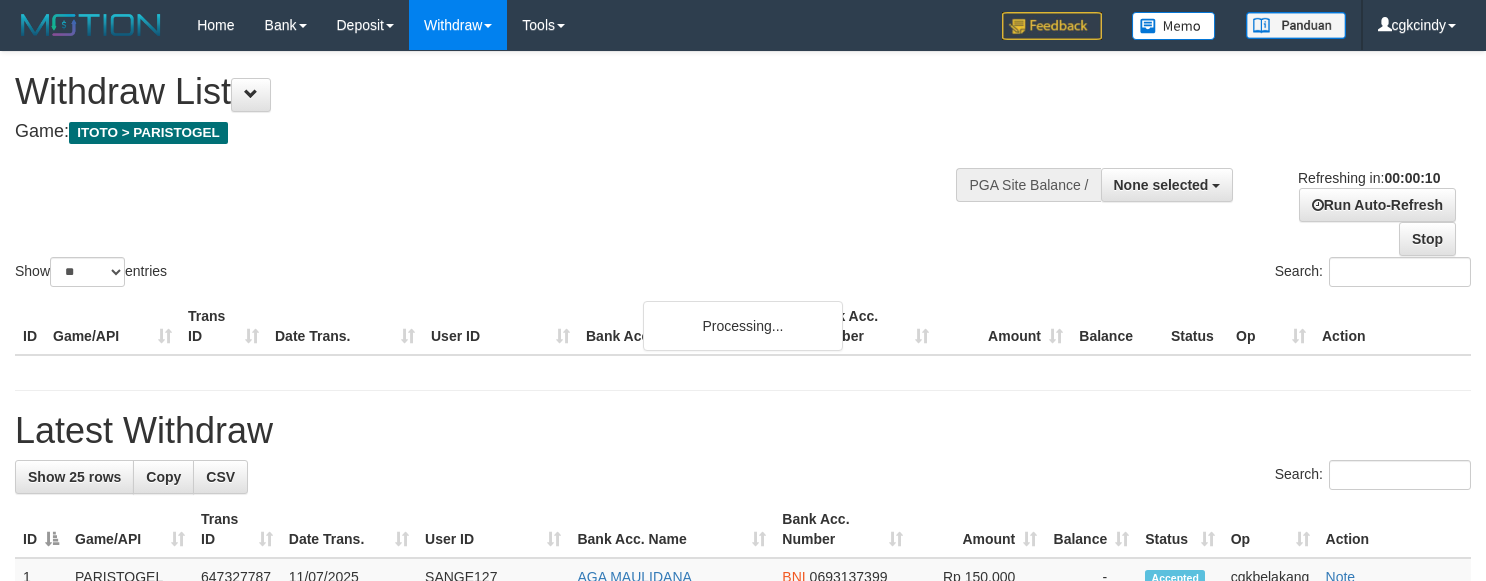 select 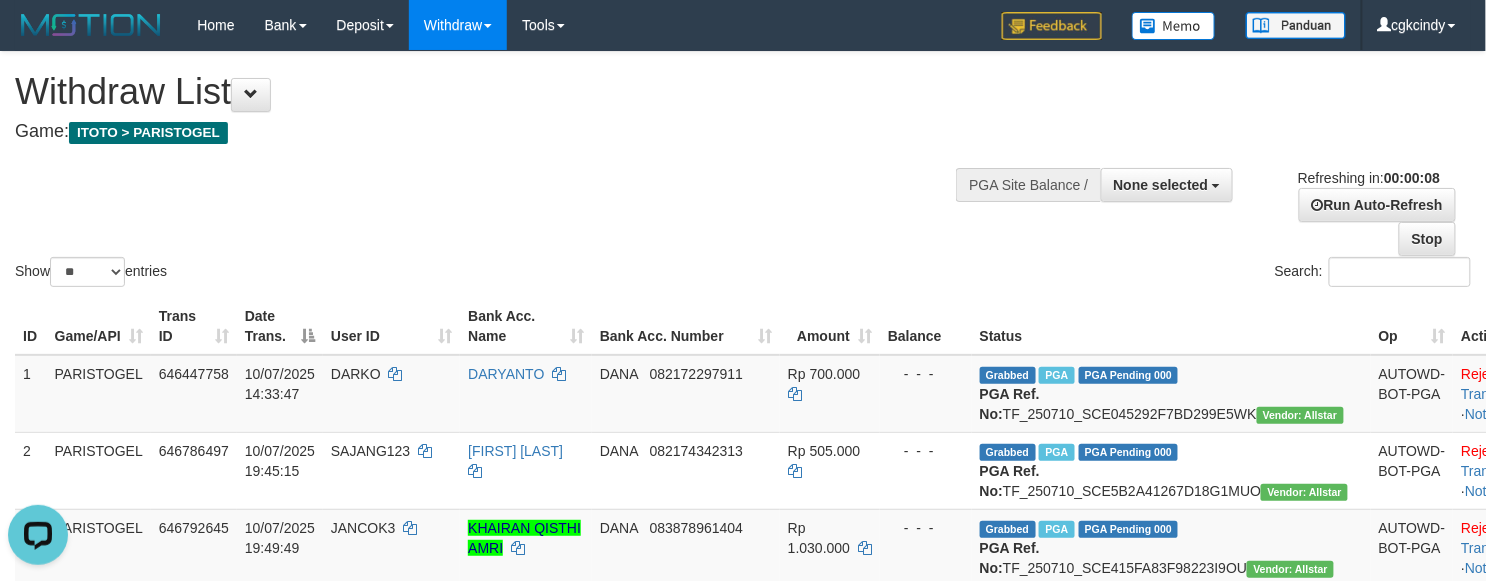 scroll, scrollTop: 0, scrollLeft: 0, axis: both 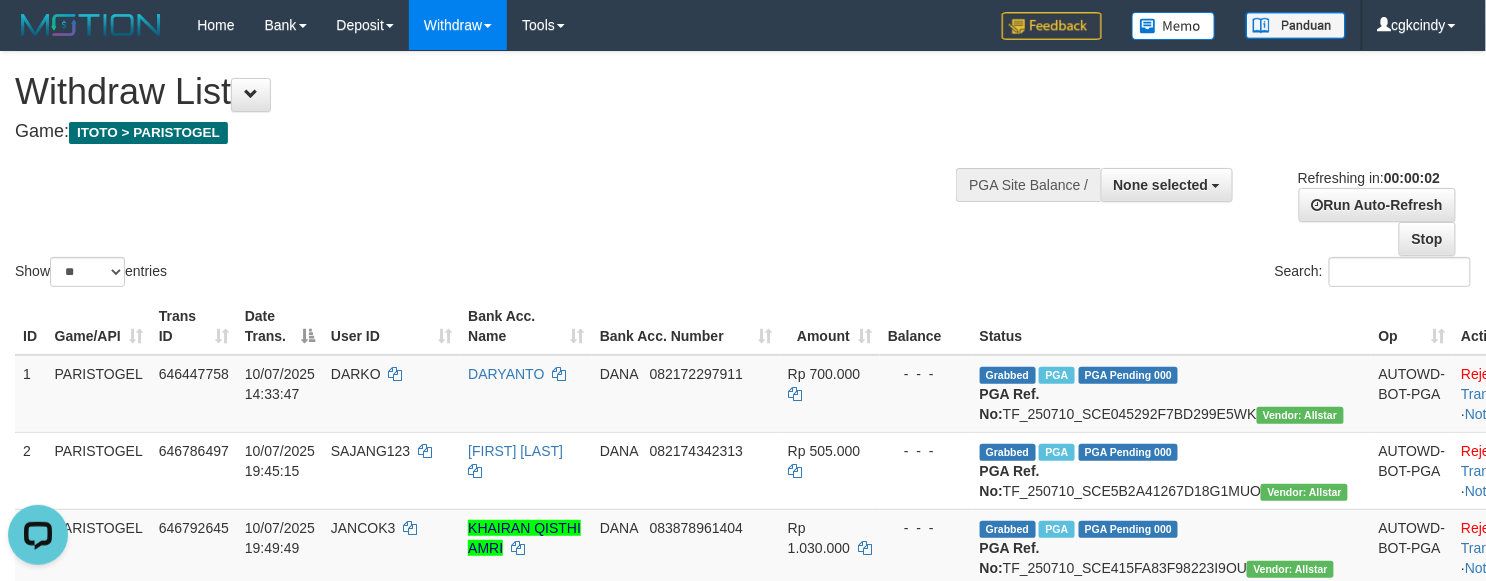 click on "Game:   ITOTO > PARISTOGEL" at bounding box center [493, 132] 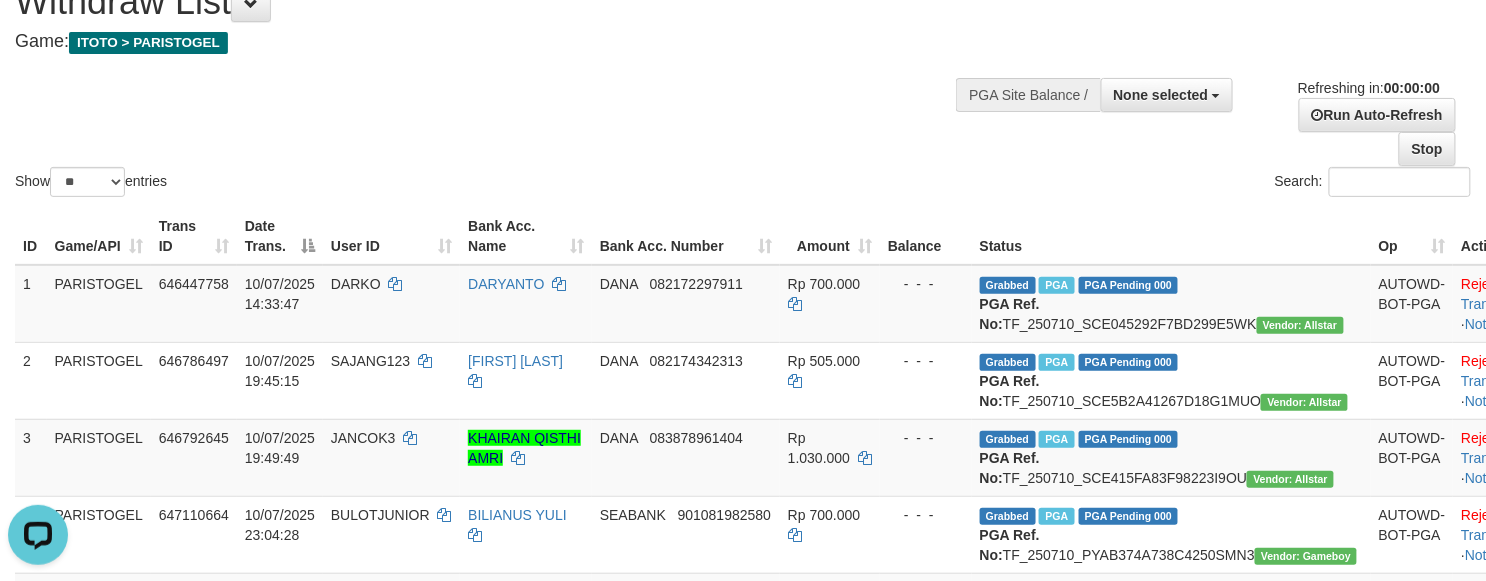 scroll, scrollTop: 524, scrollLeft: 0, axis: vertical 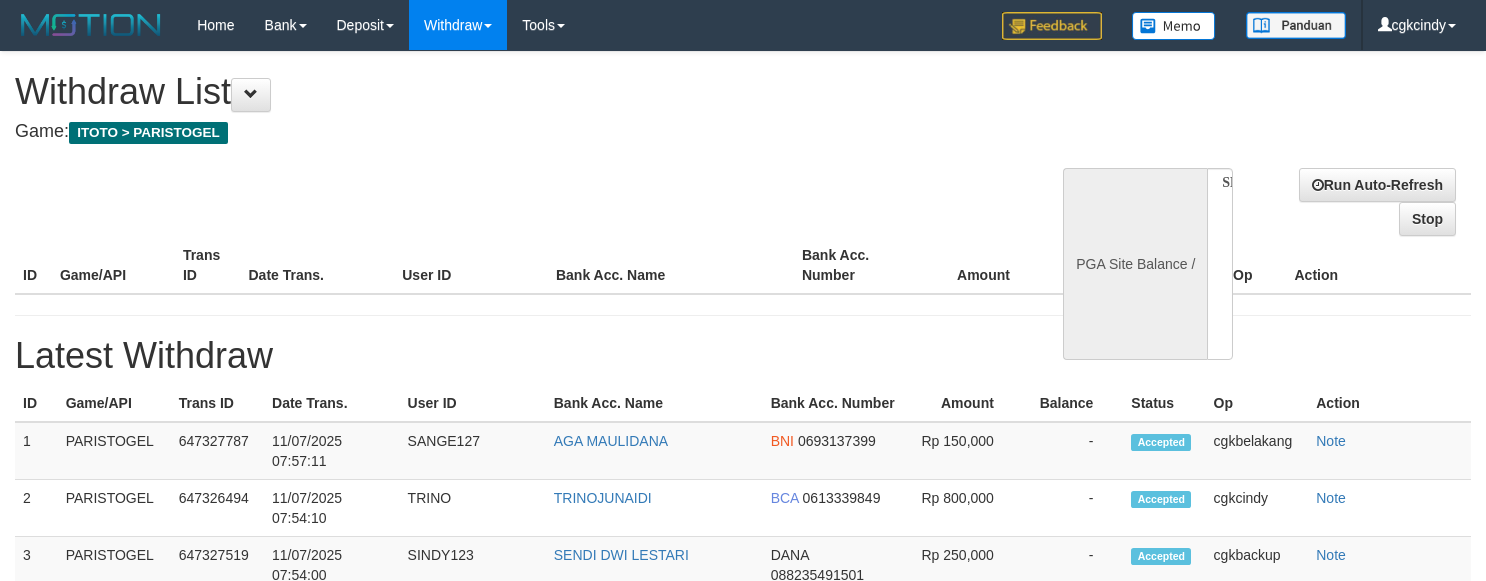 select 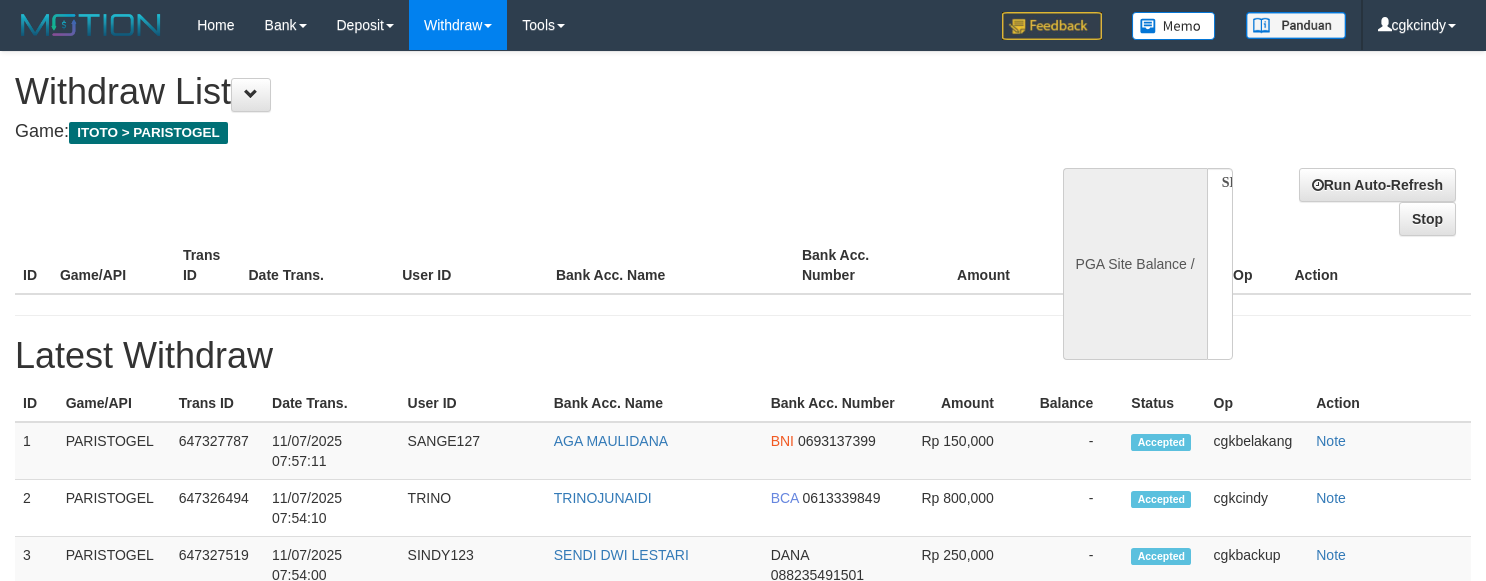 scroll, scrollTop: 0, scrollLeft: 0, axis: both 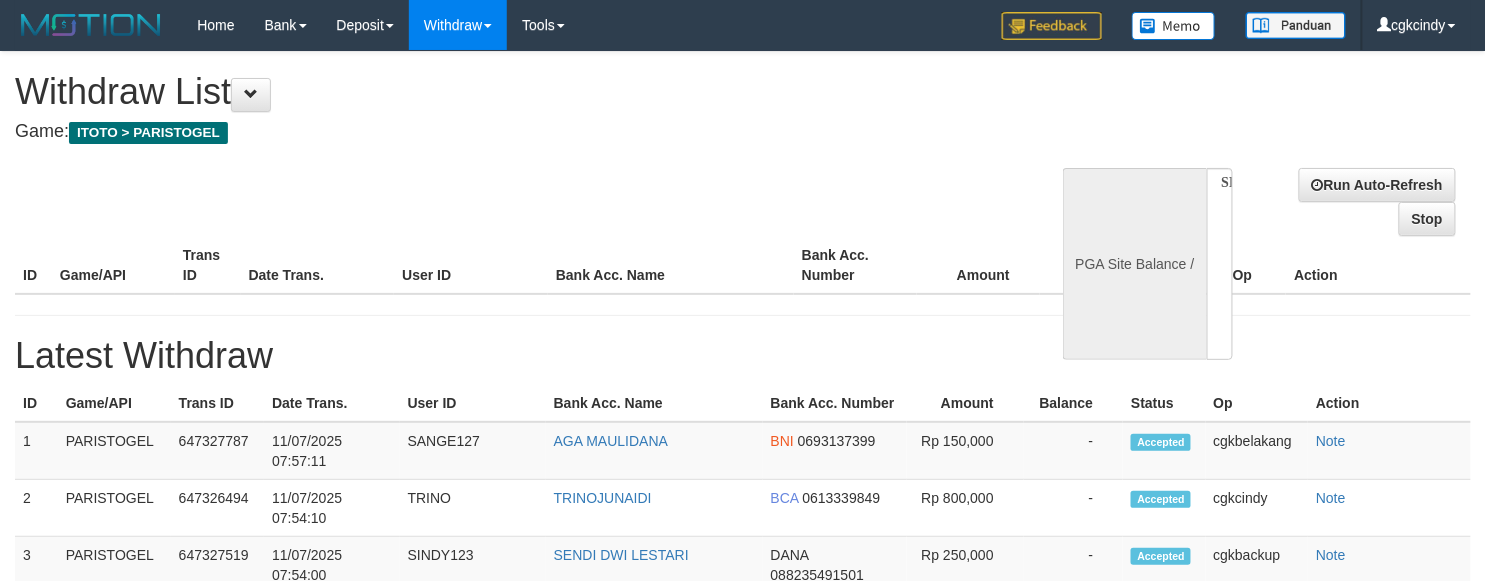 select on "**" 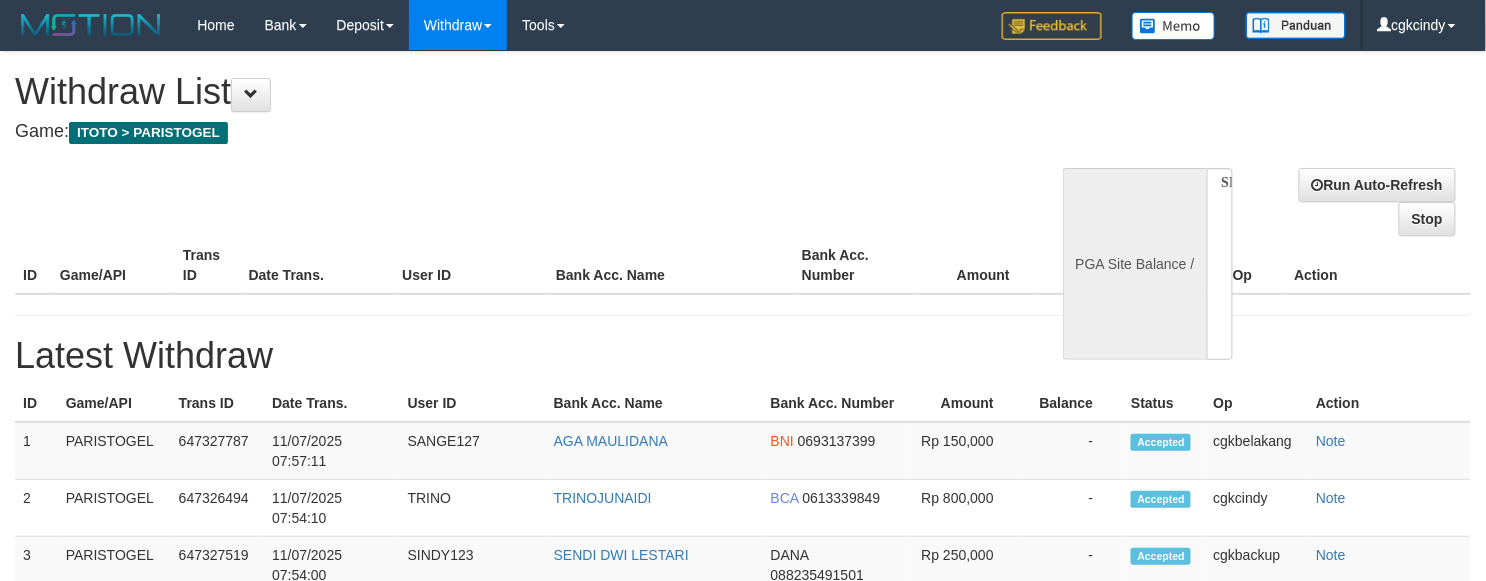 select 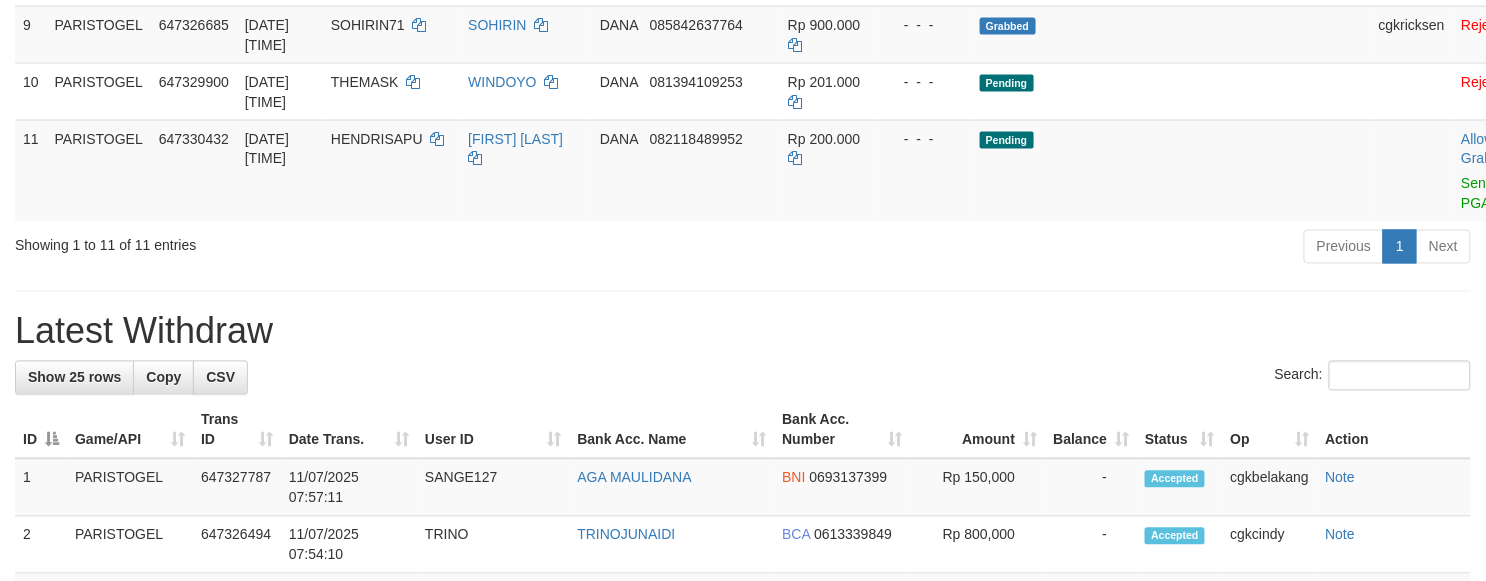 scroll, scrollTop: 764, scrollLeft: 0, axis: vertical 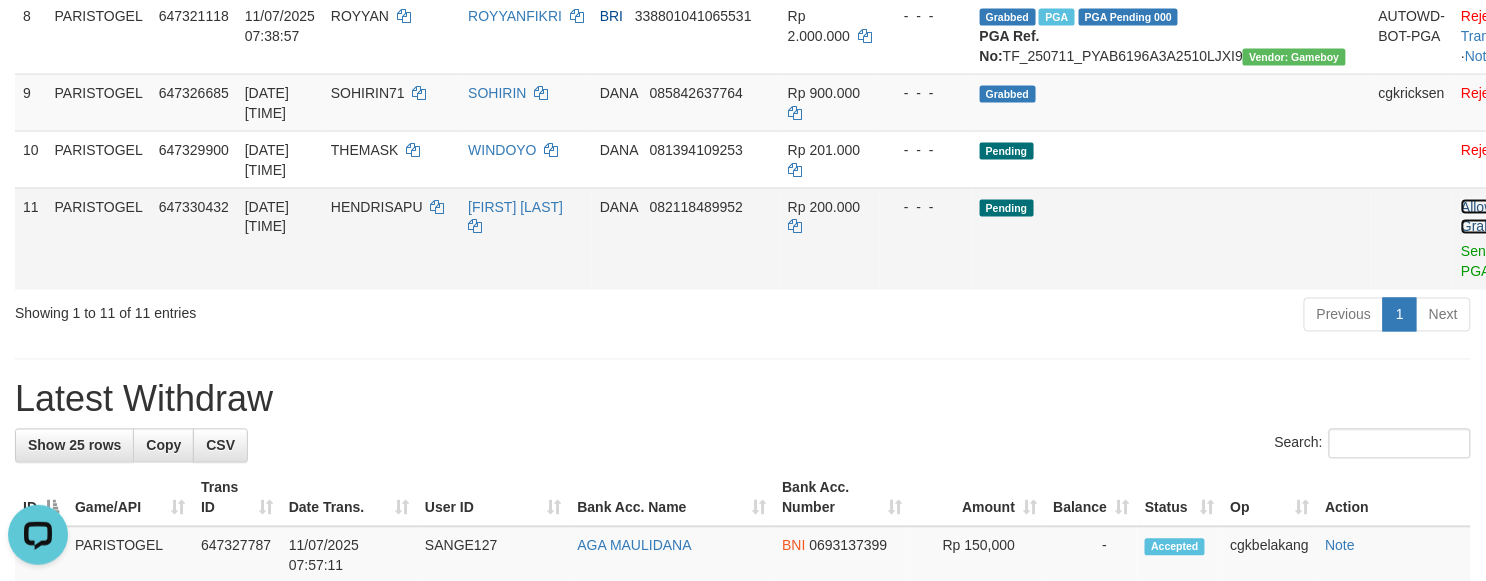 click on "Allow Grab" at bounding box center (1477, 217) 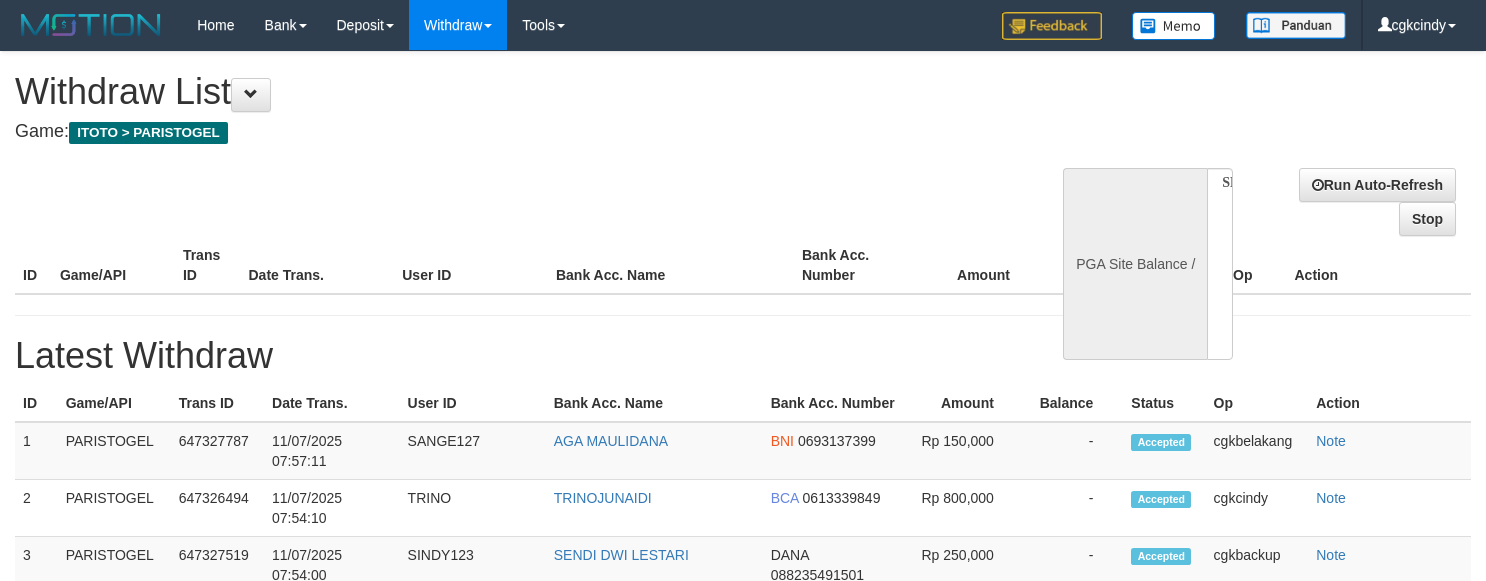select 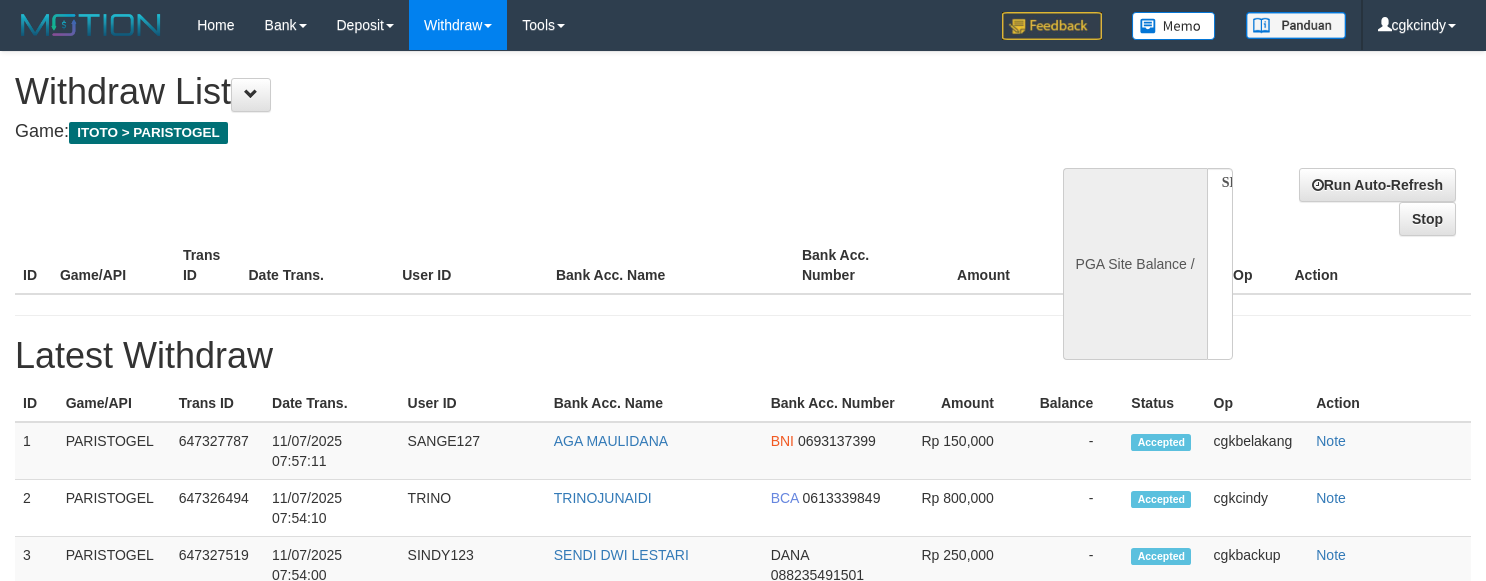 scroll, scrollTop: 0, scrollLeft: 0, axis: both 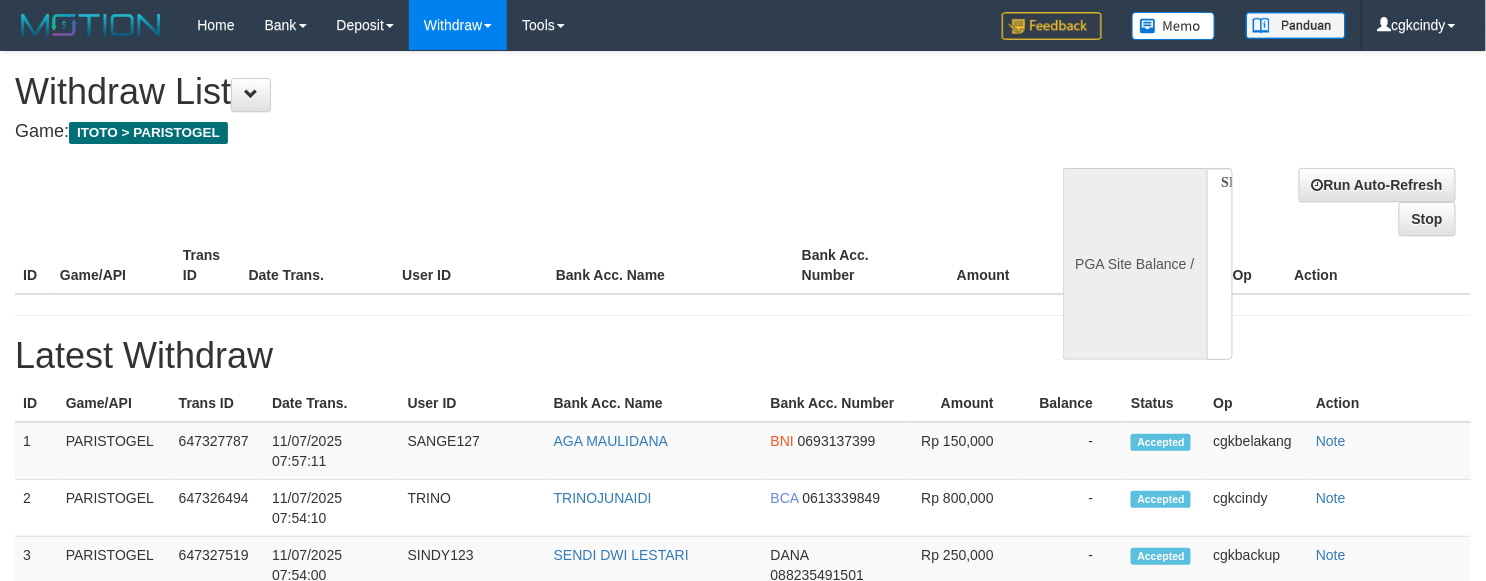 select on "**" 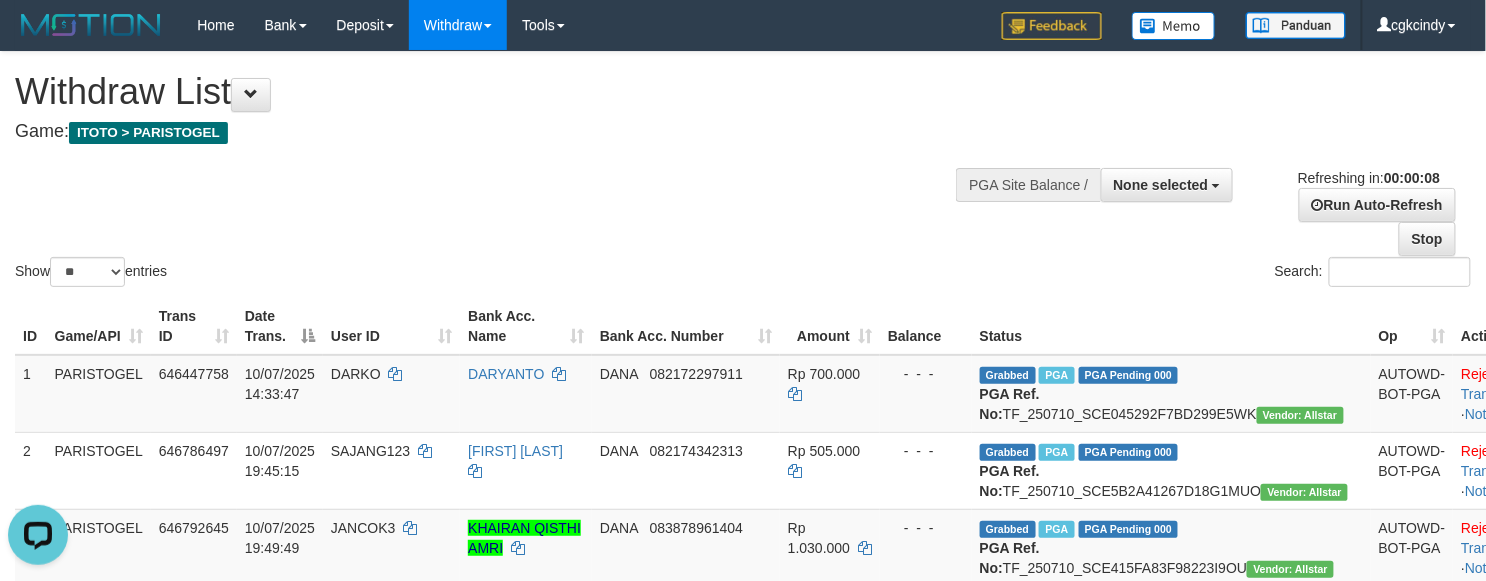 scroll, scrollTop: 0, scrollLeft: 0, axis: both 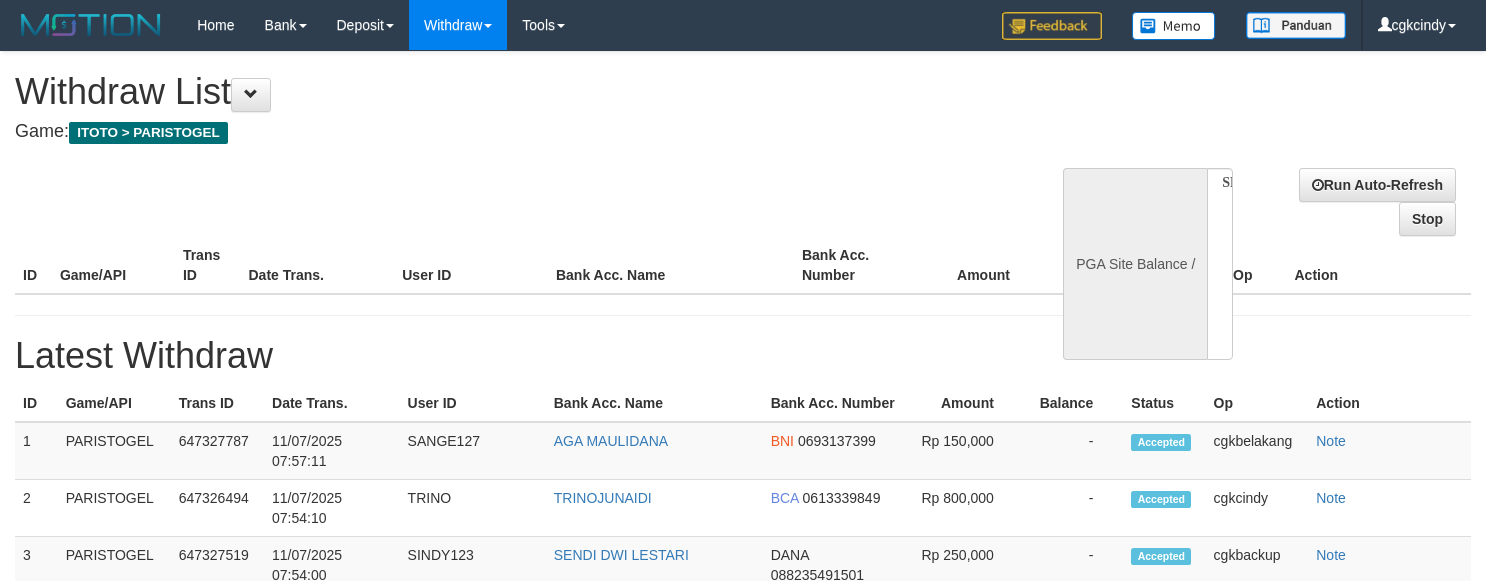 select 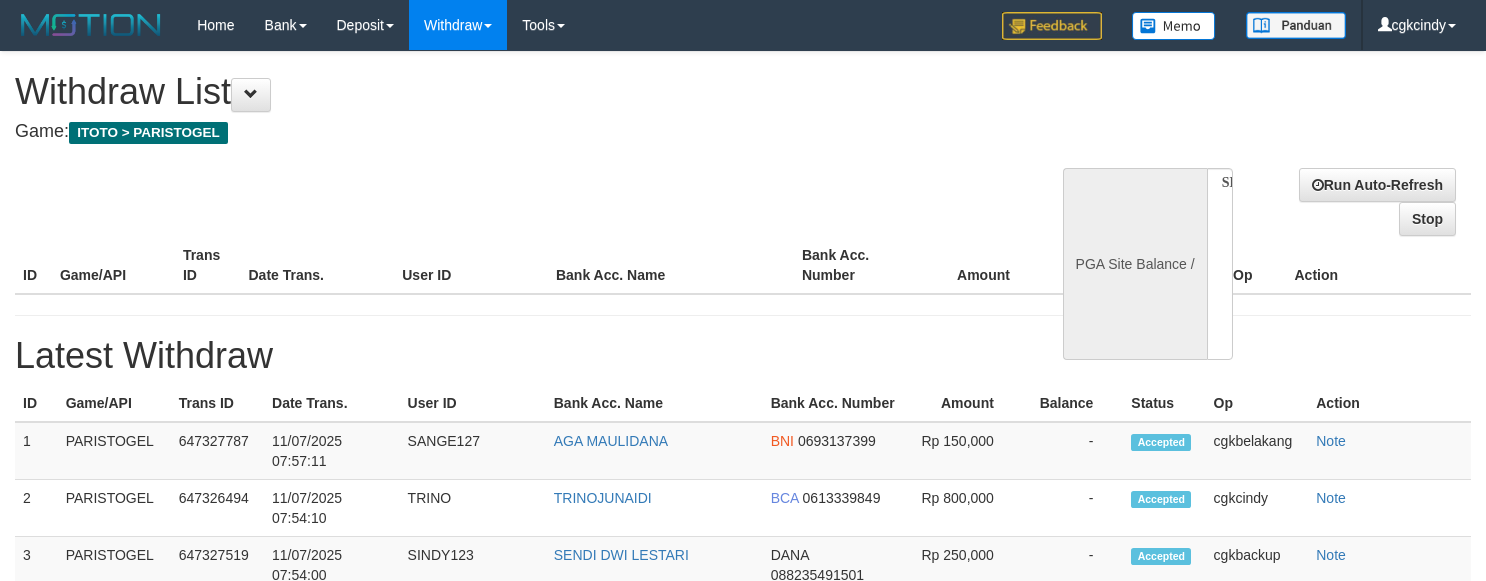 scroll, scrollTop: 0, scrollLeft: 0, axis: both 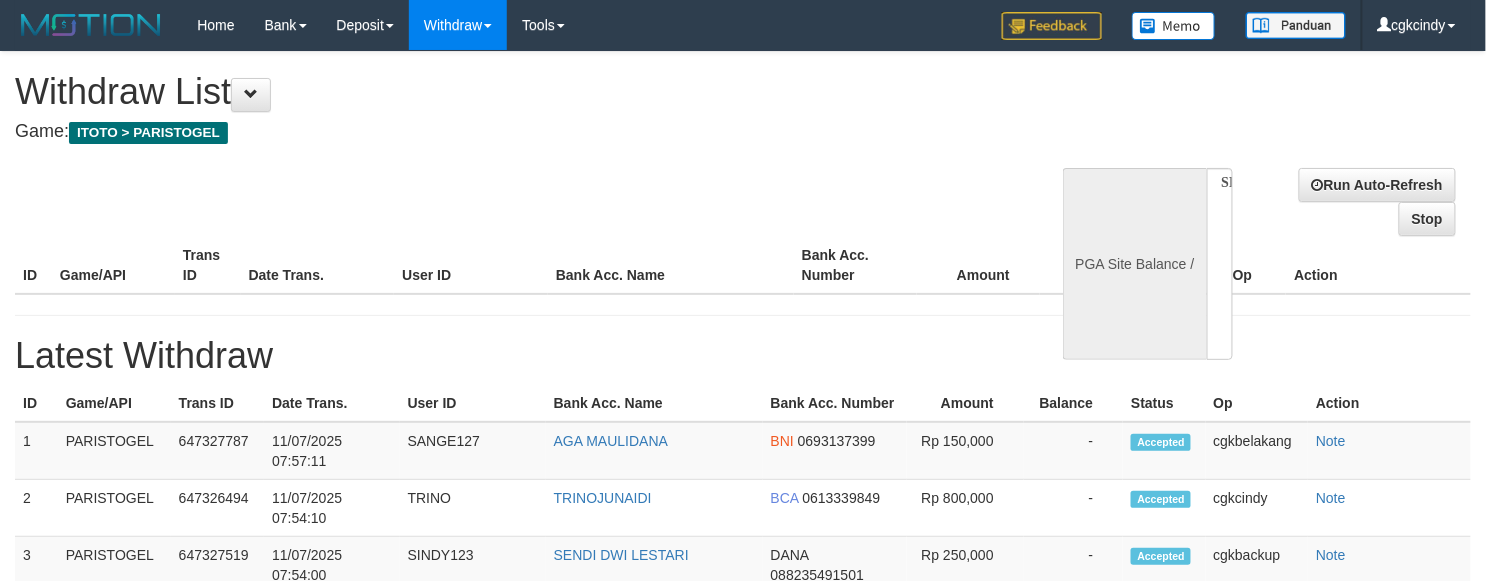 select on "**" 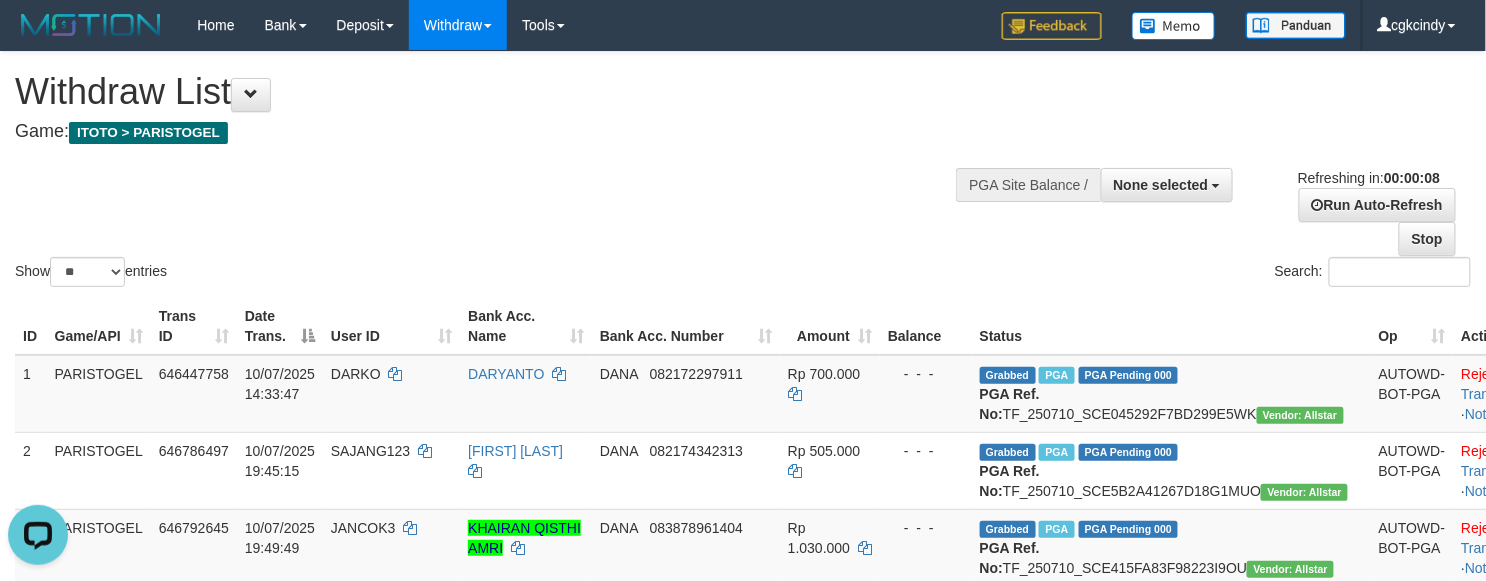 scroll, scrollTop: 0, scrollLeft: 0, axis: both 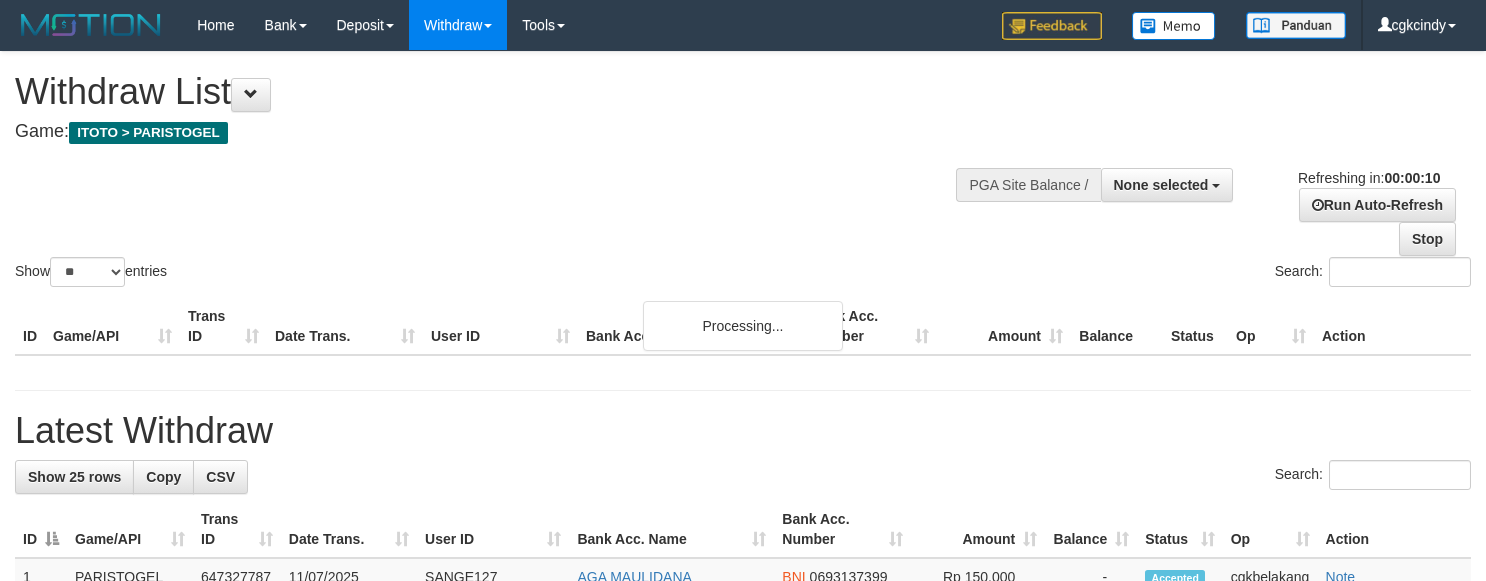 select 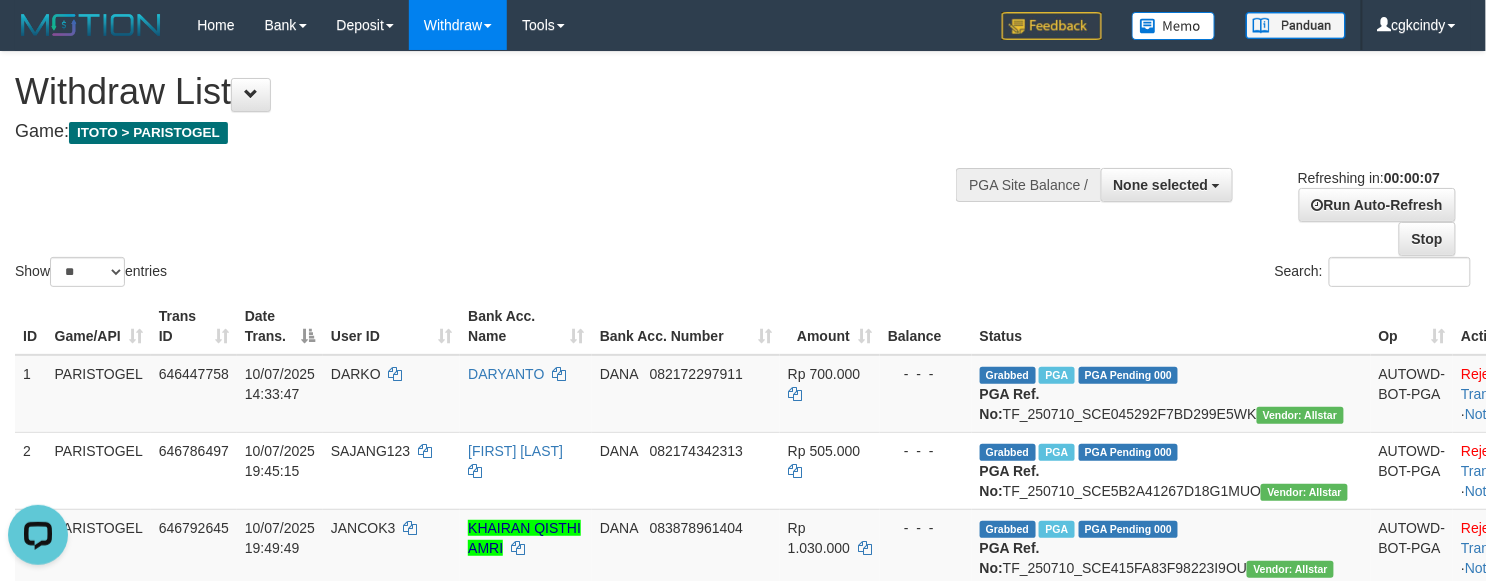scroll, scrollTop: 0, scrollLeft: 0, axis: both 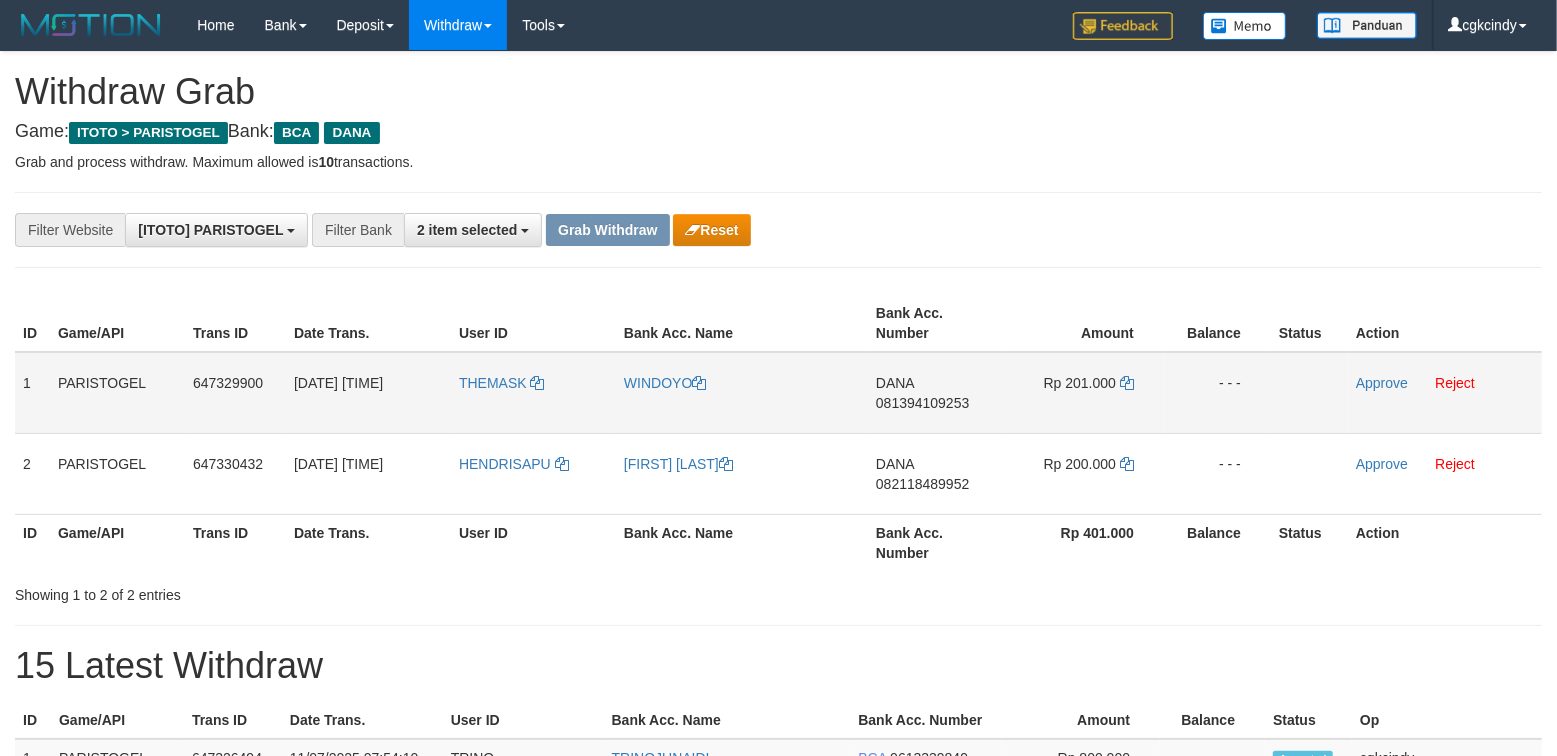 click on "THEMASK" at bounding box center (533, 393) 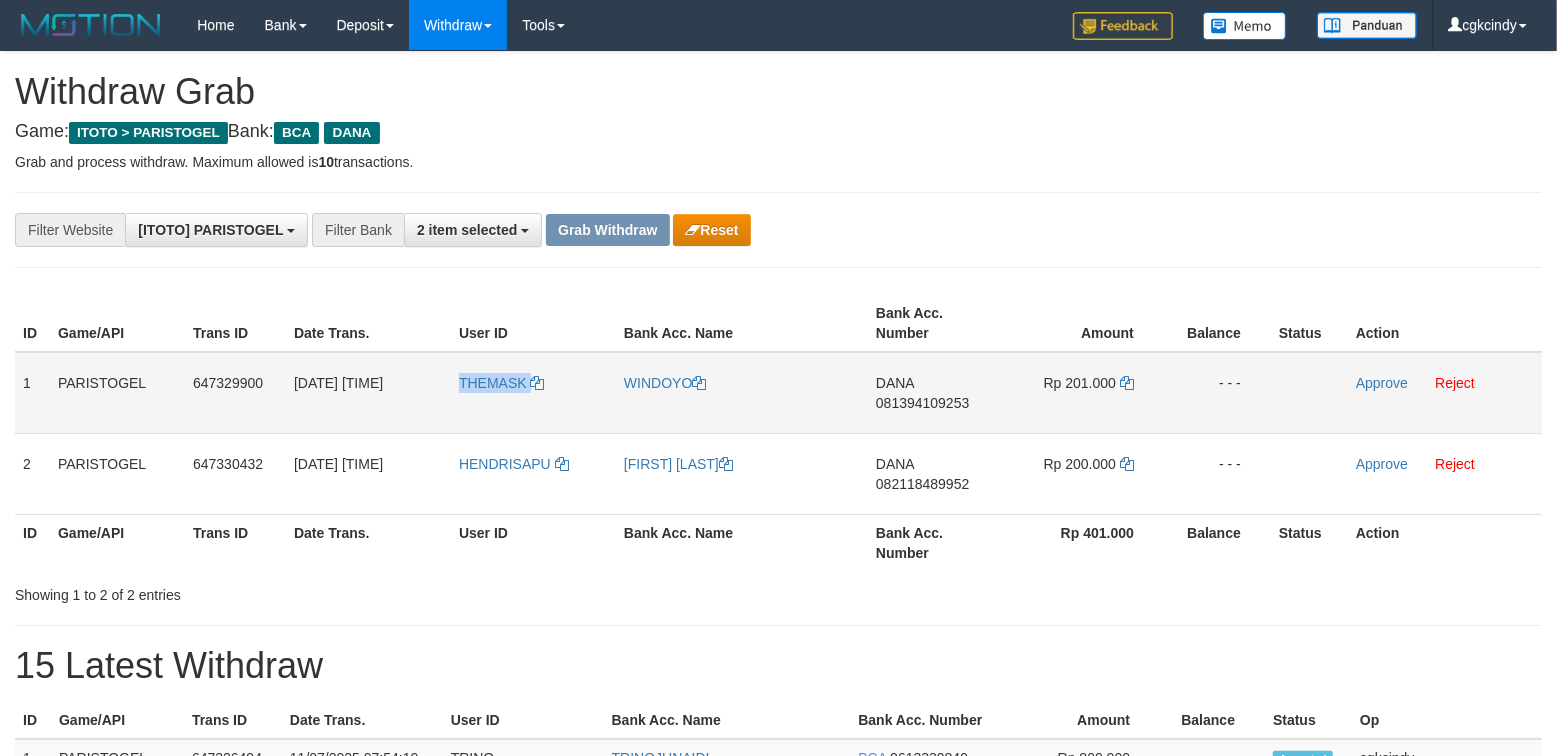 click on "THEMASK" at bounding box center (533, 393) 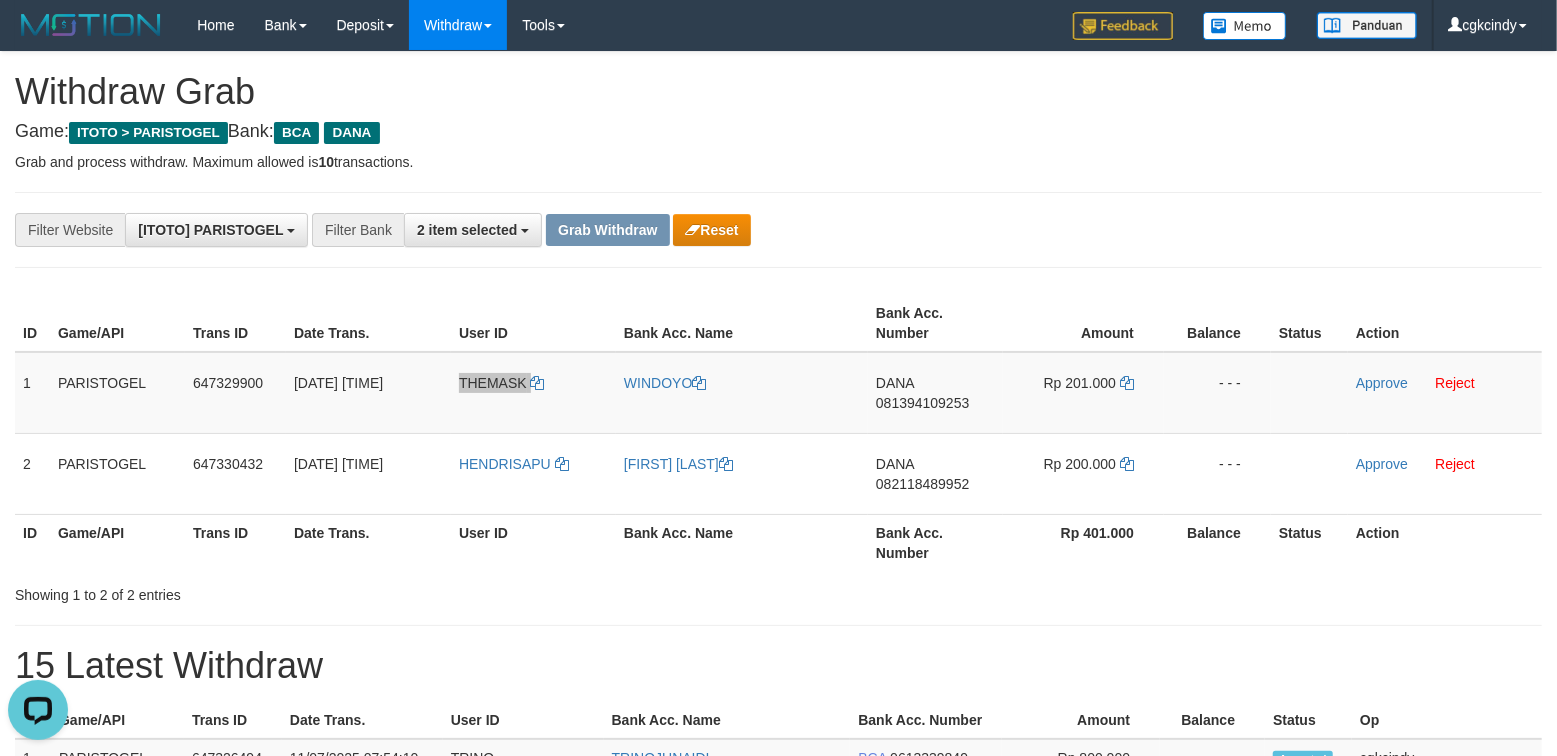 scroll, scrollTop: 0, scrollLeft: 0, axis: both 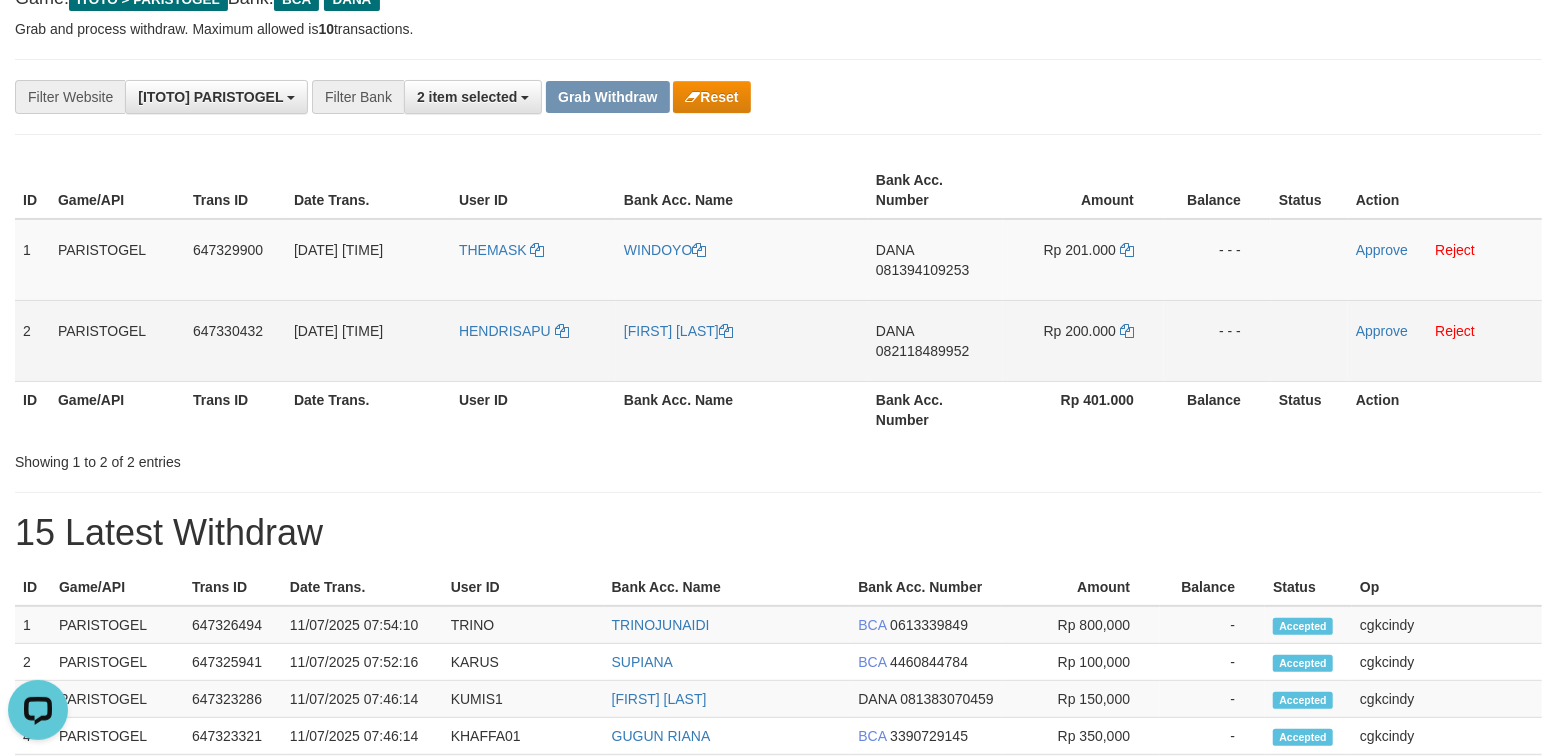 click on "HENDRISAPU" at bounding box center [533, 340] 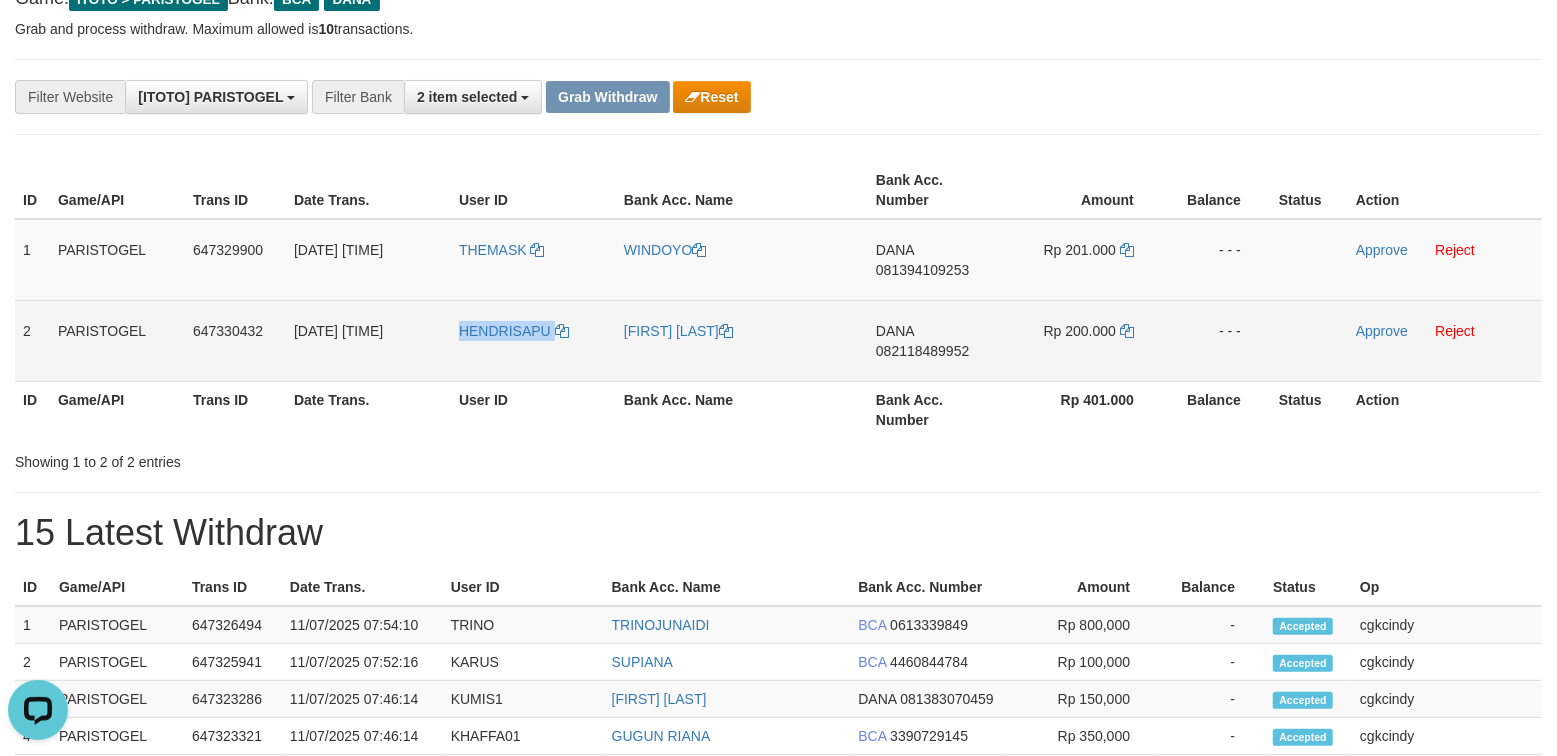 copy on "HENDRISAPU" 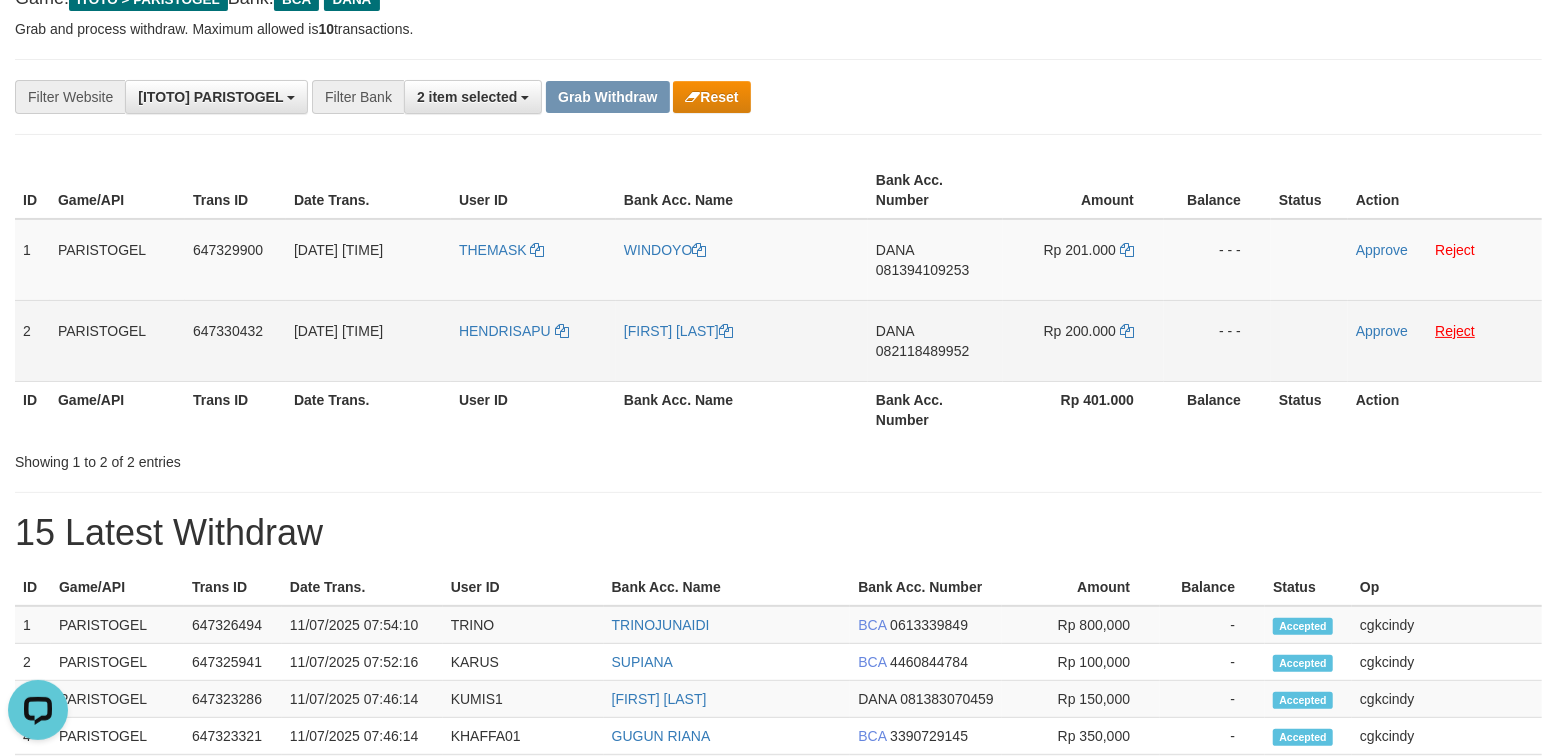 drag, startPoint x: 1445, startPoint y: 341, endPoint x: 1460, endPoint y: 326, distance: 21.213203 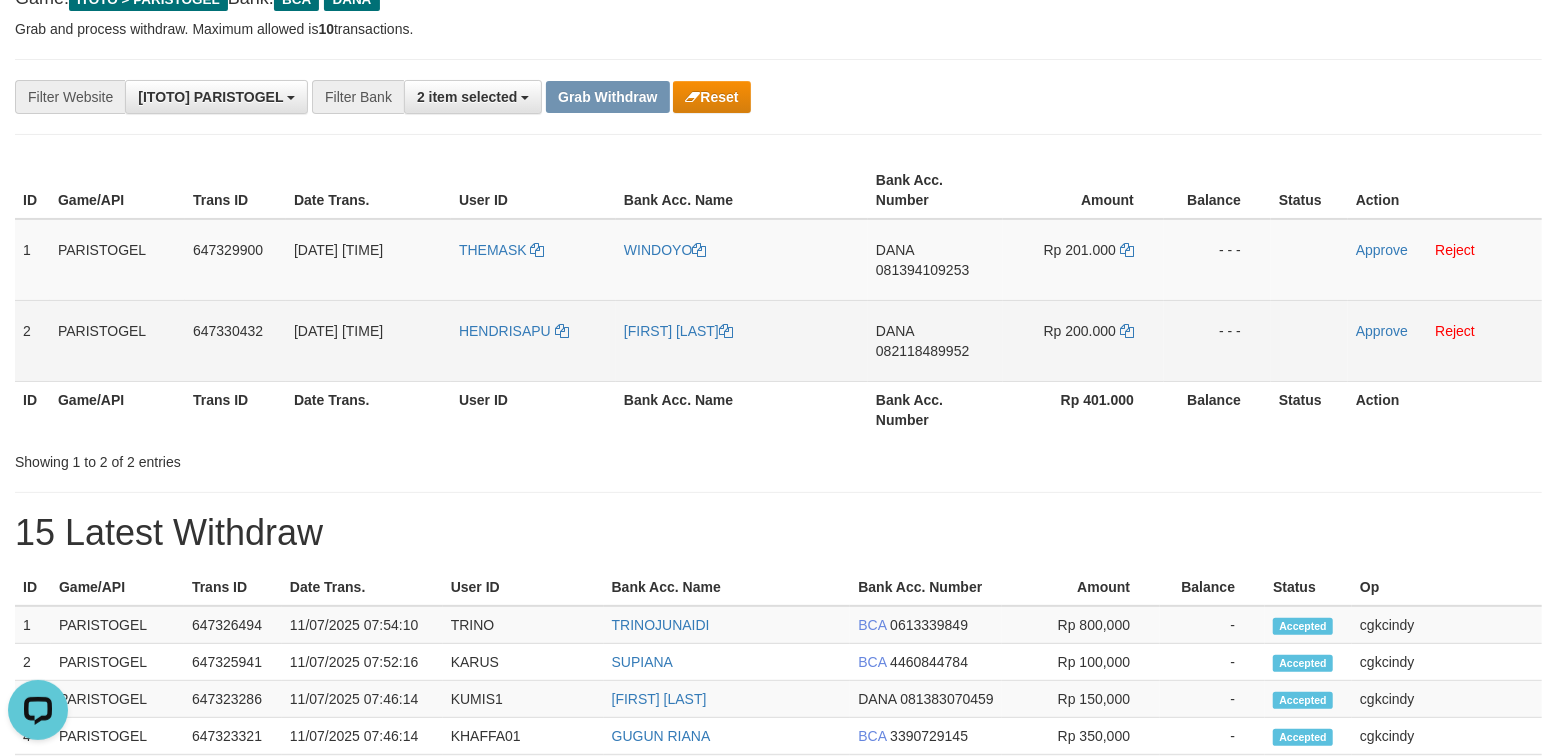 click on "Approve
Reject" at bounding box center [1445, 340] 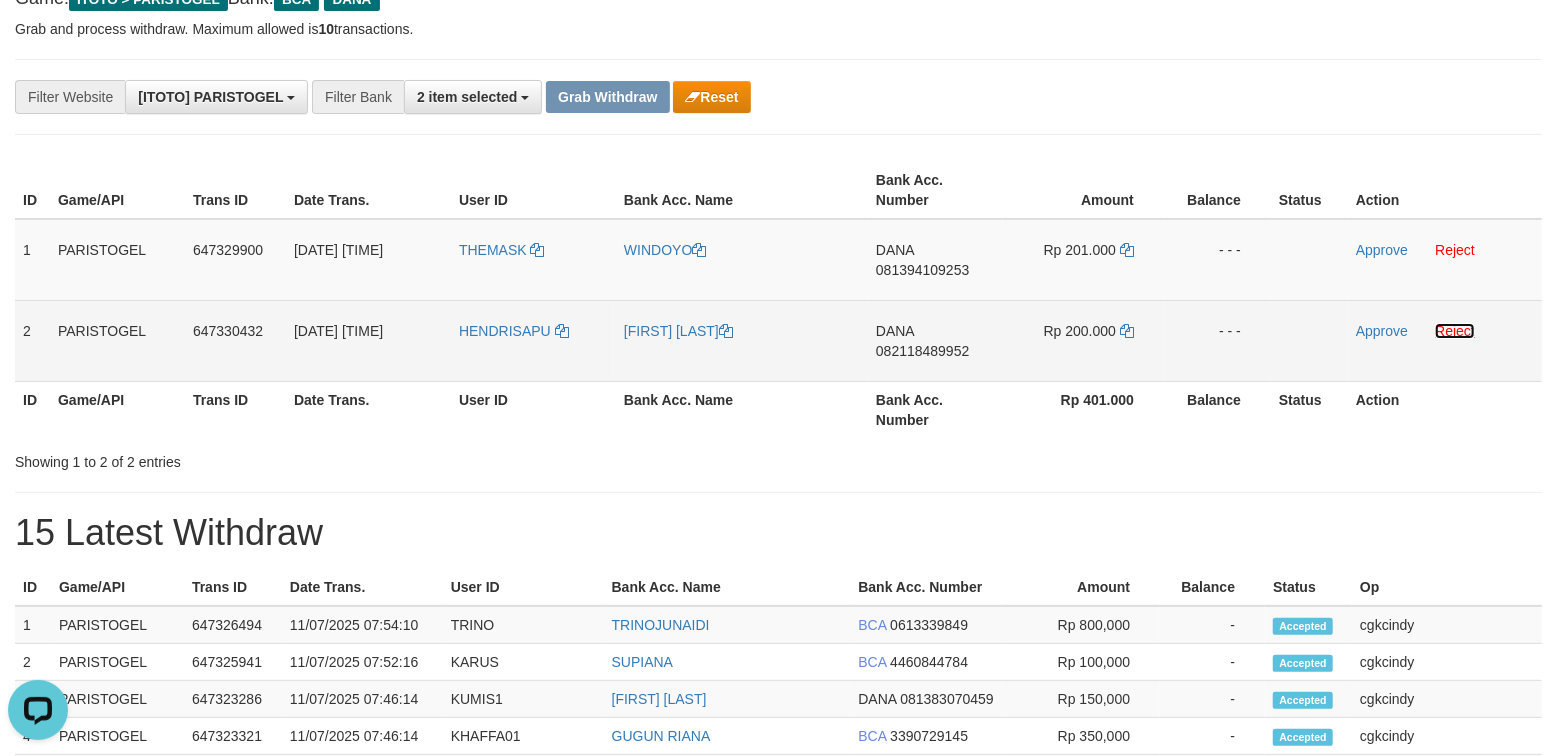 click on "Reject" at bounding box center (1455, 331) 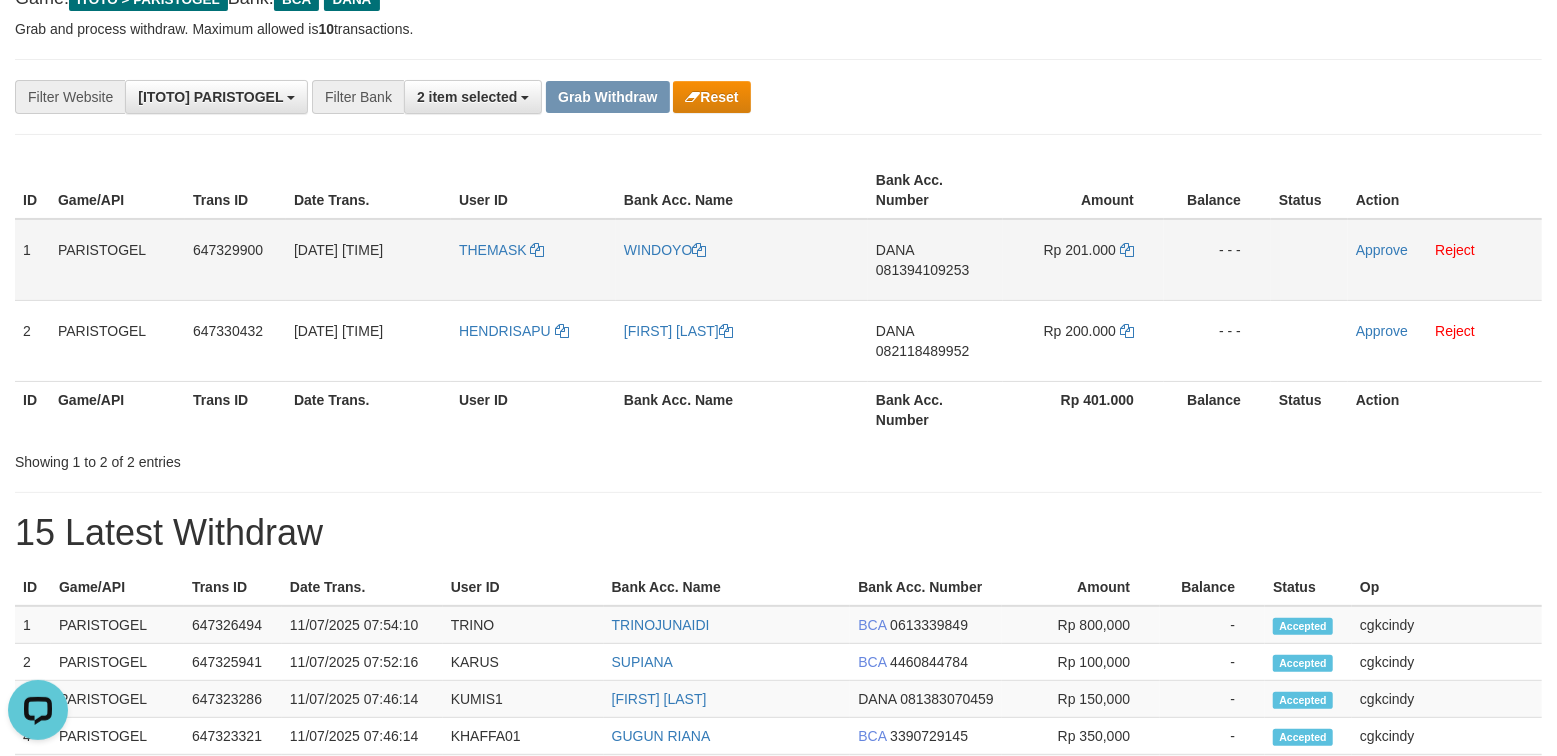 click on "THEMASK" at bounding box center (533, 260) 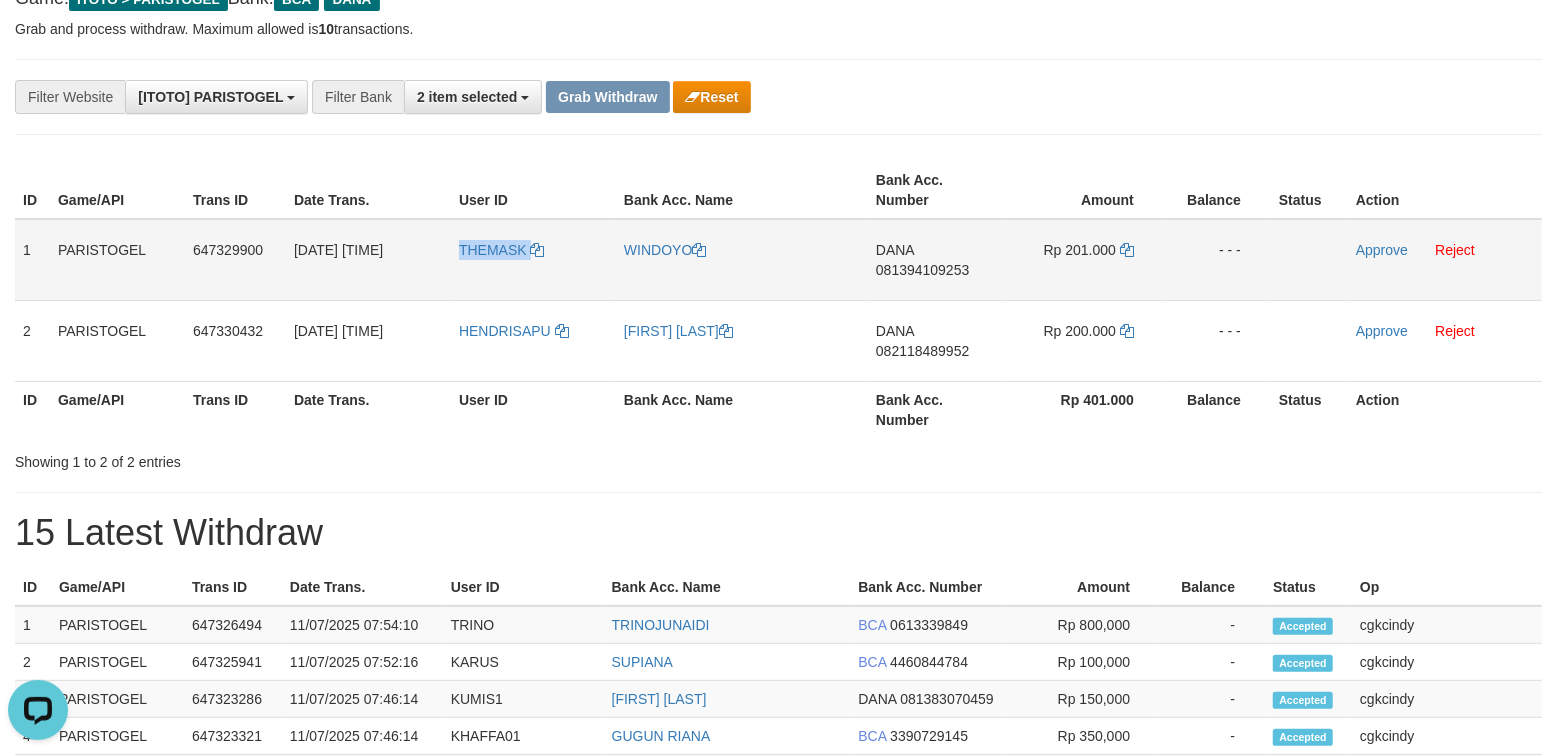 click on "THEMASK" at bounding box center (533, 260) 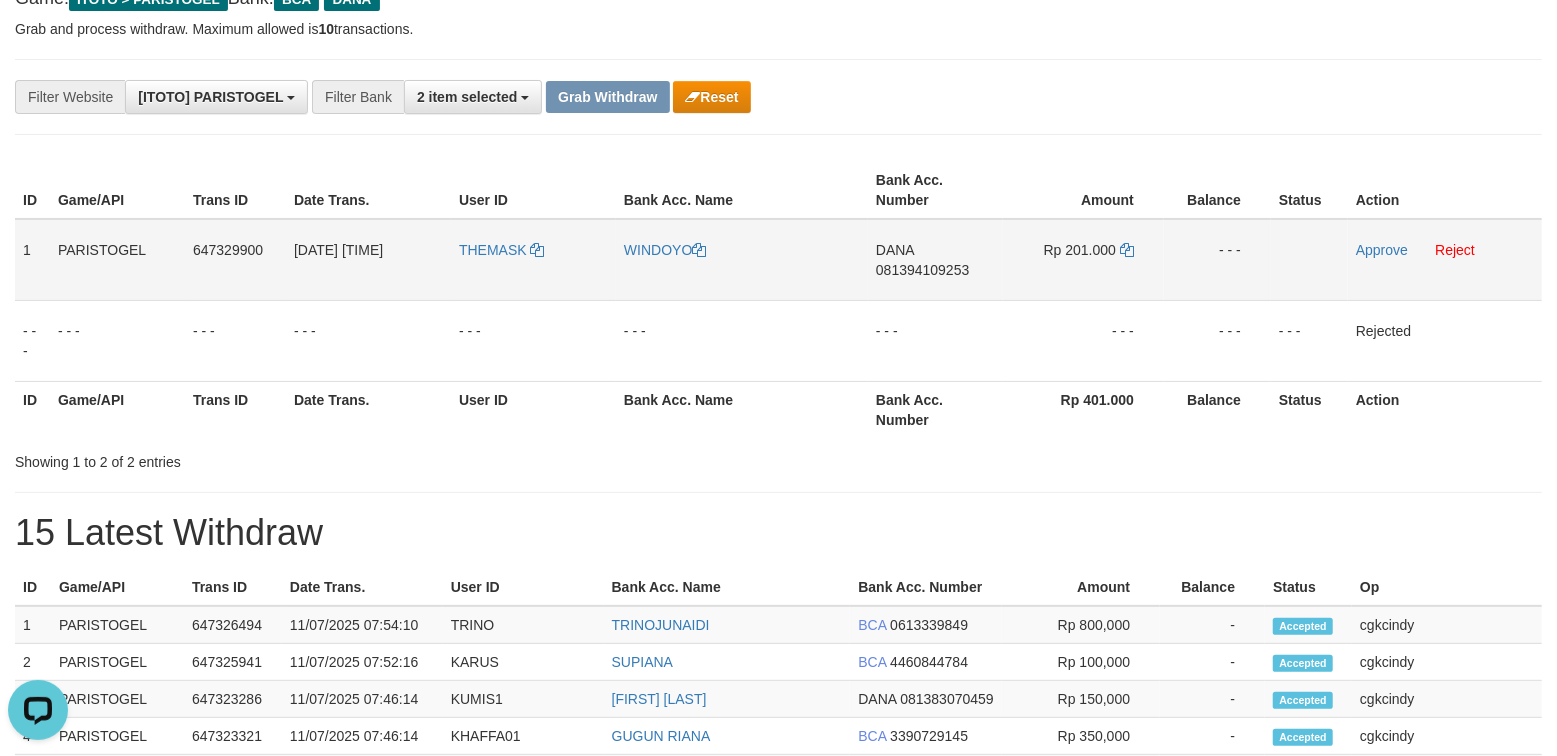 click on "WINDOYO" at bounding box center [742, 260] 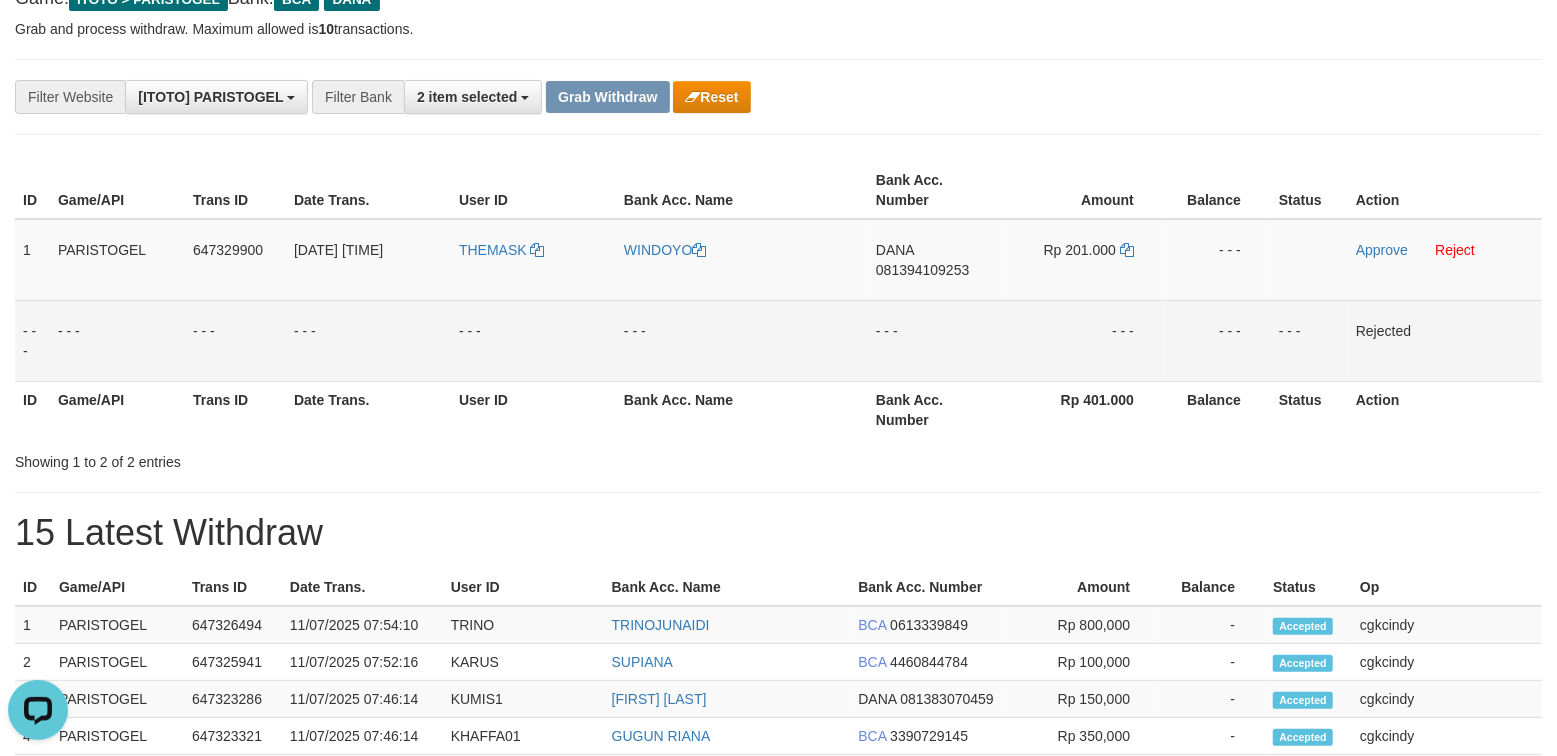 copy on "WINDOYO" 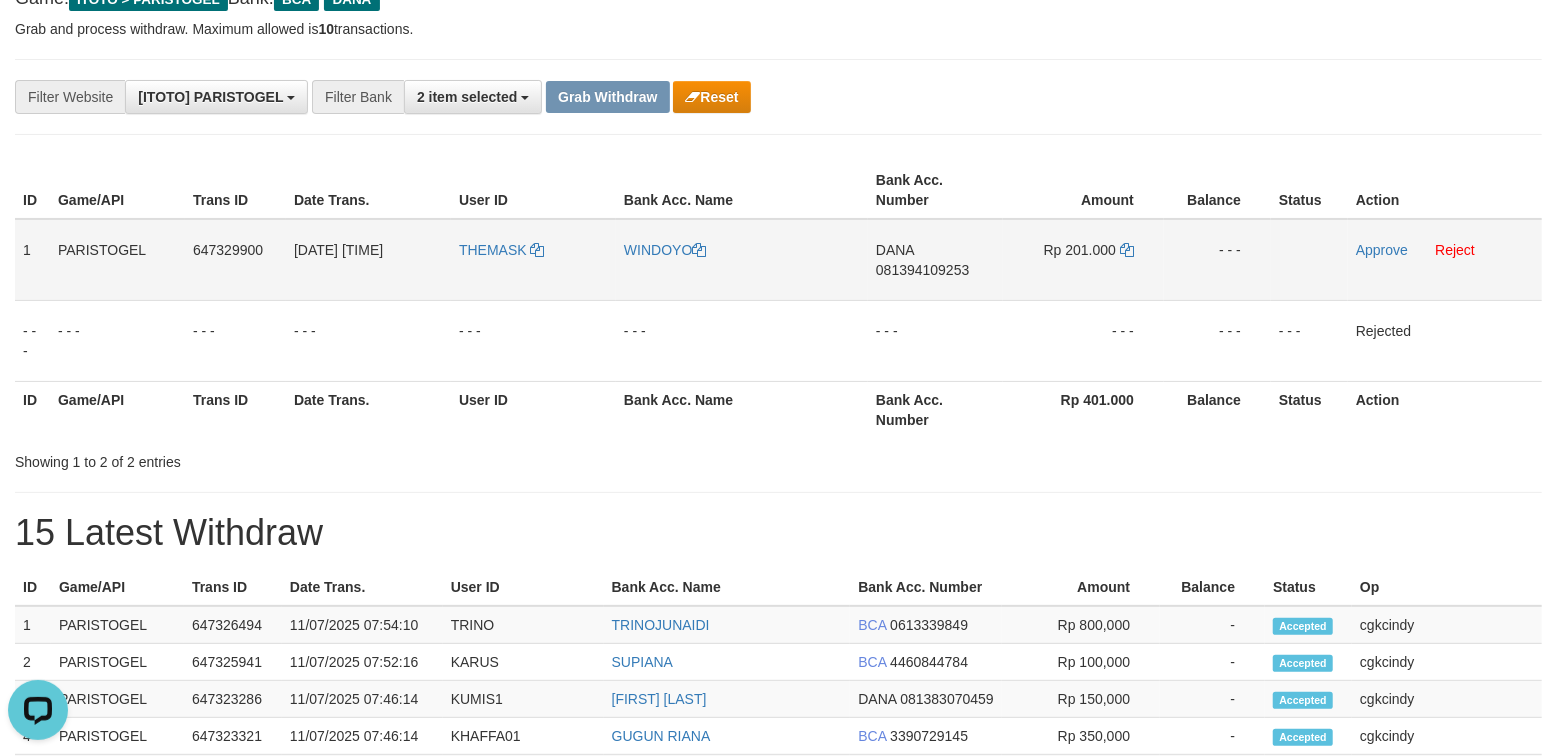 drag, startPoint x: 897, startPoint y: 270, endPoint x: 904, endPoint y: 278, distance: 10.630146 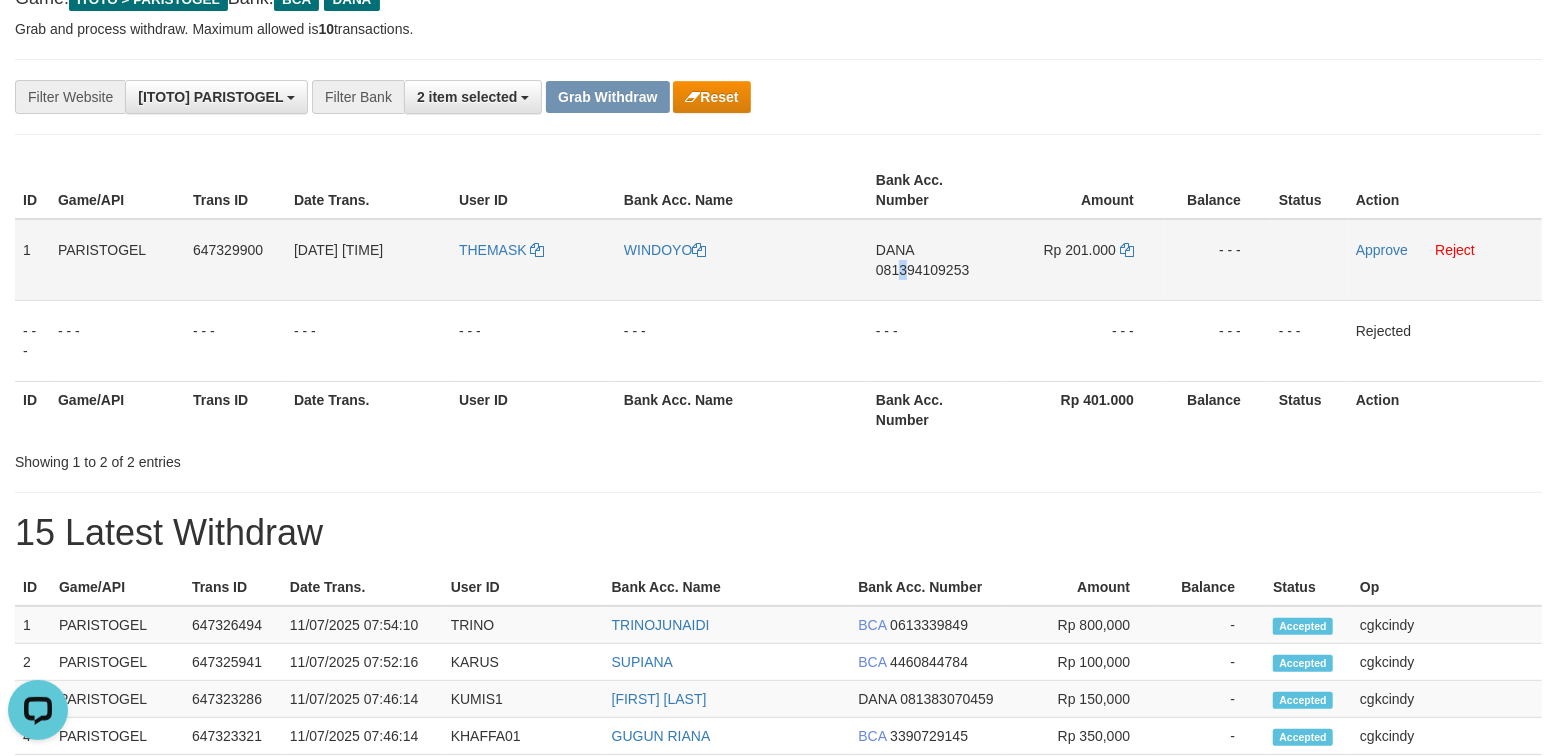 click on "DANA
081394109253" at bounding box center (935, 260) 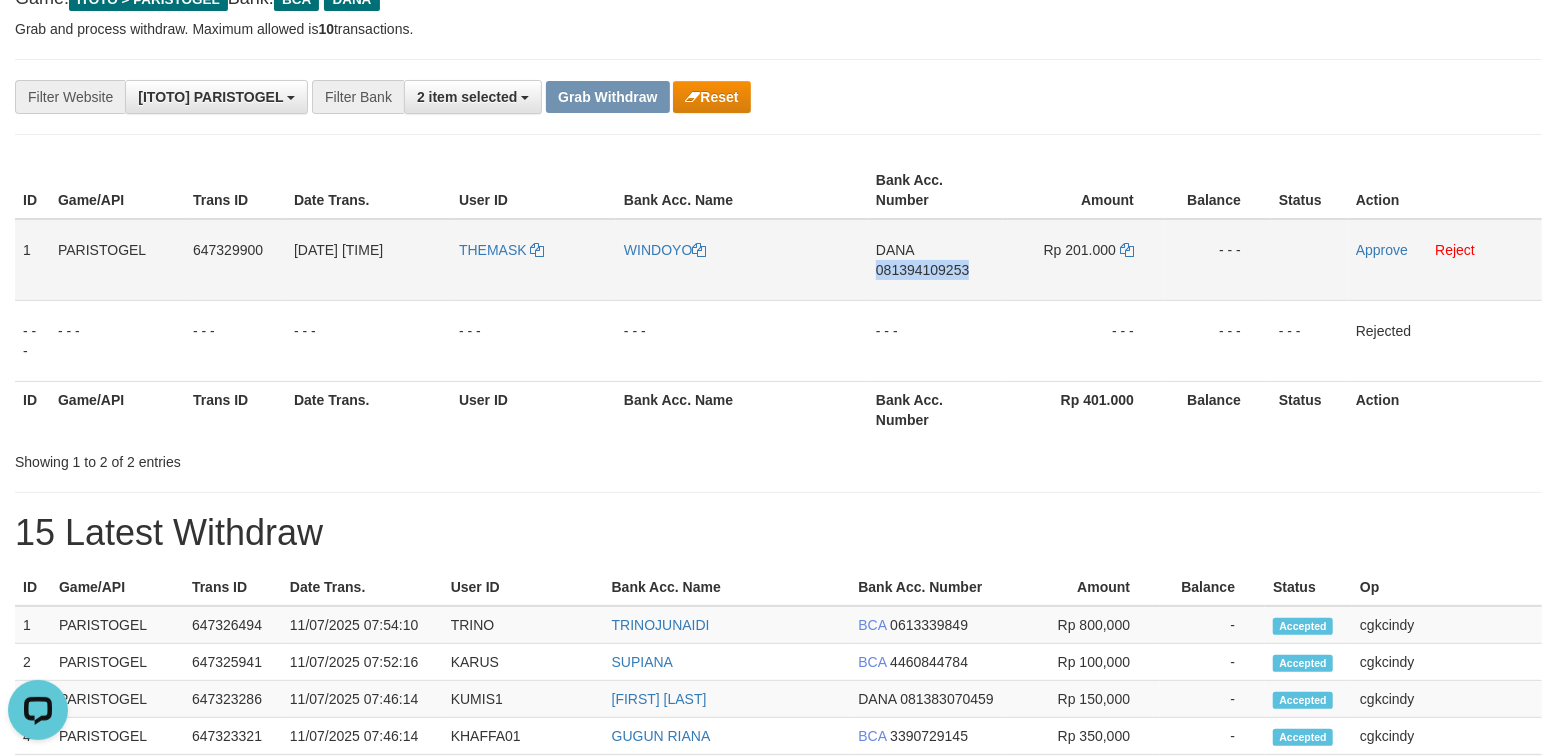click on "DANA
081394109253" at bounding box center (935, 260) 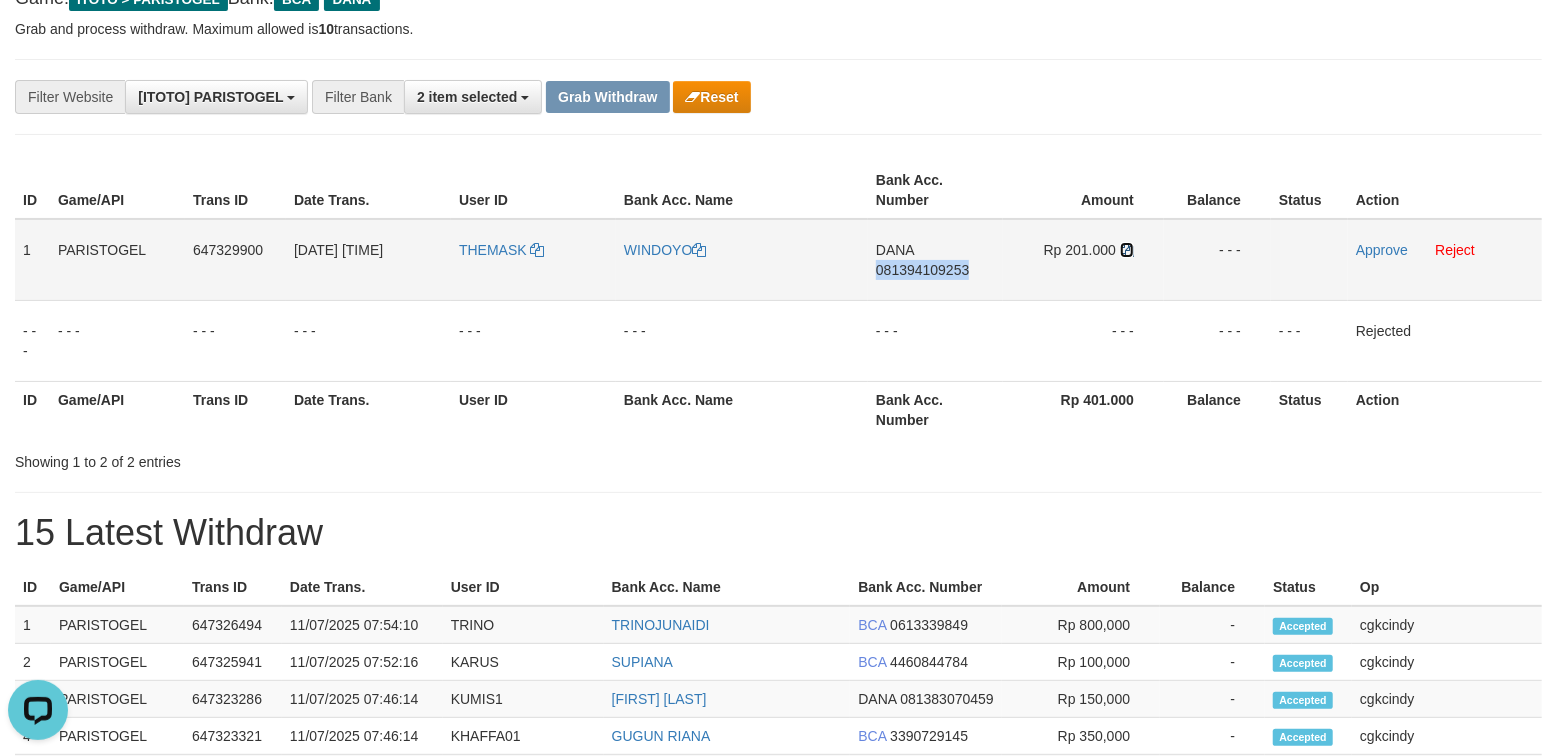 click at bounding box center (1127, 250) 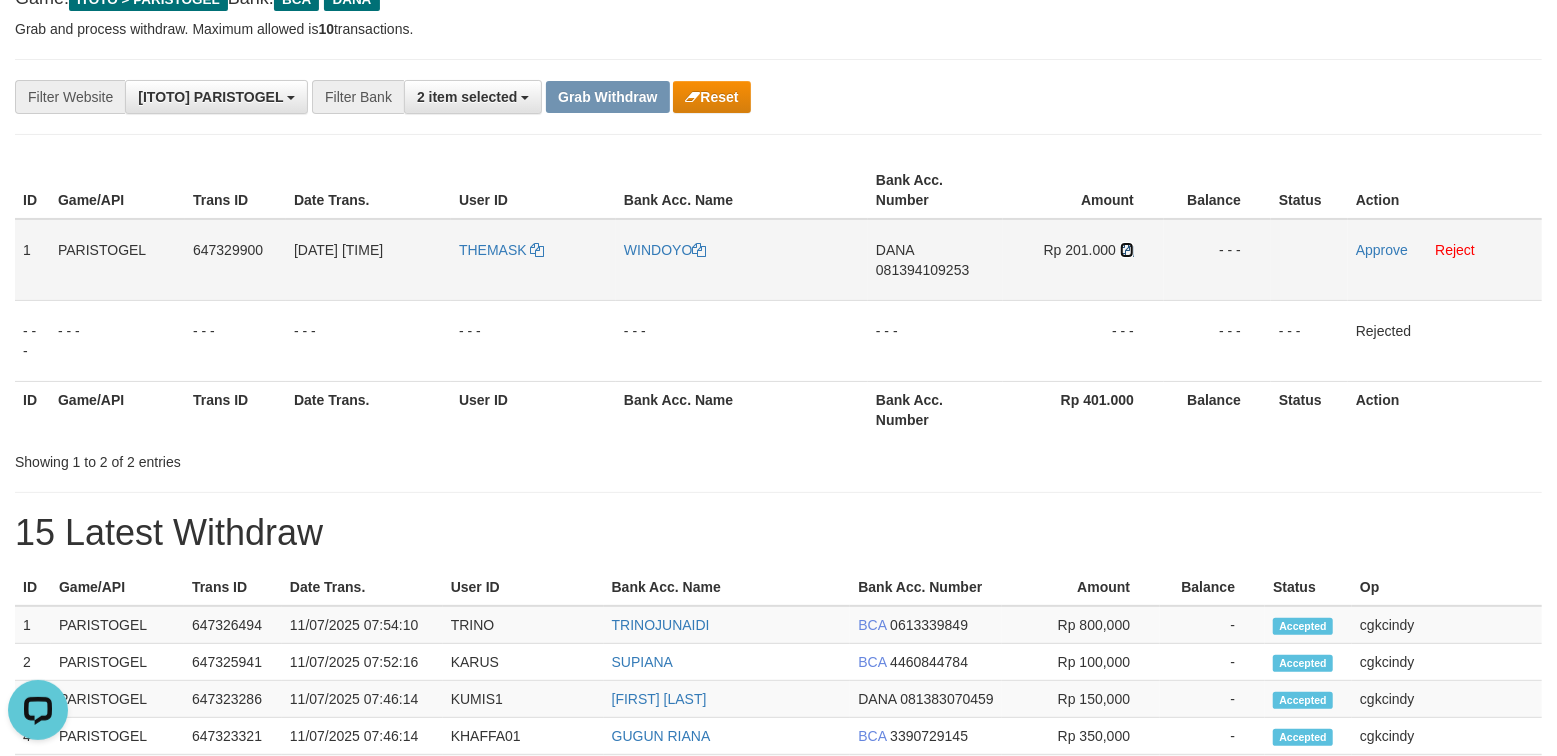 click at bounding box center [1127, 250] 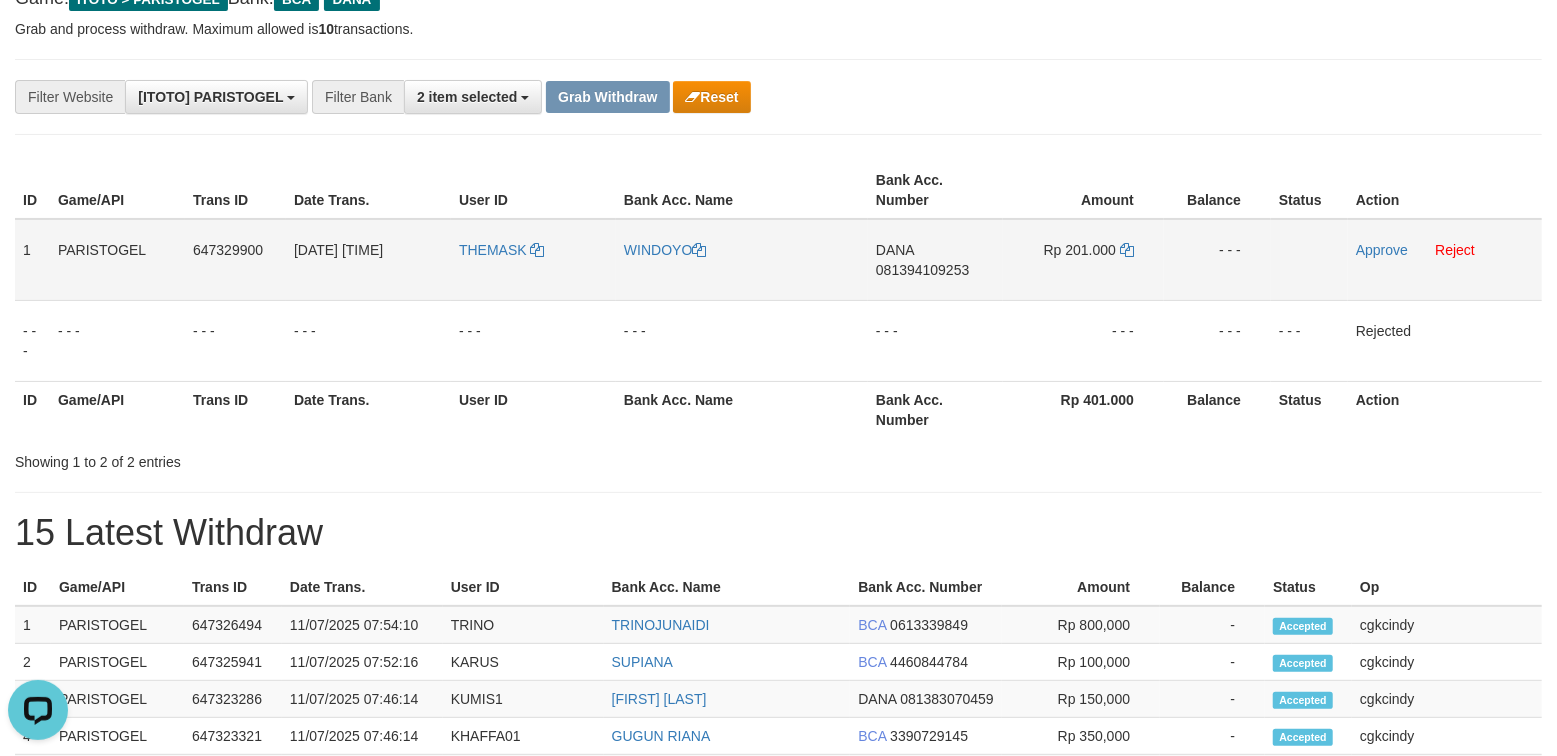 click on "Approve
Reject" at bounding box center [1445, 260] 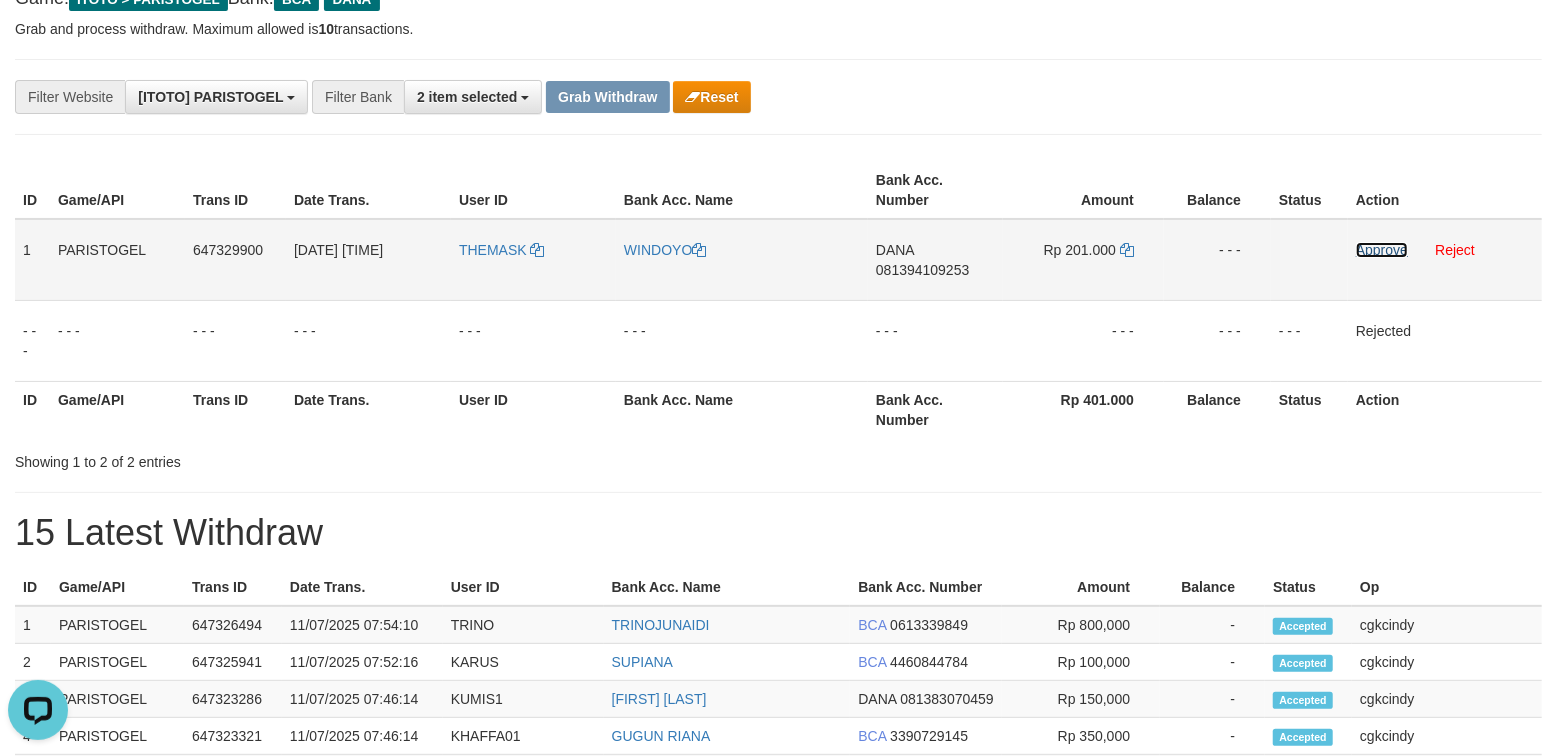 click on "Approve" at bounding box center [1382, 250] 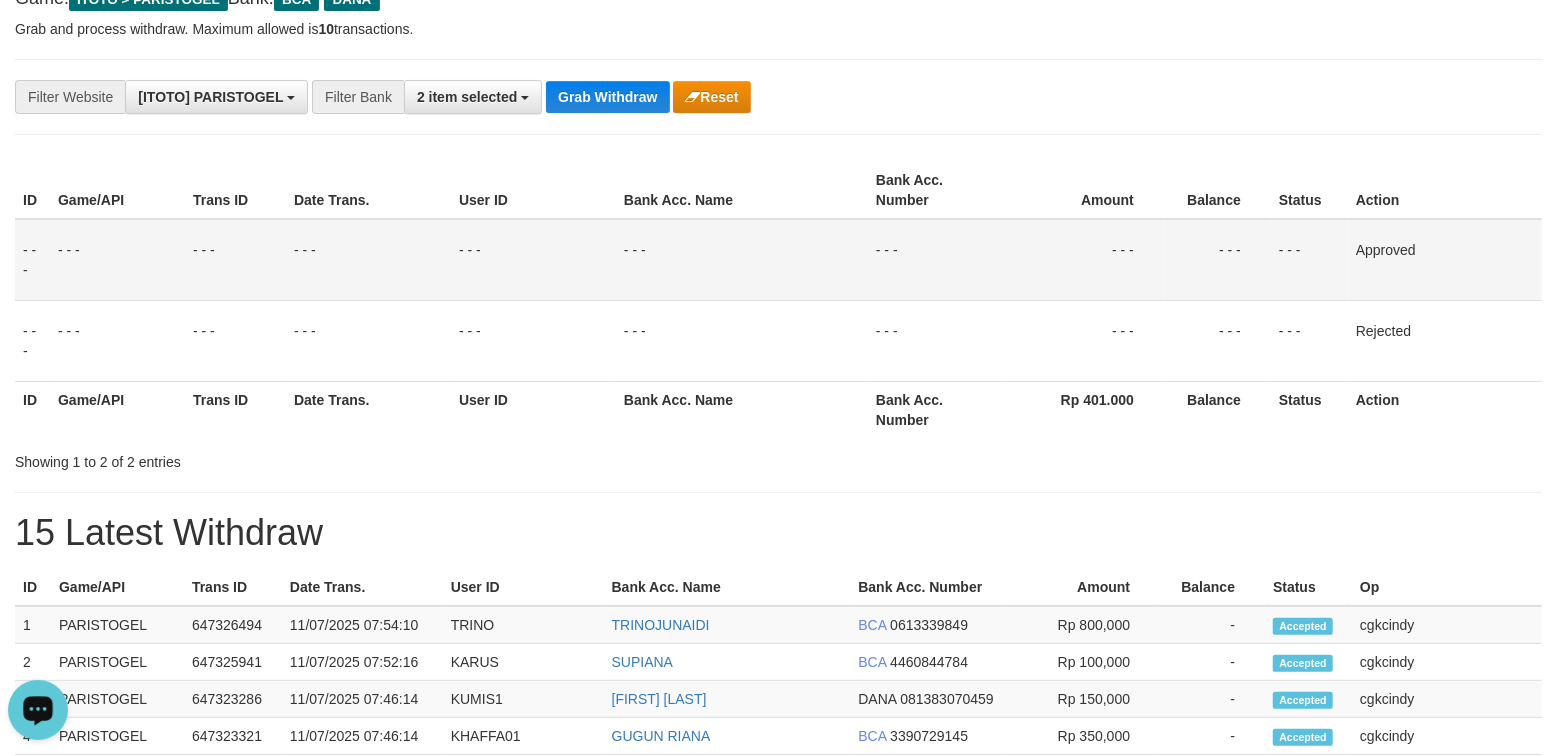 click on "**********" at bounding box center [778, 97] 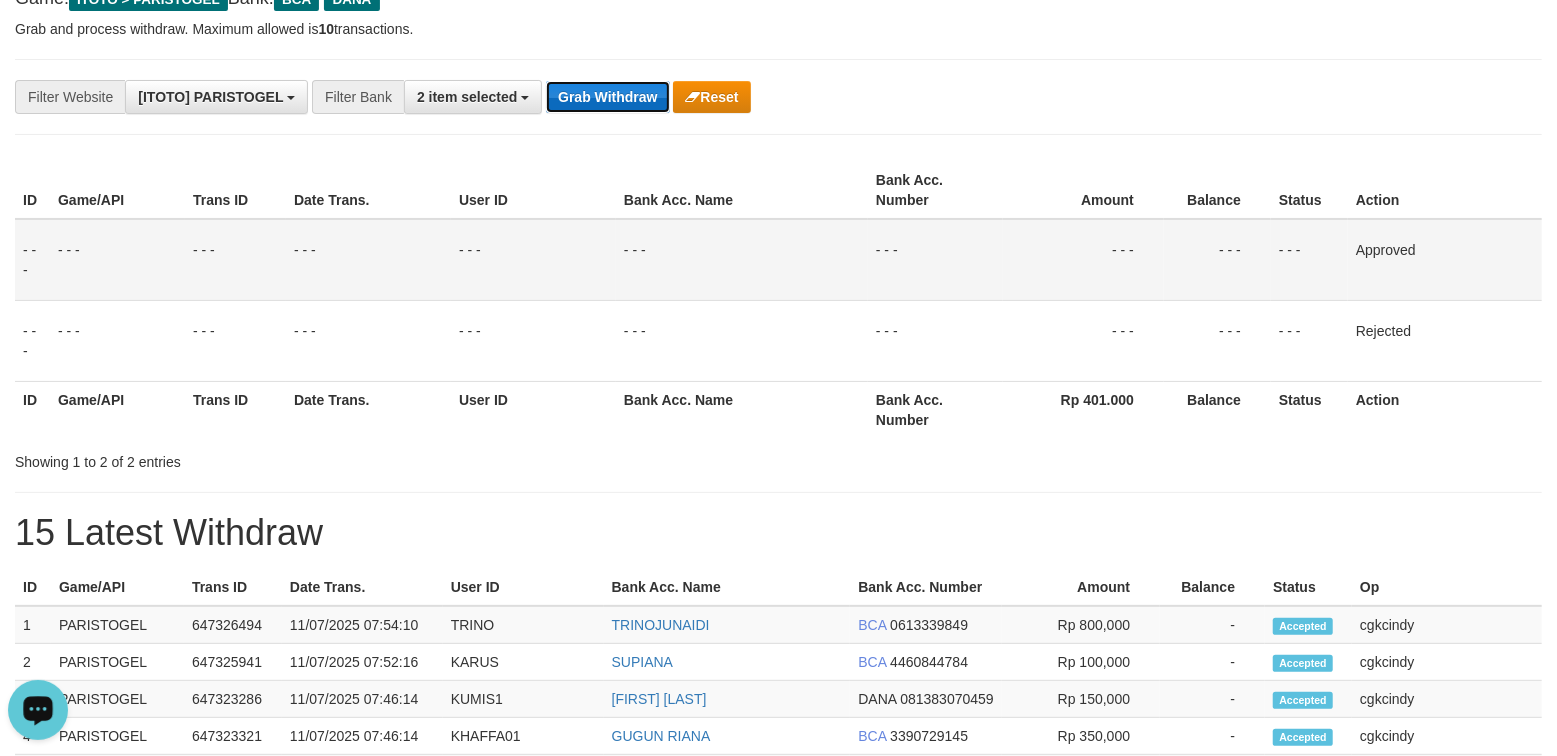 click on "Grab Withdraw" at bounding box center (607, 97) 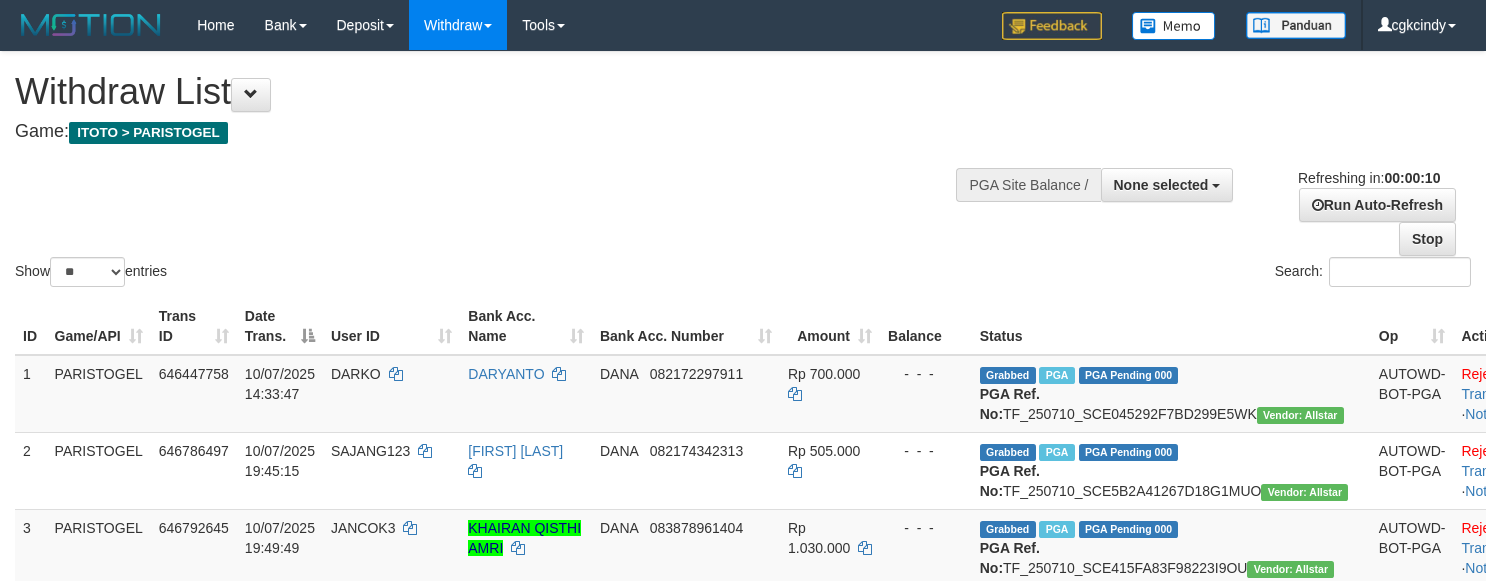 select 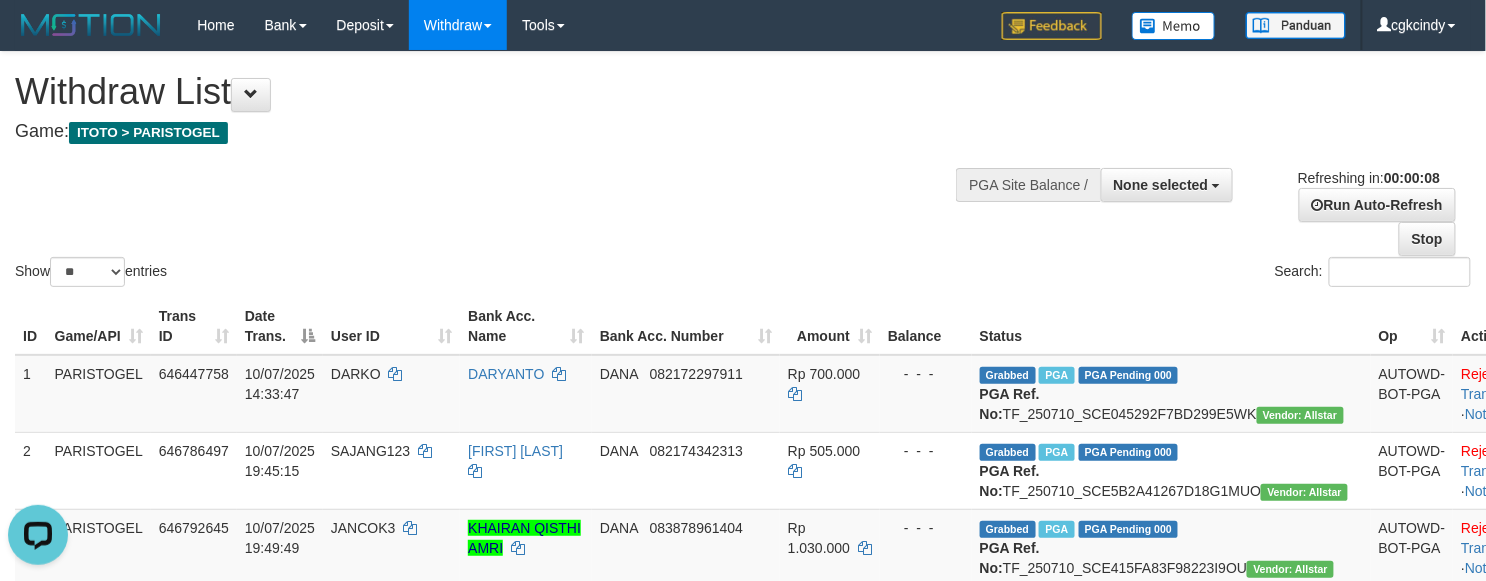 scroll, scrollTop: 0, scrollLeft: 0, axis: both 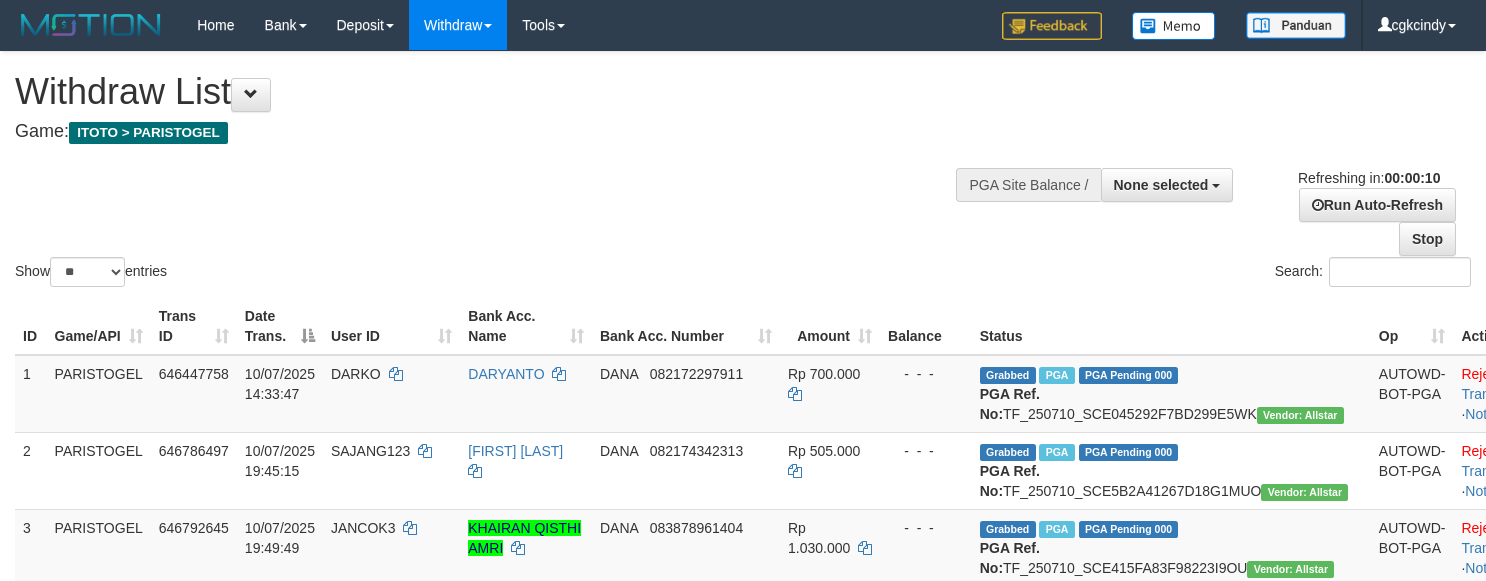 select 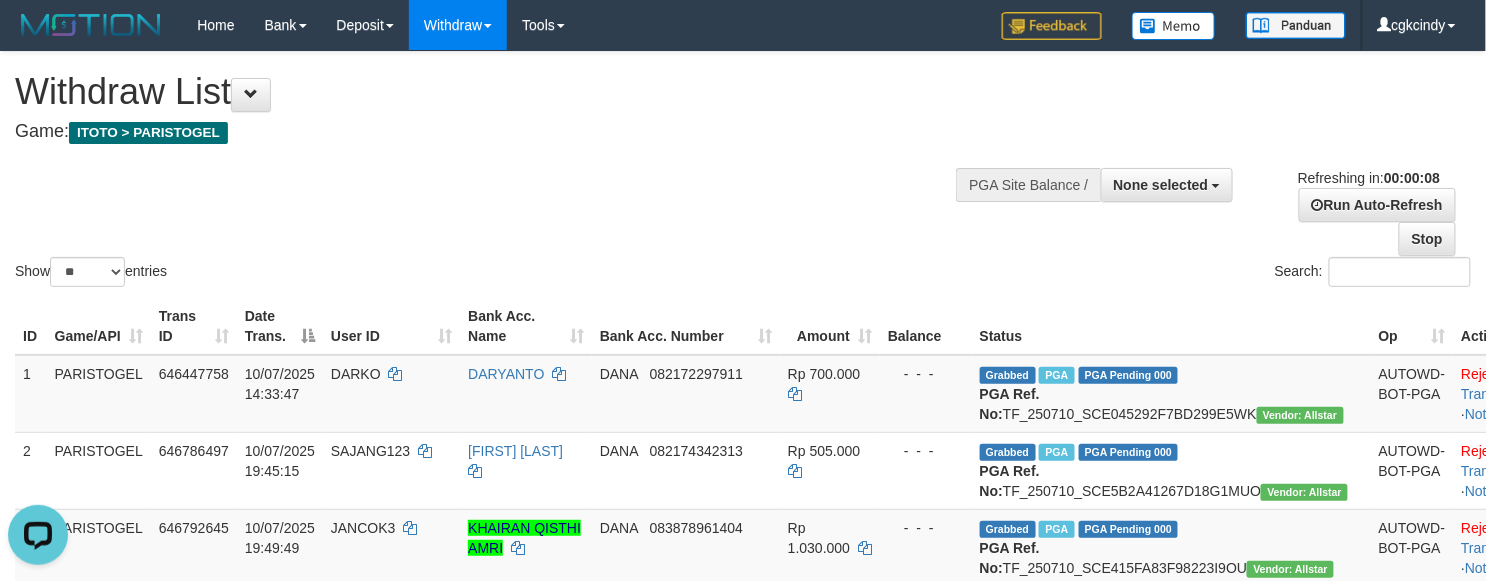 scroll, scrollTop: 0, scrollLeft: 0, axis: both 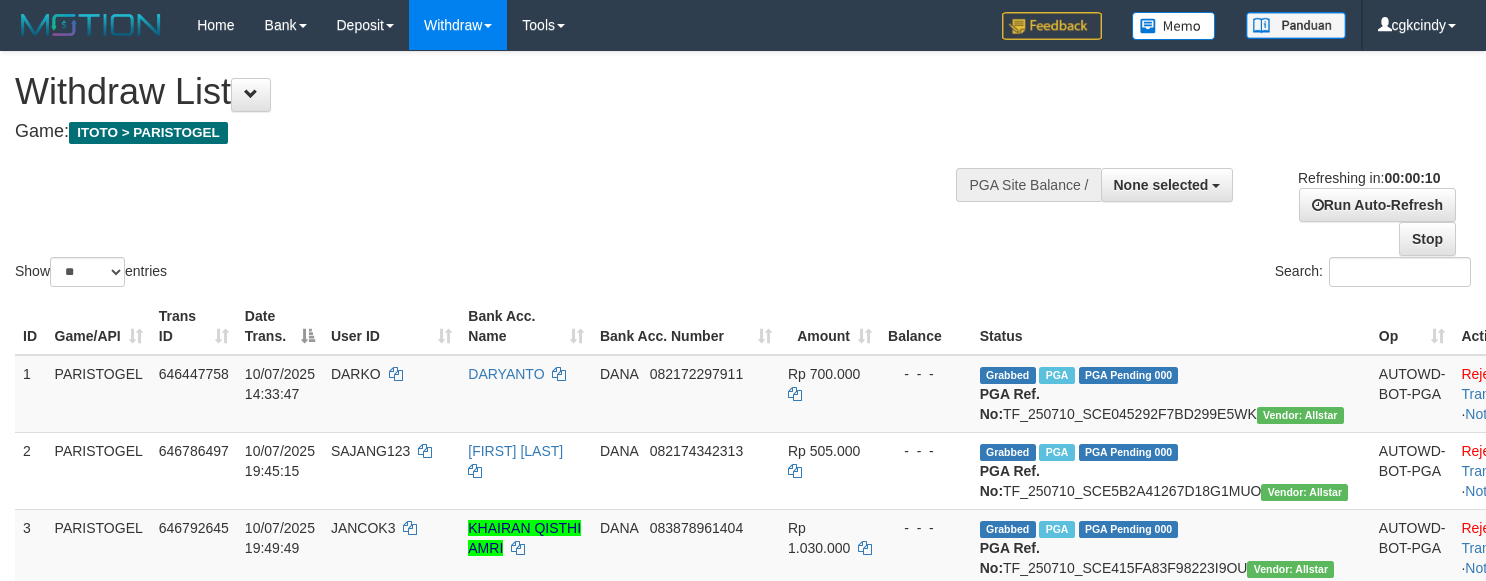 select 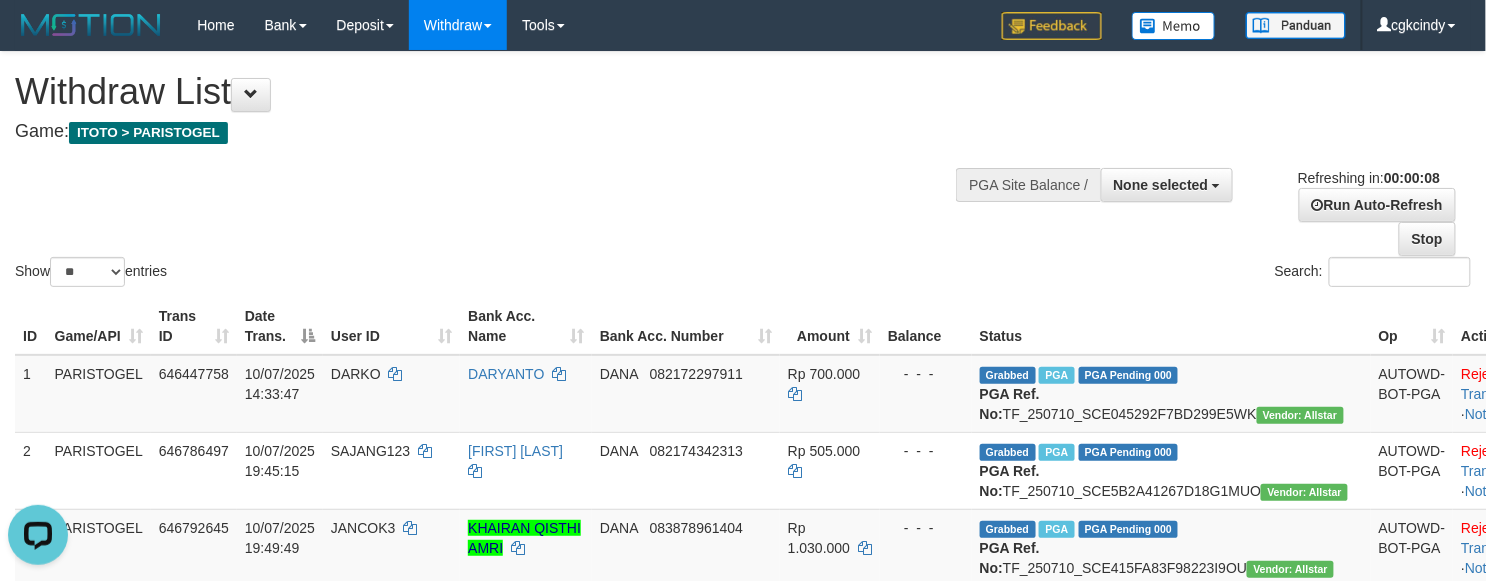 scroll, scrollTop: 0, scrollLeft: 0, axis: both 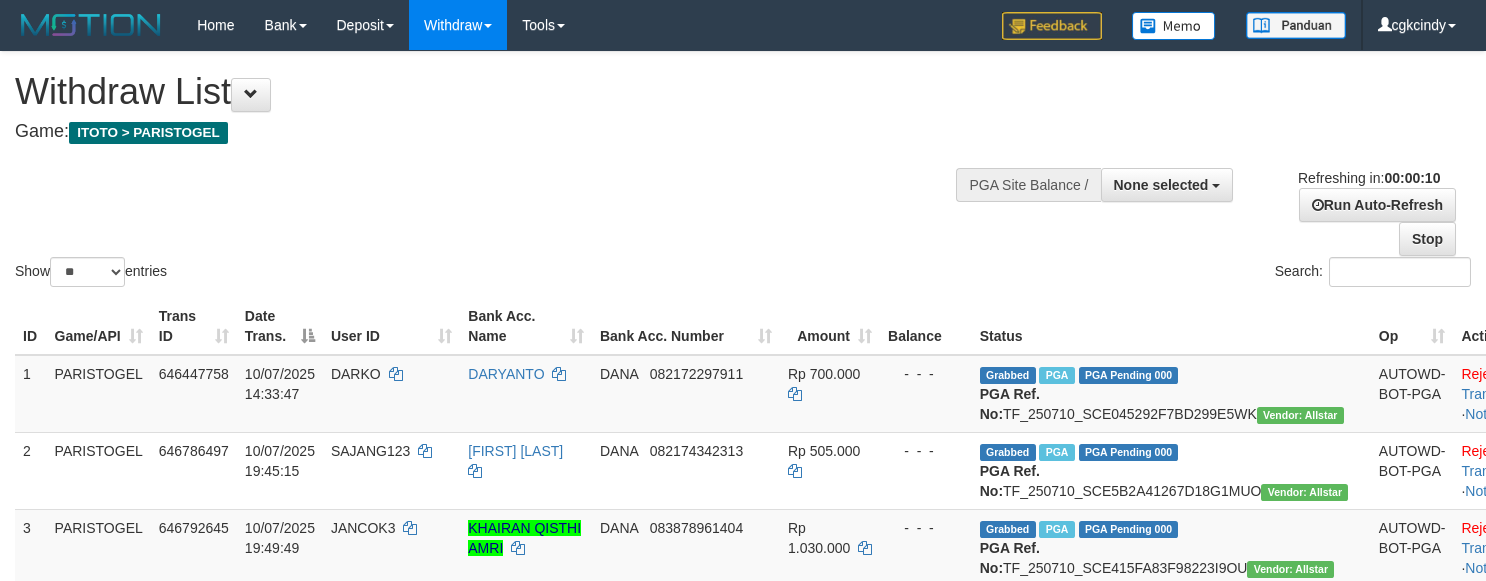 select 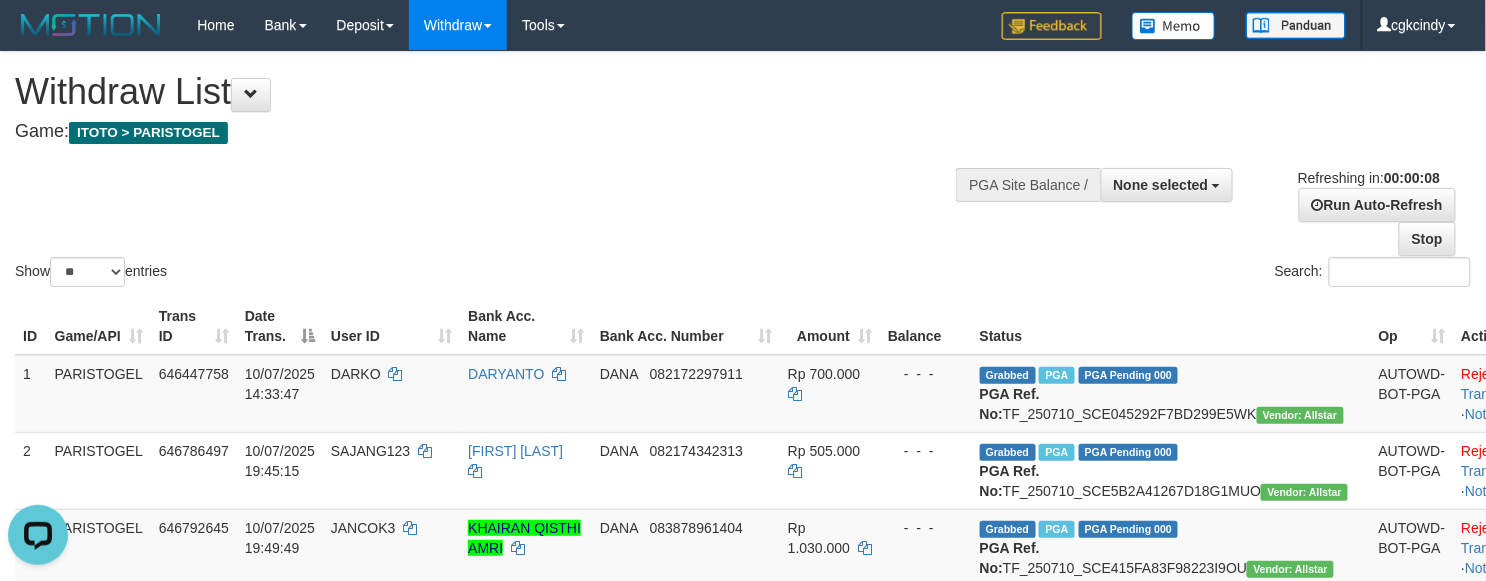 scroll, scrollTop: 0, scrollLeft: 0, axis: both 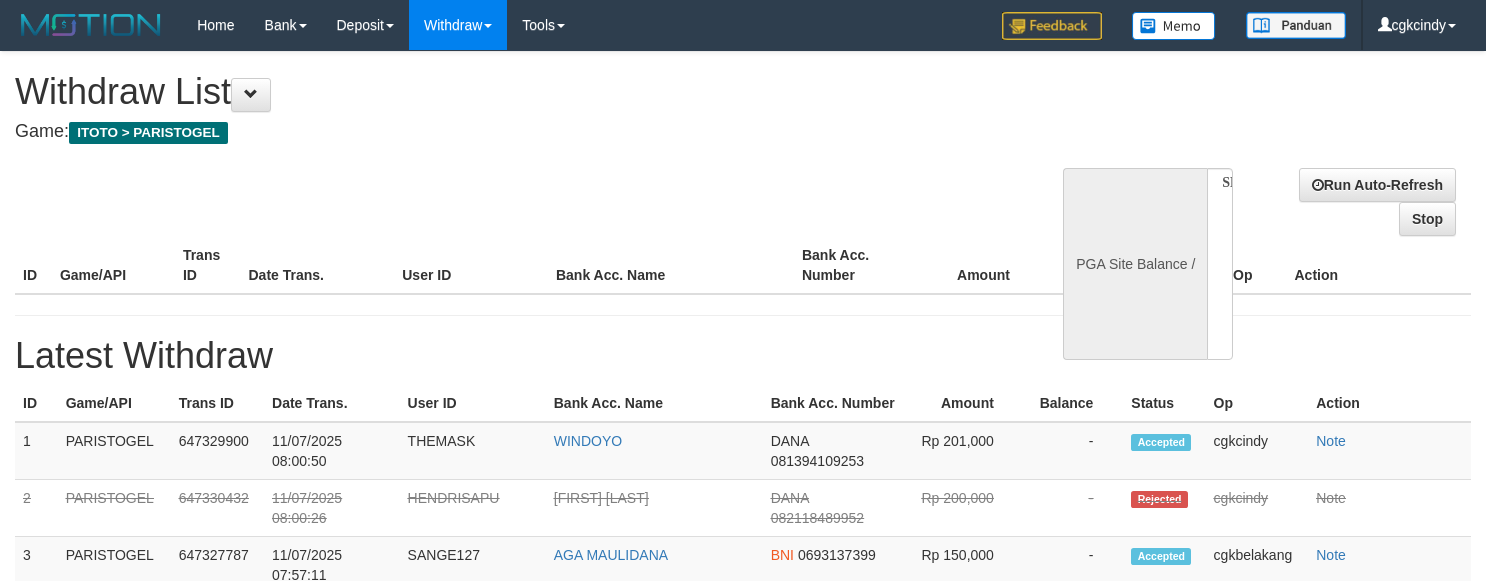 select 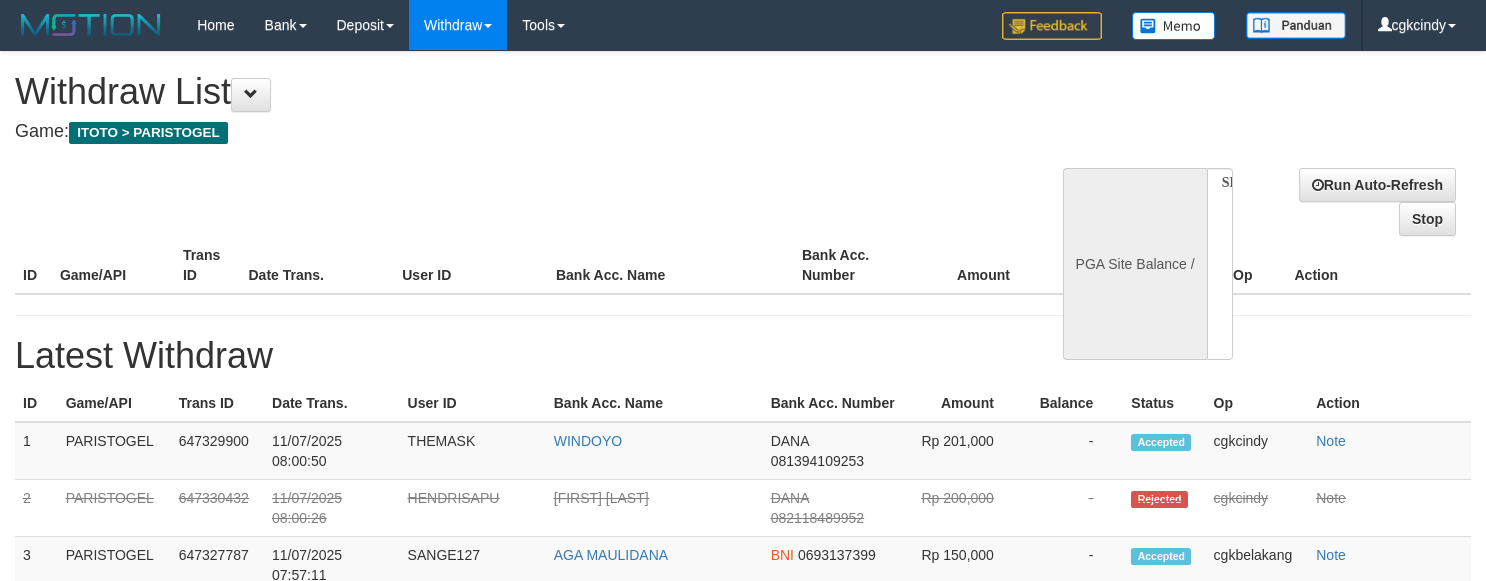 scroll, scrollTop: 0, scrollLeft: 0, axis: both 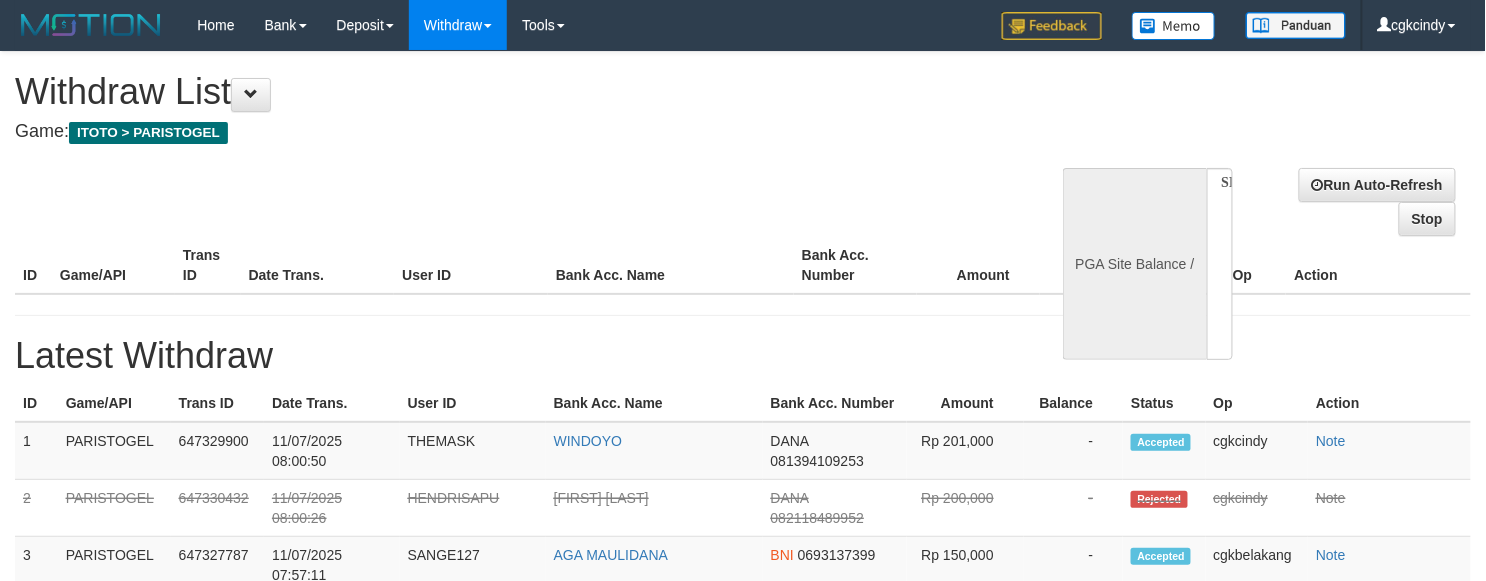 select on "**" 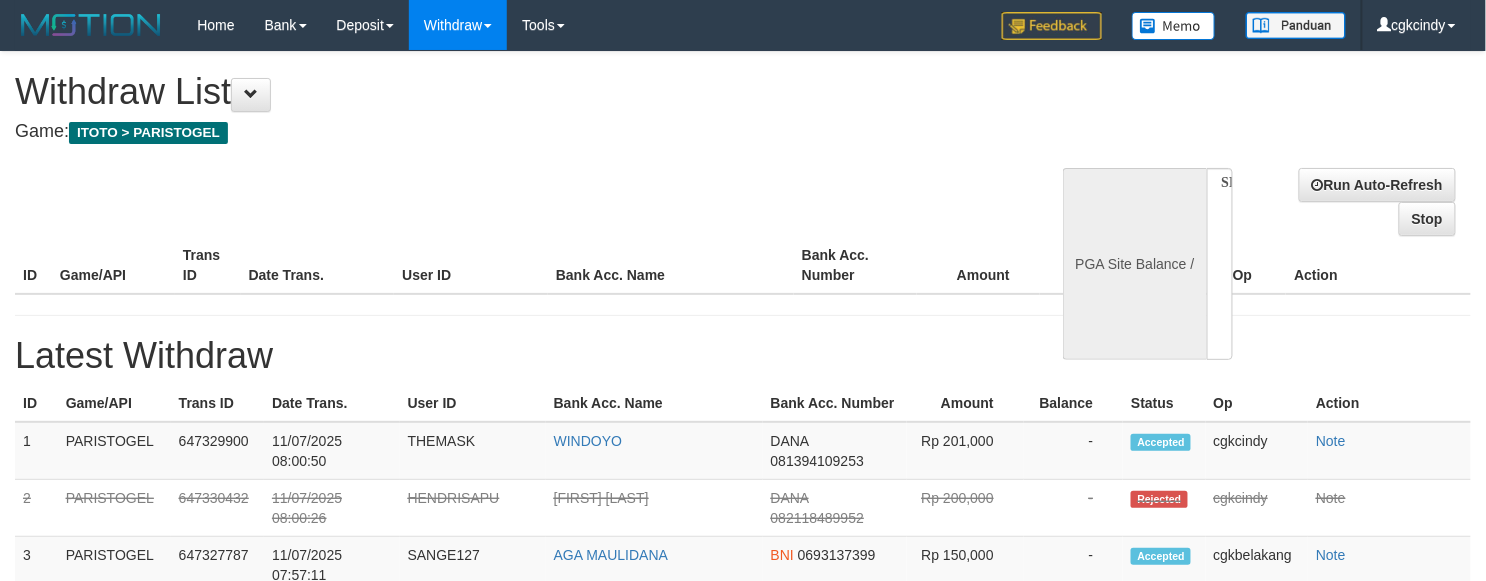 select 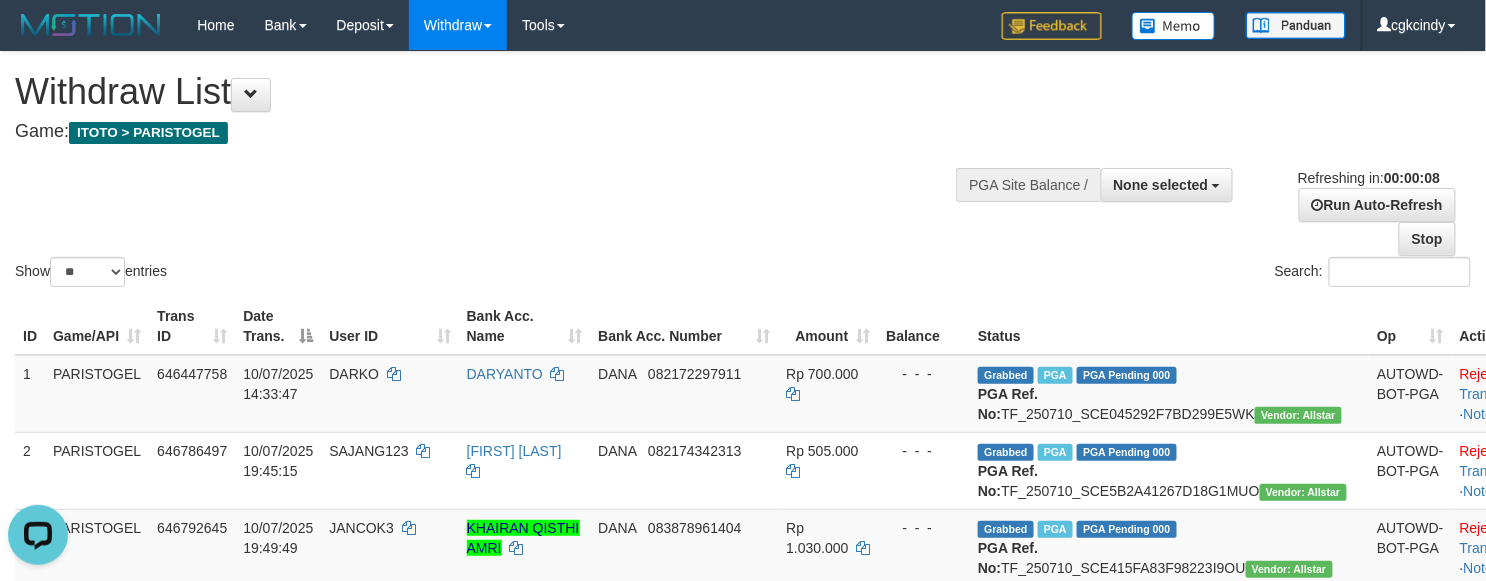 scroll, scrollTop: 0, scrollLeft: 0, axis: both 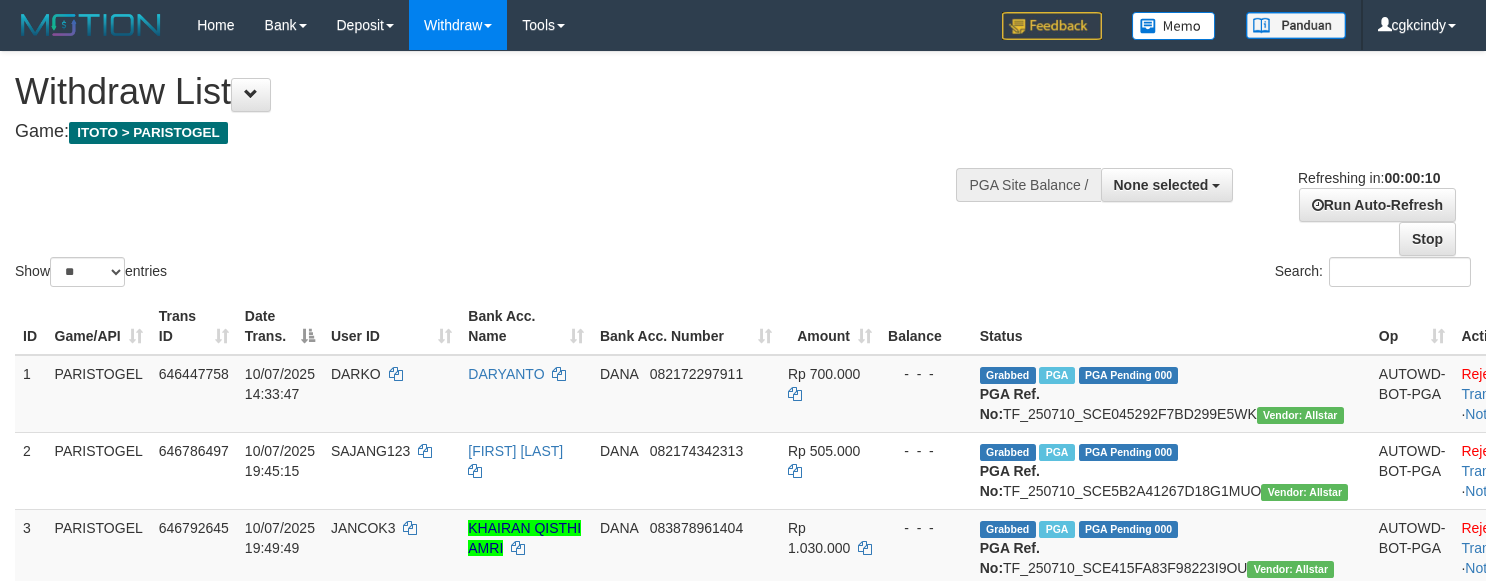 select 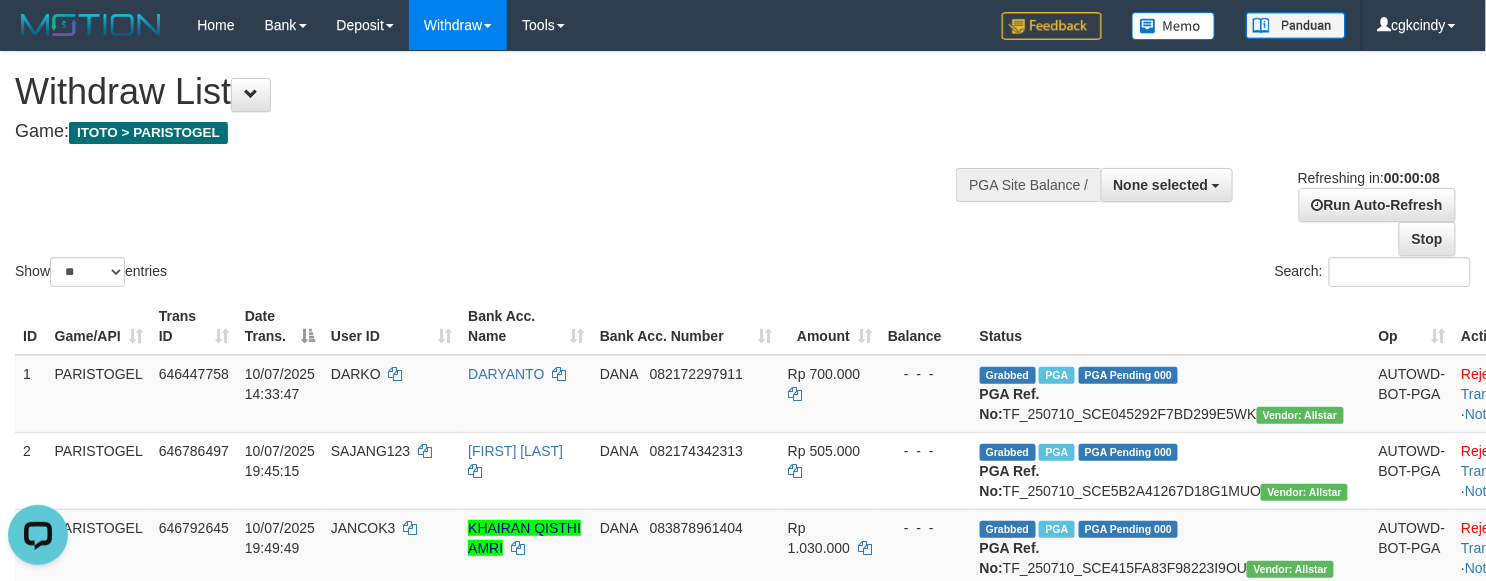 scroll, scrollTop: 0, scrollLeft: 0, axis: both 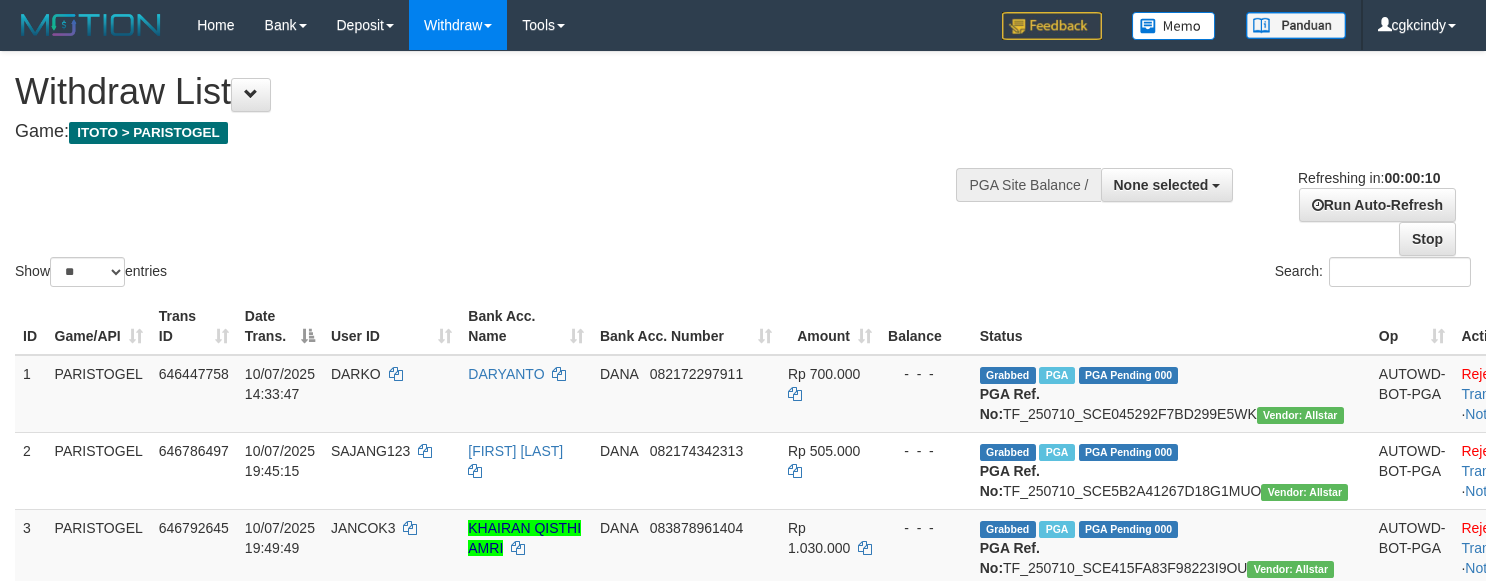 select 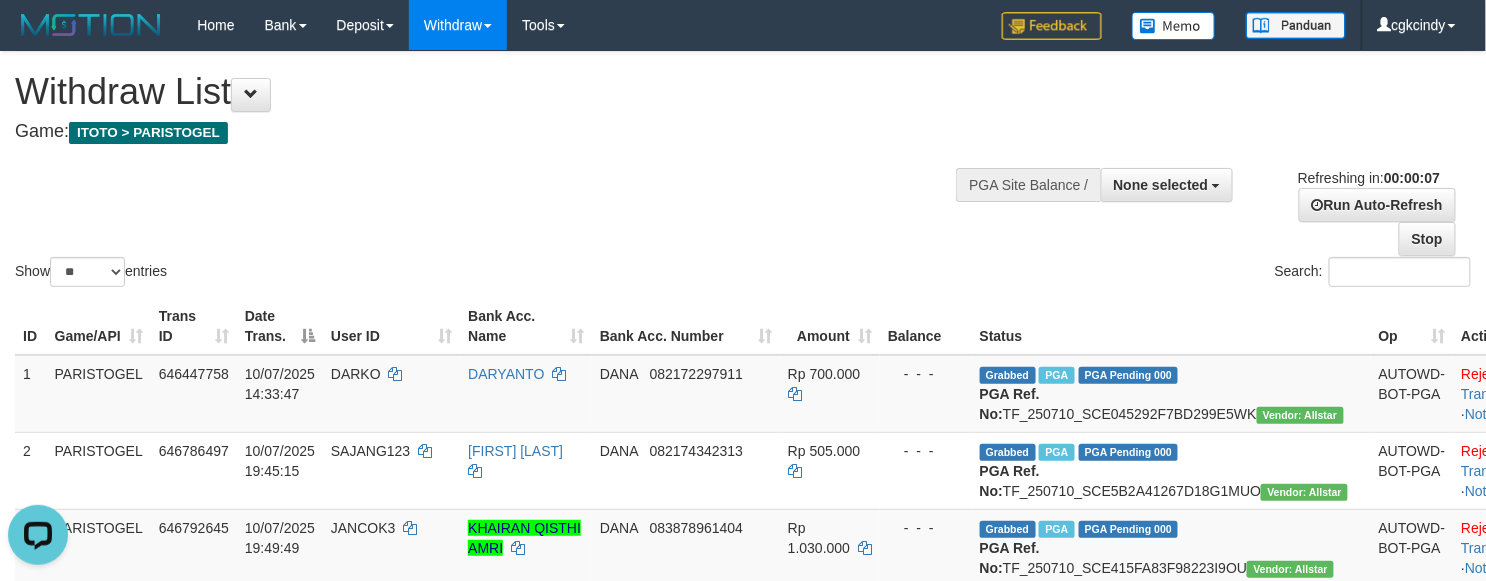 scroll, scrollTop: 0, scrollLeft: 0, axis: both 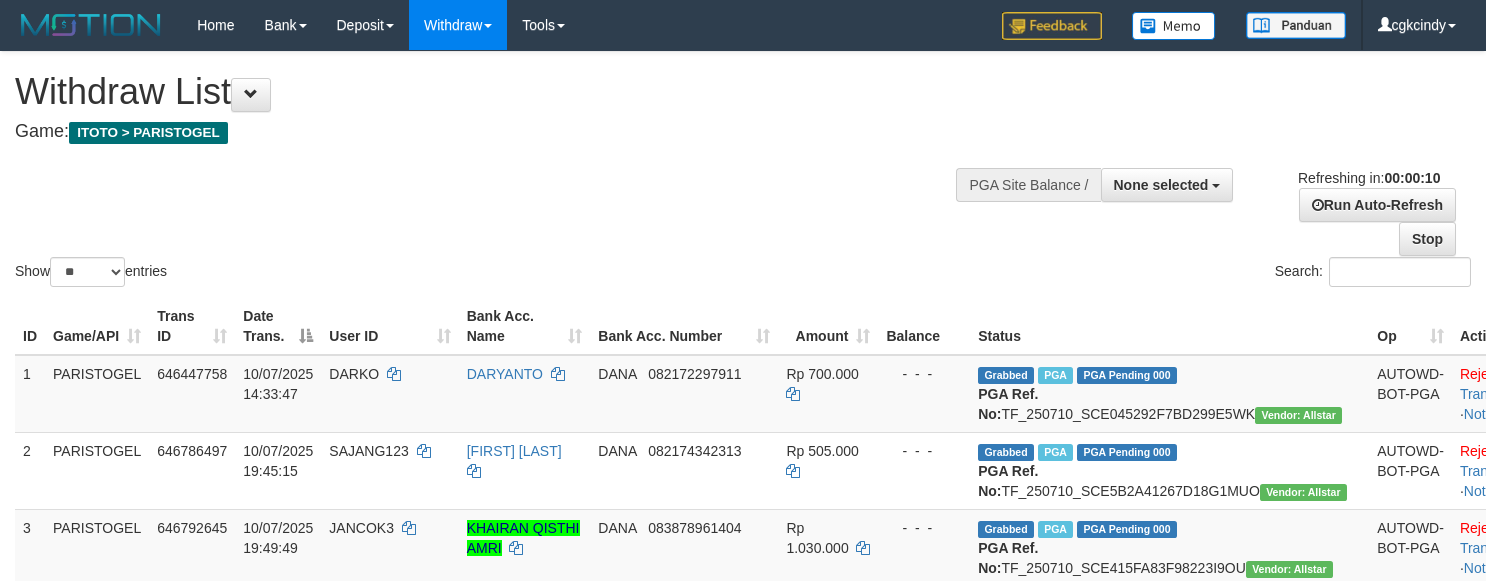 select 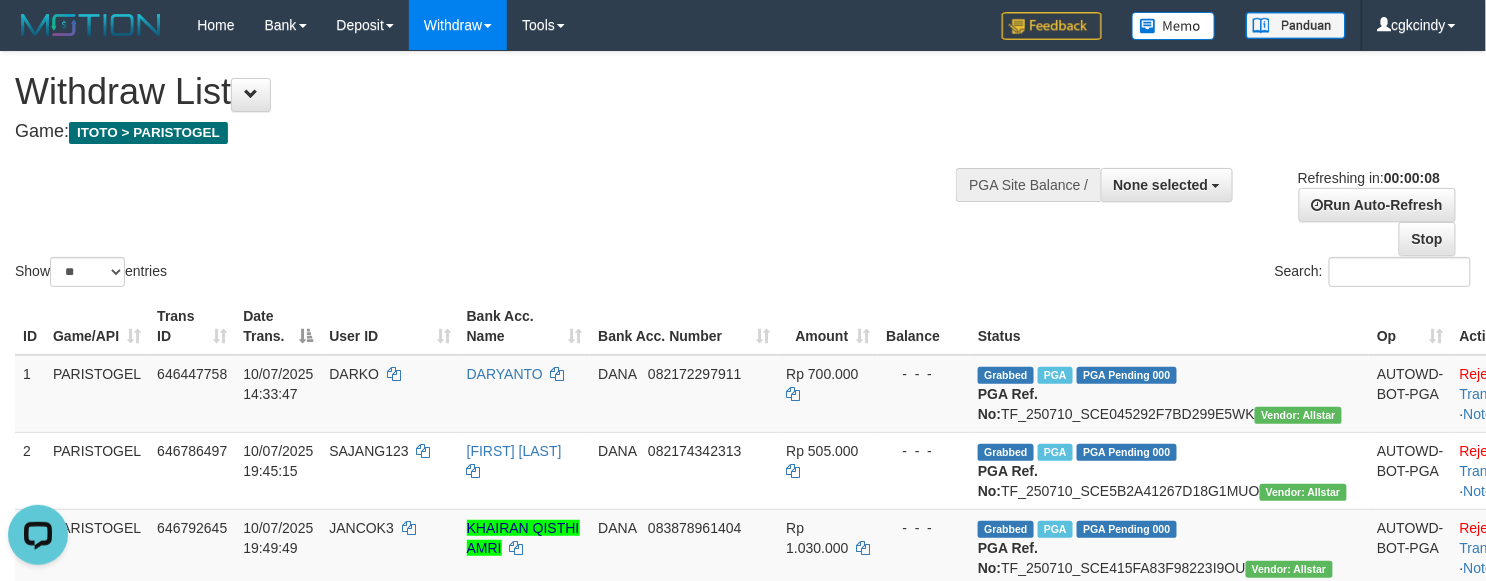 scroll, scrollTop: 0, scrollLeft: 0, axis: both 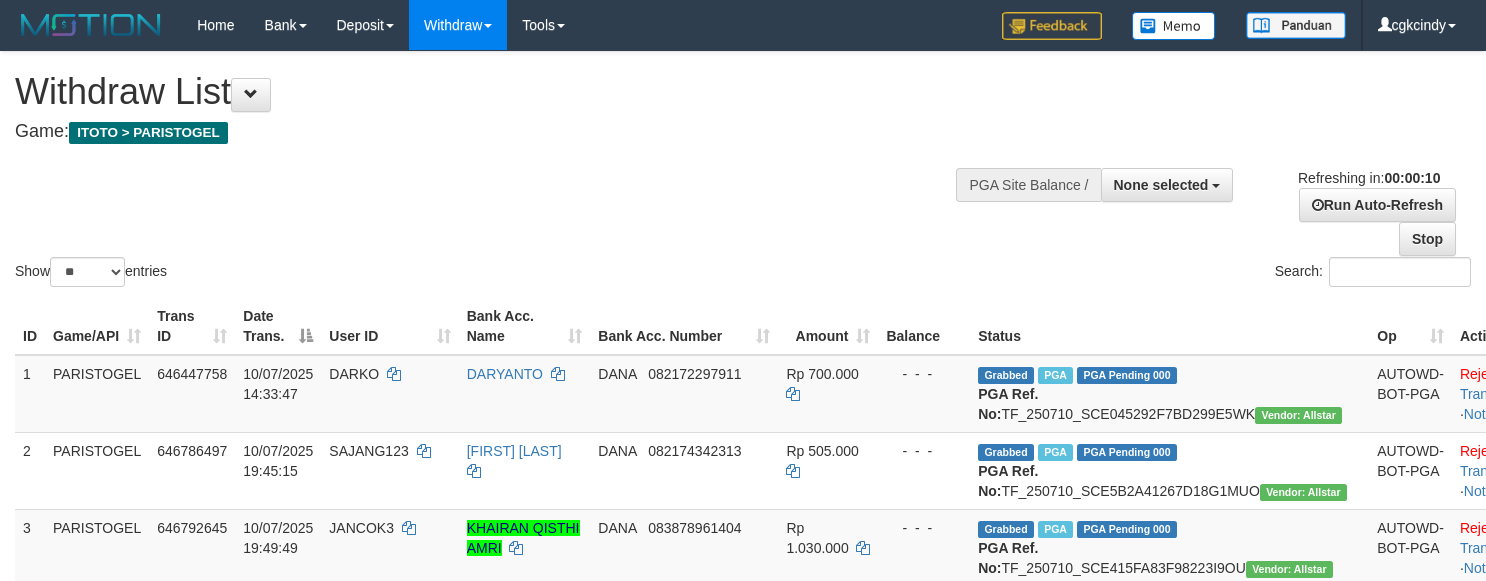 select 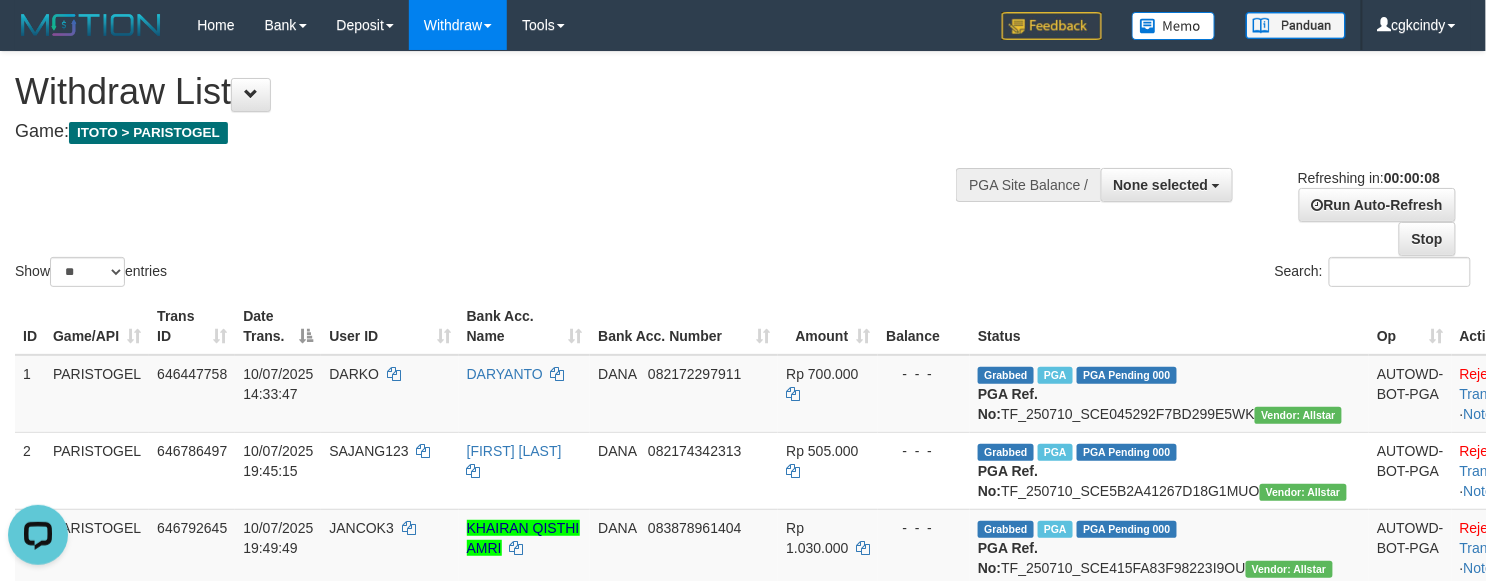 scroll, scrollTop: 0, scrollLeft: 0, axis: both 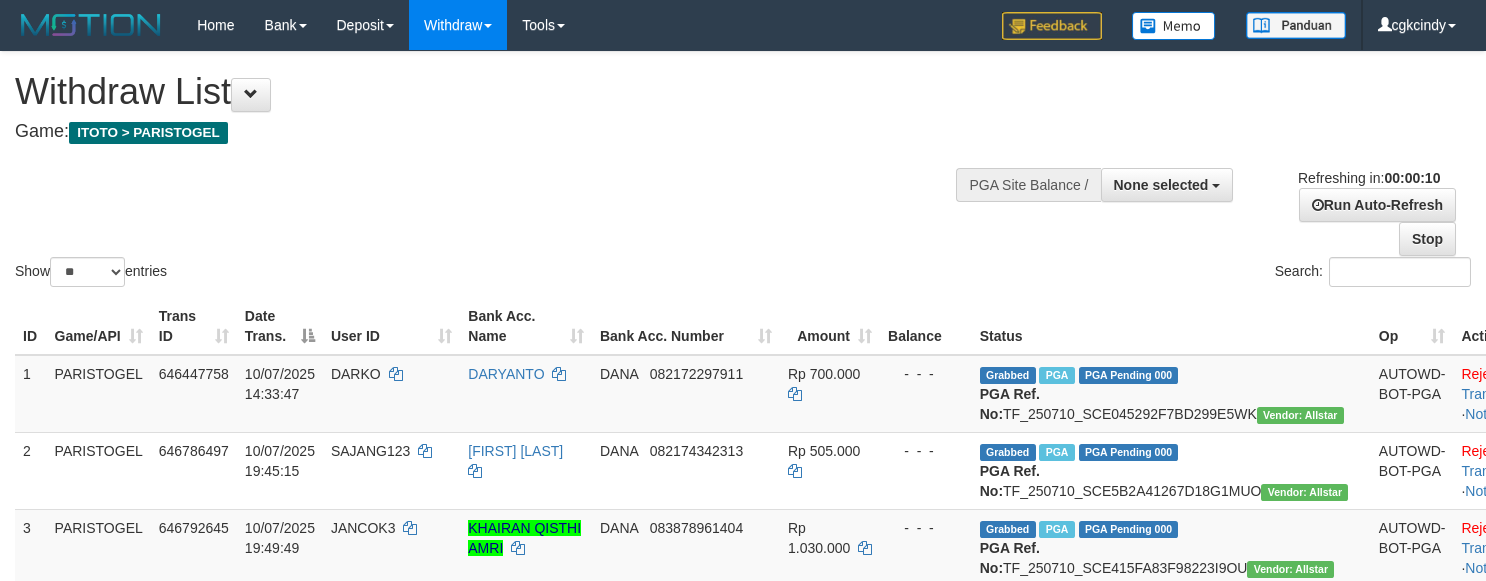 select 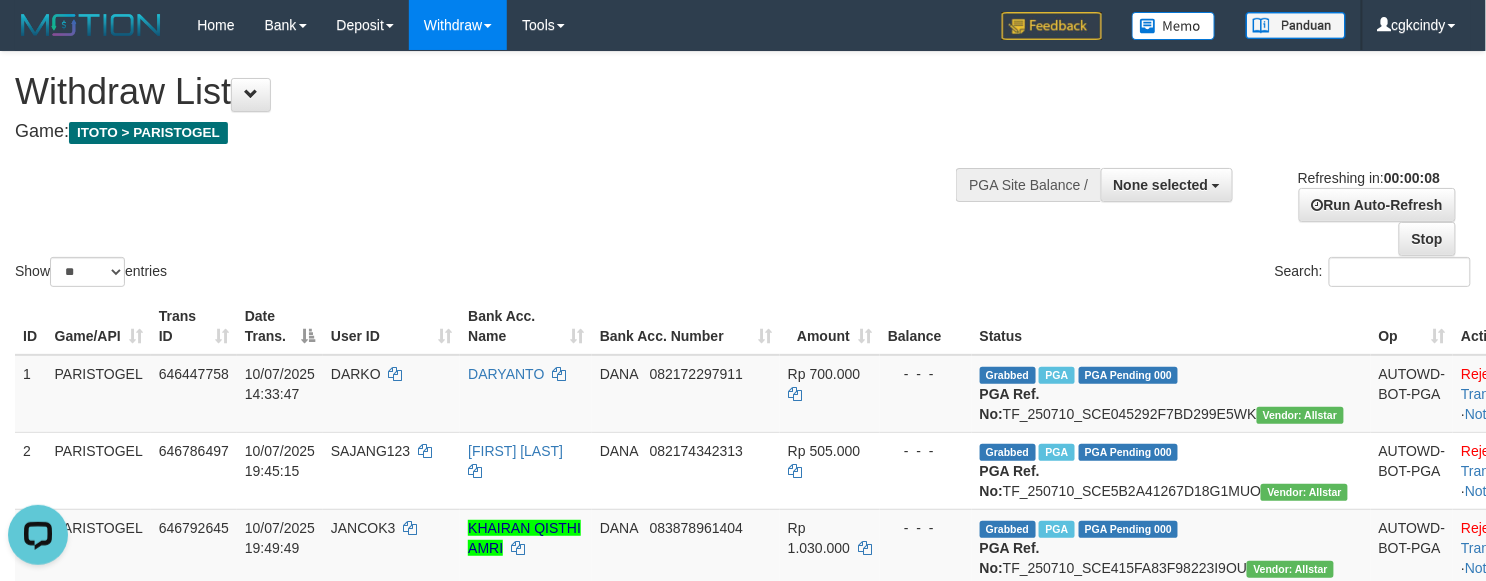 scroll, scrollTop: 0, scrollLeft: 0, axis: both 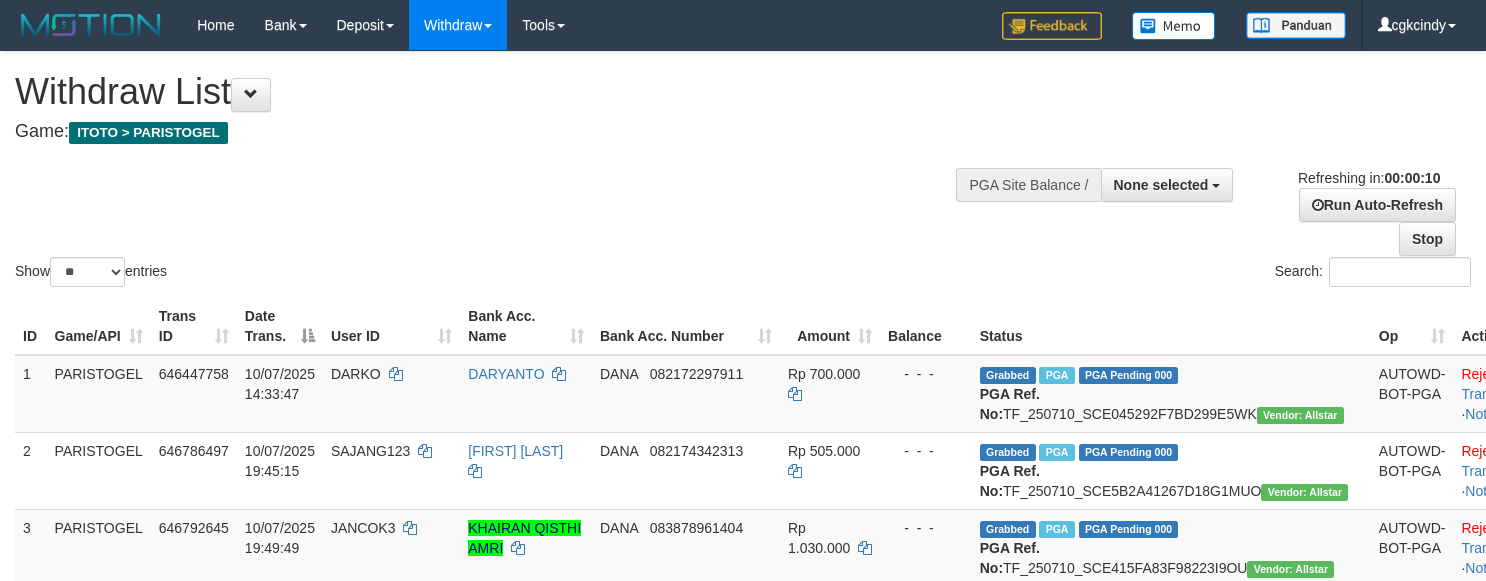 select 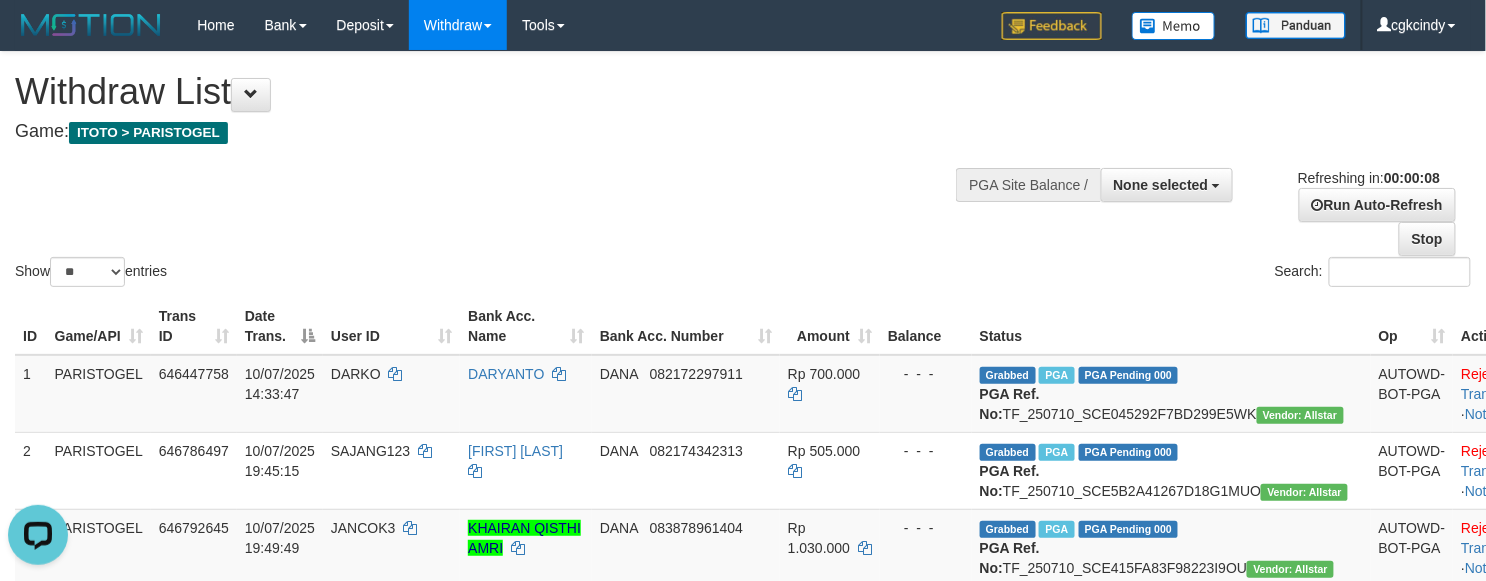 scroll, scrollTop: 0, scrollLeft: 0, axis: both 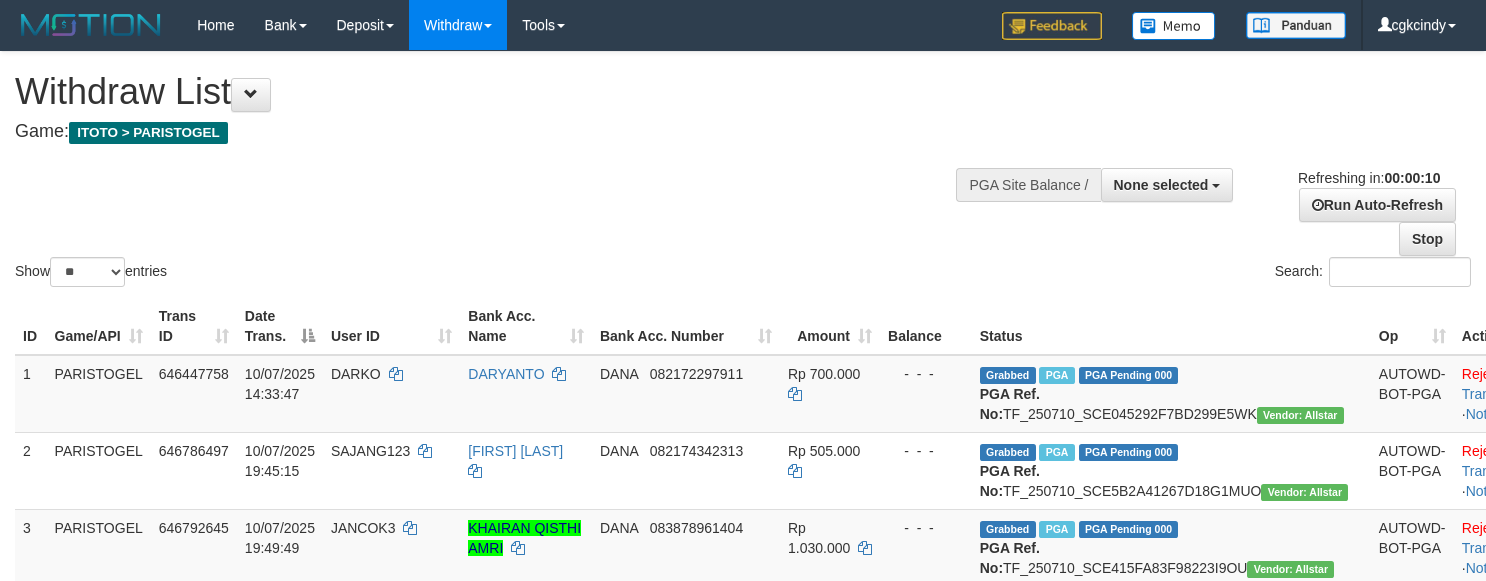 select 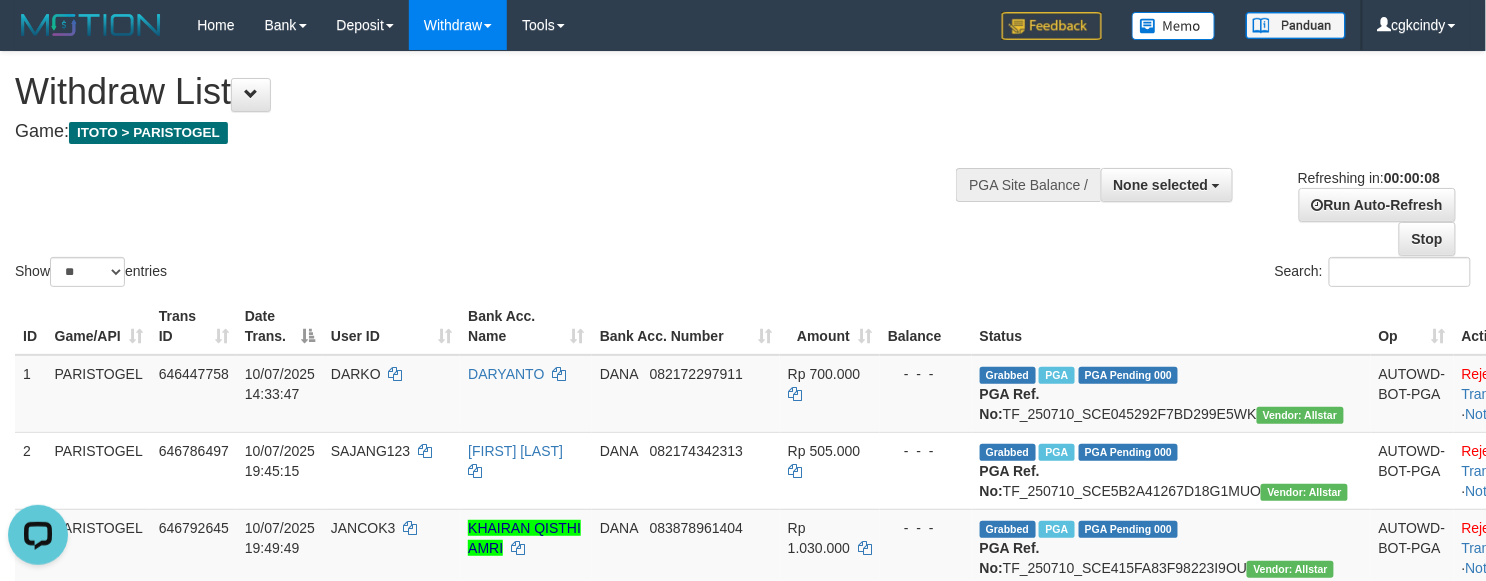 scroll, scrollTop: 0, scrollLeft: 0, axis: both 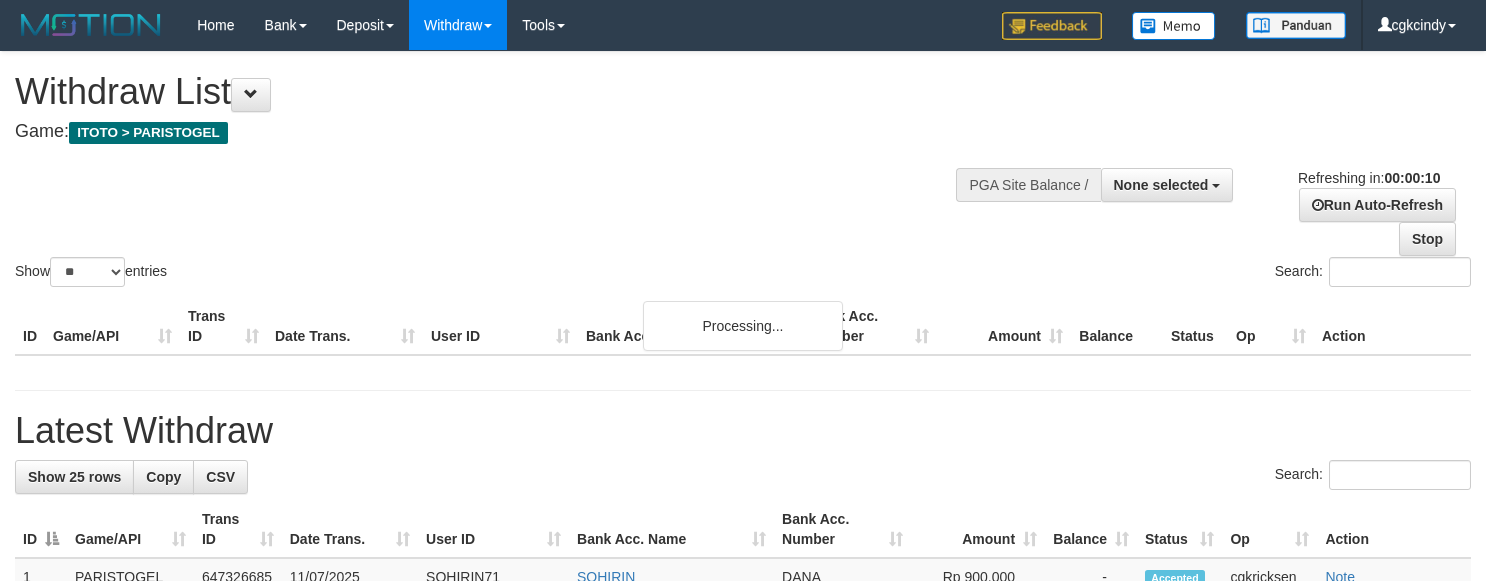 select 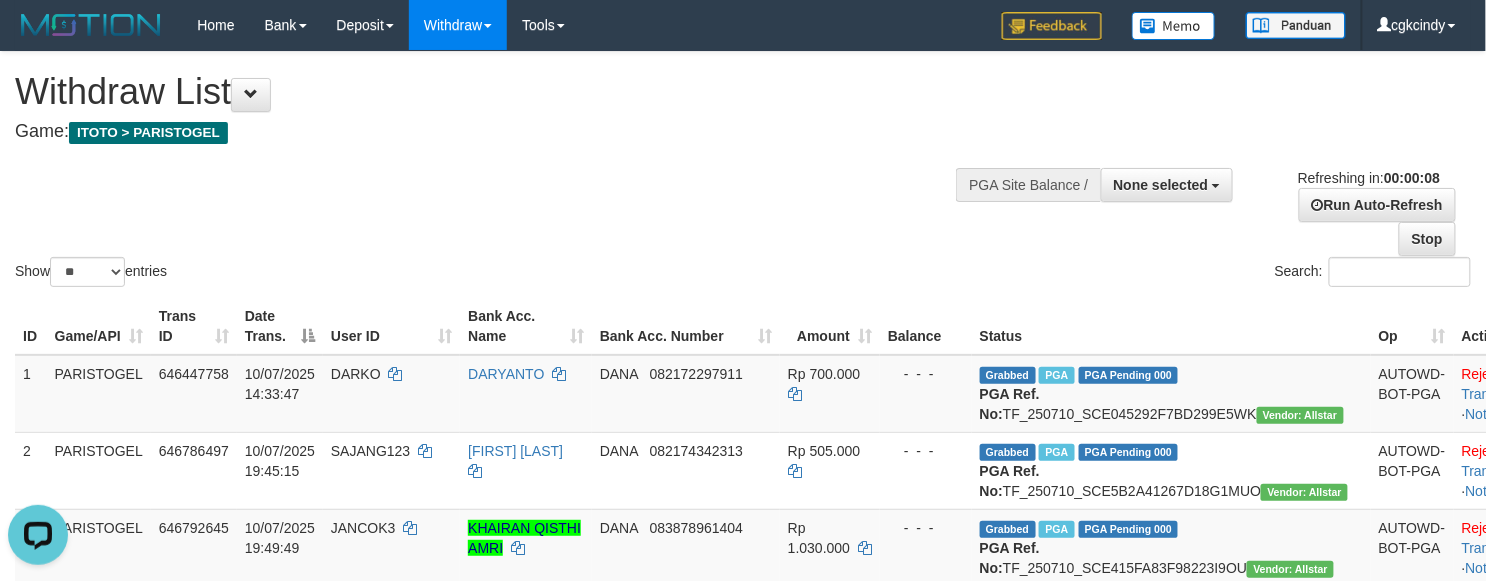 scroll, scrollTop: 0, scrollLeft: 0, axis: both 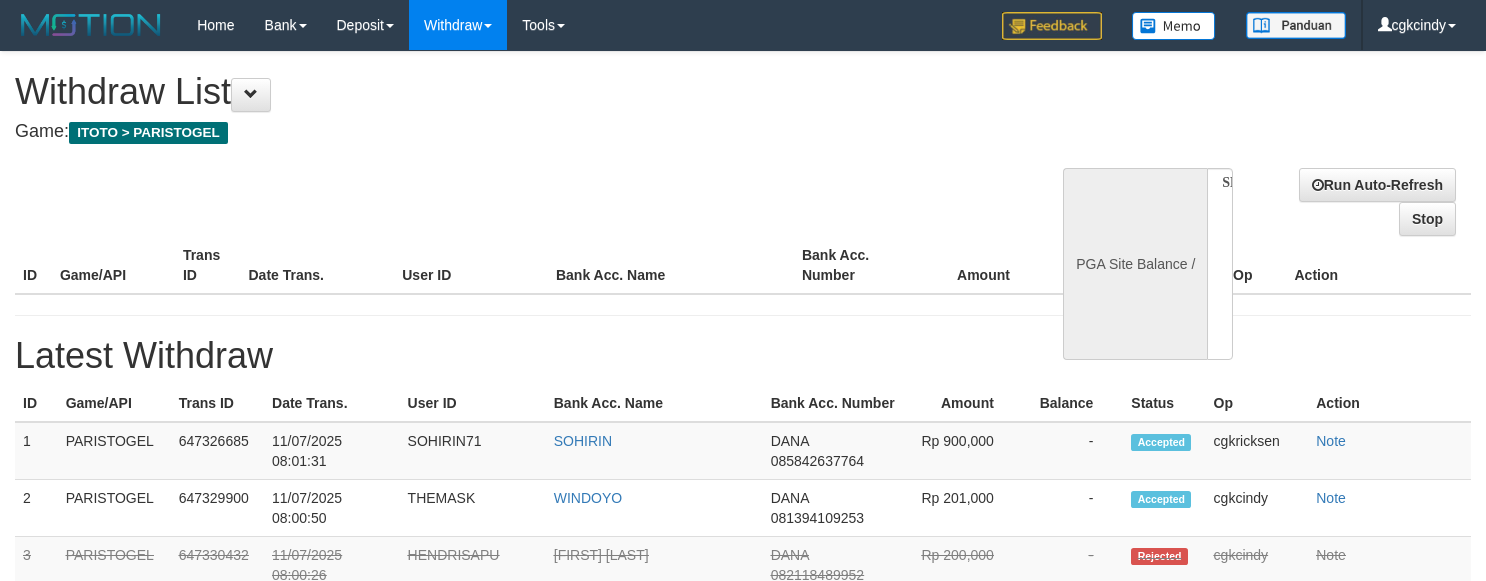 select 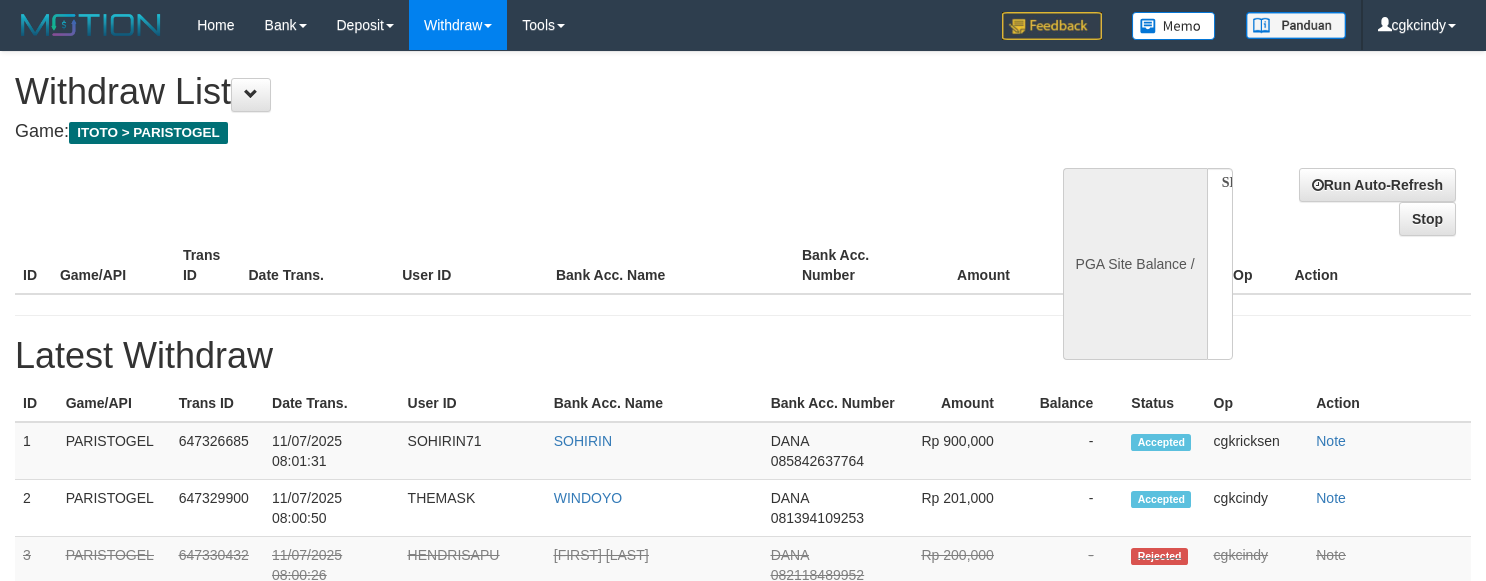 scroll, scrollTop: 0, scrollLeft: 0, axis: both 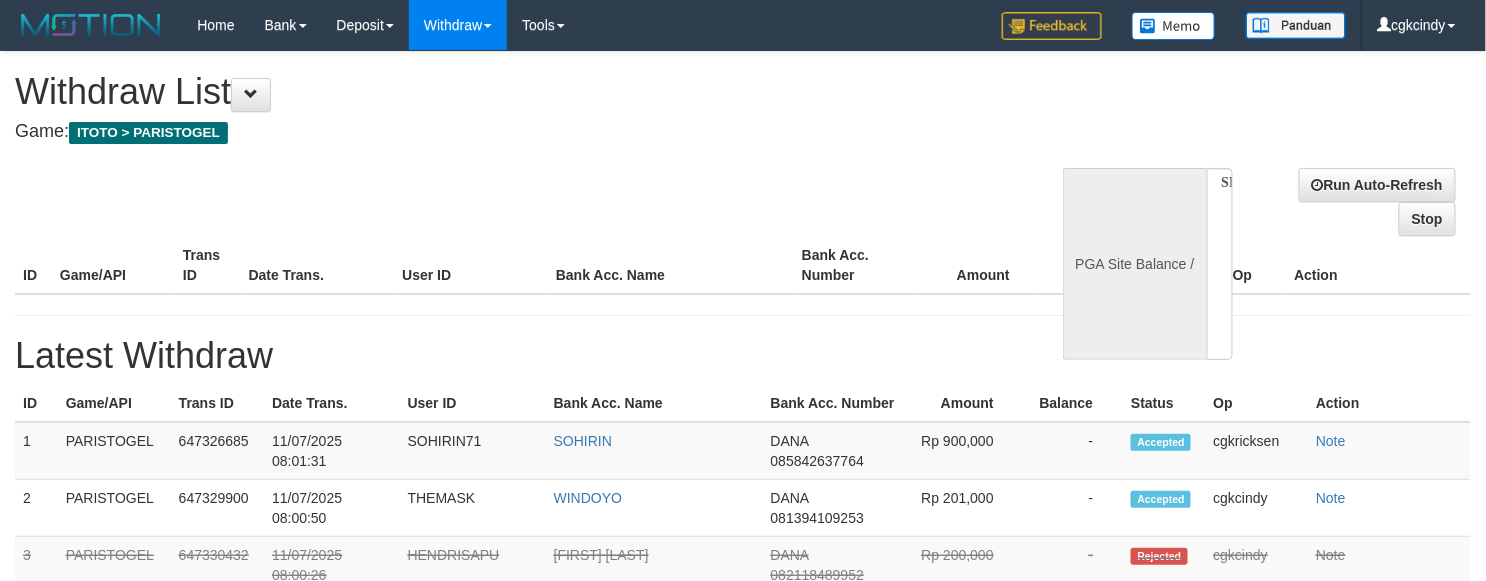 select on "**" 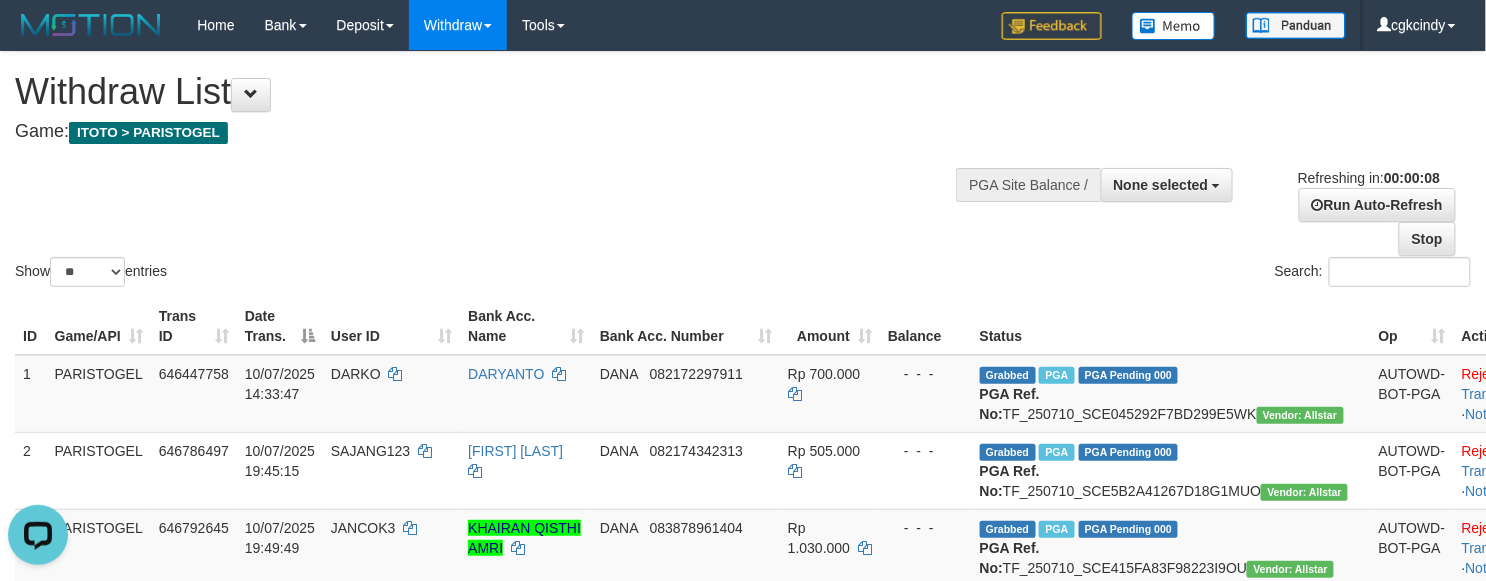 scroll, scrollTop: 0, scrollLeft: 0, axis: both 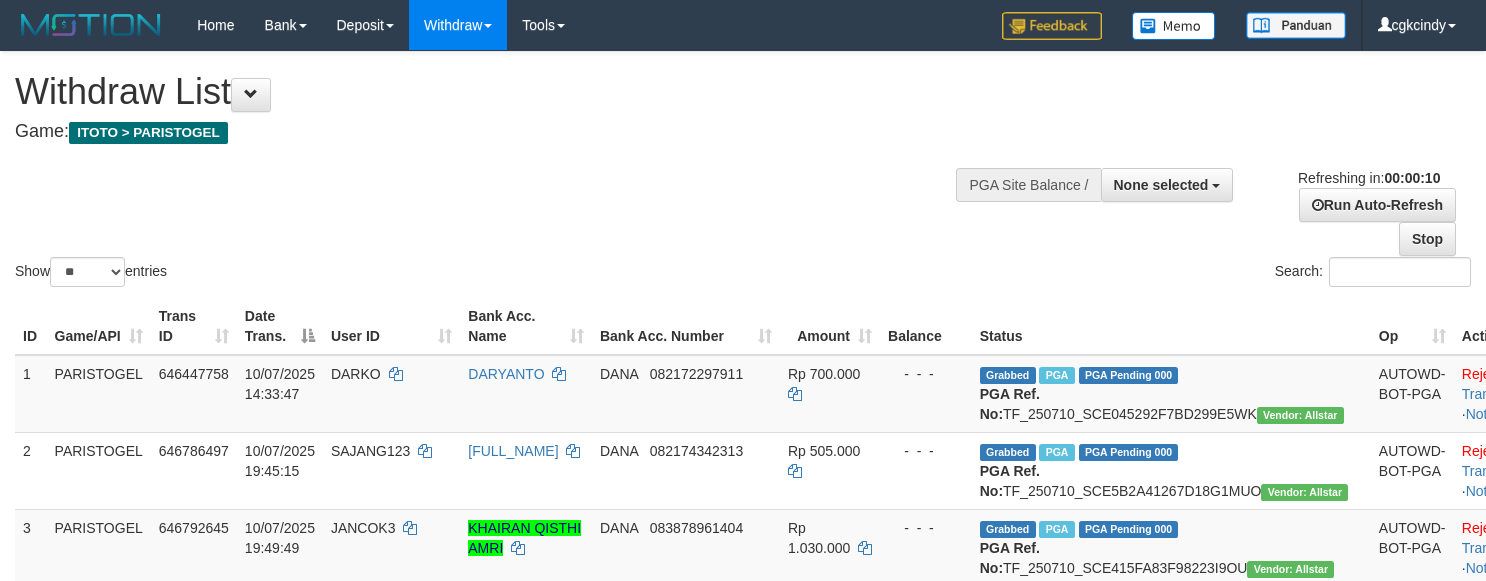 select 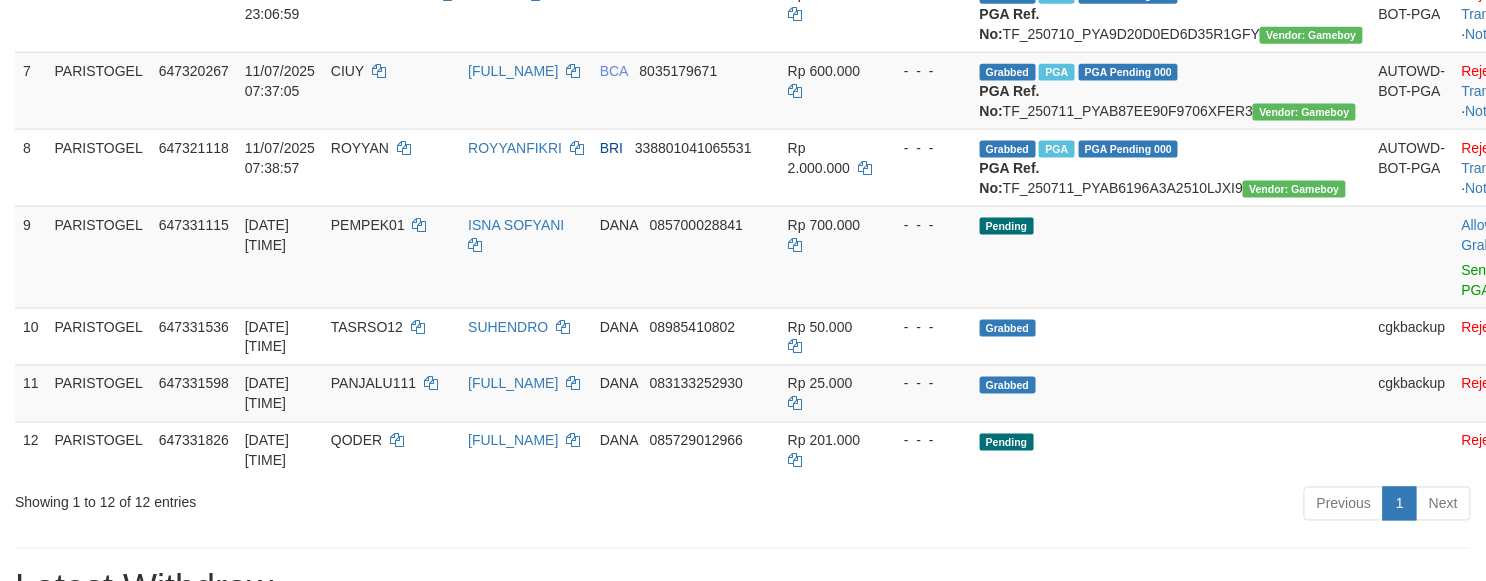 scroll, scrollTop: 933, scrollLeft: 0, axis: vertical 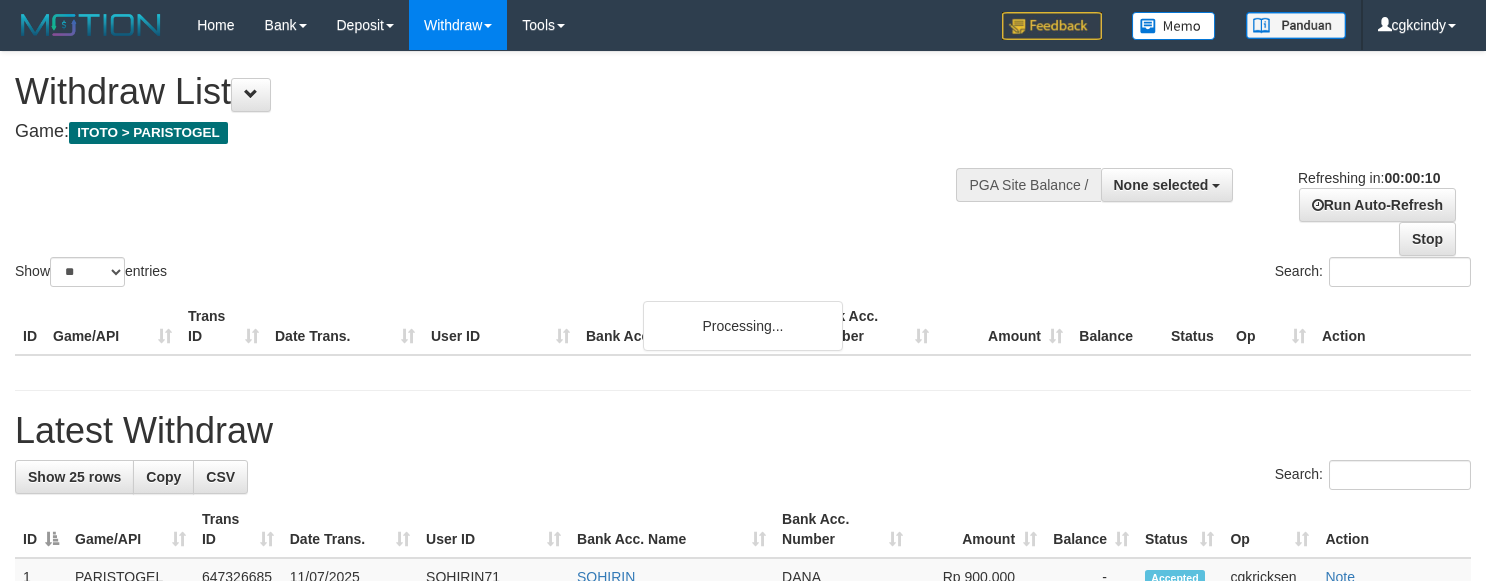select 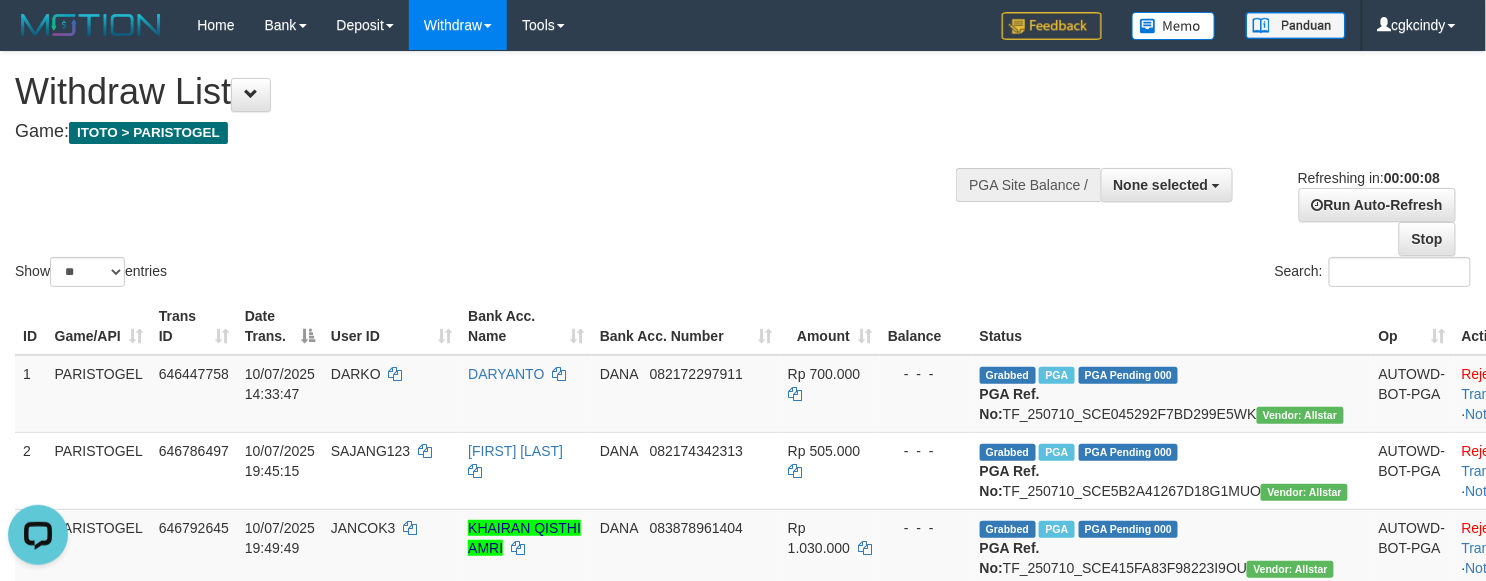 scroll, scrollTop: 0, scrollLeft: 0, axis: both 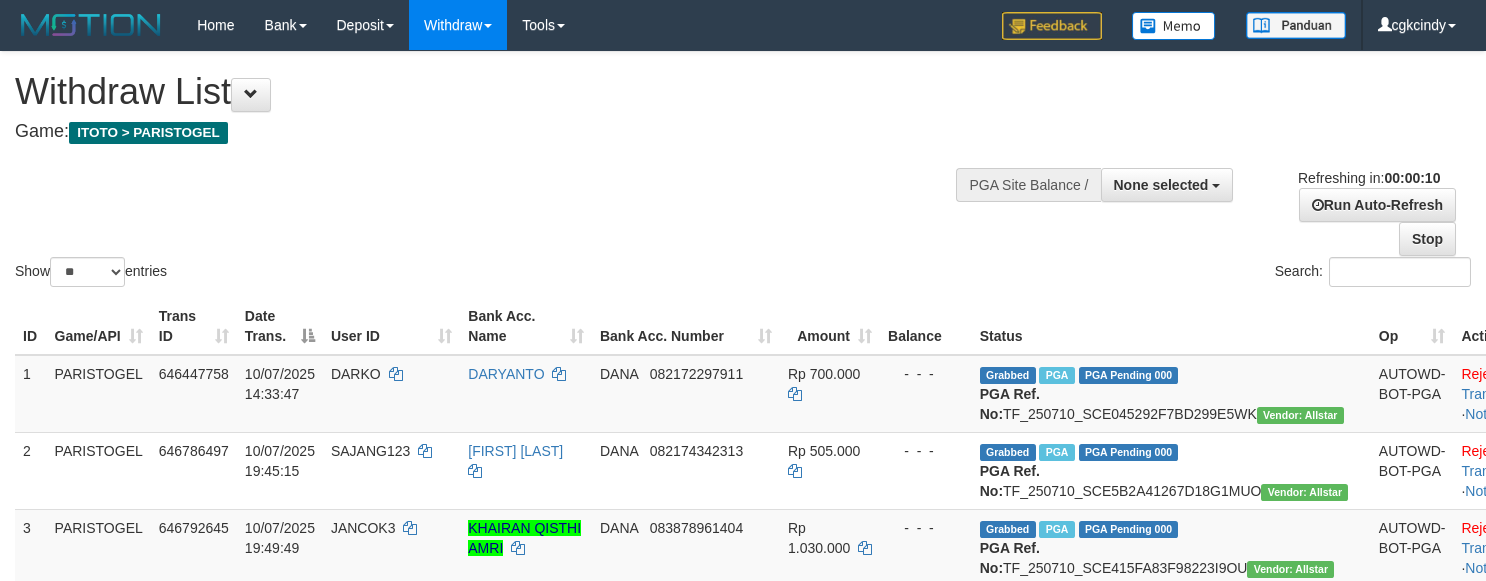 select 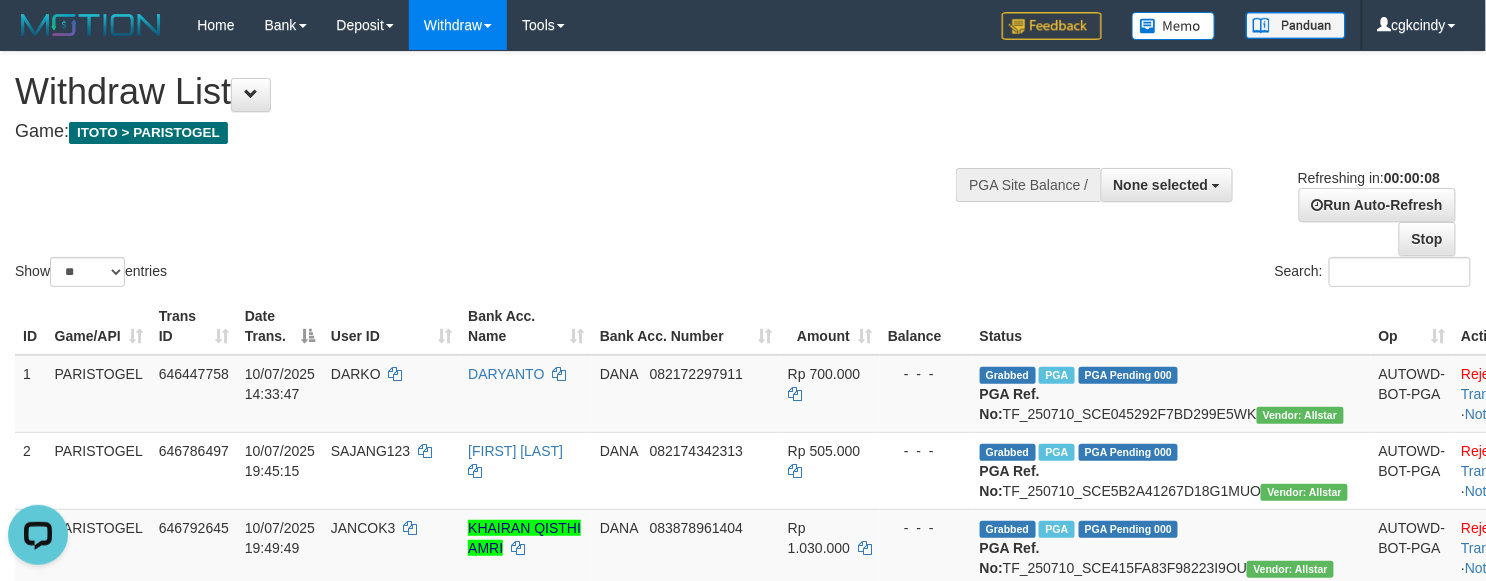 scroll, scrollTop: 0, scrollLeft: 0, axis: both 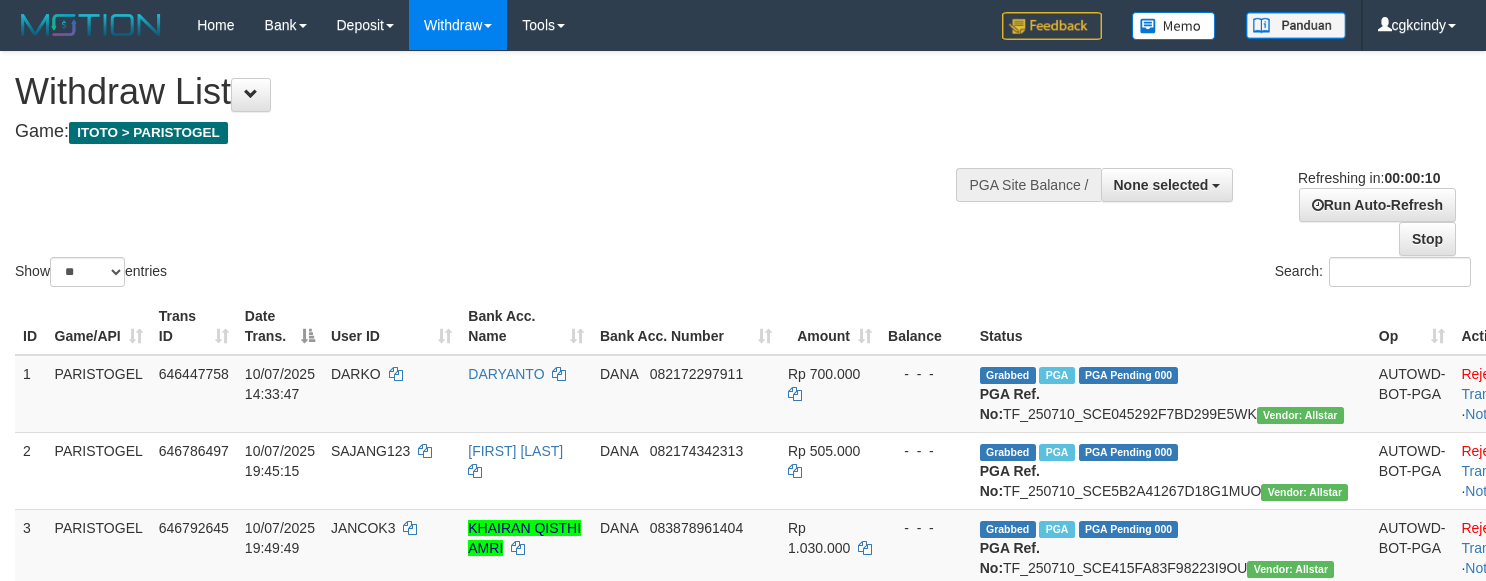 select 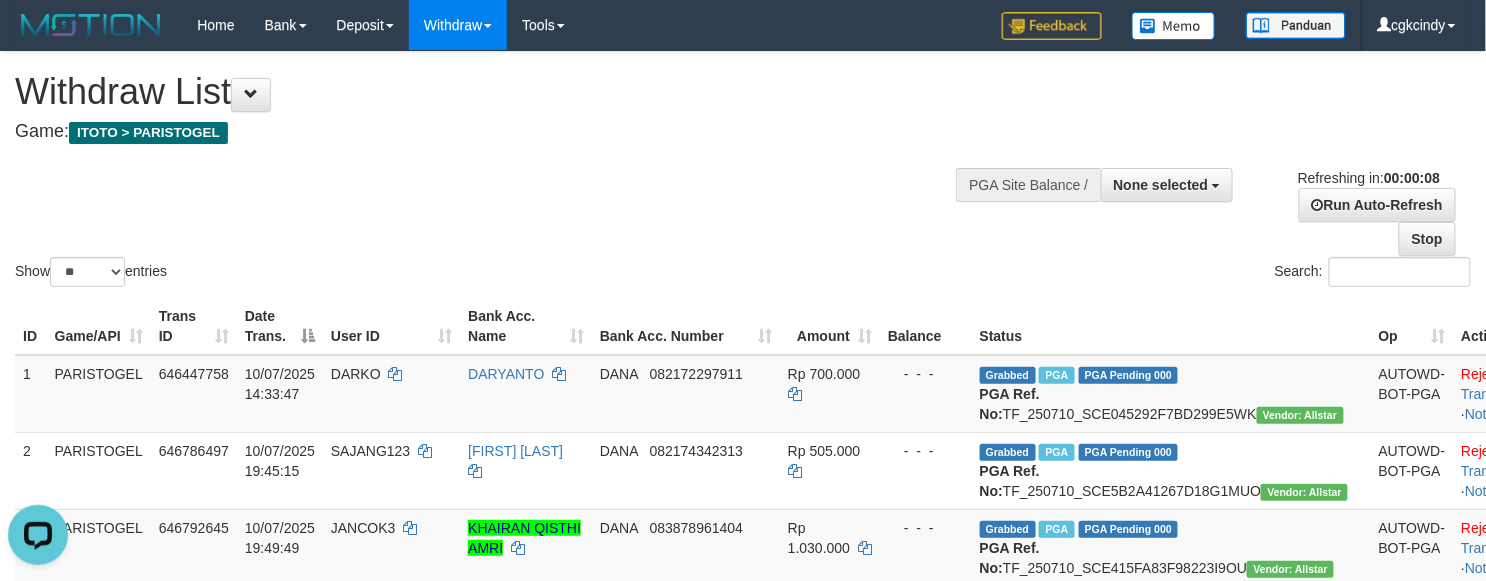 scroll, scrollTop: 0, scrollLeft: 0, axis: both 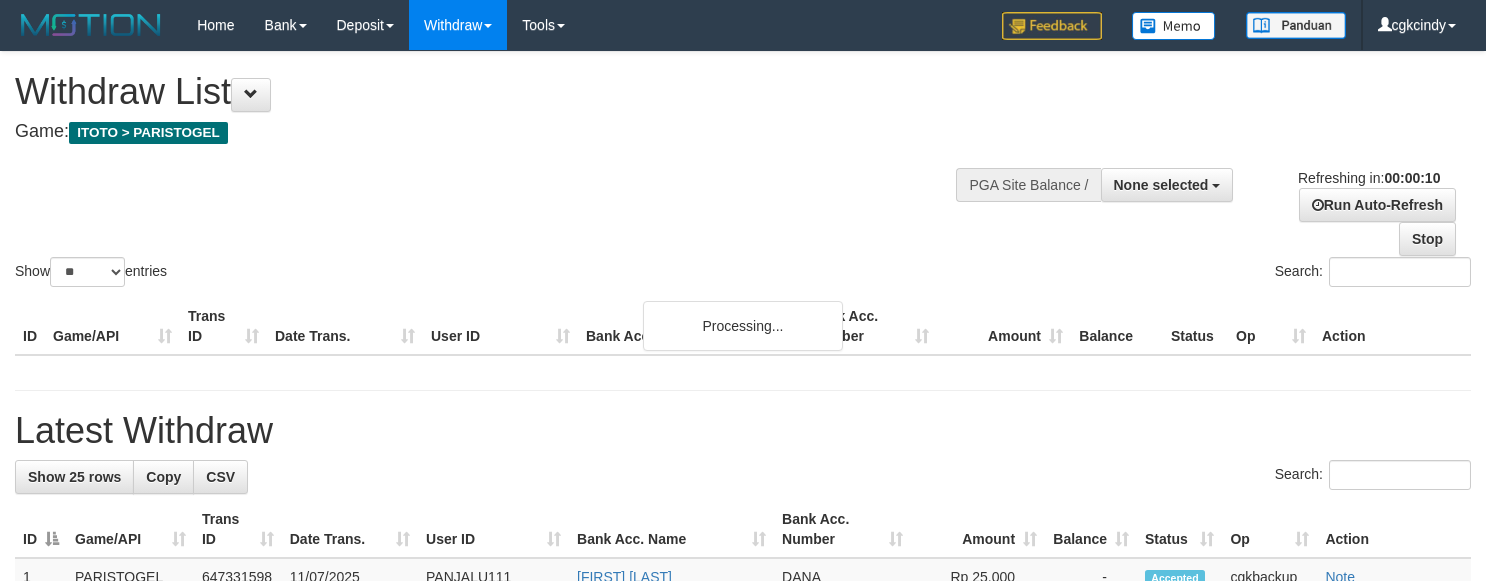 select 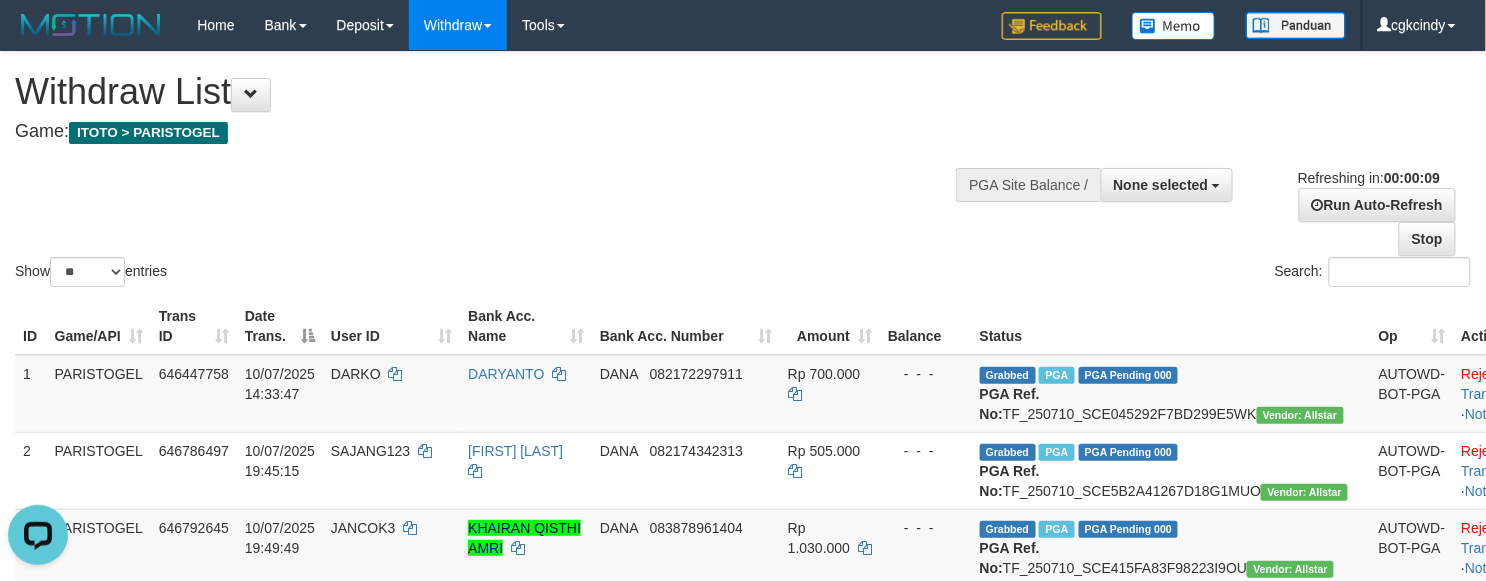 scroll, scrollTop: 0, scrollLeft: 0, axis: both 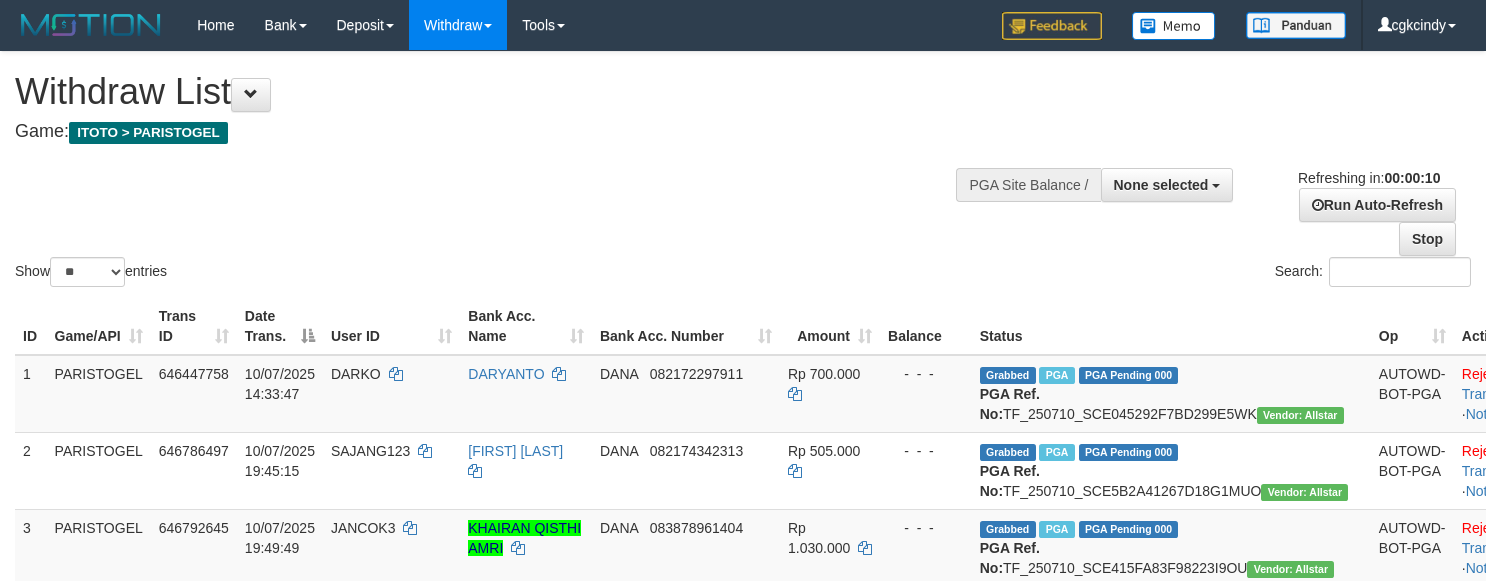 select 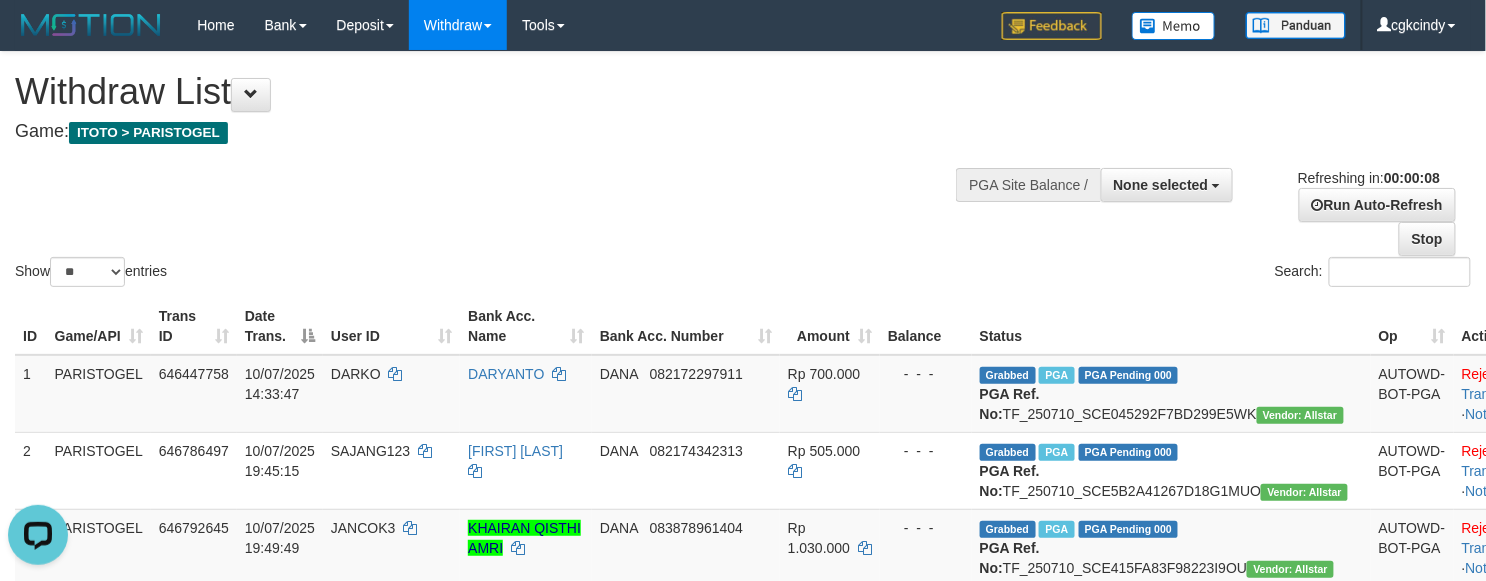 scroll, scrollTop: 0, scrollLeft: 0, axis: both 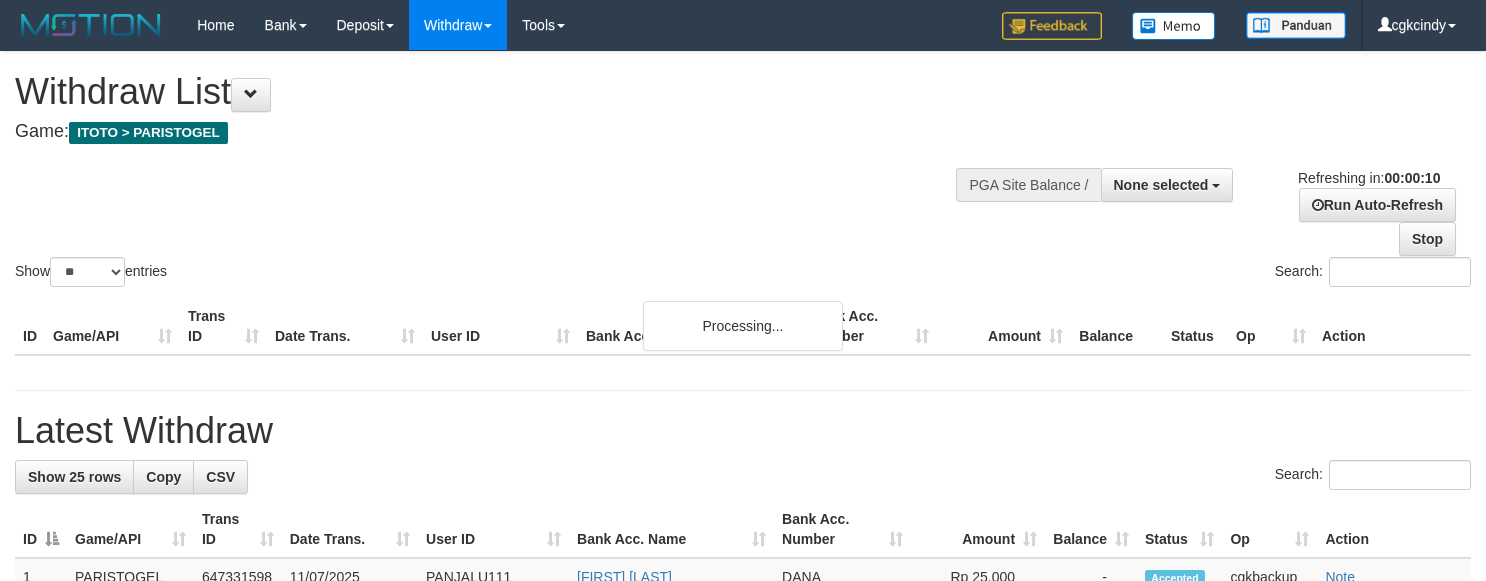 select 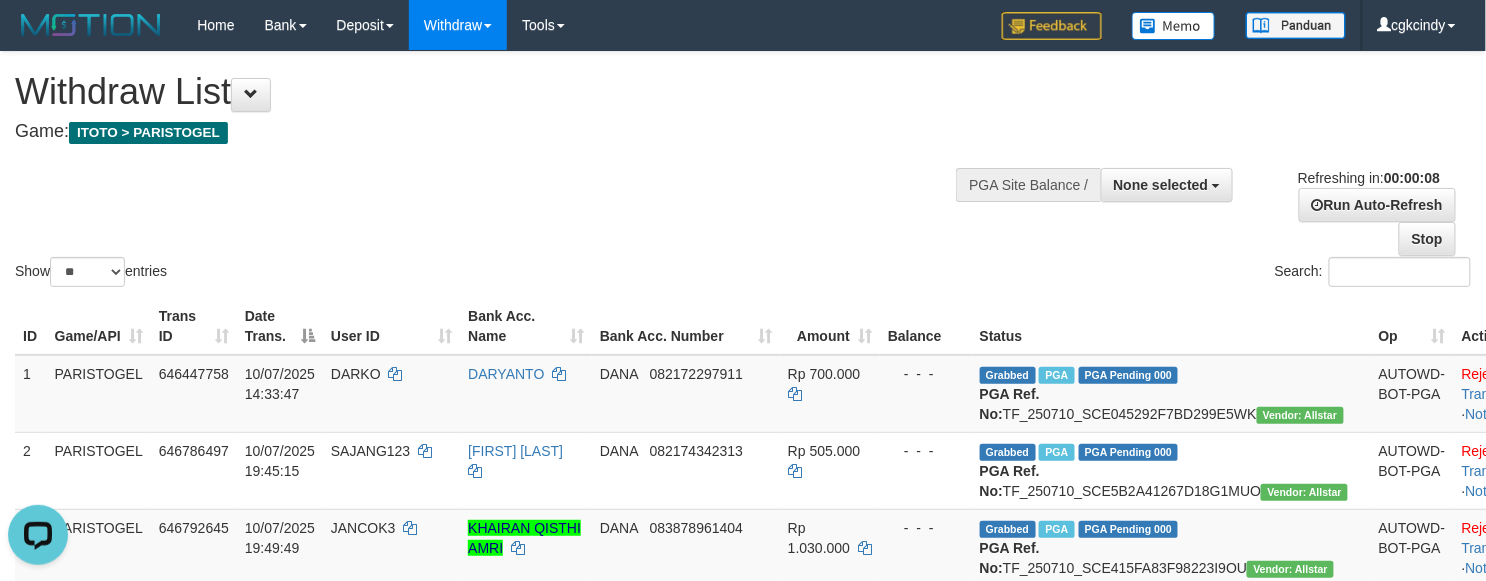 scroll, scrollTop: 0, scrollLeft: 0, axis: both 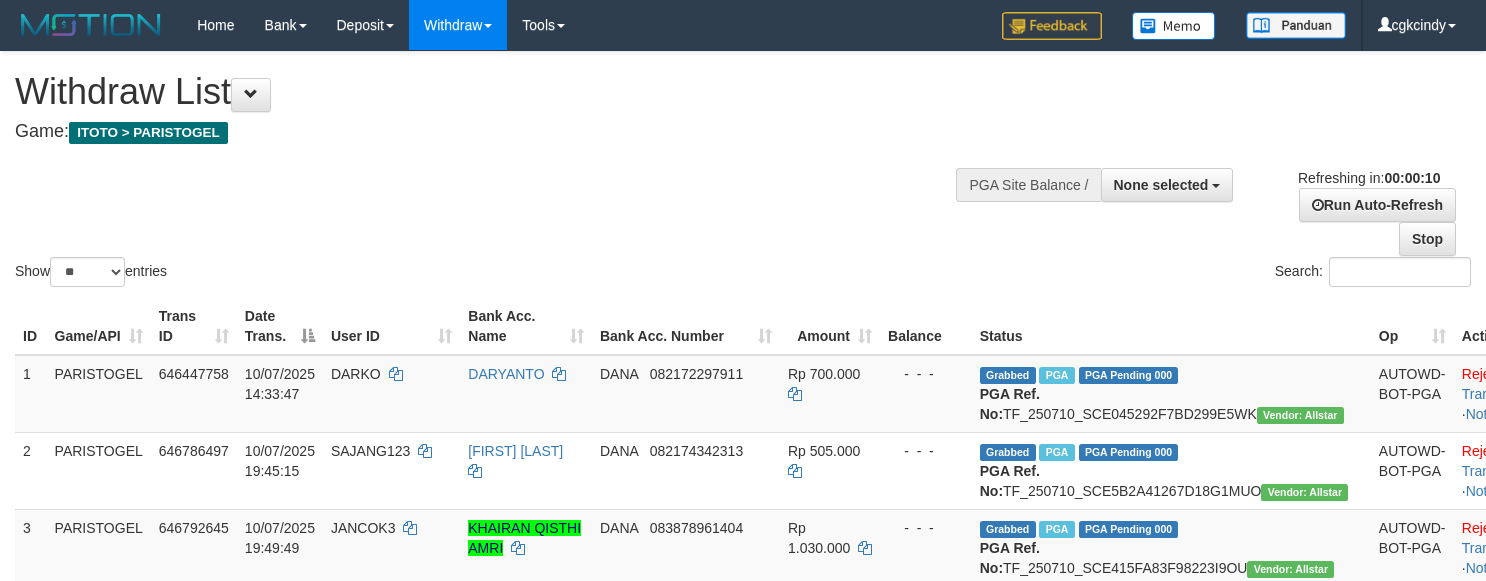 select 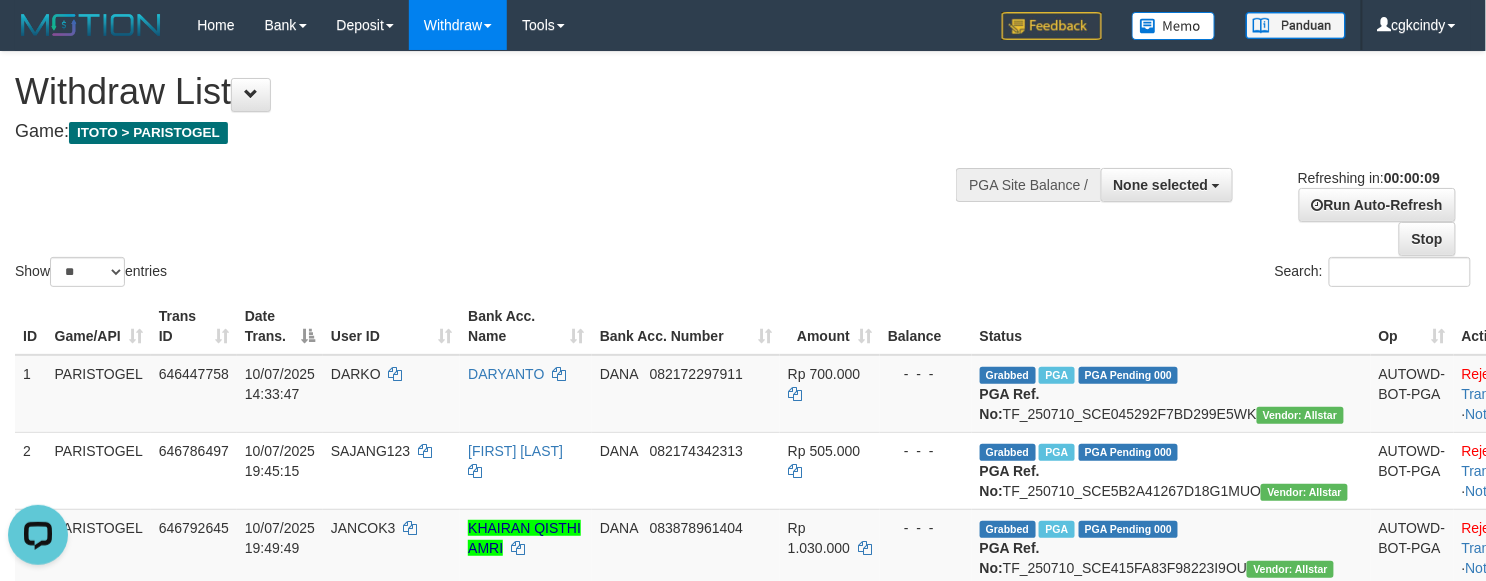 scroll, scrollTop: 0, scrollLeft: 0, axis: both 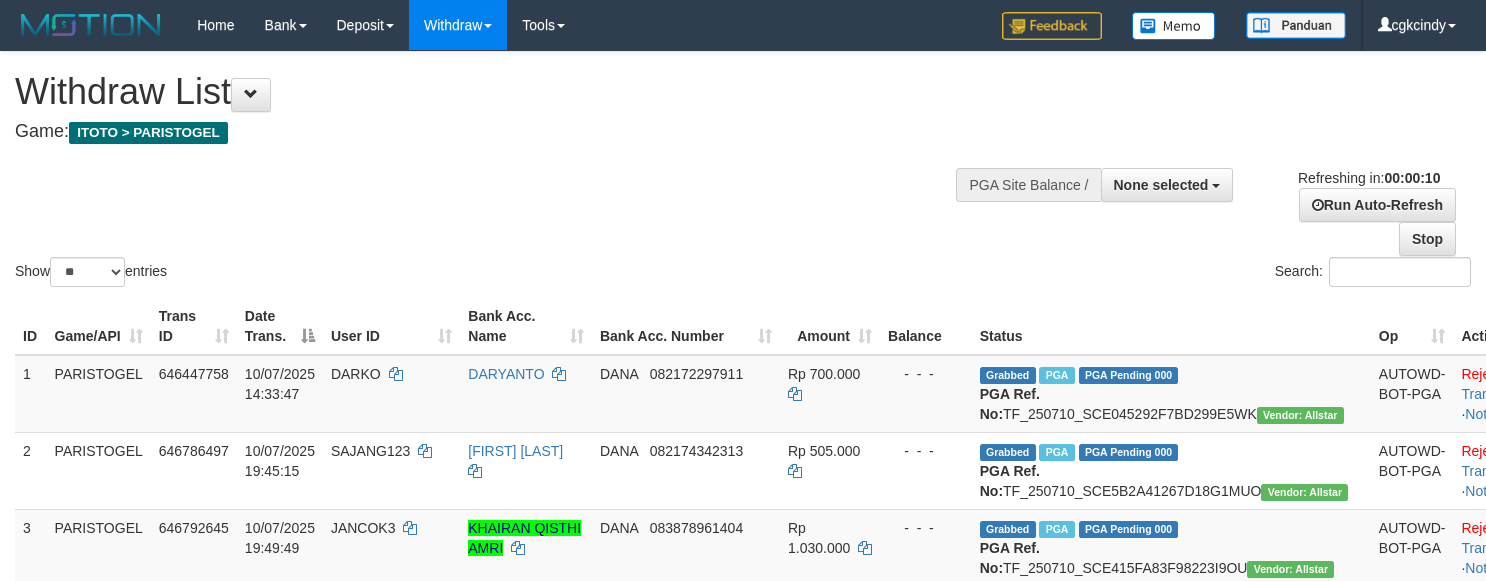 select 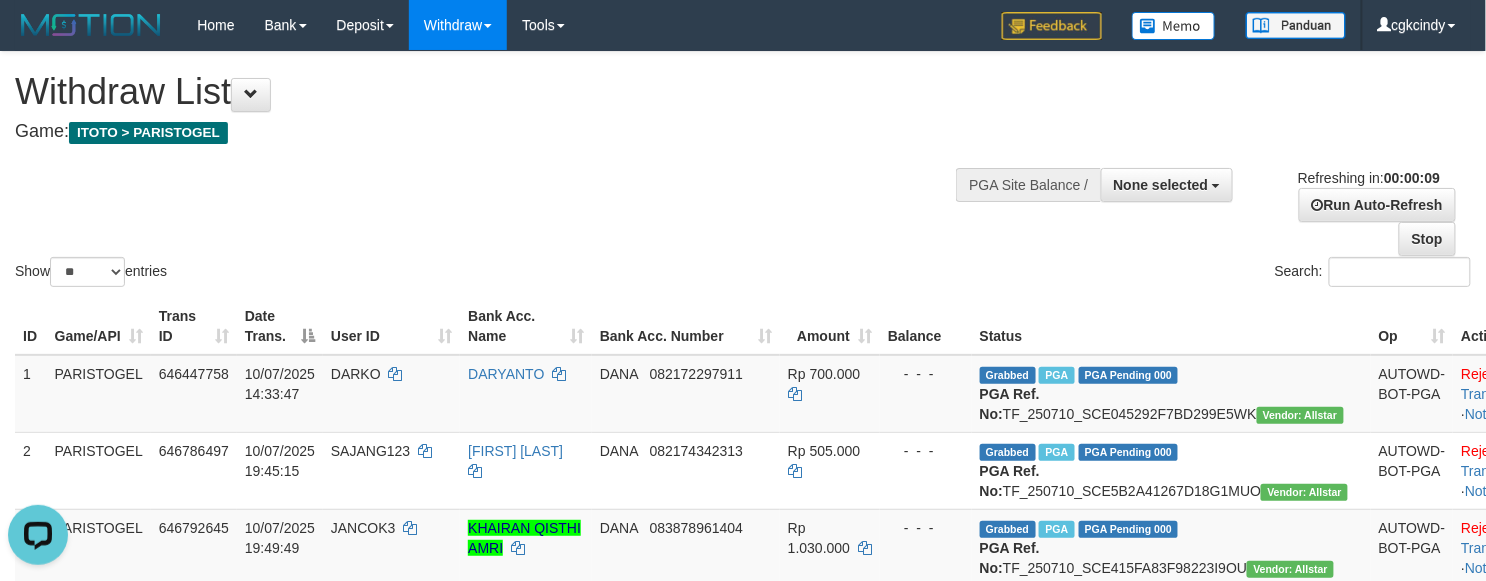 scroll, scrollTop: 0, scrollLeft: 0, axis: both 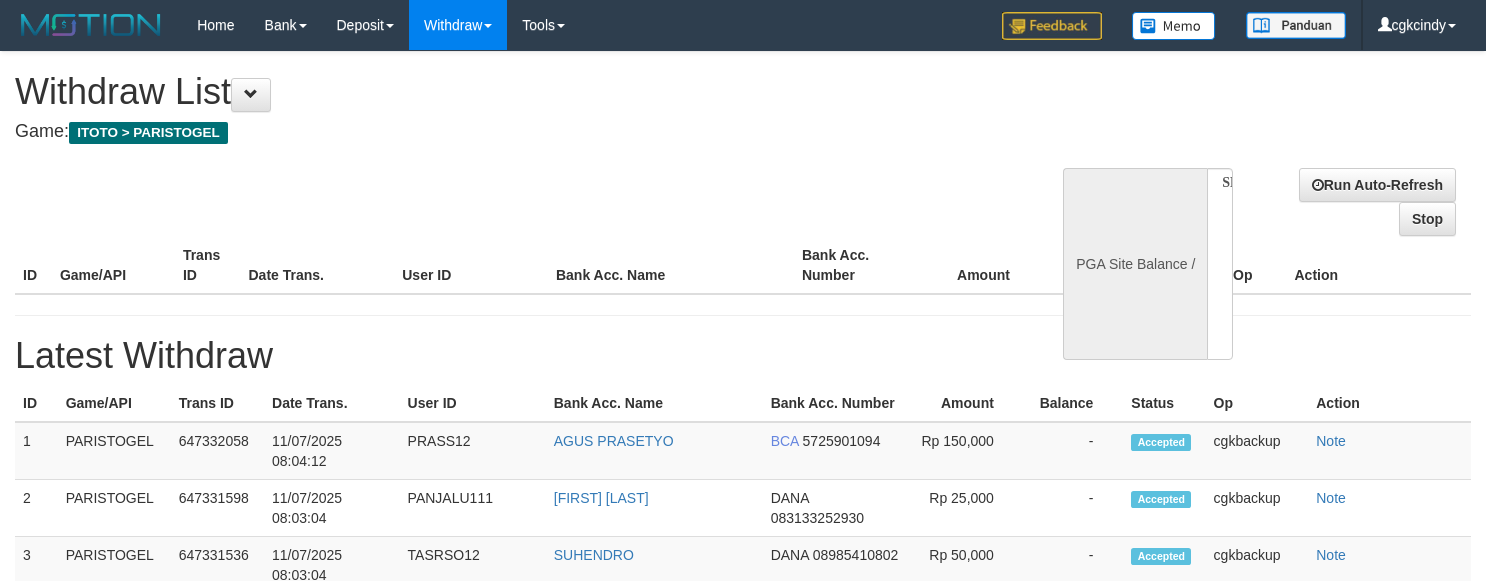 select 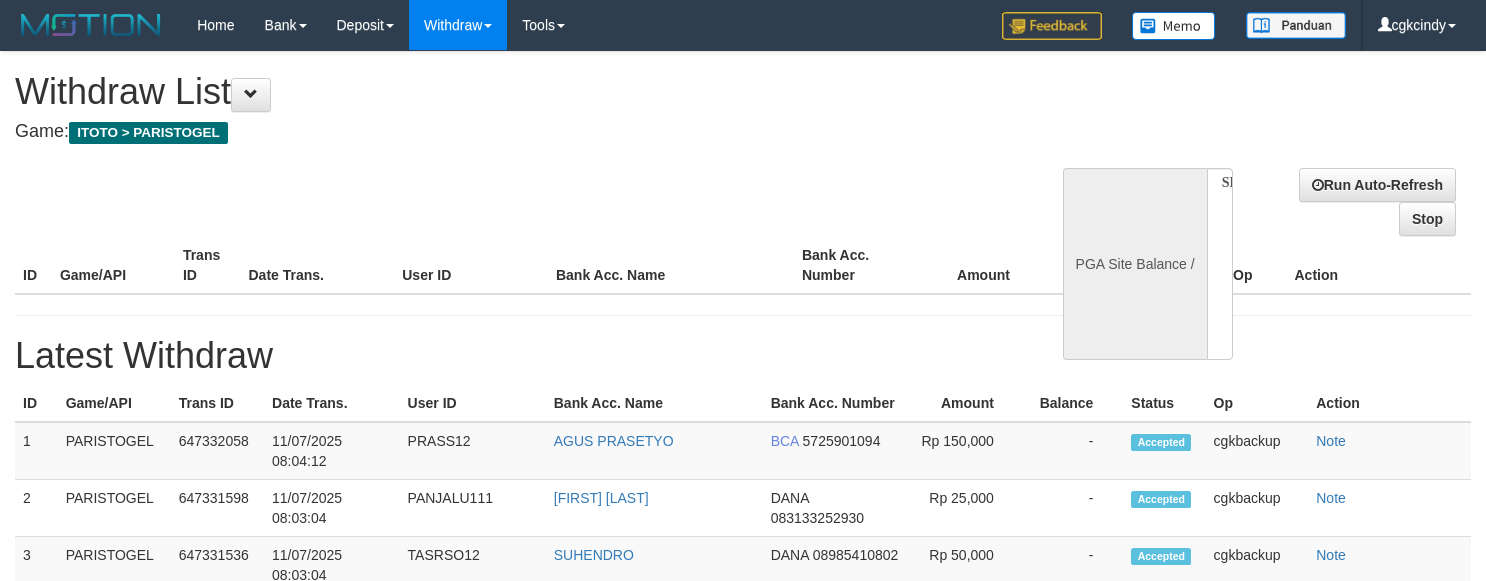 scroll, scrollTop: 0, scrollLeft: 0, axis: both 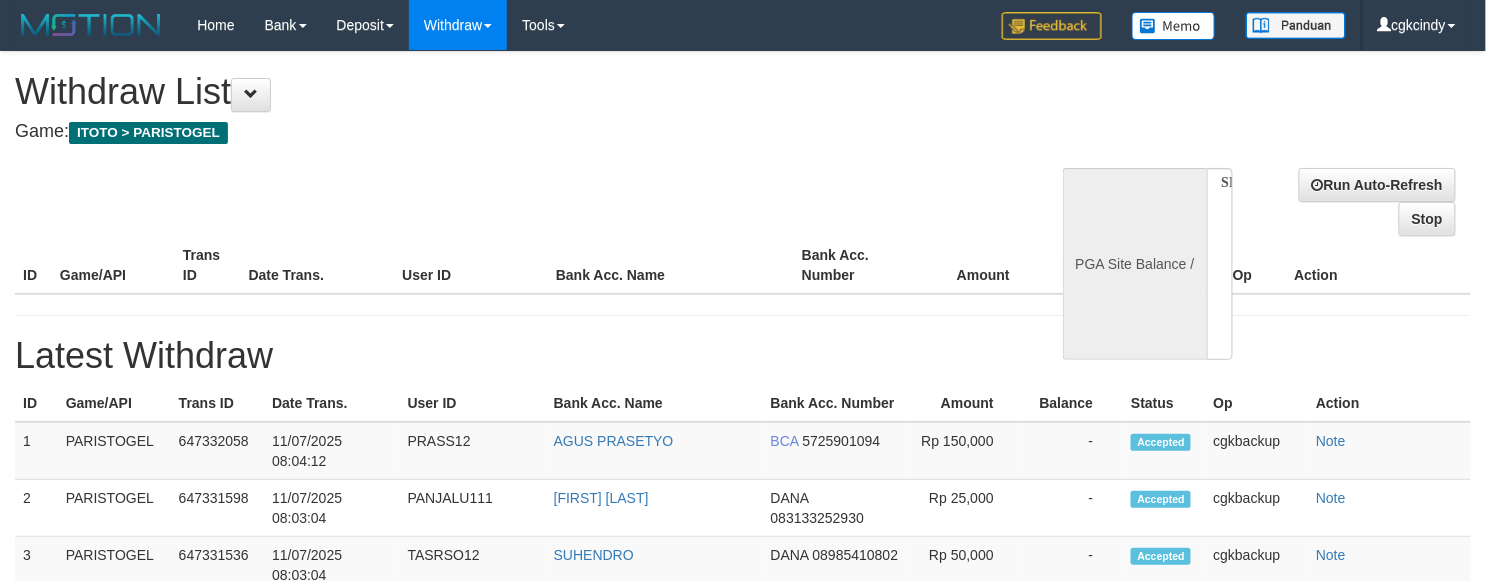 select on "**" 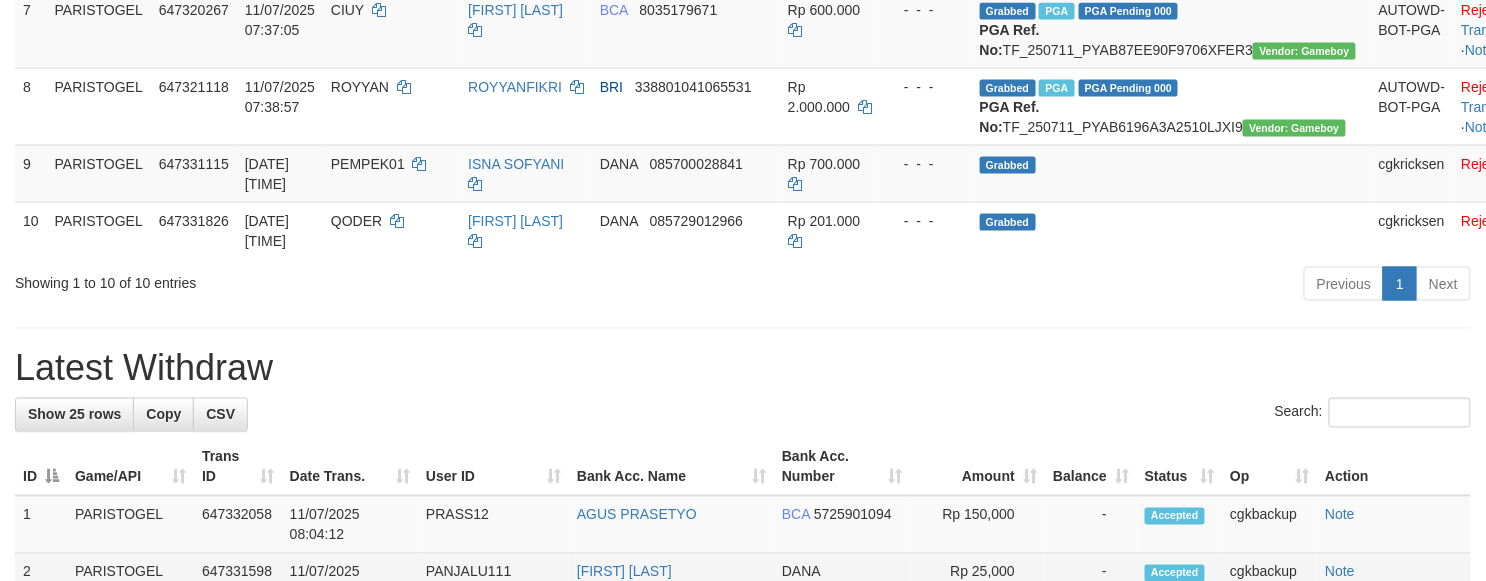 scroll, scrollTop: 1066, scrollLeft: 0, axis: vertical 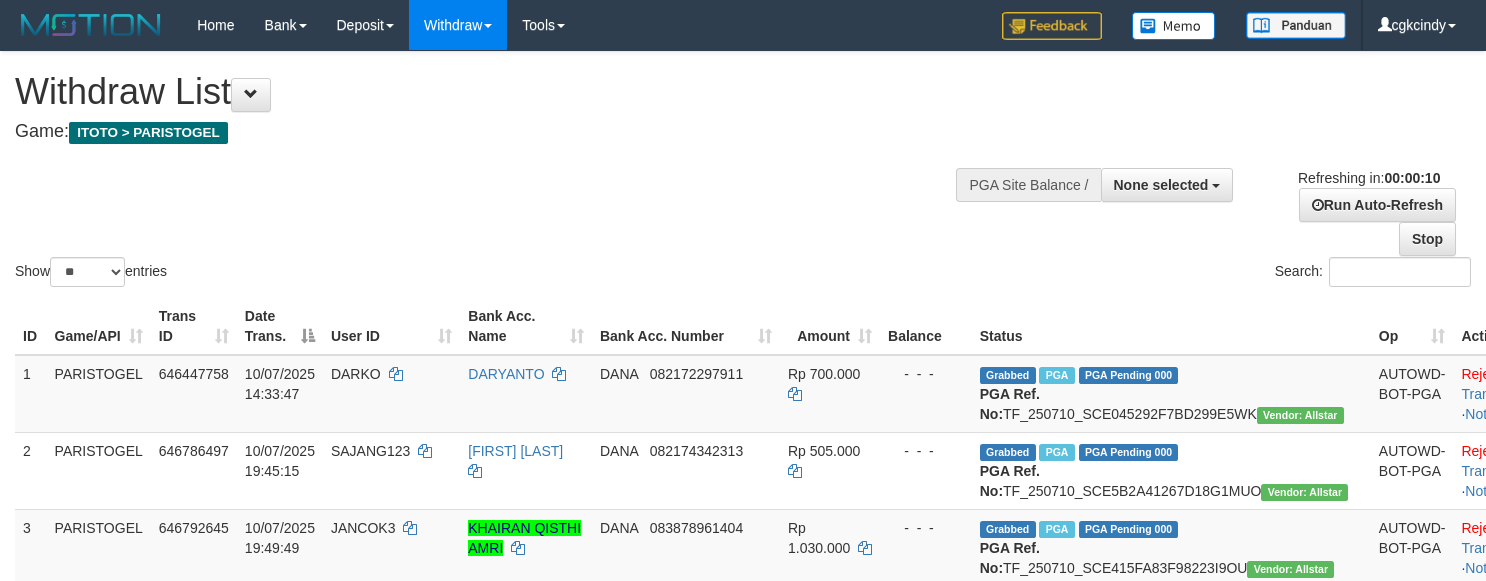 select 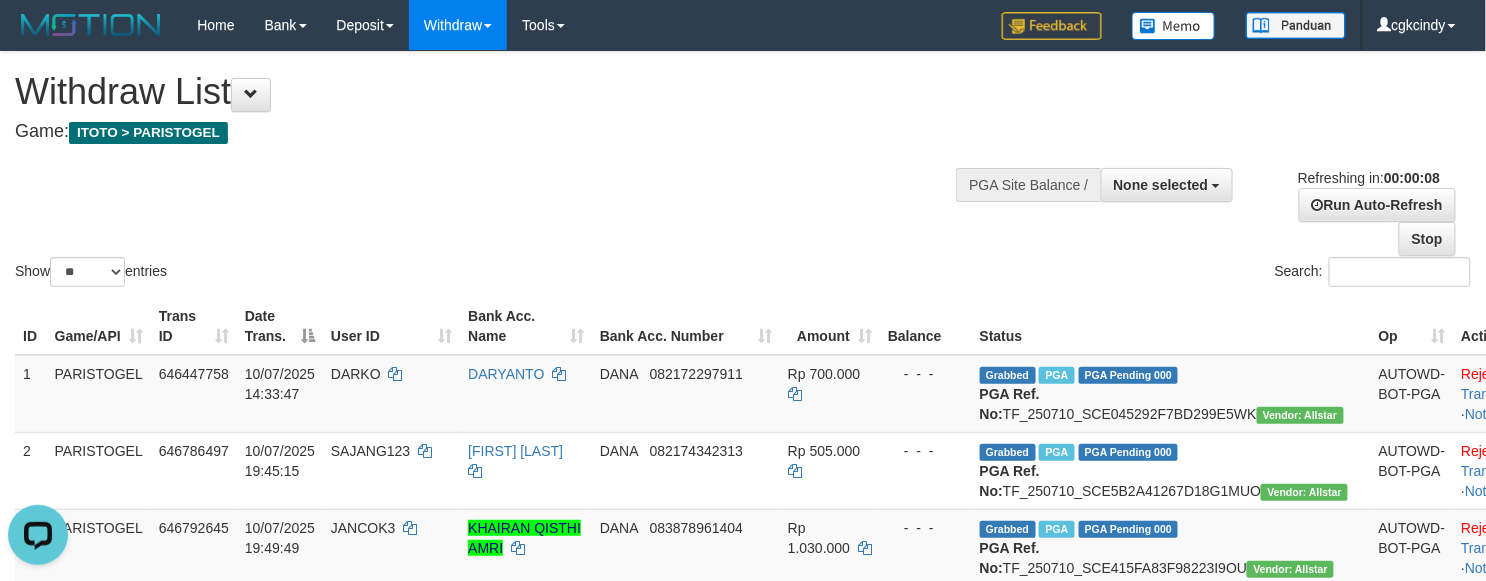 scroll, scrollTop: 0, scrollLeft: 0, axis: both 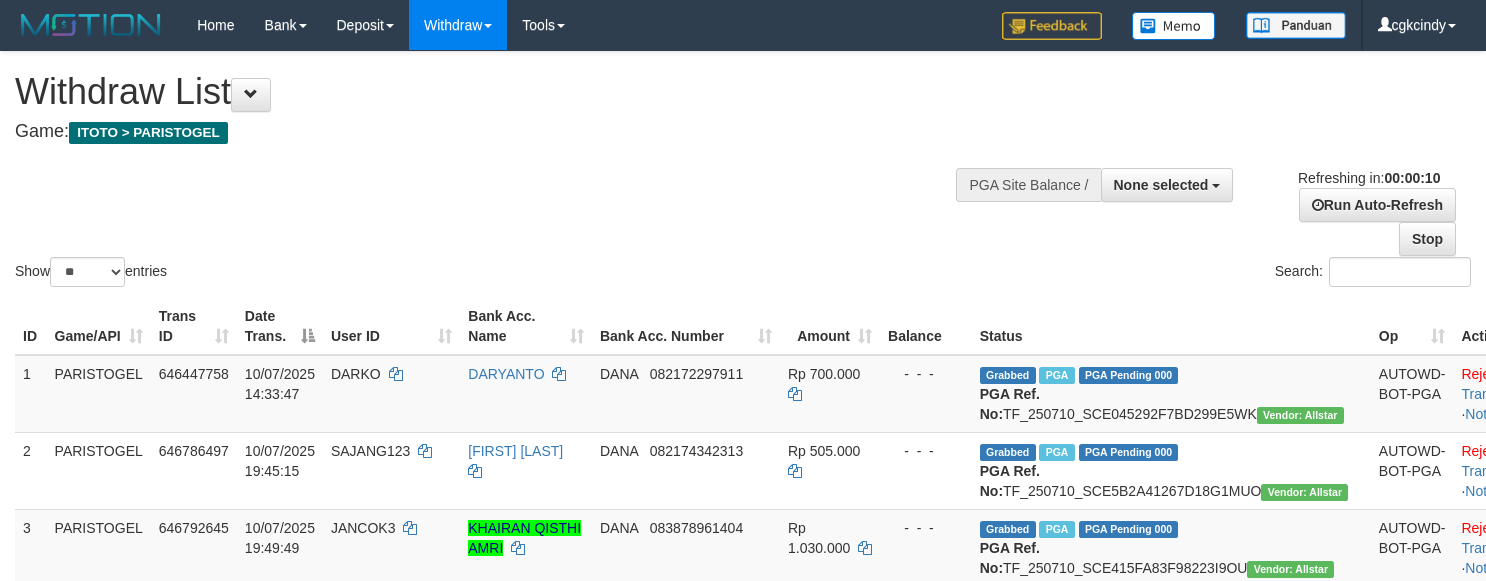 select 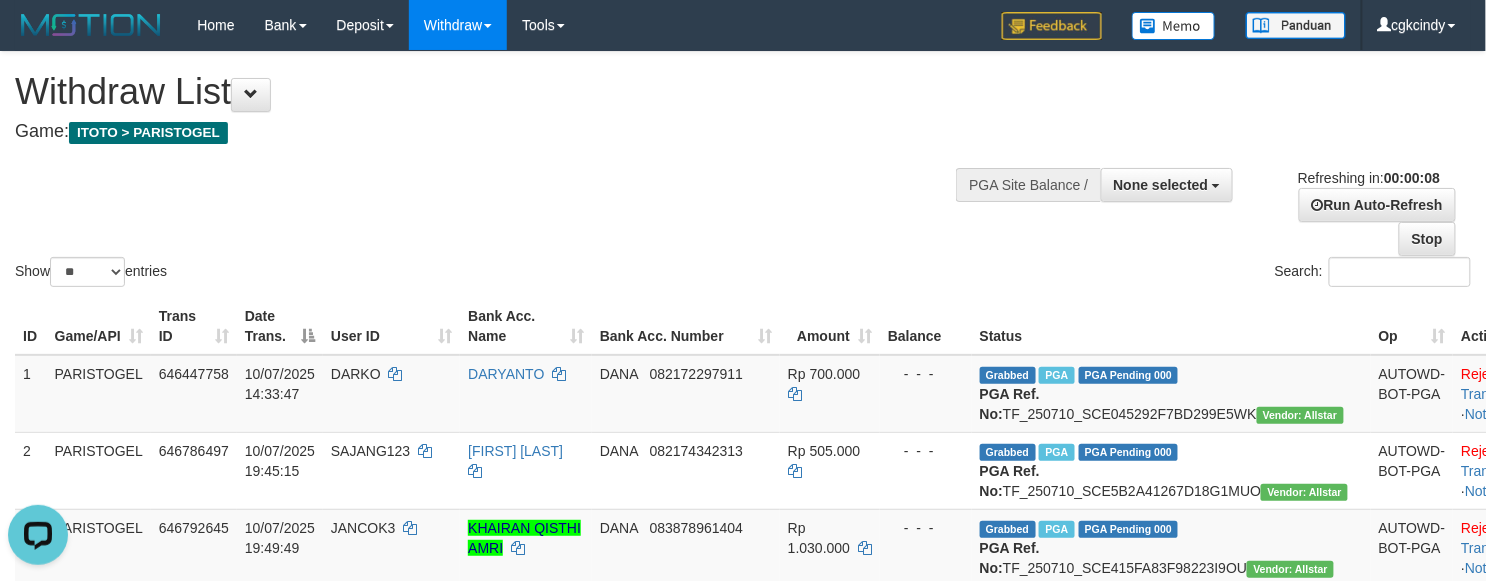 scroll, scrollTop: 0, scrollLeft: 0, axis: both 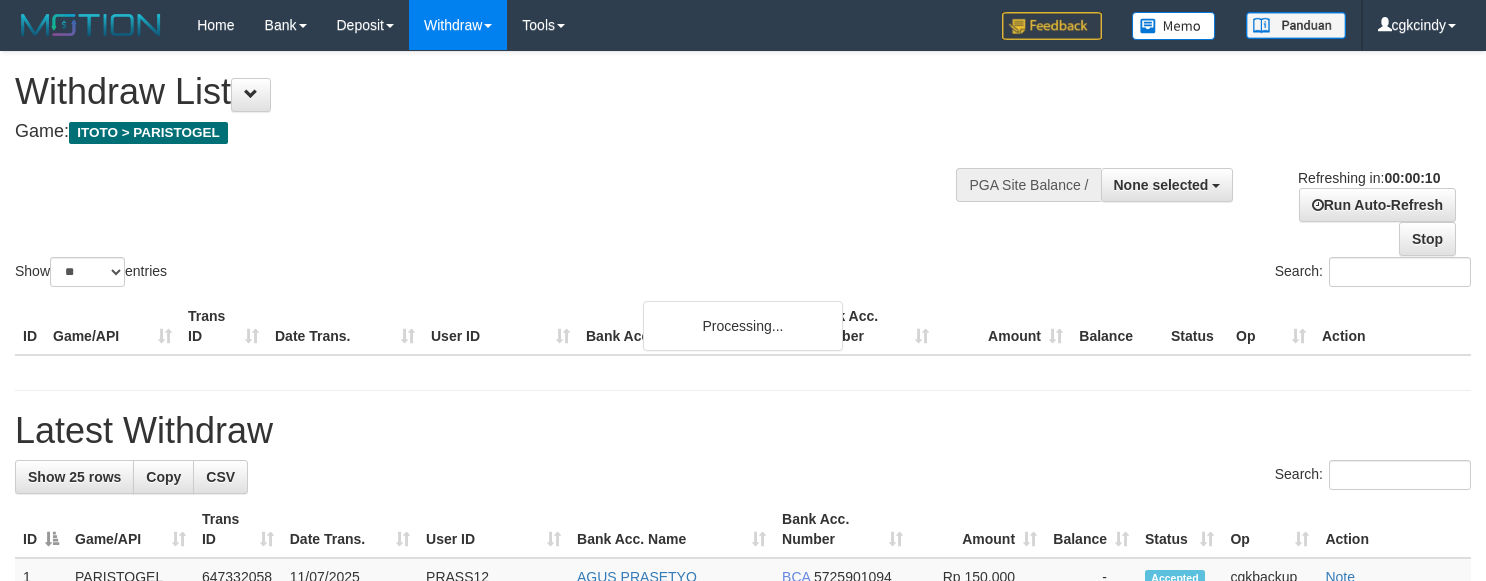 select 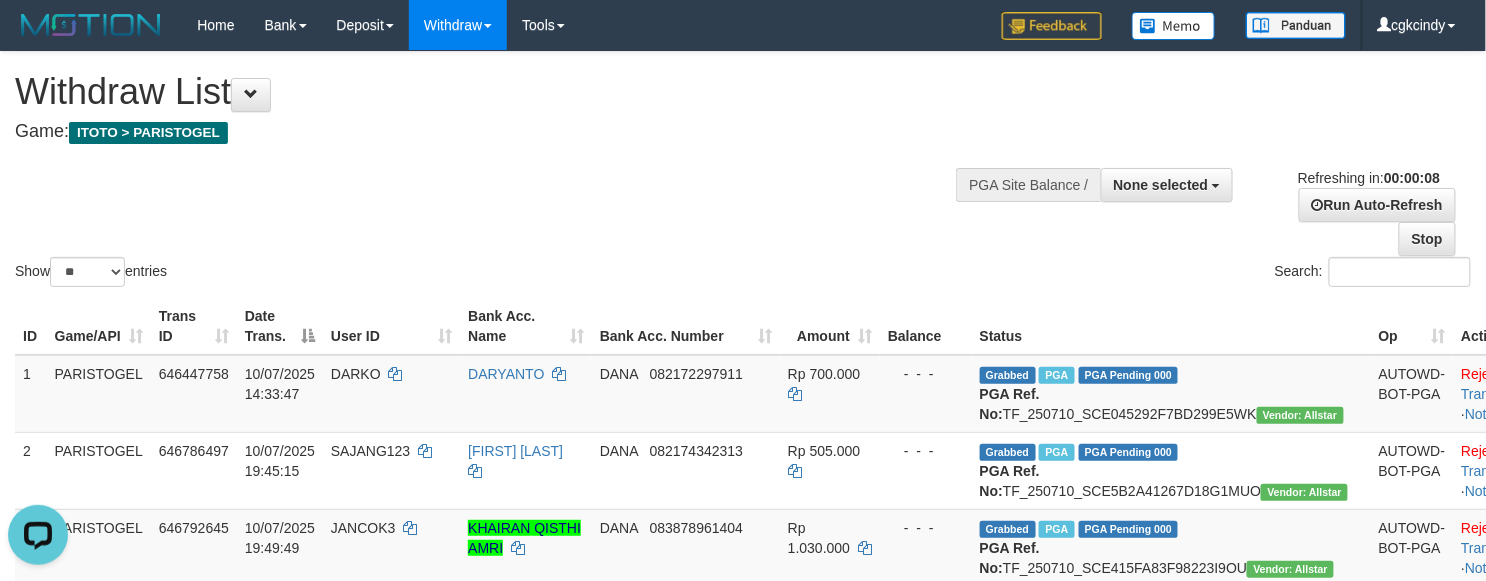 scroll, scrollTop: 0, scrollLeft: 0, axis: both 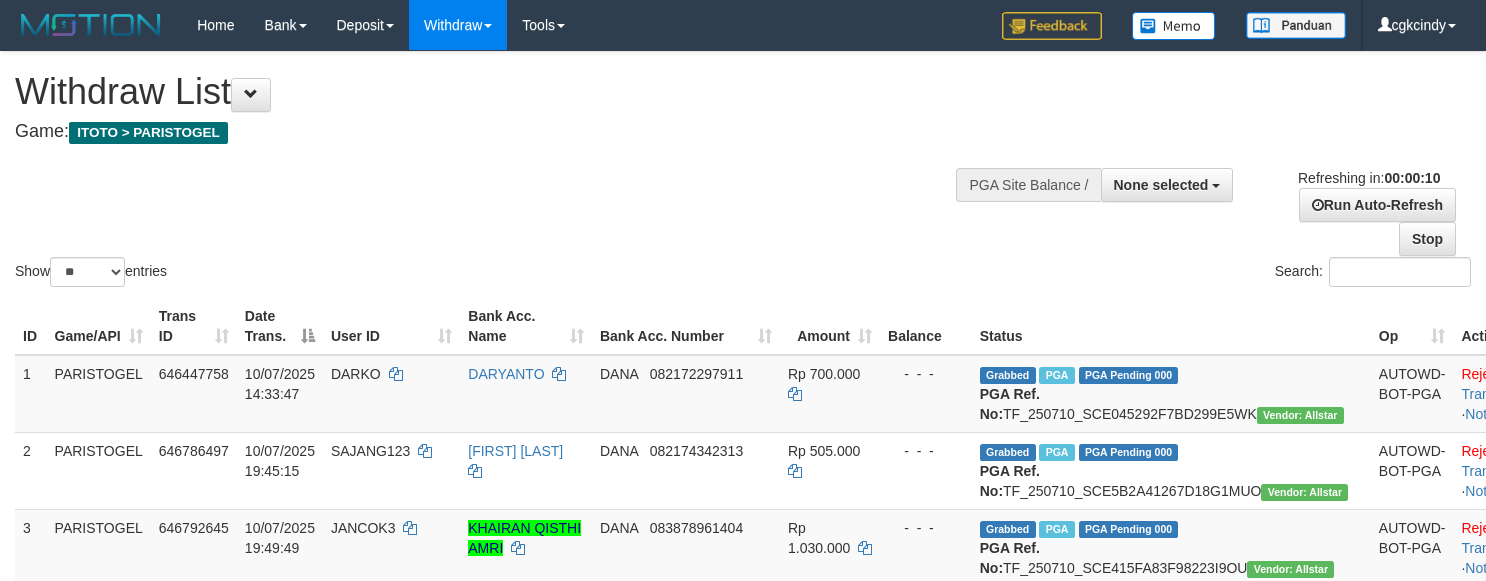 select 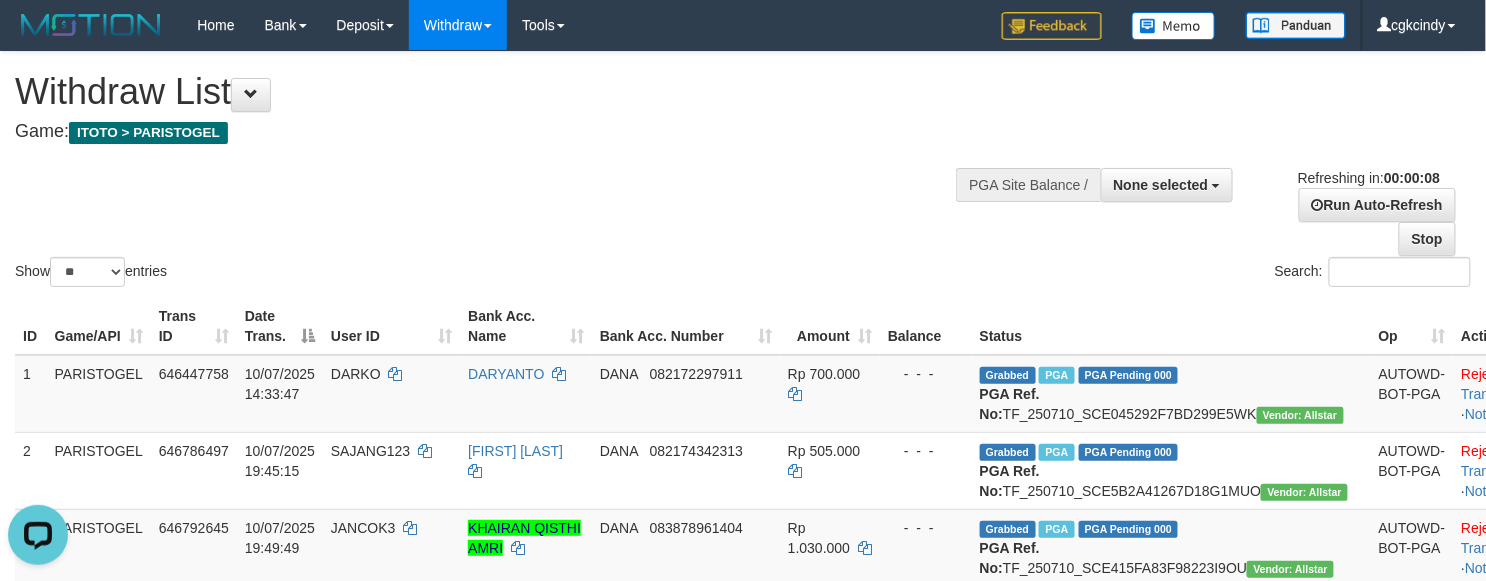 scroll, scrollTop: 0, scrollLeft: 0, axis: both 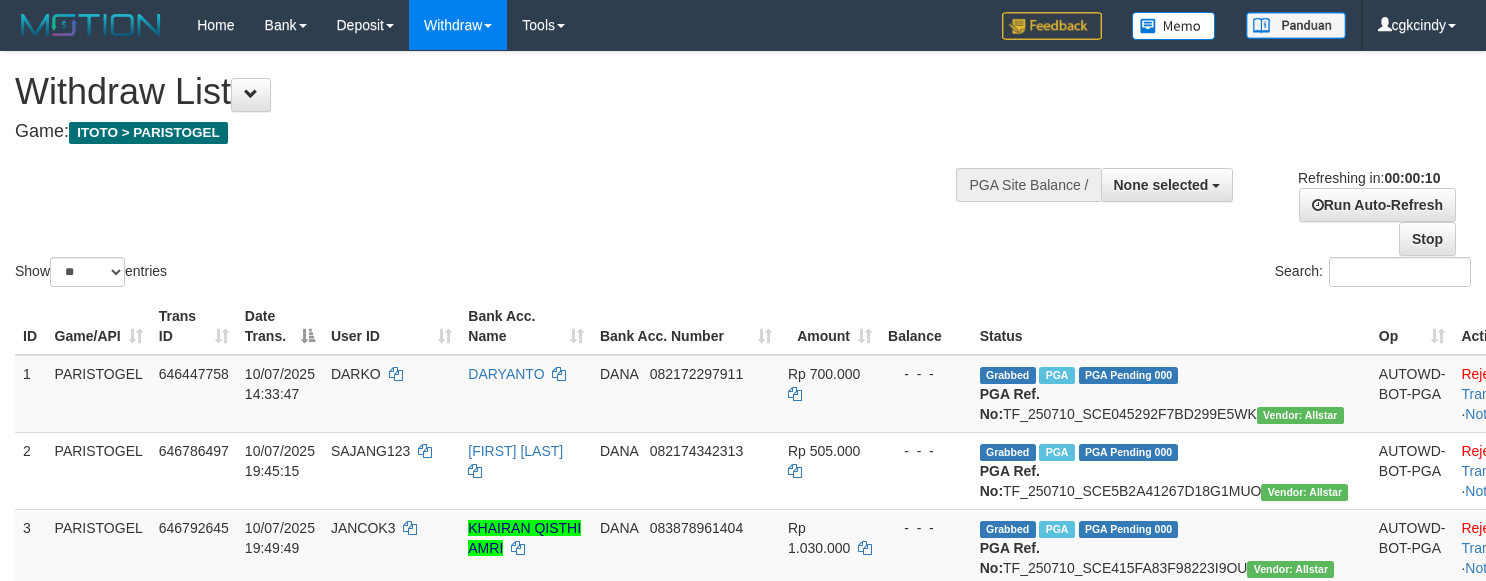 select 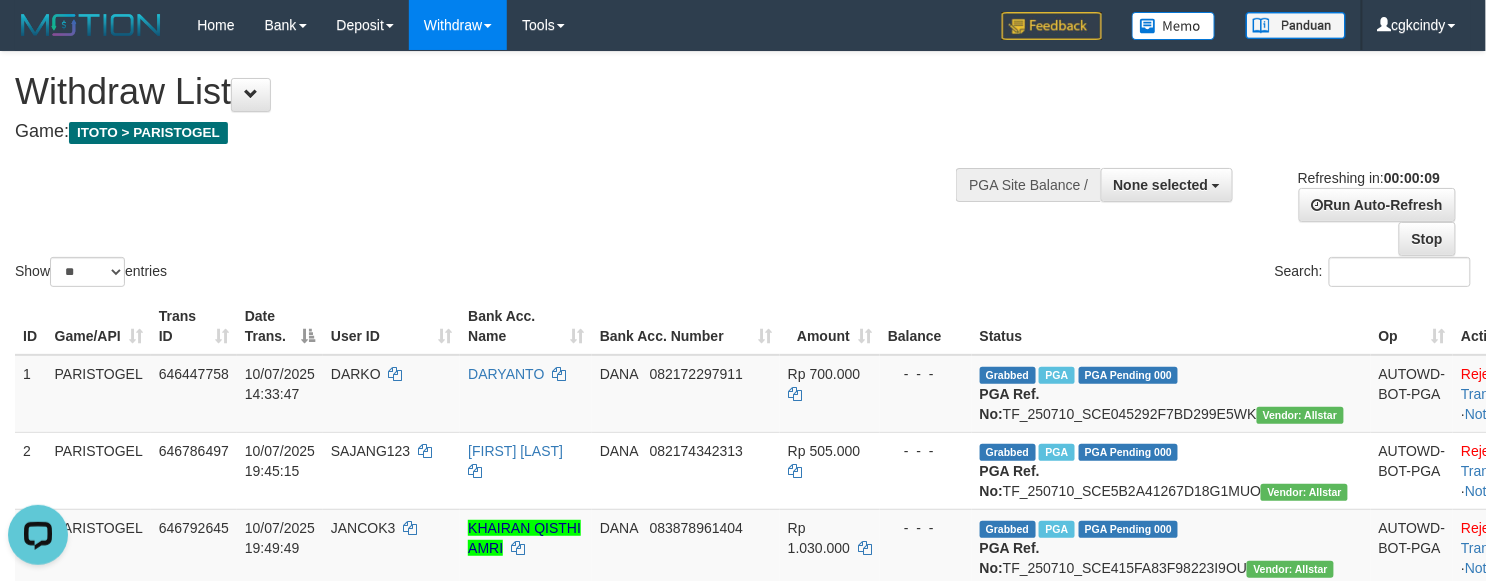 scroll, scrollTop: 0, scrollLeft: 0, axis: both 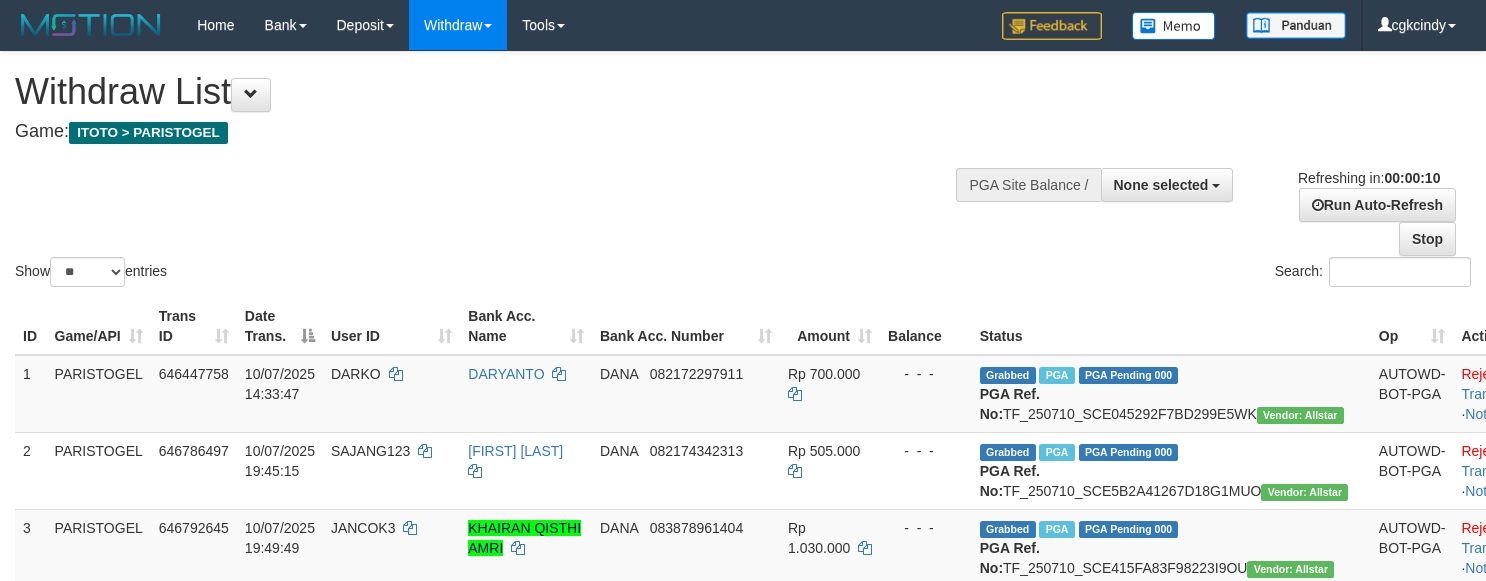 select 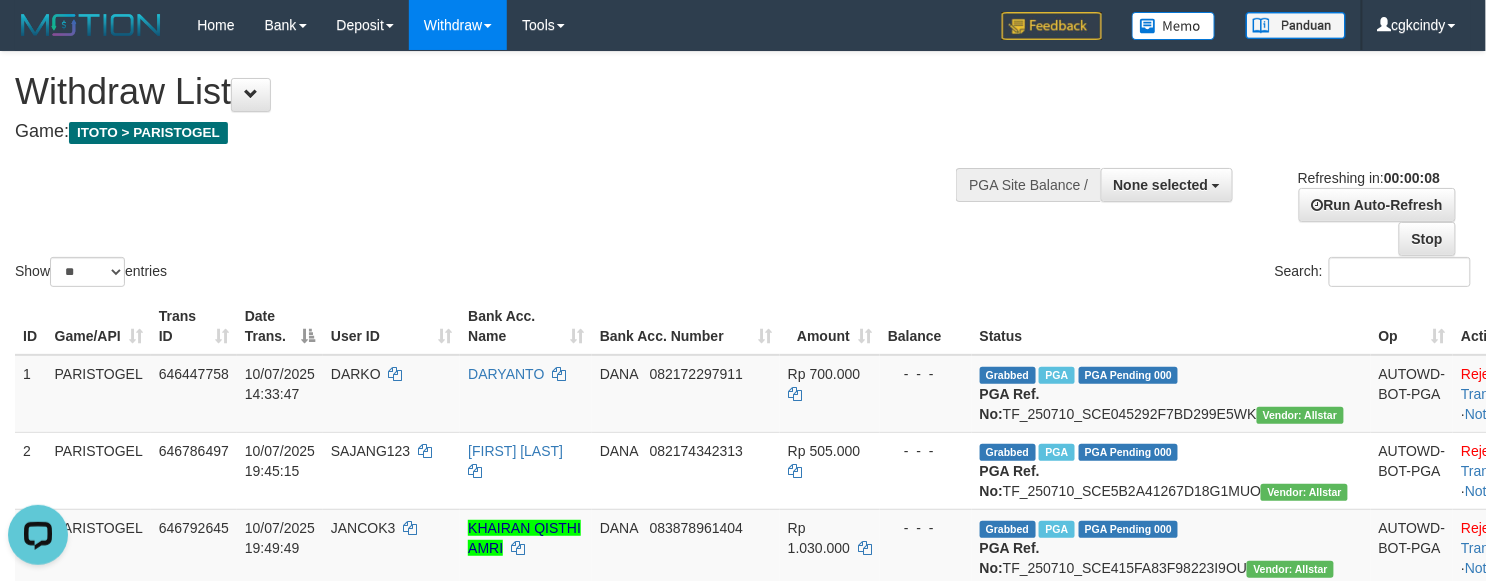 scroll, scrollTop: 0, scrollLeft: 0, axis: both 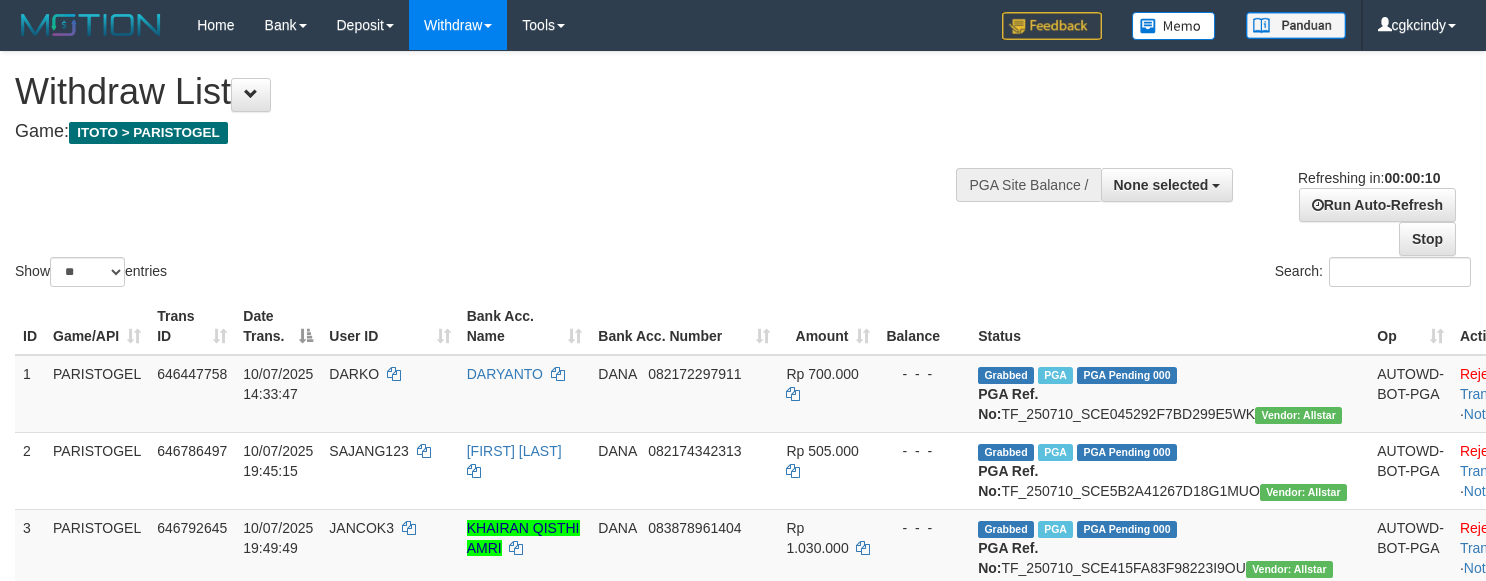 select 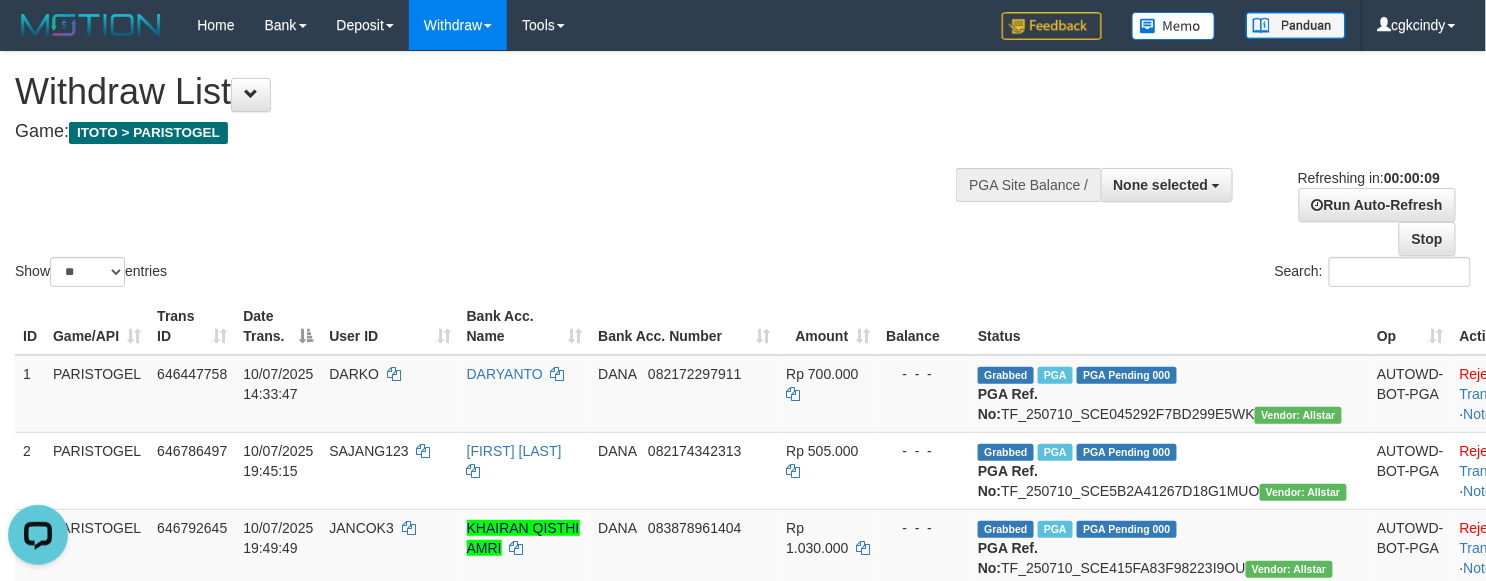 scroll, scrollTop: 0, scrollLeft: 0, axis: both 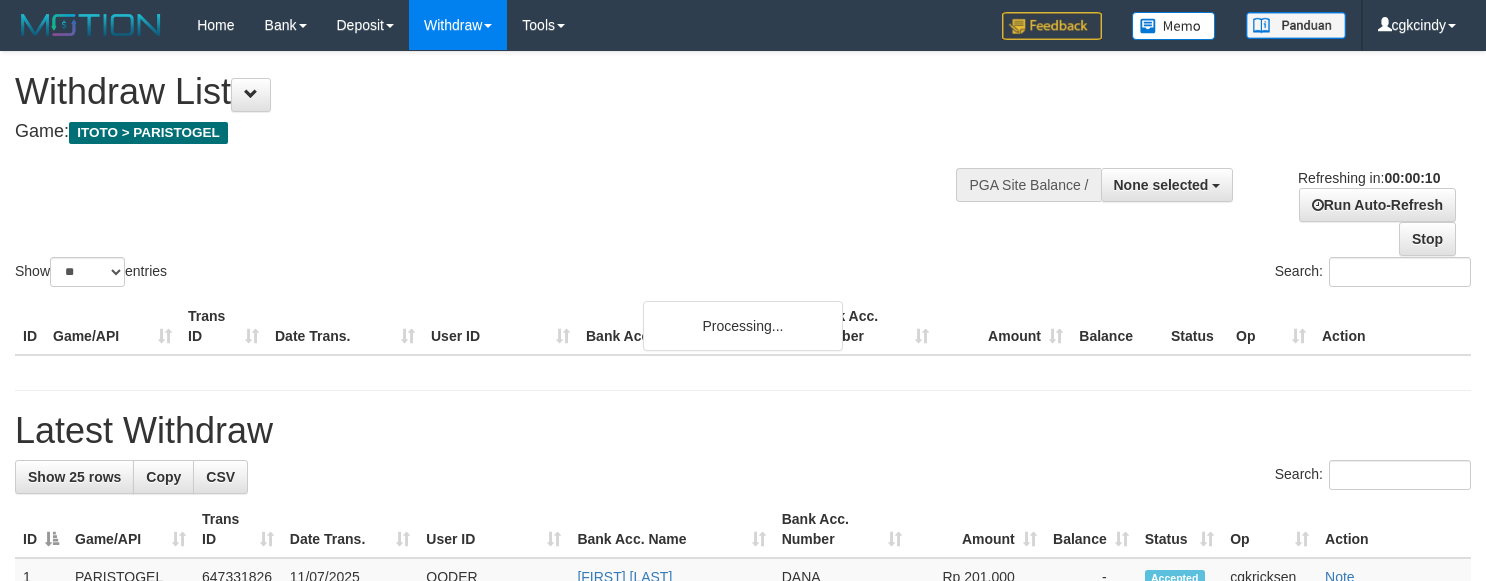 select 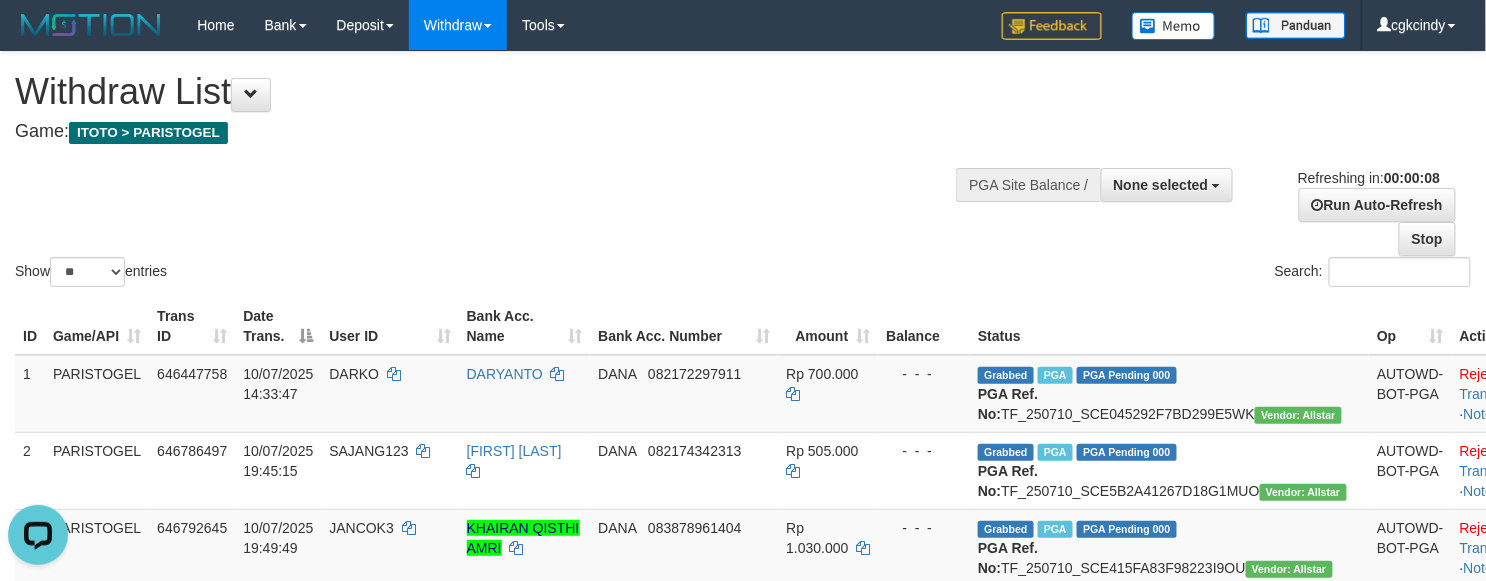 scroll, scrollTop: 0, scrollLeft: 0, axis: both 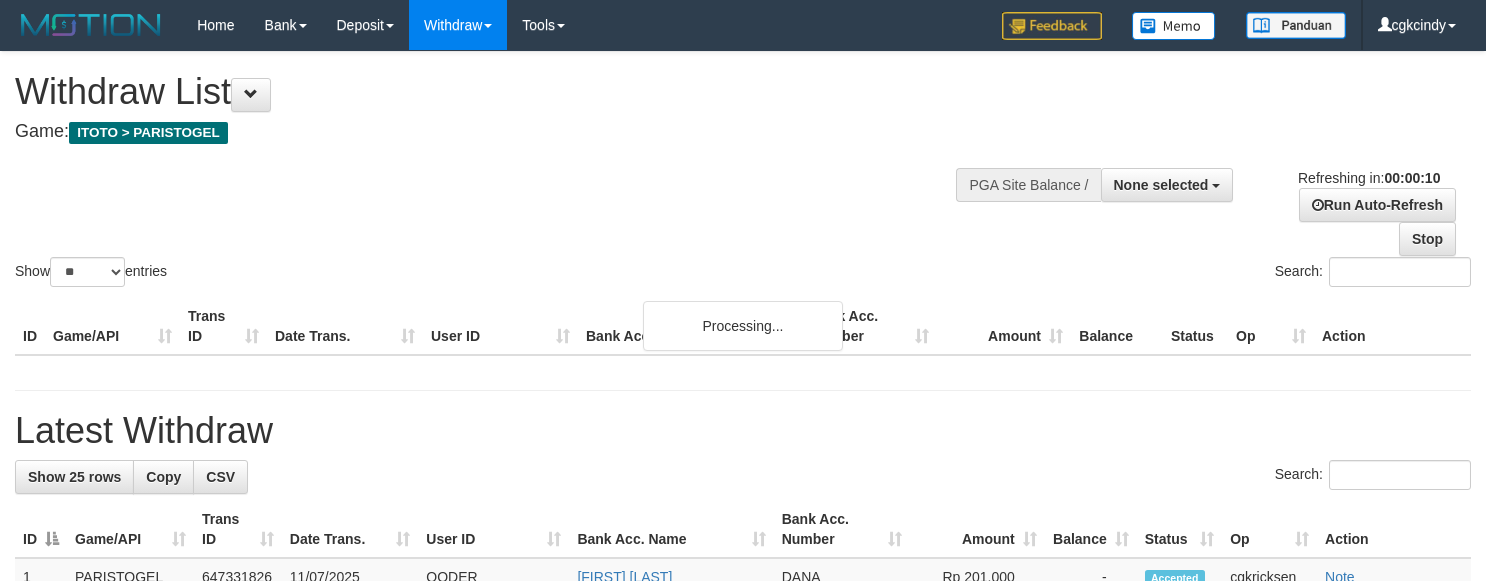 select 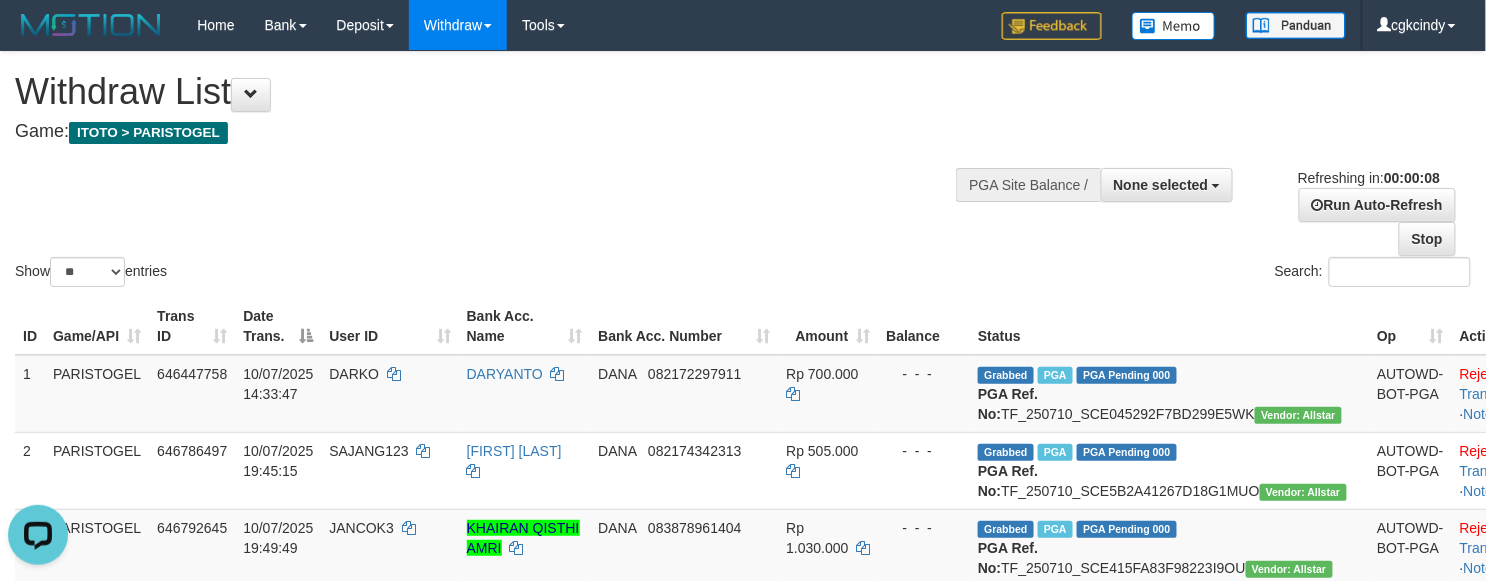 scroll, scrollTop: 0, scrollLeft: 0, axis: both 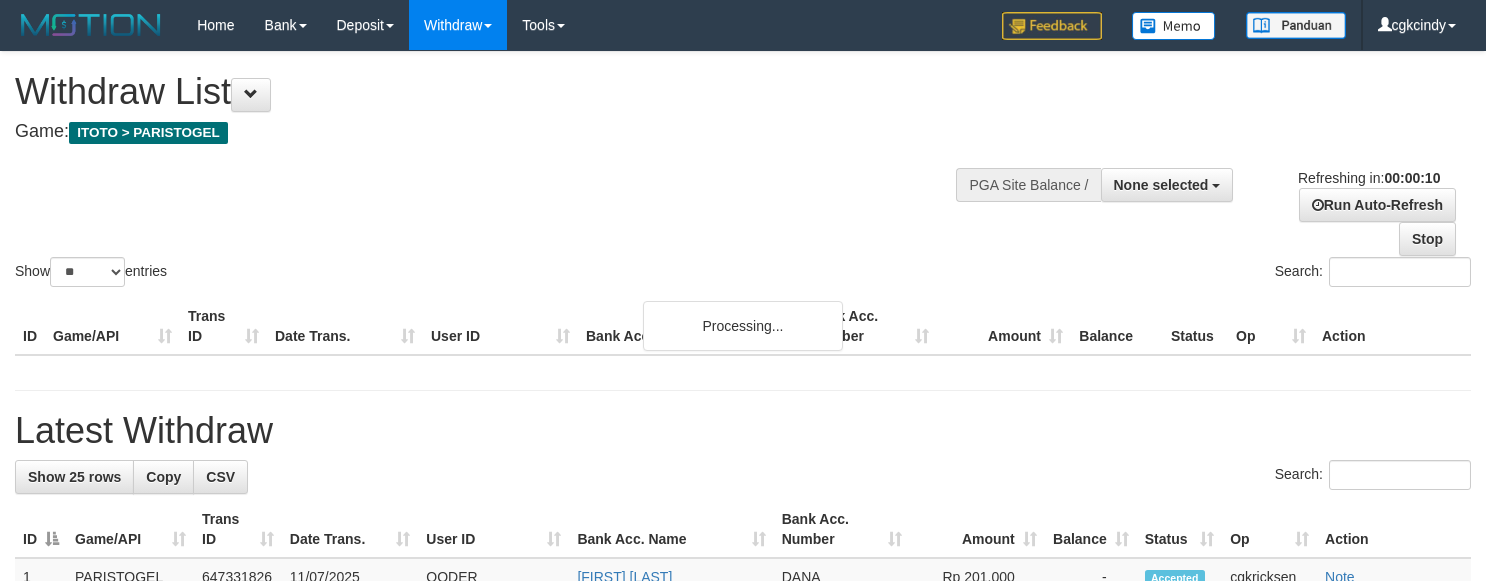 select 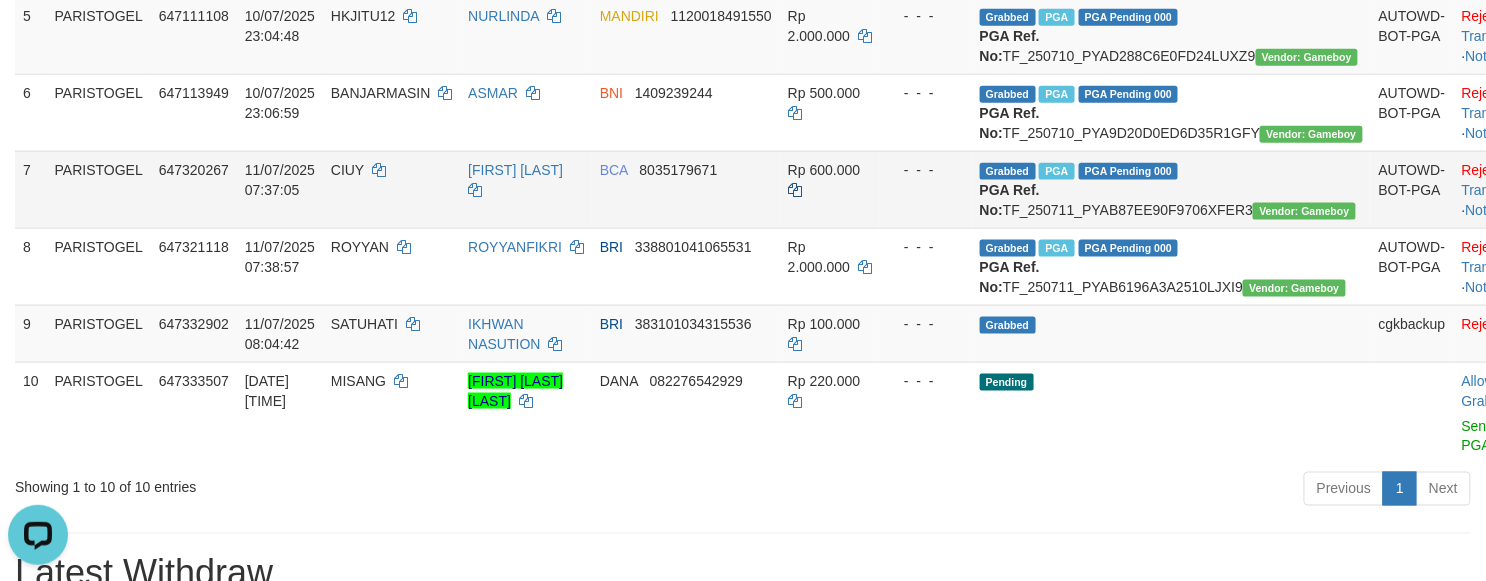 scroll, scrollTop: 0, scrollLeft: 0, axis: both 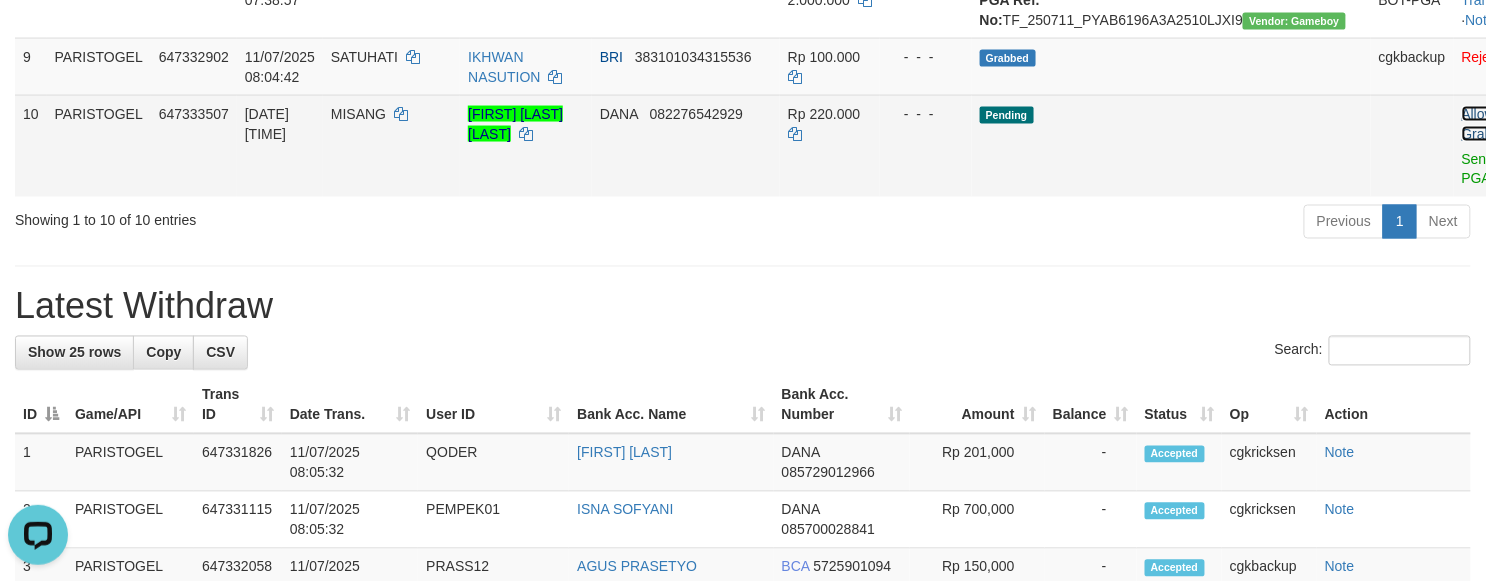 click on "Allow Grab" at bounding box center (1478, 124) 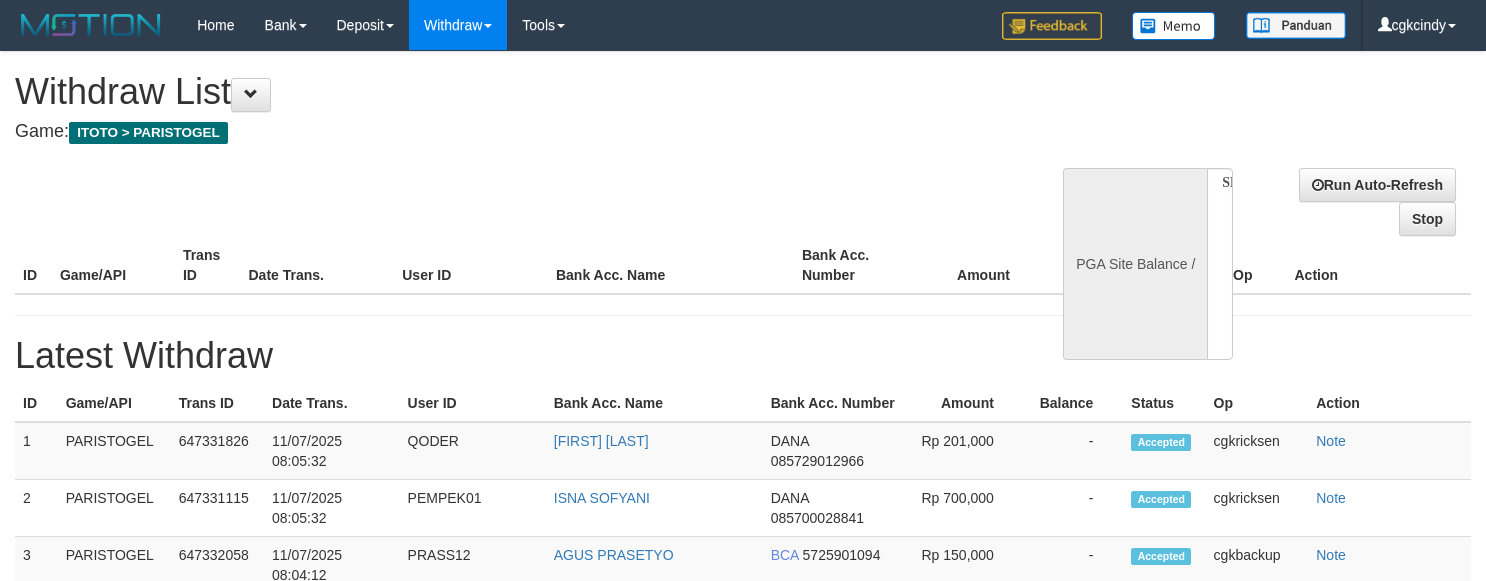 select 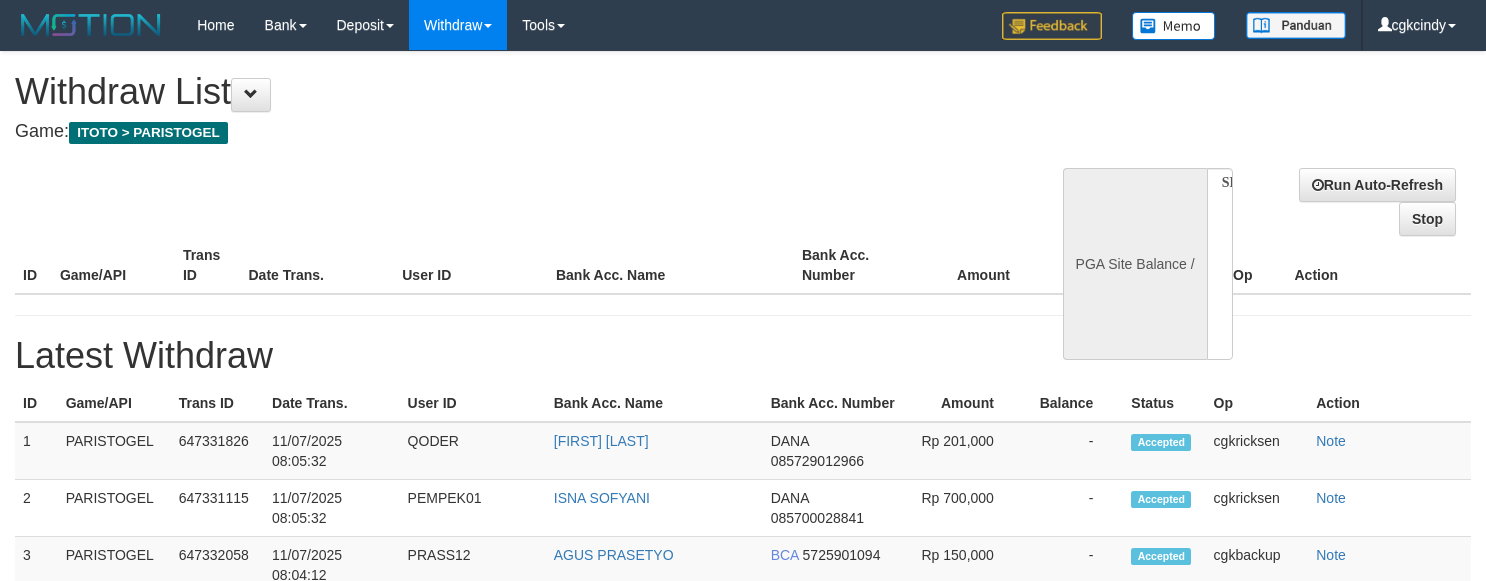 scroll, scrollTop: 0, scrollLeft: 0, axis: both 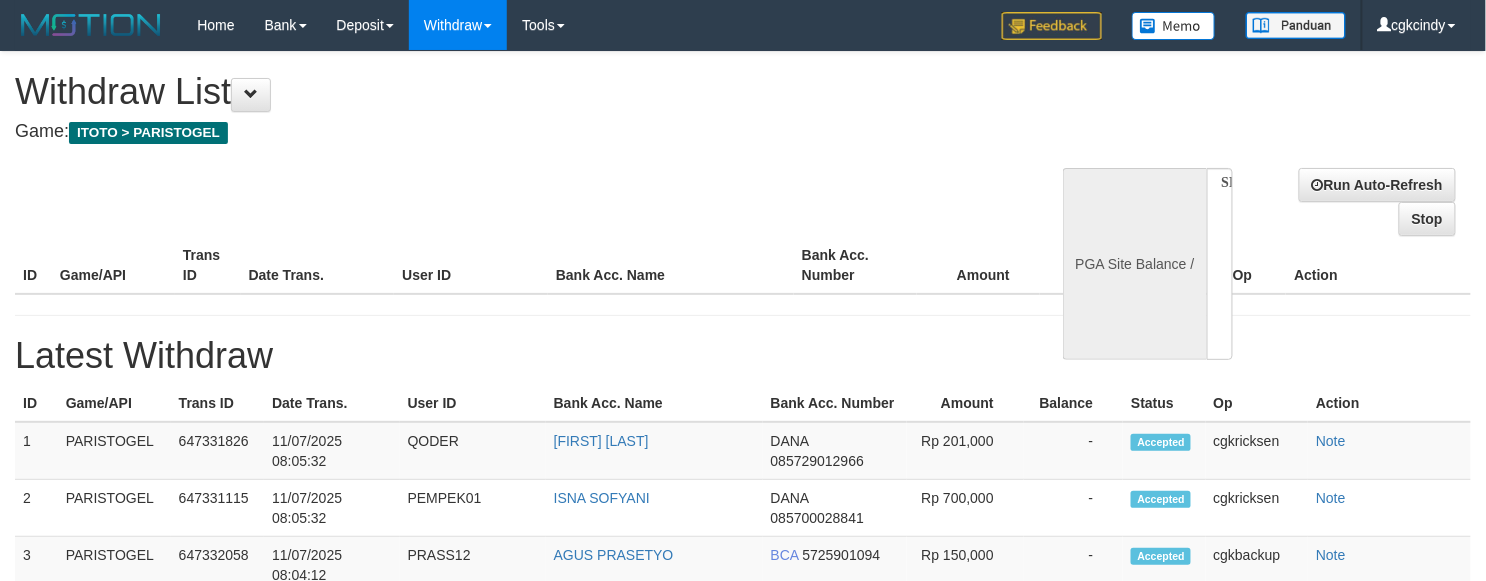 select on "**" 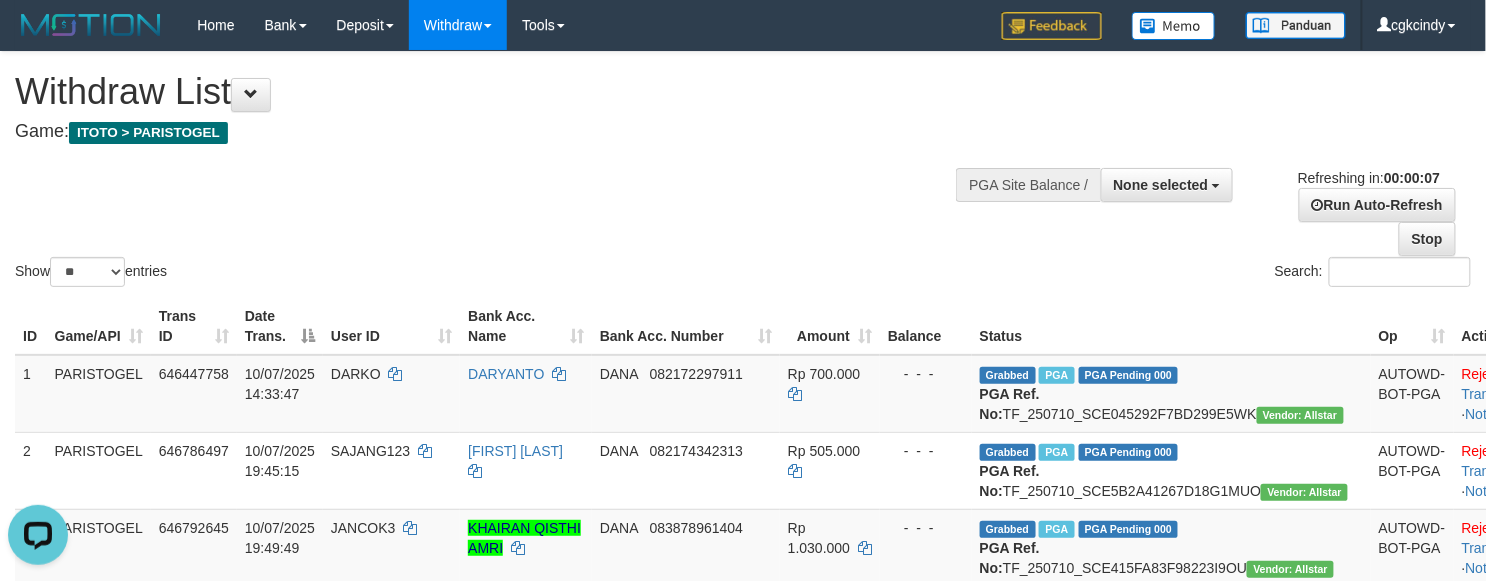 scroll, scrollTop: 0, scrollLeft: 0, axis: both 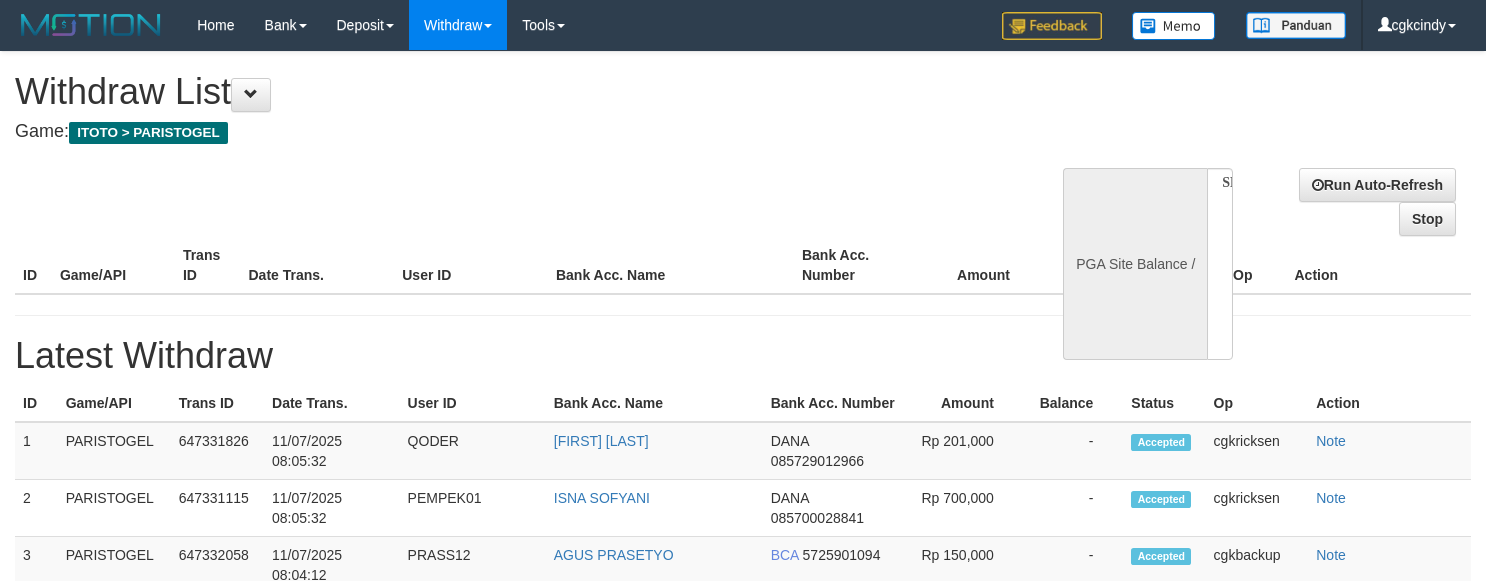 select 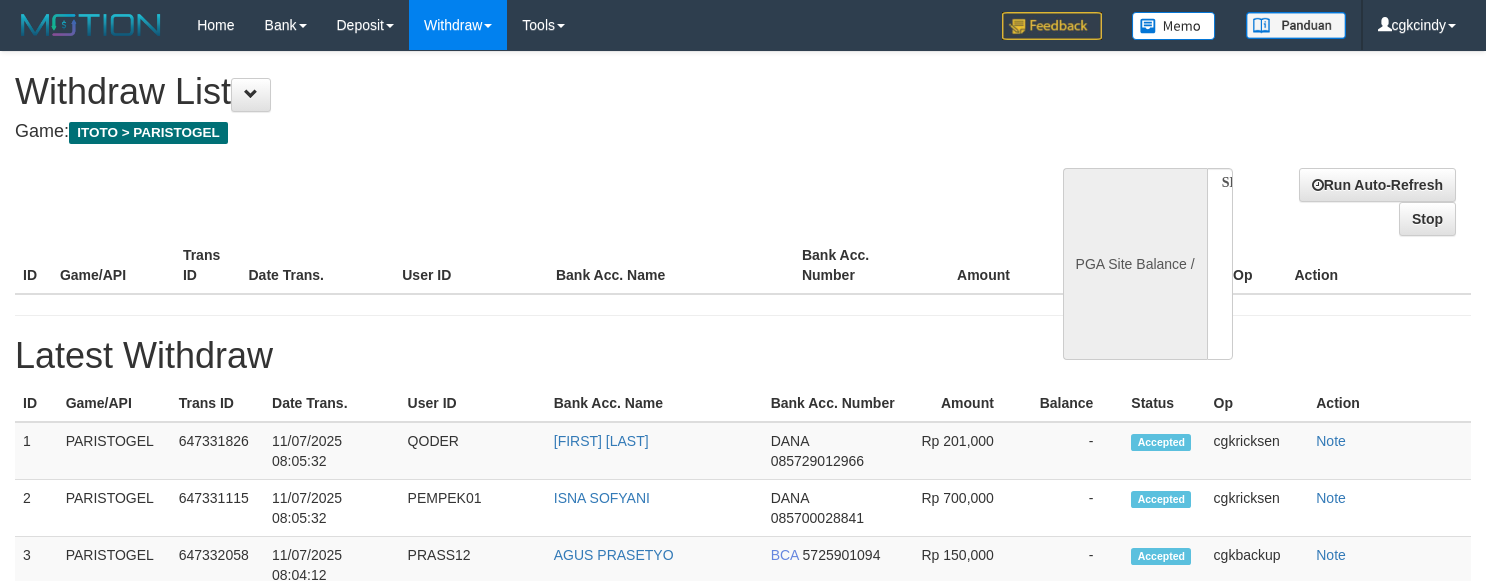scroll, scrollTop: 0, scrollLeft: 0, axis: both 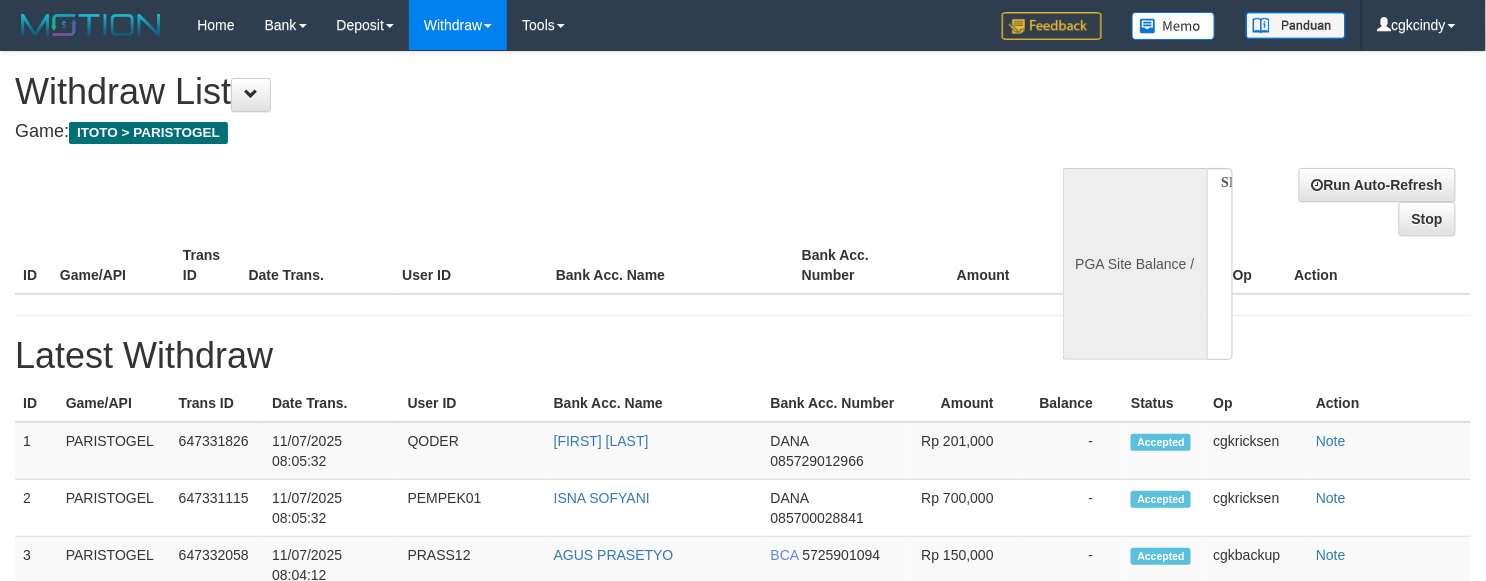 select on "**" 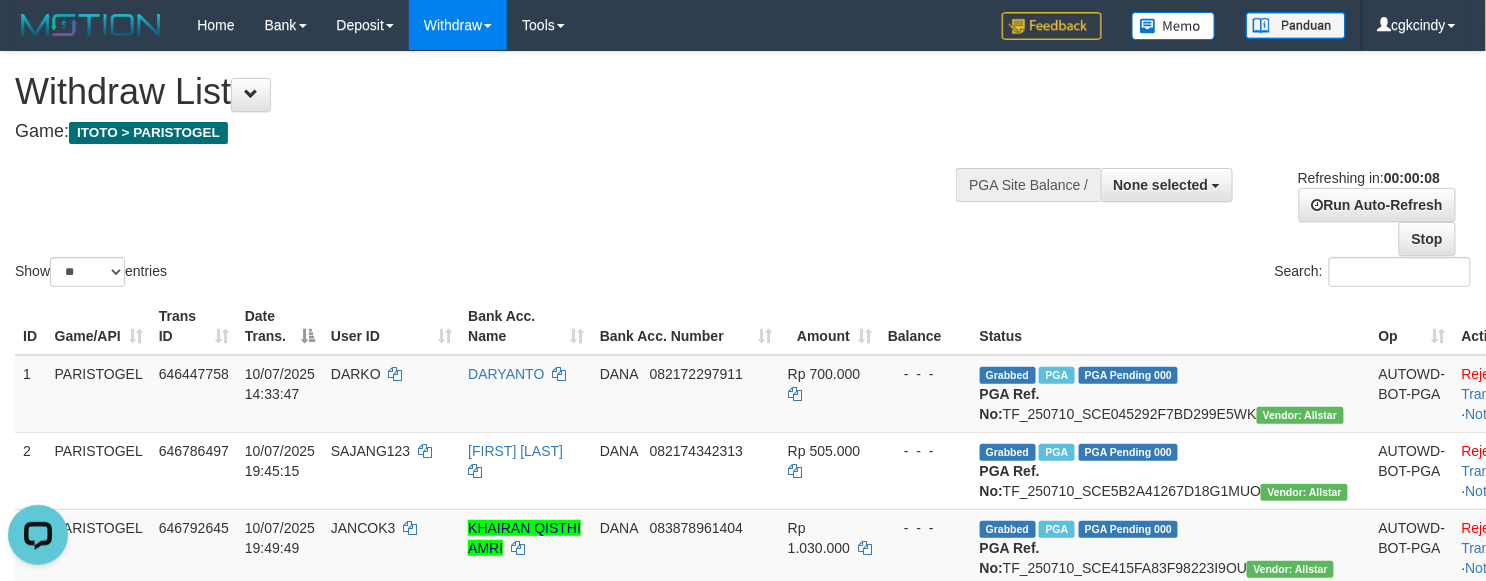 scroll, scrollTop: 0, scrollLeft: 0, axis: both 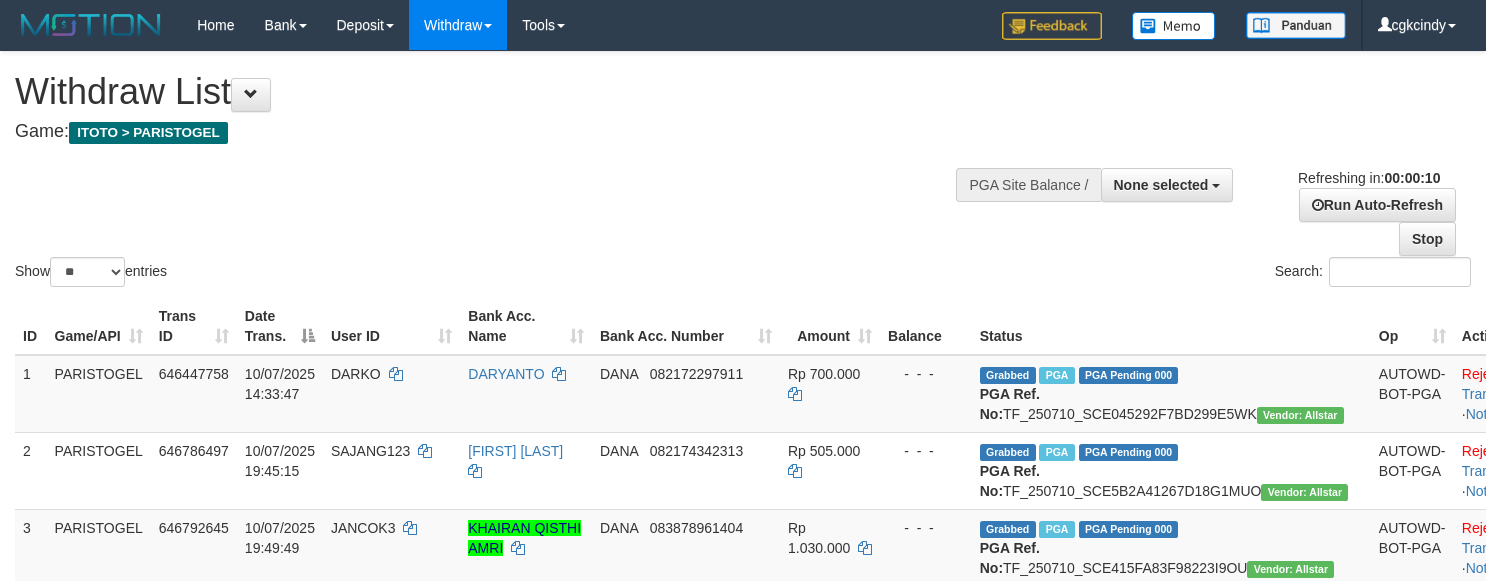 select 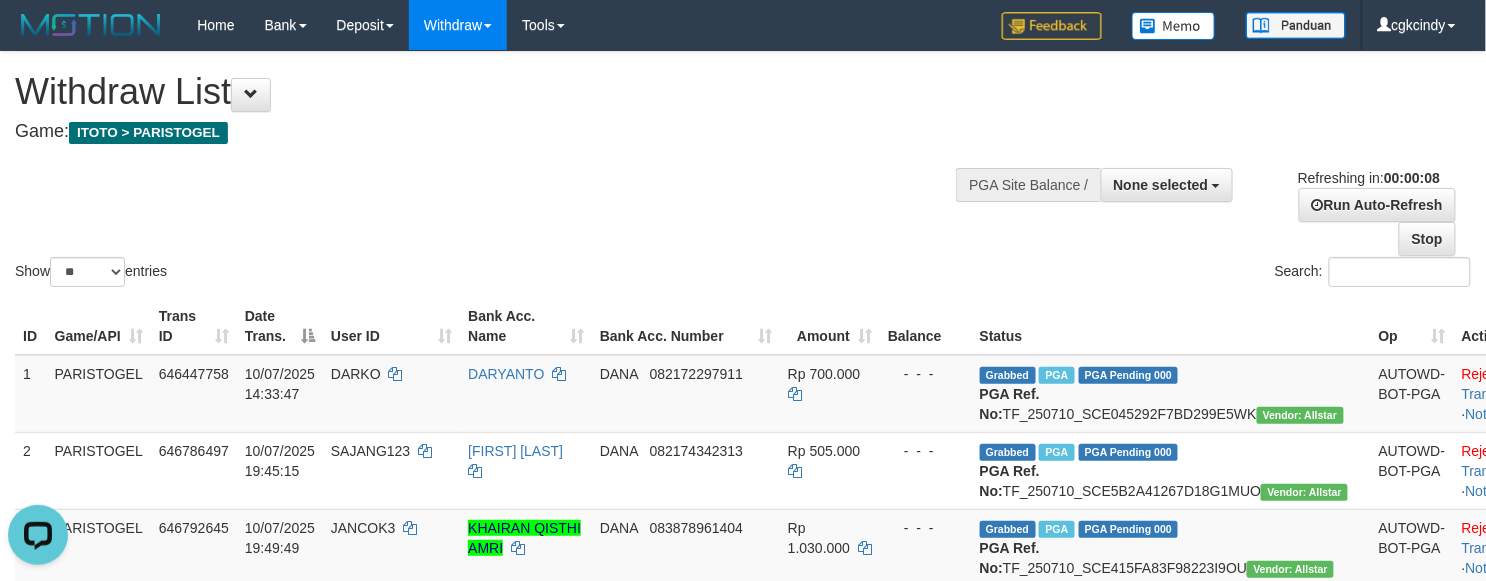 scroll, scrollTop: 0, scrollLeft: 0, axis: both 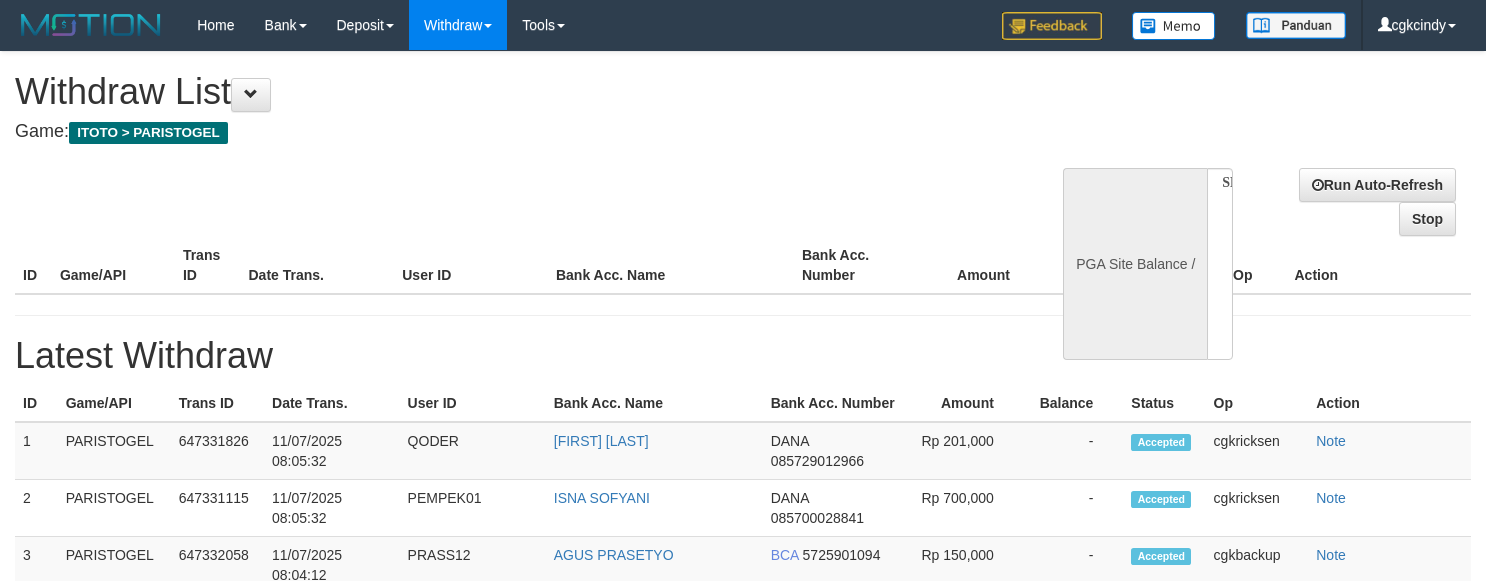 select 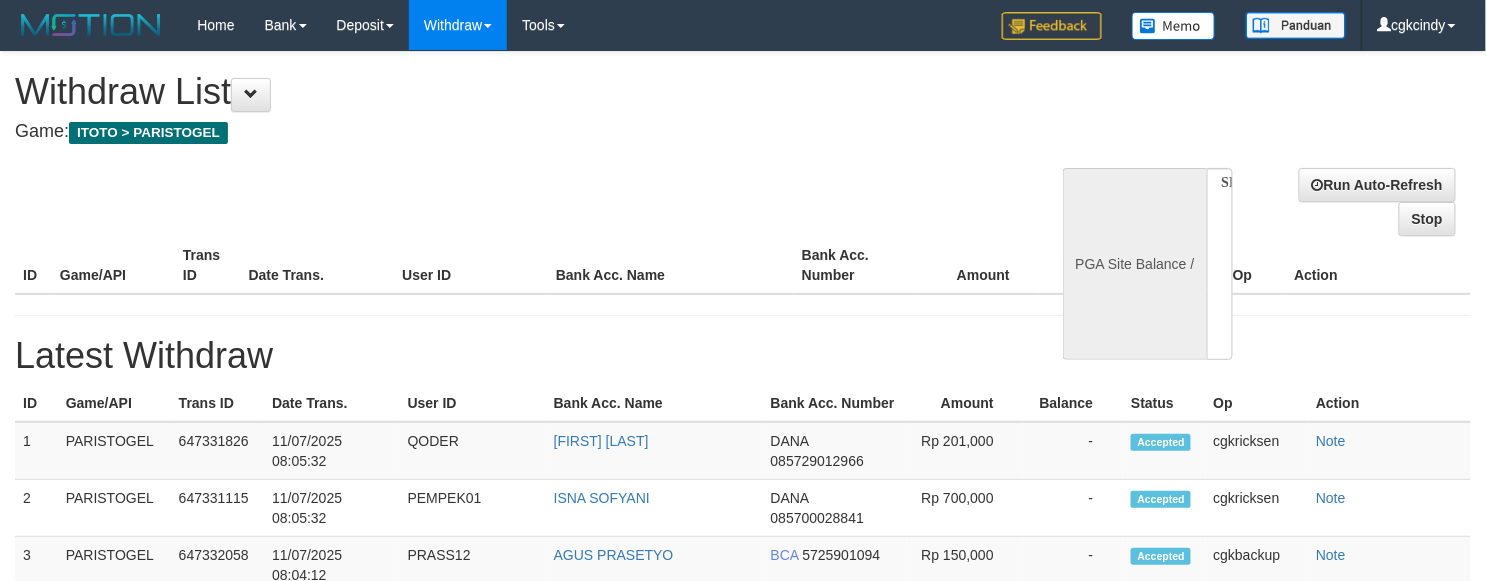 select on "**" 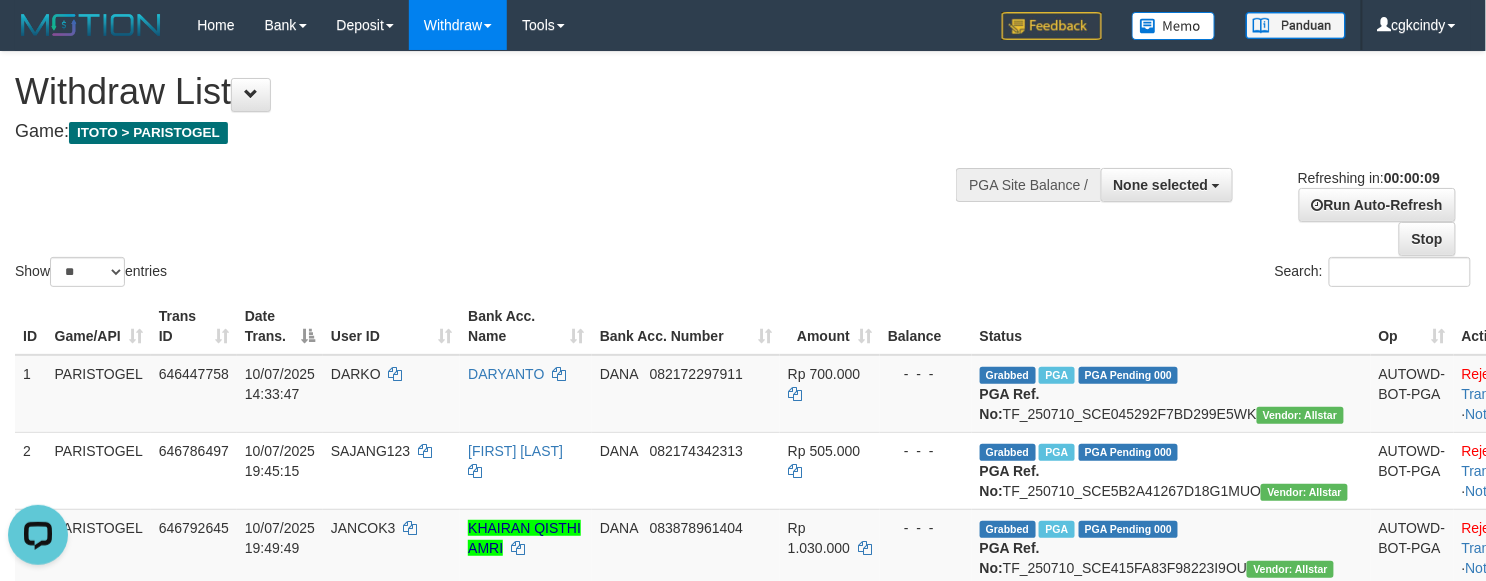 scroll, scrollTop: 0, scrollLeft: 0, axis: both 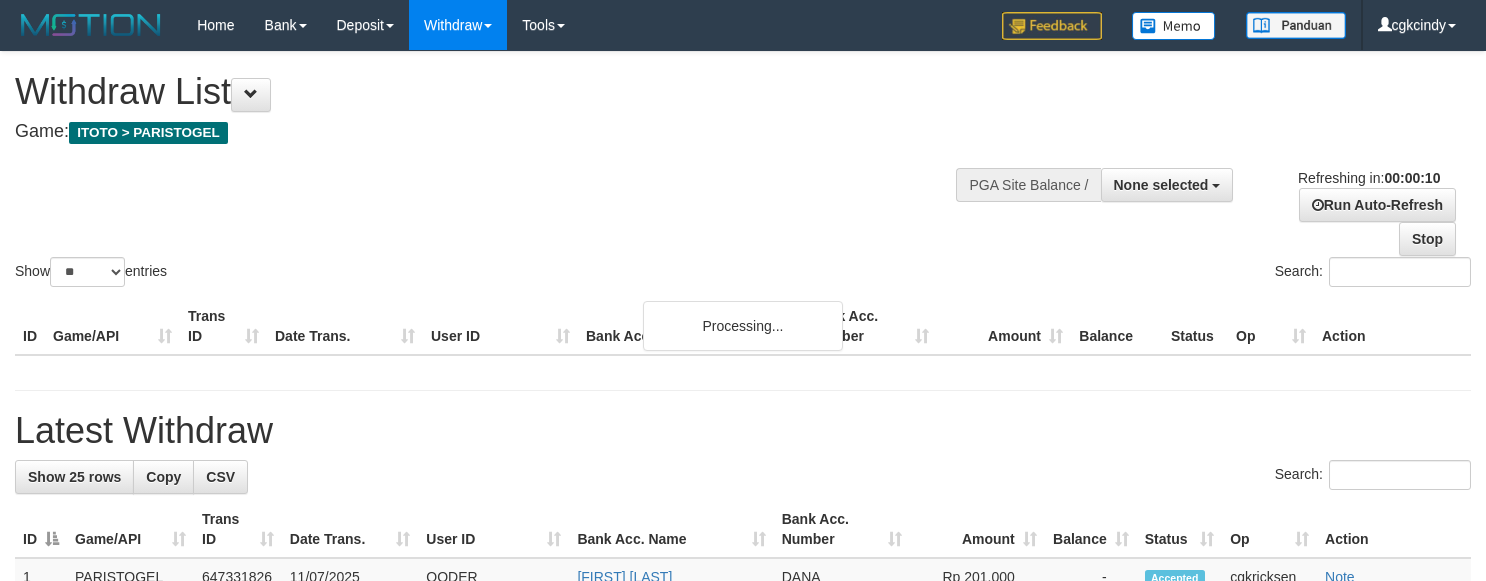 select 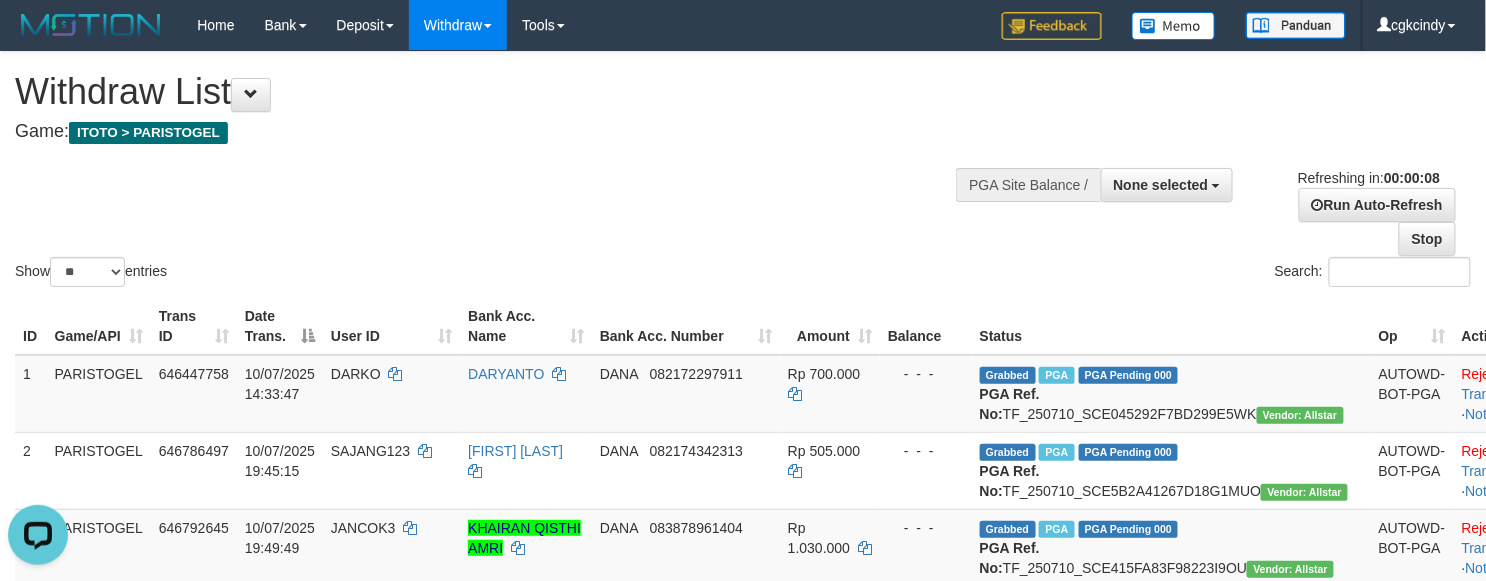 scroll, scrollTop: 0, scrollLeft: 0, axis: both 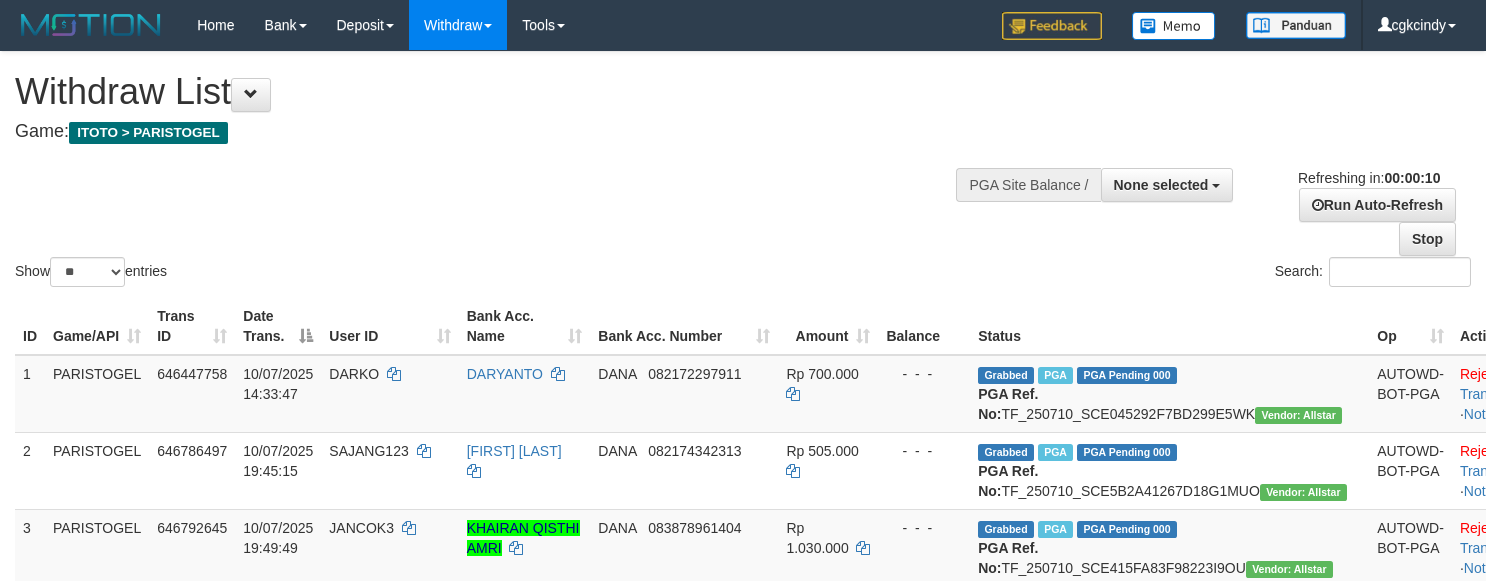 select 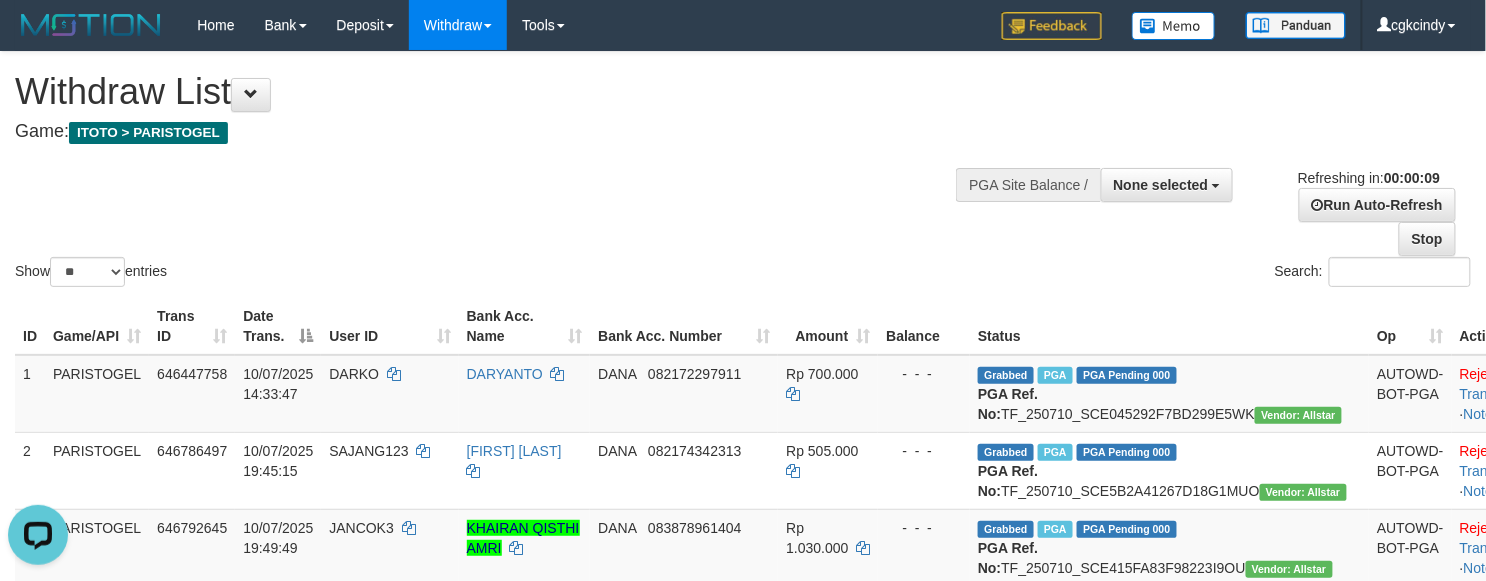 scroll, scrollTop: 0, scrollLeft: 0, axis: both 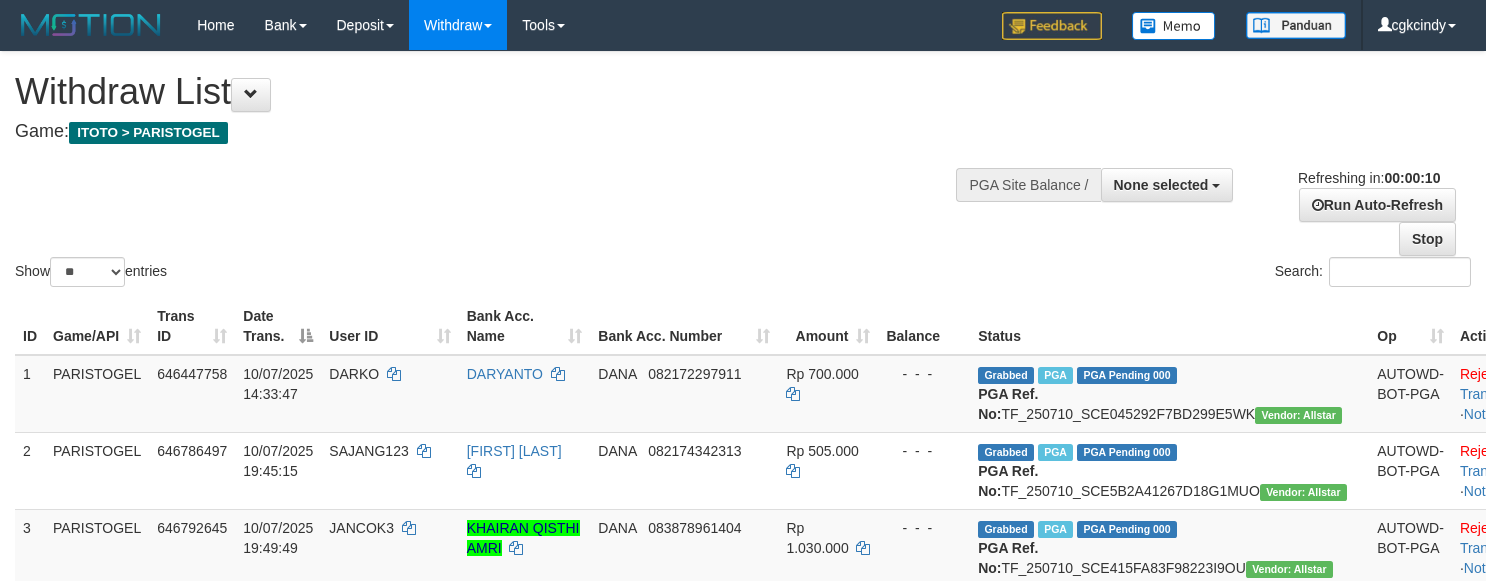 select 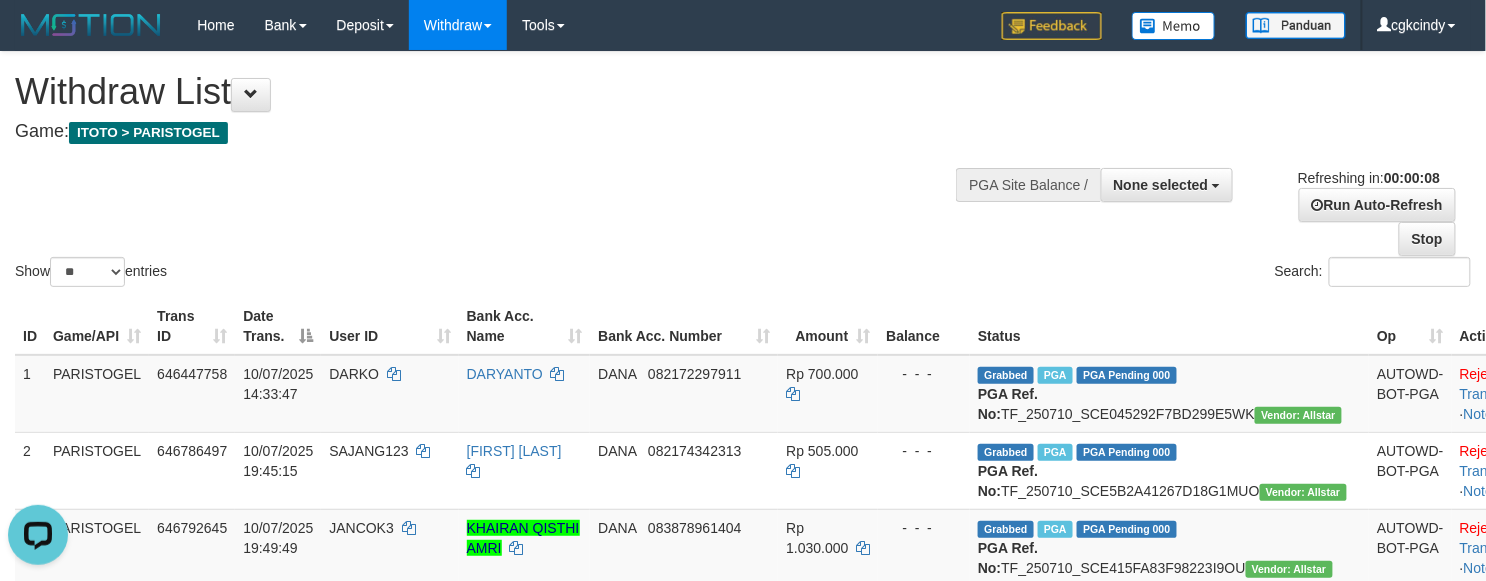 scroll, scrollTop: 0, scrollLeft: 0, axis: both 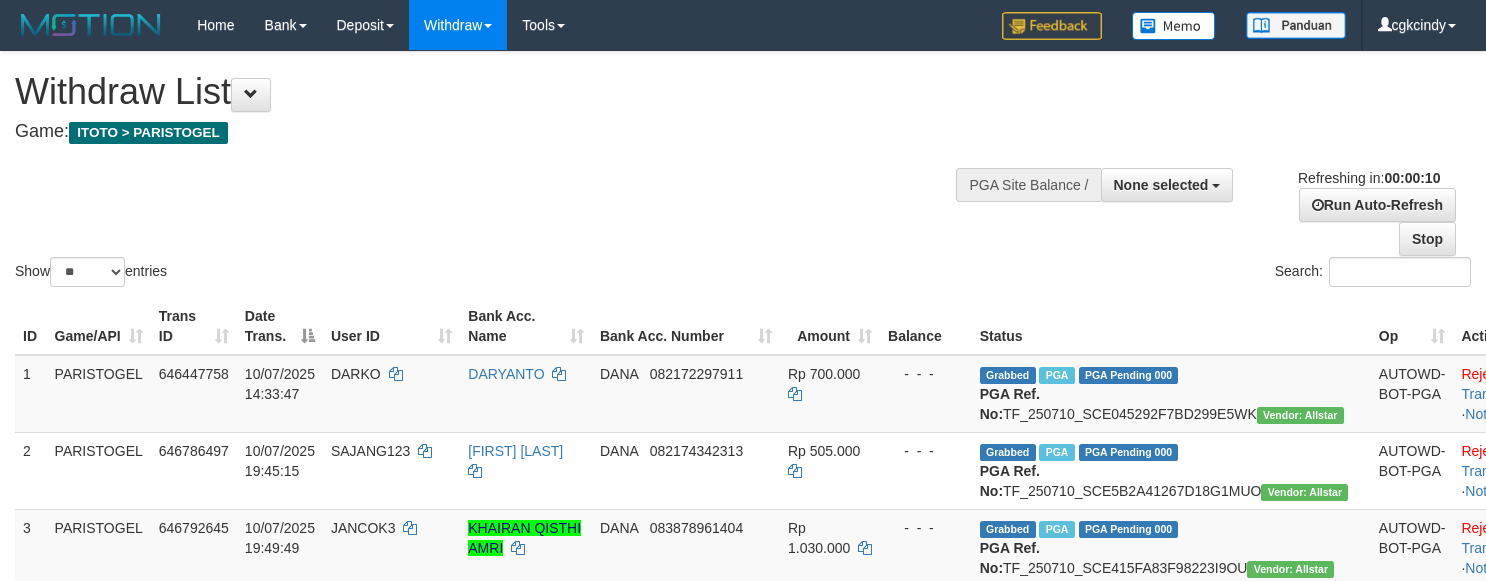 select 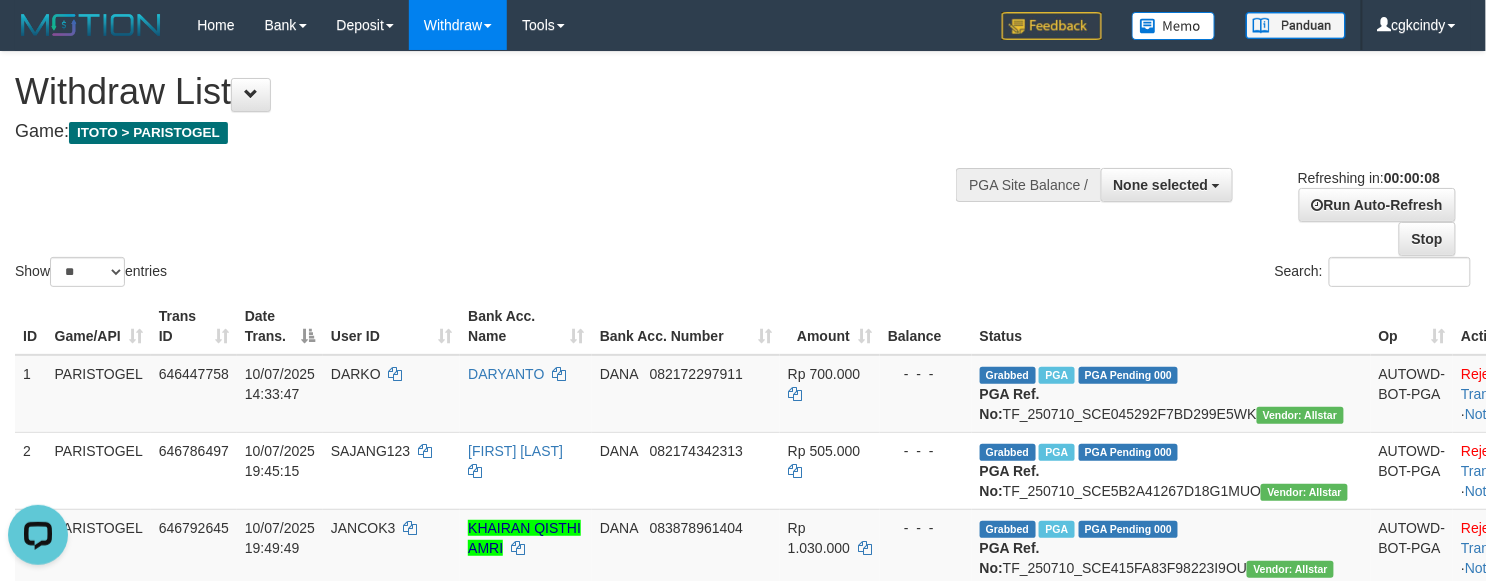 scroll, scrollTop: 0, scrollLeft: 0, axis: both 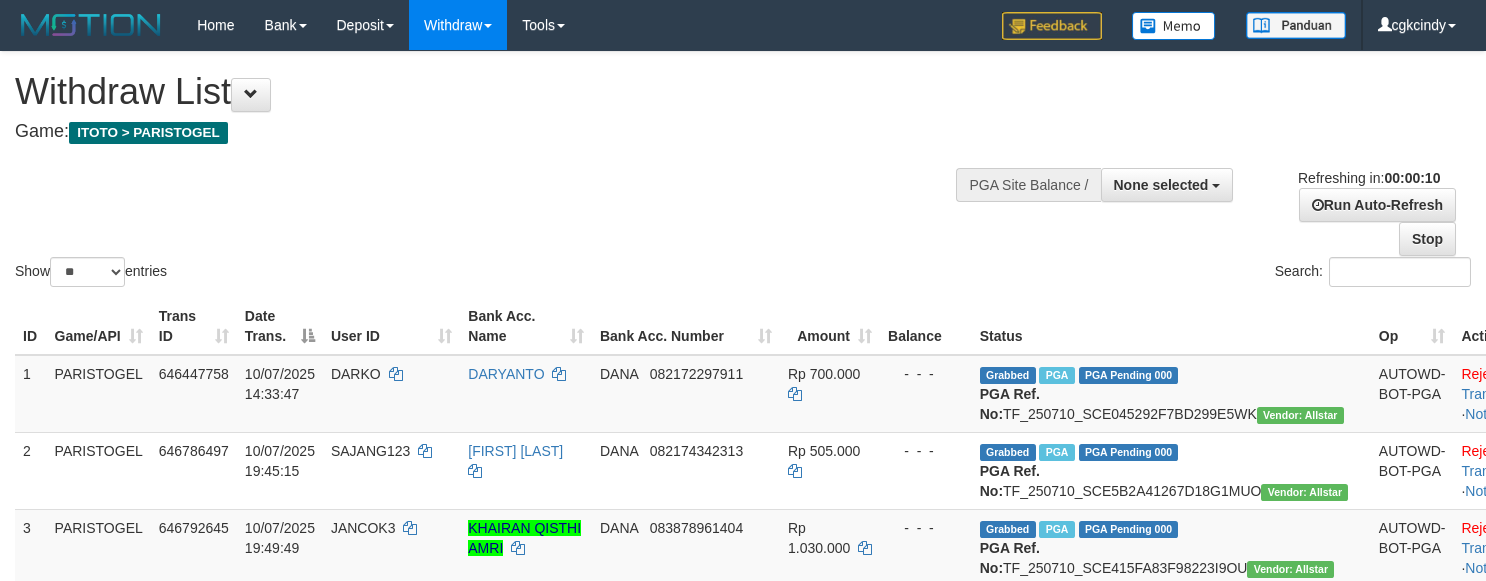 select 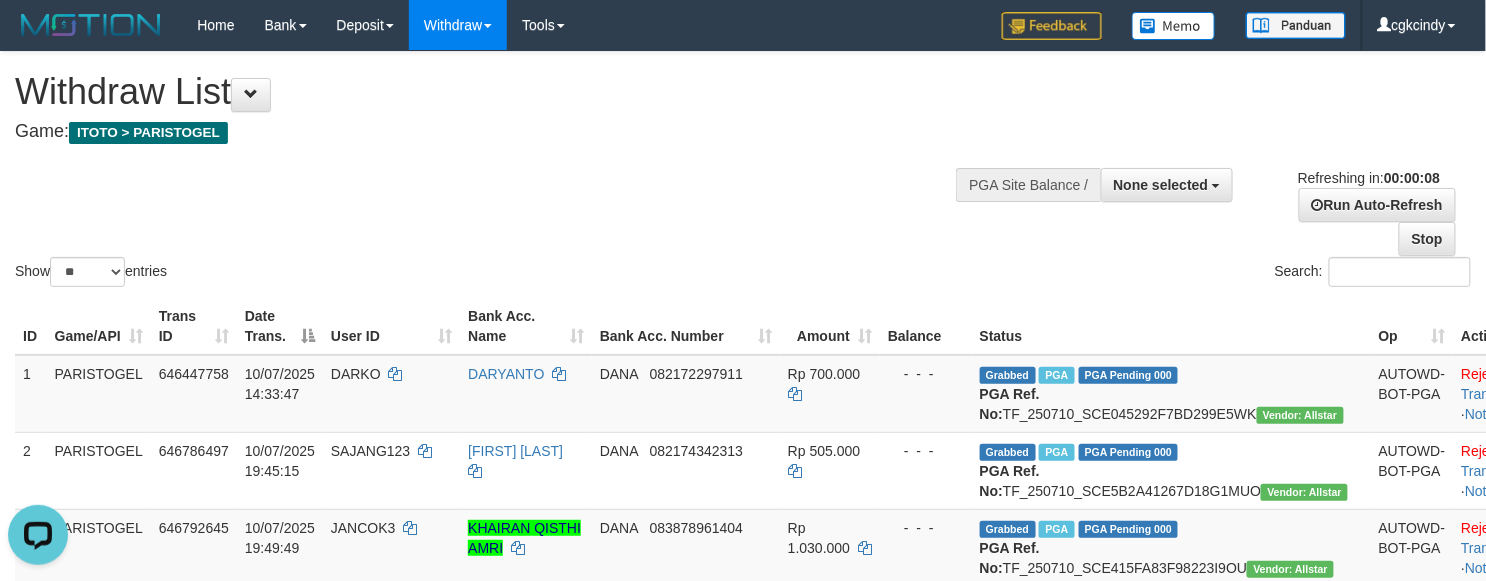 scroll, scrollTop: 0, scrollLeft: 0, axis: both 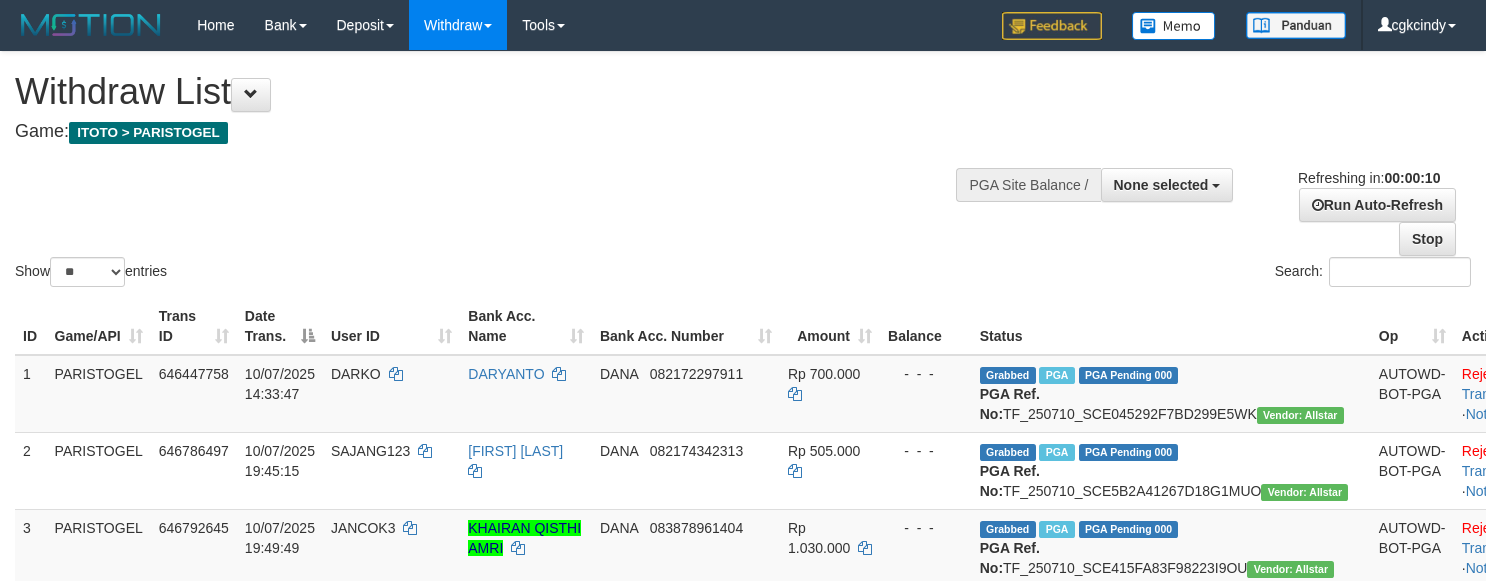 select 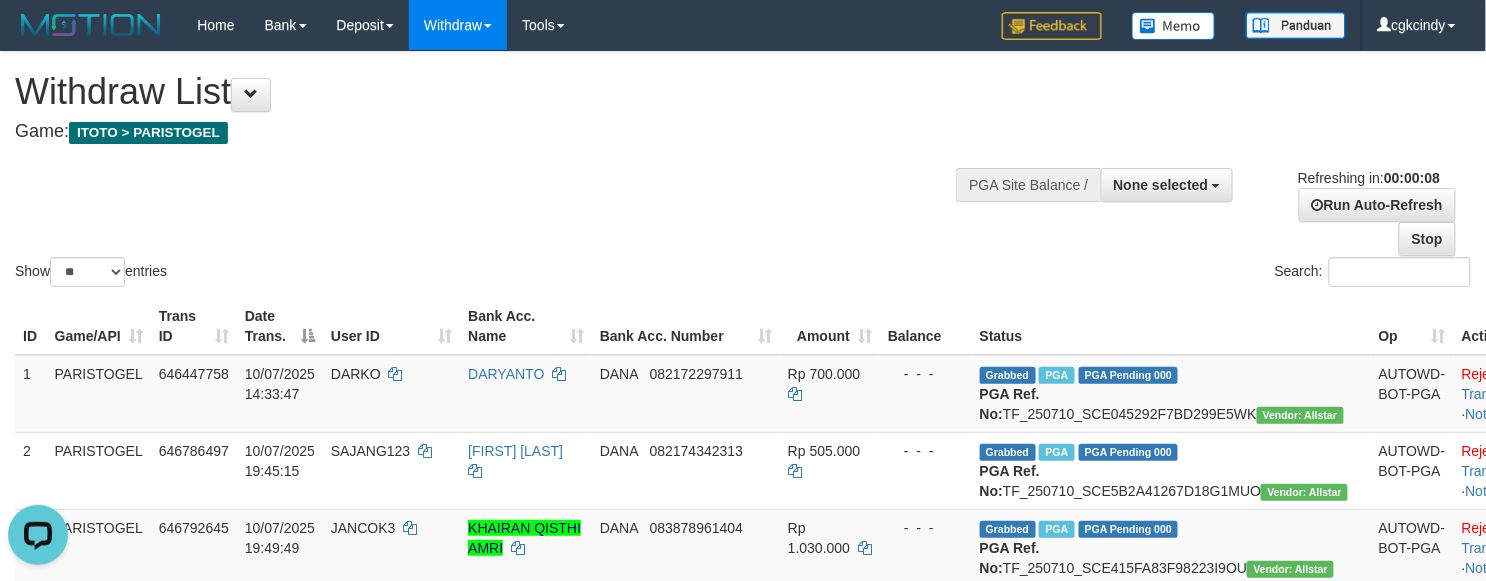 scroll, scrollTop: 0, scrollLeft: 0, axis: both 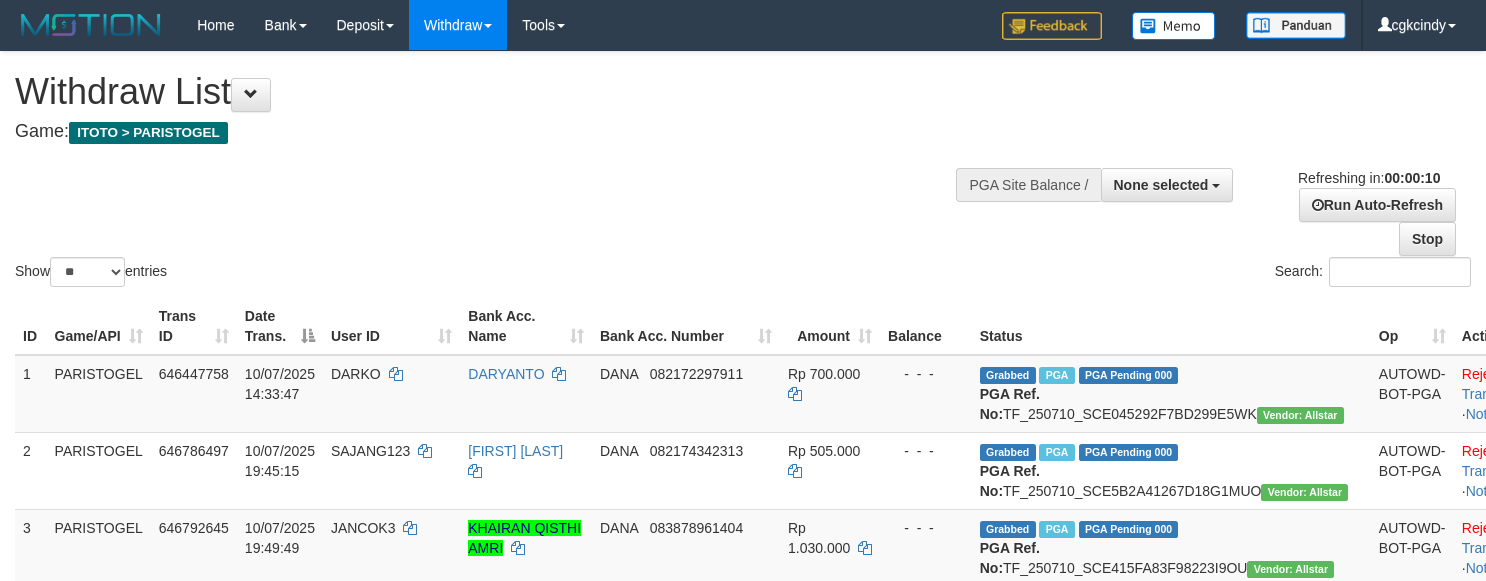 select 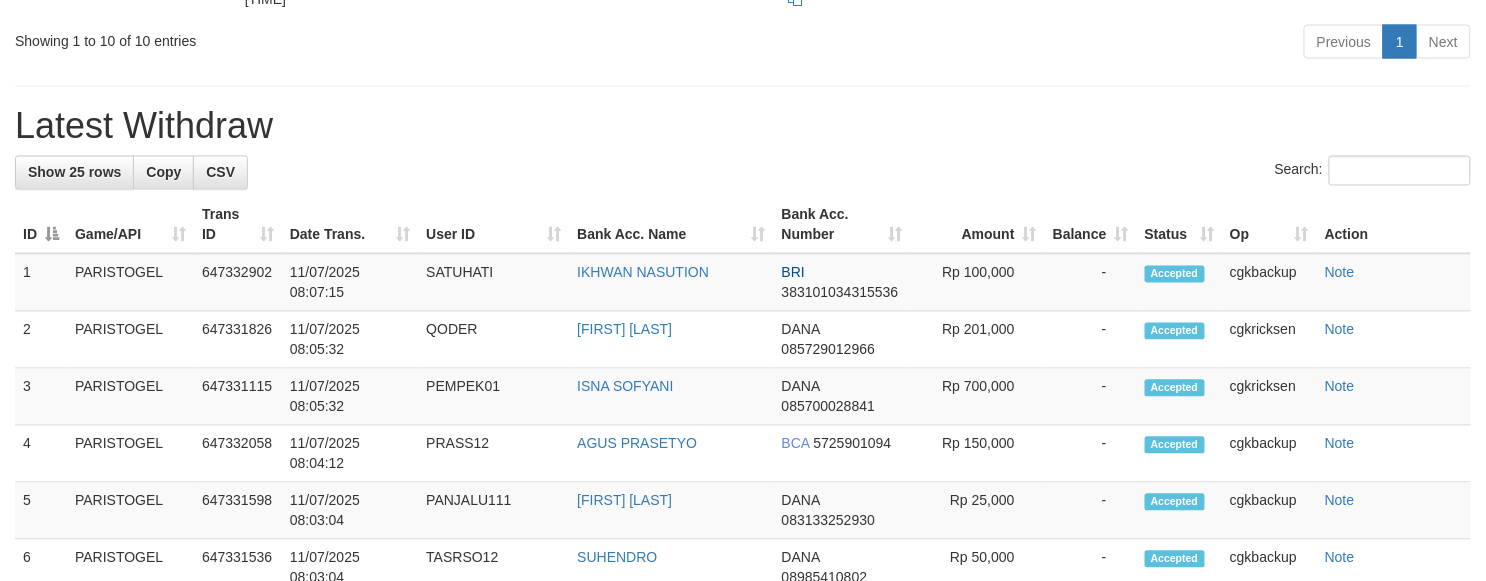 scroll, scrollTop: 1066, scrollLeft: 0, axis: vertical 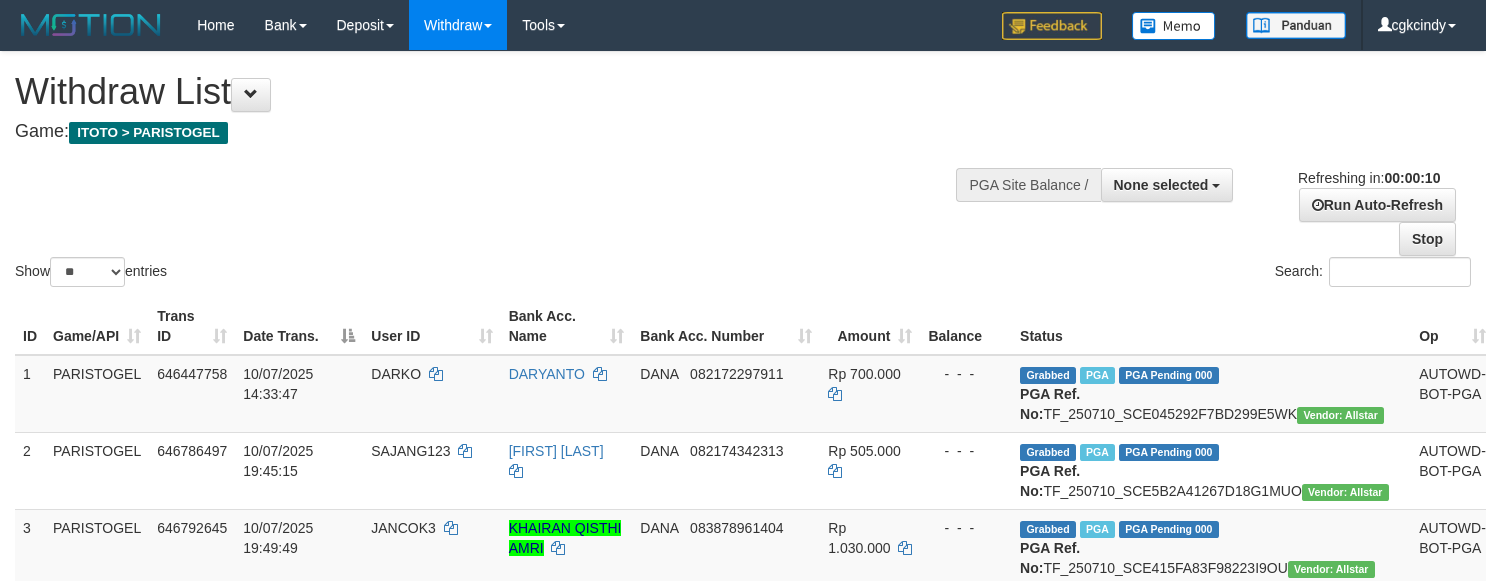 select 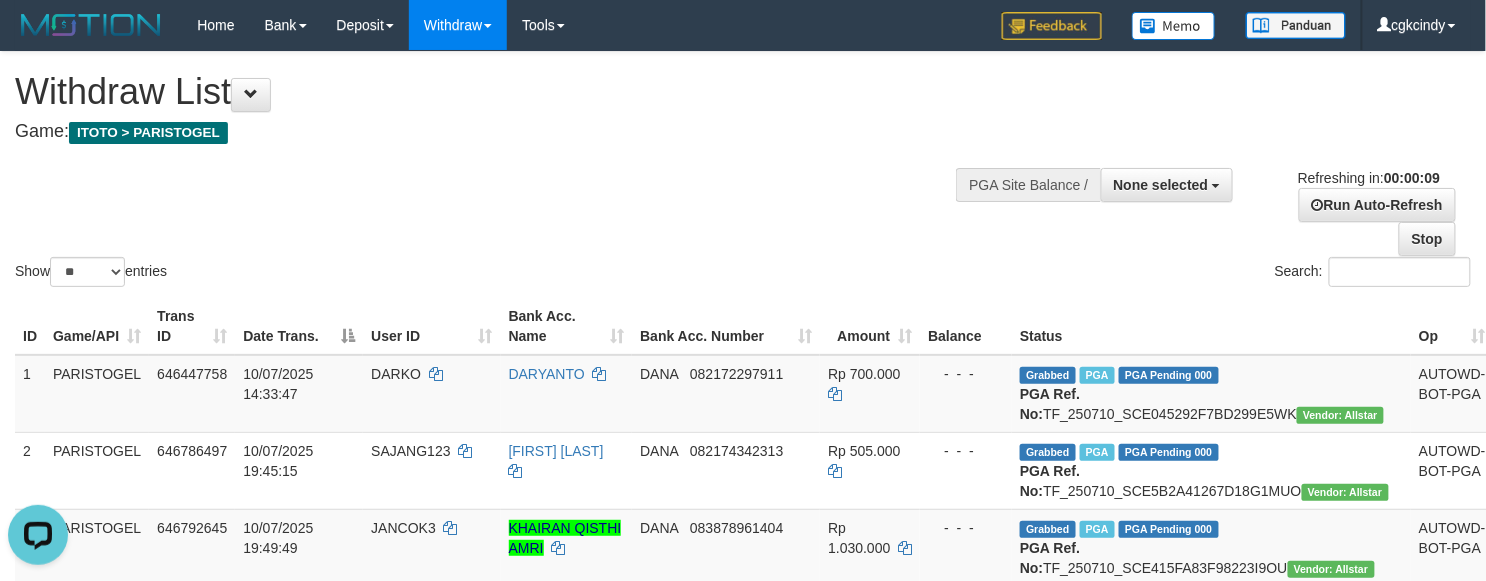 scroll, scrollTop: 0, scrollLeft: 0, axis: both 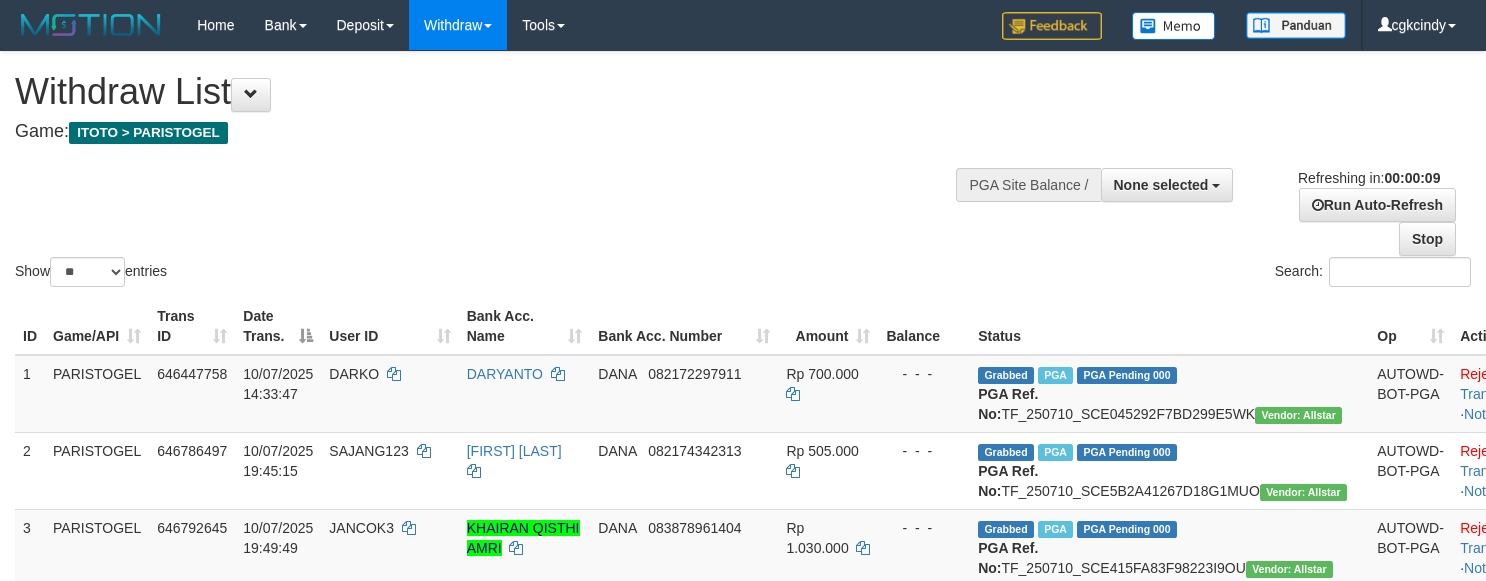 select 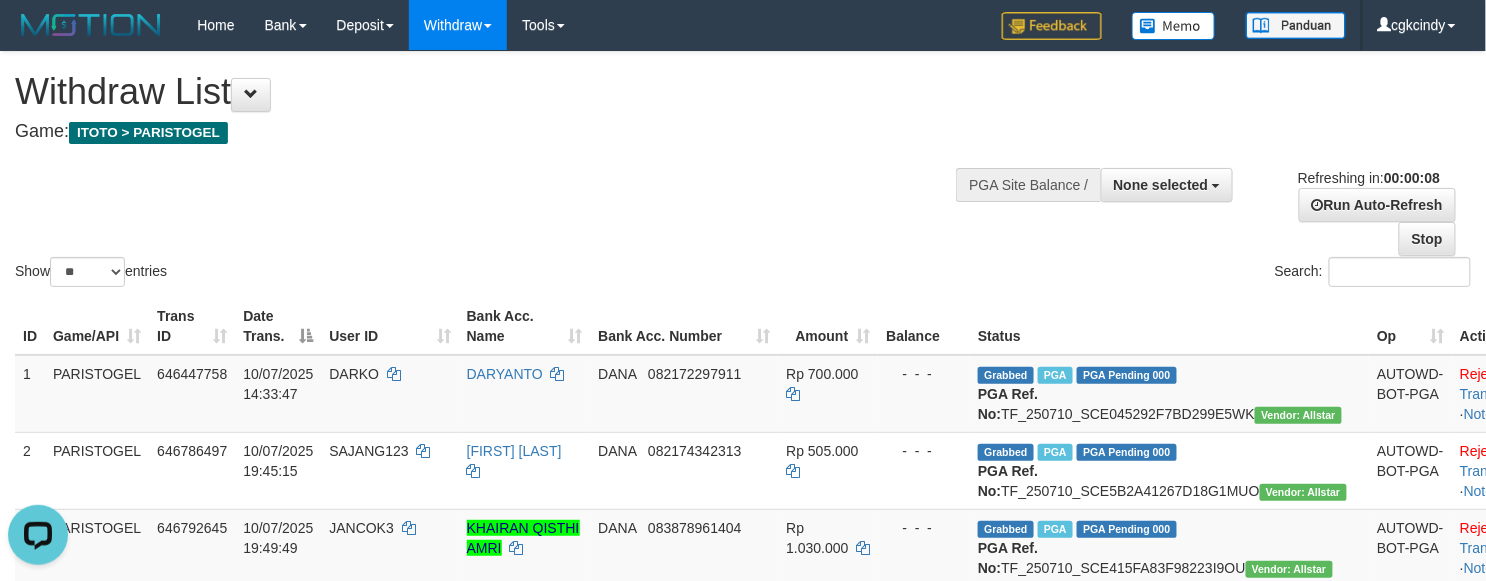 scroll, scrollTop: 0, scrollLeft: 0, axis: both 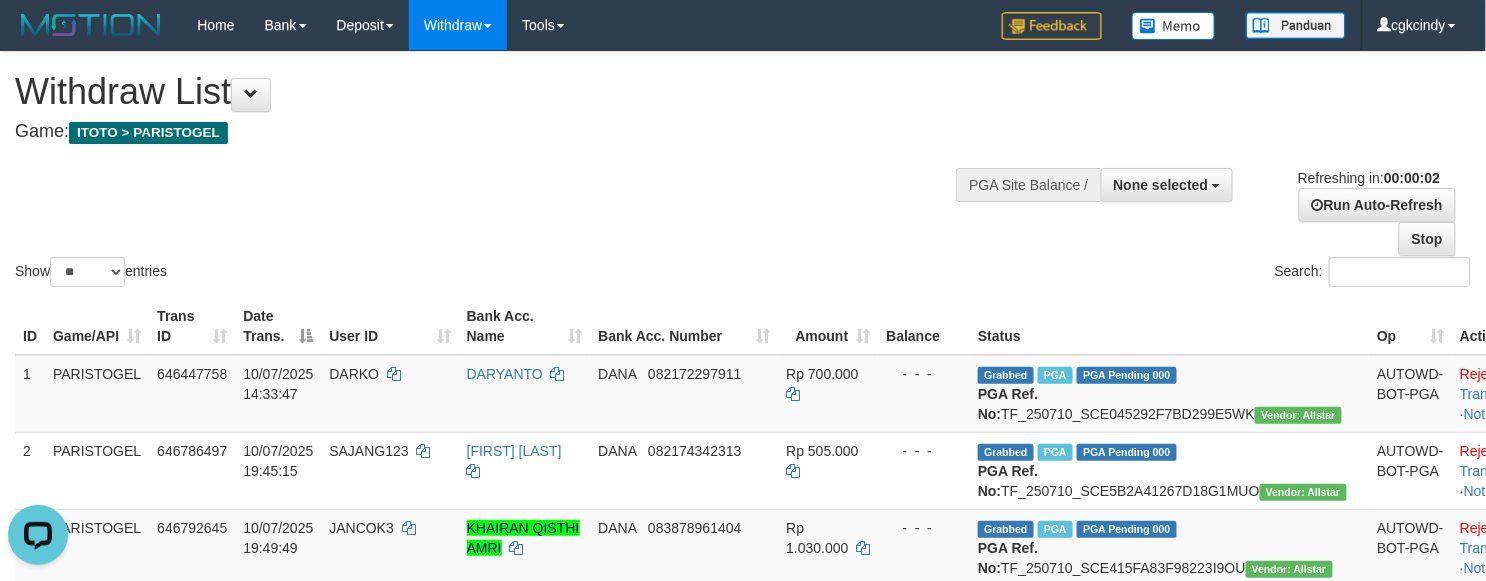 drag, startPoint x: 800, startPoint y: 293, endPoint x: 840, endPoint y: 289, distance: 40.1995 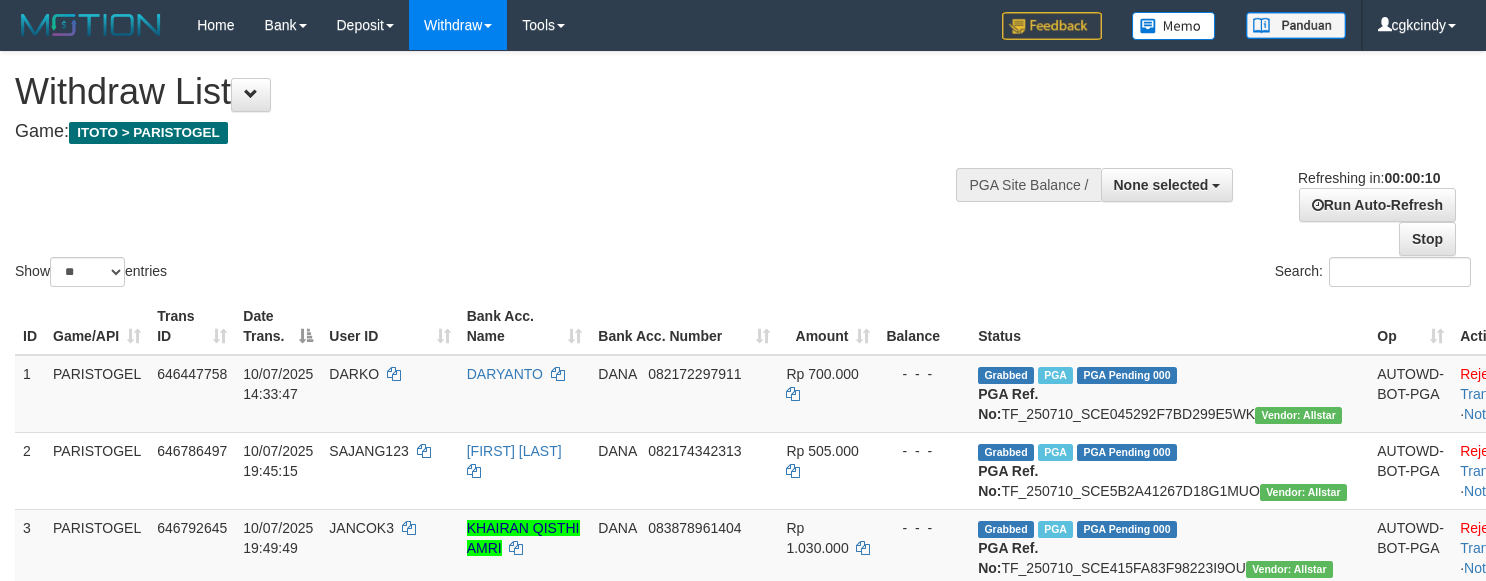 select 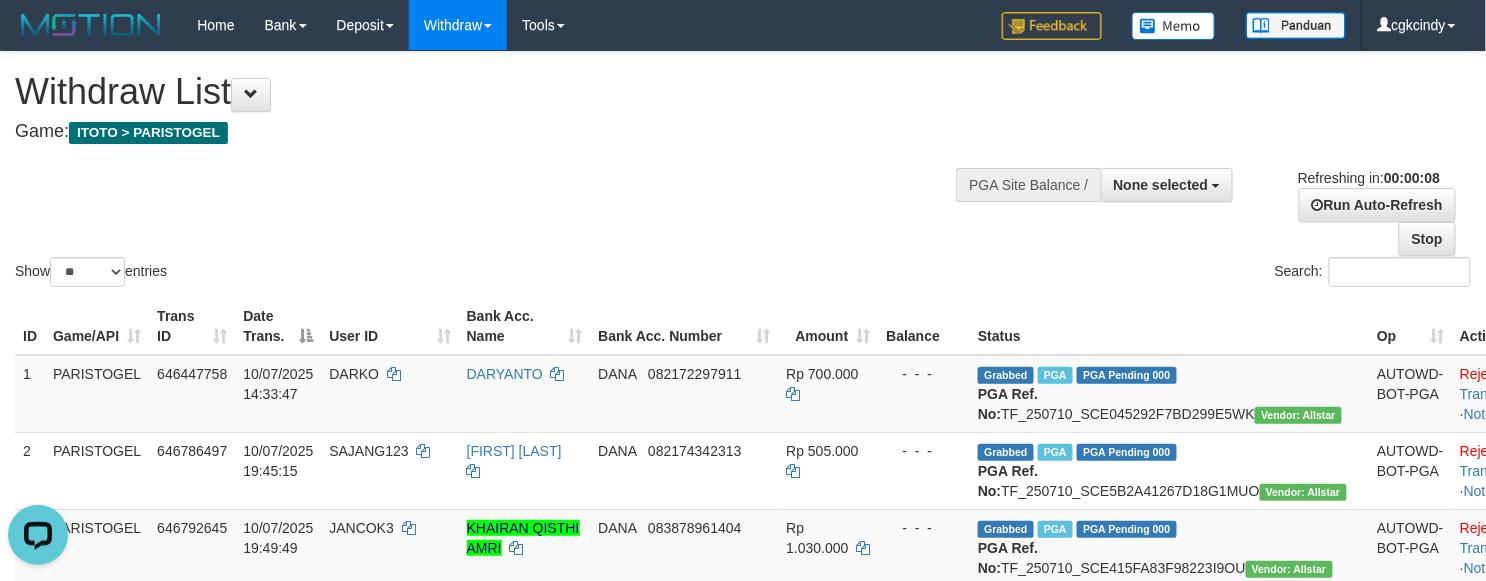 scroll, scrollTop: 0, scrollLeft: 0, axis: both 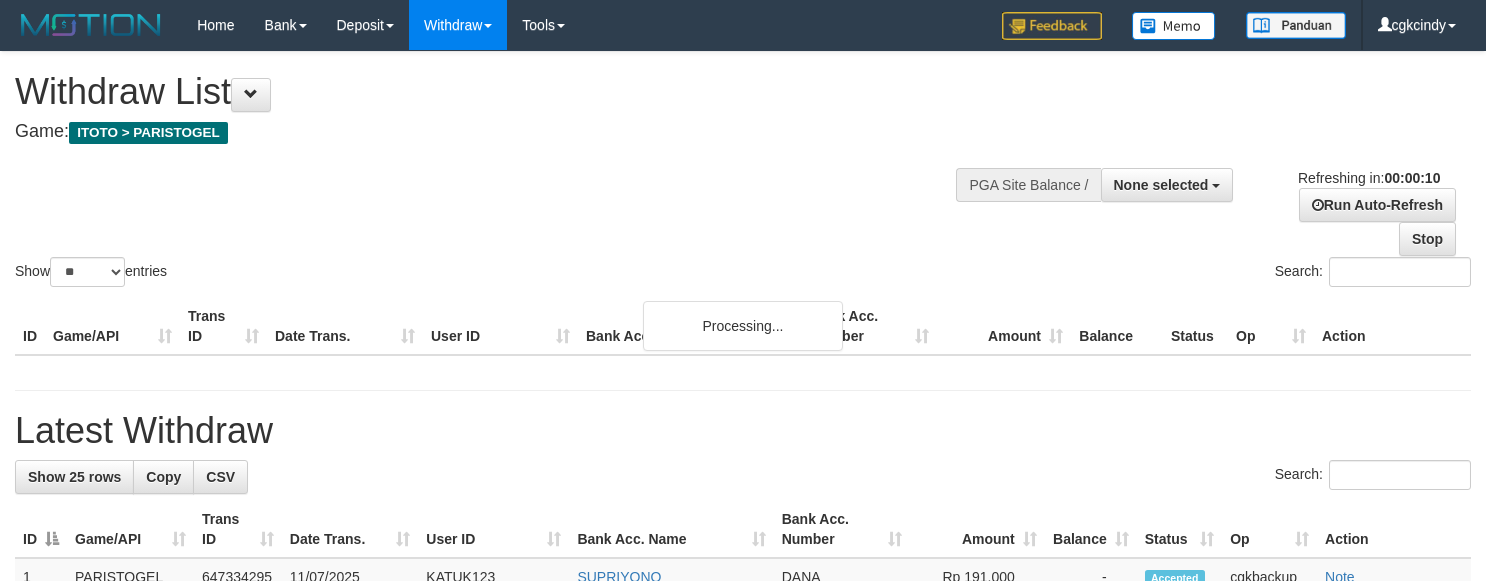 select 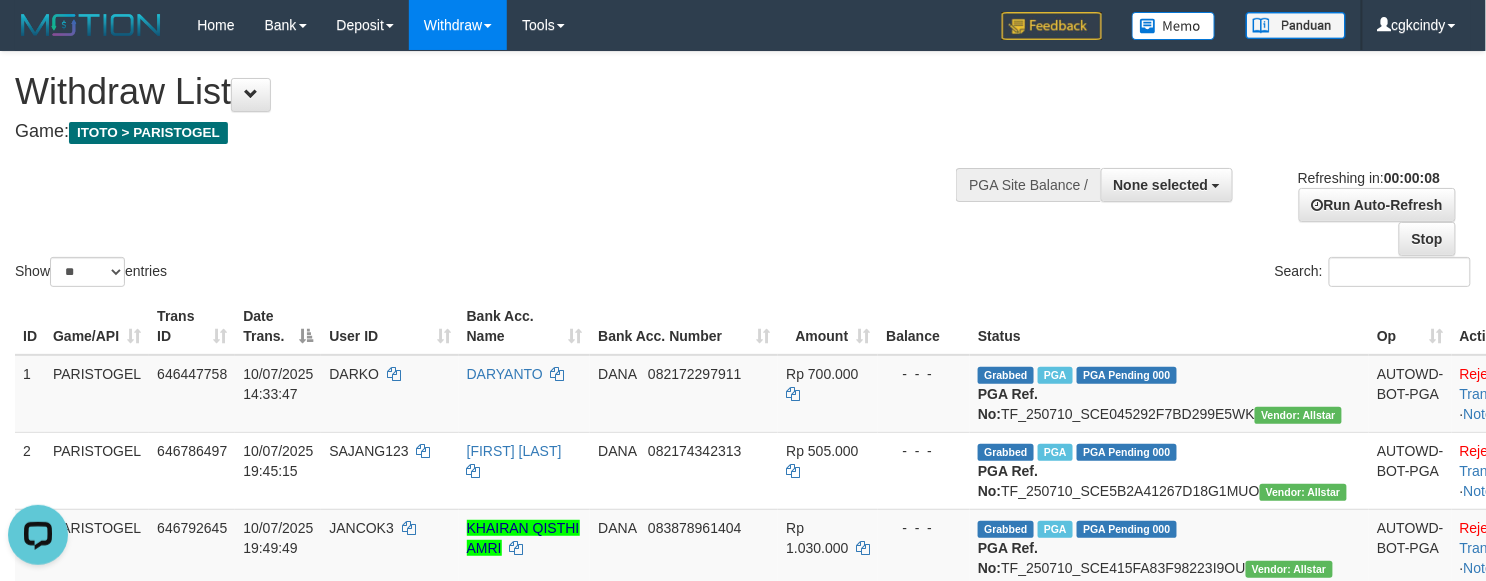 scroll, scrollTop: 0, scrollLeft: 0, axis: both 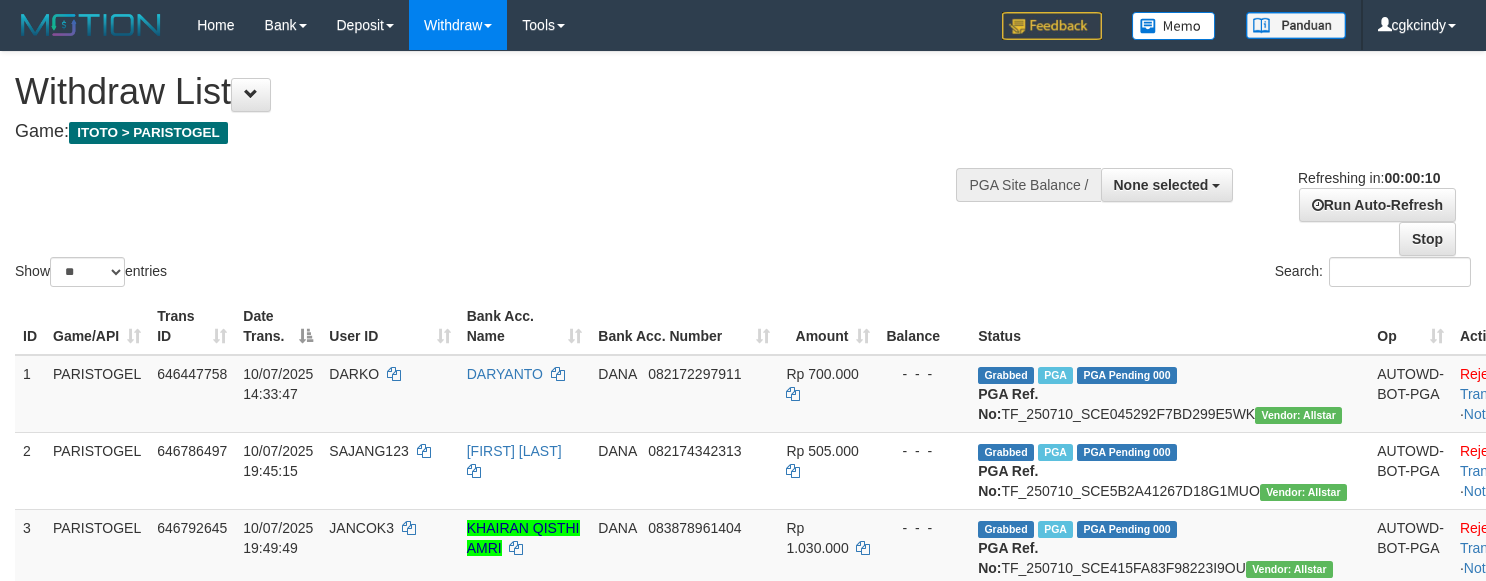 select 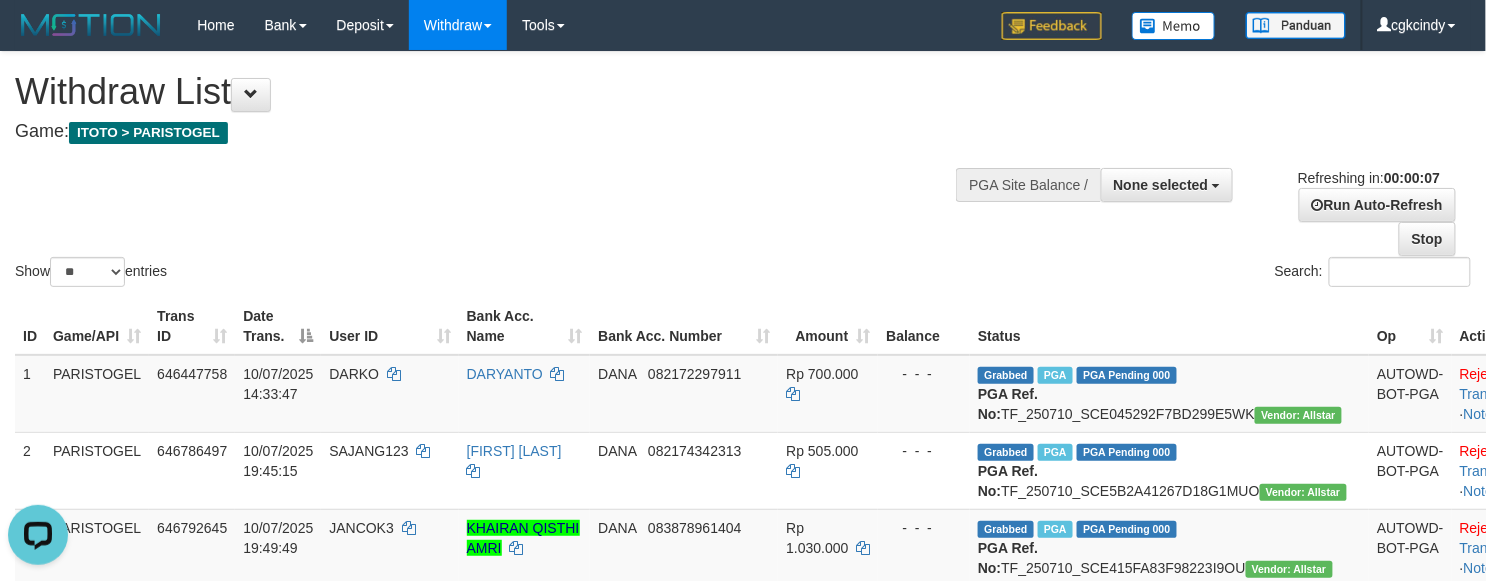 scroll, scrollTop: 0, scrollLeft: 0, axis: both 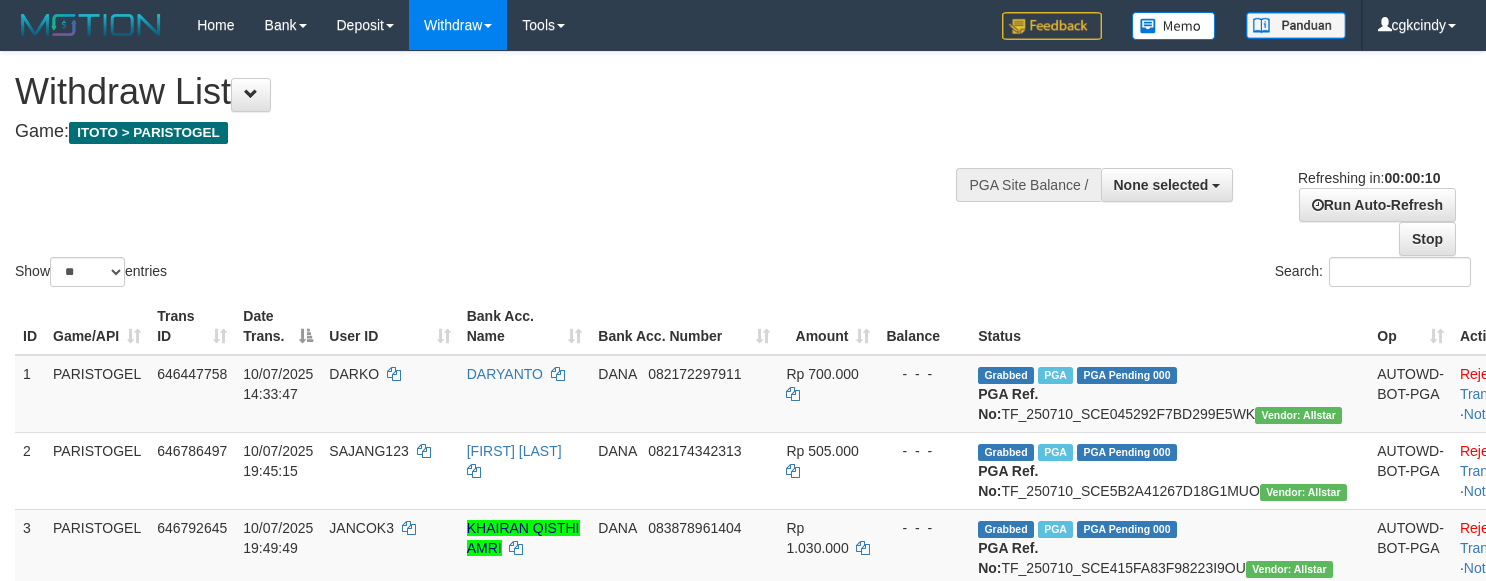 select 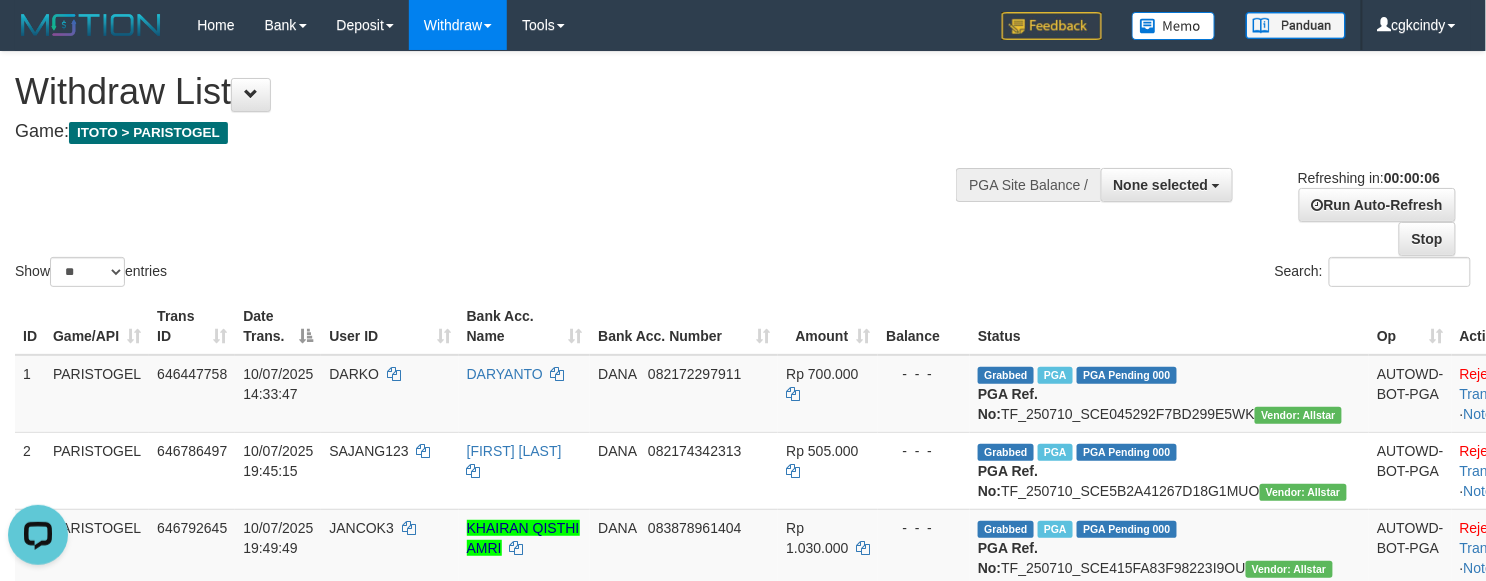 scroll, scrollTop: 0, scrollLeft: 0, axis: both 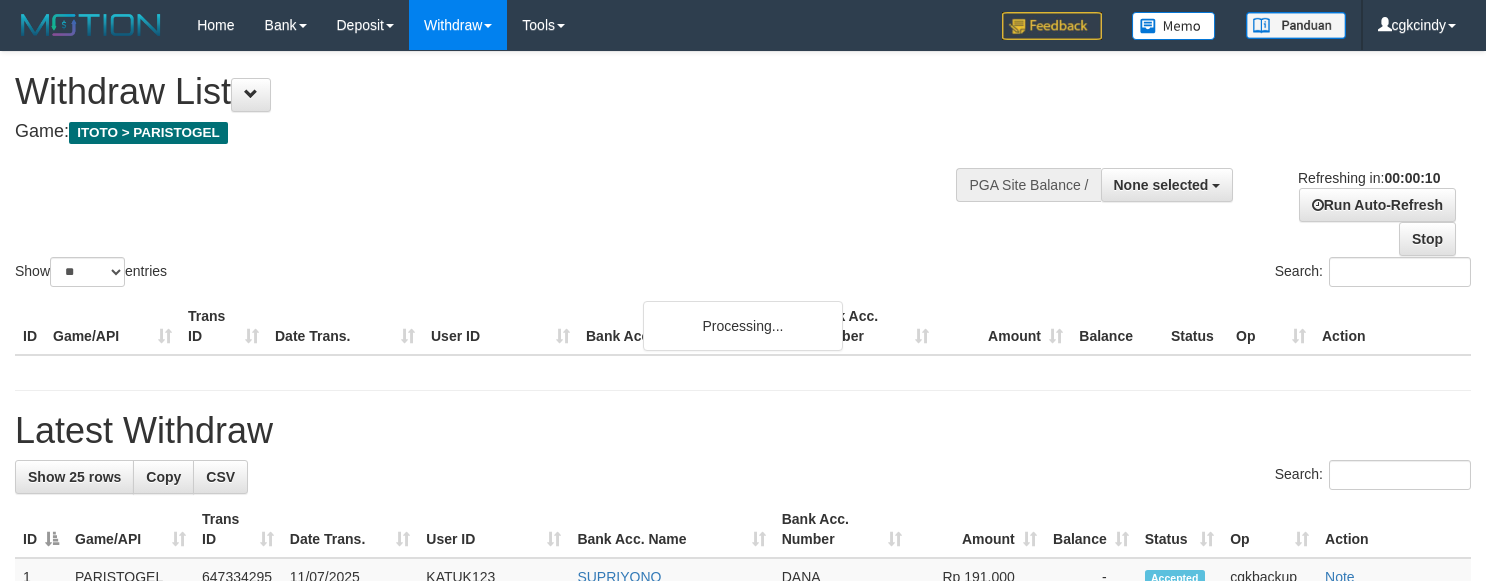 select 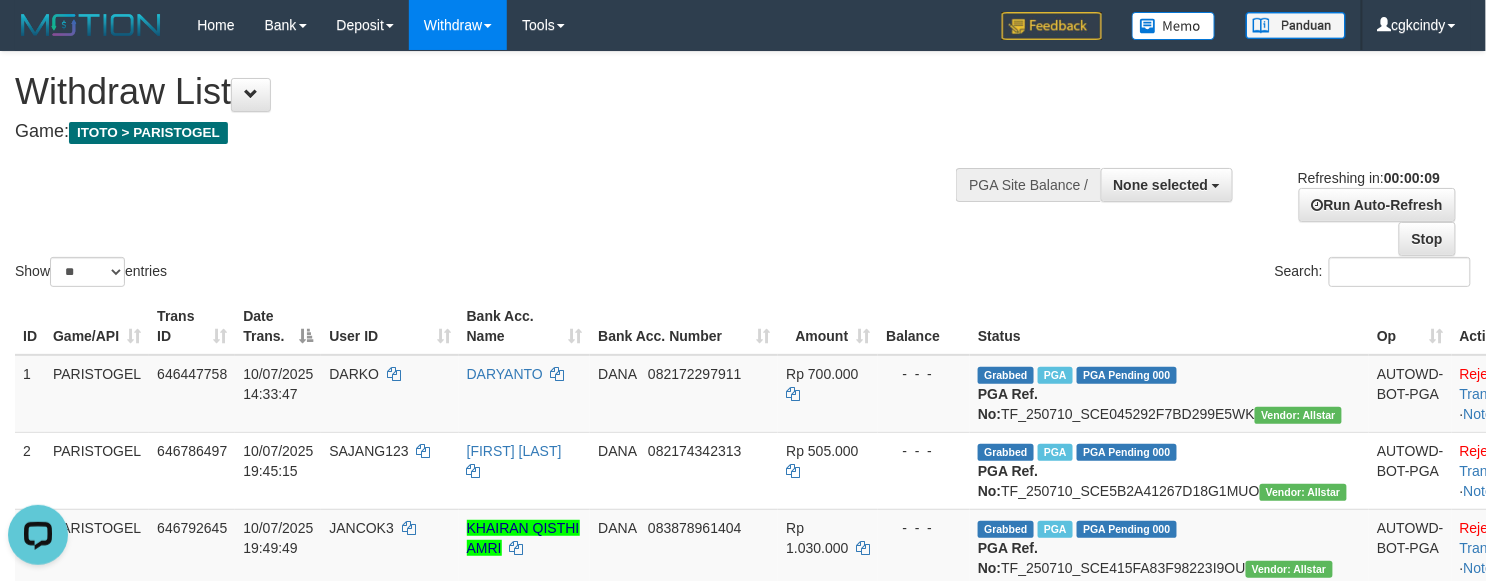 scroll, scrollTop: 0, scrollLeft: 0, axis: both 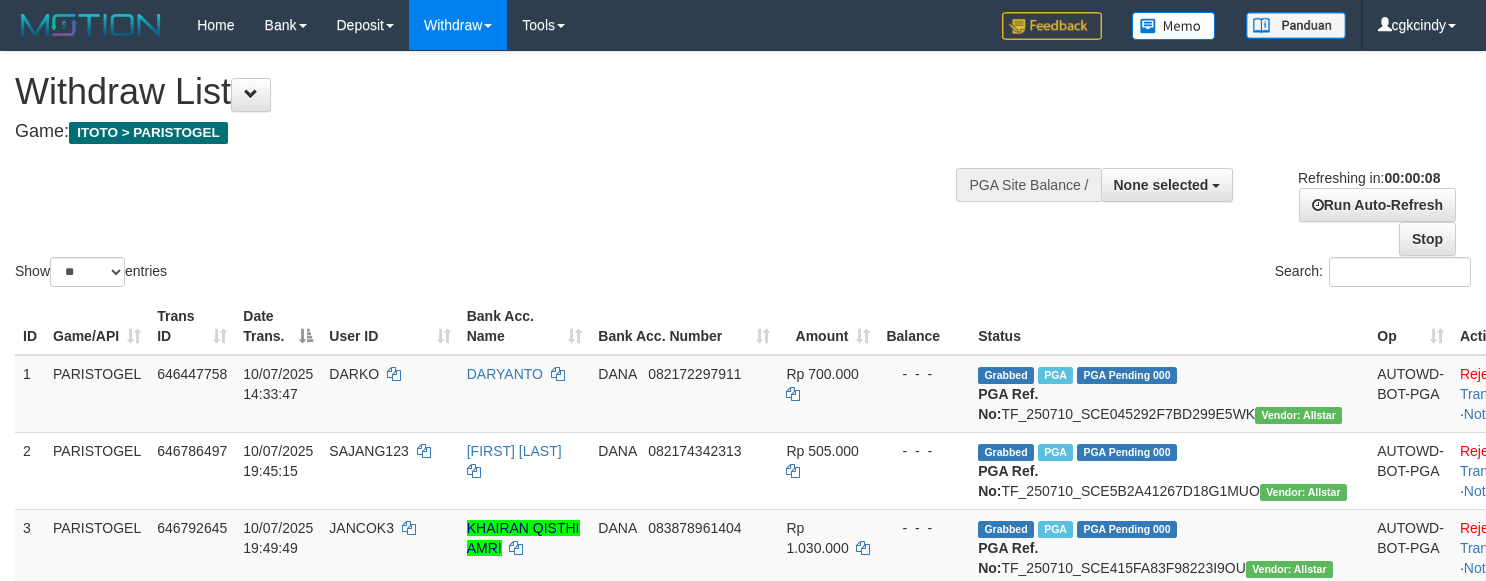 select 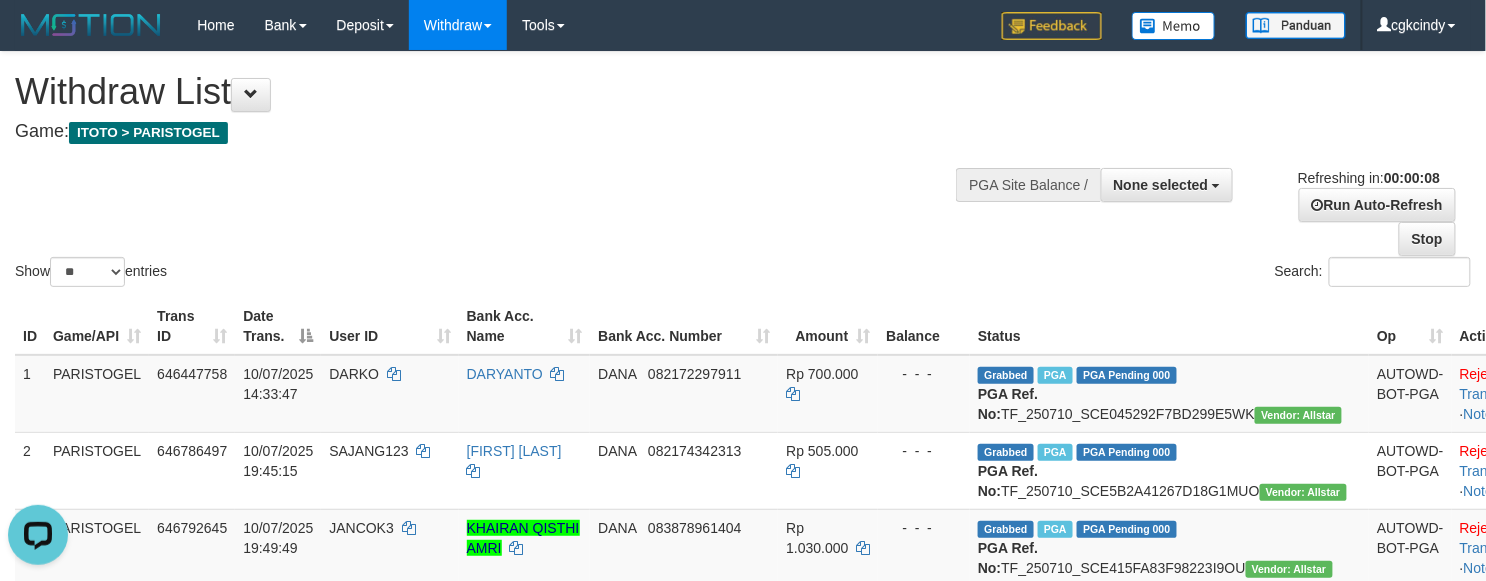 scroll, scrollTop: 0, scrollLeft: 0, axis: both 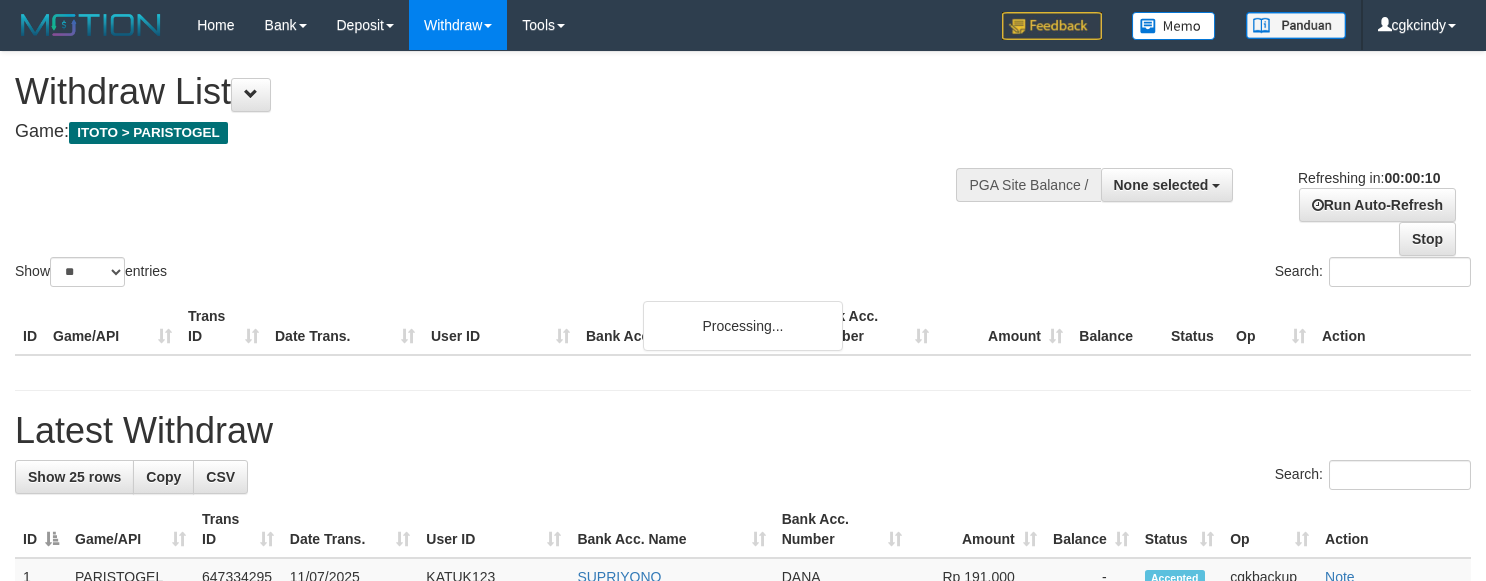 select 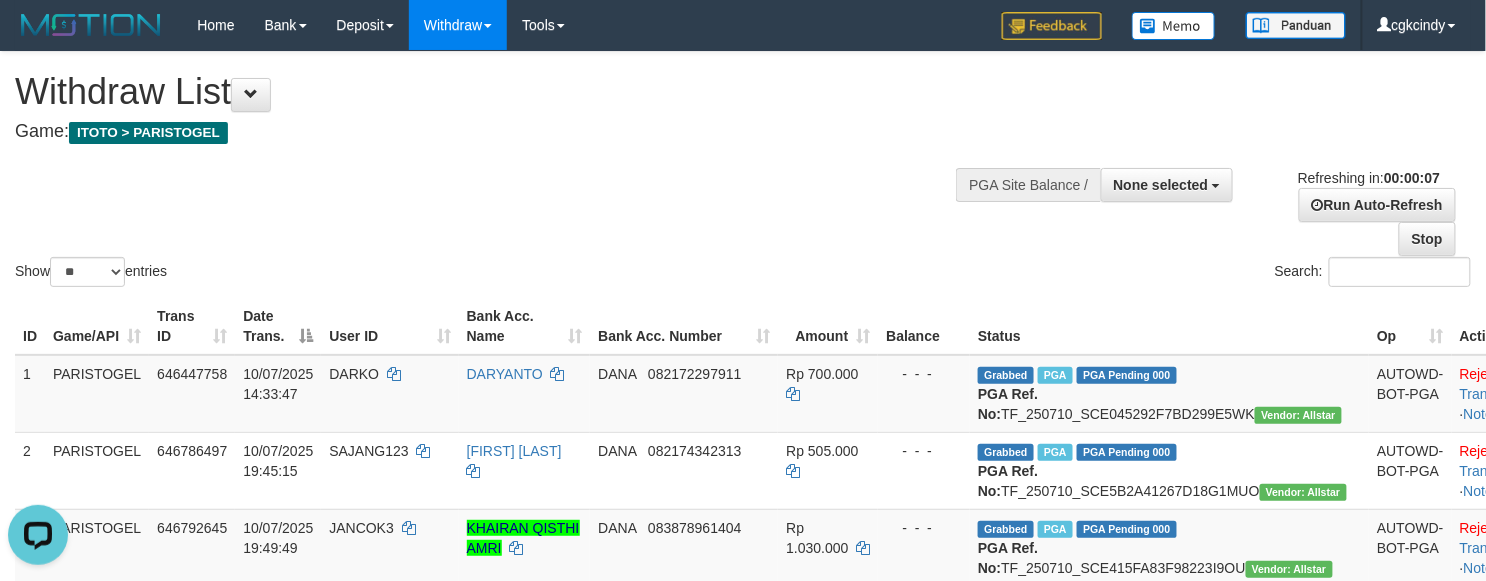 scroll, scrollTop: 0, scrollLeft: 0, axis: both 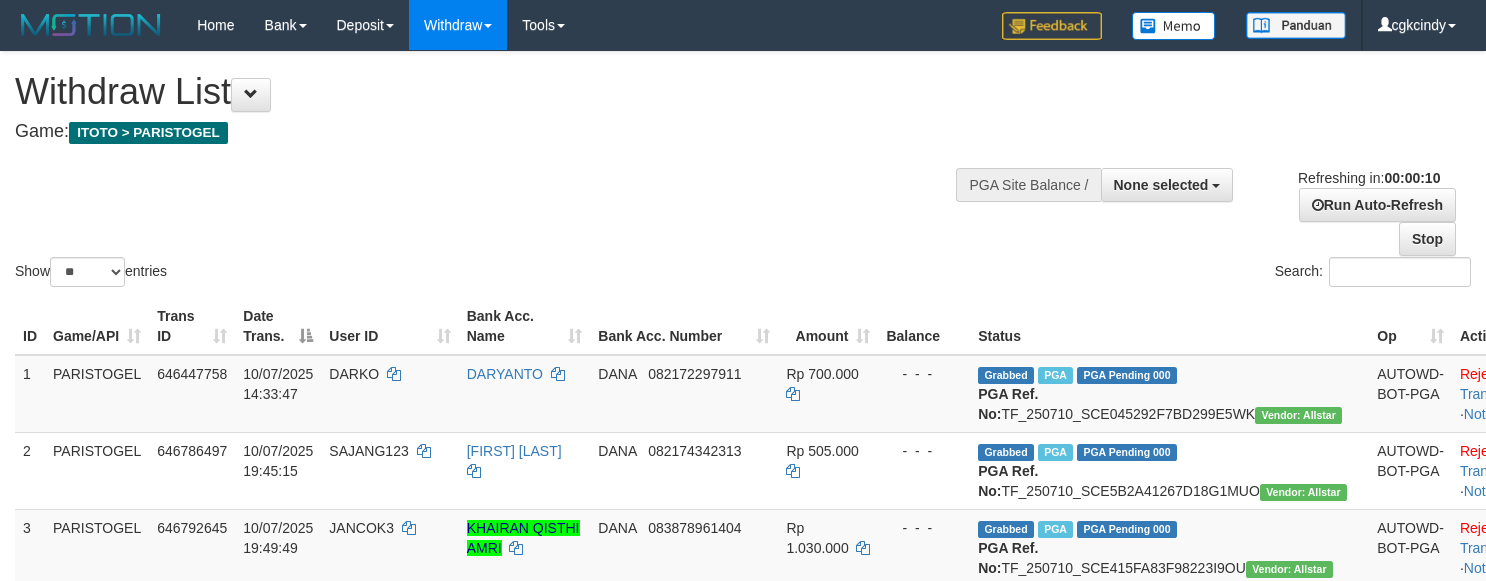 select 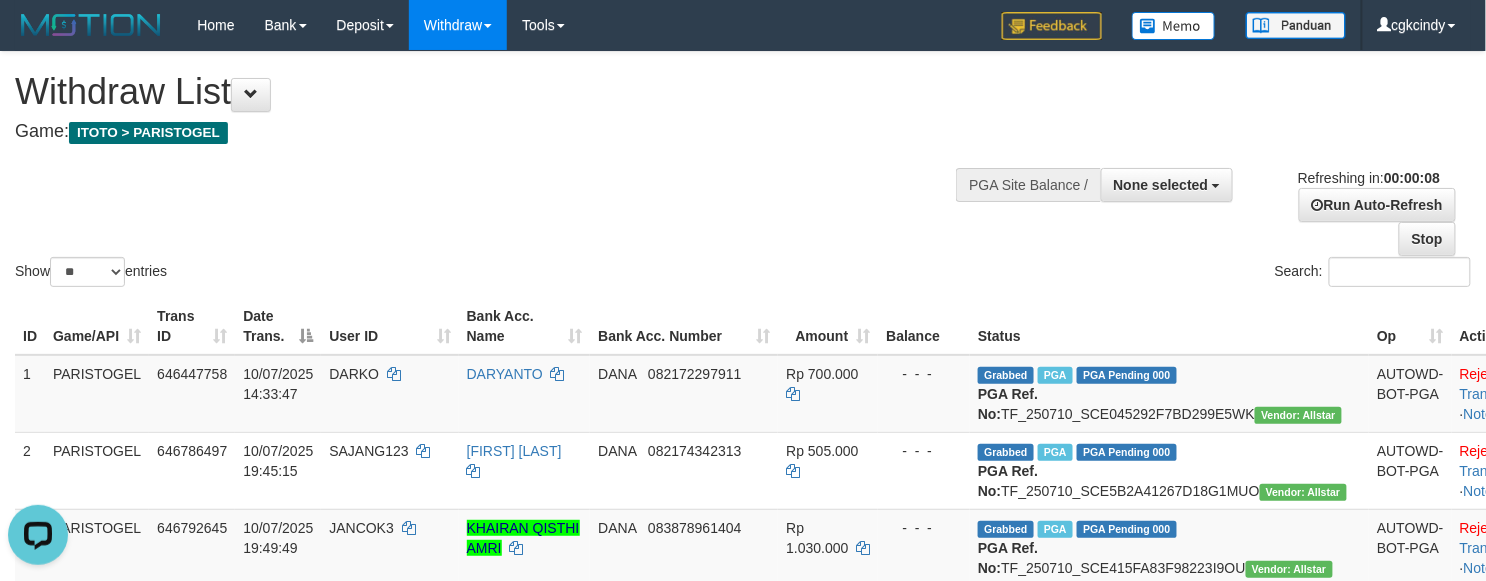 scroll, scrollTop: 0, scrollLeft: 0, axis: both 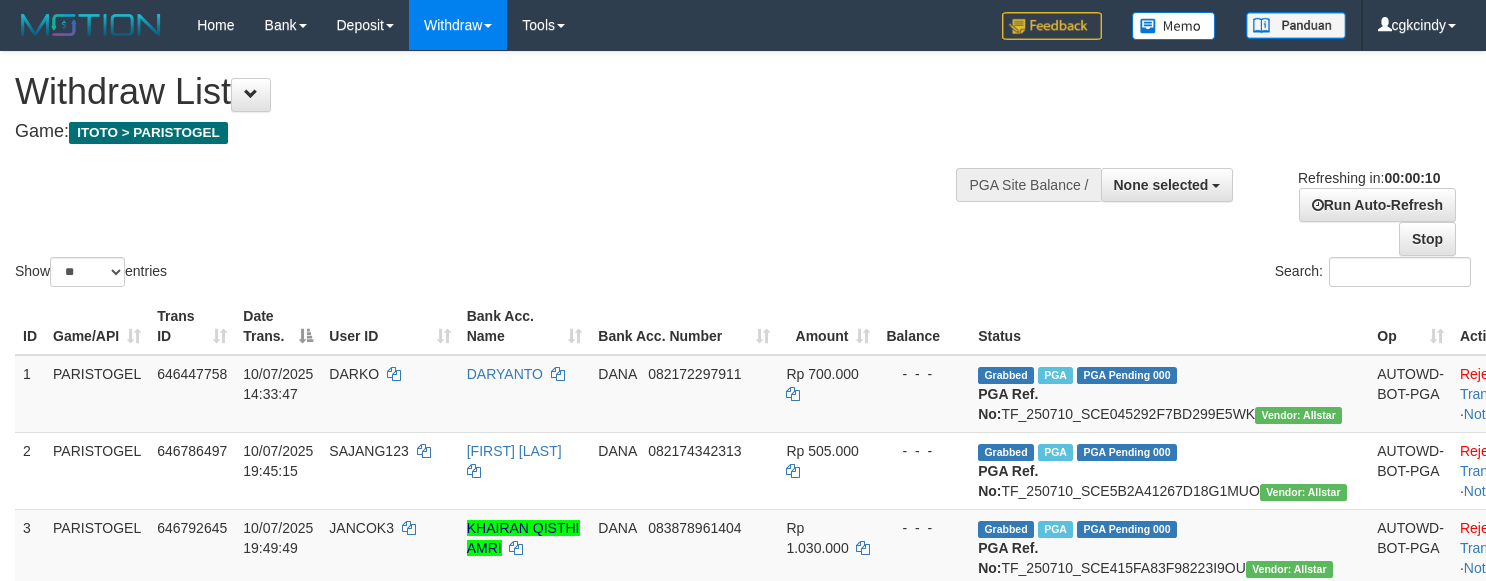 select 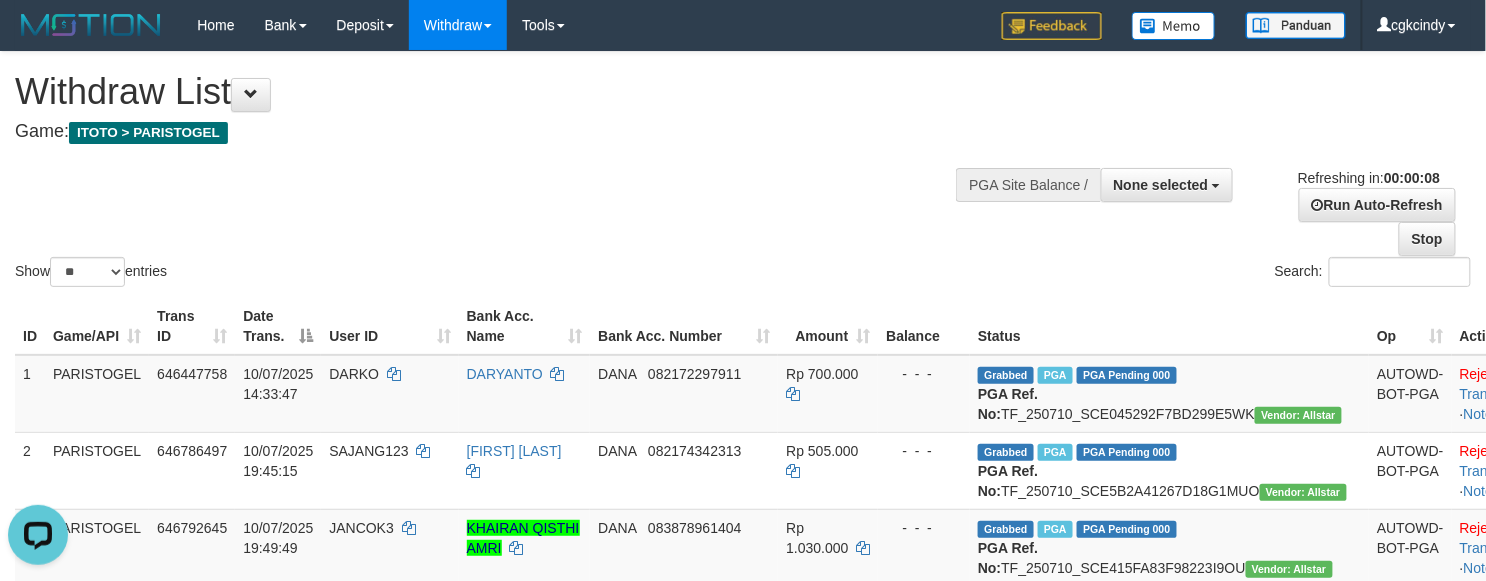 scroll, scrollTop: 0, scrollLeft: 0, axis: both 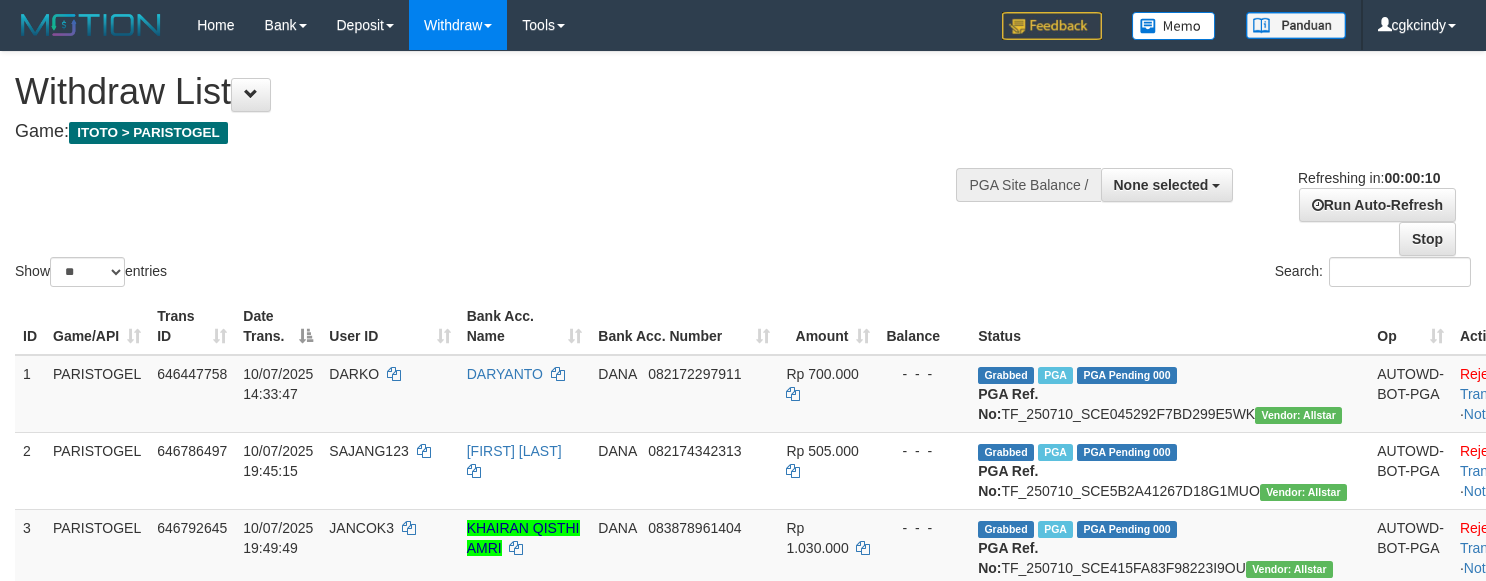 select 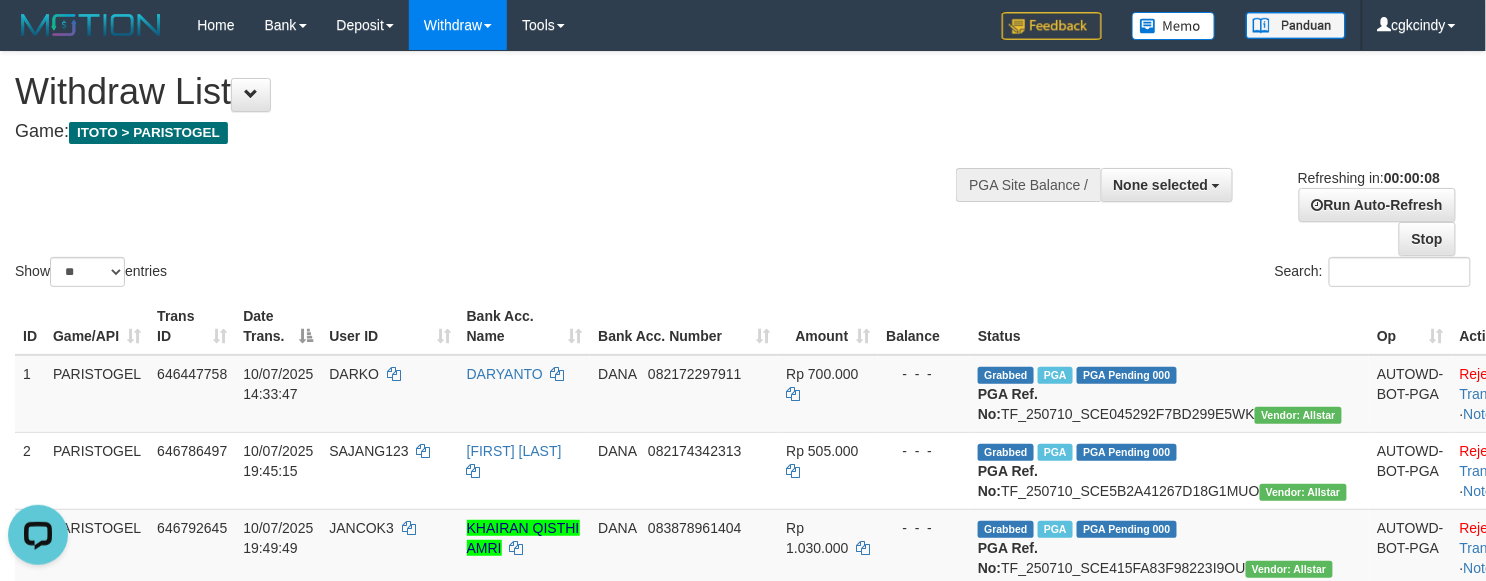scroll, scrollTop: 0, scrollLeft: 0, axis: both 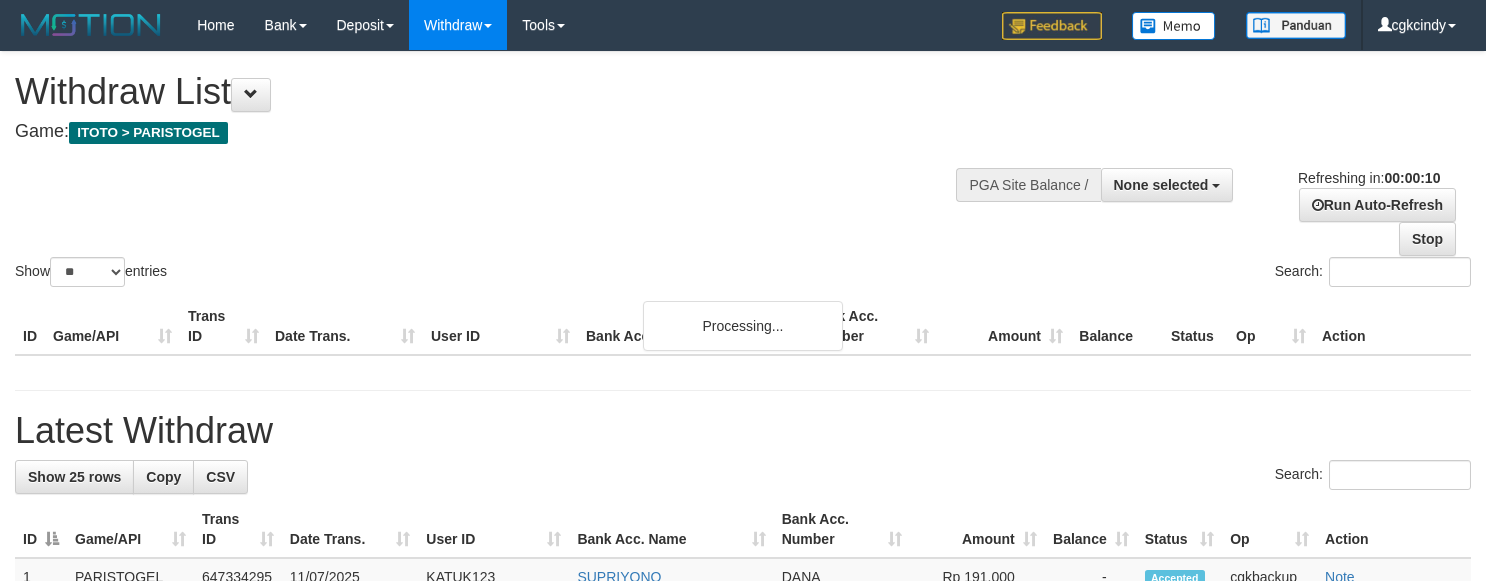 select 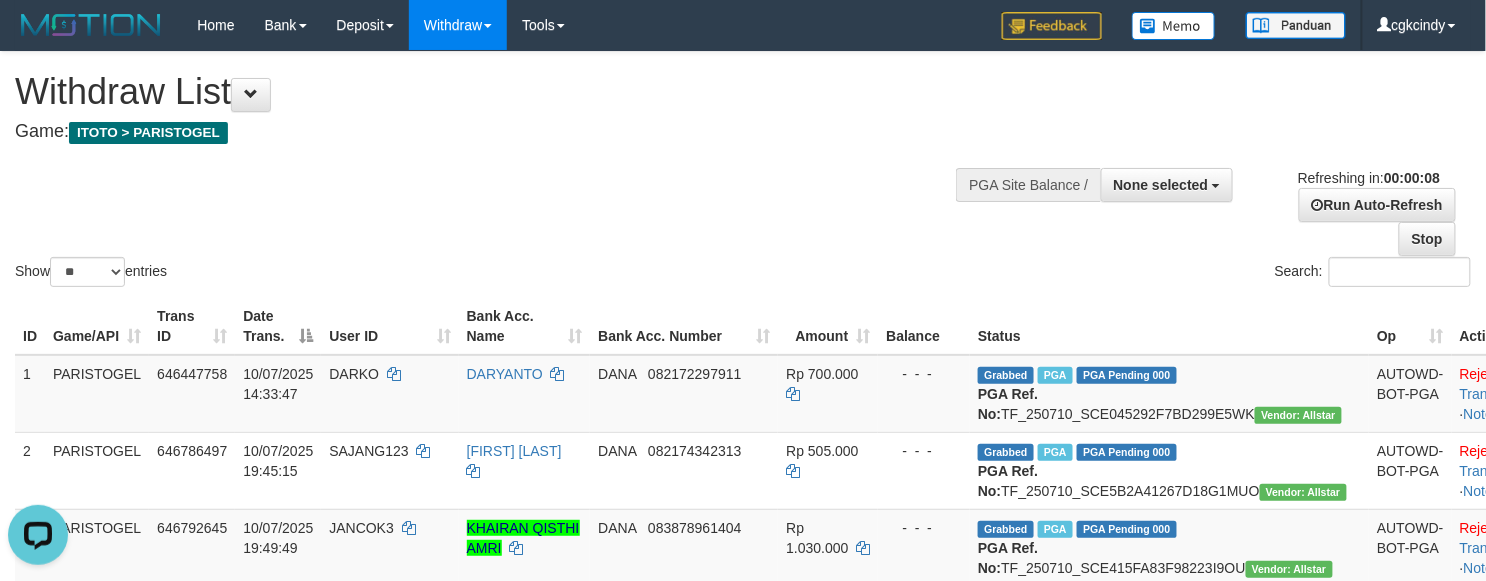 scroll, scrollTop: 0, scrollLeft: 0, axis: both 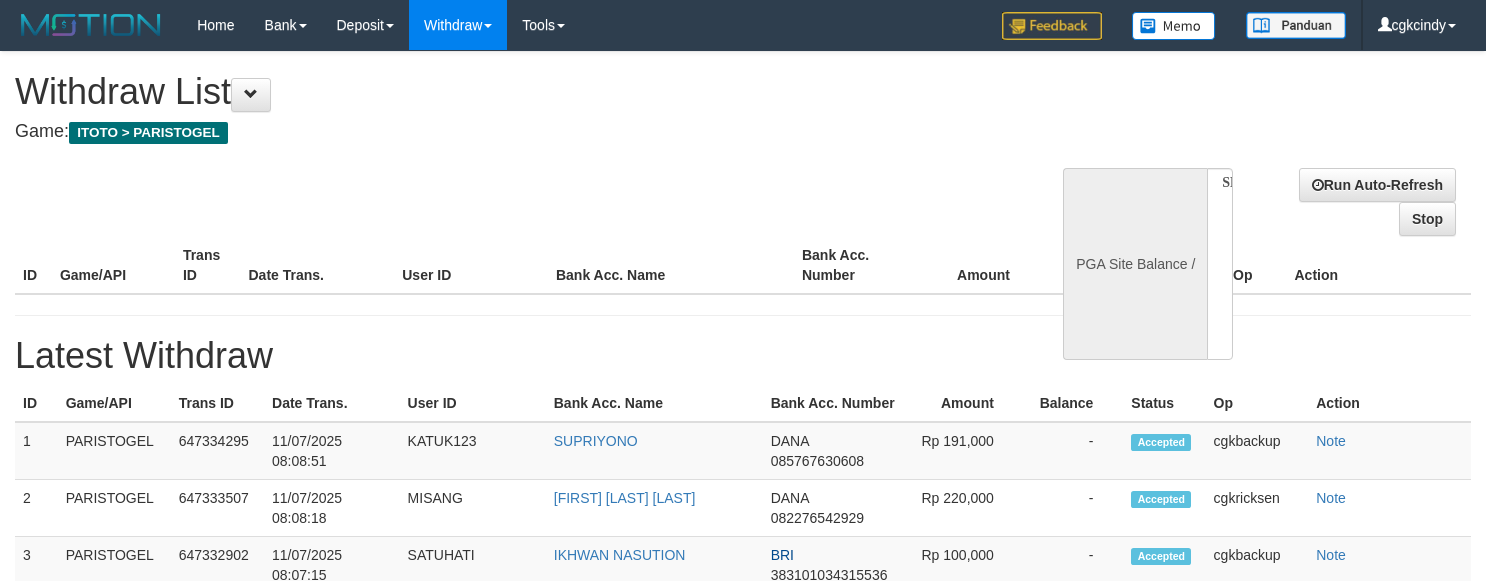 select 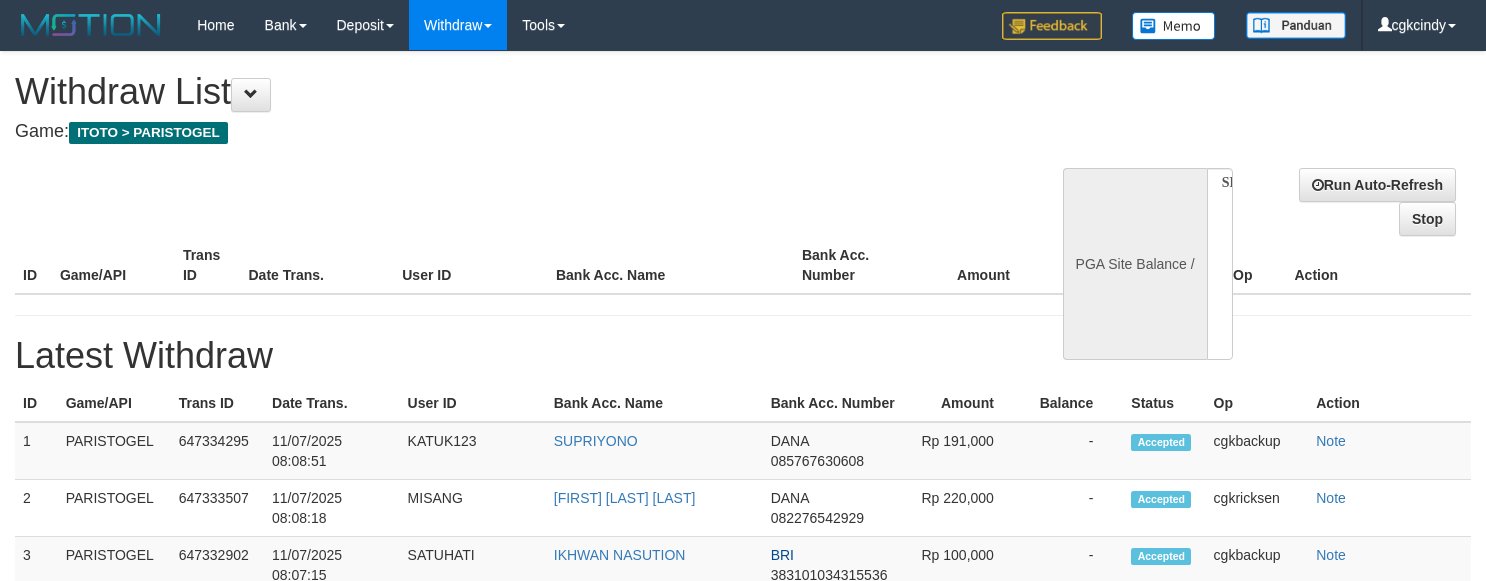 scroll, scrollTop: 0, scrollLeft: 0, axis: both 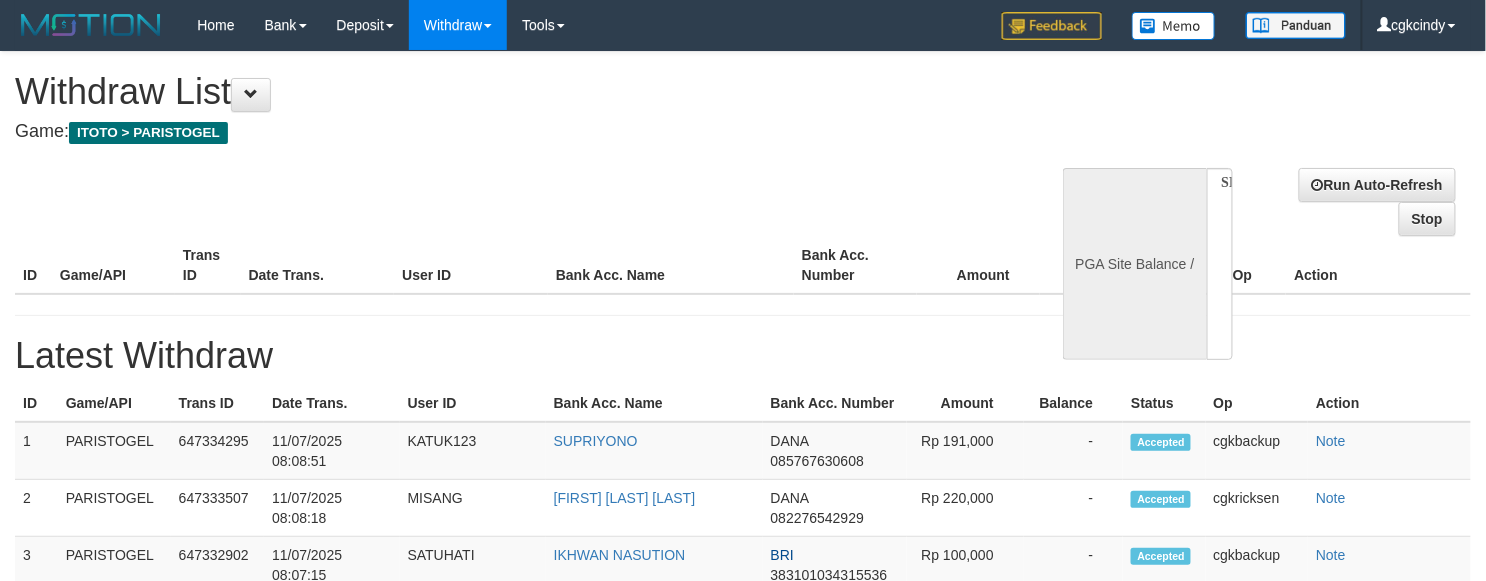 select on "**" 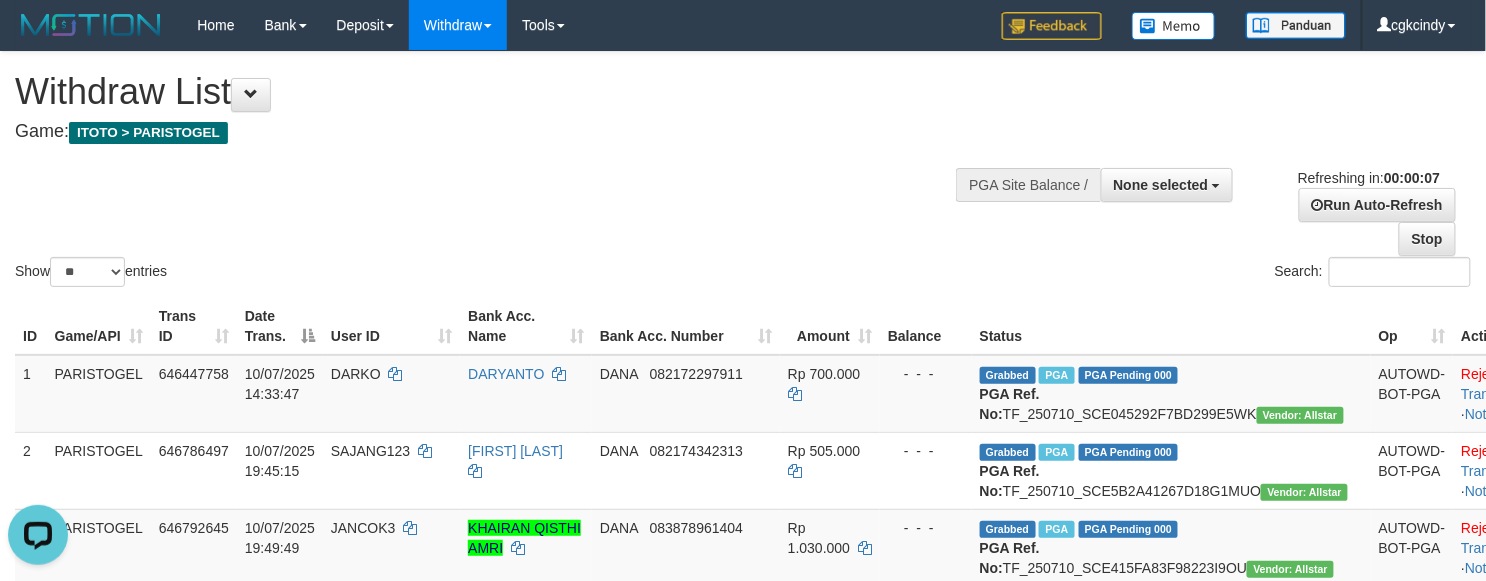 scroll, scrollTop: 0, scrollLeft: 0, axis: both 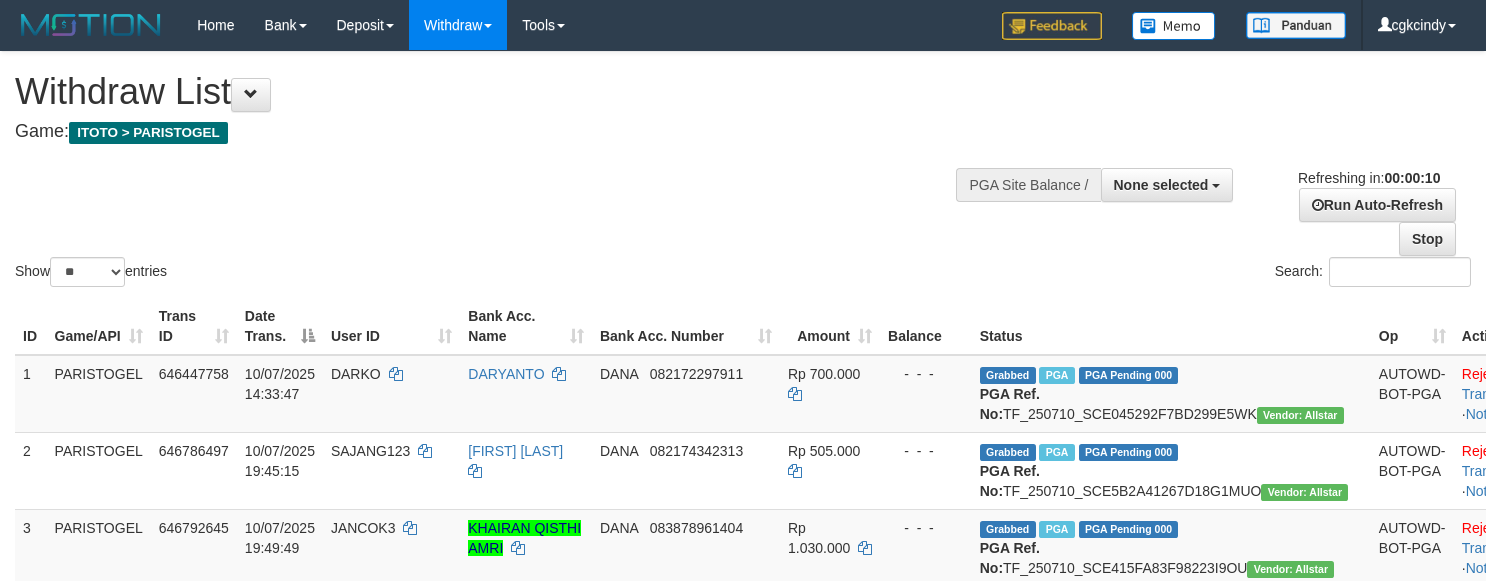 select 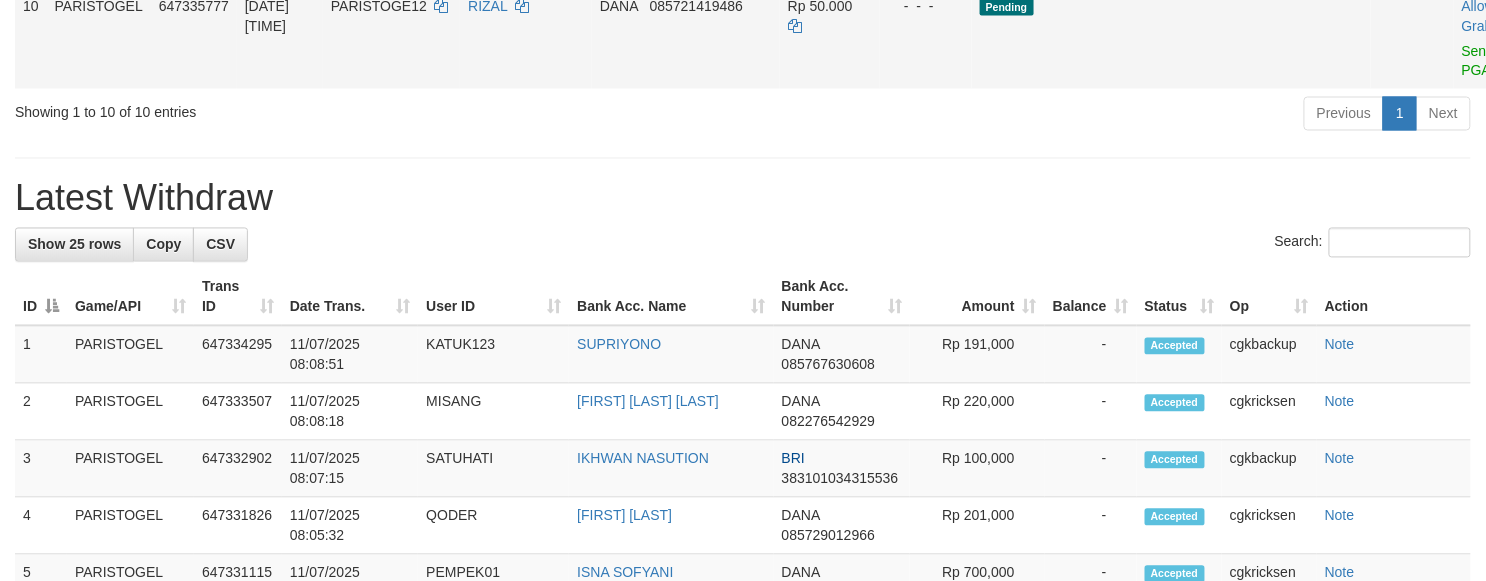 scroll, scrollTop: 1066, scrollLeft: 0, axis: vertical 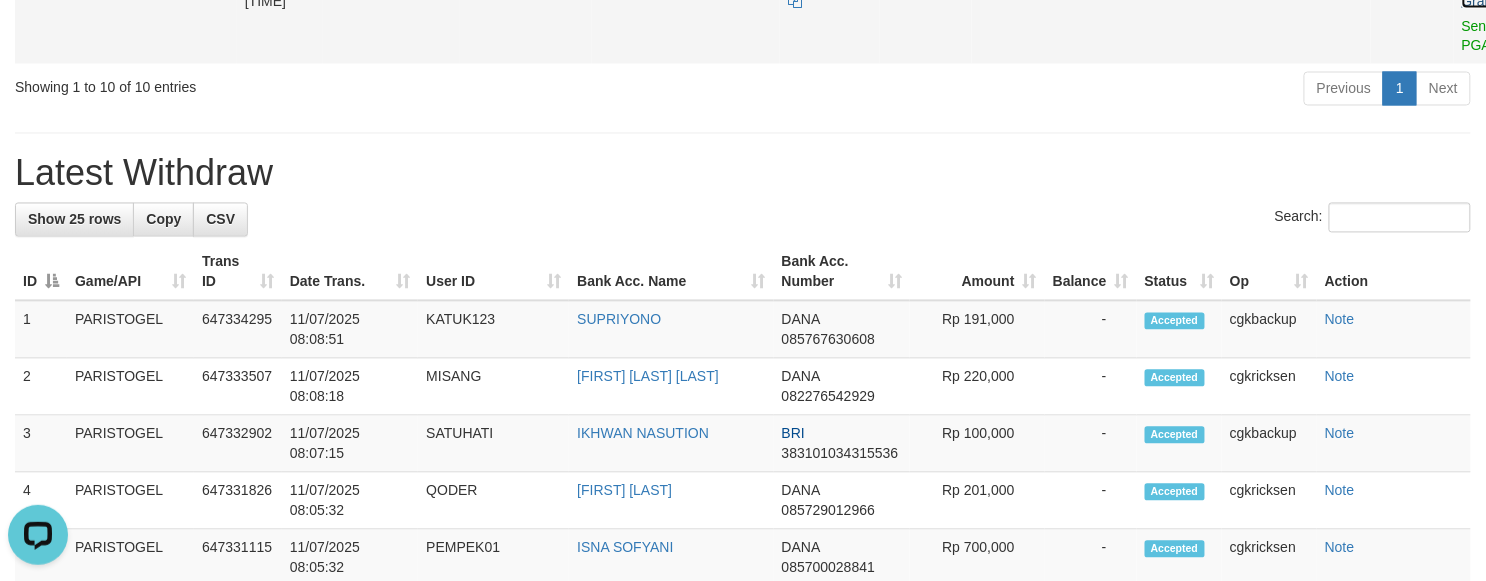 click on "Allow Grab" at bounding box center [1478, -9] 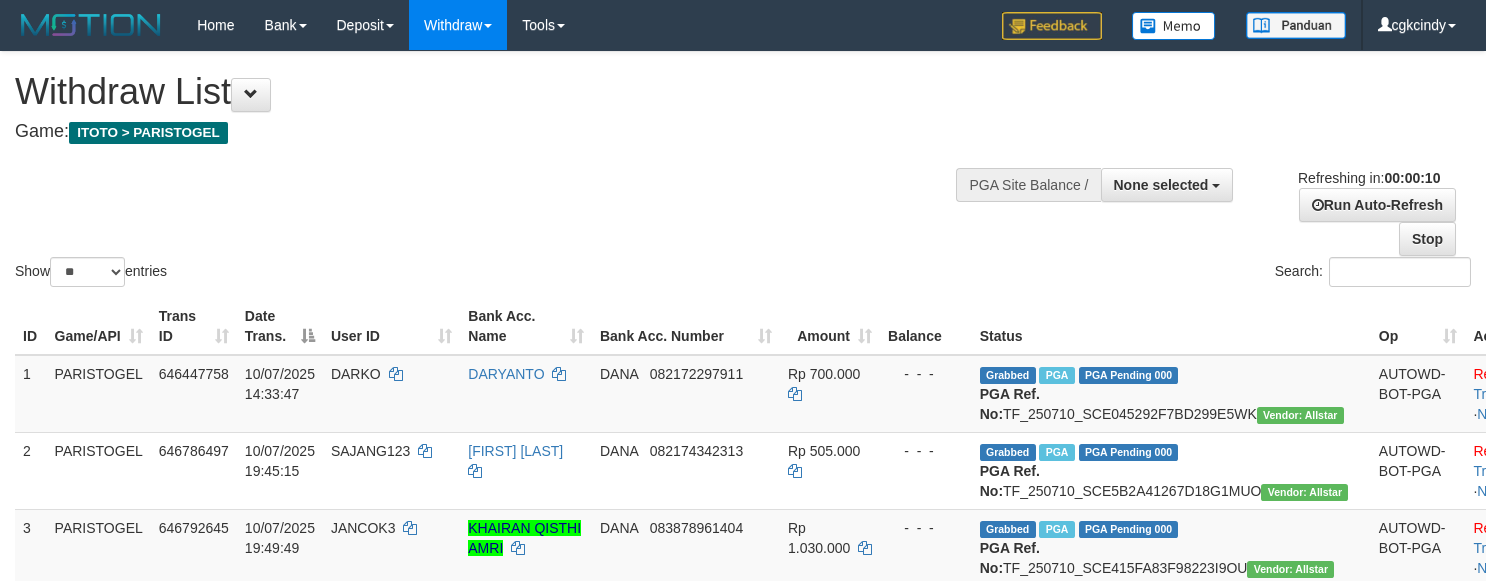 select 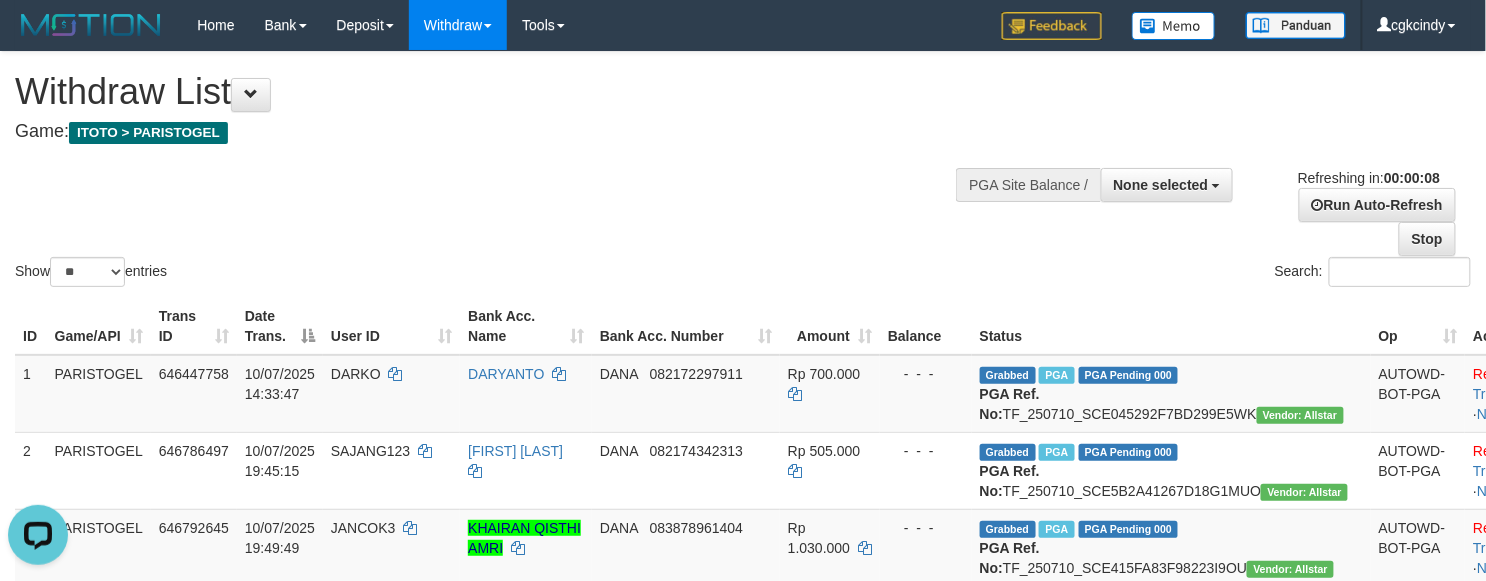 scroll, scrollTop: 0, scrollLeft: 0, axis: both 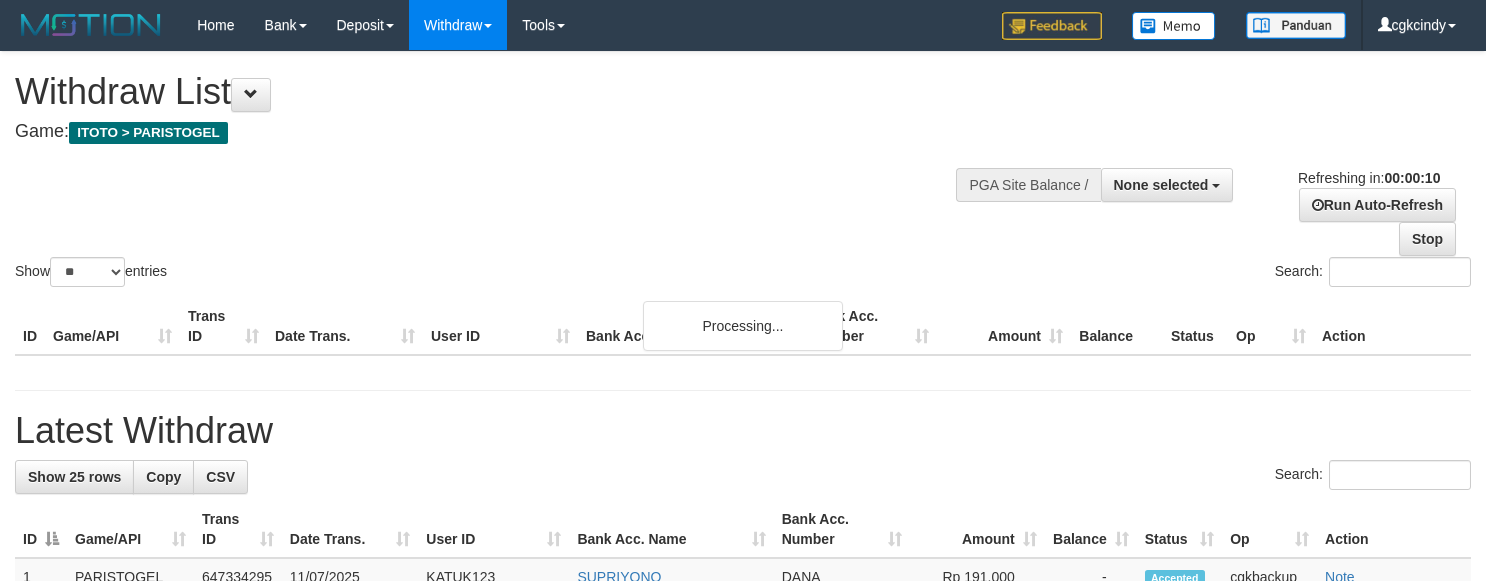 select 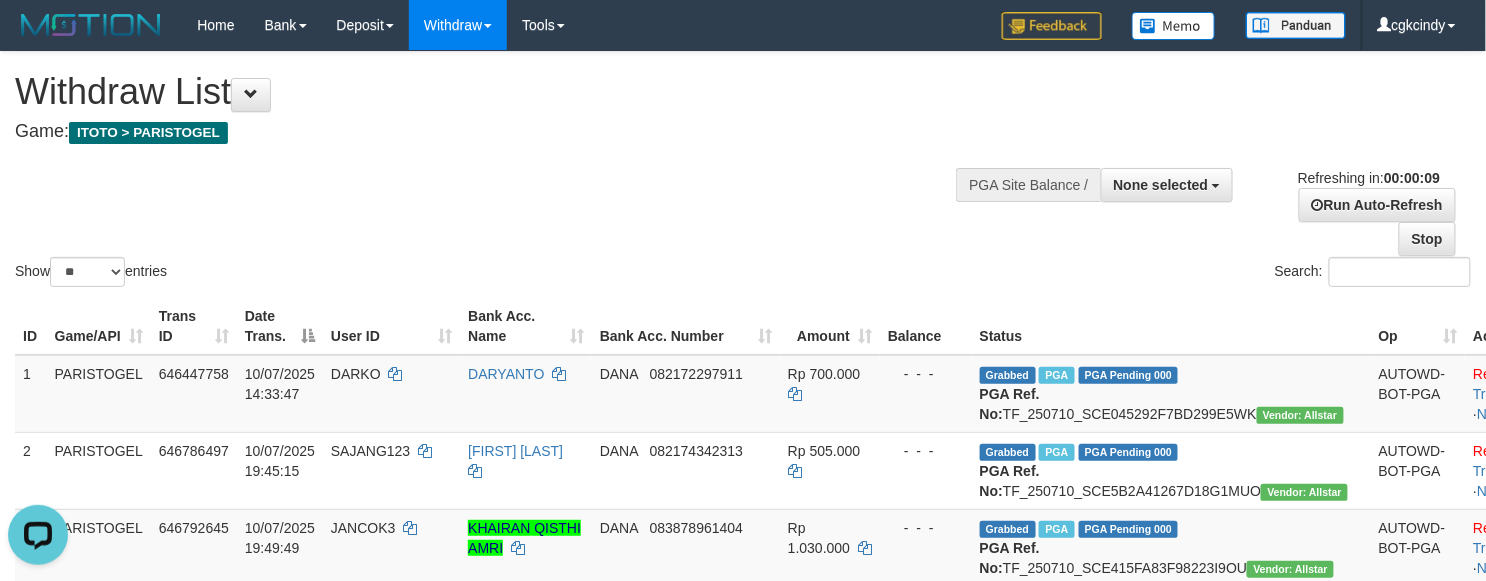 scroll, scrollTop: 0, scrollLeft: 0, axis: both 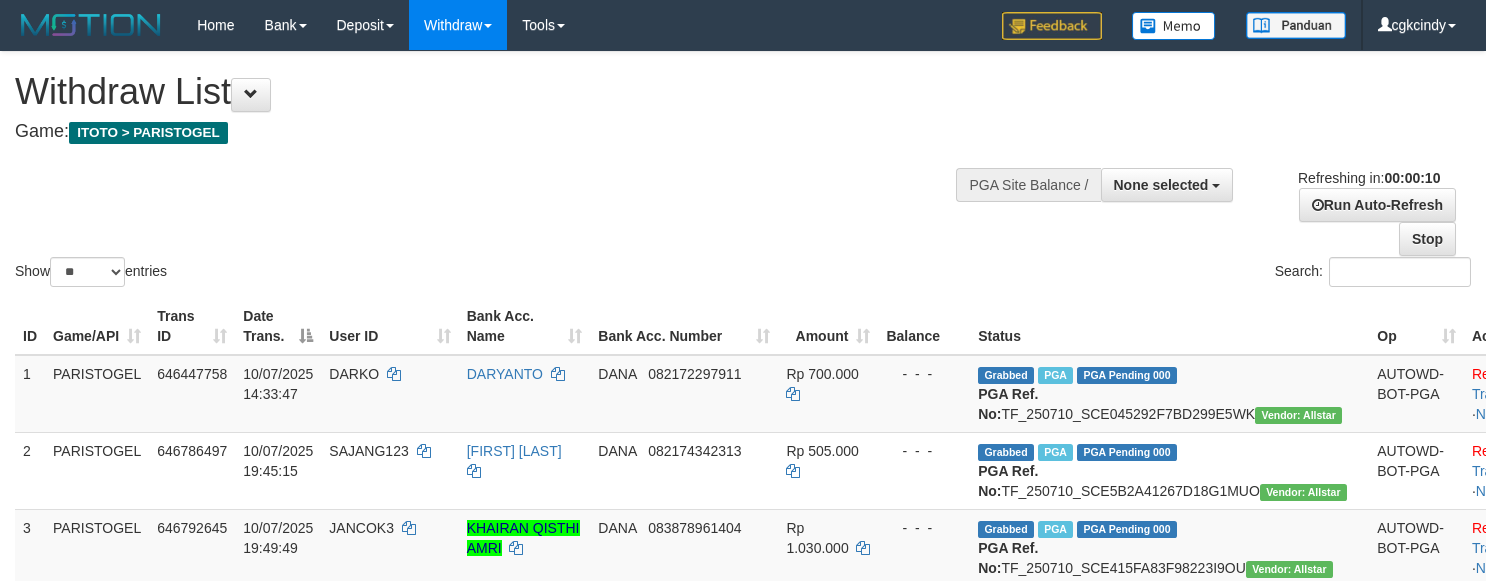 select 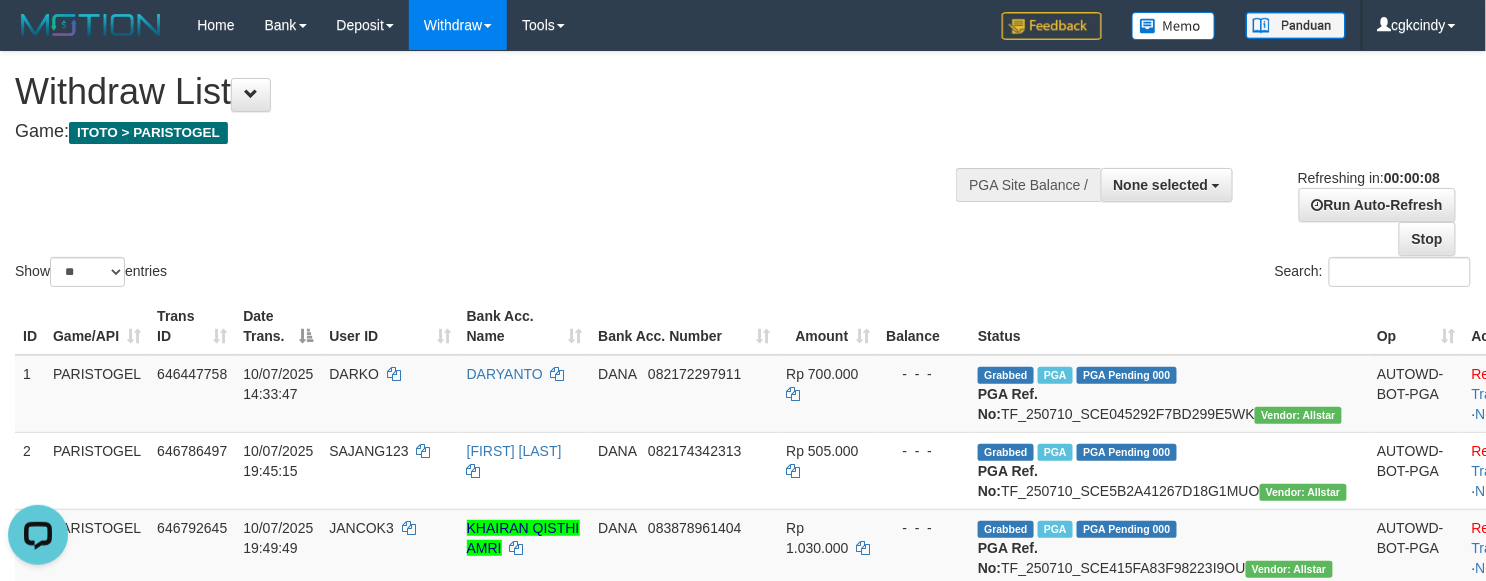 scroll, scrollTop: 0, scrollLeft: 0, axis: both 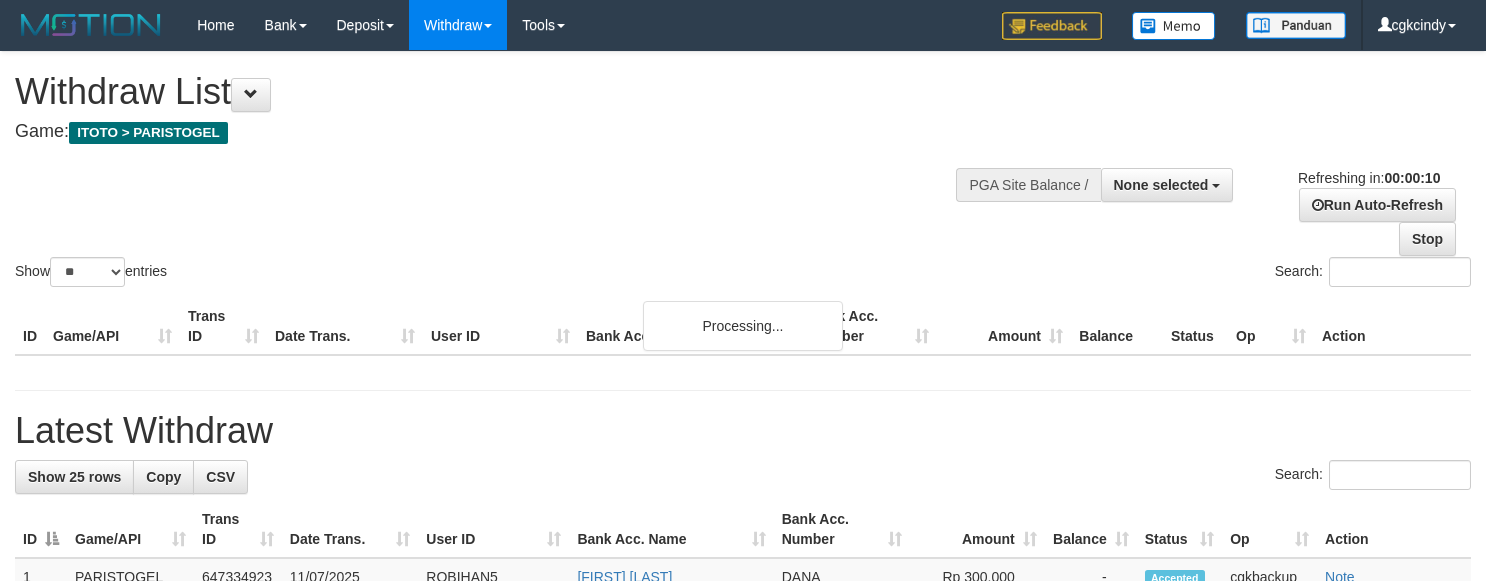 select 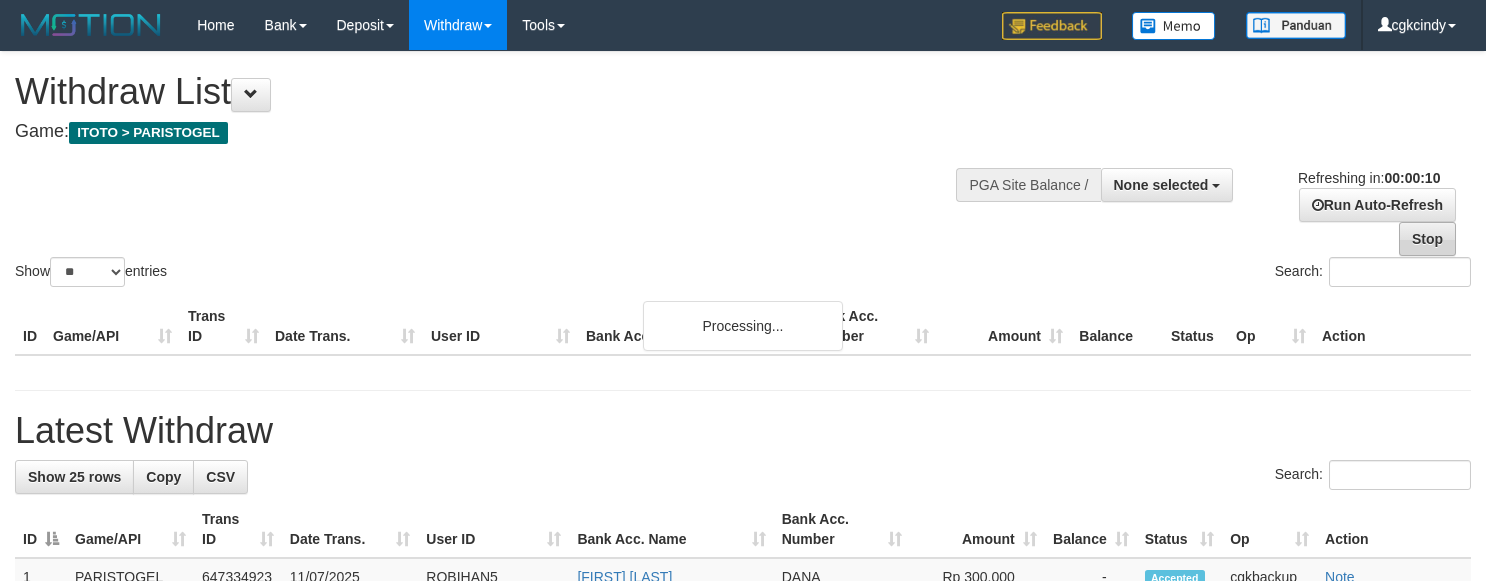 scroll, scrollTop: 0, scrollLeft: 0, axis: both 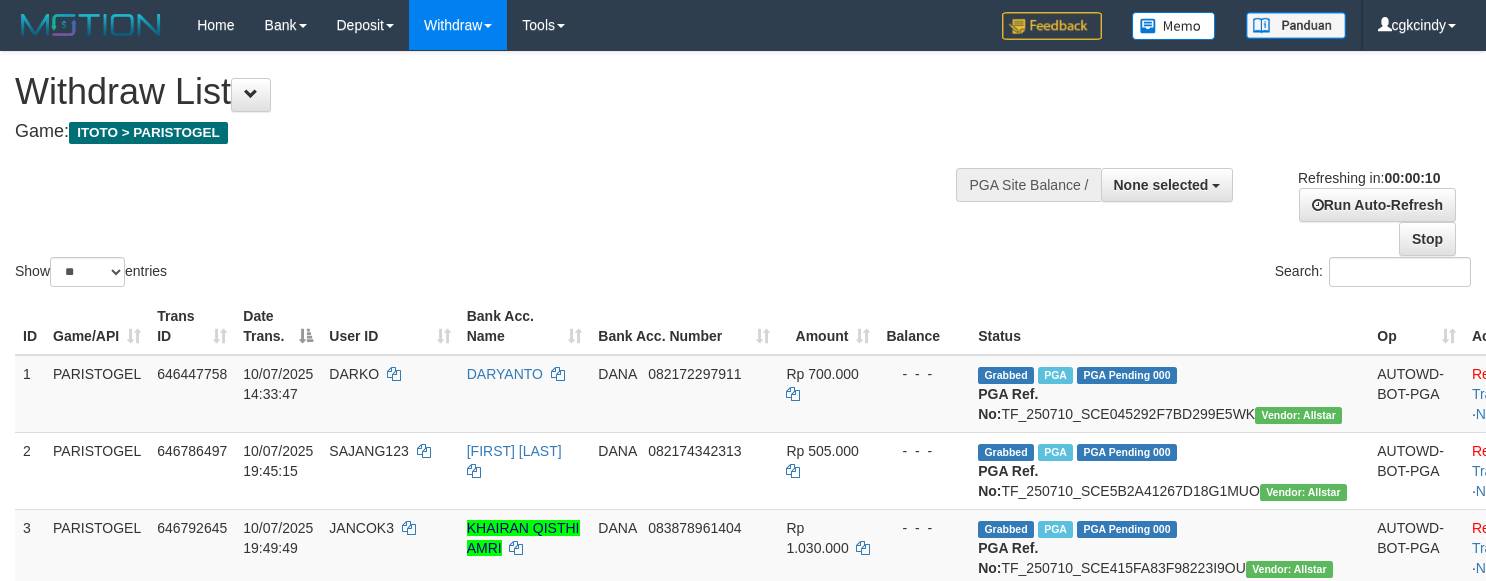 select 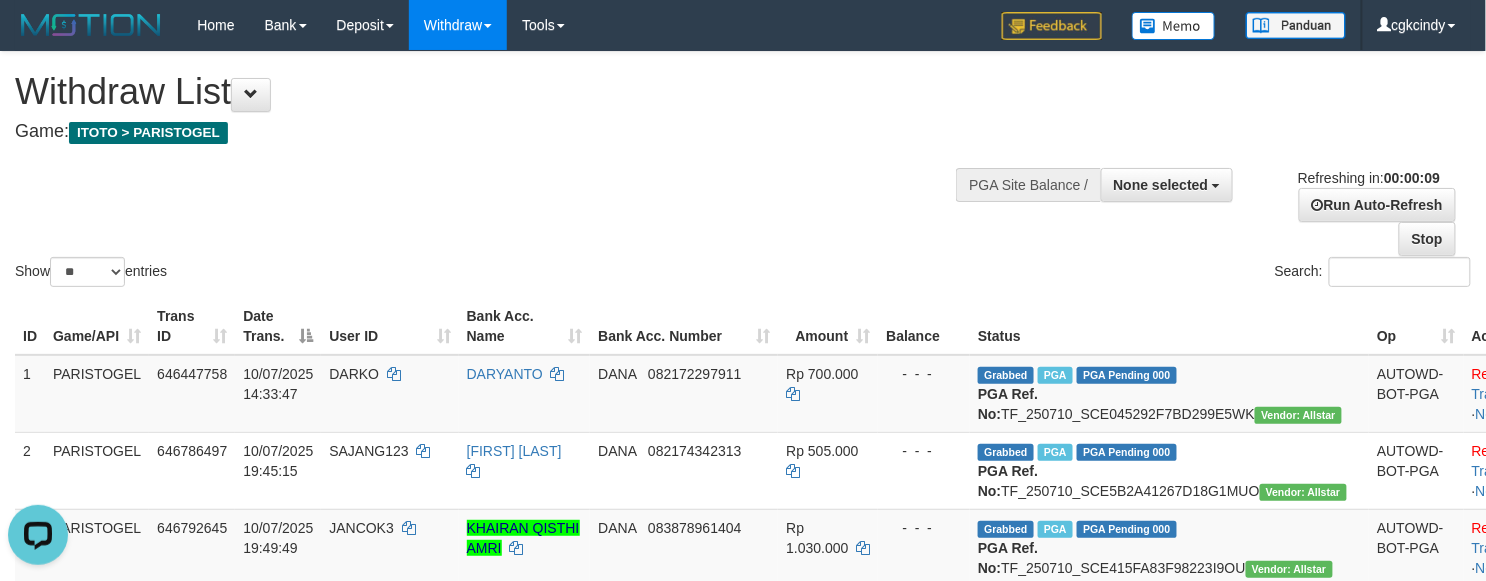 scroll, scrollTop: 0, scrollLeft: 0, axis: both 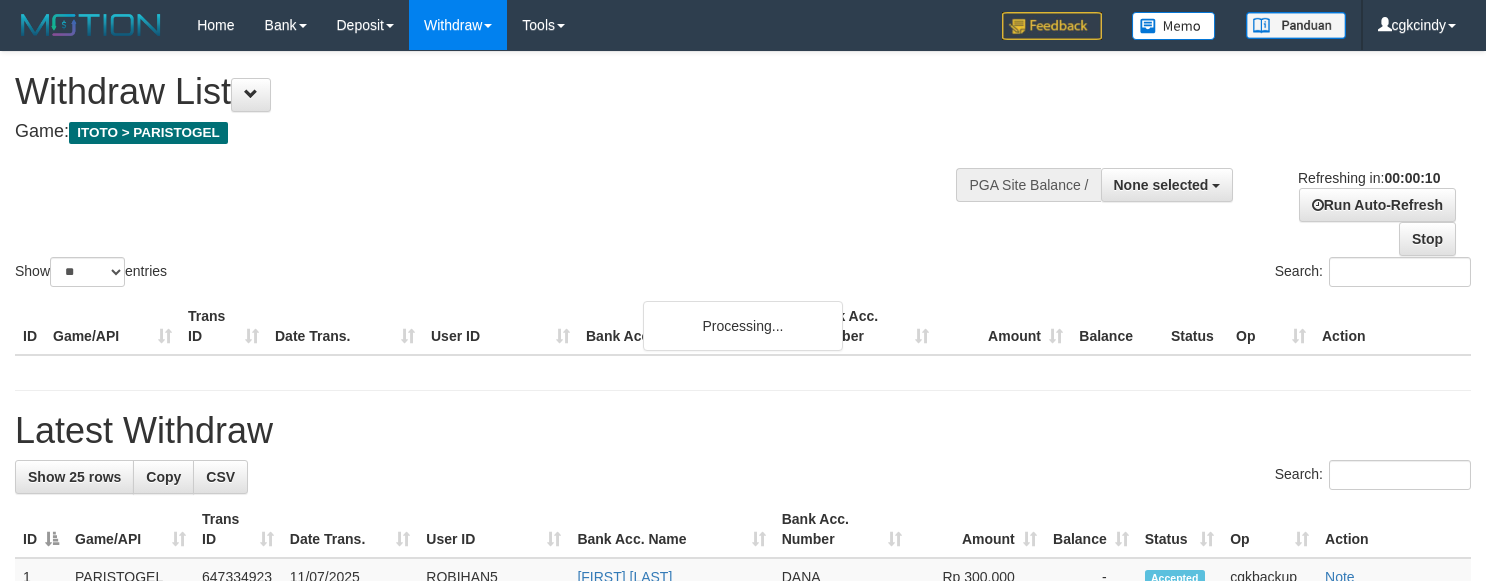 select 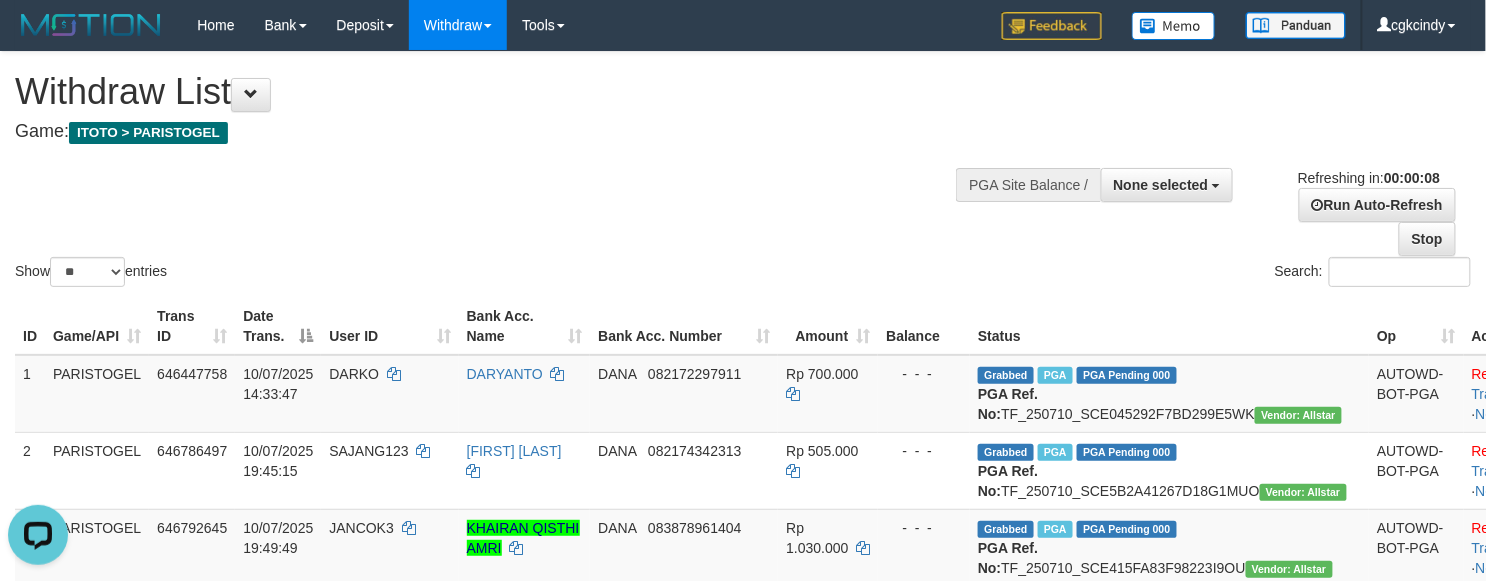 scroll, scrollTop: 0, scrollLeft: 0, axis: both 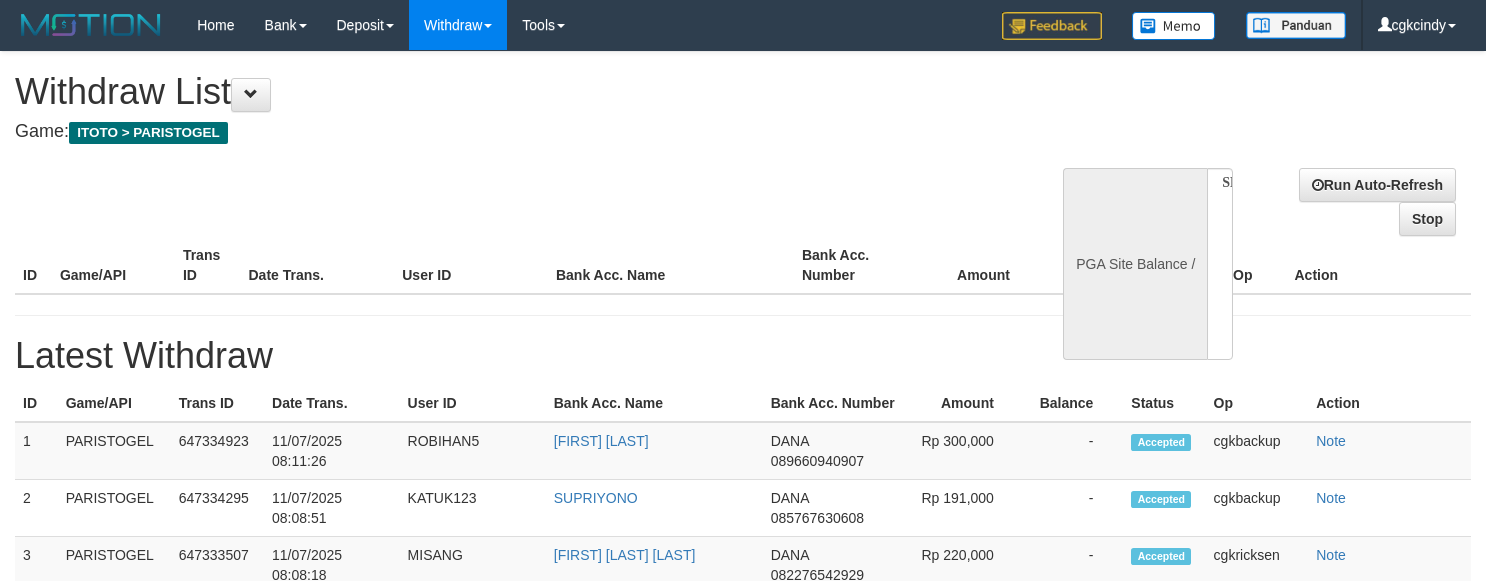 select 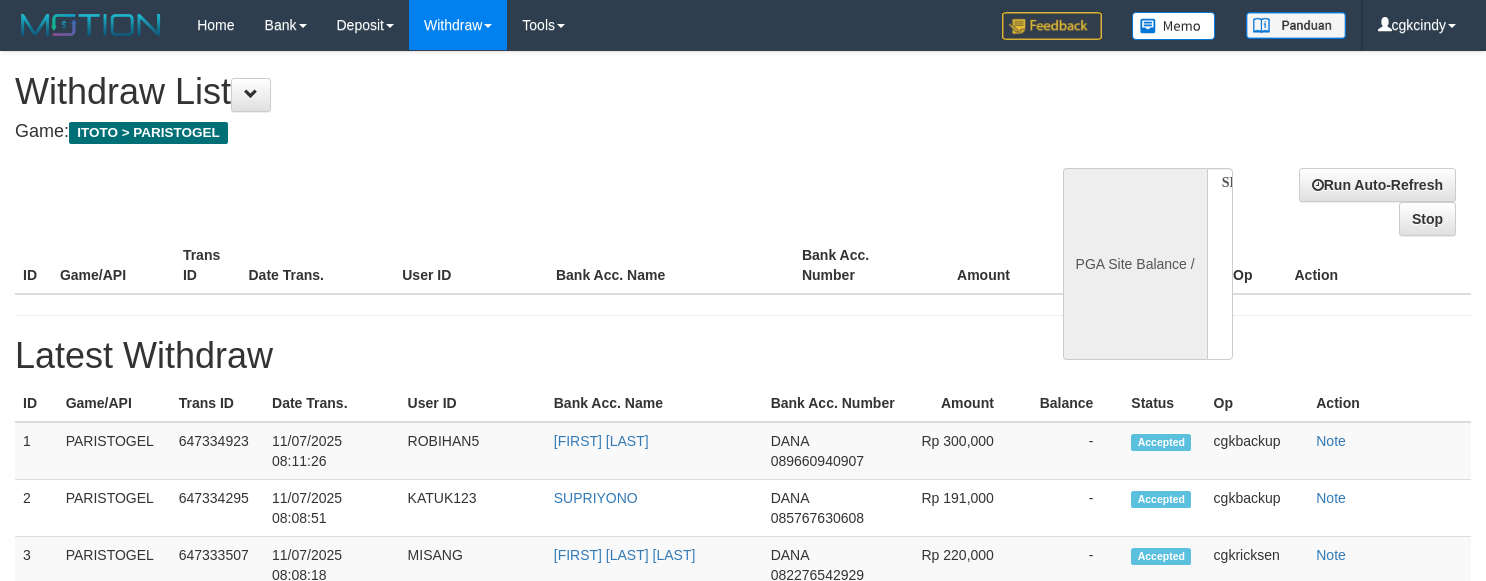 scroll, scrollTop: 0, scrollLeft: 0, axis: both 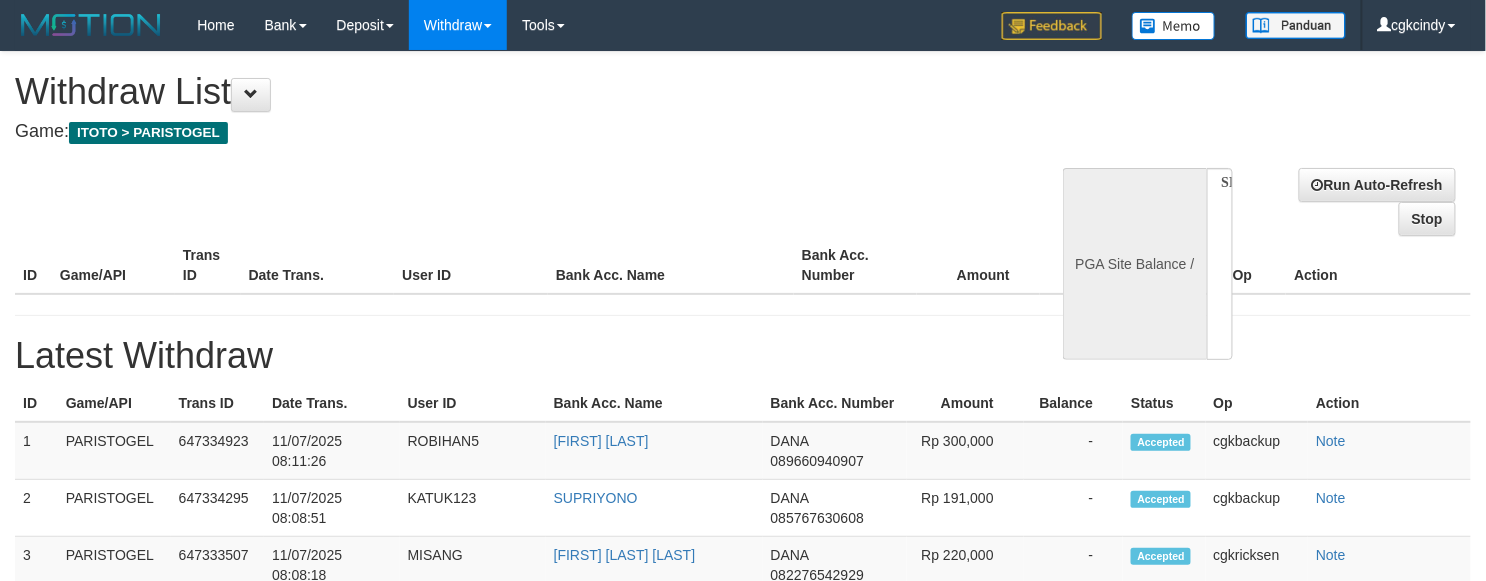 select on "**" 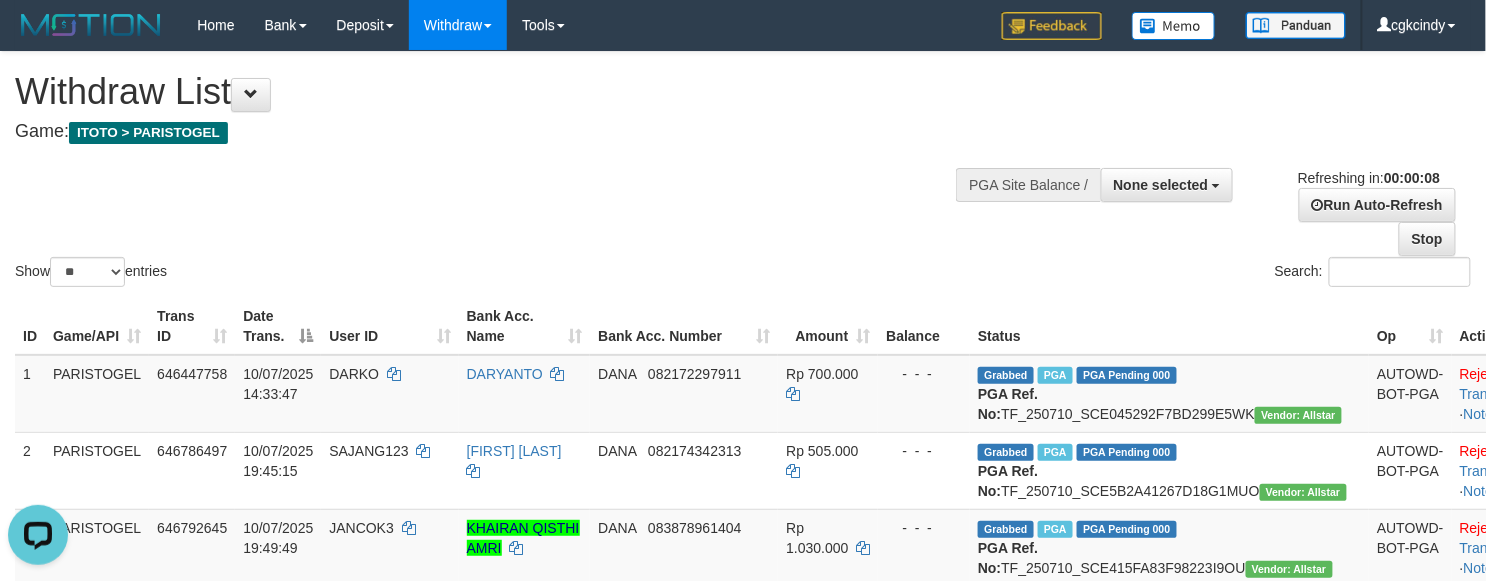 scroll, scrollTop: 0, scrollLeft: 0, axis: both 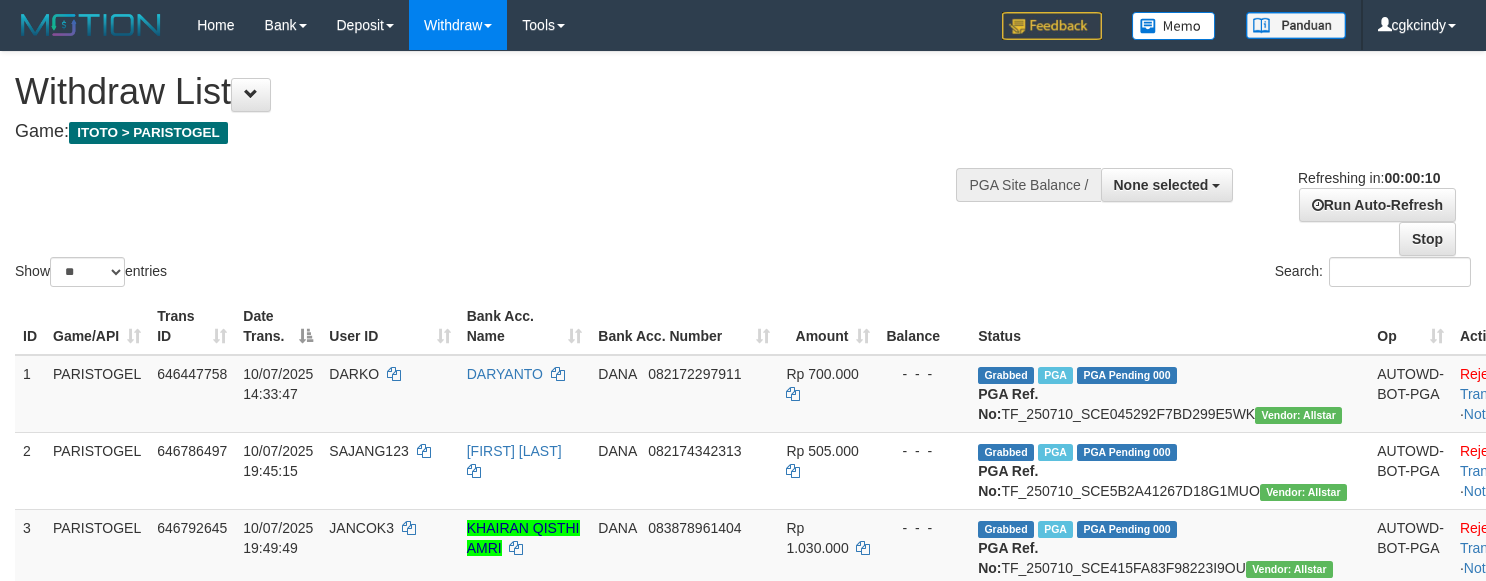 select 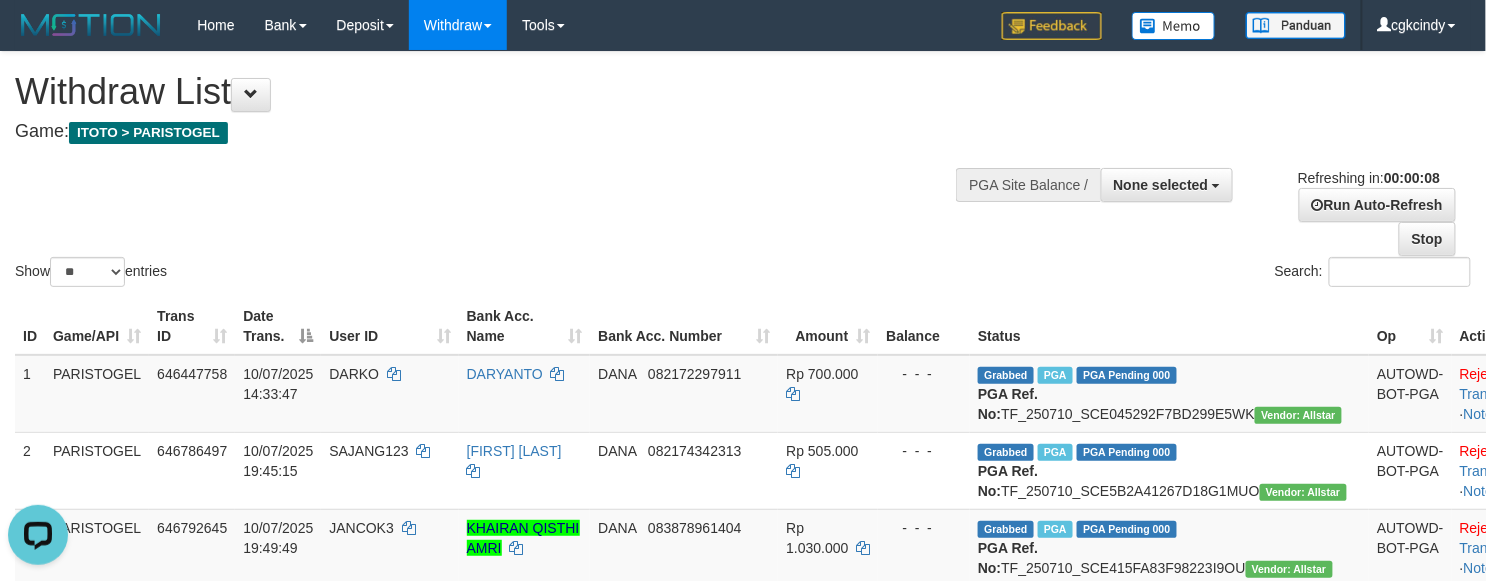 scroll, scrollTop: 0, scrollLeft: 0, axis: both 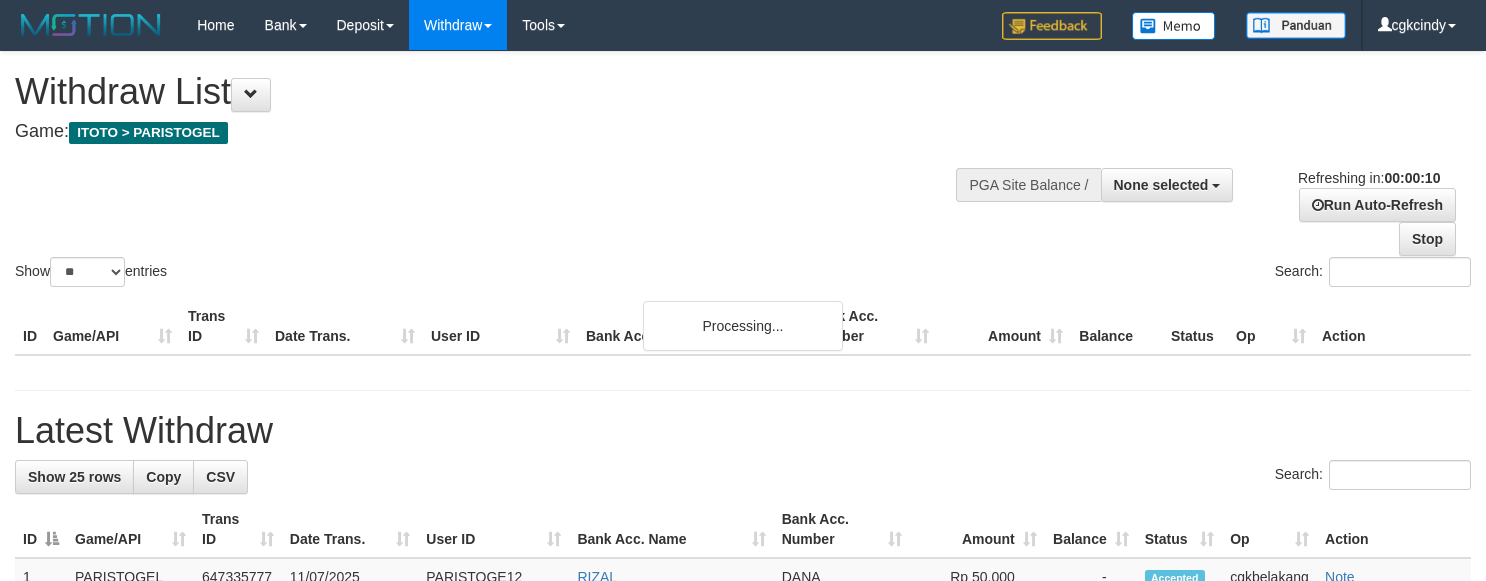 select 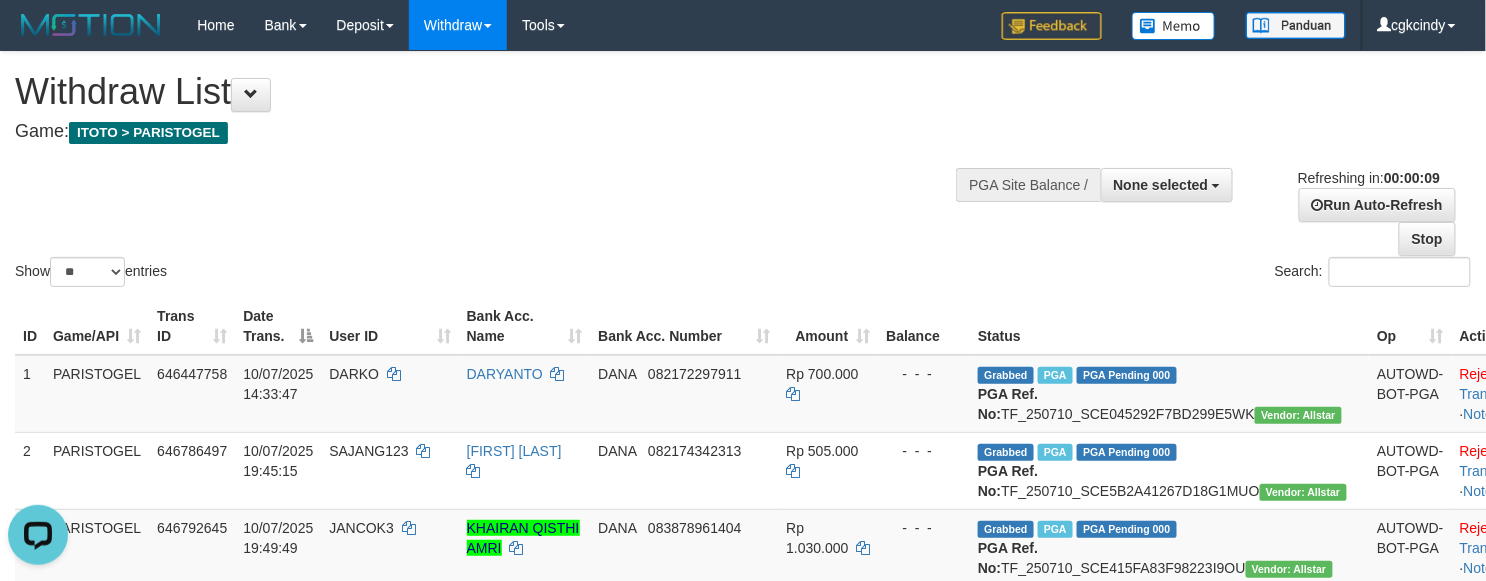 scroll, scrollTop: 0, scrollLeft: 0, axis: both 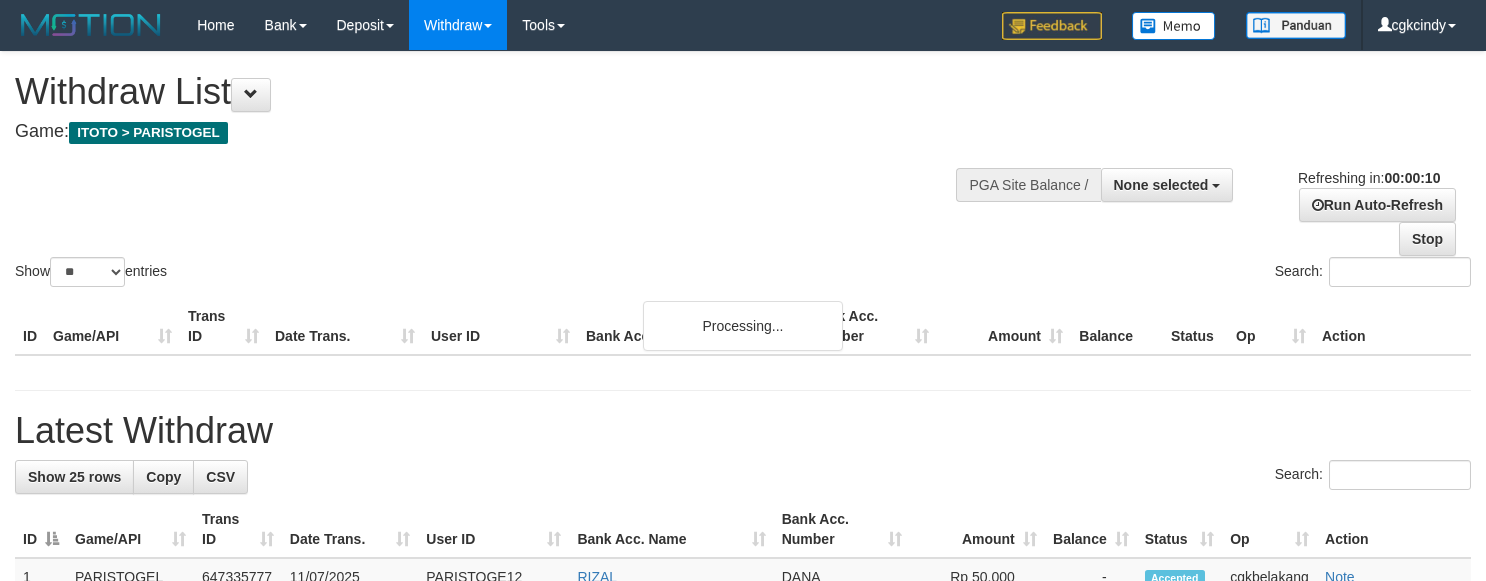 select 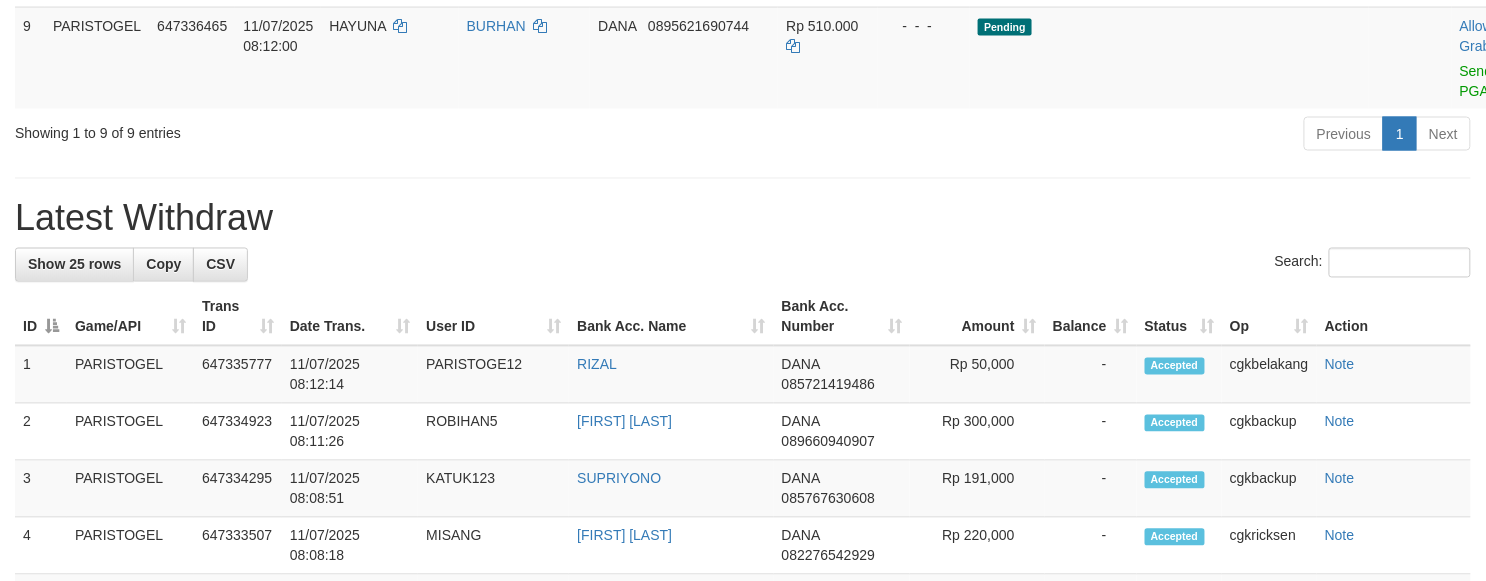 scroll, scrollTop: 916, scrollLeft: 0, axis: vertical 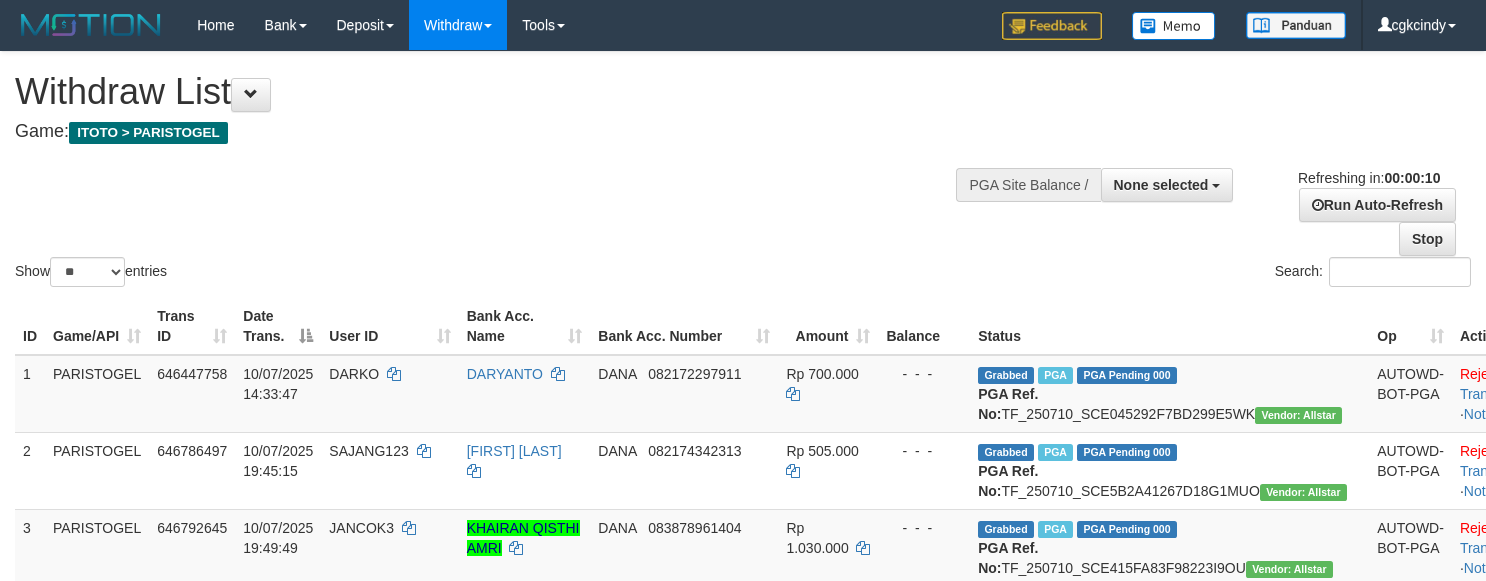 select 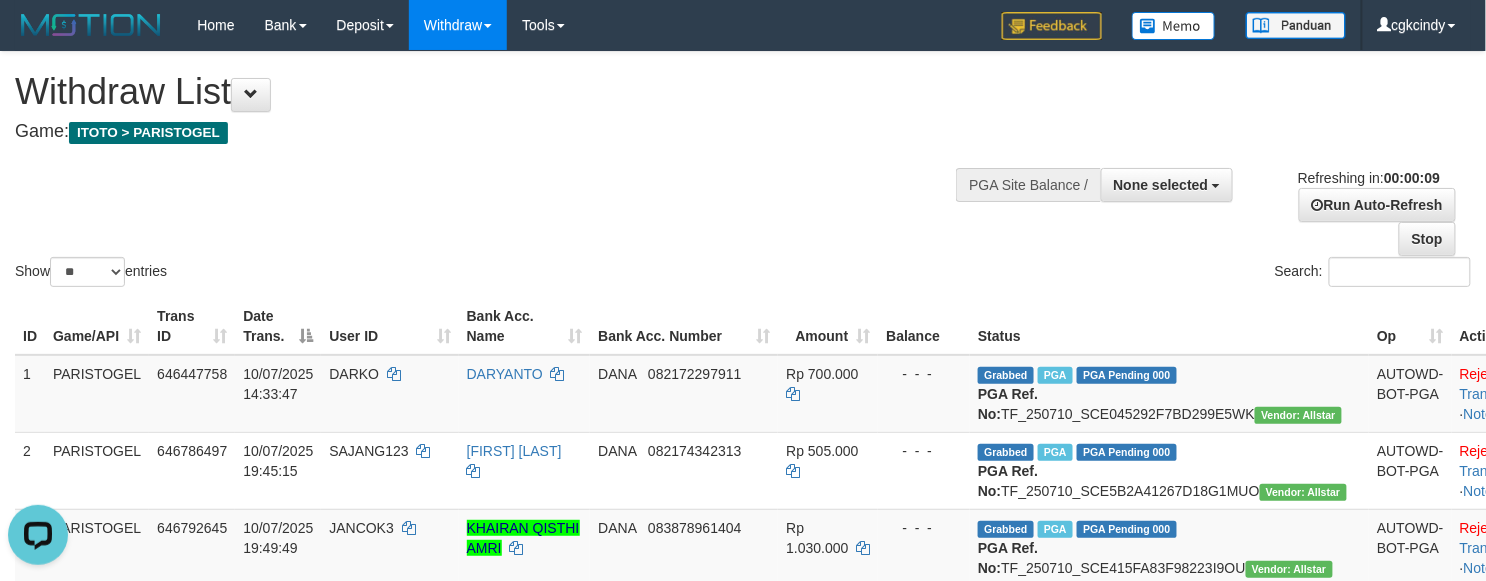 scroll, scrollTop: 0, scrollLeft: 0, axis: both 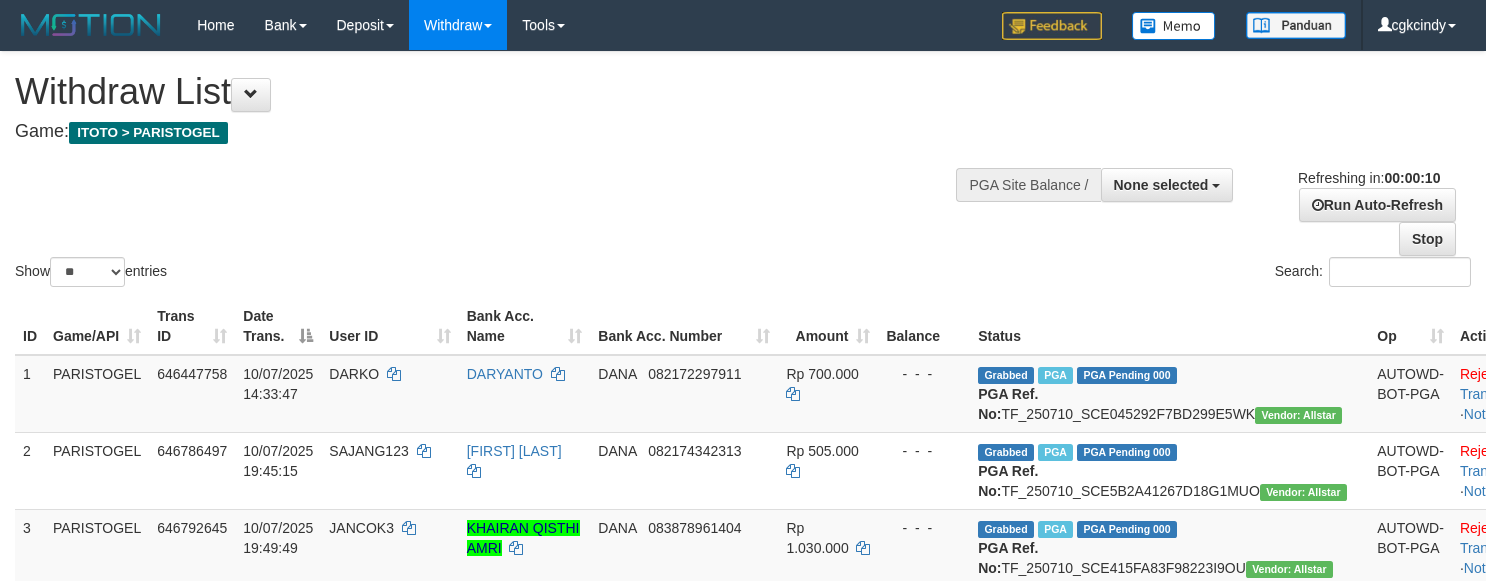 select 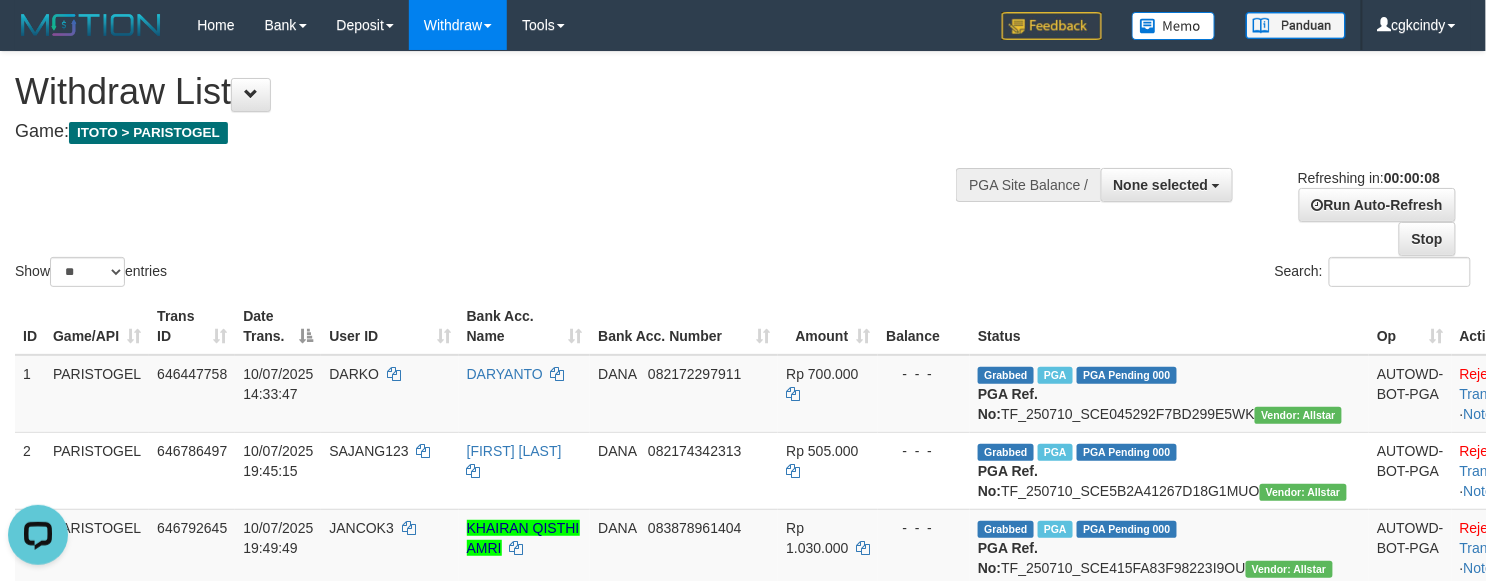scroll, scrollTop: 0, scrollLeft: 0, axis: both 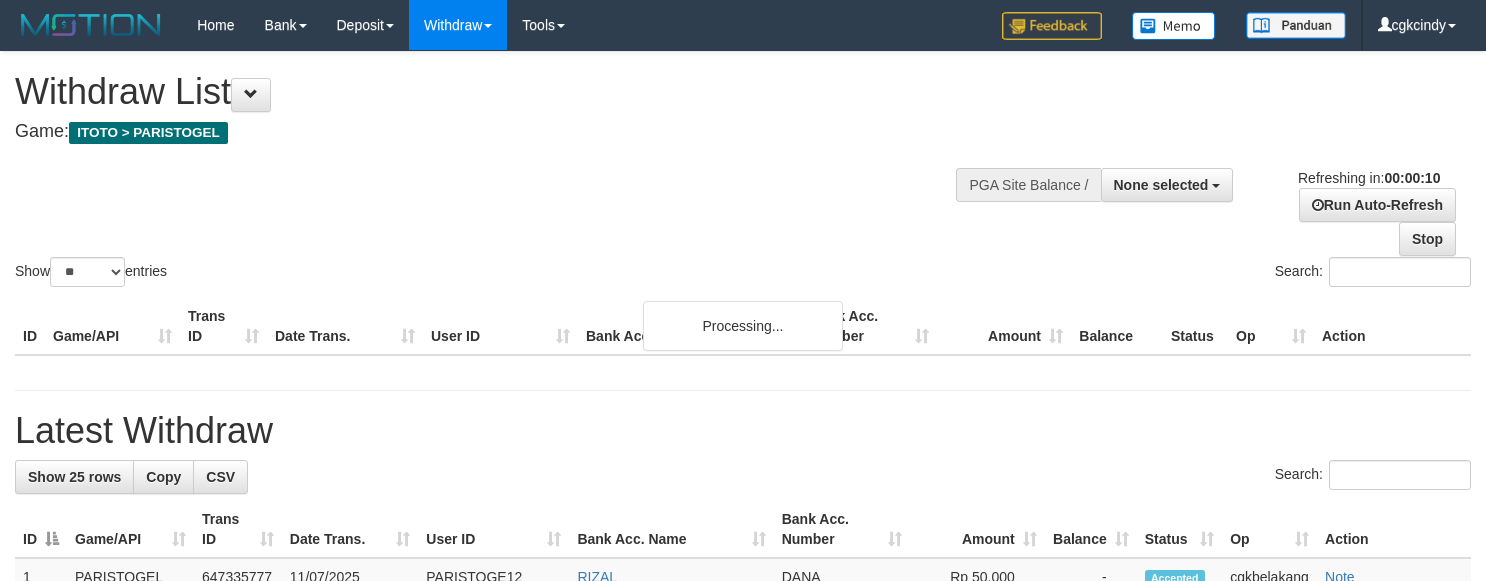select 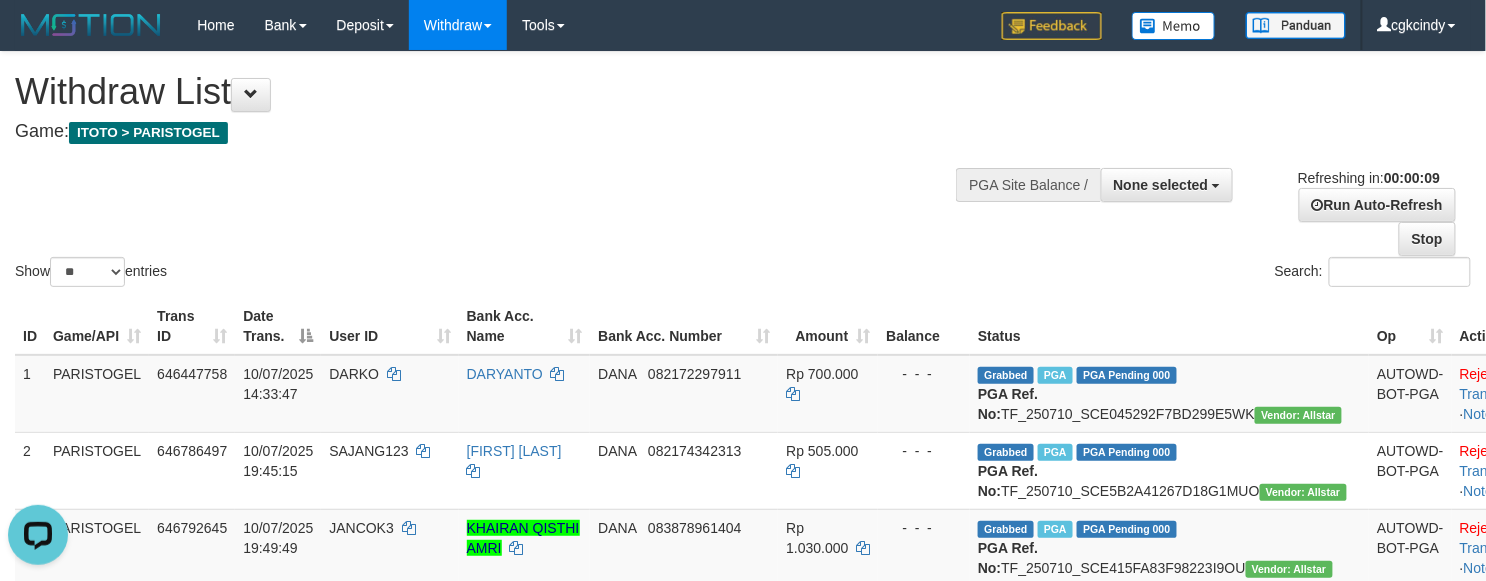 scroll, scrollTop: 0, scrollLeft: 0, axis: both 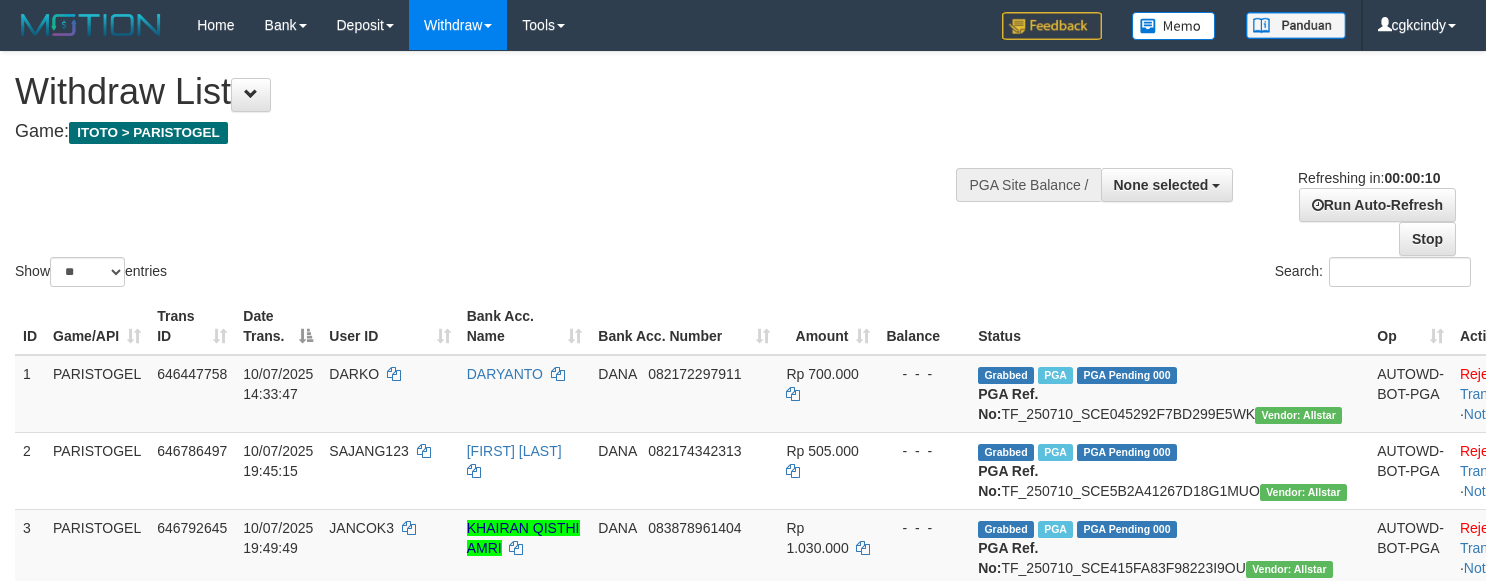 select 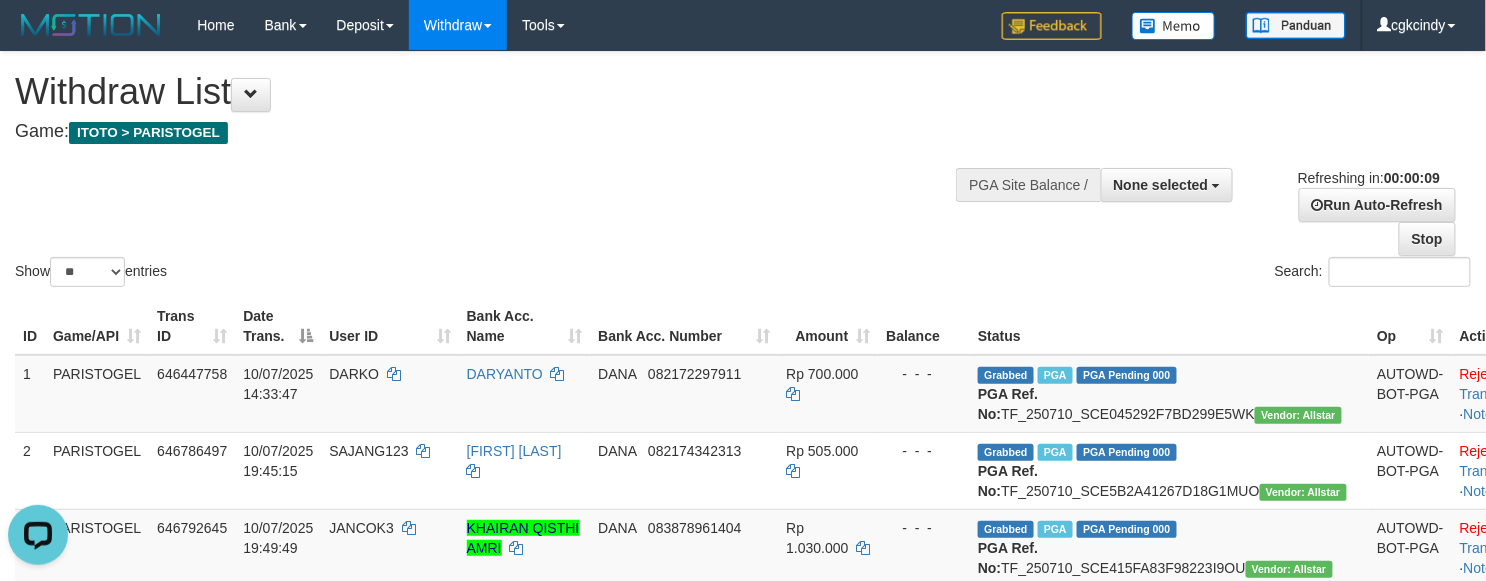 scroll, scrollTop: 0, scrollLeft: 0, axis: both 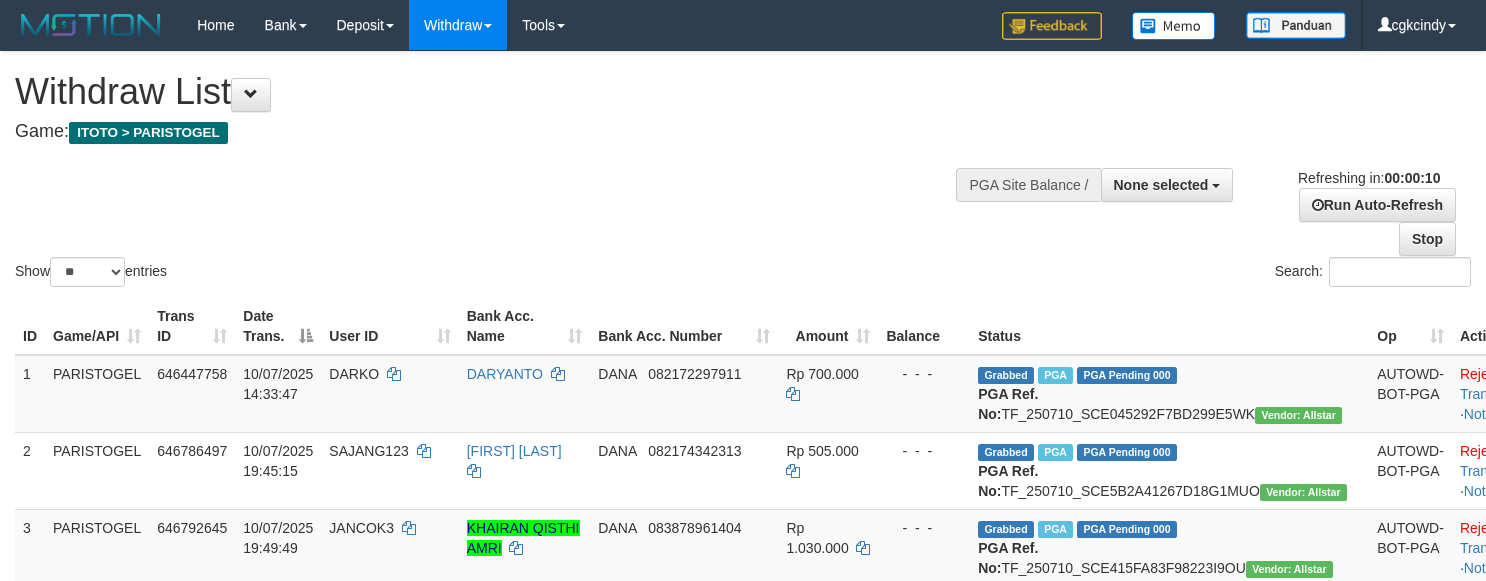 select 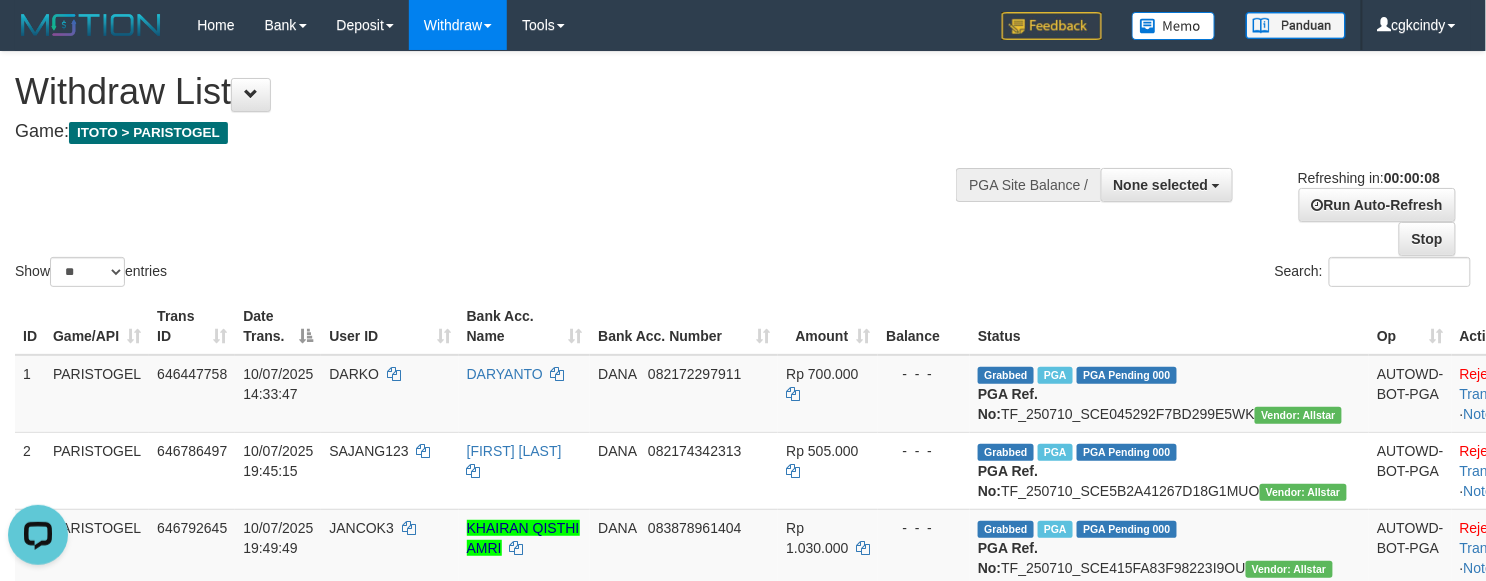 scroll, scrollTop: 0, scrollLeft: 0, axis: both 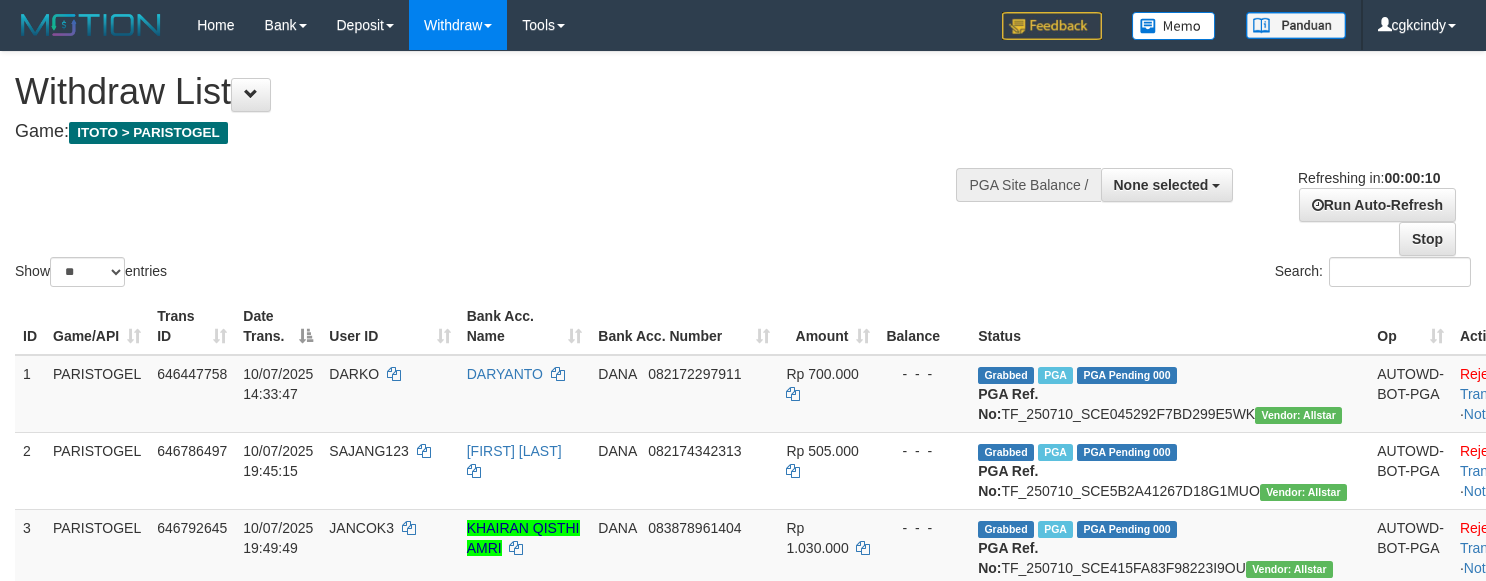 select 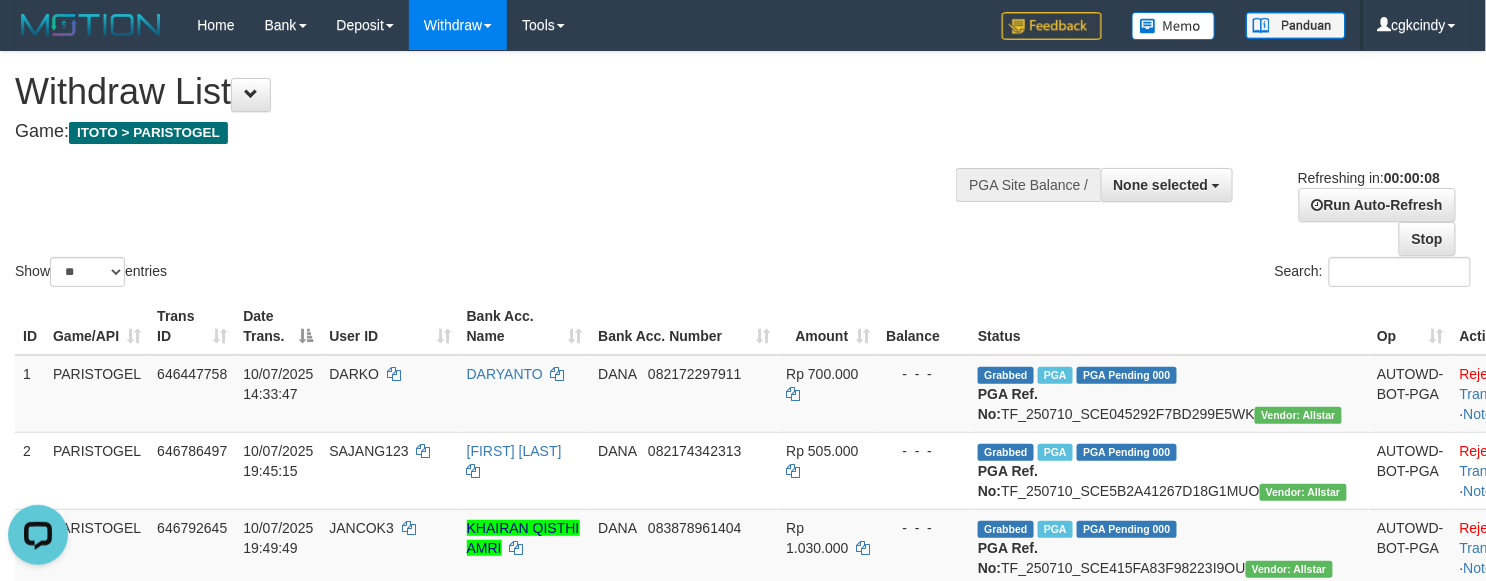 scroll, scrollTop: 0, scrollLeft: 0, axis: both 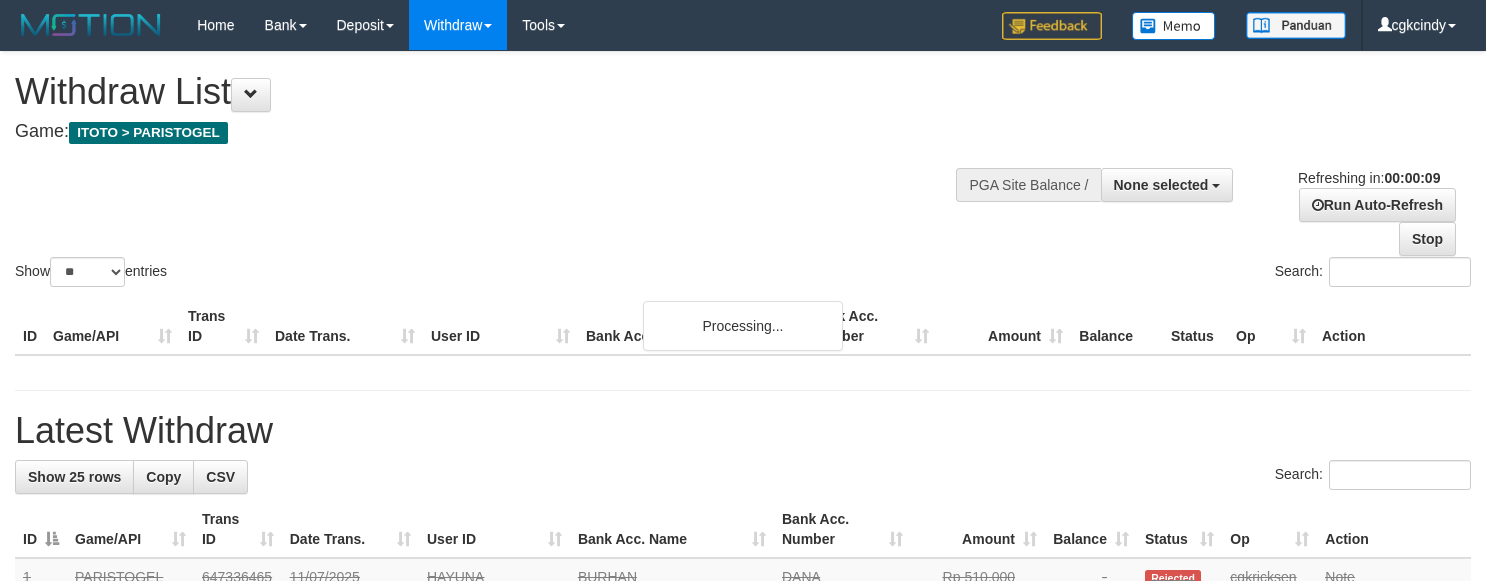 select 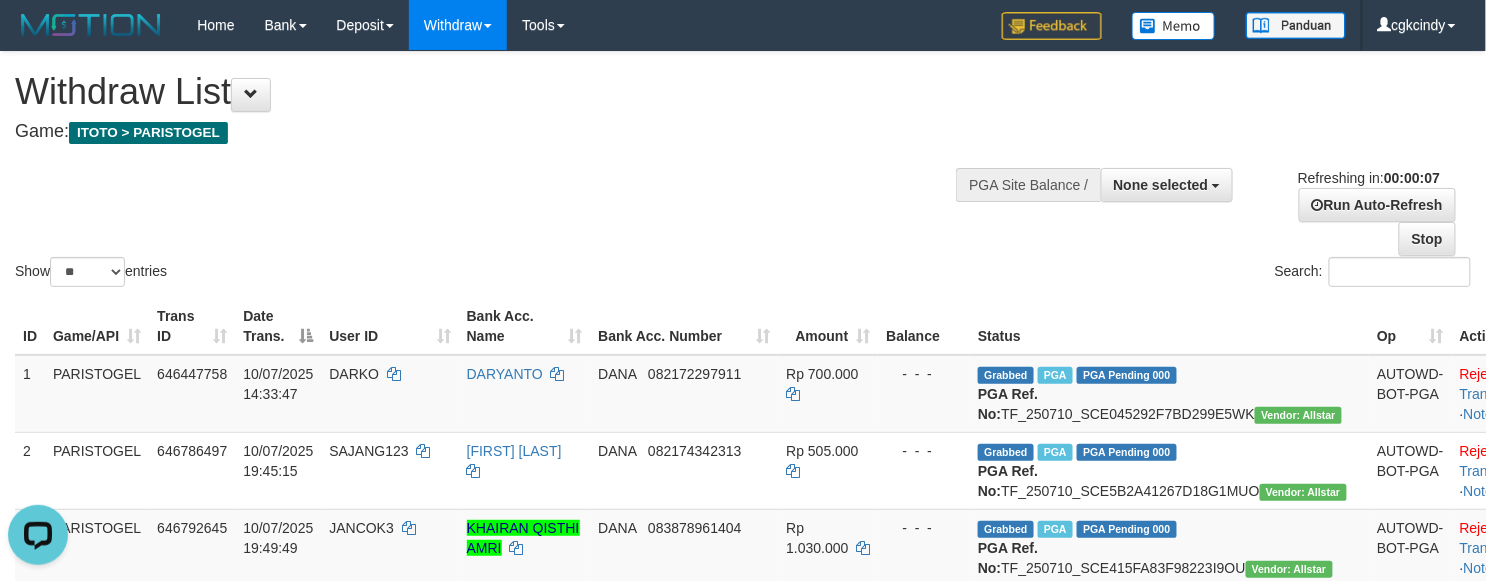 scroll, scrollTop: 0, scrollLeft: 0, axis: both 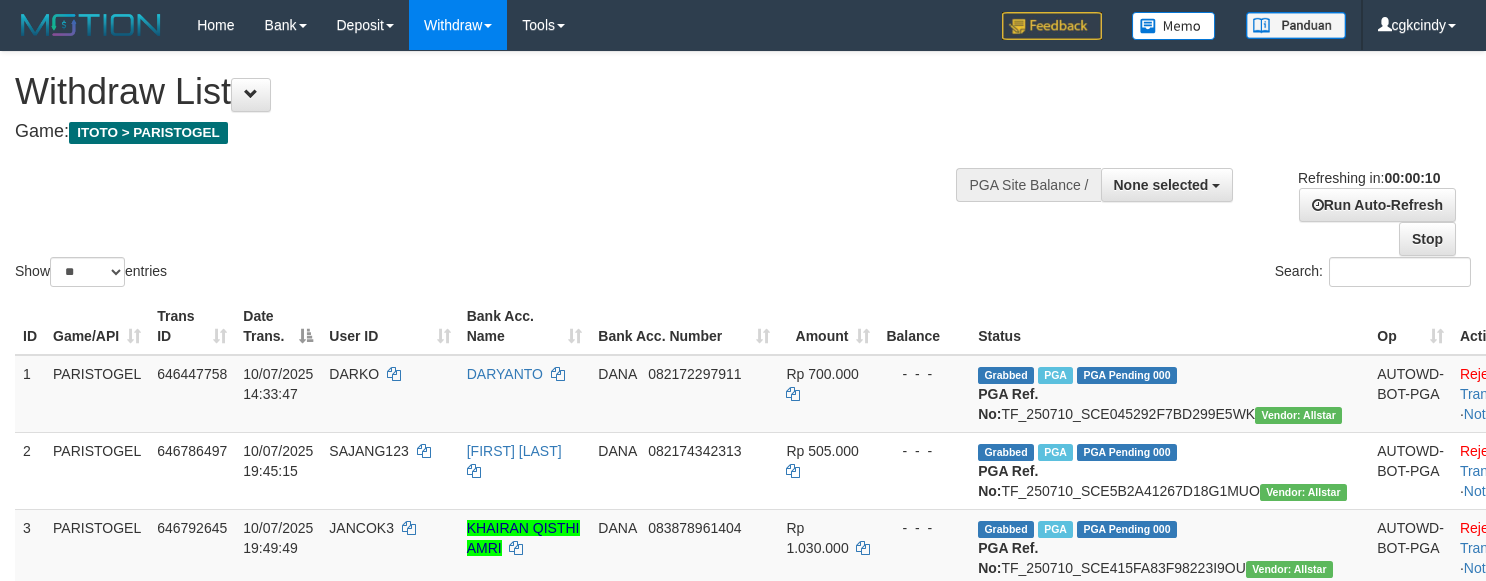 select 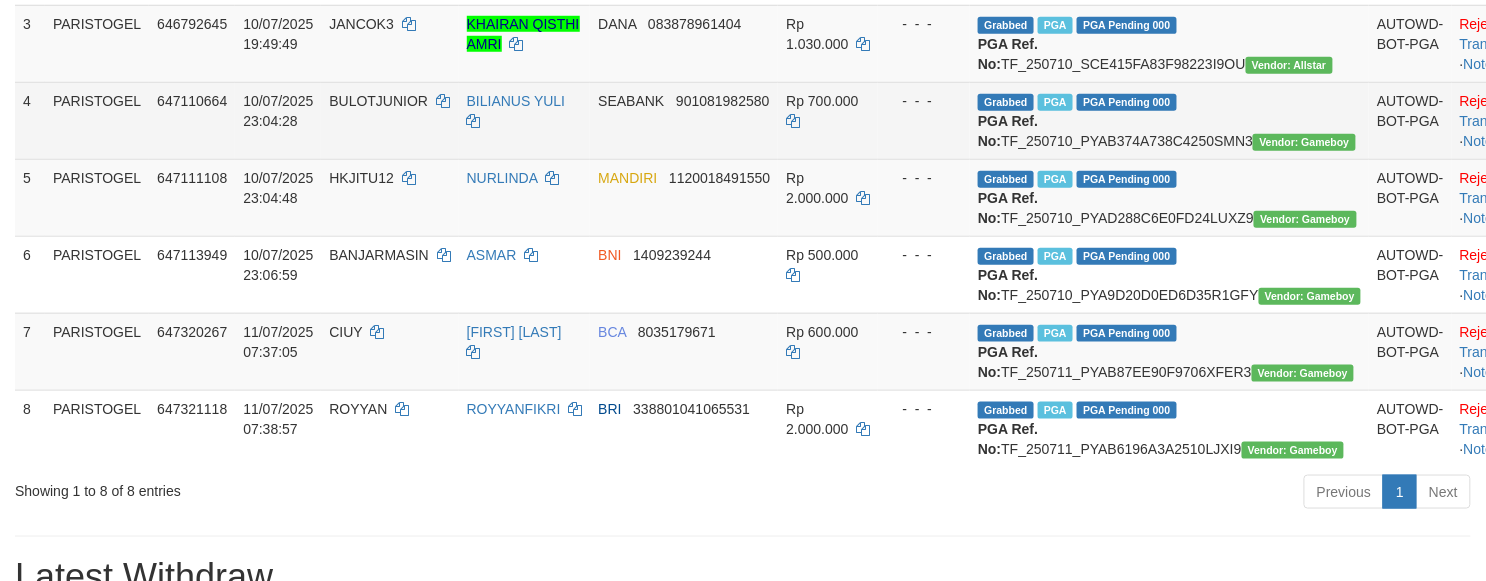 scroll, scrollTop: 641, scrollLeft: 0, axis: vertical 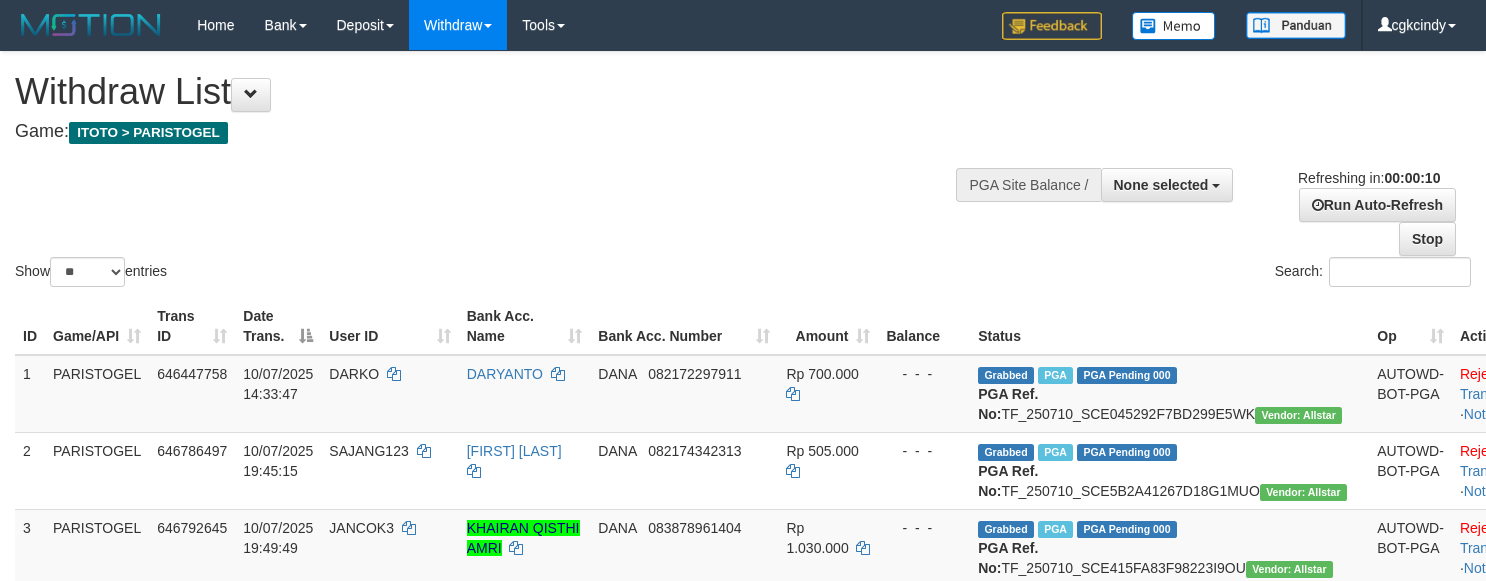 select 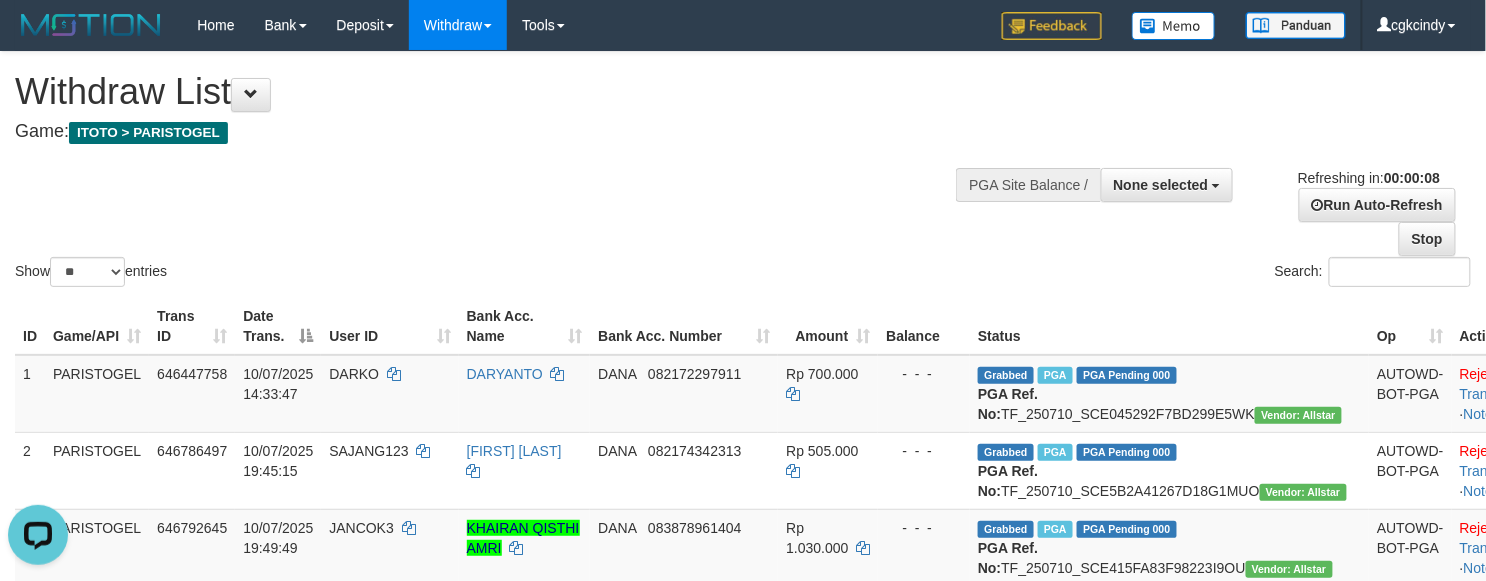 scroll, scrollTop: 0, scrollLeft: 0, axis: both 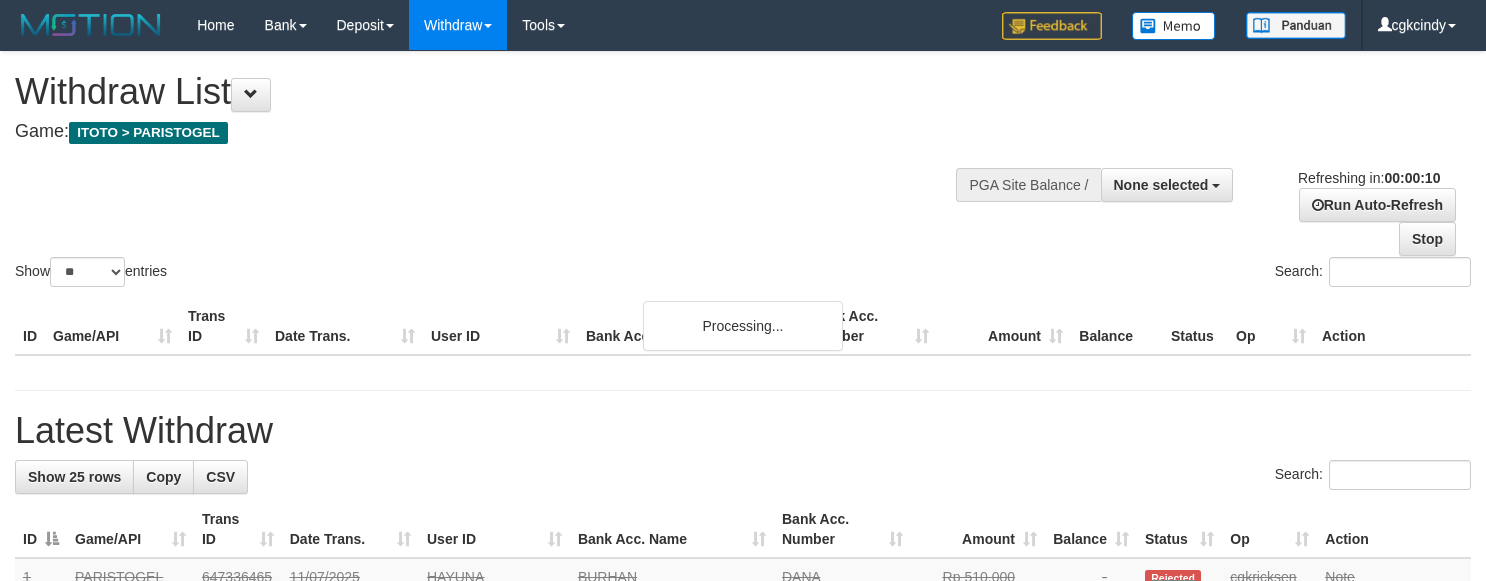 select 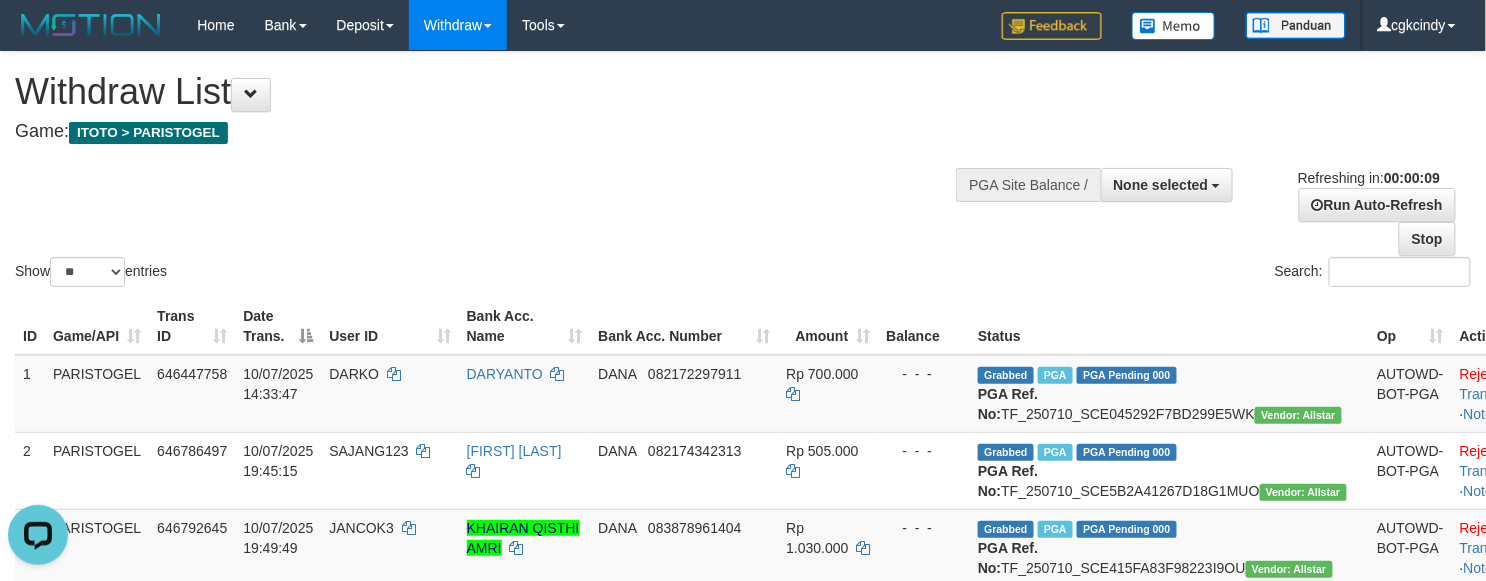 scroll, scrollTop: 0, scrollLeft: 0, axis: both 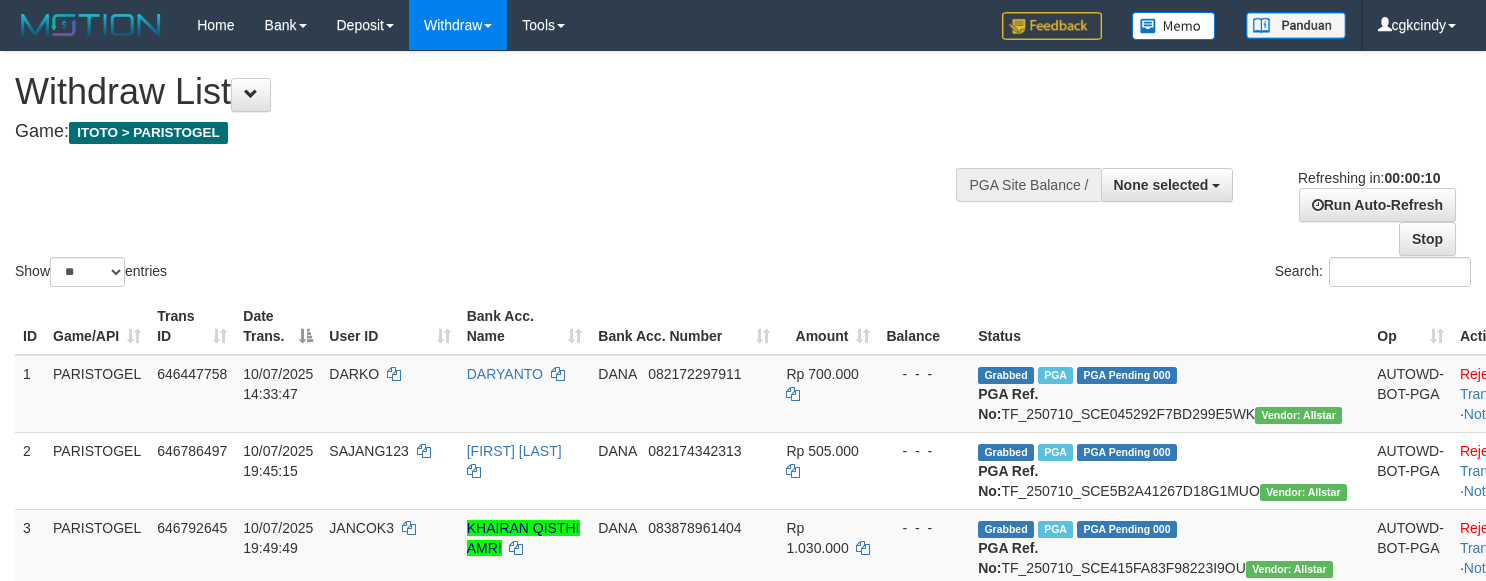 select 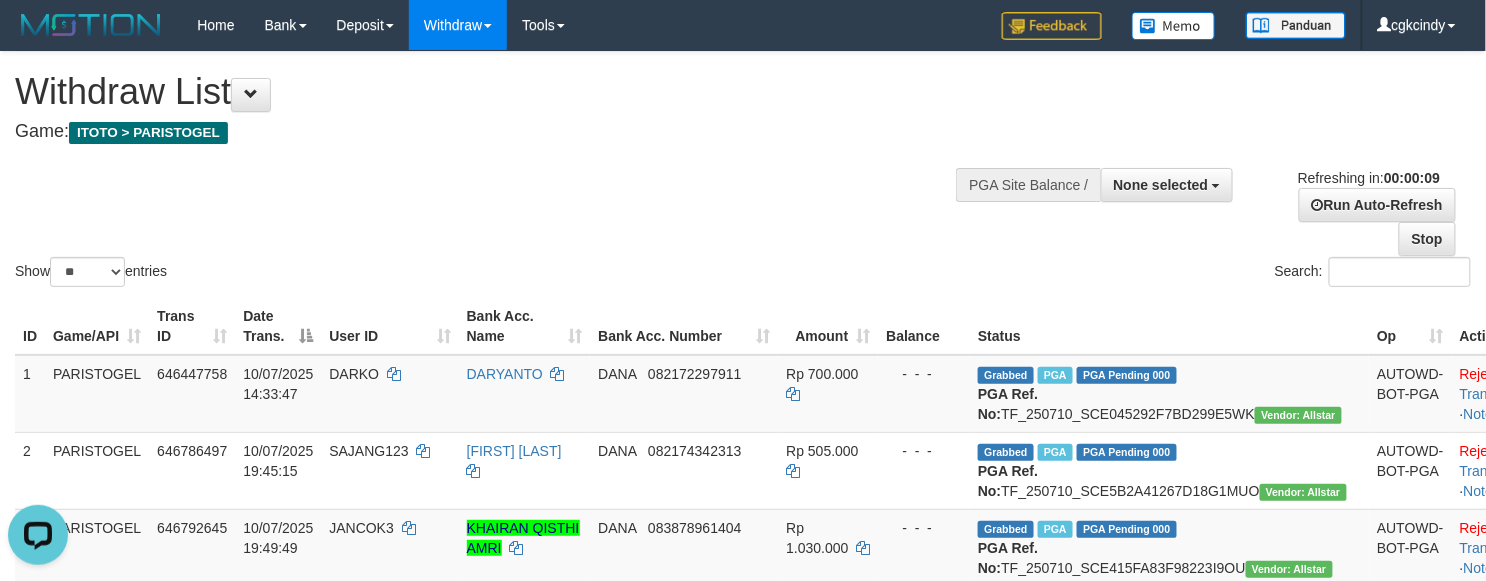scroll, scrollTop: 0, scrollLeft: 0, axis: both 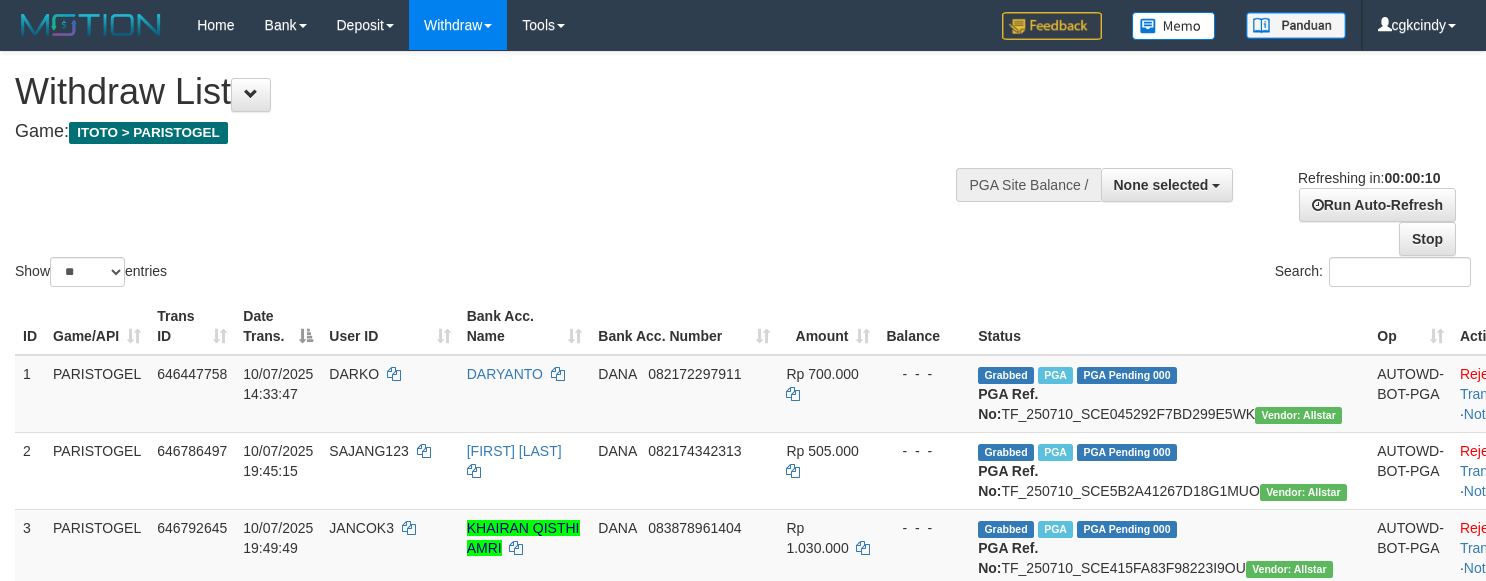 select 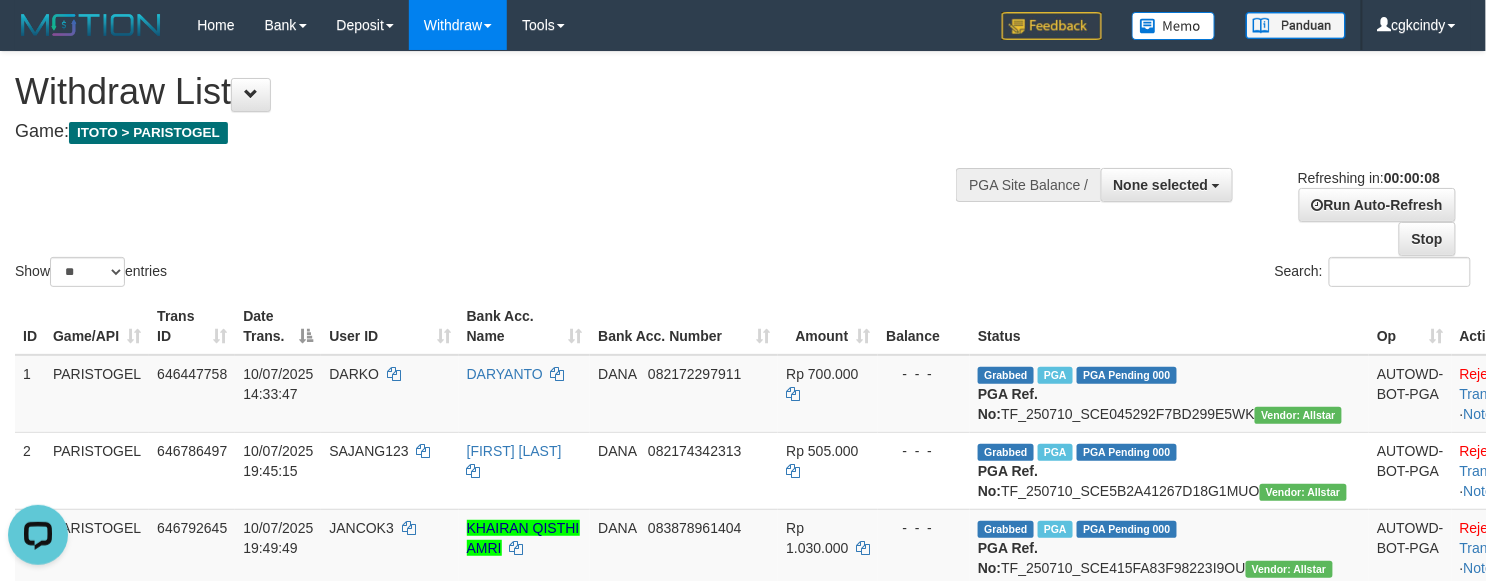 scroll, scrollTop: 0, scrollLeft: 0, axis: both 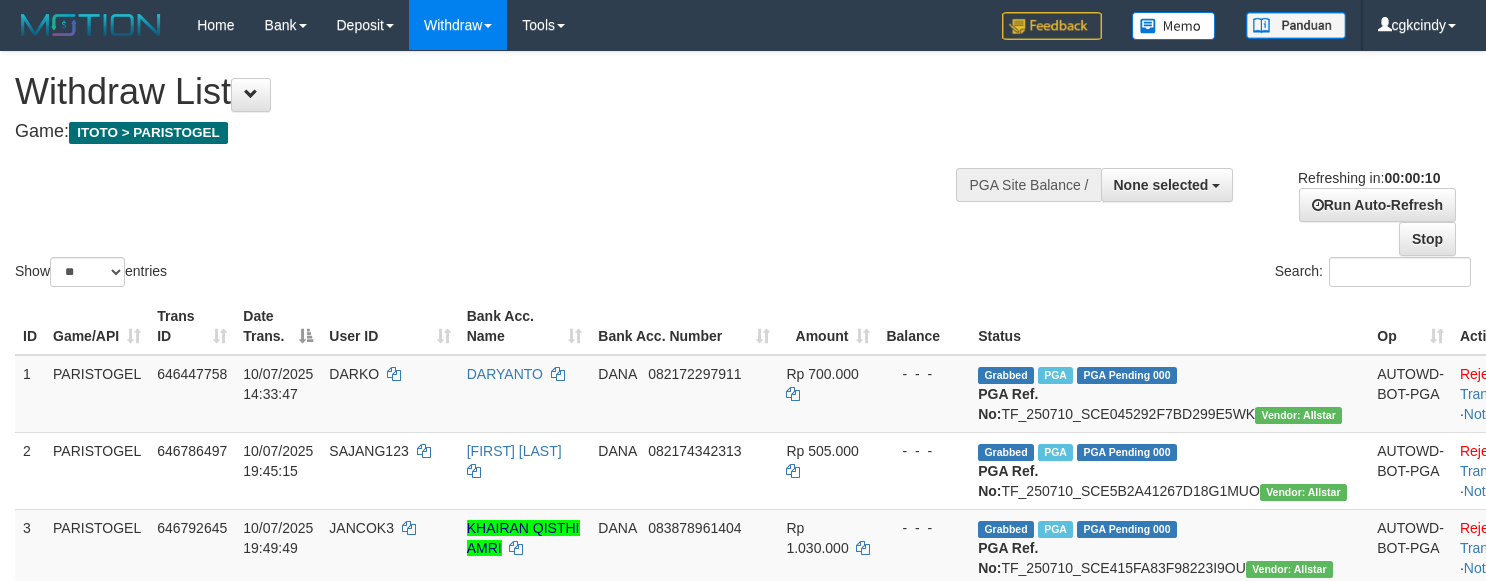 select 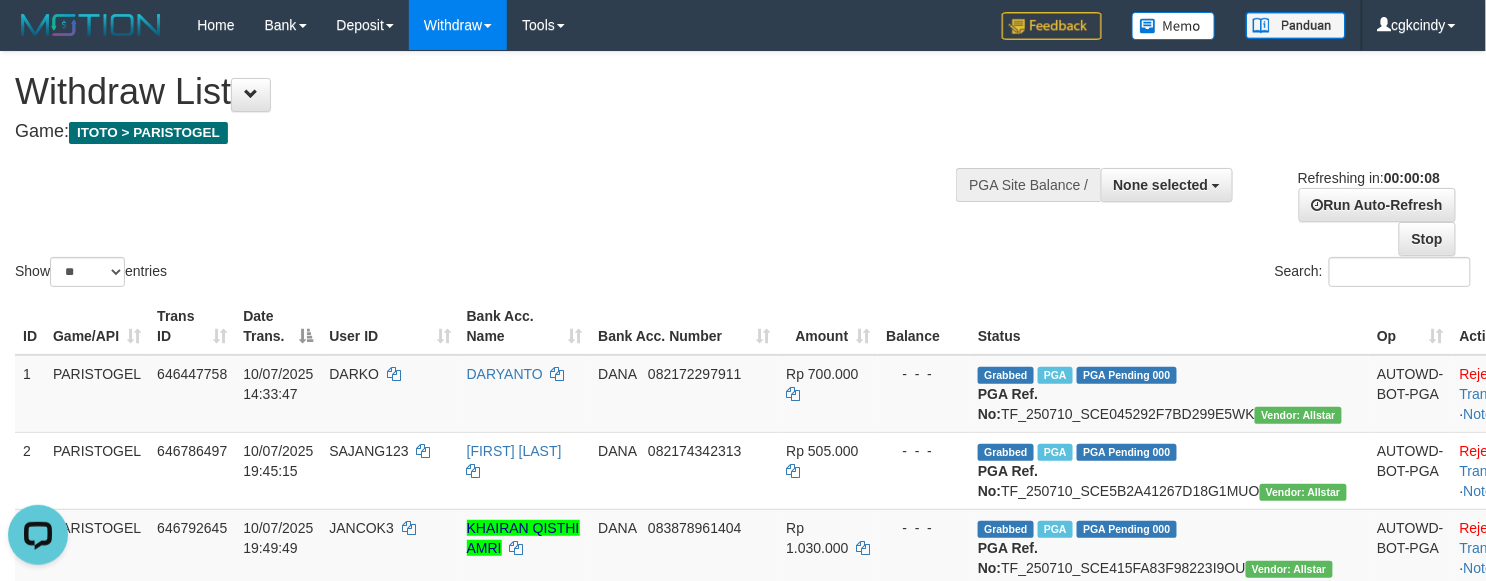 scroll, scrollTop: 0, scrollLeft: 0, axis: both 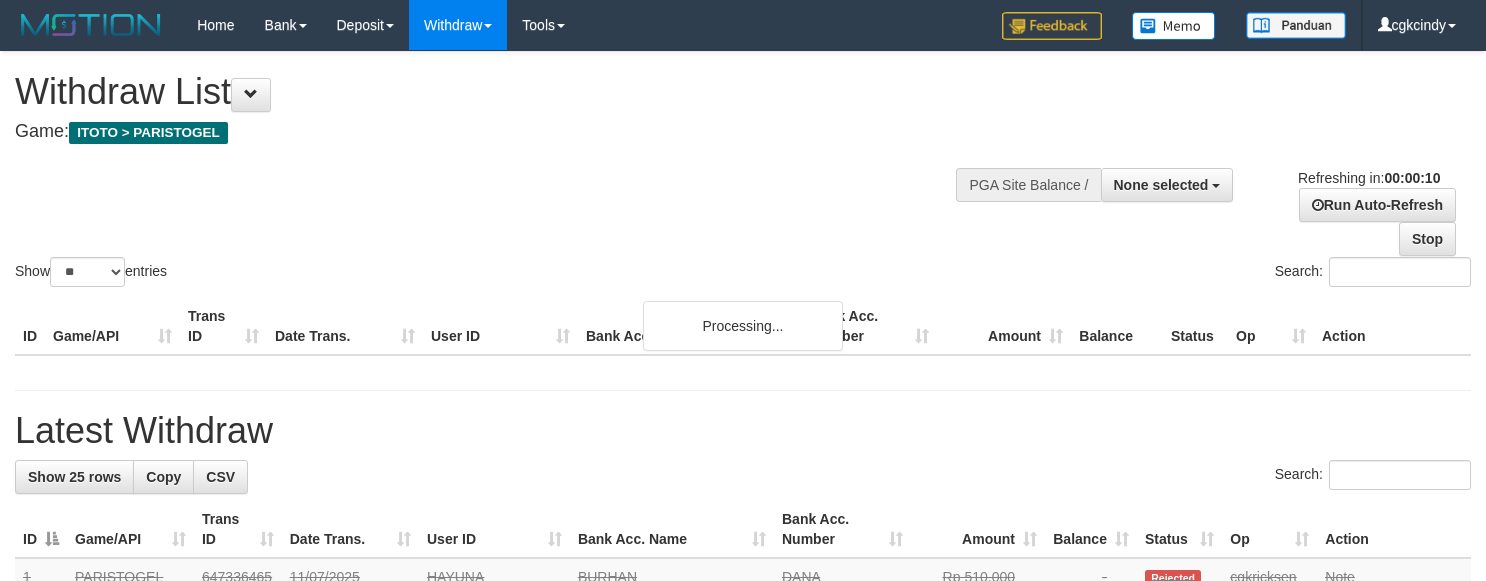 select 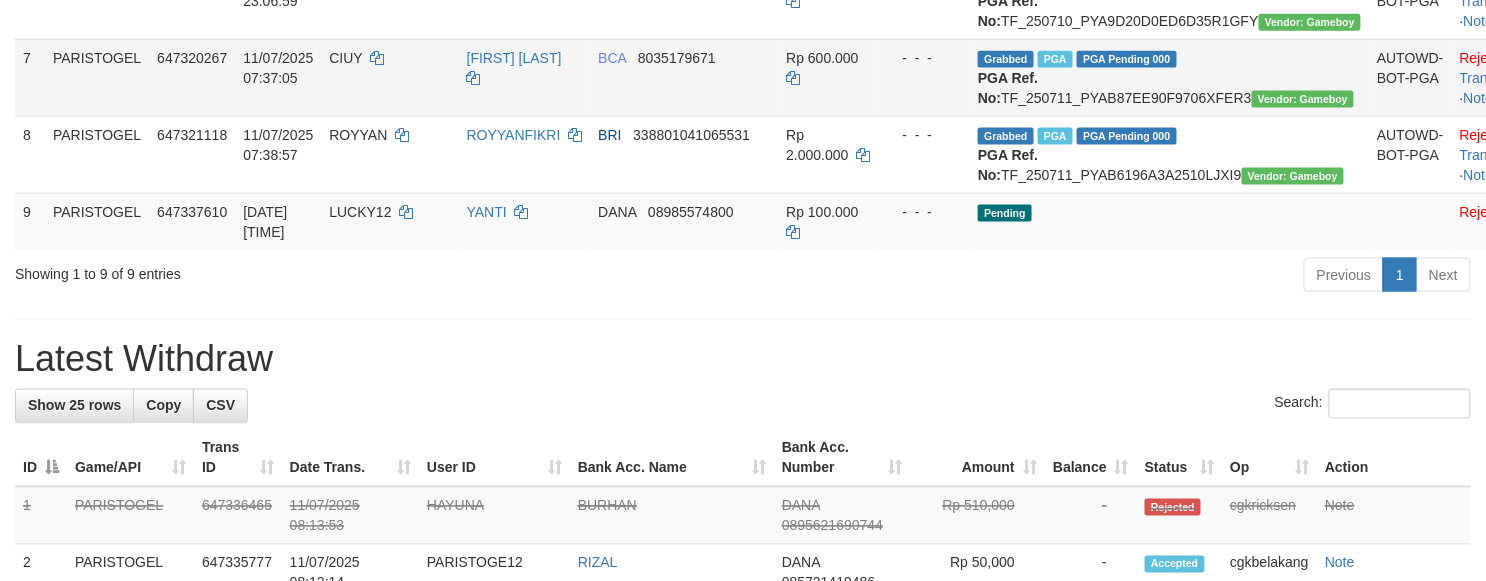 scroll, scrollTop: 933, scrollLeft: 0, axis: vertical 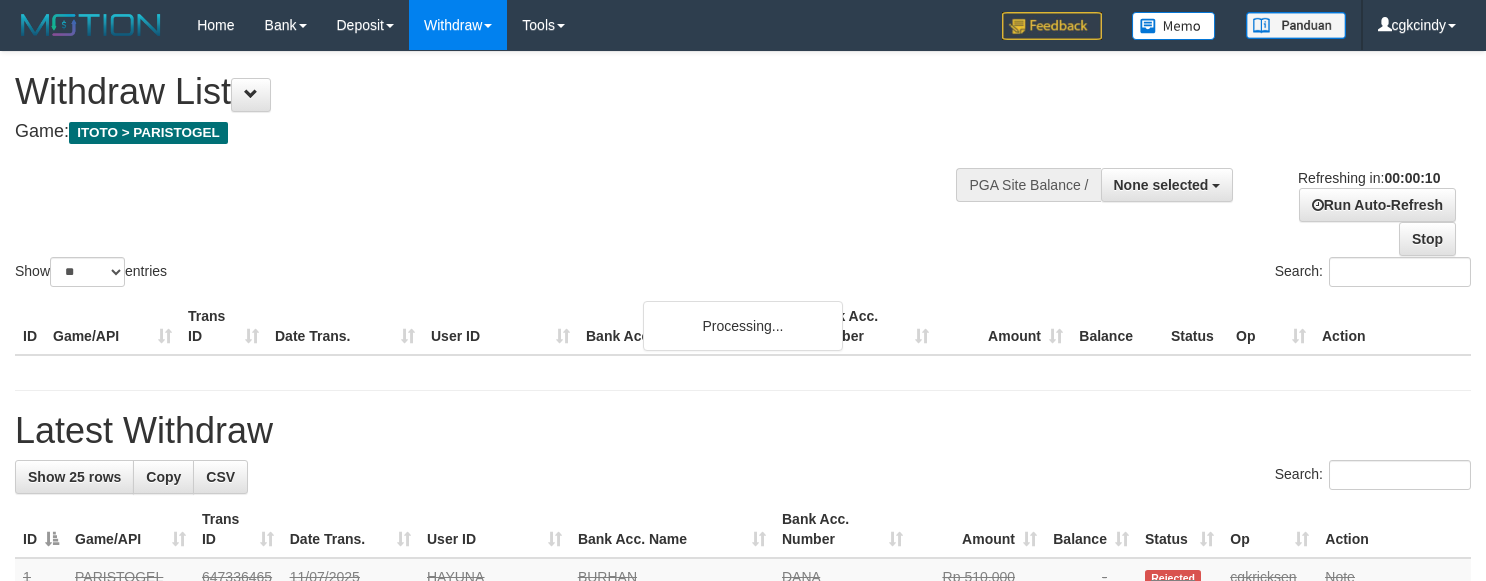 select 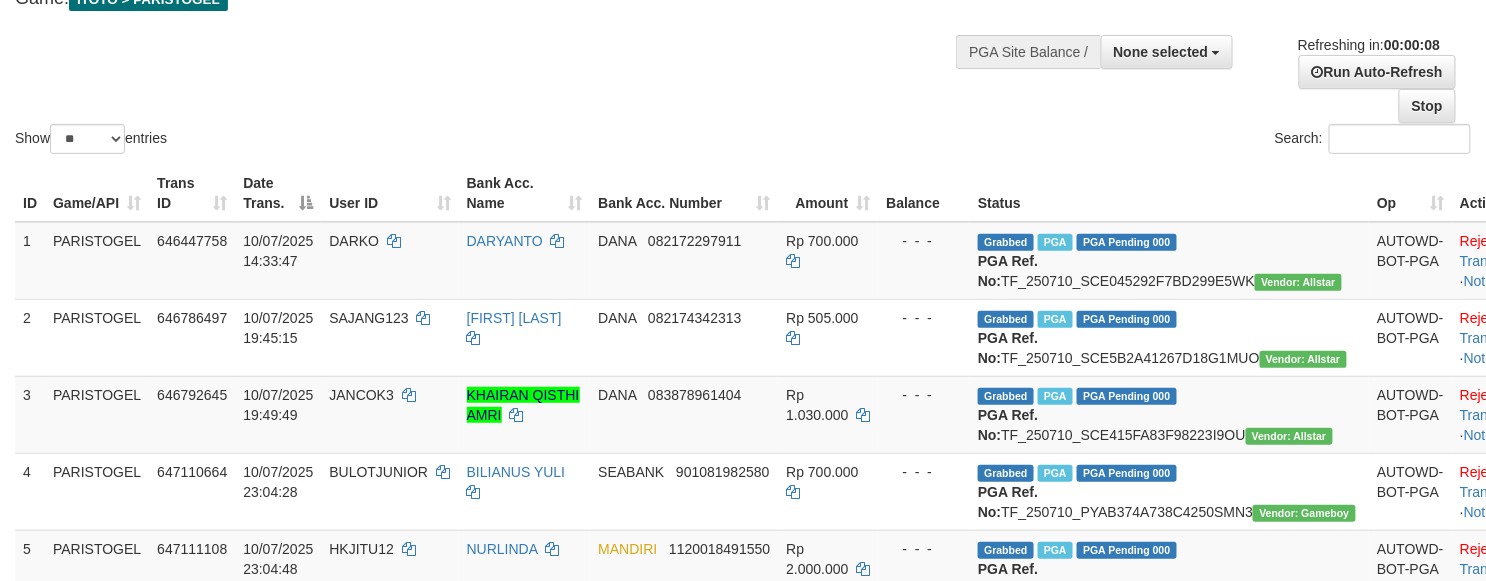 scroll, scrollTop: 0, scrollLeft: 0, axis: both 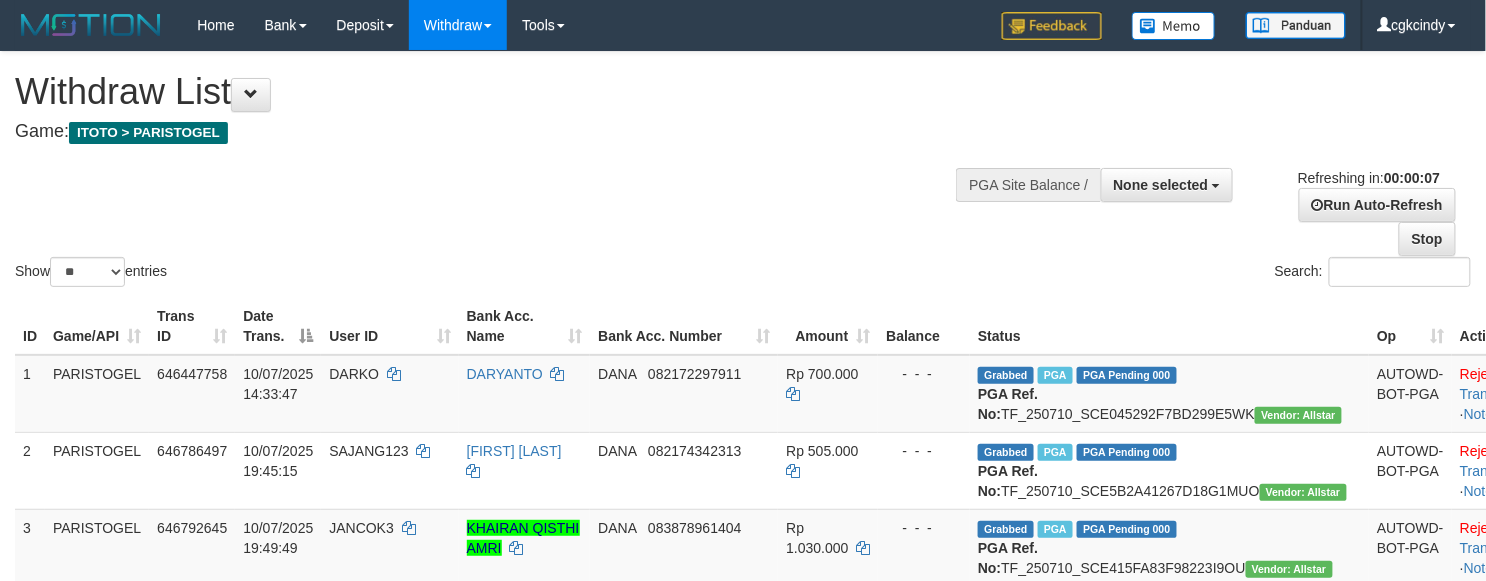 click on "Show  ** ** ** ***  entries Search:" at bounding box center (743, 171) 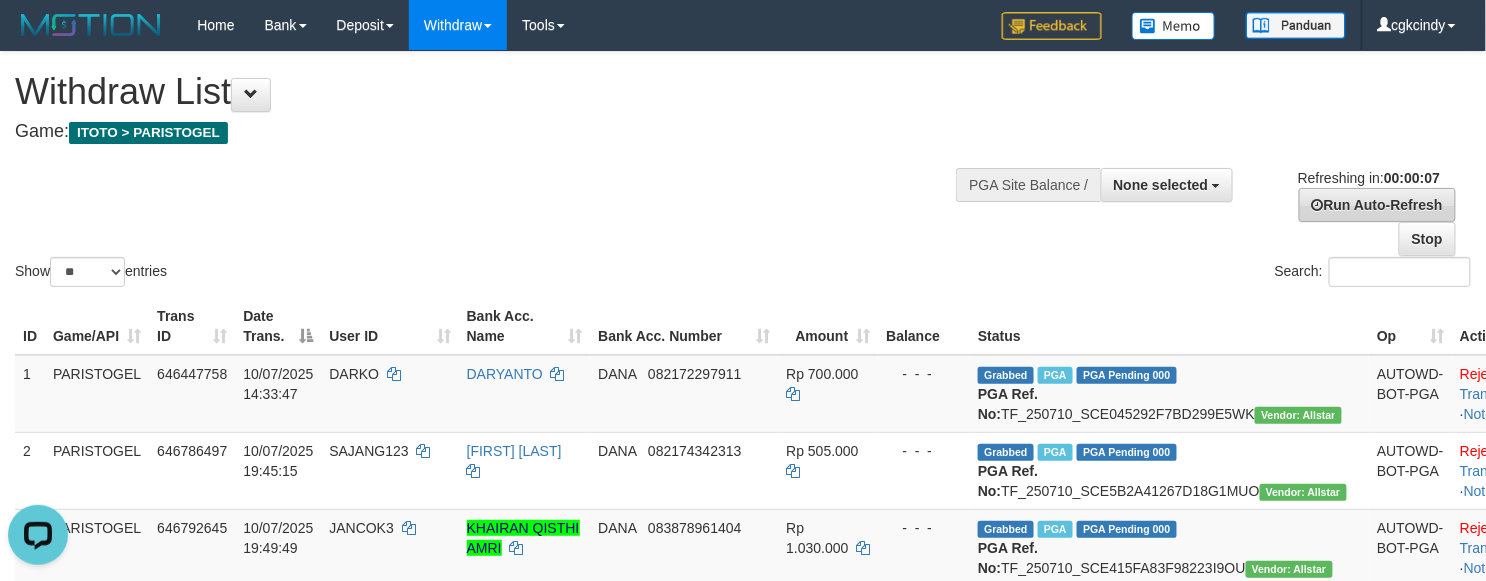 scroll, scrollTop: 0, scrollLeft: 0, axis: both 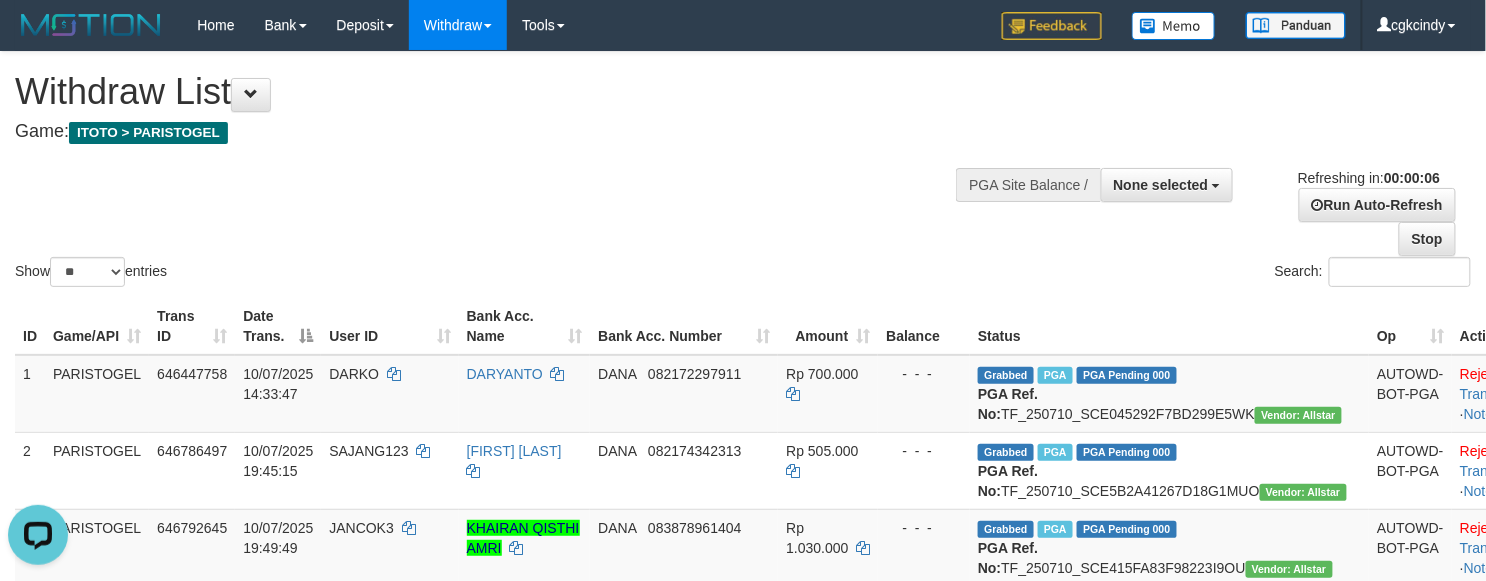 click on "Show  ** ** ** ***  entries Search:" at bounding box center [743, 171] 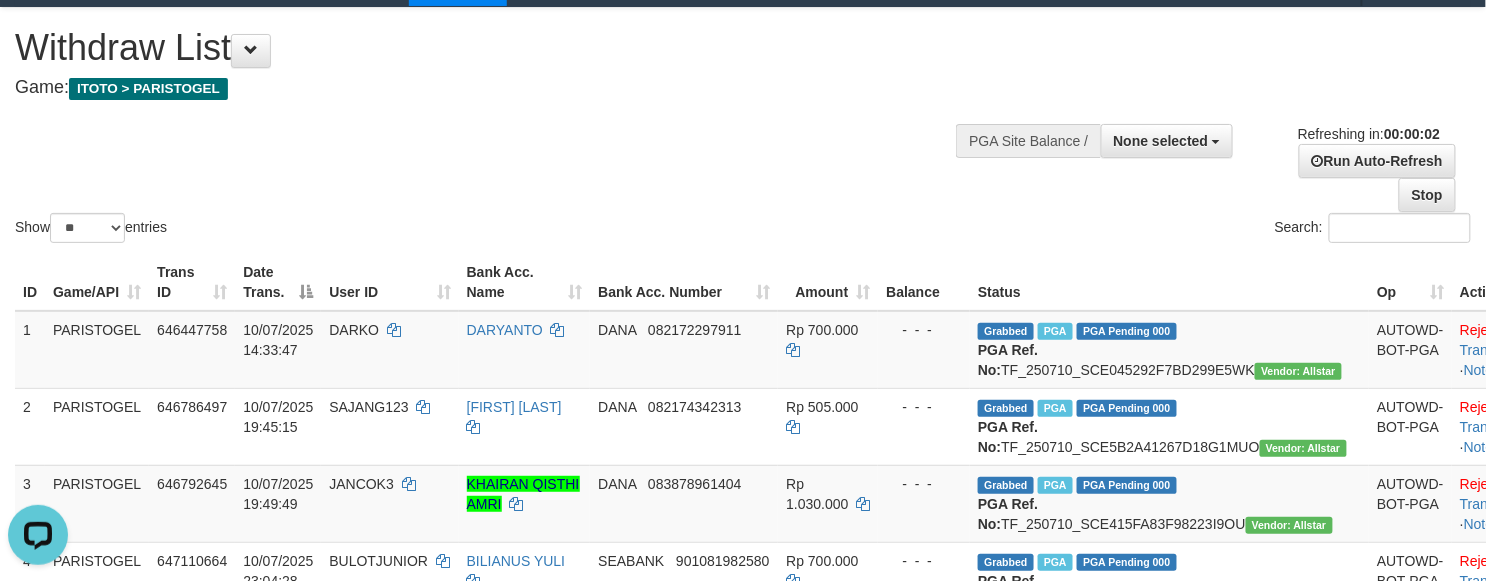 scroll, scrollTop: 0, scrollLeft: 0, axis: both 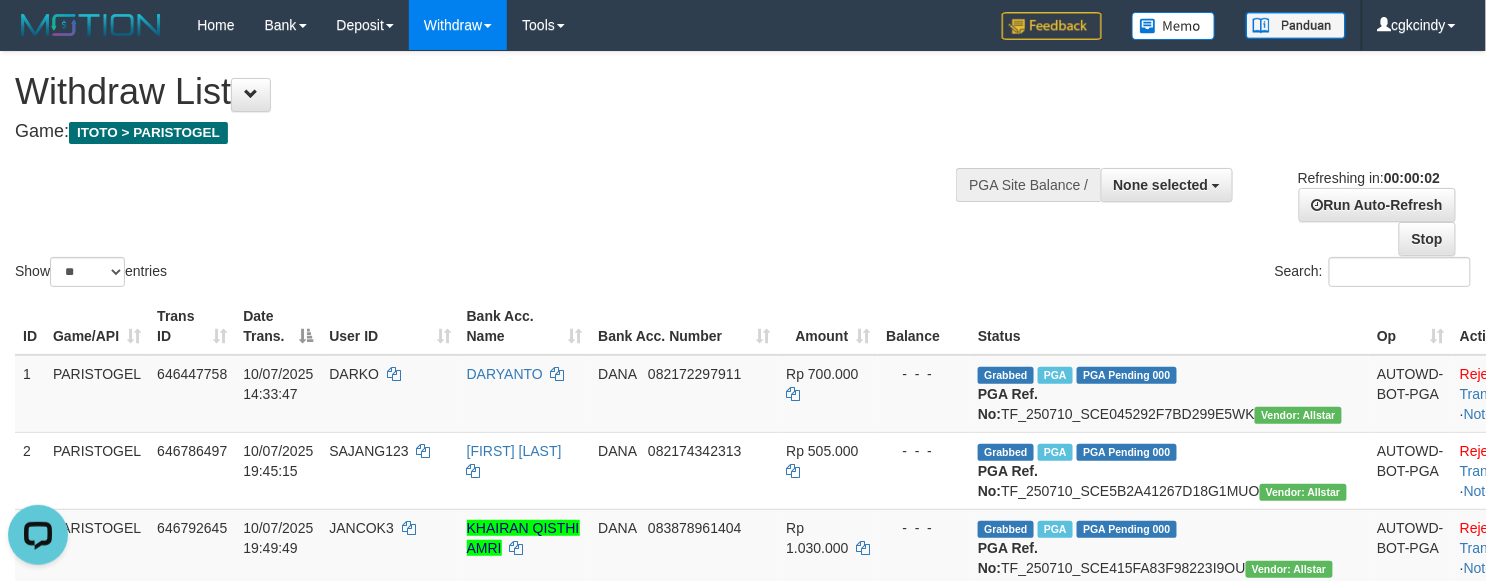 click on "Show  ** ** ** ***  entries Search:" at bounding box center (743, 171) 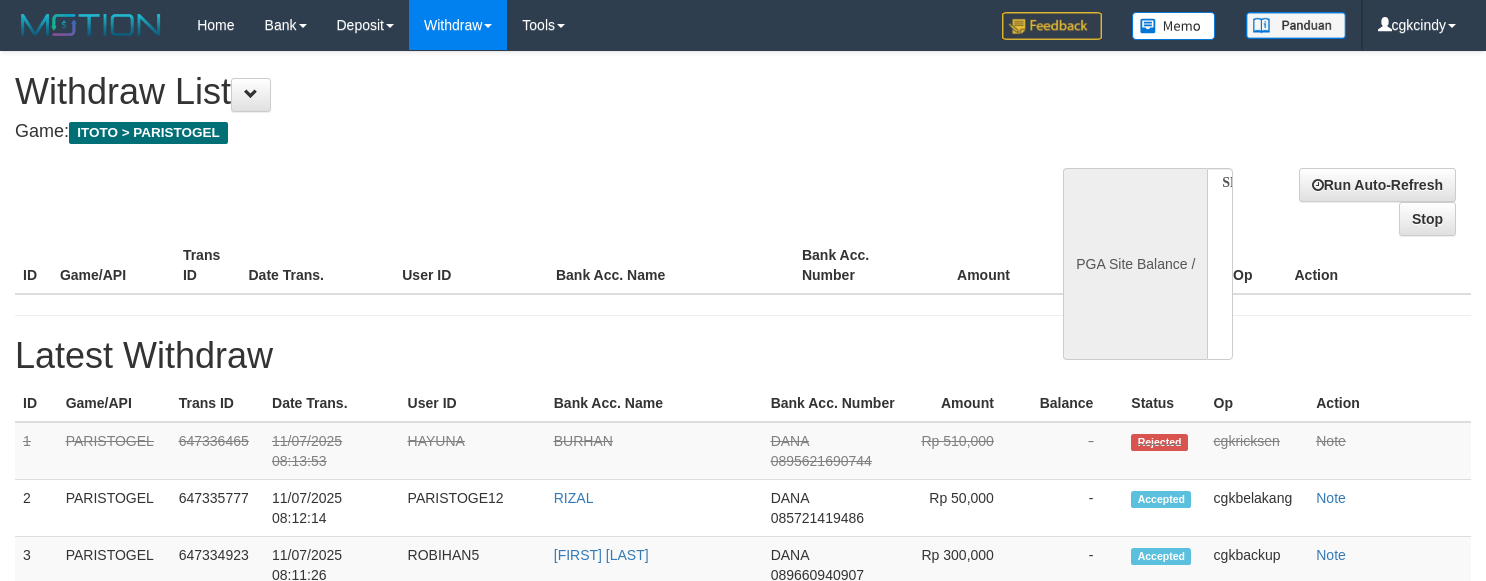 select 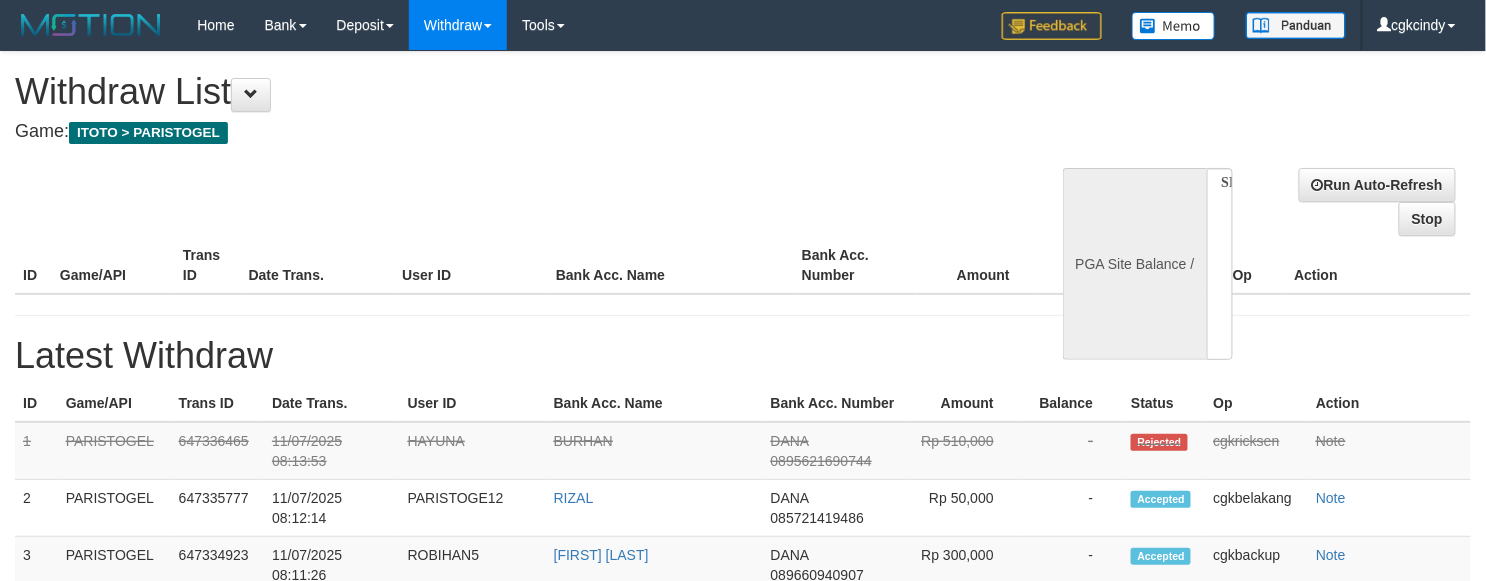 select on "**" 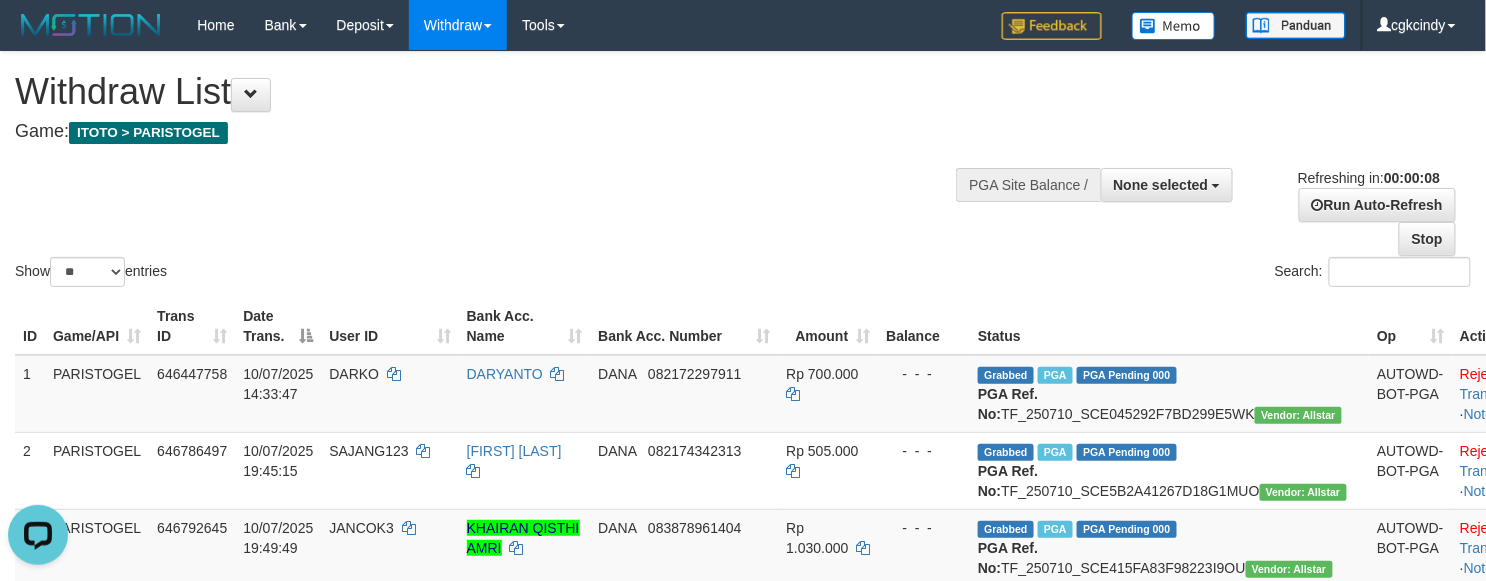 scroll, scrollTop: 0, scrollLeft: 0, axis: both 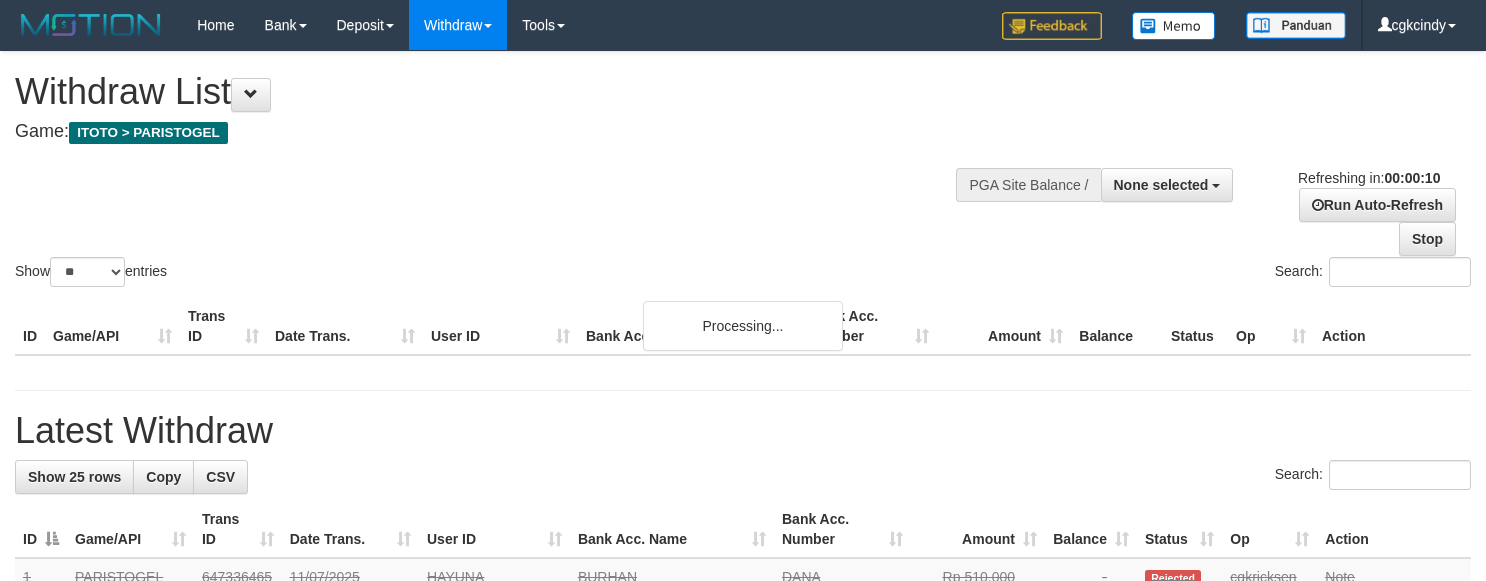 select 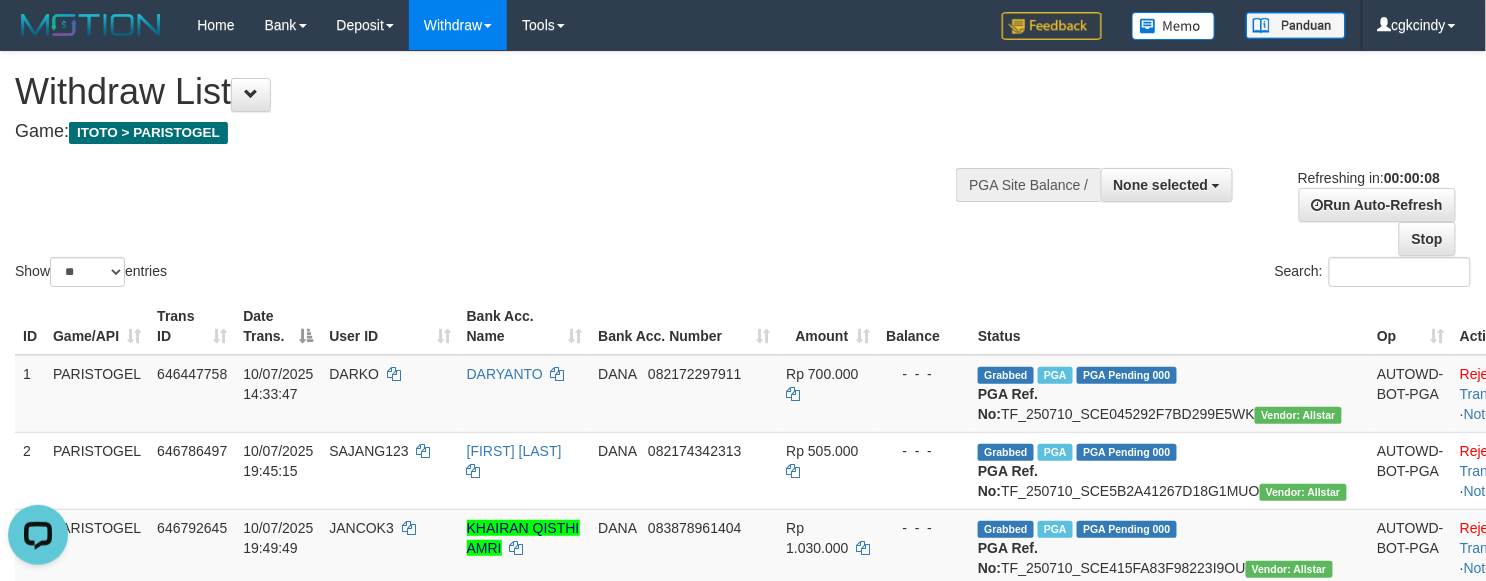 scroll, scrollTop: 0, scrollLeft: 0, axis: both 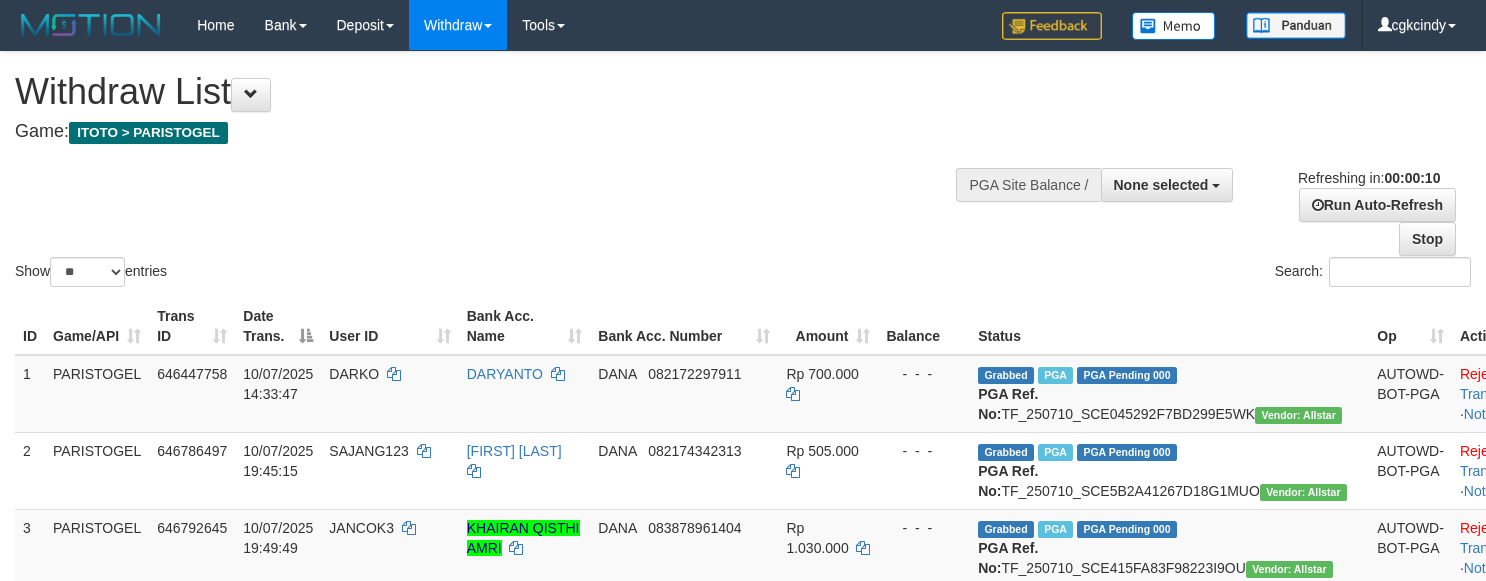 select 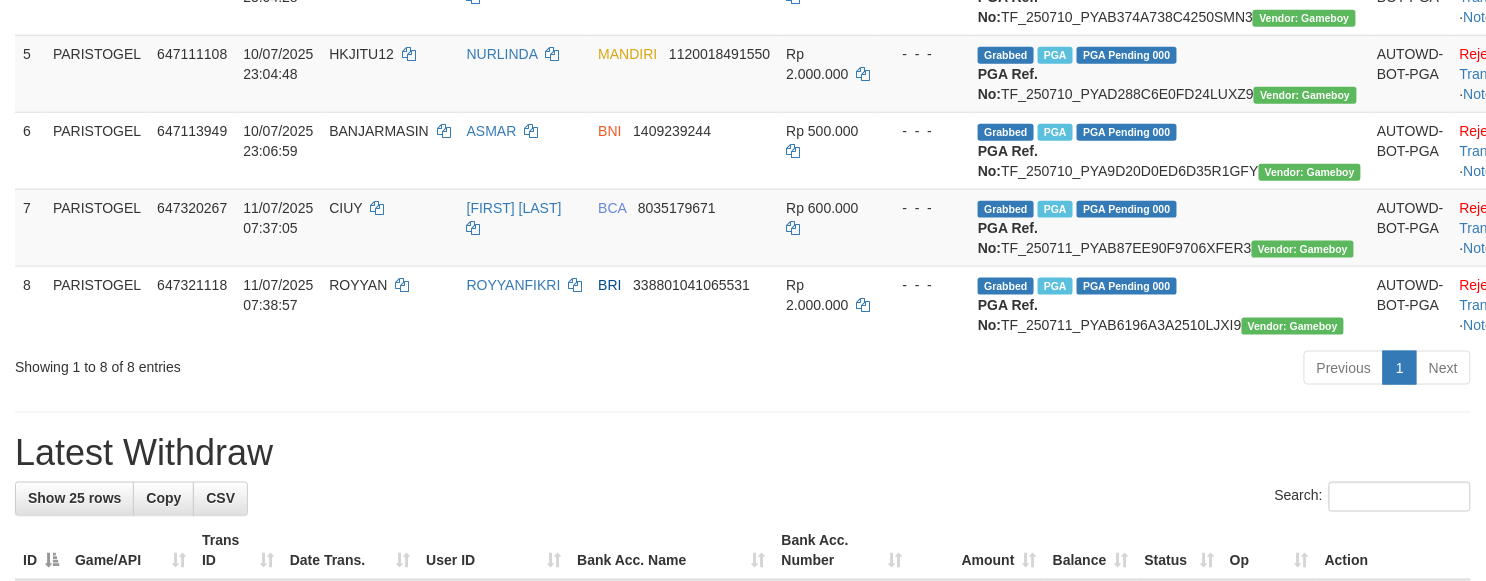 scroll, scrollTop: 933, scrollLeft: 0, axis: vertical 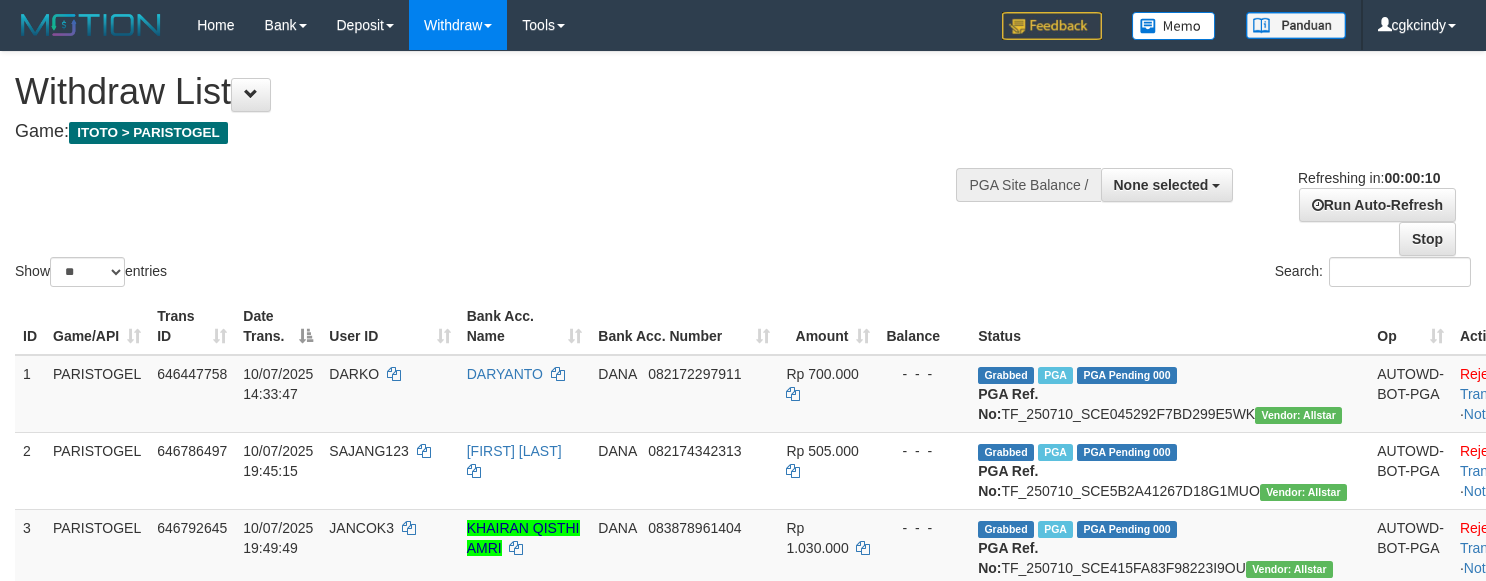 select 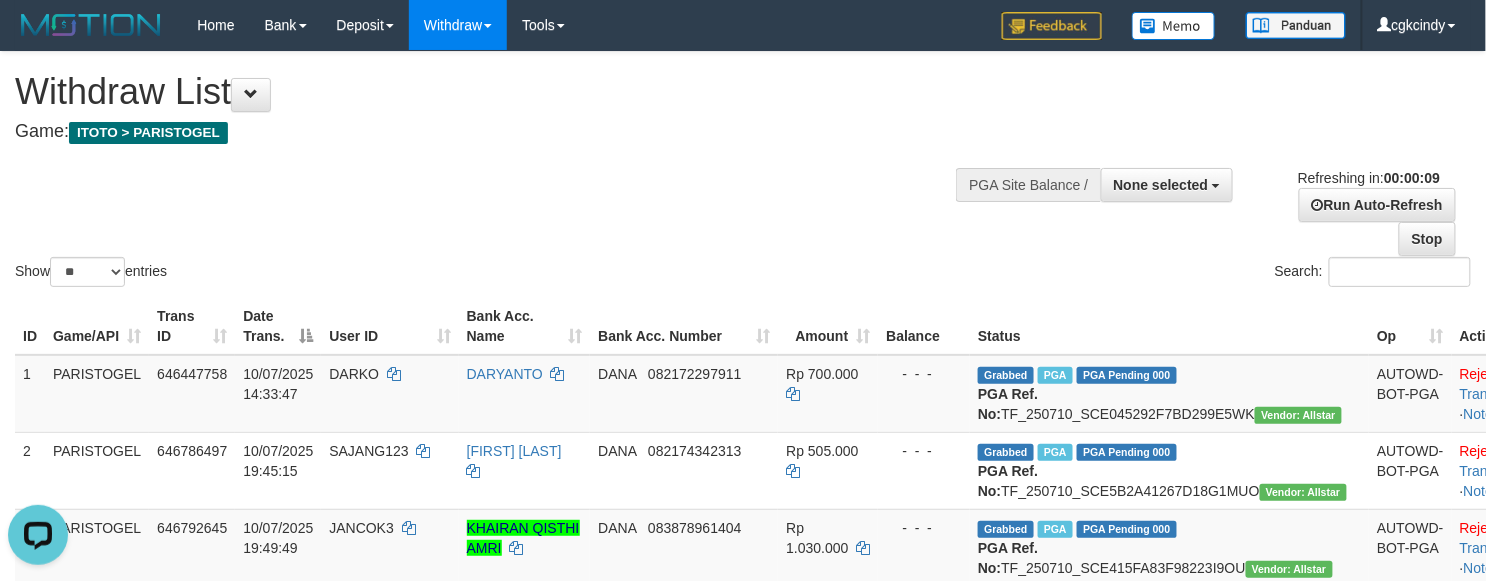 scroll, scrollTop: 0, scrollLeft: 0, axis: both 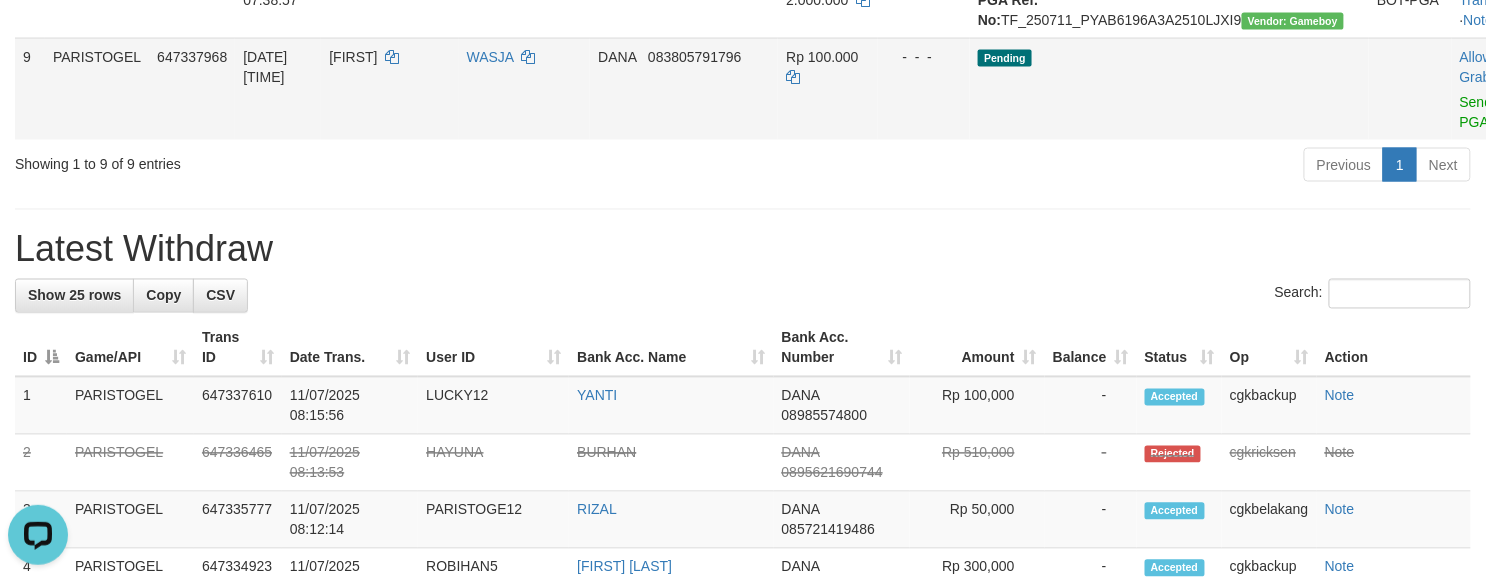 drag, startPoint x: 1358, startPoint y: 218, endPoint x: 1370, endPoint y: 209, distance: 15 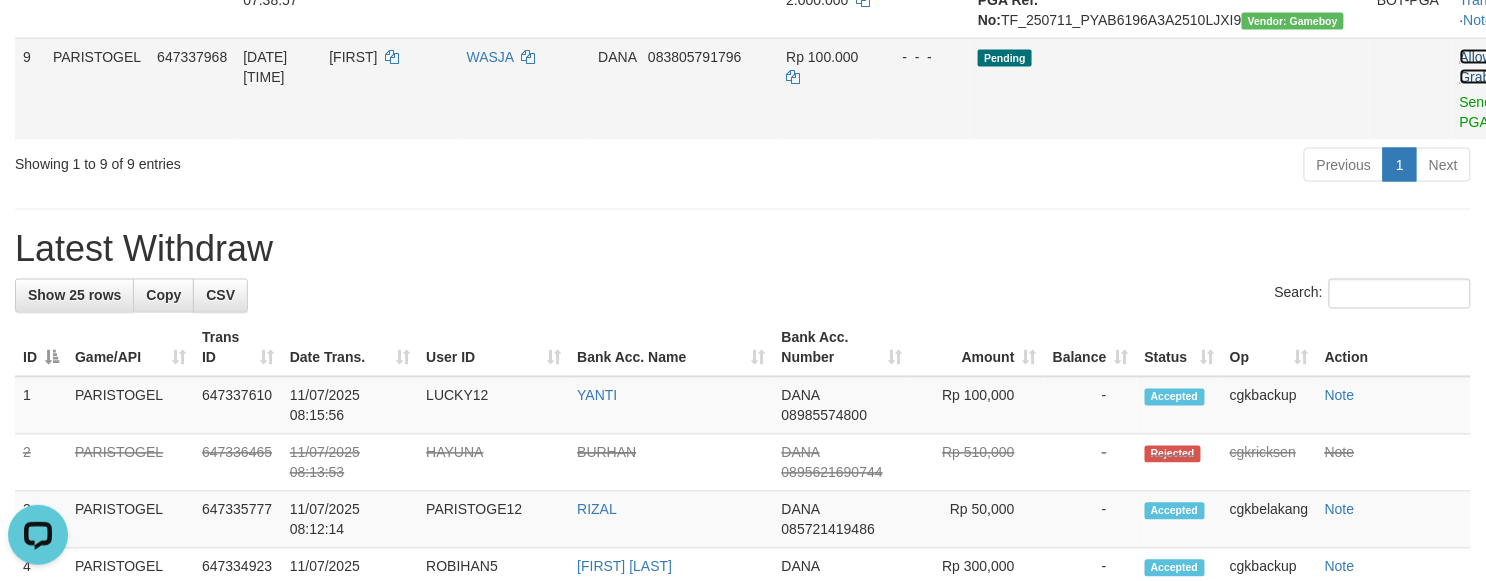 click on "Allow Grab" at bounding box center [1476, 67] 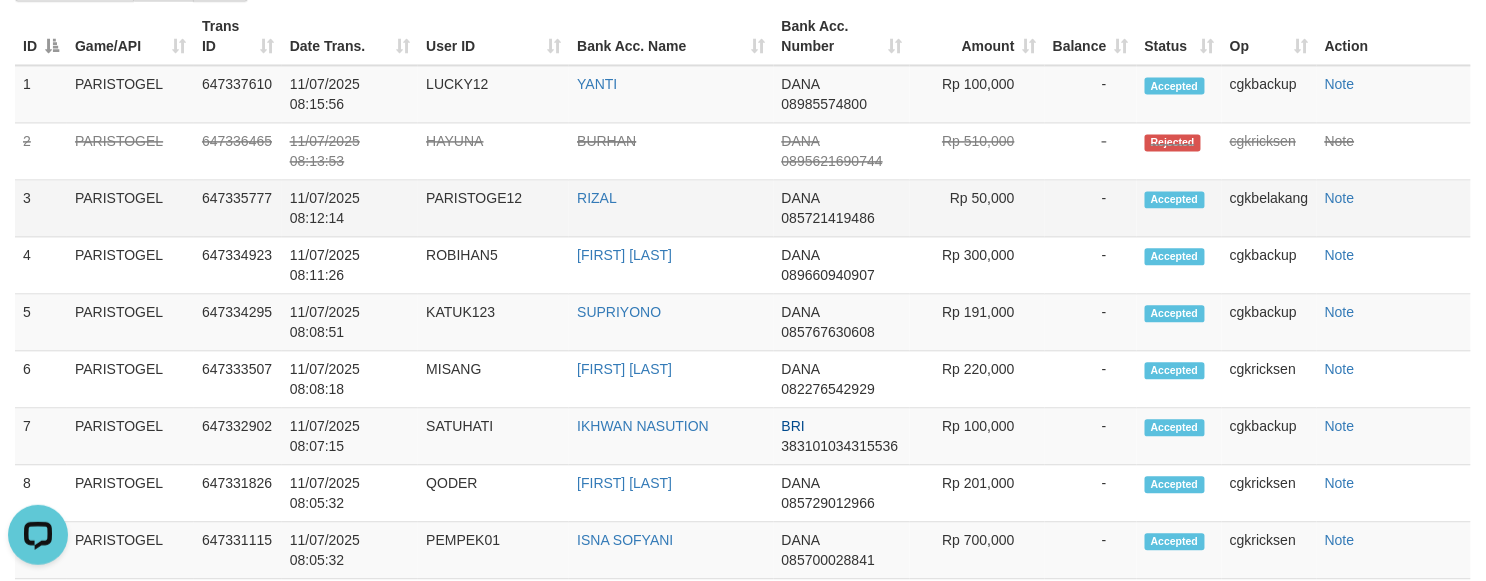 scroll, scrollTop: 666, scrollLeft: 0, axis: vertical 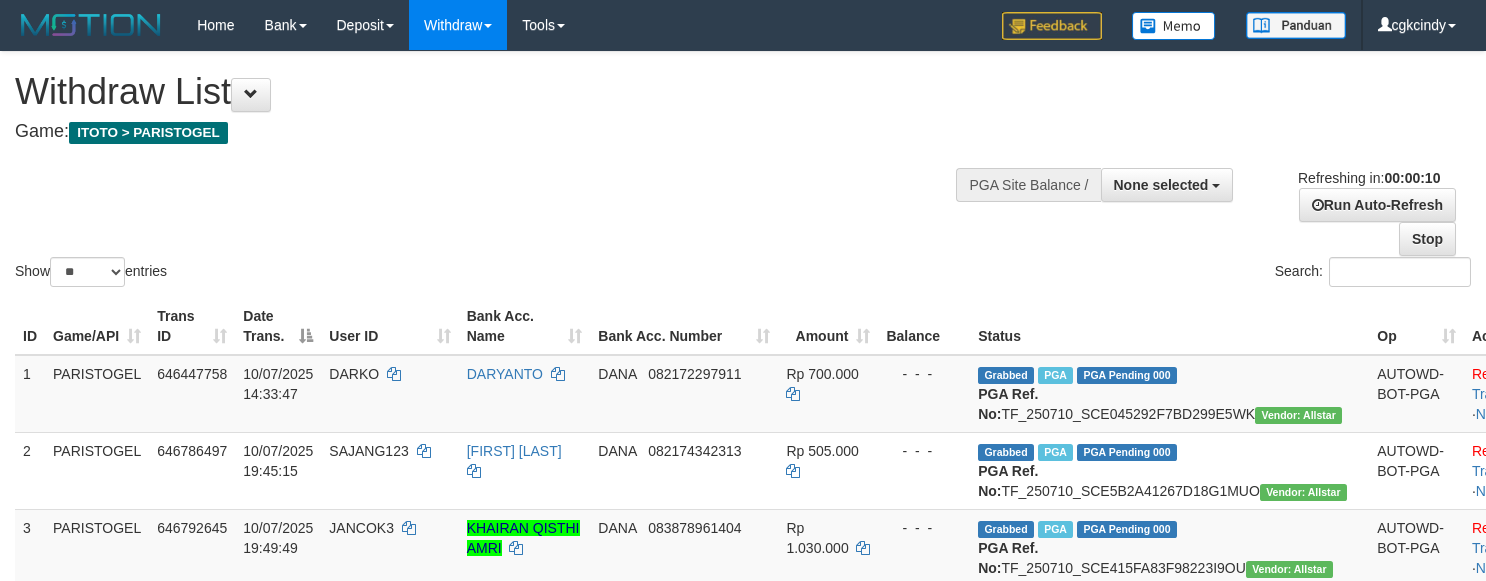select 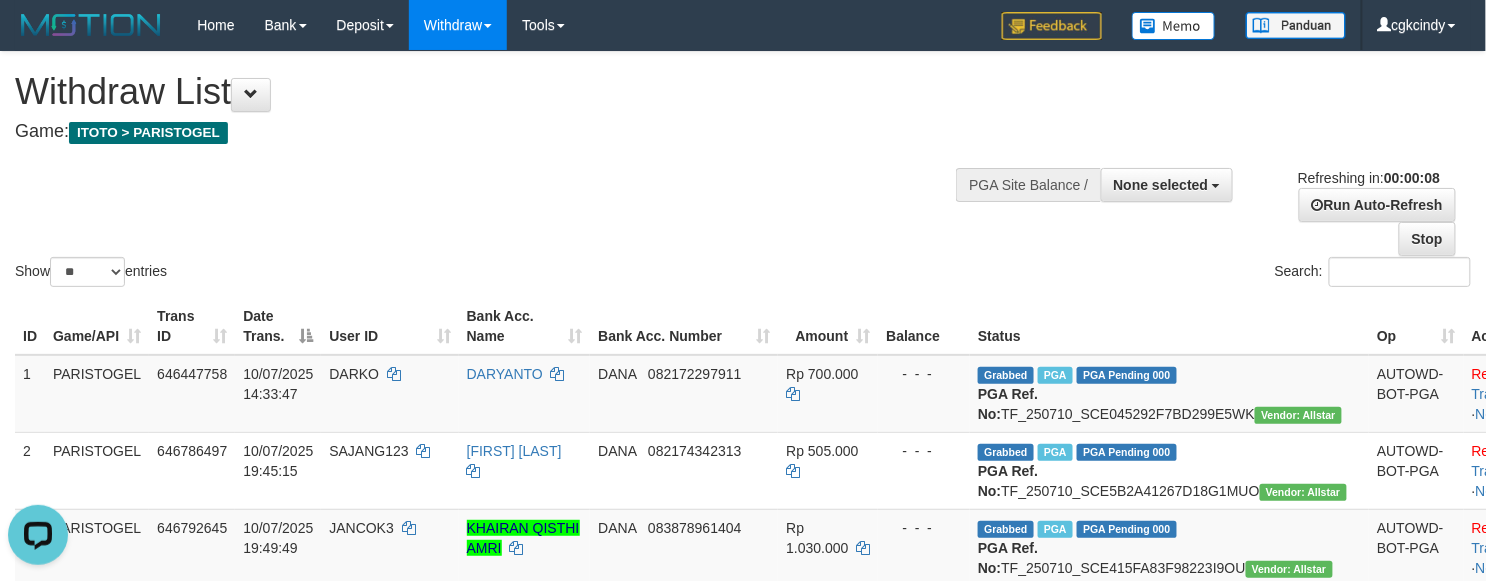 scroll, scrollTop: 0, scrollLeft: 0, axis: both 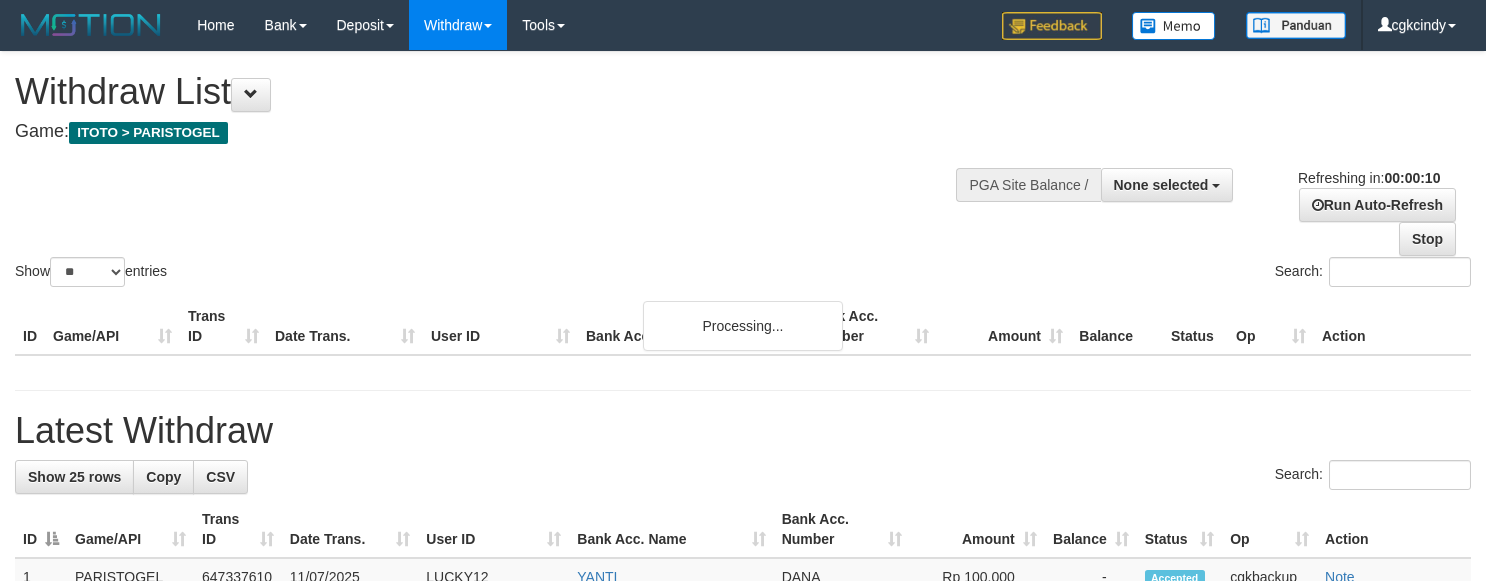 select 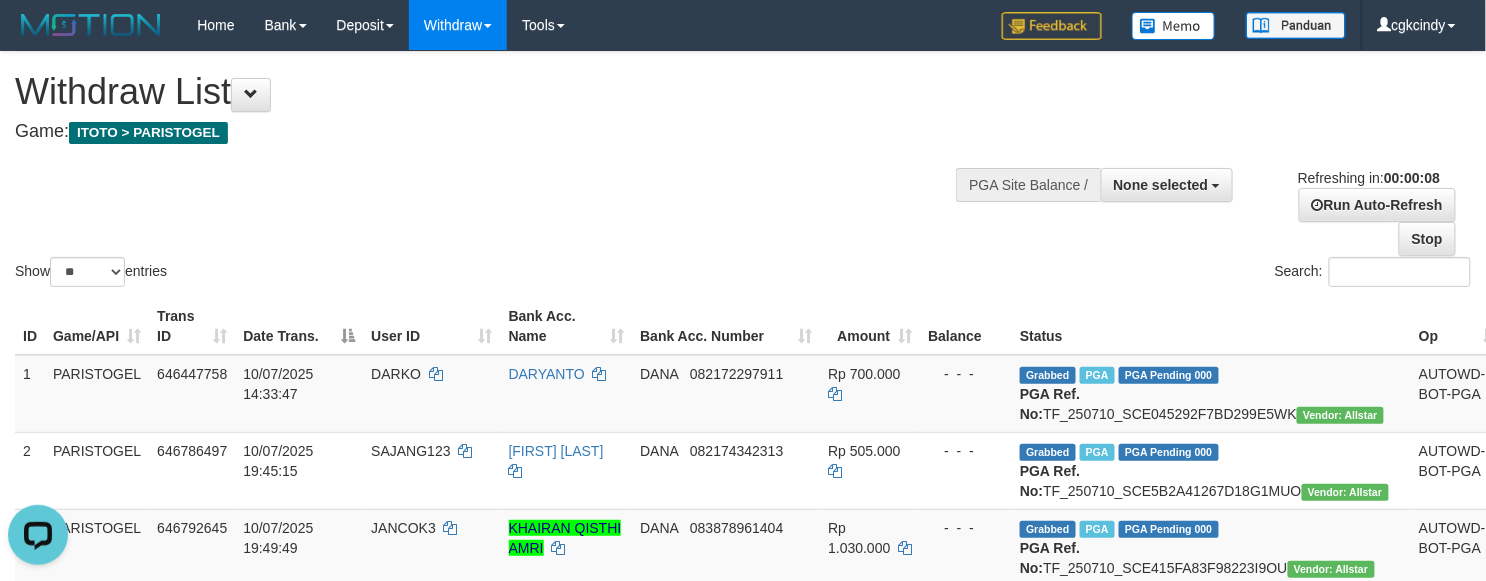 scroll, scrollTop: 0, scrollLeft: 0, axis: both 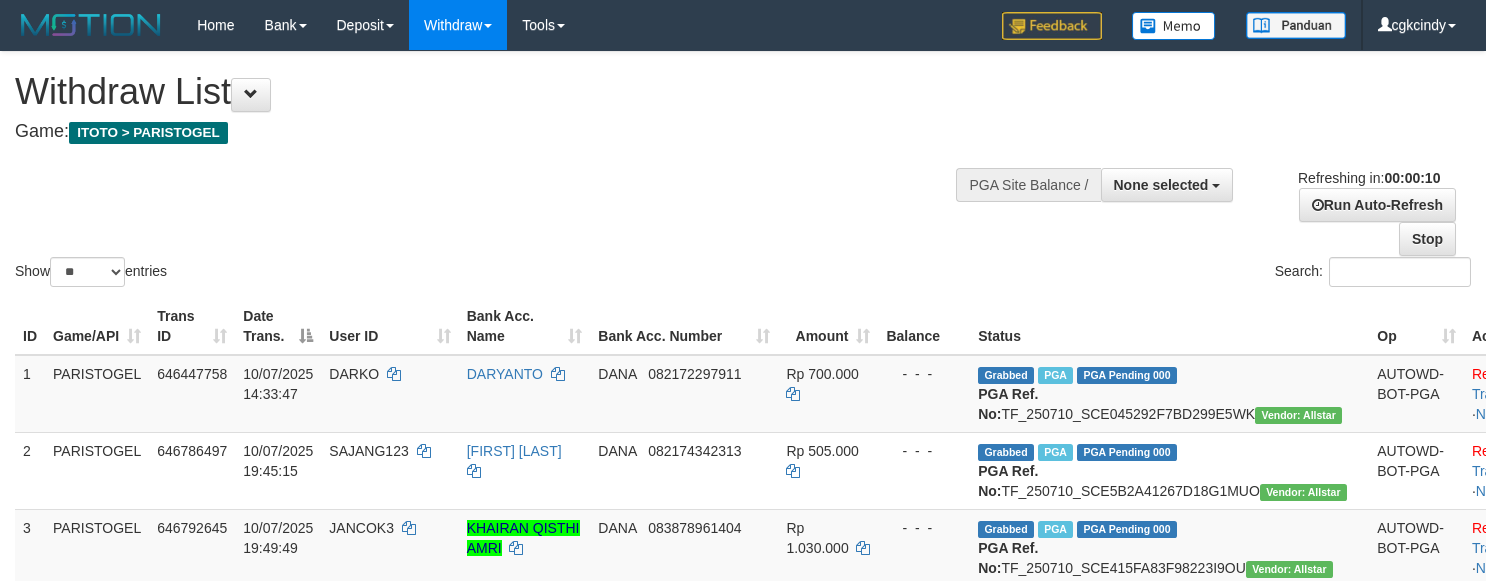 select 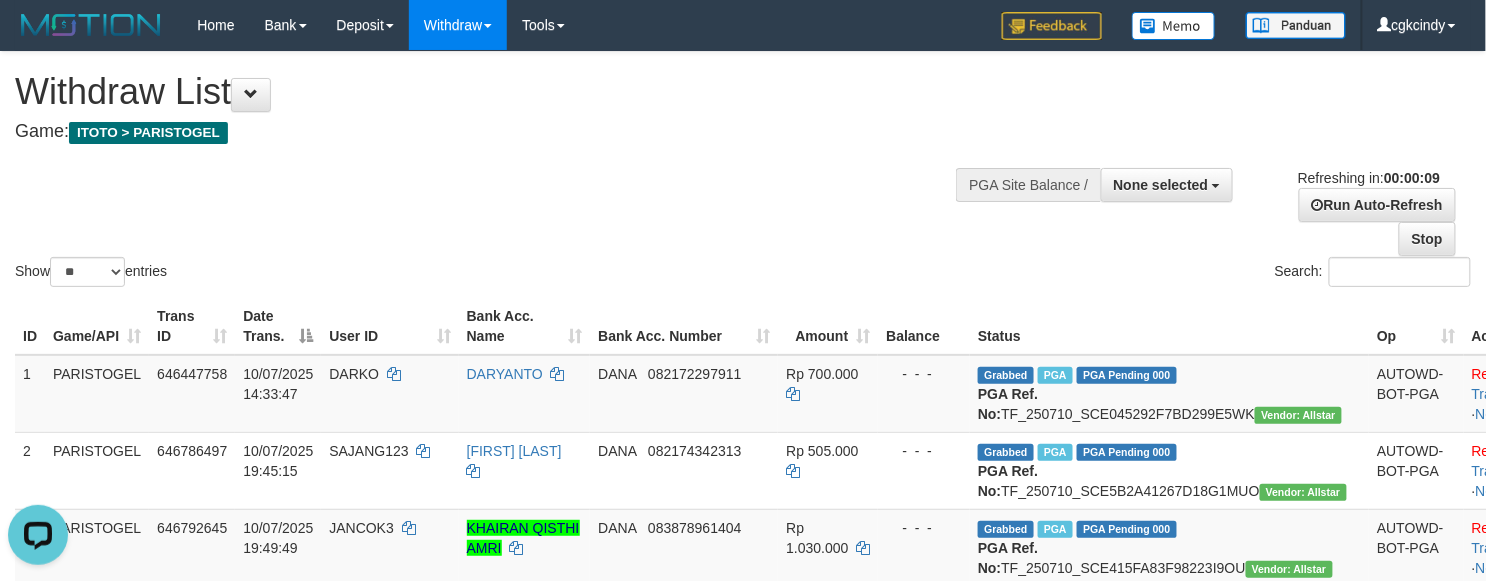 scroll, scrollTop: 0, scrollLeft: 0, axis: both 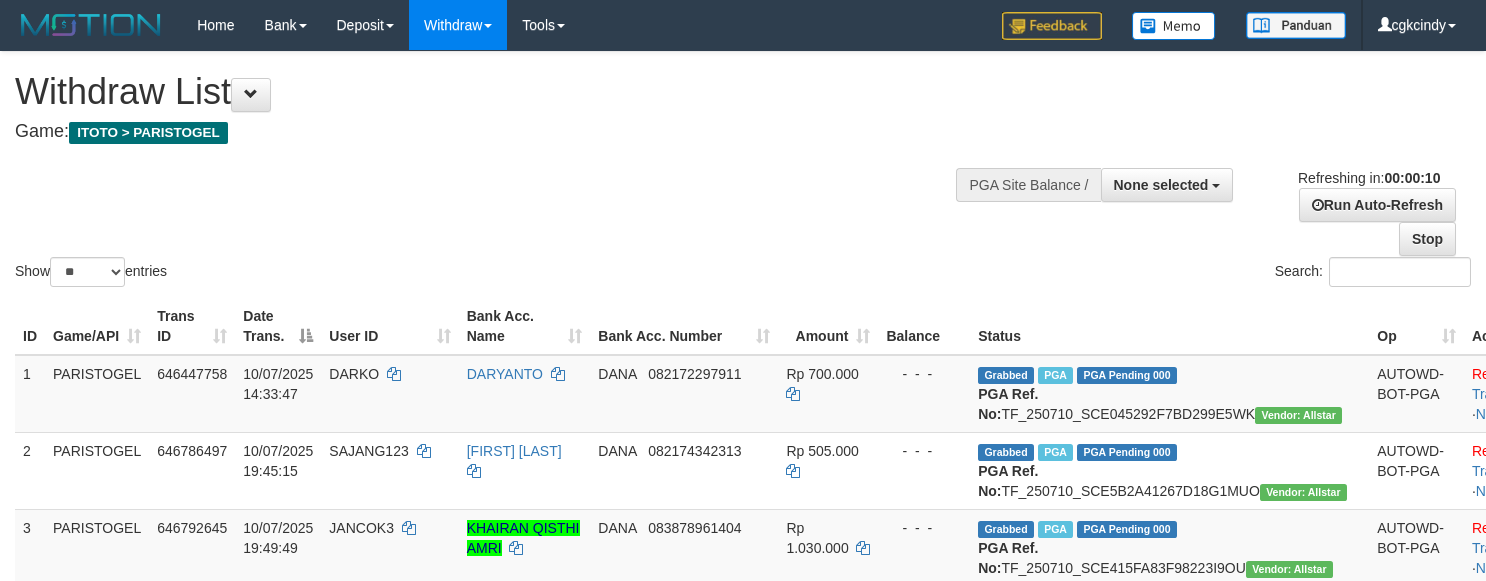 select 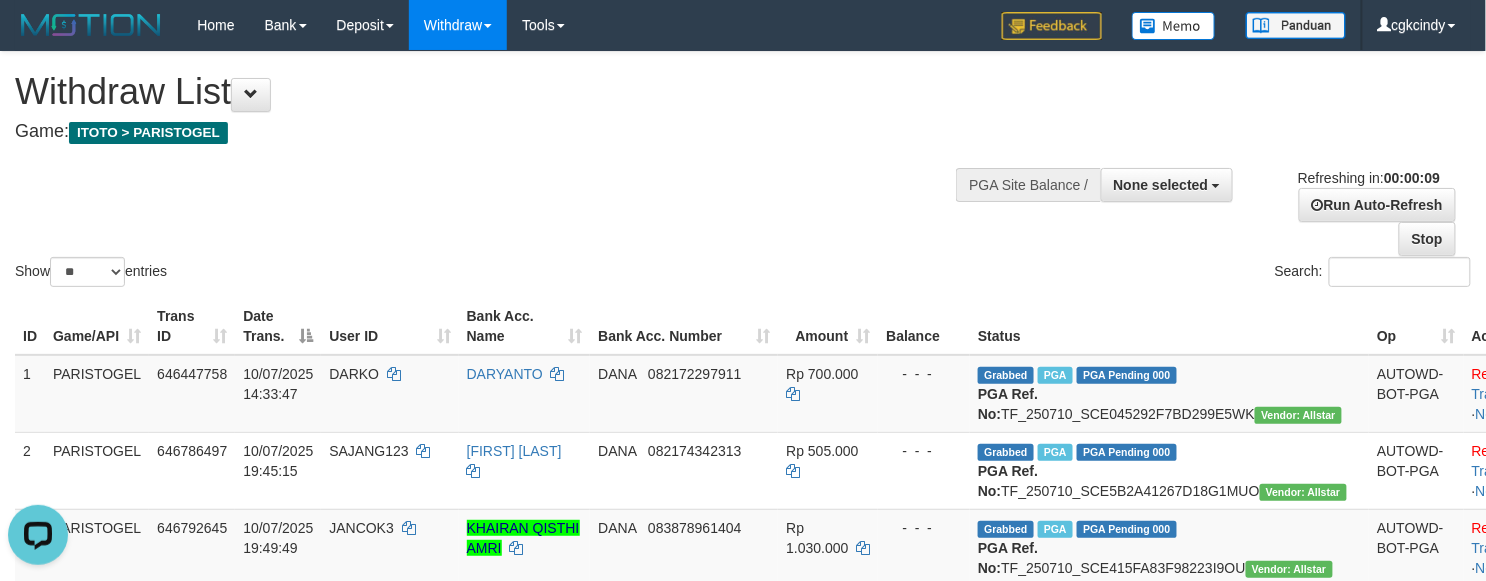 scroll, scrollTop: 0, scrollLeft: 0, axis: both 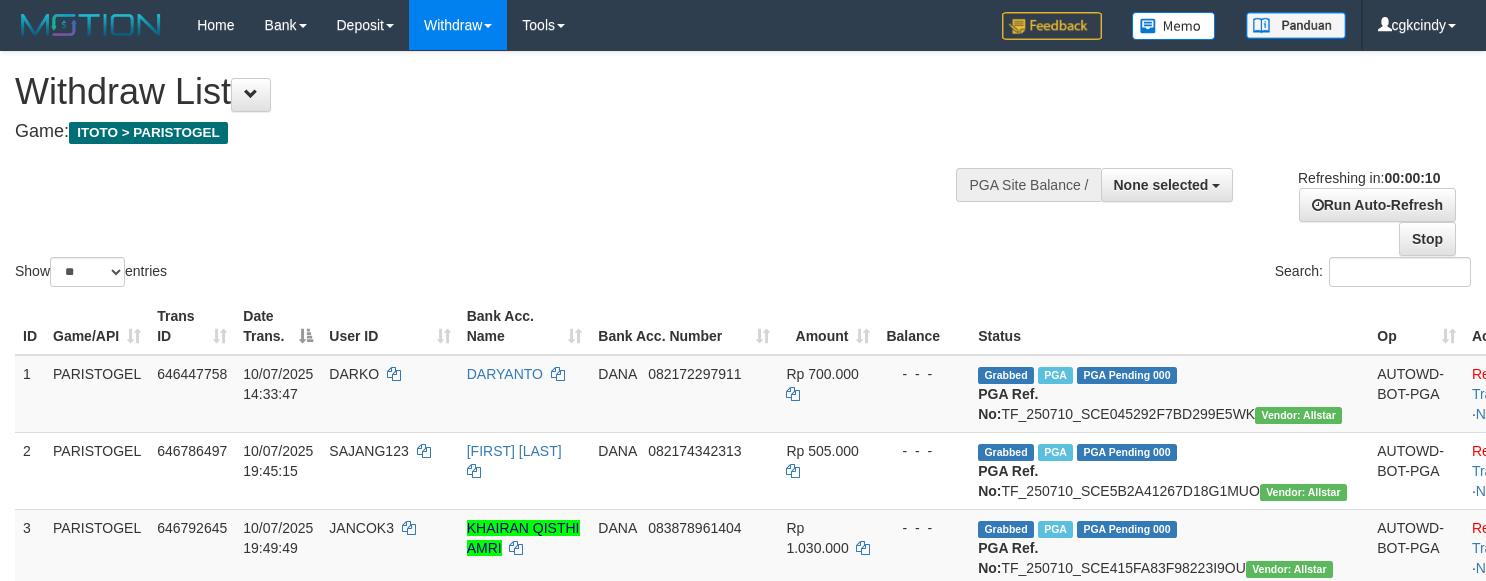select 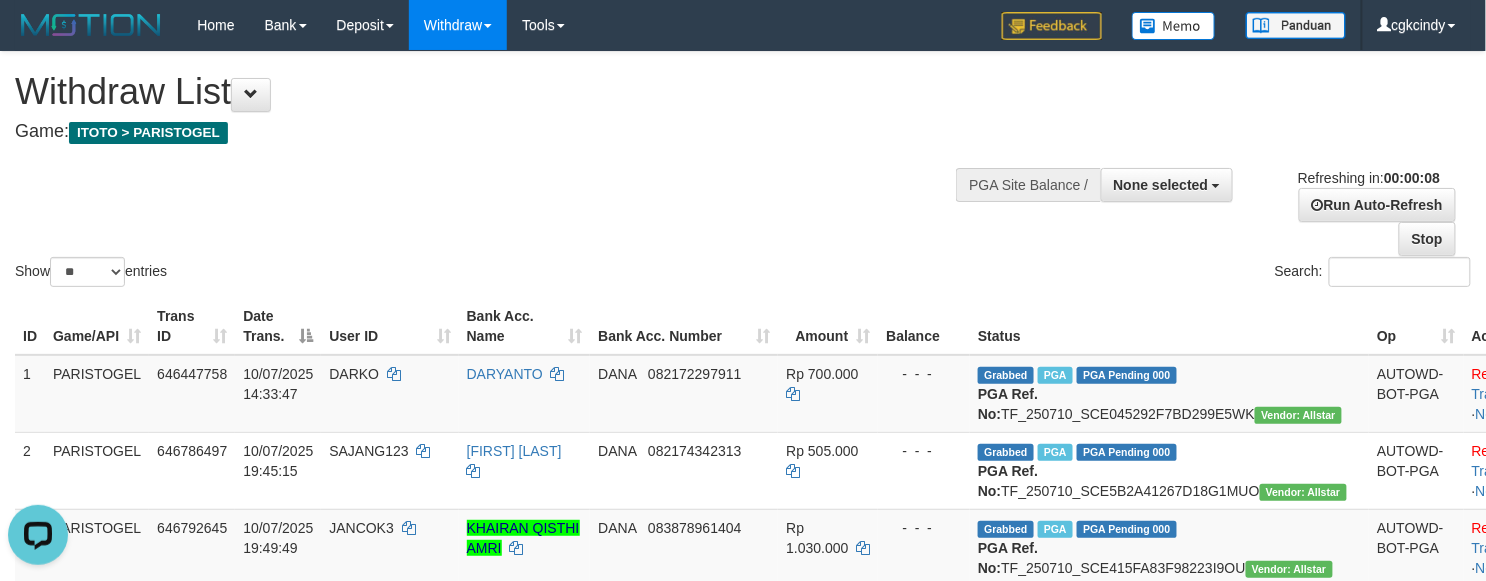 scroll, scrollTop: 0, scrollLeft: 0, axis: both 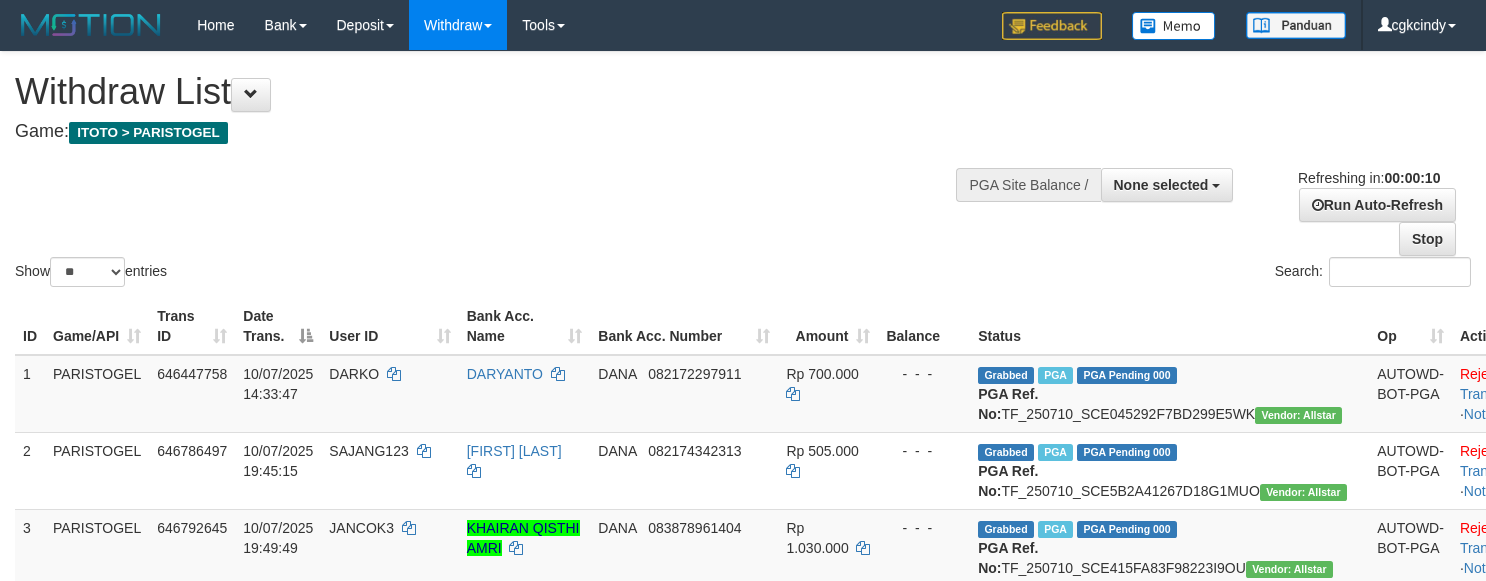 select 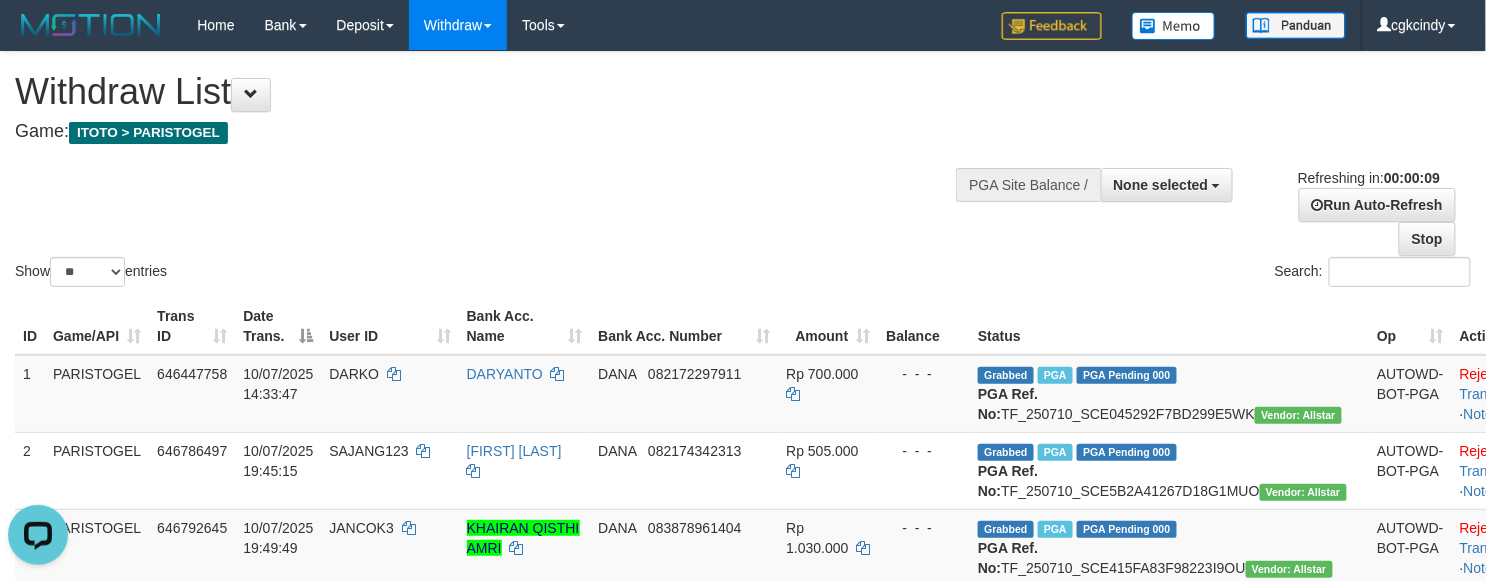 scroll, scrollTop: 0, scrollLeft: 0, axis: both 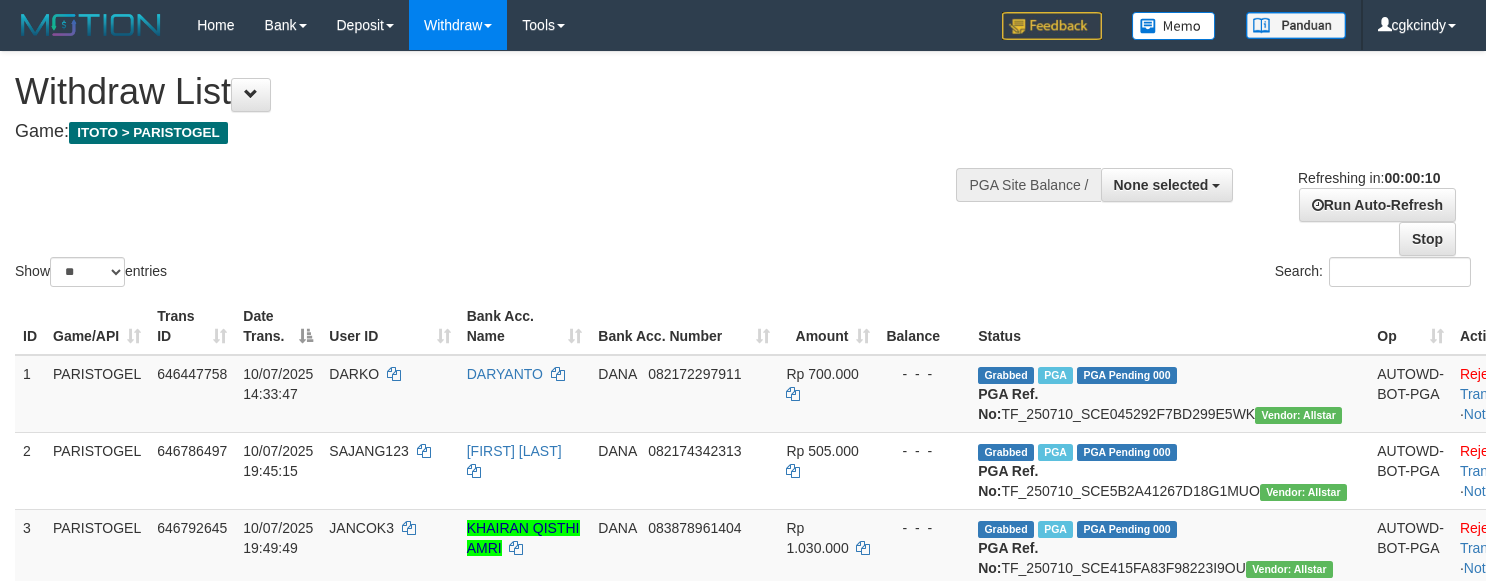 select 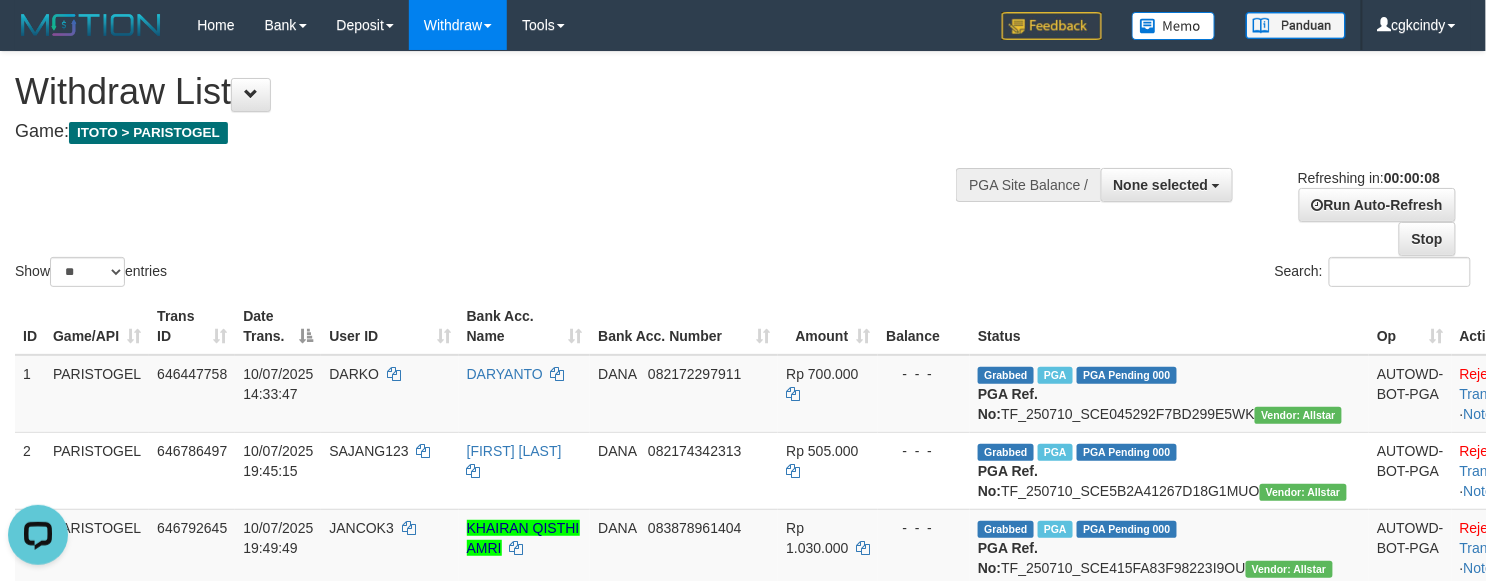 scroll, scrollTop: 0, scrollLeft: 0, axis: both 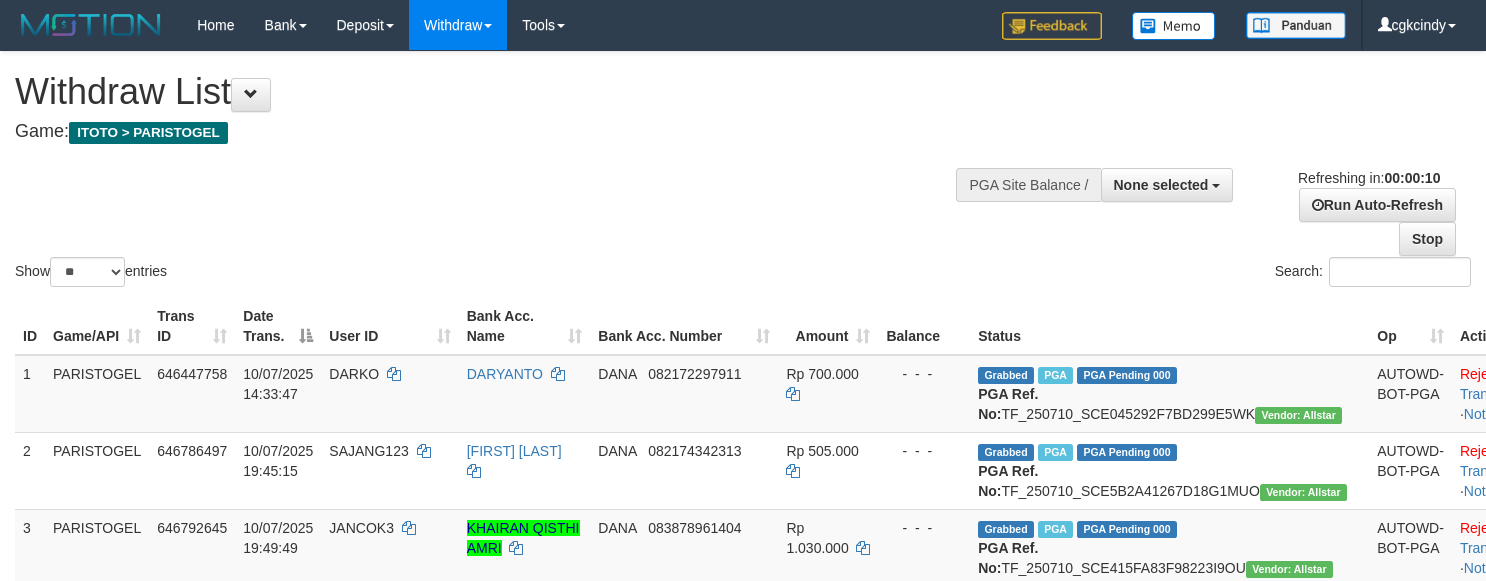 select 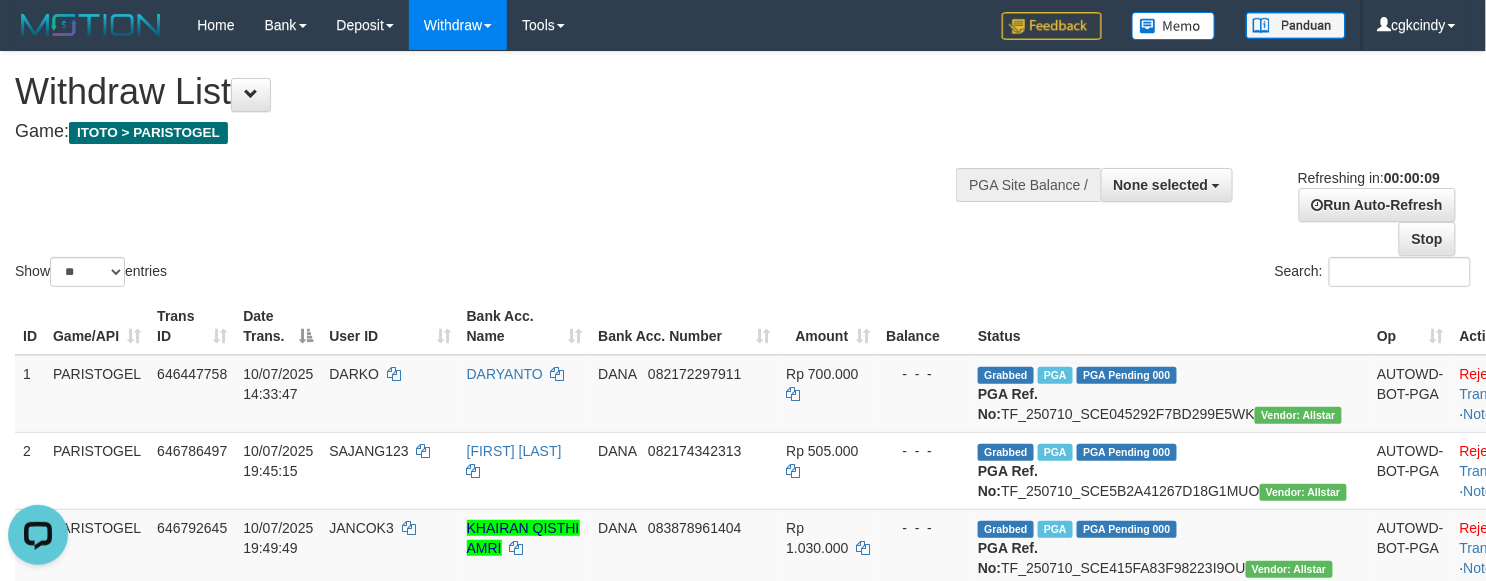 scroll, scrollTop: 0, scrollLeft: 0, axis: both 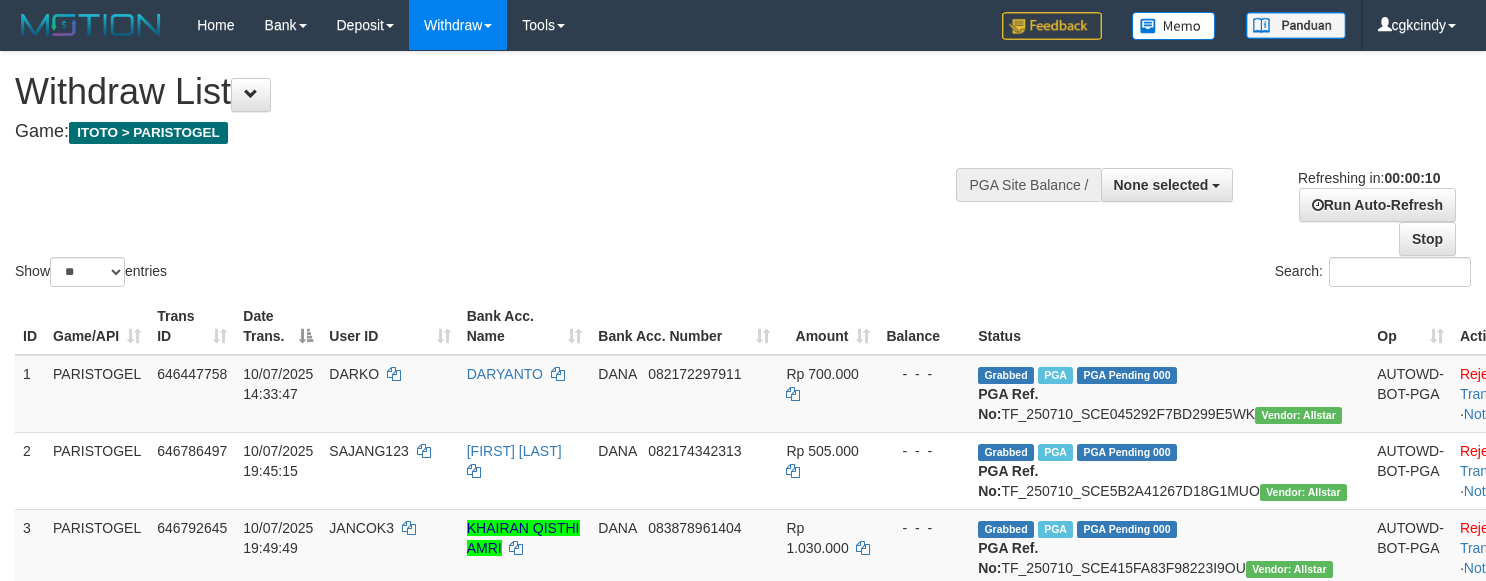 select 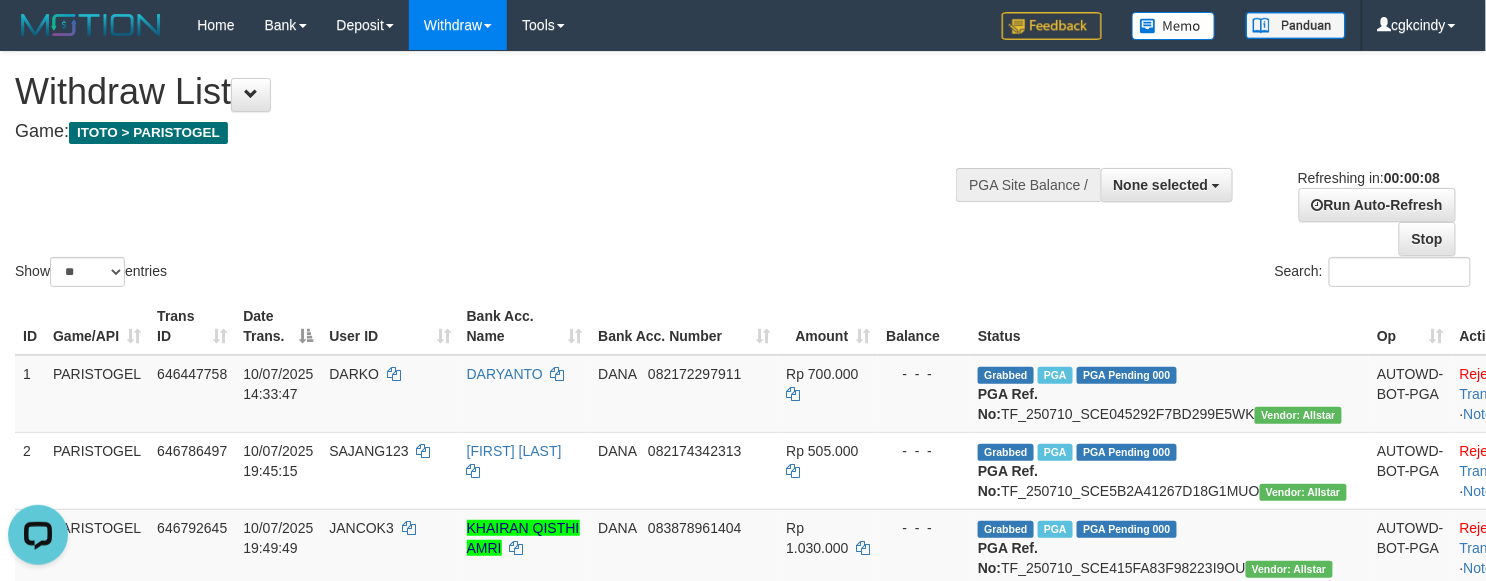 scroll, scrollTop: 0, scrollLeft: 0, axis: both 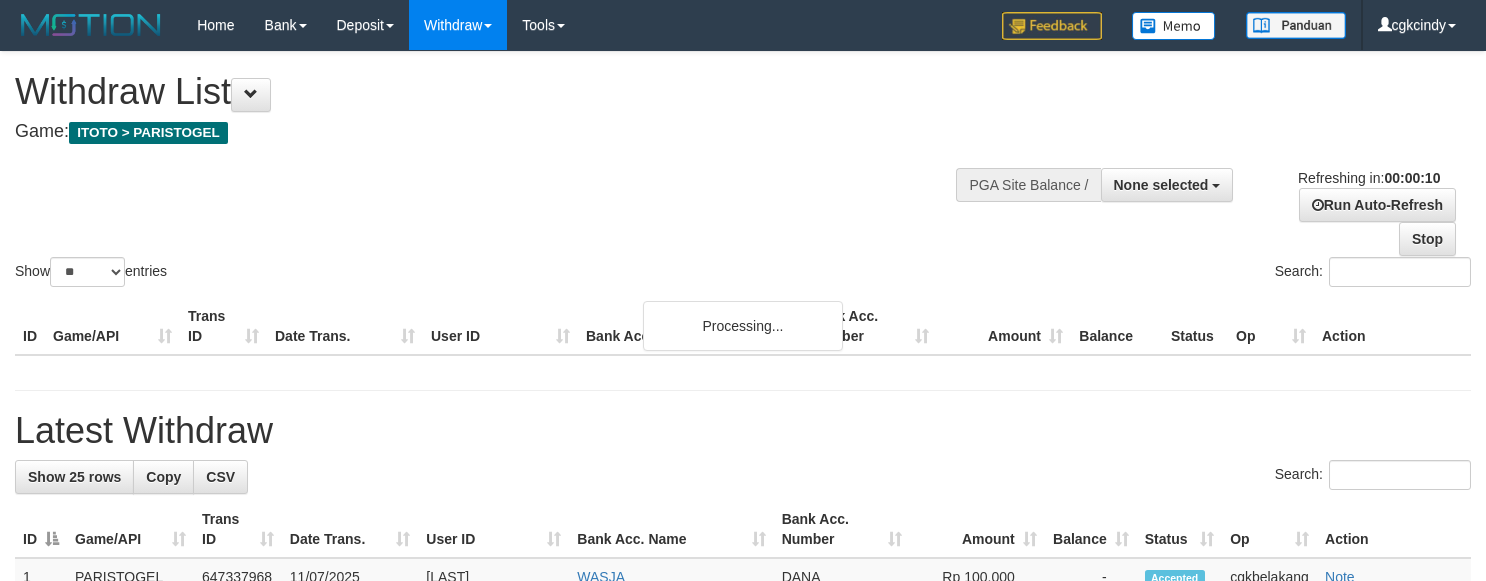 select 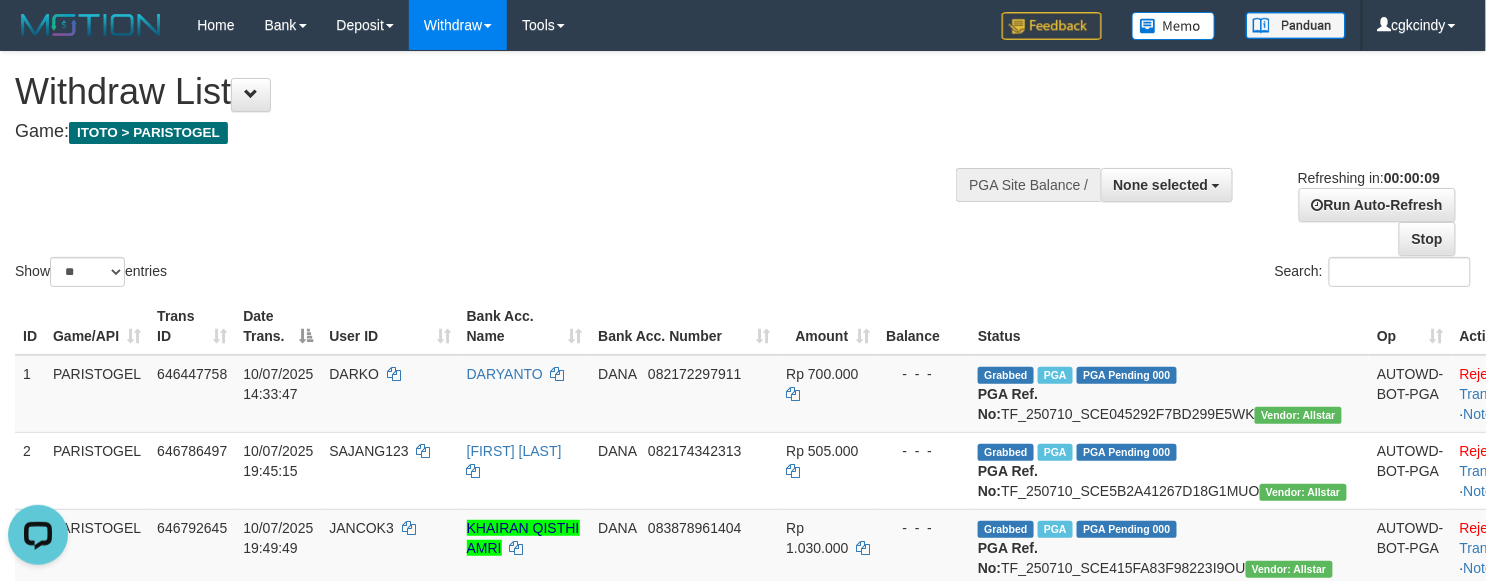 scroll, scrollTop: 0, scrollLeft: 0, axis: both 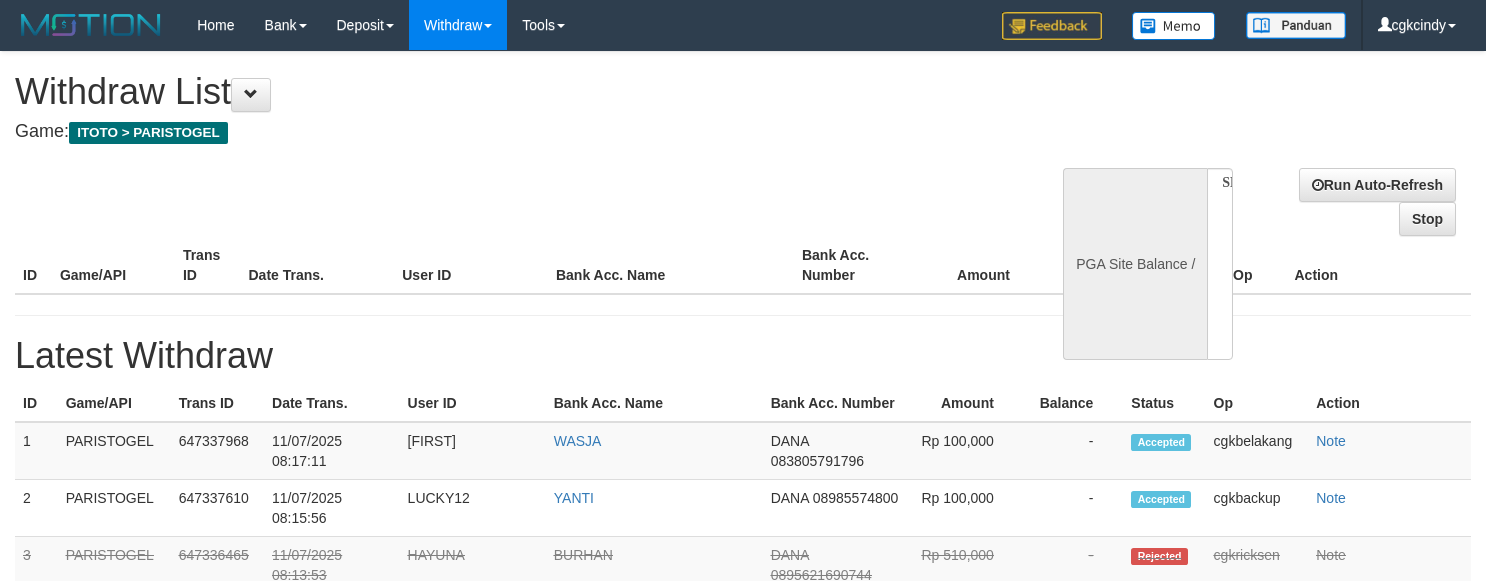 select 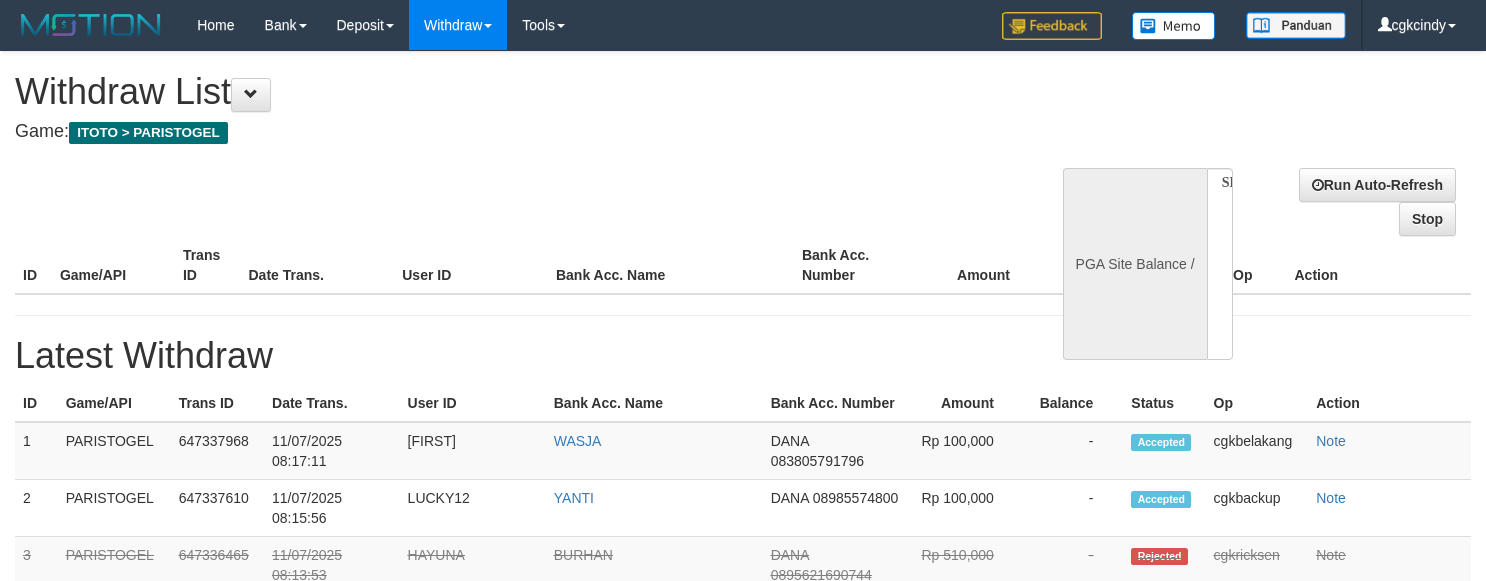 scroll, scrollTop: 0, scrollLeft: 0, axis: both 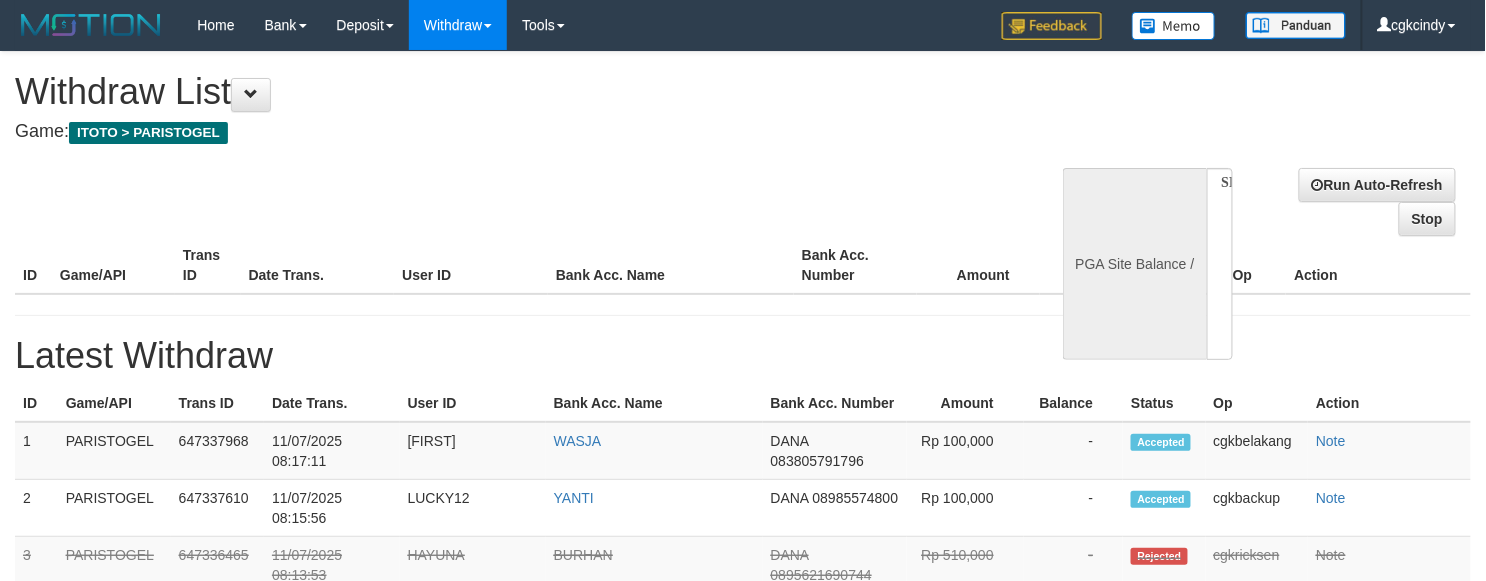 select on "**" 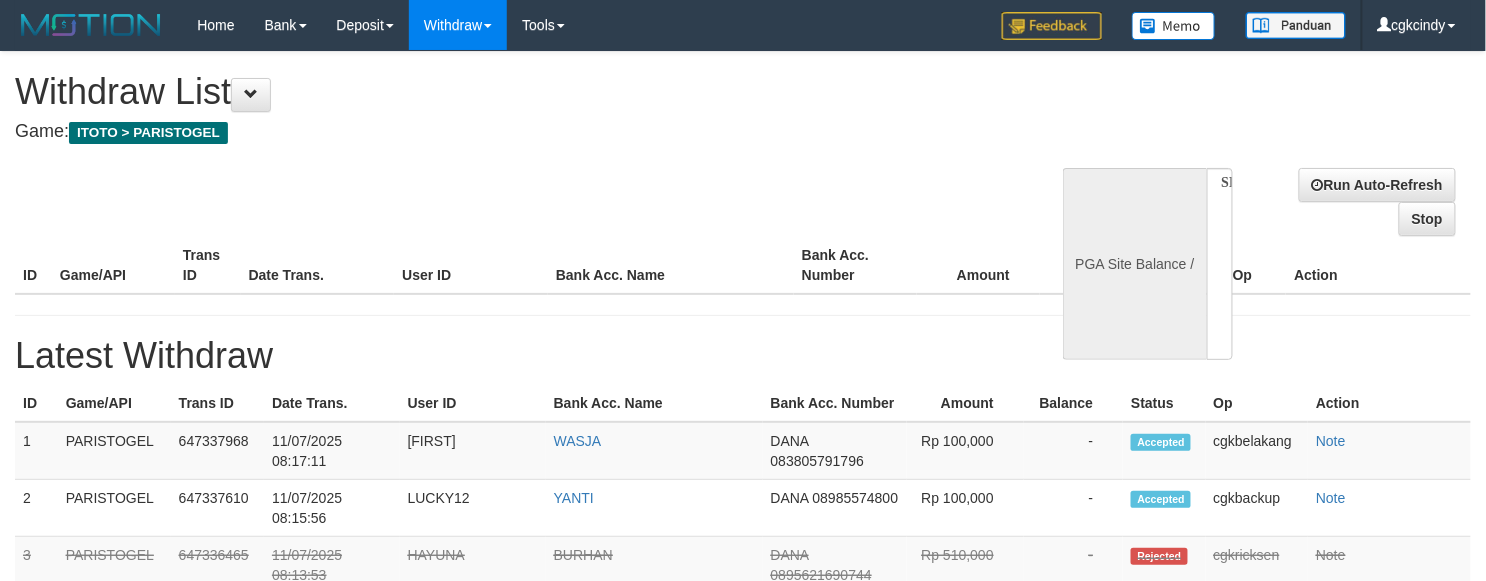 select 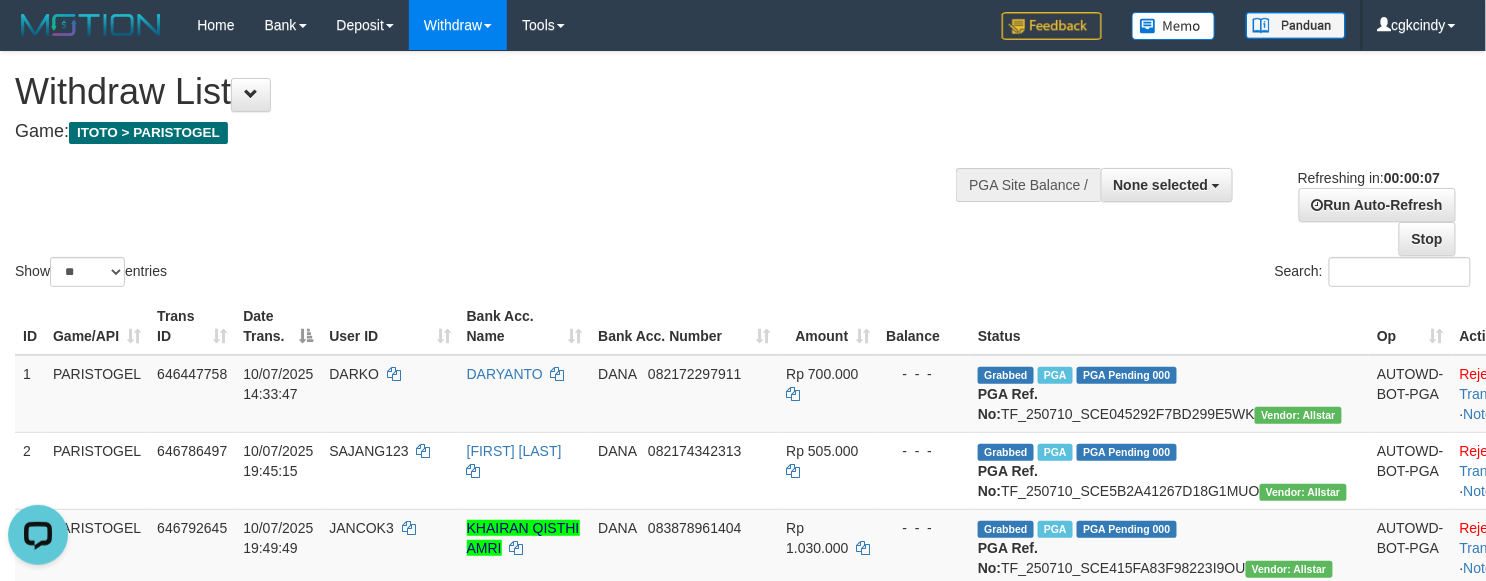 scroll, scrollTop: 0, scrollLeft: 0, axis: both 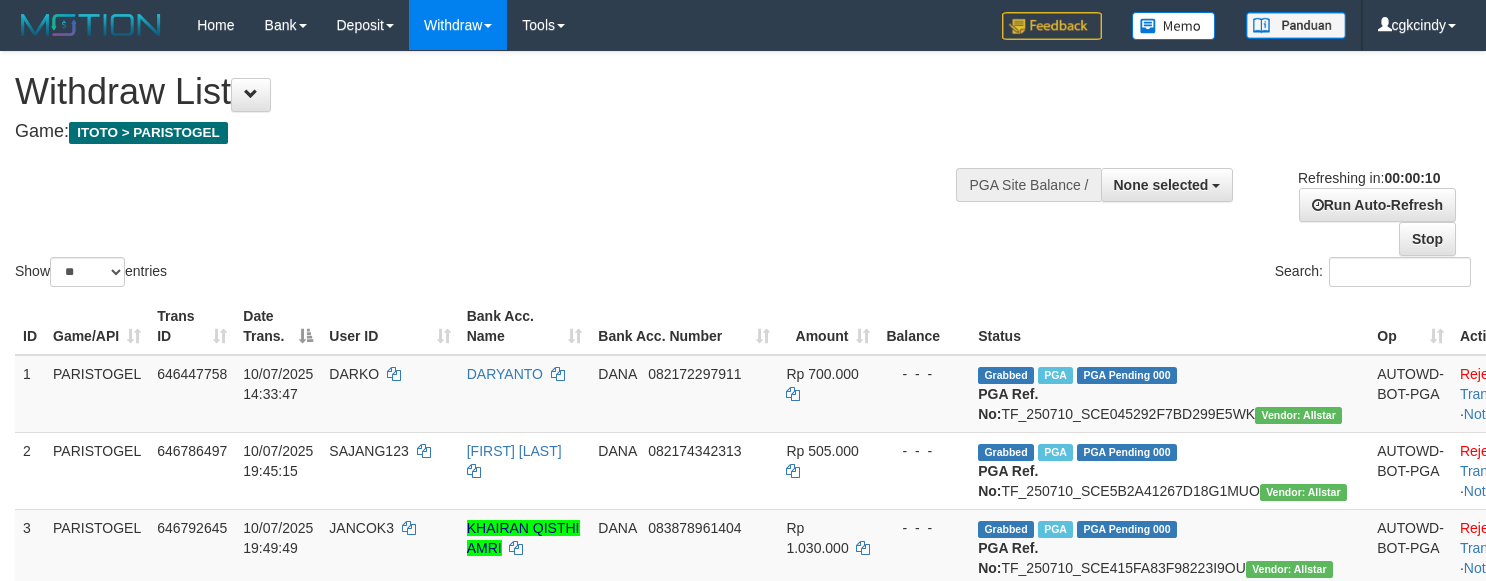 select 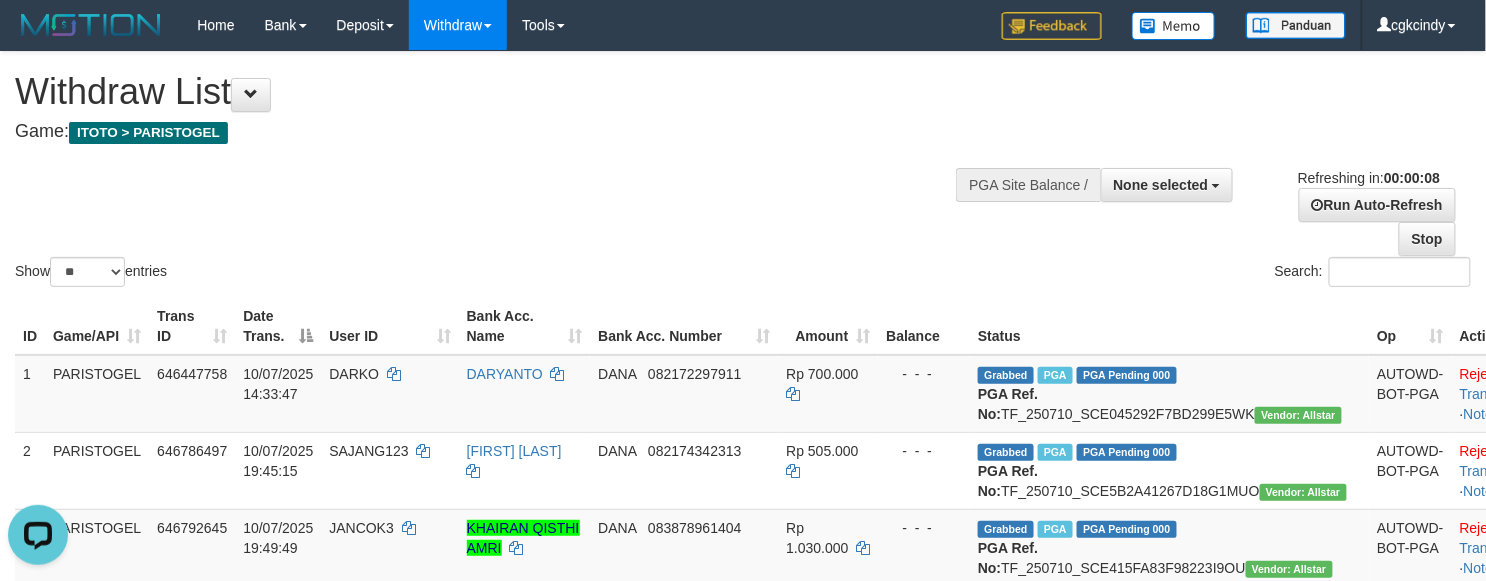 scroll, scrollTop: 0, scrollLeft: 0, axis: both 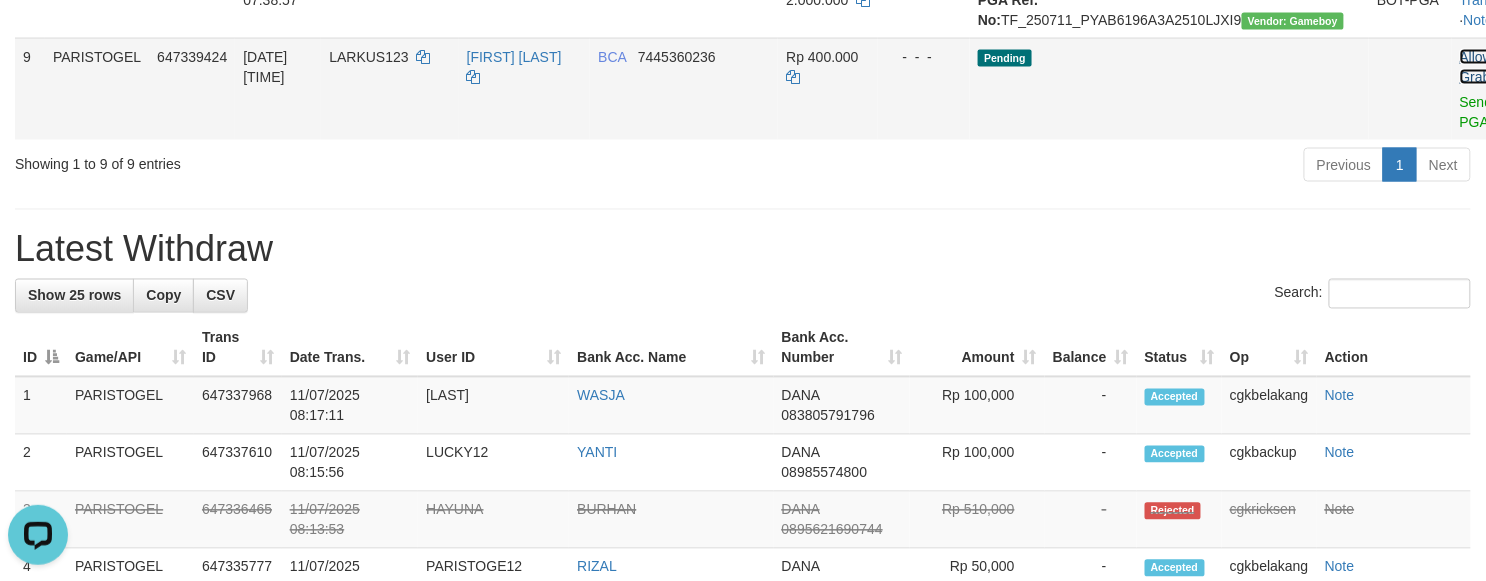 click on "Allow Grab" at bounding box center [1476, 67] 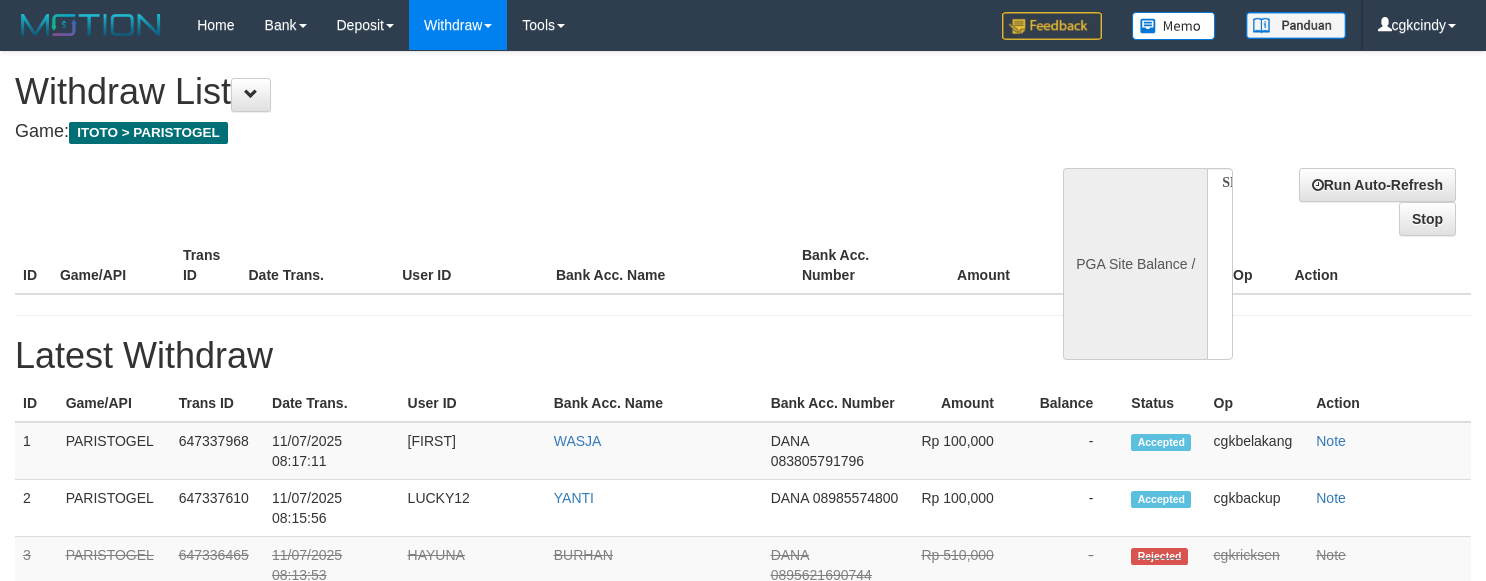 select 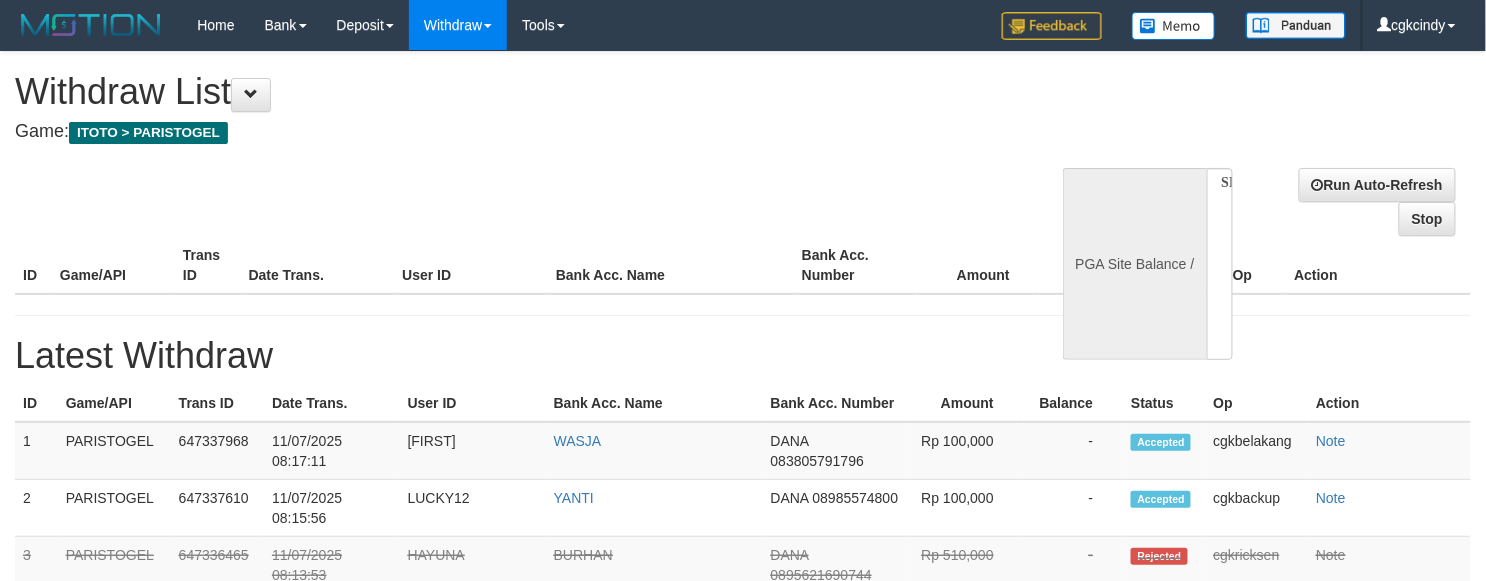 select on "**" 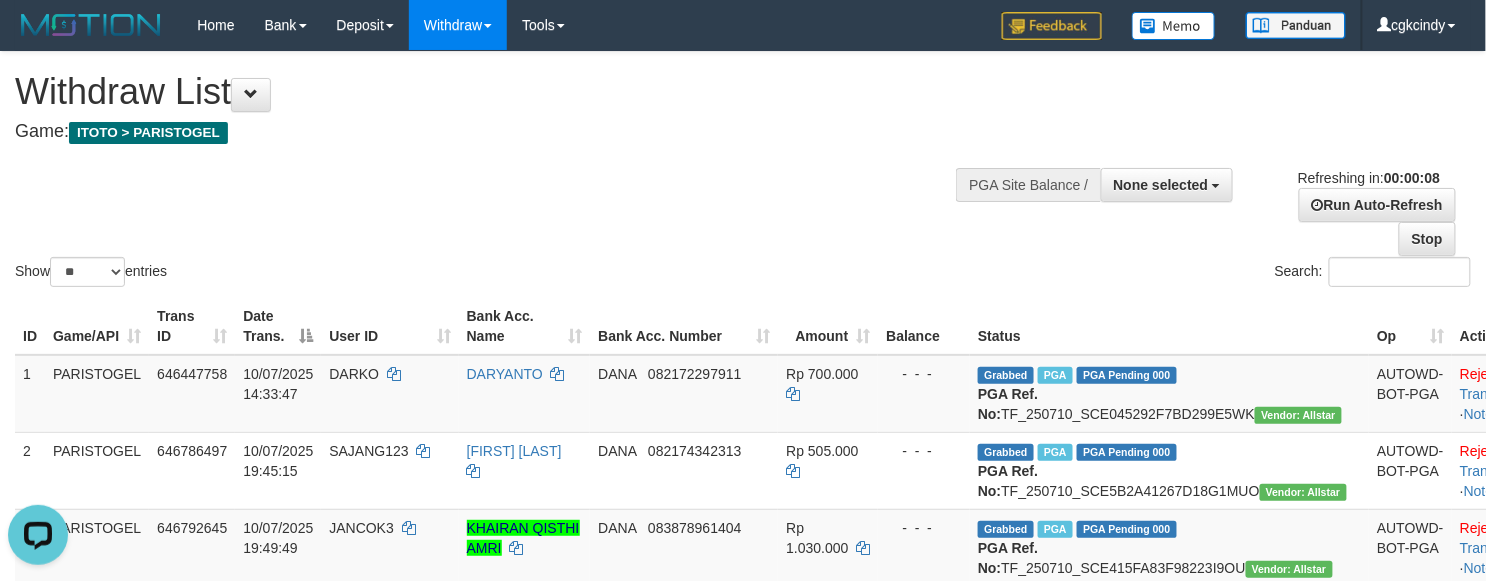 scroll, scrollTop: 0, scrollLeft: 0, axis: both 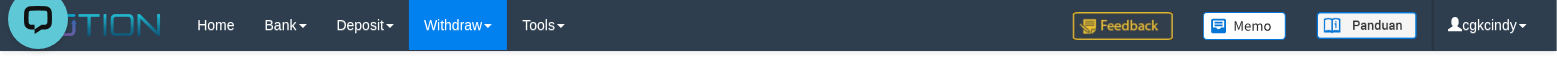 click on "**********" at bounding box center (778, 933) 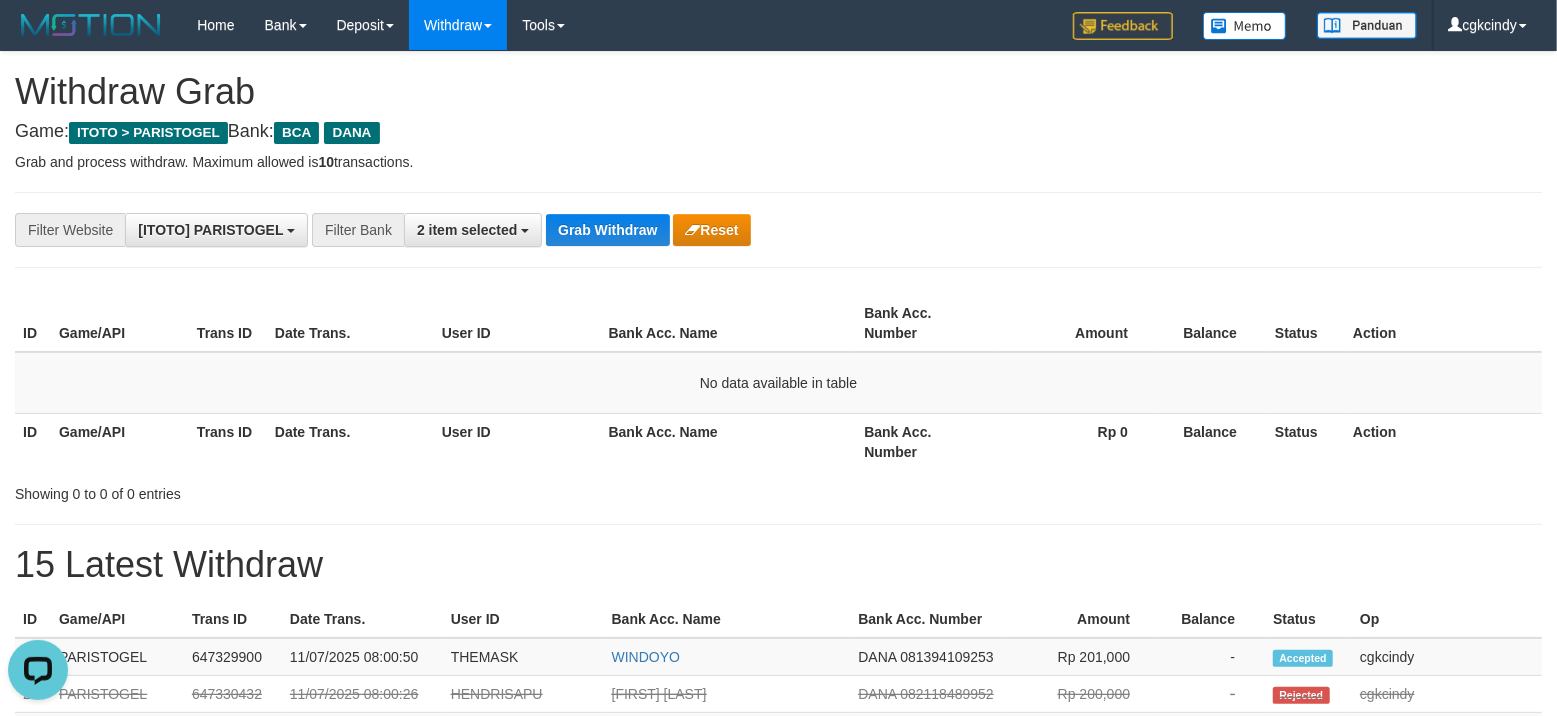 click on "**********" at bounding box center [778, 230] 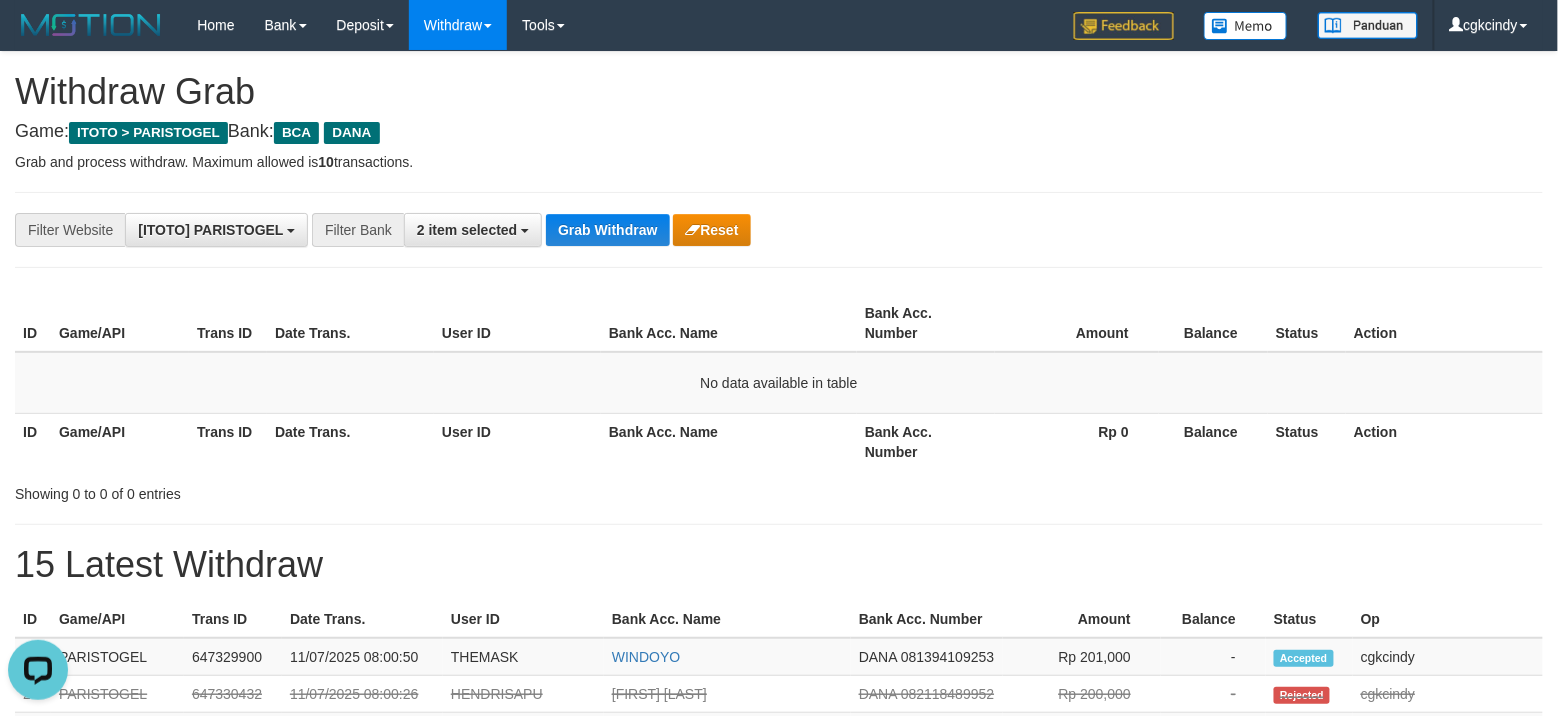click on "**********" at bounding box center (779, 933) 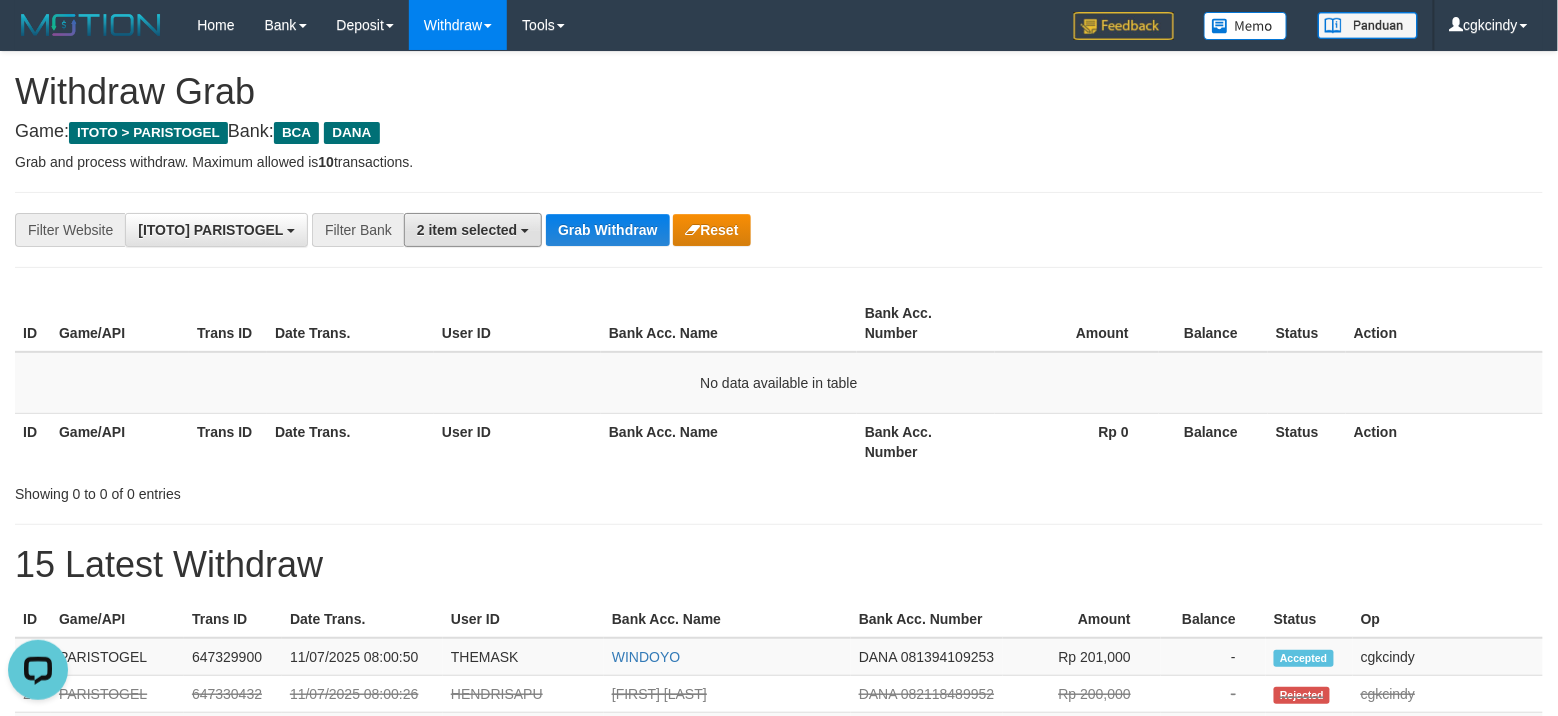 drag, startPoint x: 470, startPoint y: 242, endPoint x: 426, endPoint y: 249, distance: 44.553337 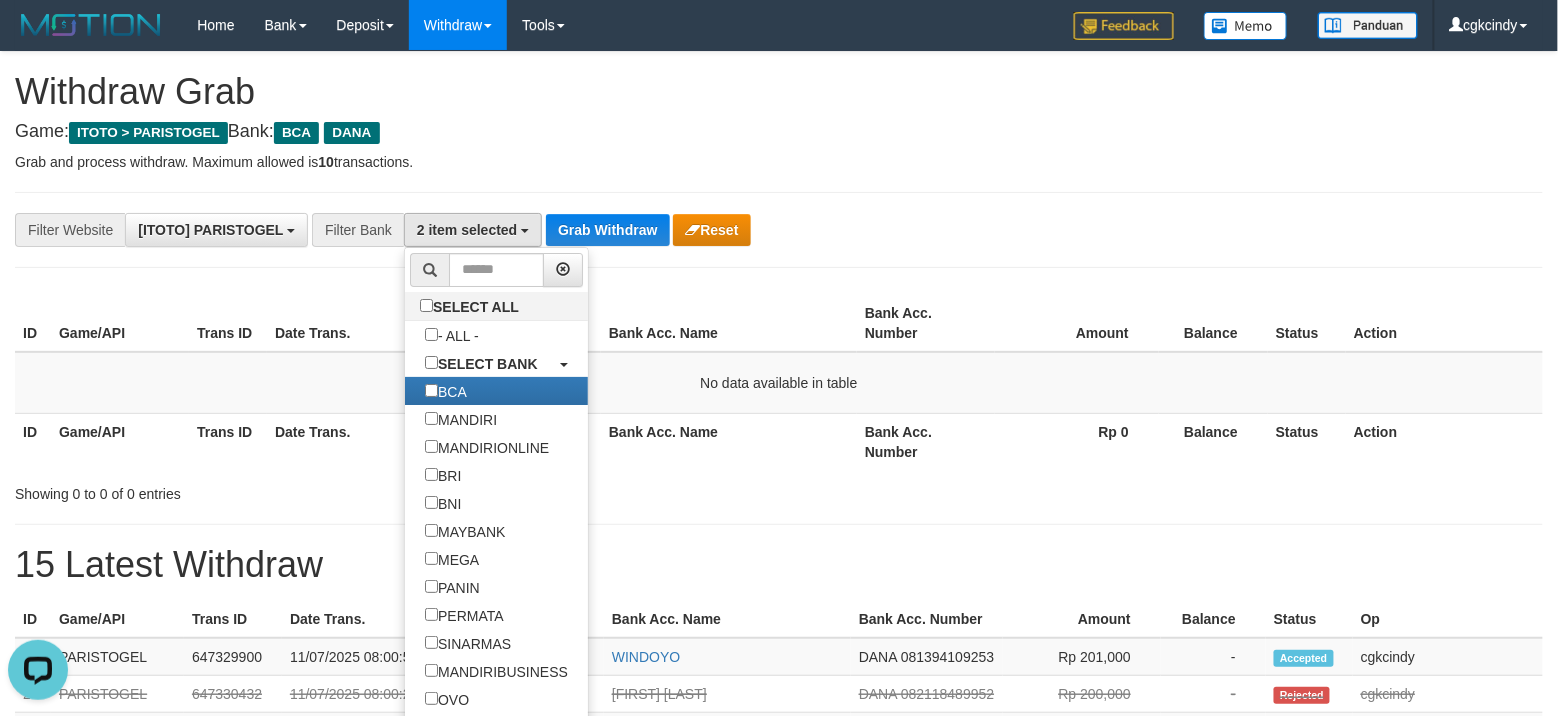 click on "**********" at bounding box center (649, 230) 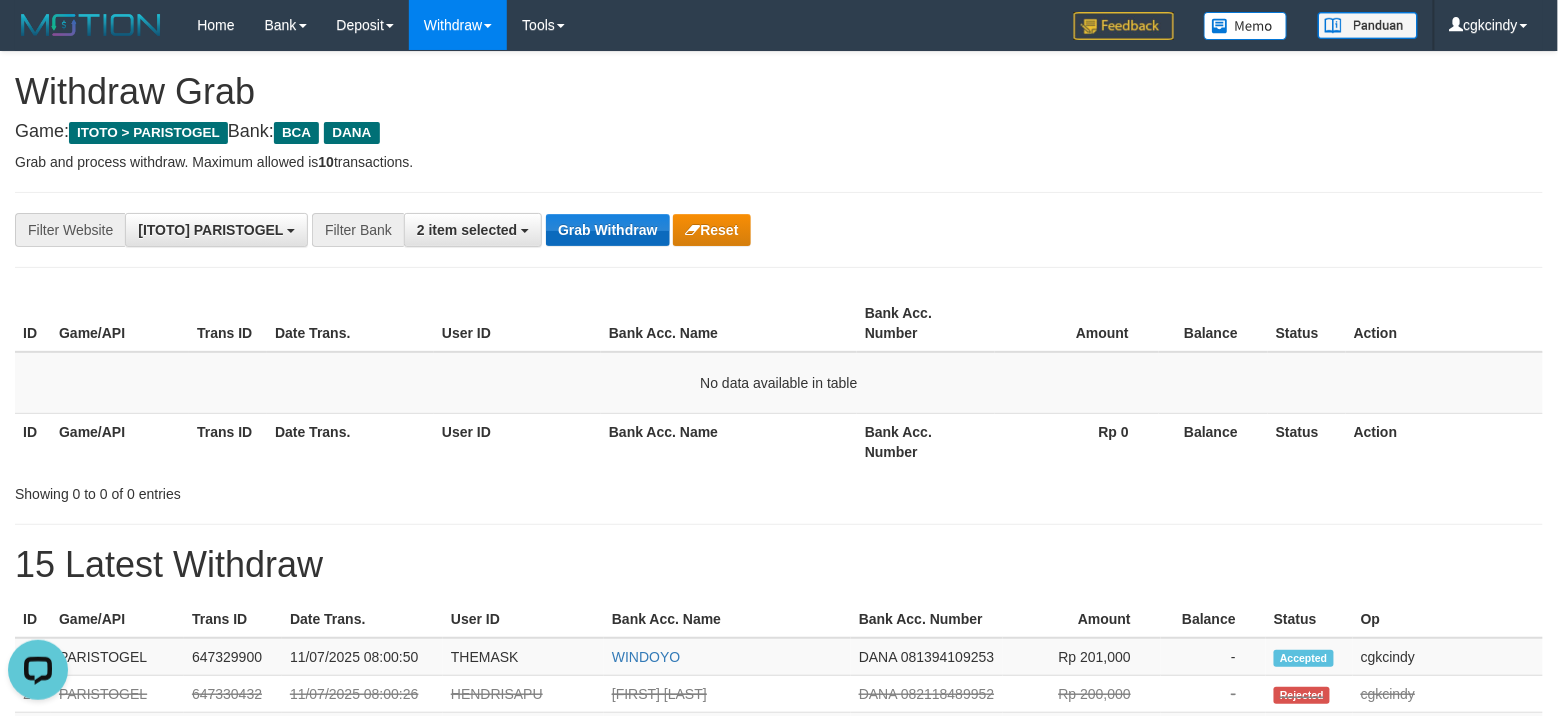 drag, startPoint x: 598, startPoint y: 249, endPoint x: 596, endPoint y: 228, distance: 21.095022 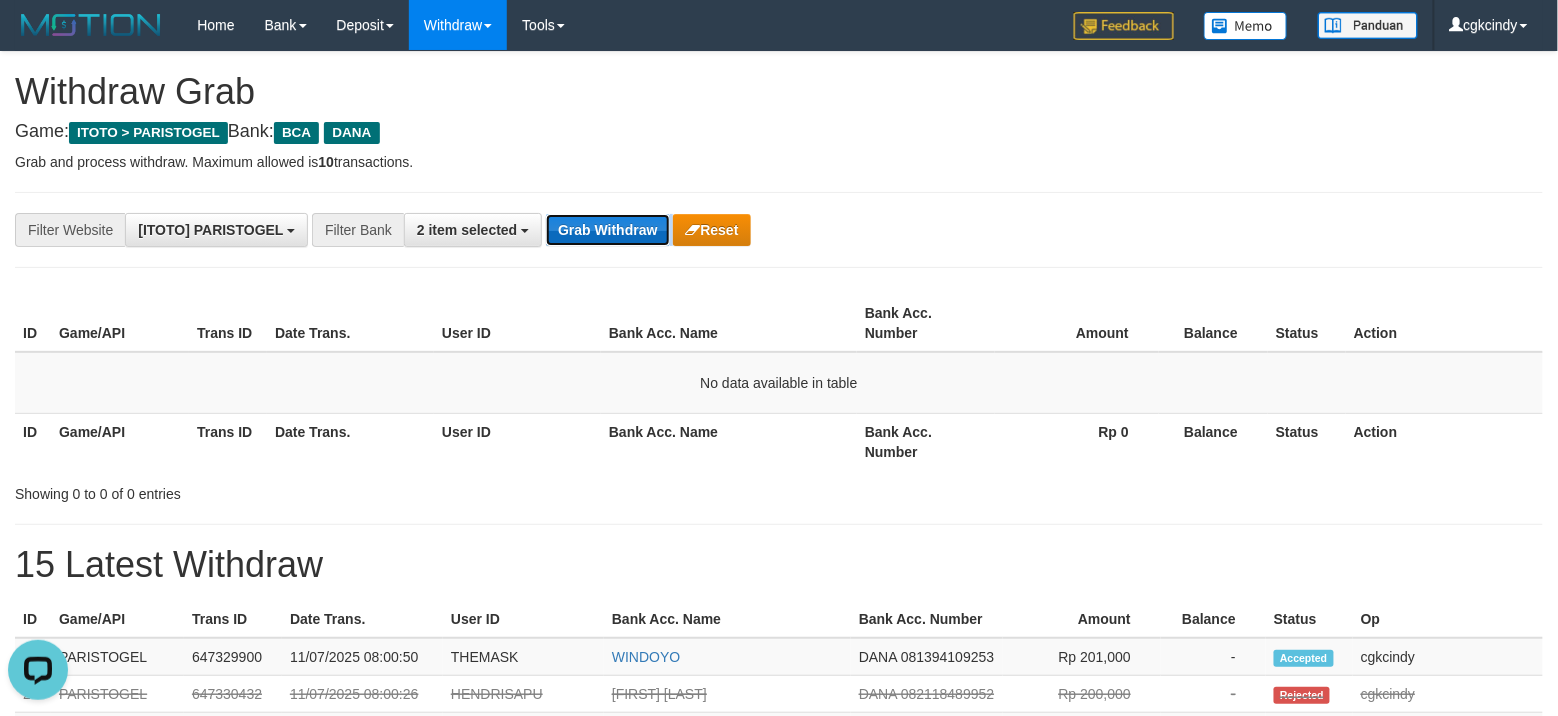 click on "Grab Withdraw" at bounding box center (607, 230) 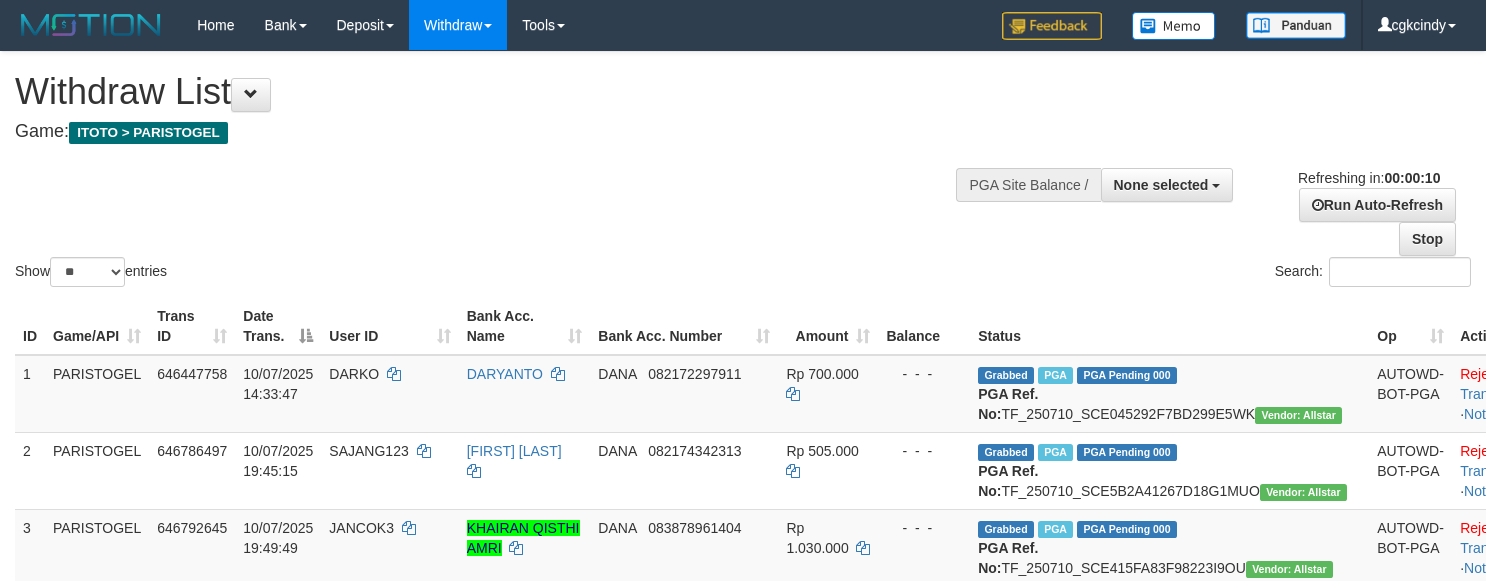 select 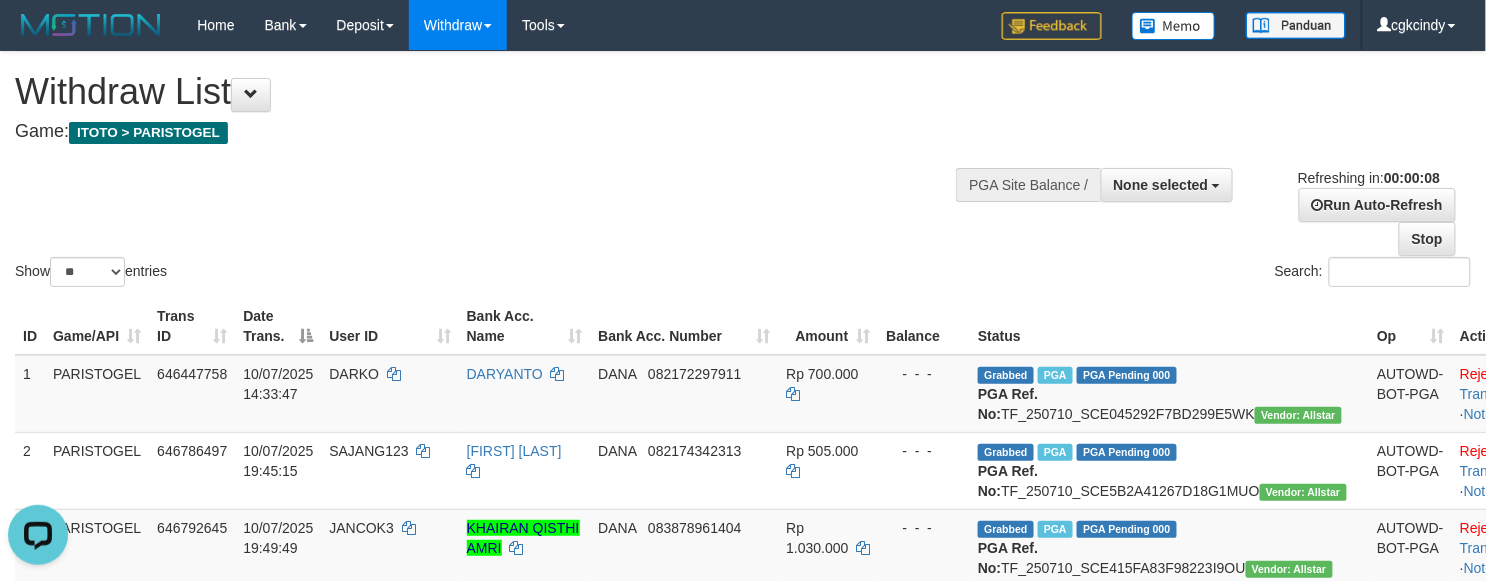scroll, scrollTop: 0, scrollLeft: 0, axis: both 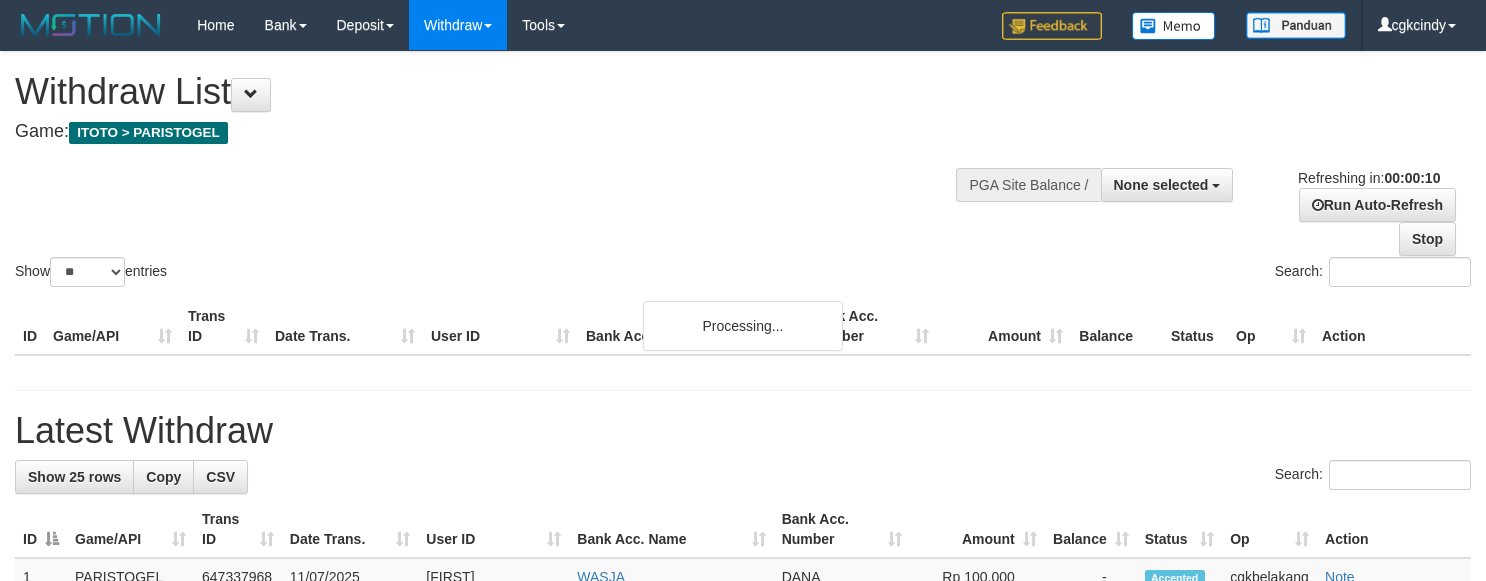 select 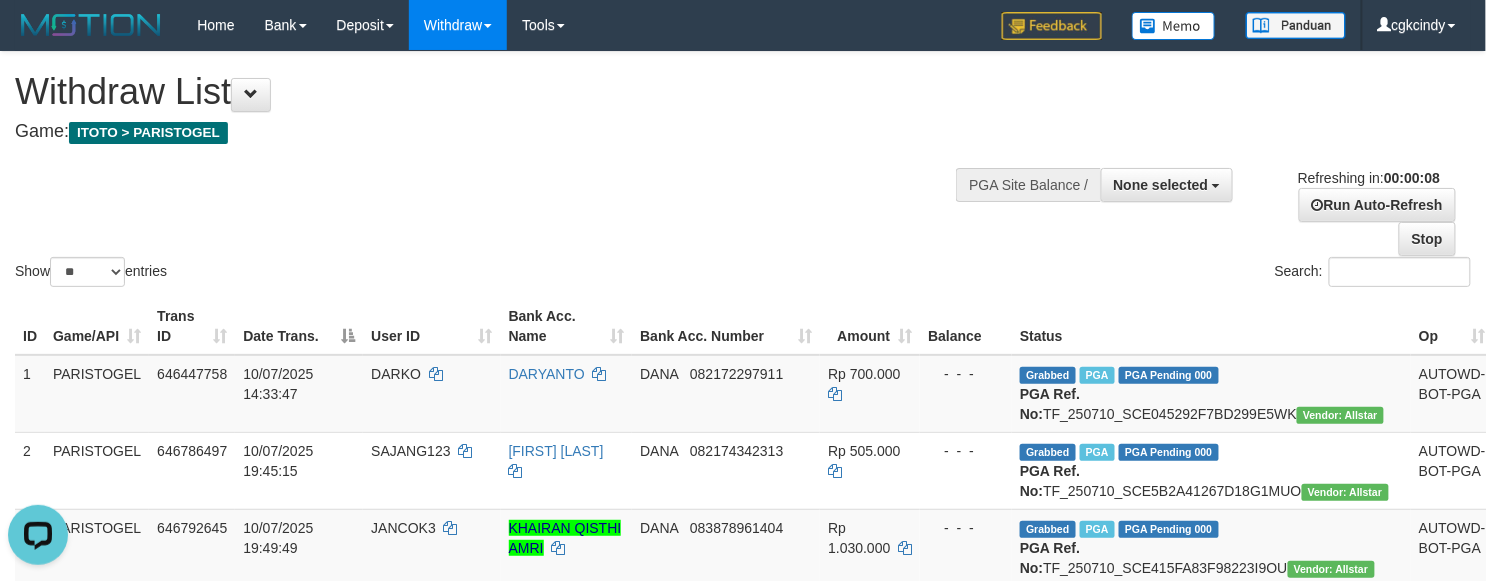 scroll, scrollTop: 0, scrollLeft: 0, axis: both 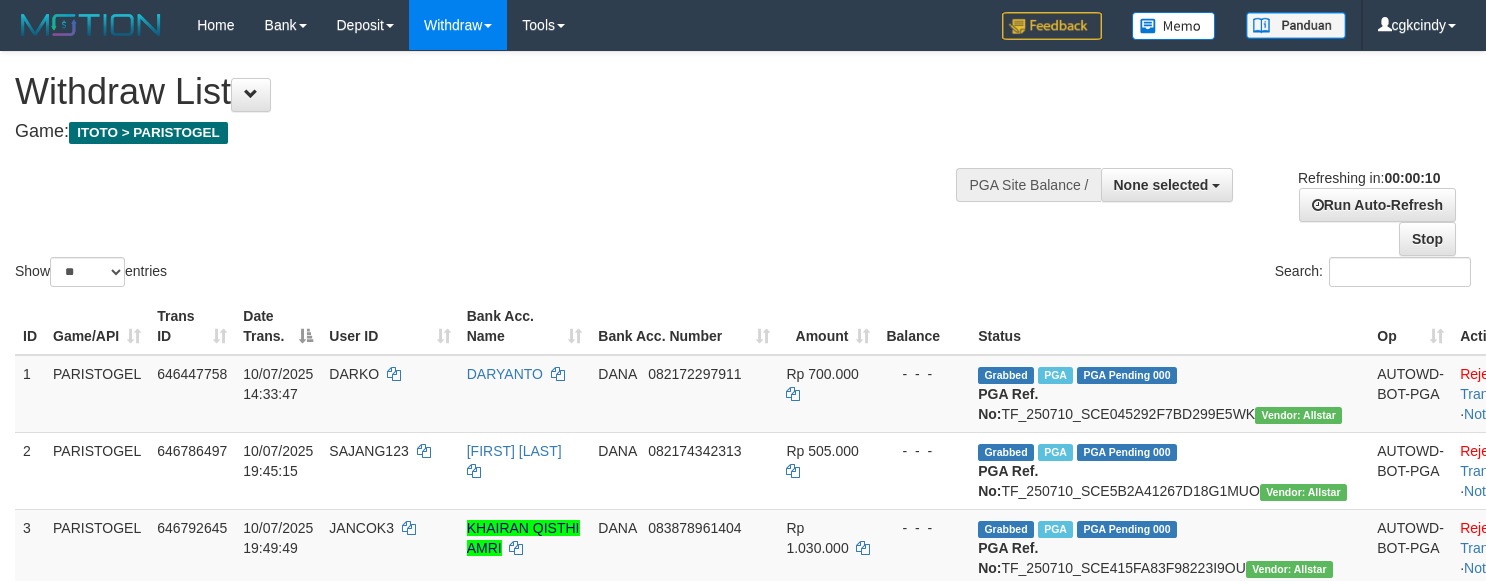 select 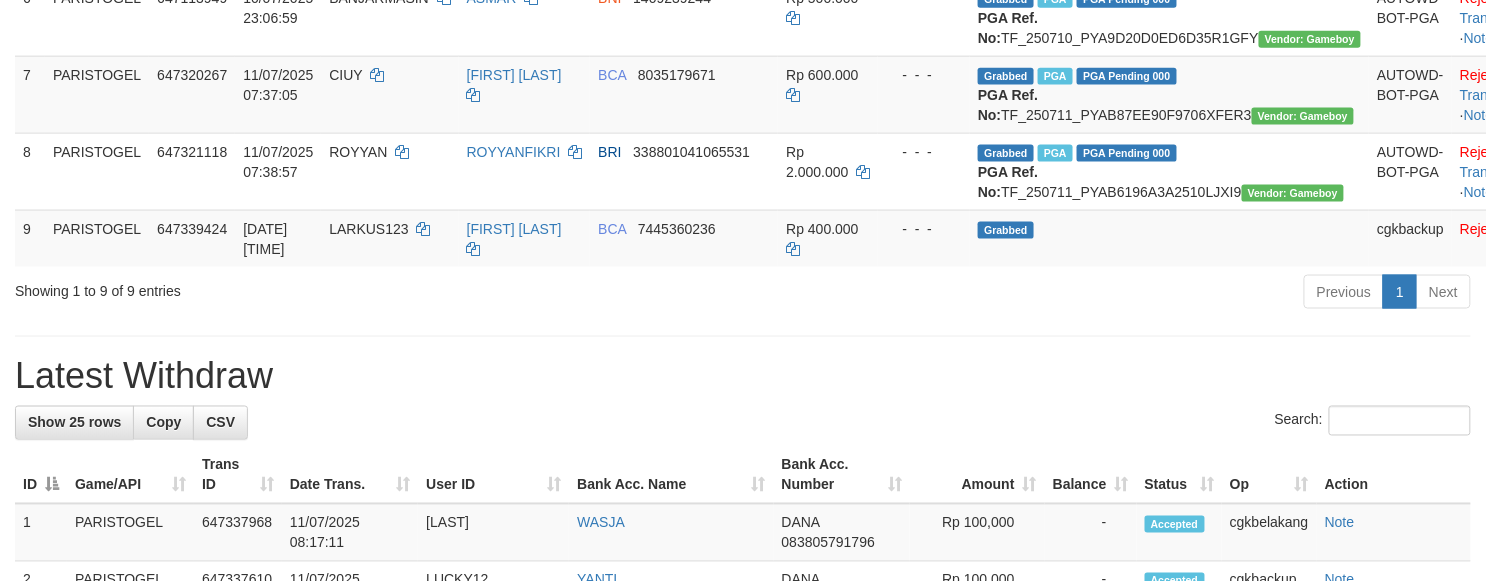 scroll, scrollTop: 933, scrollLeft: 0, axis: vertical 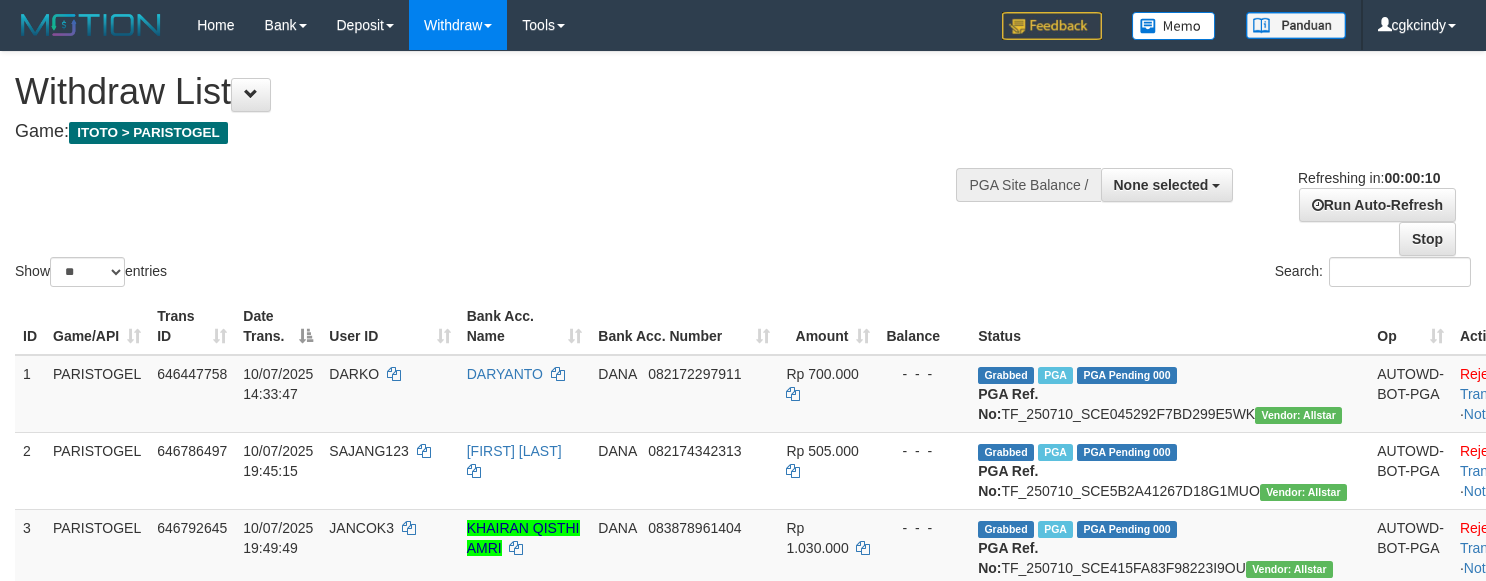 select 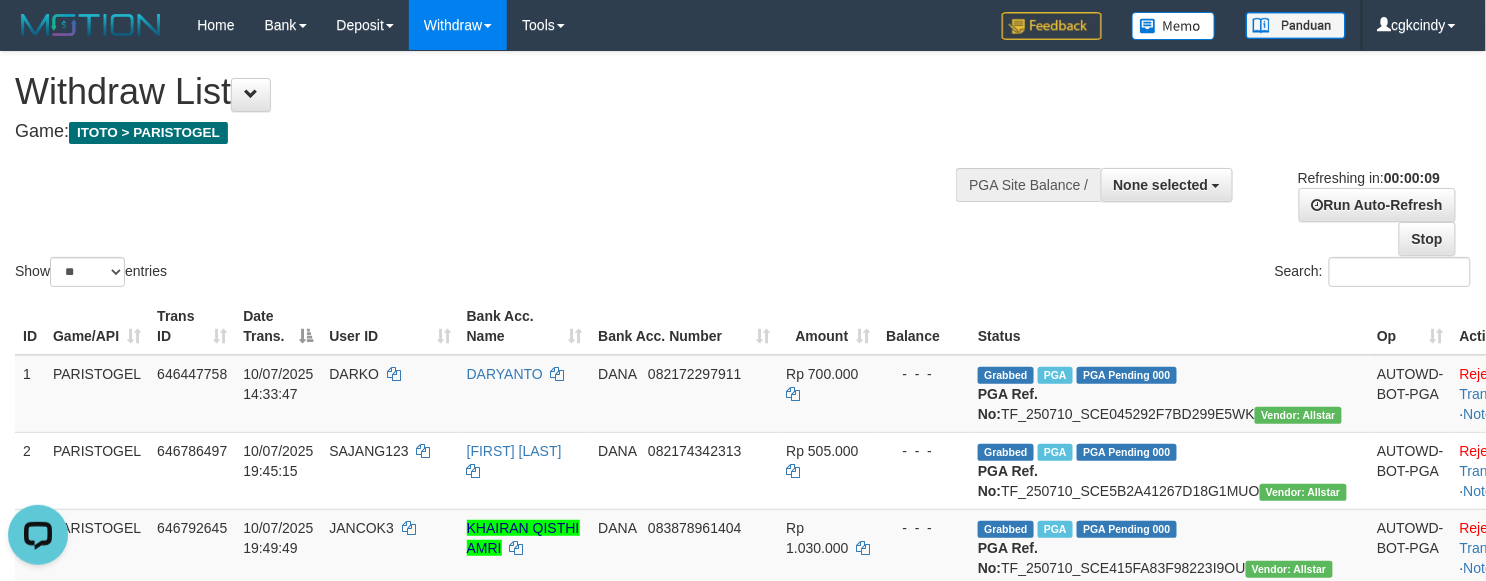 scroll, scrollTop: 0, scrollLeft: 0, axis: both 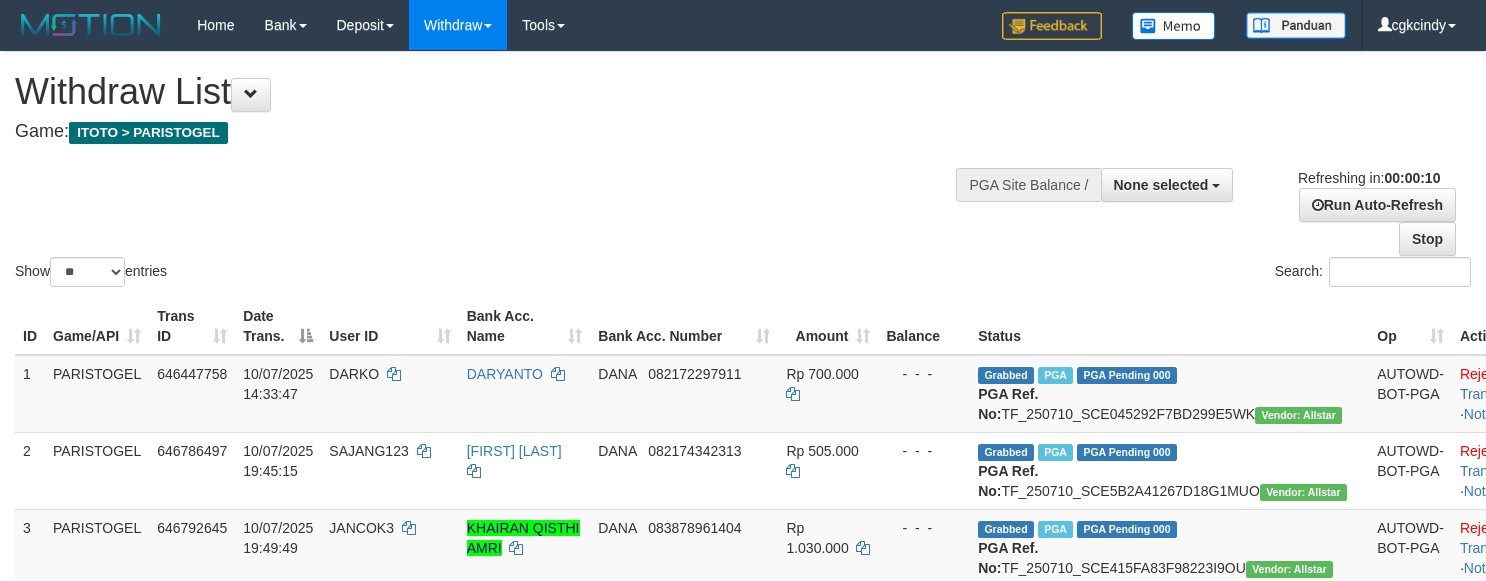 select 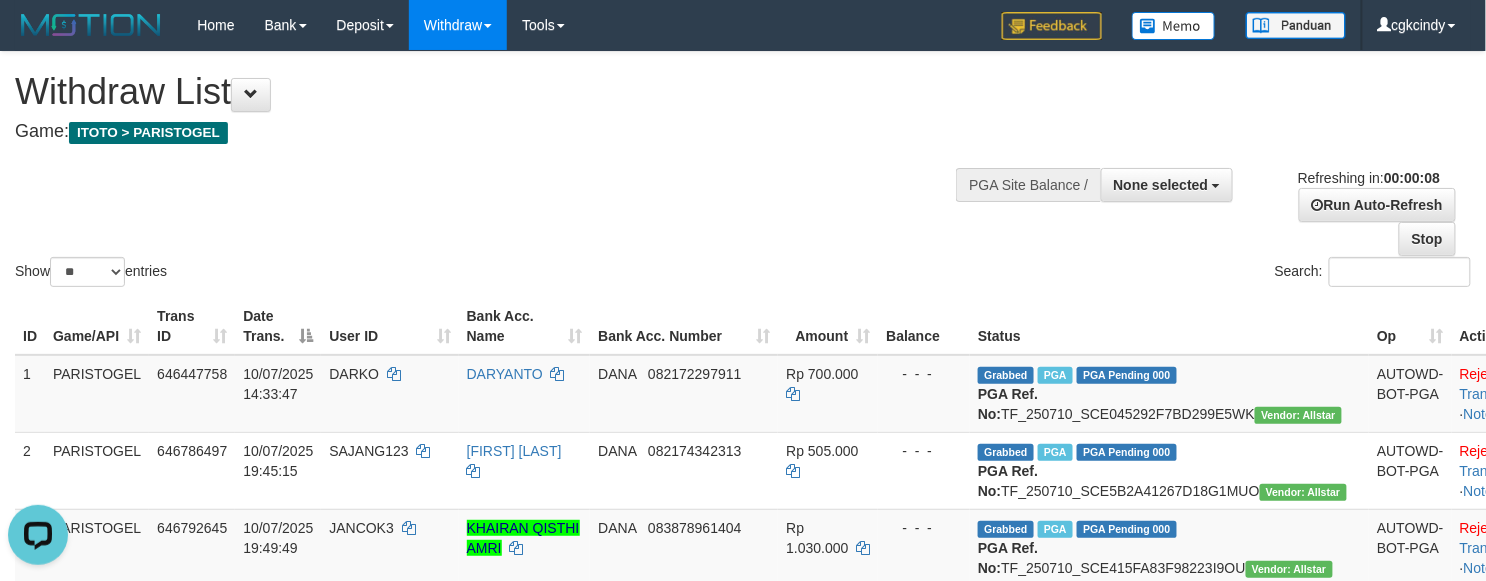 scroll, scrollTop: 0, scrollLeft: 0, axis: both 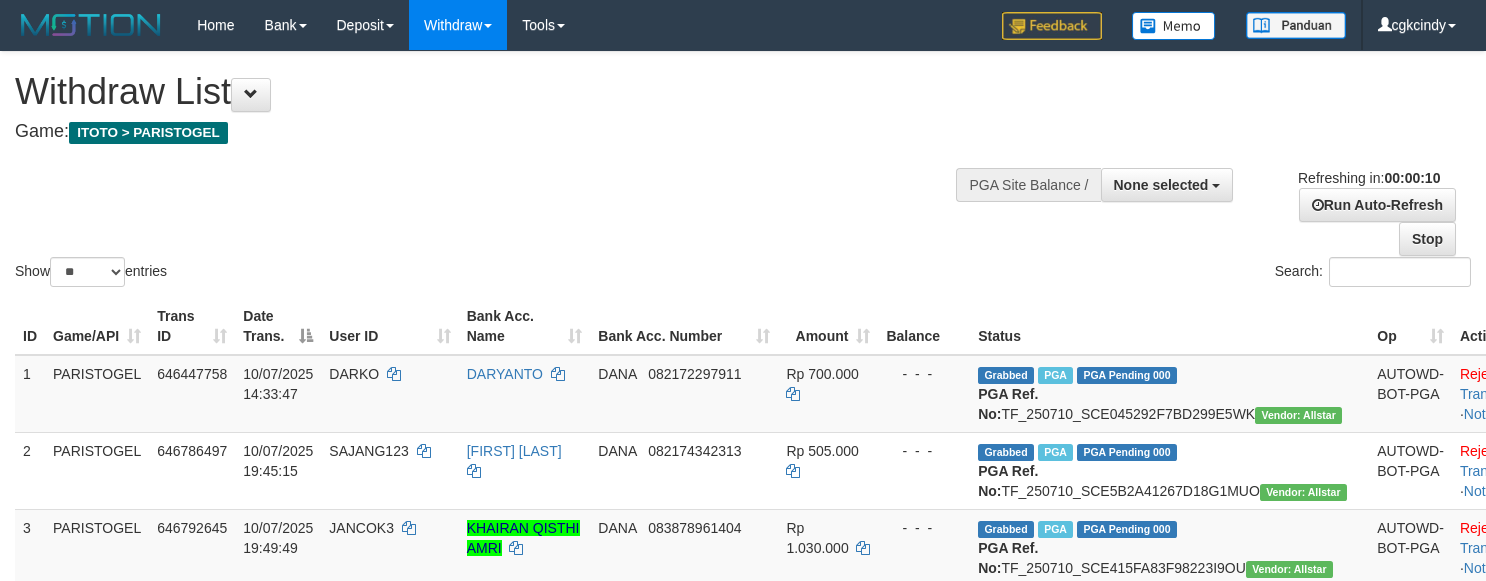 select 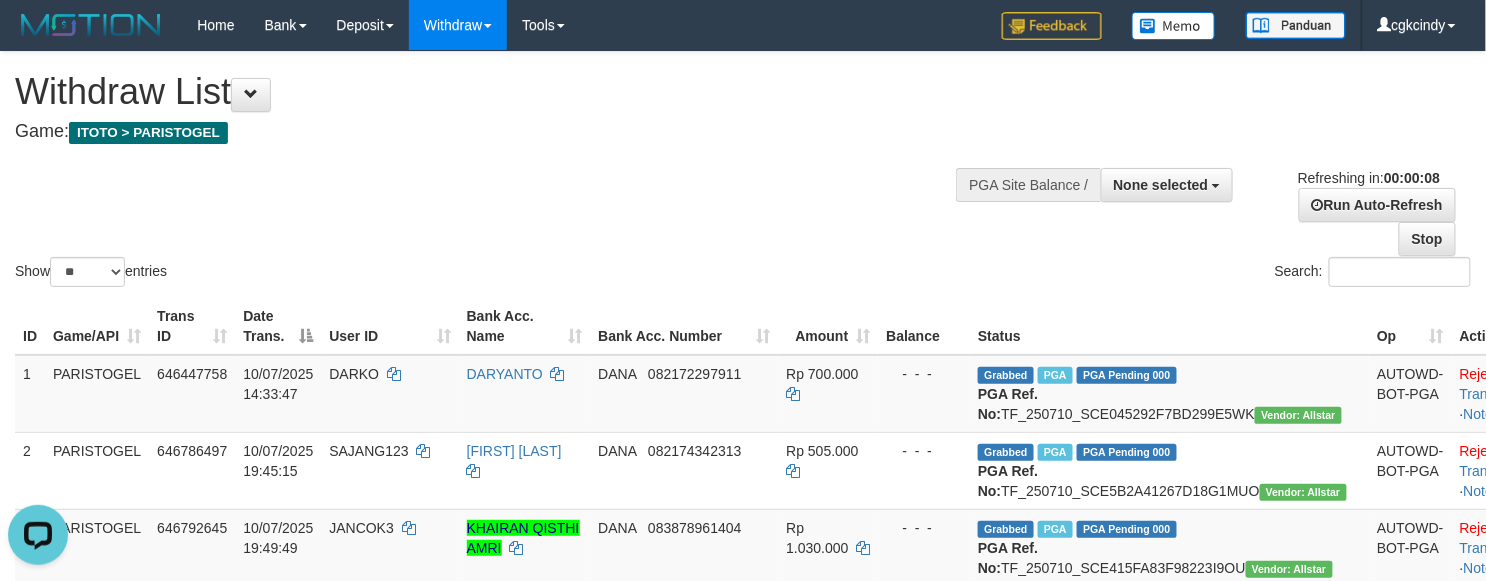 scroll, scrollTop: 0, scrollLeft: 0, axis: both 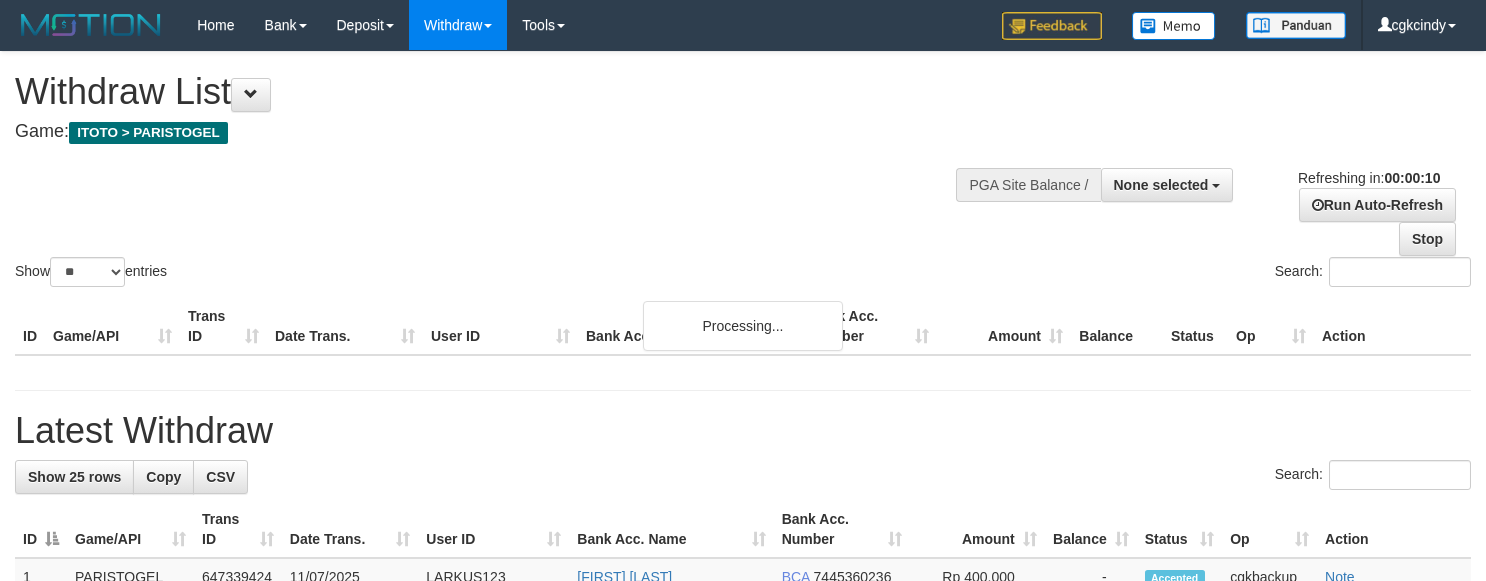 select 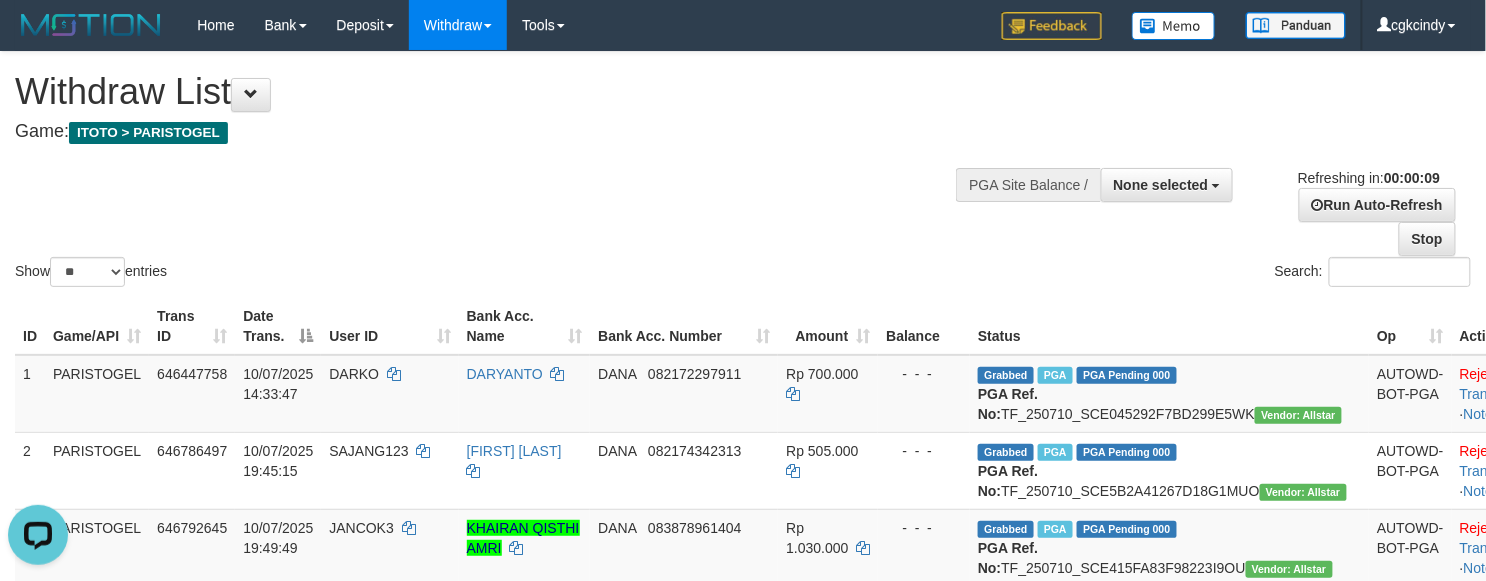 scroll, scrollTop: 0, scrollLeft: 0, axis: both 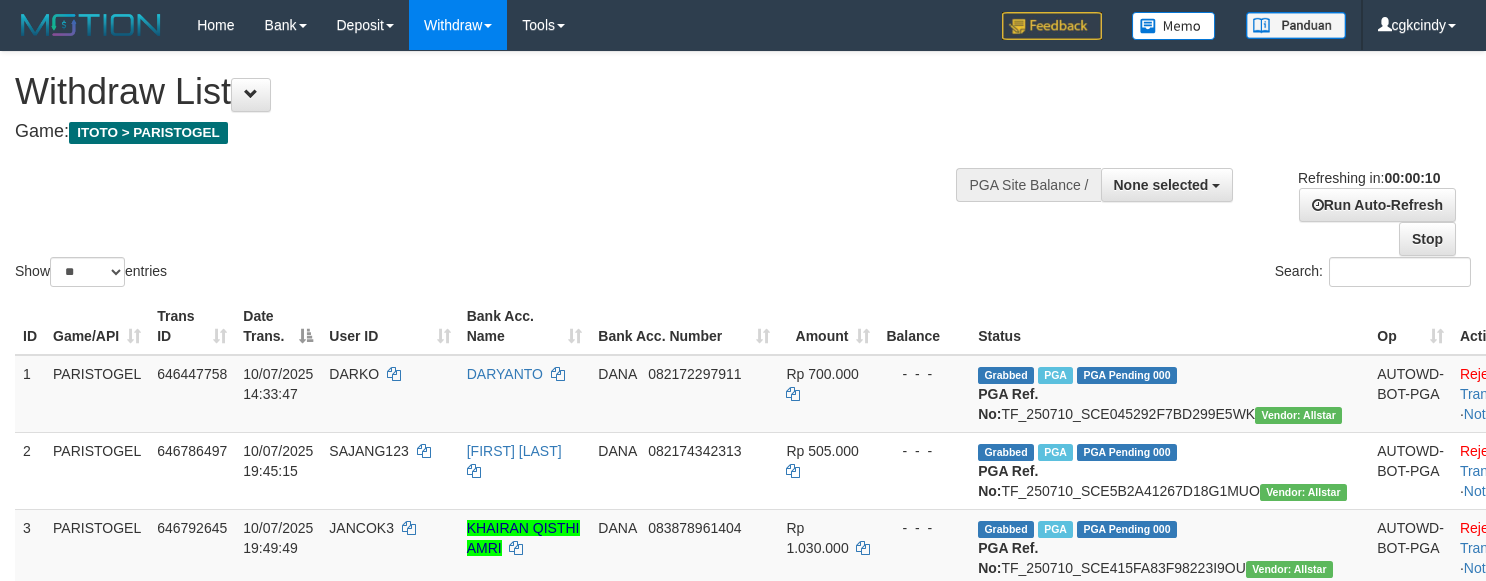 select 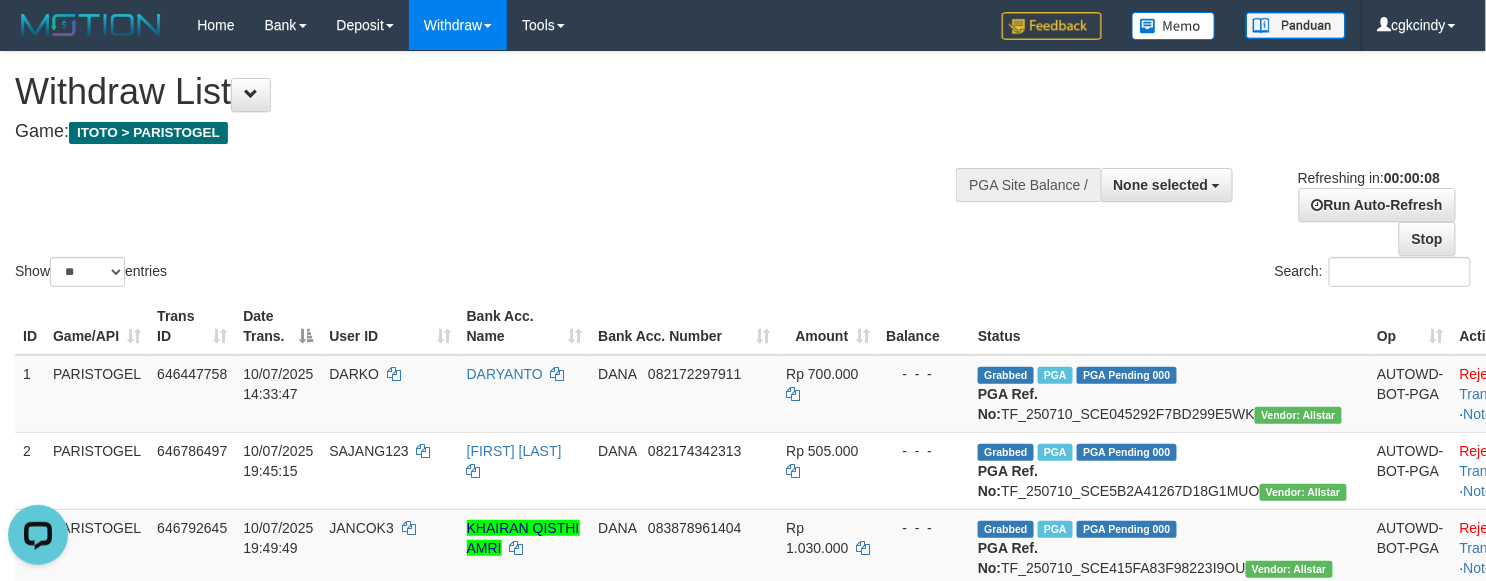 scroll, scrollTop: 0, scrollLeft: 0, axis: both 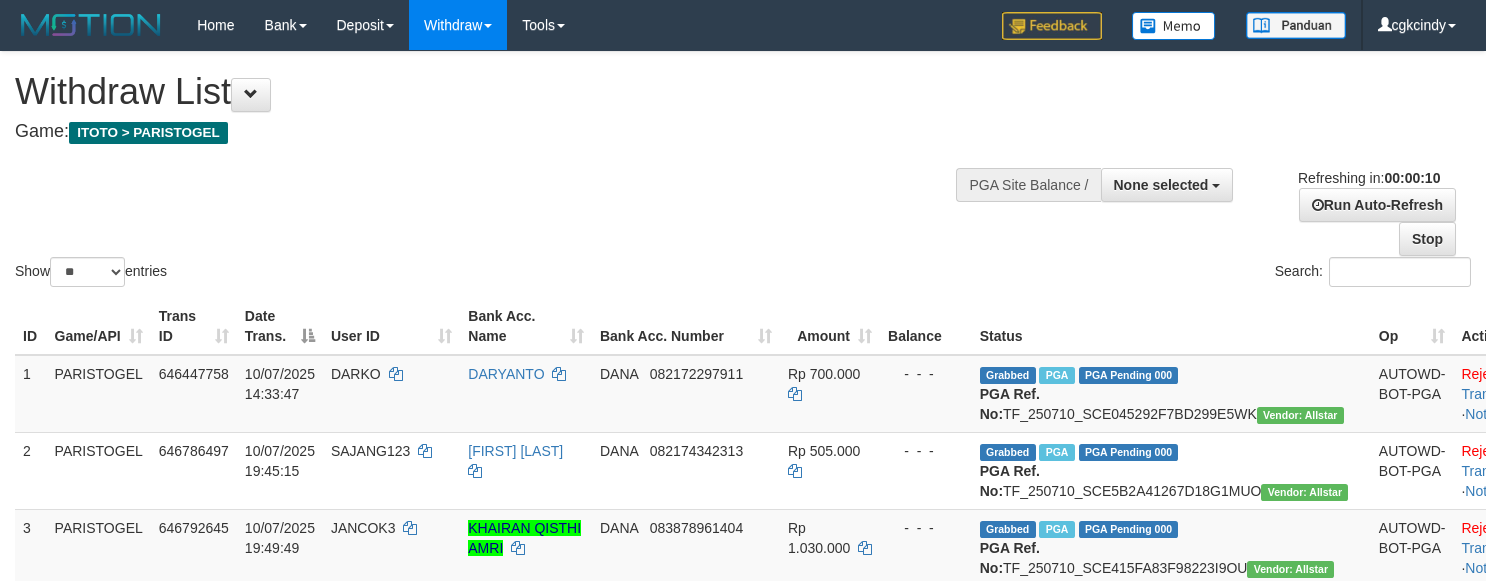 select 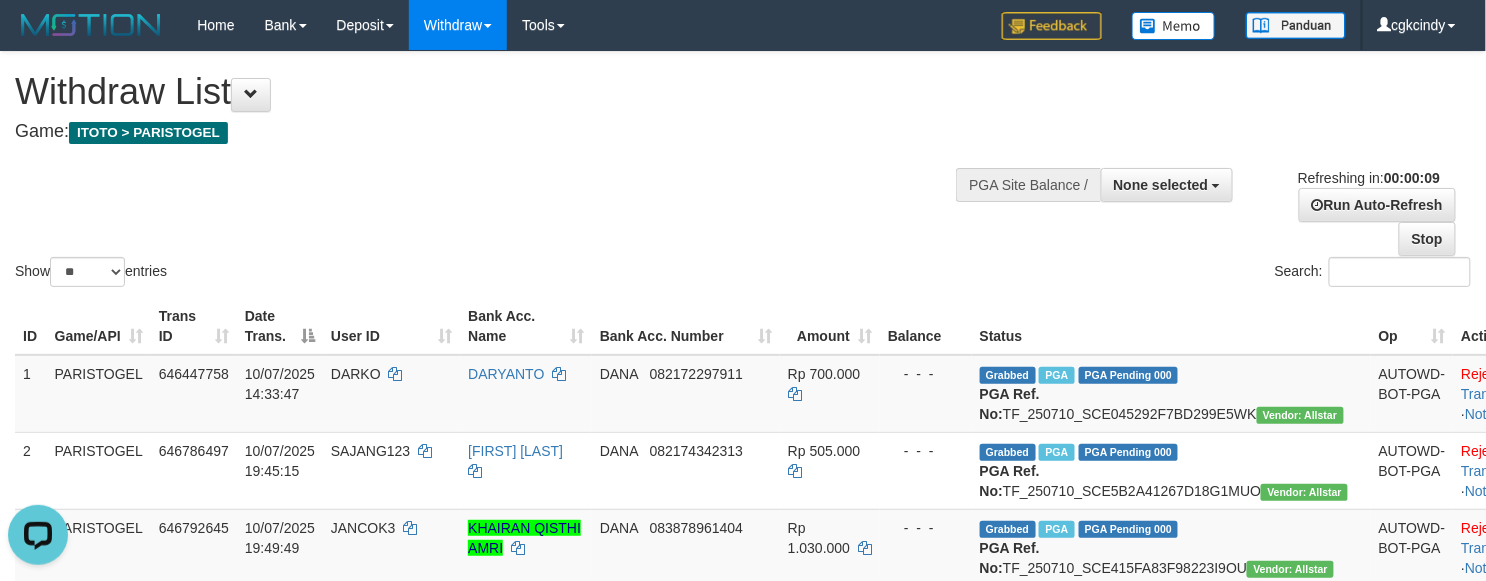 scroll, scrollTop: 0, scrollLeft: 0, axis: both 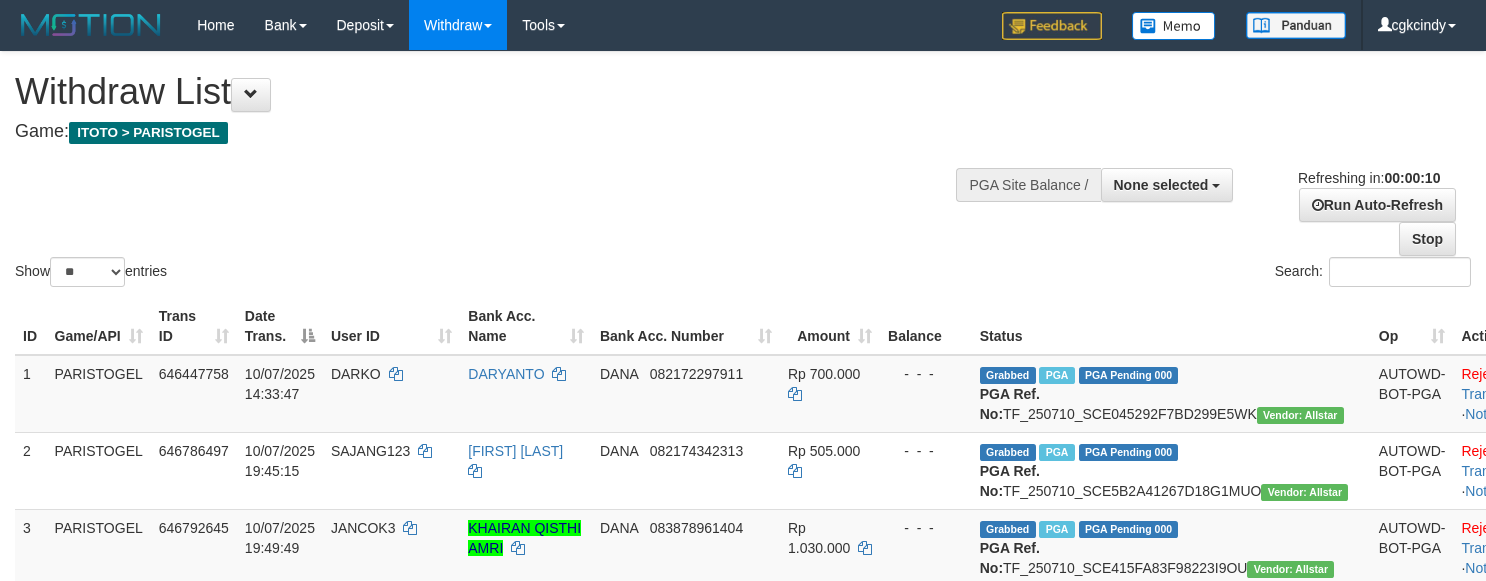 select 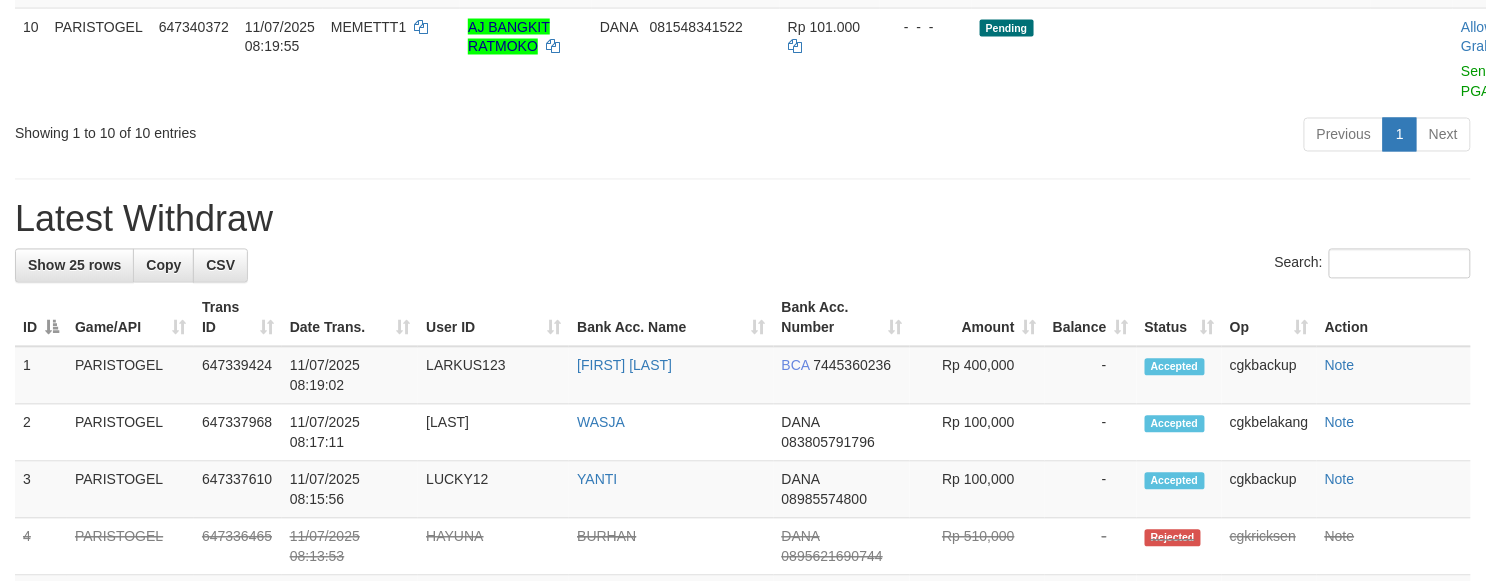 scroll, scrollTop: 1066, scrollLeft: 0, axis: vertical 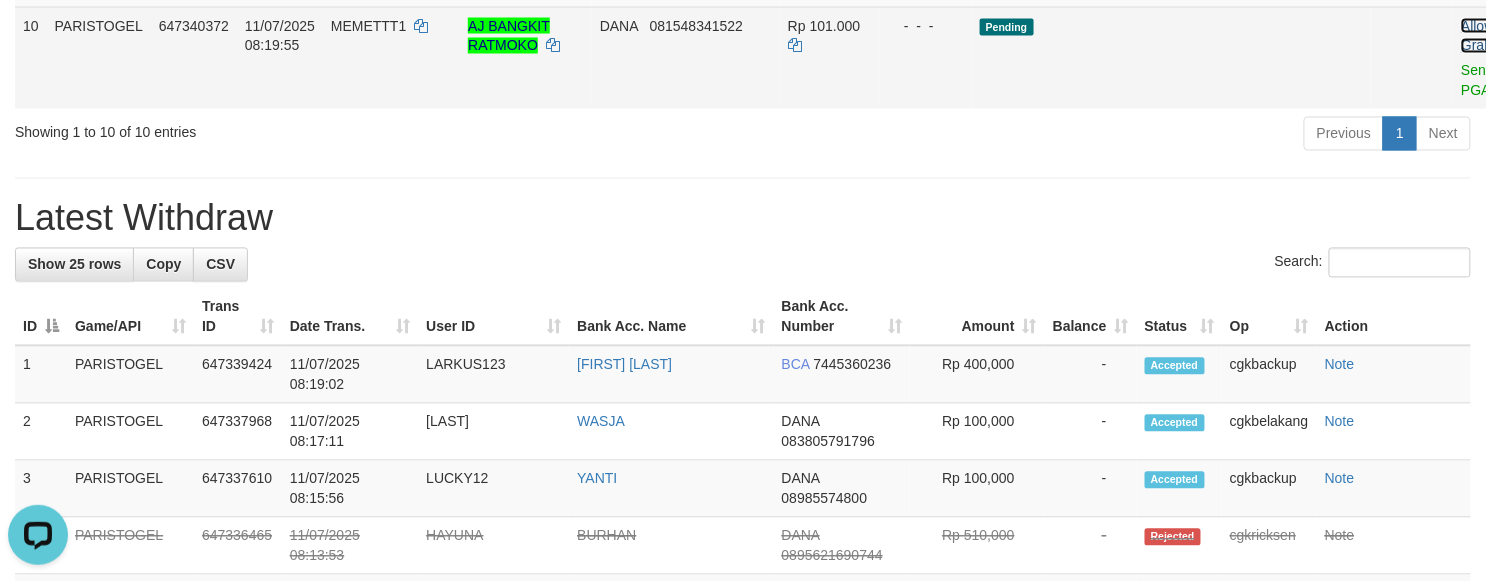 click on "Allow Grab" at bounding box center [1477, 36] 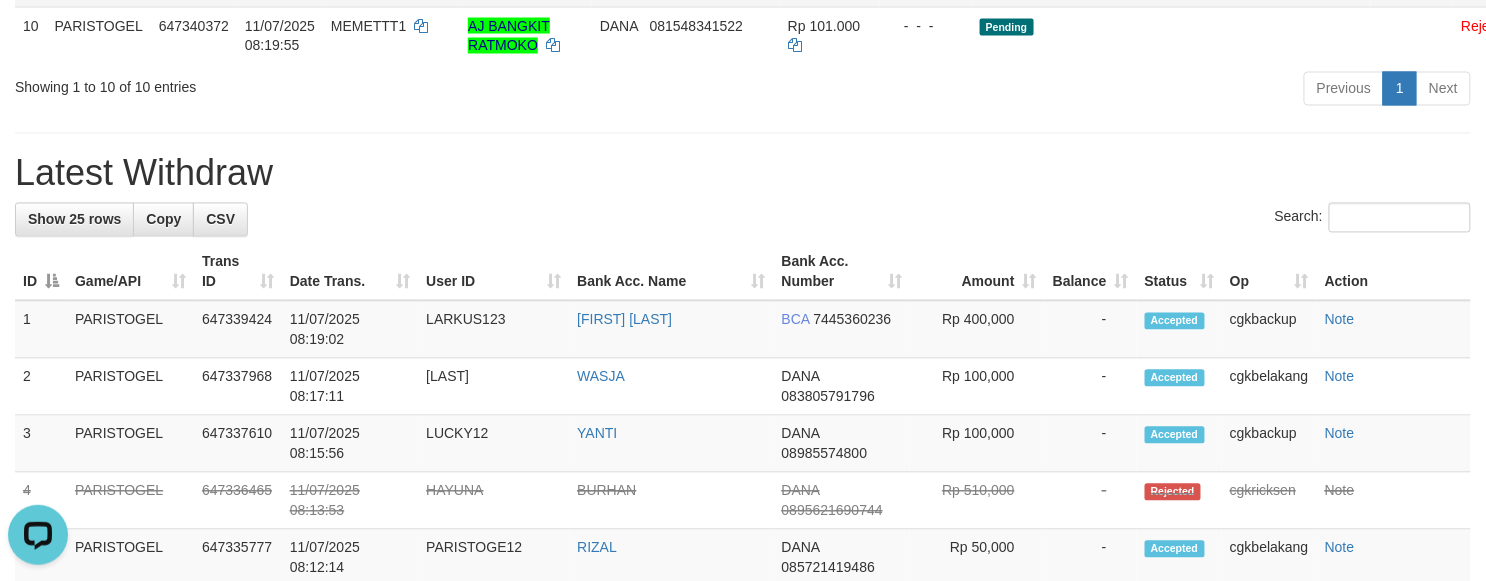 click on "Allow Grab   ·    Reject Send PGA     ·    Note" at bounding box center [1502, -44] 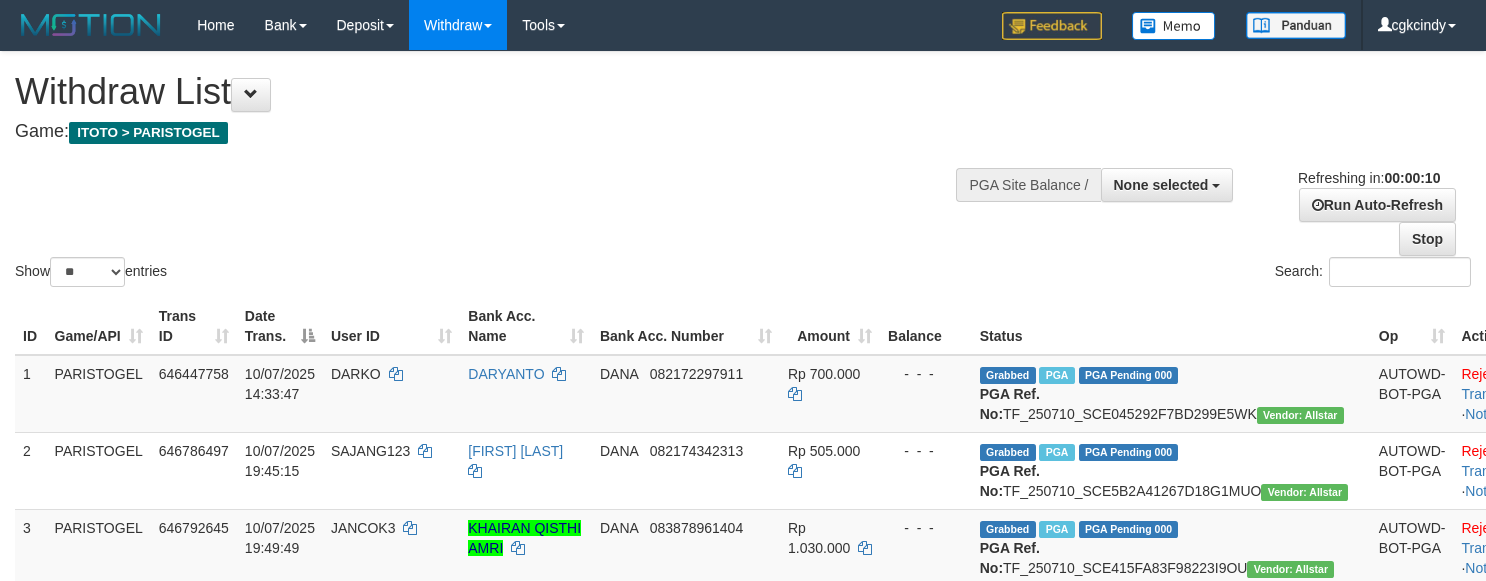 select 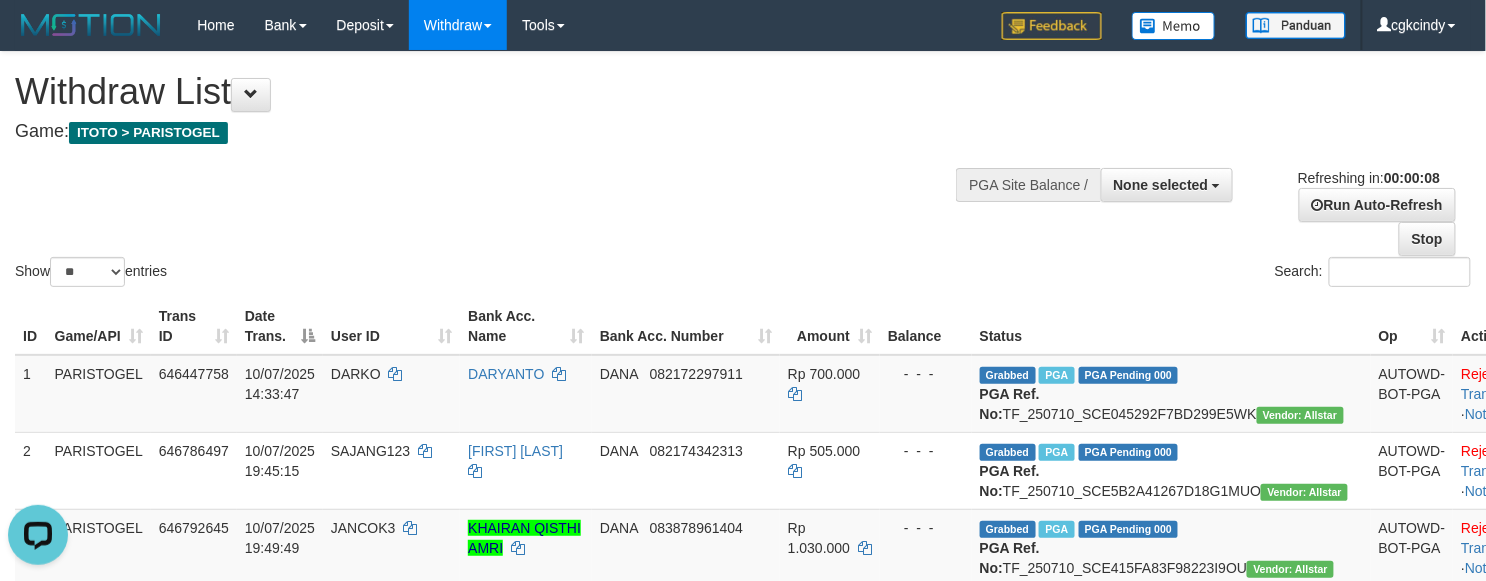 scroll, scrollTop: 0, scrollLeft: 0, axis: both 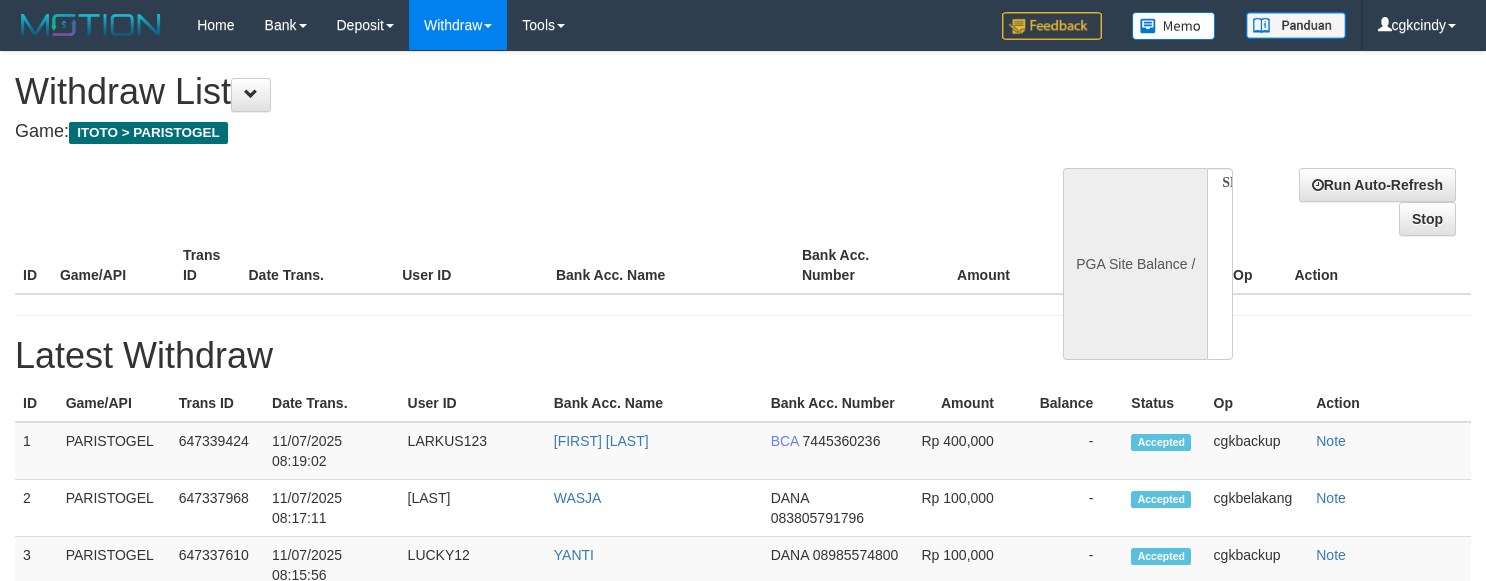 select 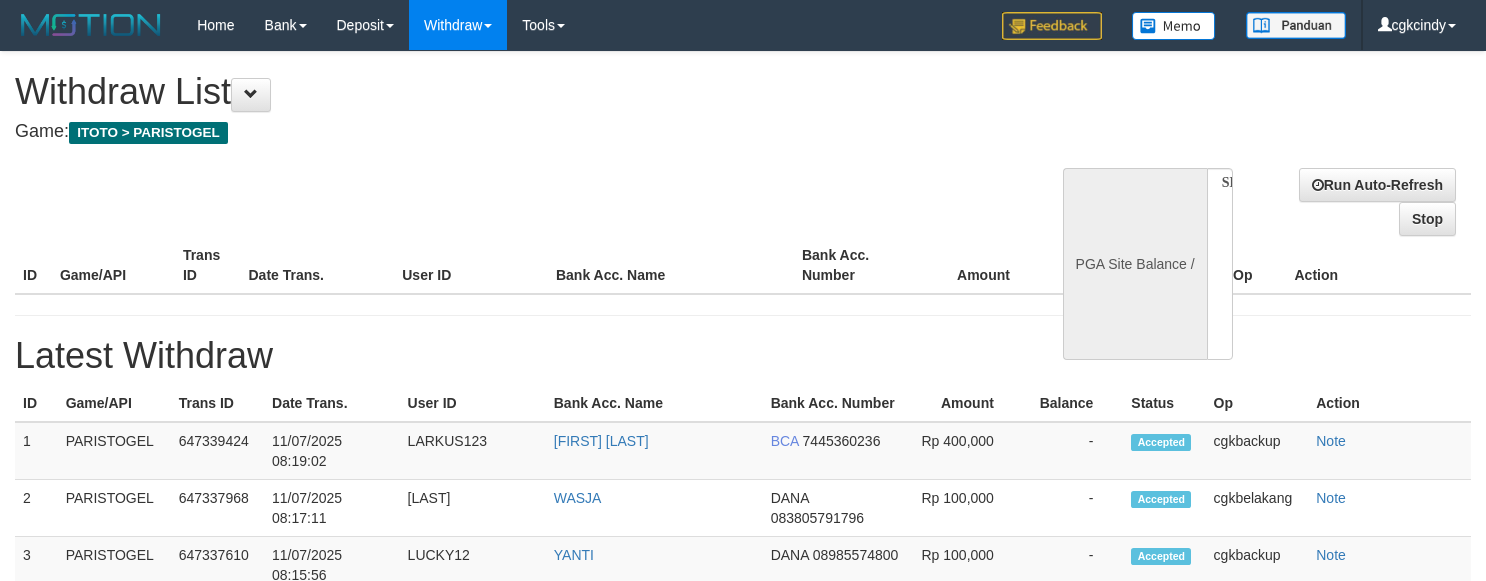 scroll, scrollTop: 0, scrollLeft: 0, axis: both 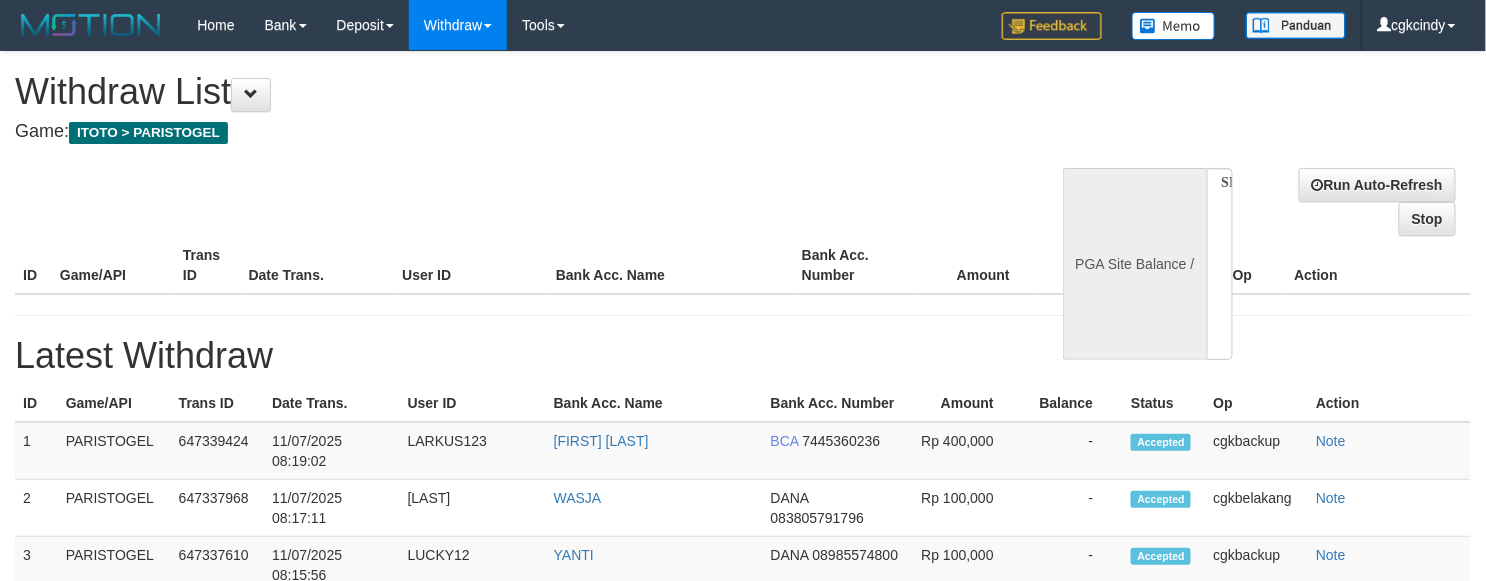 select on "**" 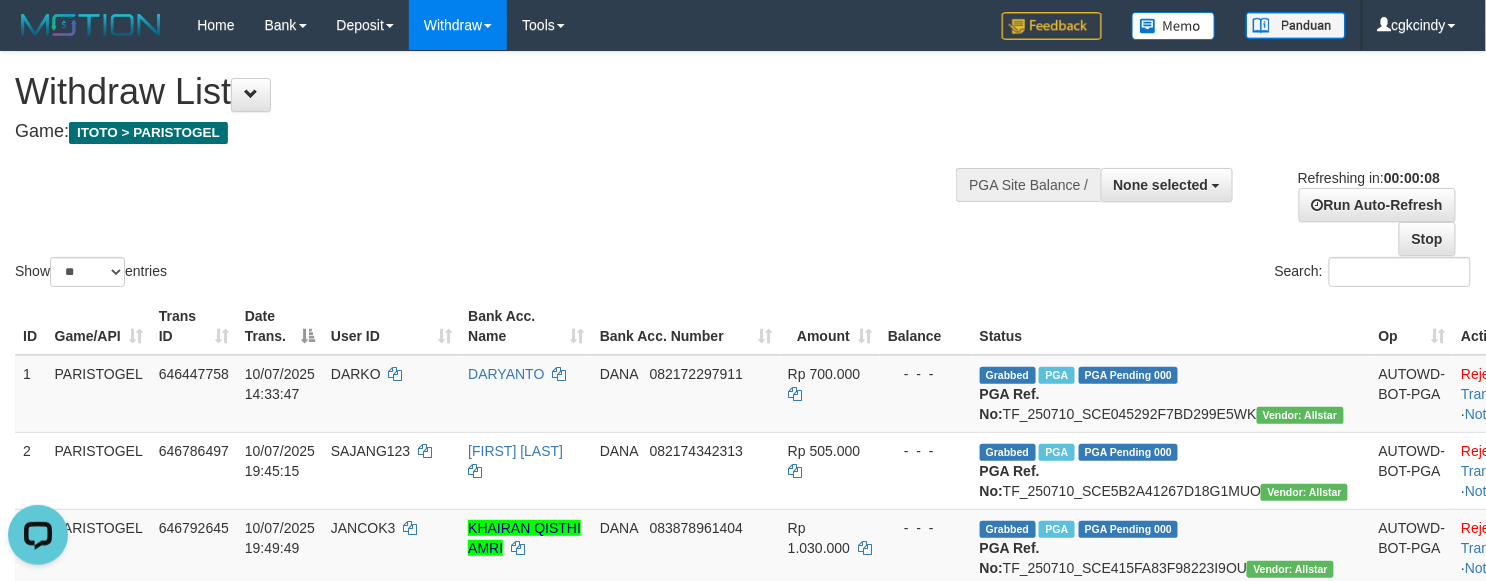 scroll, scrollTop: 0, scrollLeft: 0, axis: both 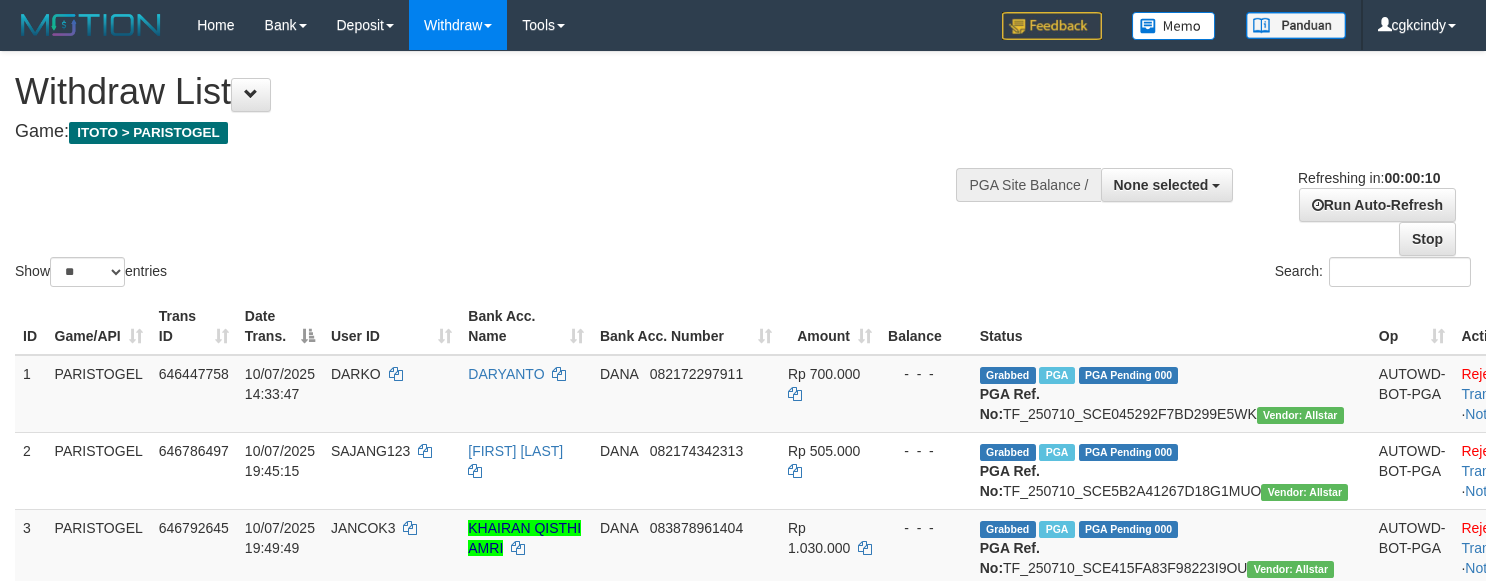 select 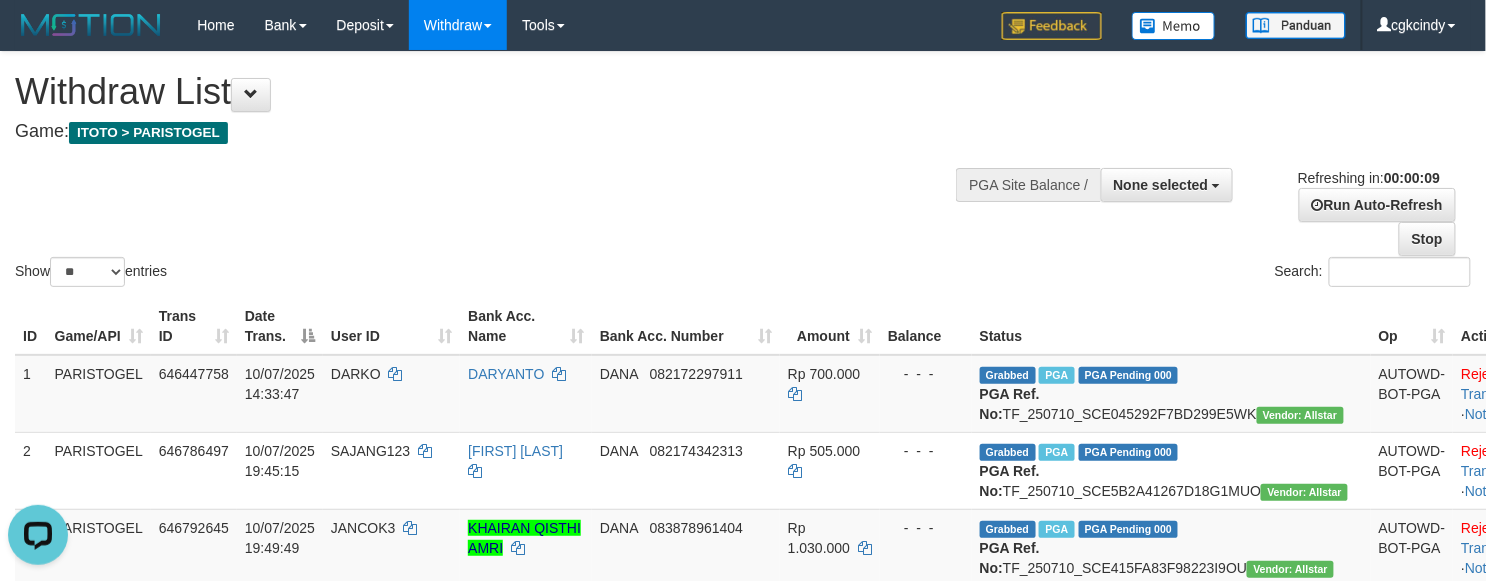 scroll, scrollTop: 0, scrollLeft: 0, axis: both 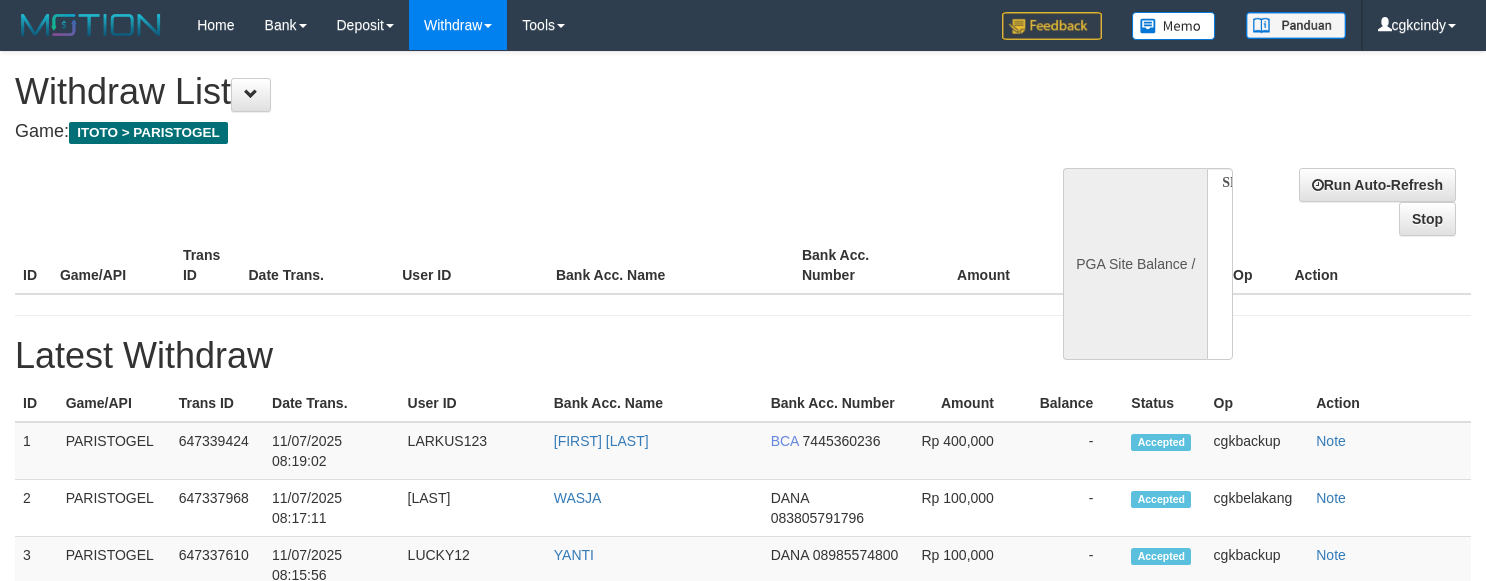 select 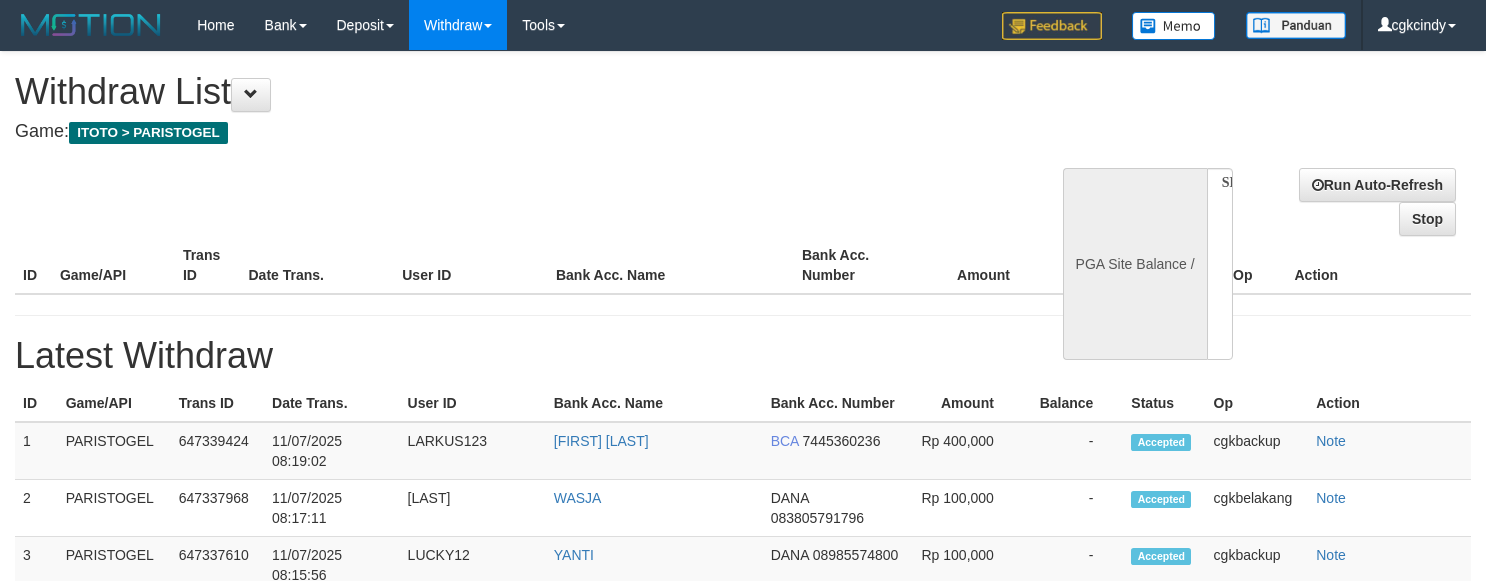 scroll, scrollTop: 0, scrollLeft: 0, axis: both 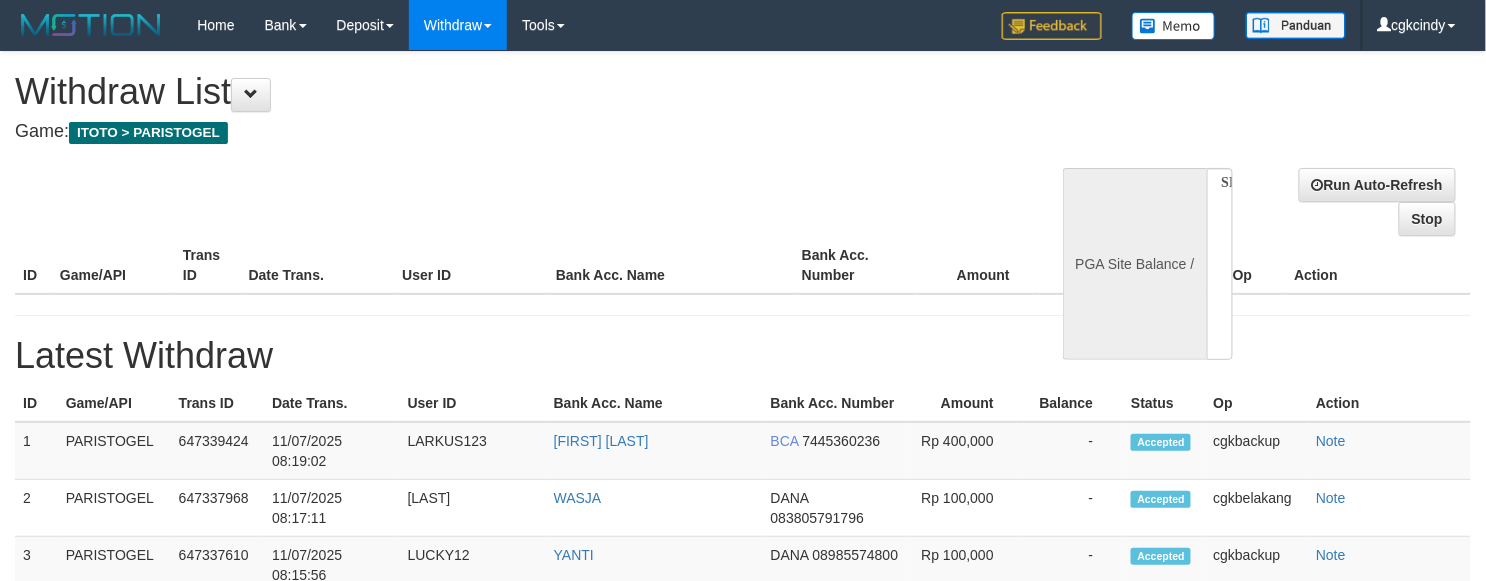 select on "**" 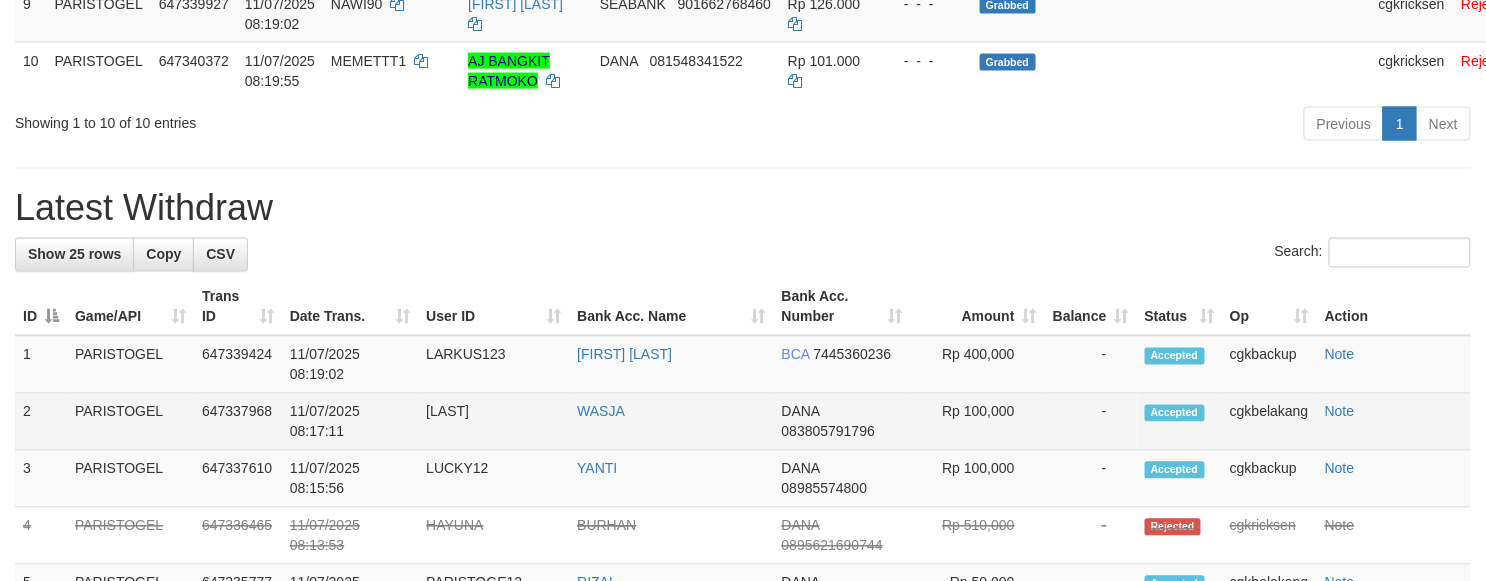 scroll, scrollTop: 1200, scrollLeft: 0, axis: vertical 